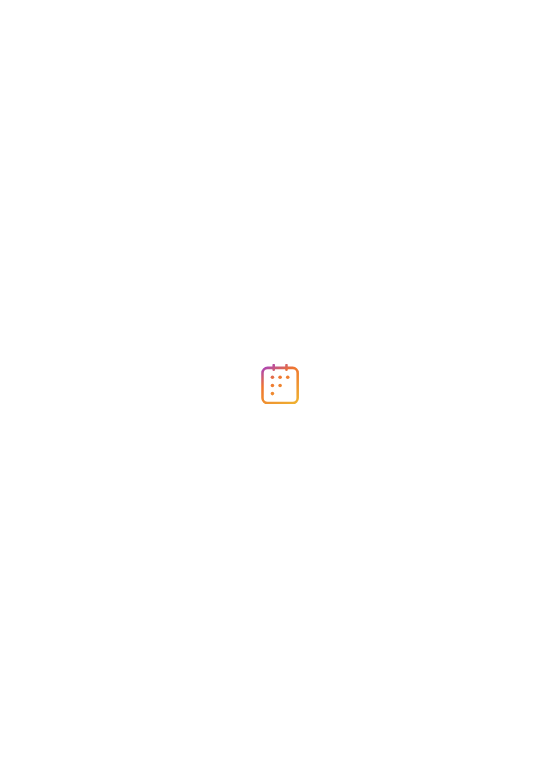 scroll, scrollTop: 0, scrollLeft: 0, axis: both 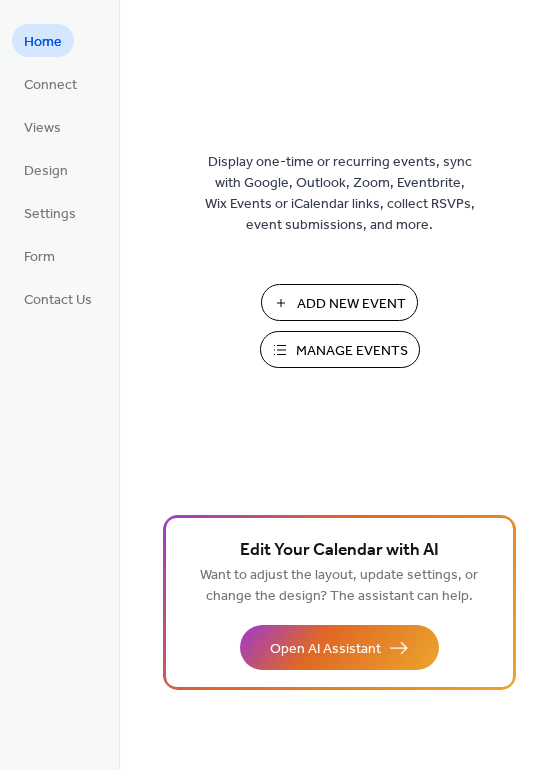 click on "Add New Event" at bounding box center [351, 304] 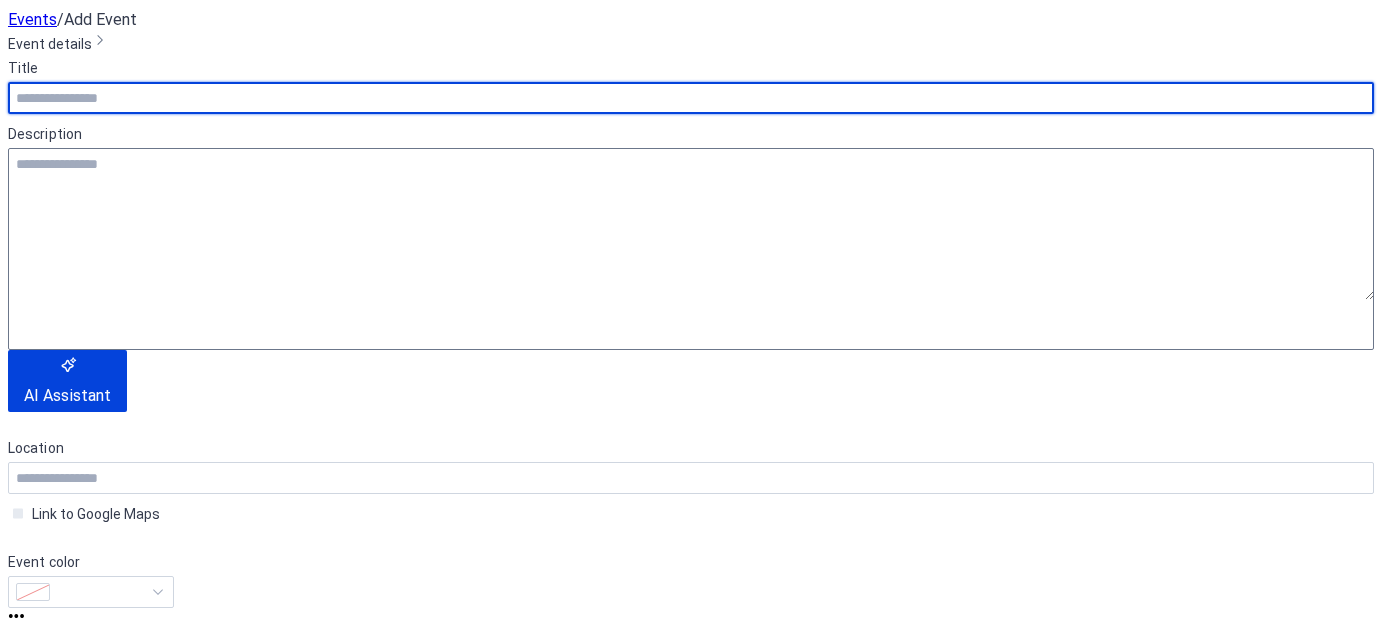 scroll, scrollTop: 0, scrollLeft: 0, axis: both 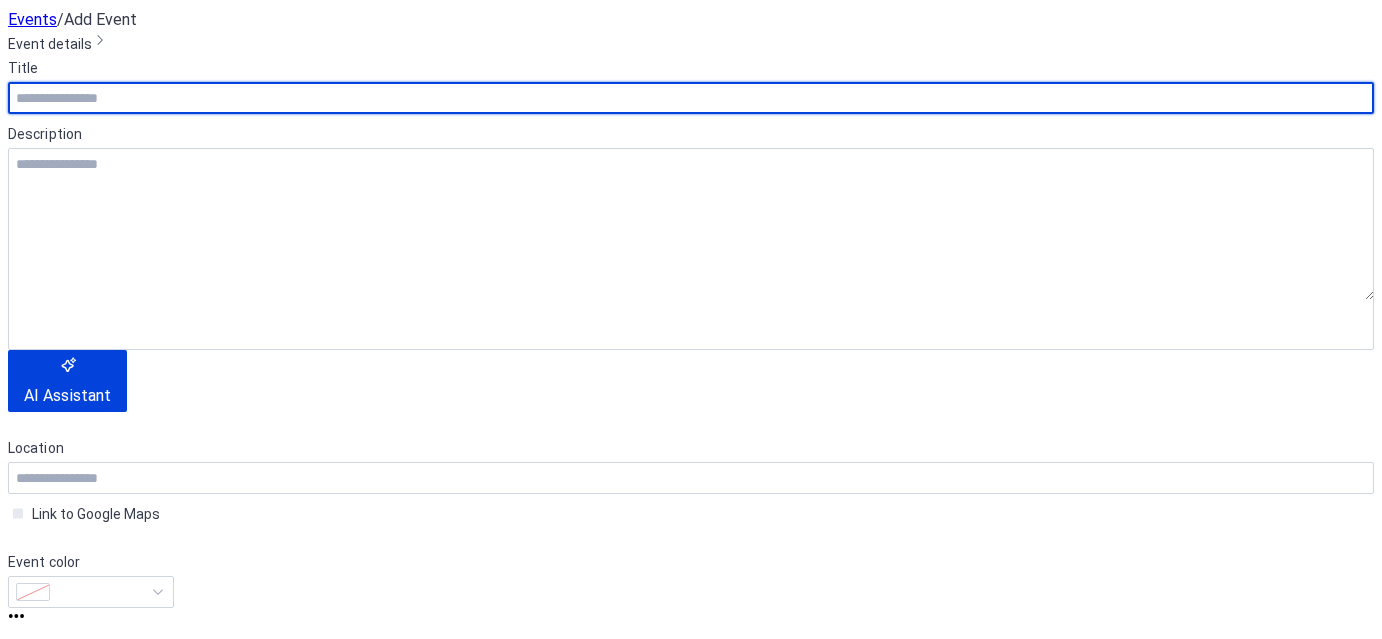 click at bounding box center [691, 98] 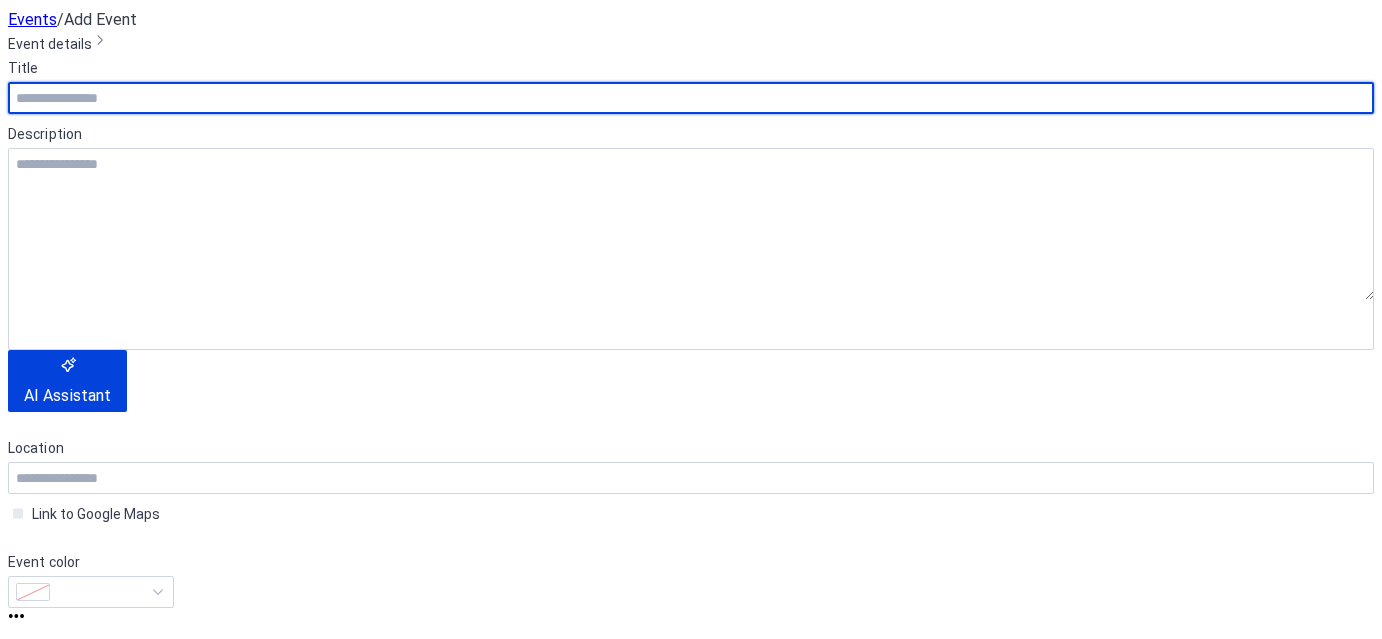 click at bounding box center [691, 98] 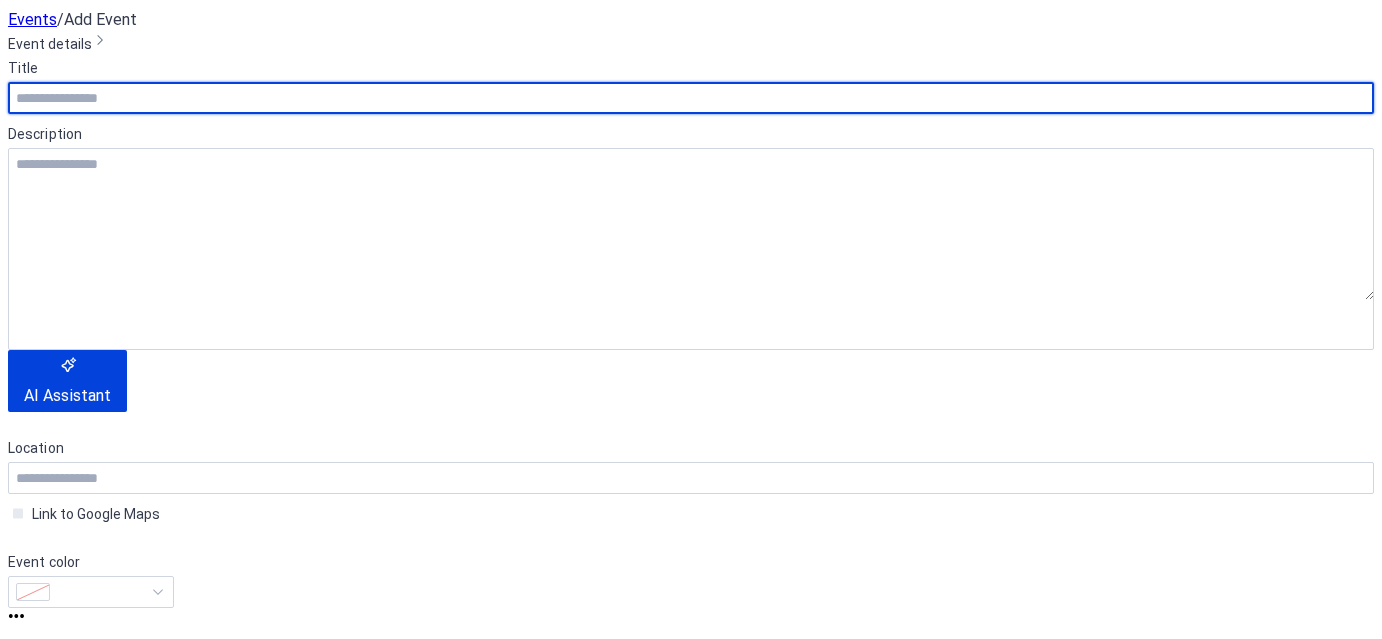 scroll, scrollTop: 0, scrollLeft: 0, axis: both 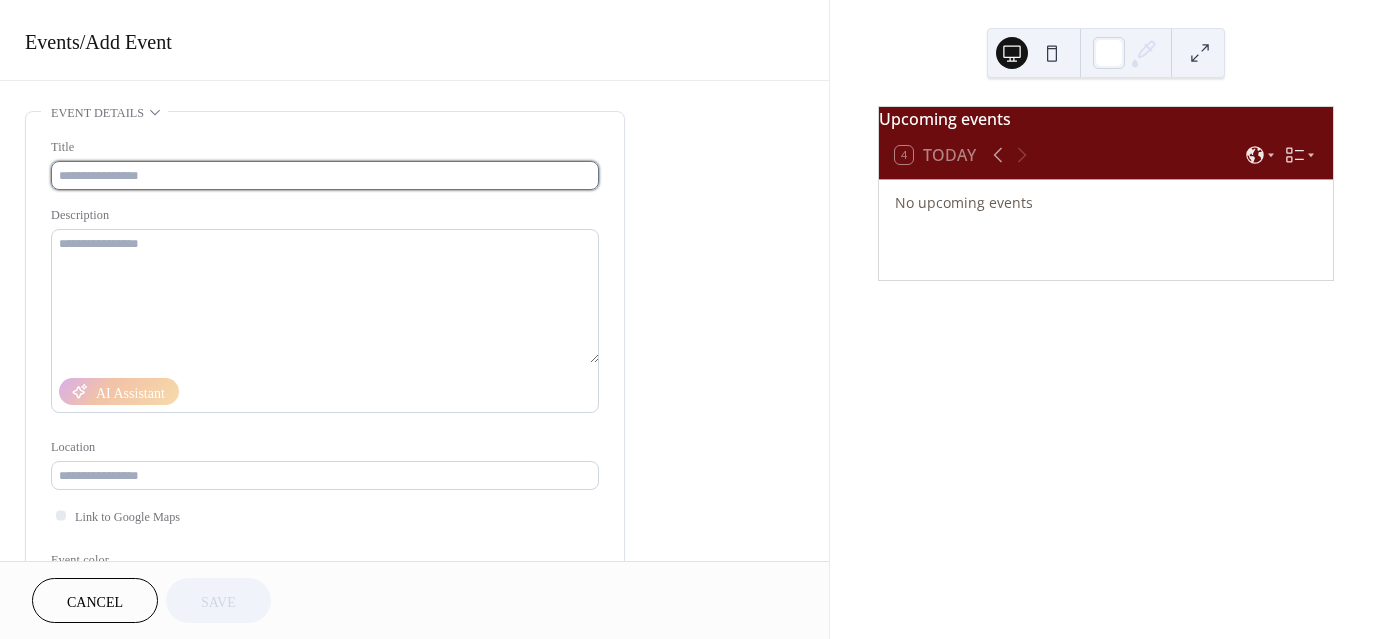 click at bounding box center (325, 175) 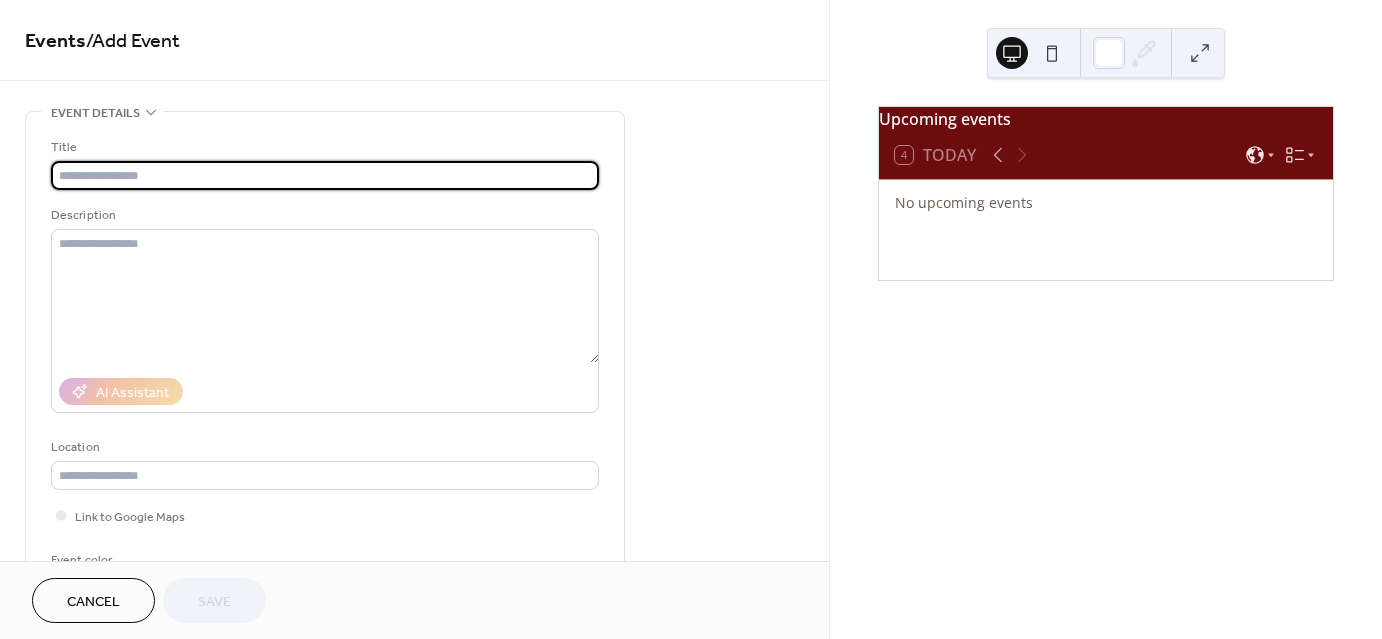 drag, startPoint x: 156, startPoint y: 164, endPoint x: 120, endPoint y: 176, distance: 37.94733 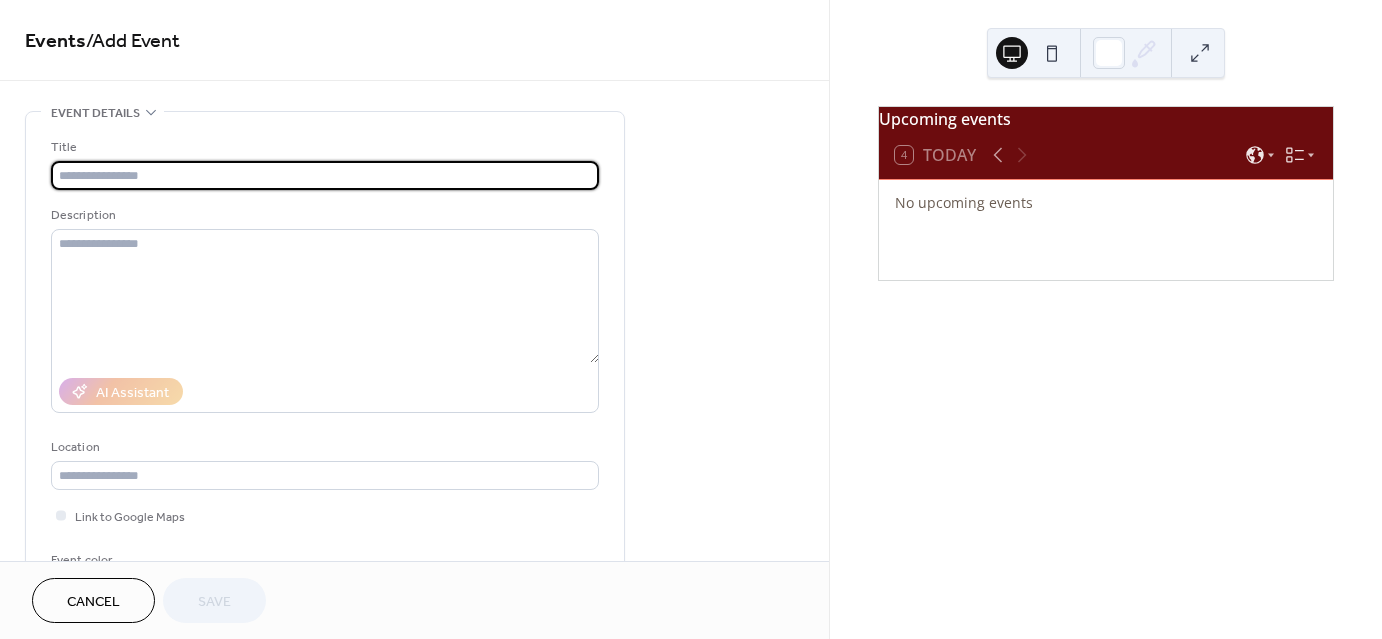 paste on "**********" 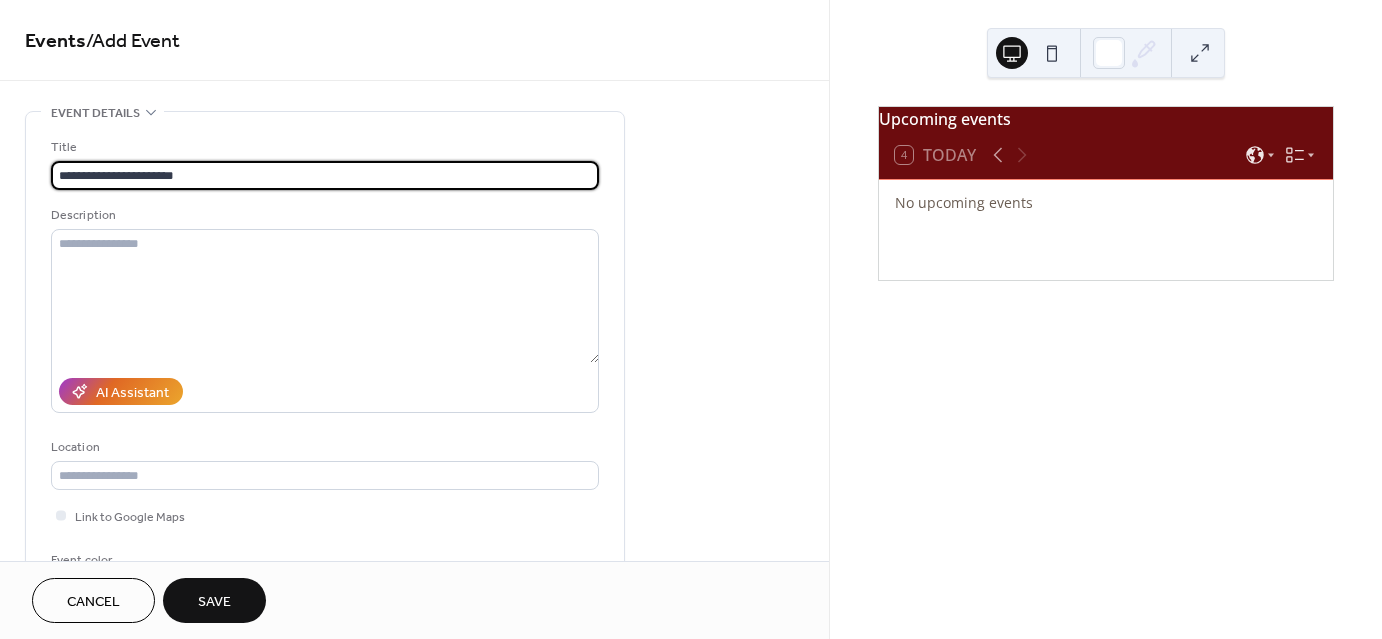click on "**********" at bounding box center (325, 175) 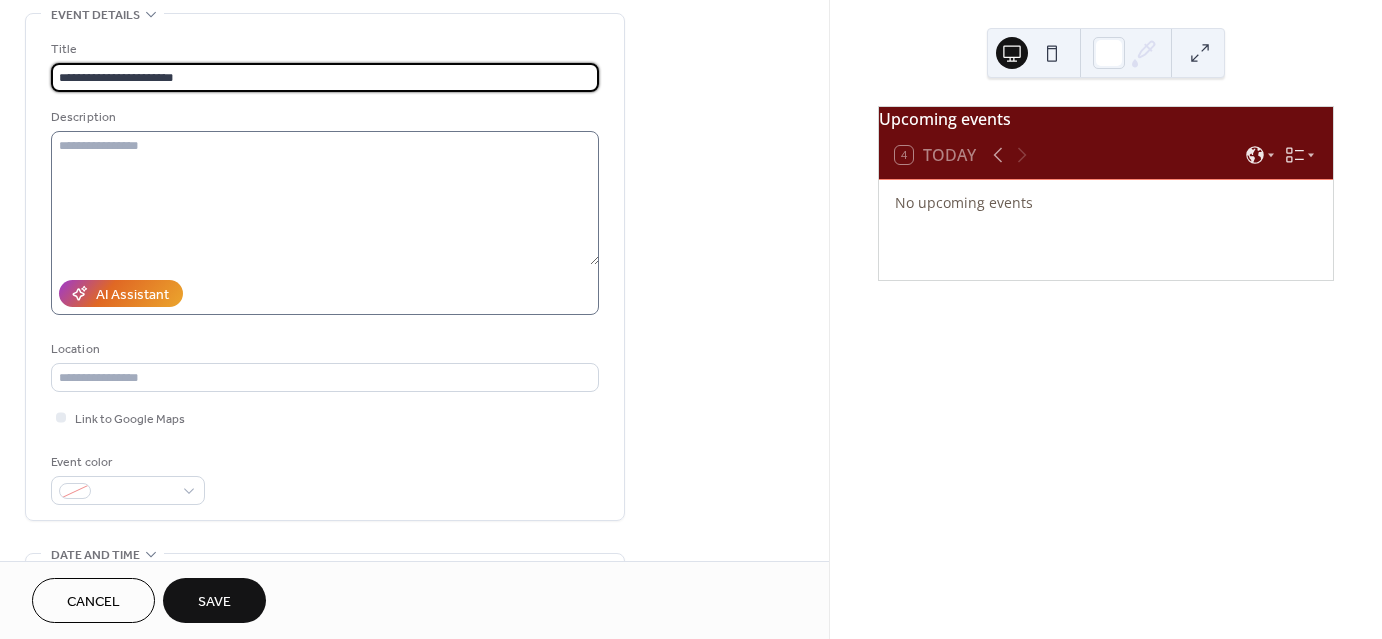 scroll, scrollTop: 100, scrollLeft: 0, axis: vertical 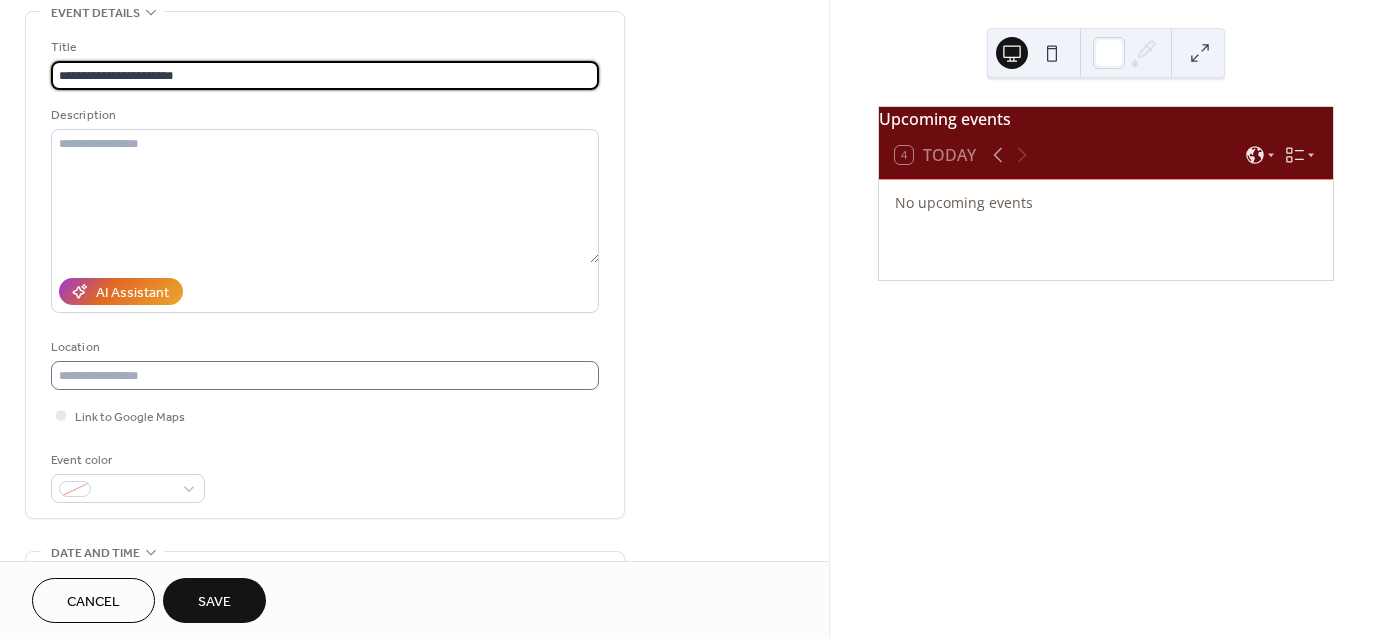 type on "**********" 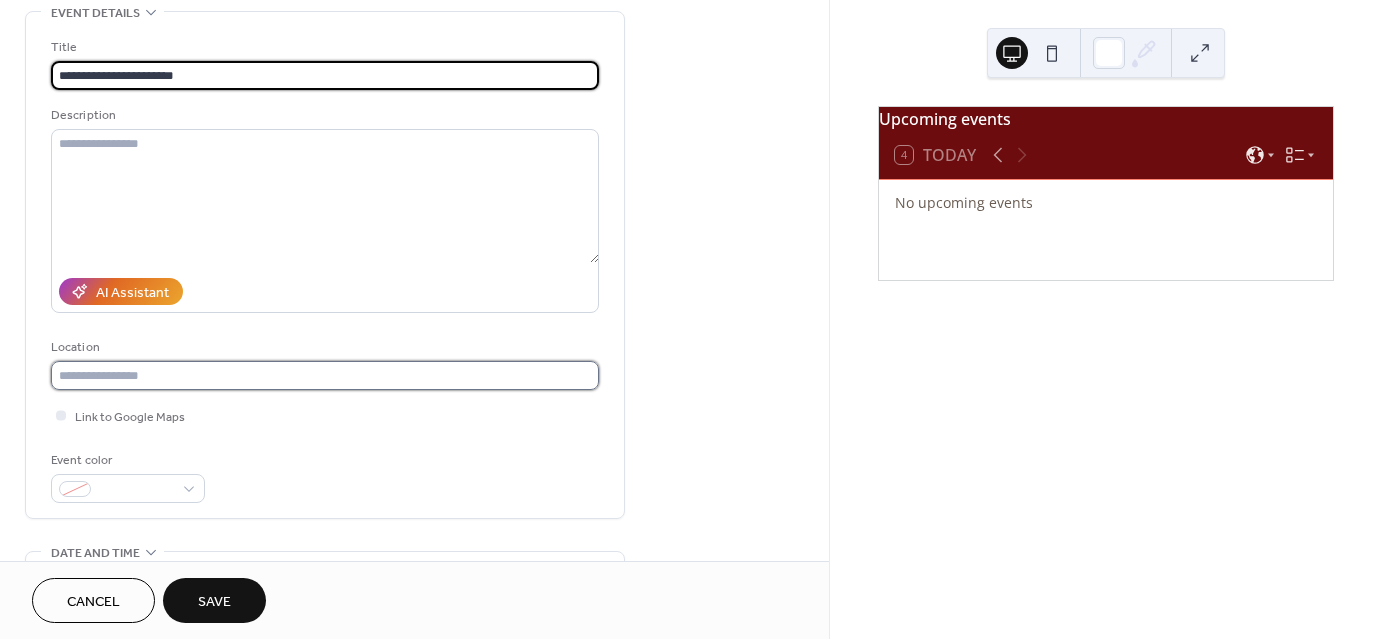click at bounding box center (325, 375) 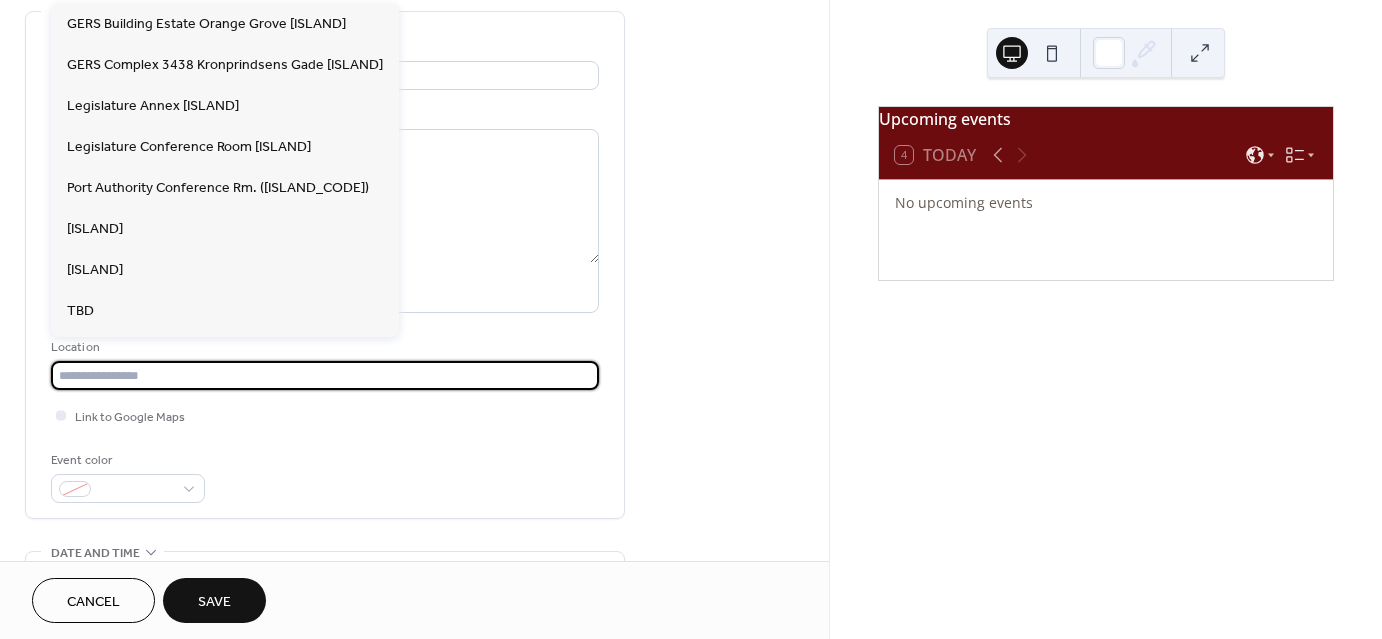 click on "**********" at bounding box center (325, 270) 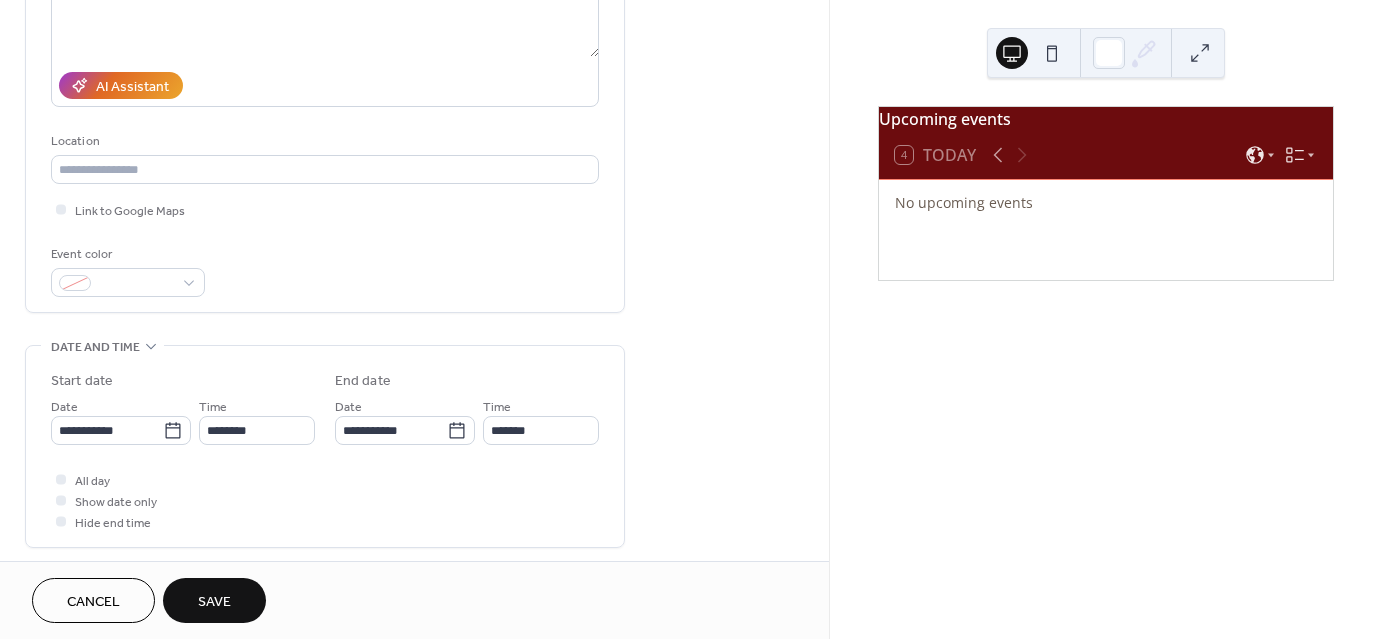 scroll, scrollTop: 400, scrollLeft: 0, axis: vertical 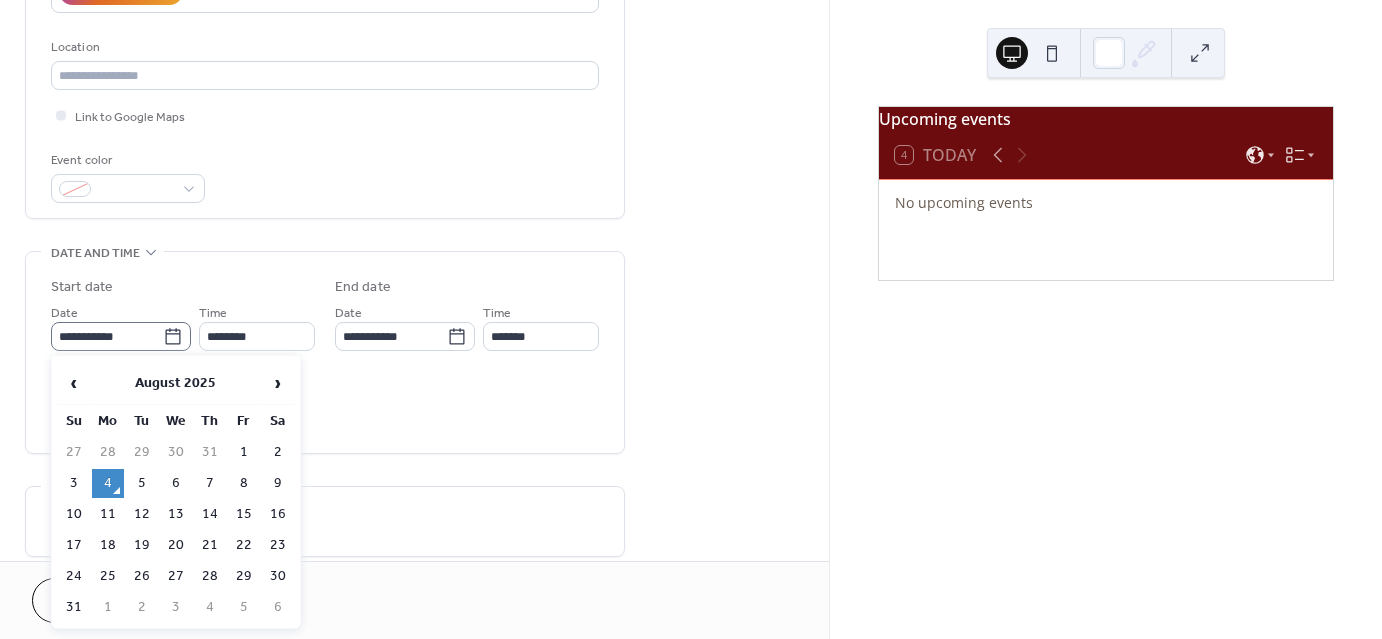 click 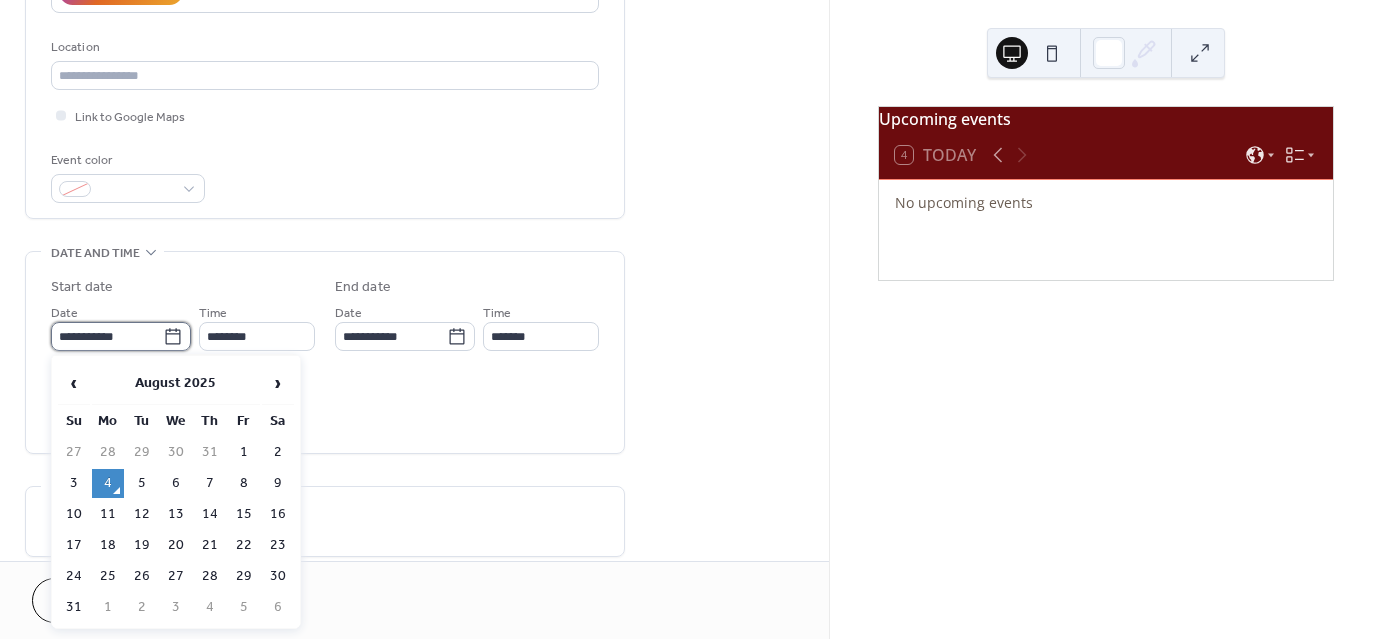 click on "**********" at bounding box center [107, 336] 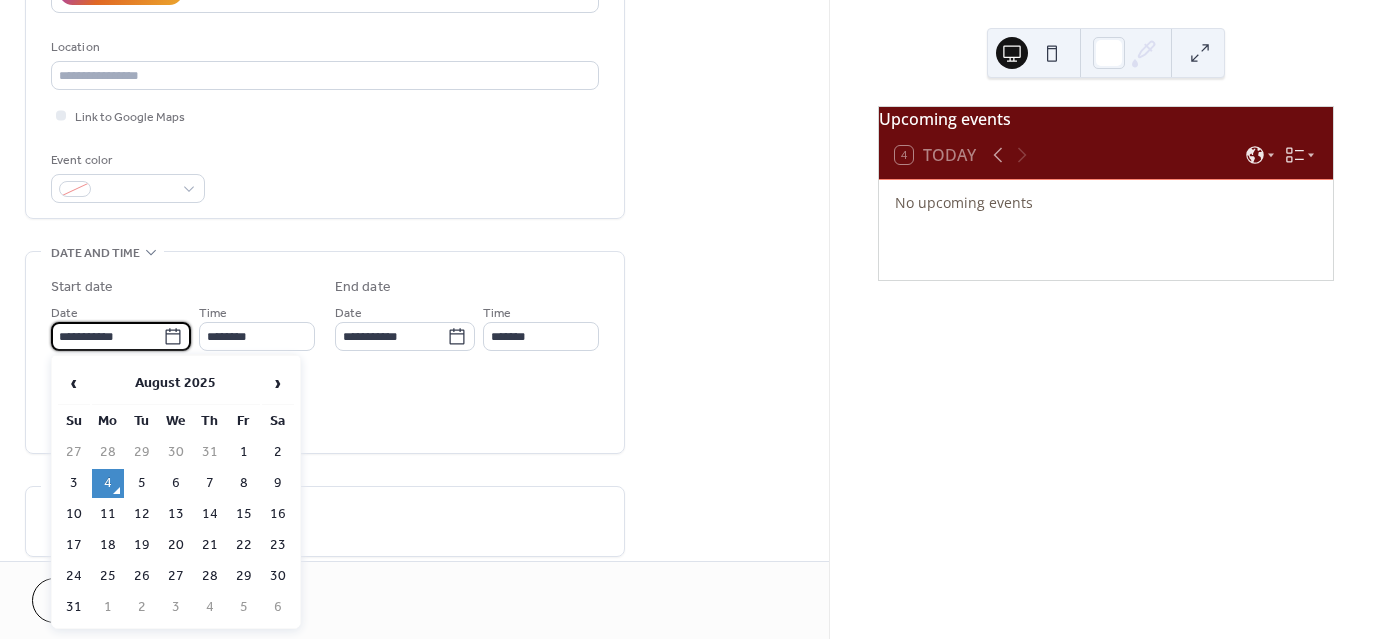 click on "**********" at bounding box center [325, 357] 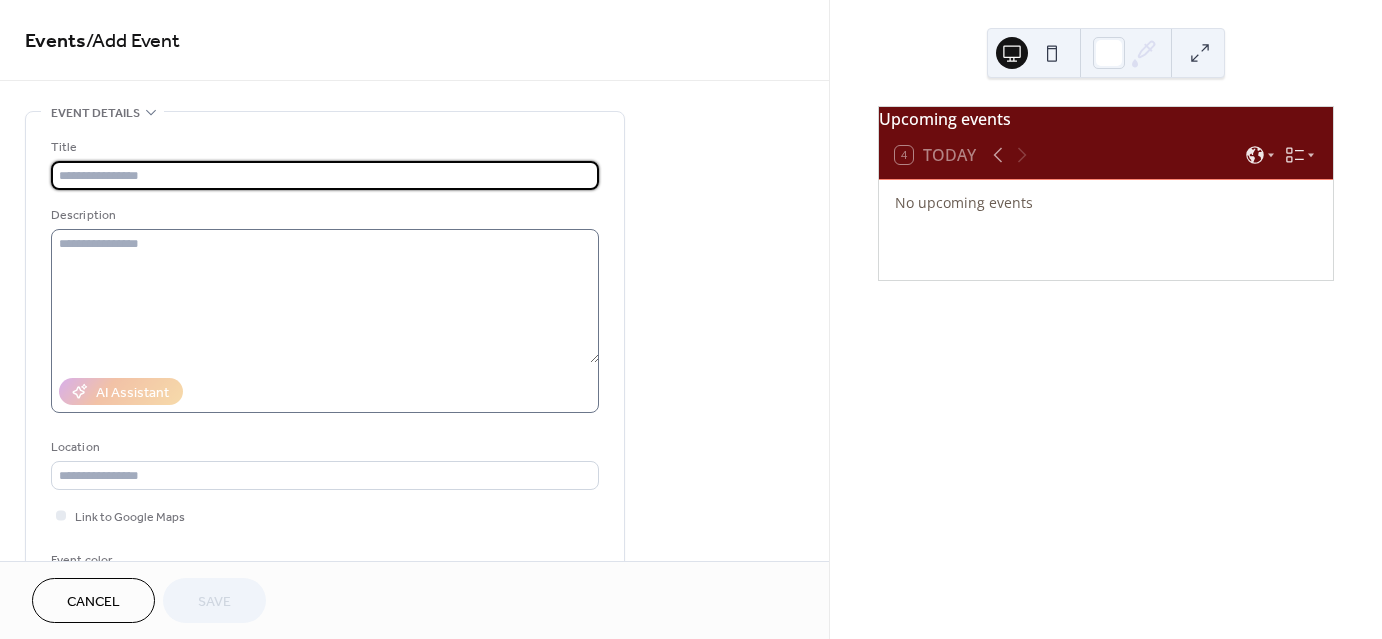 scroll, scrollTop: 0, scrollLeft: 0, axis: both 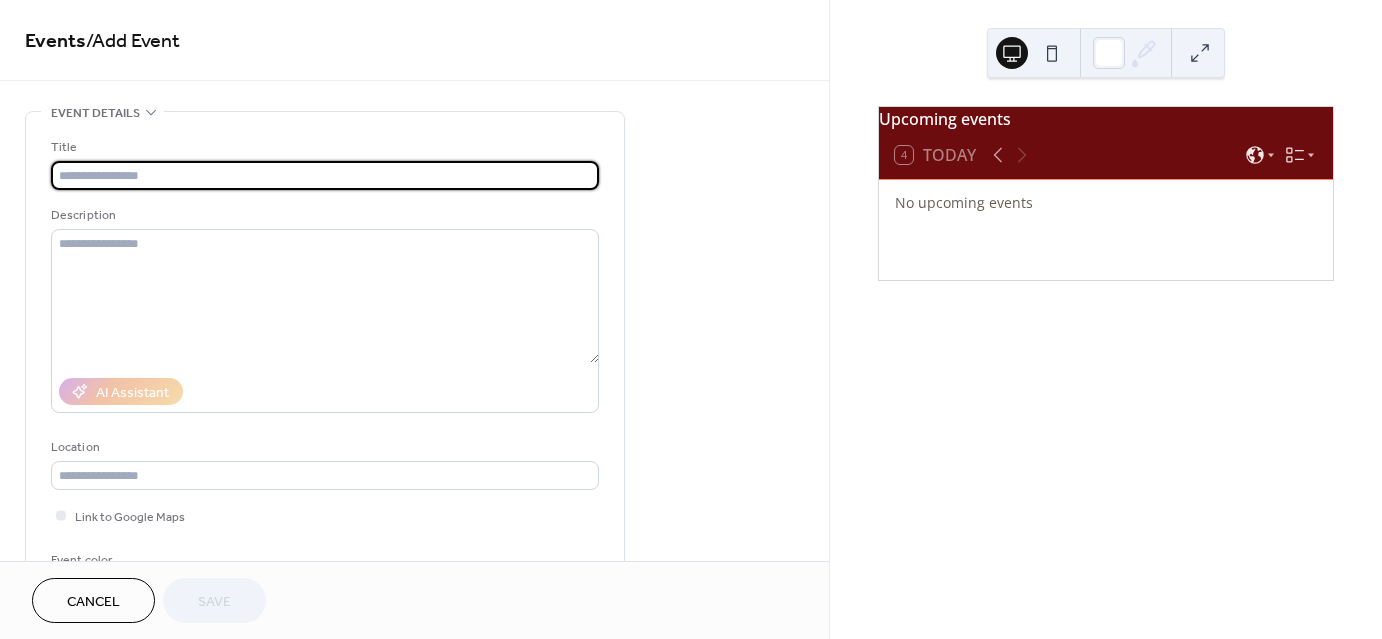 click at bounding box center [325, 175] 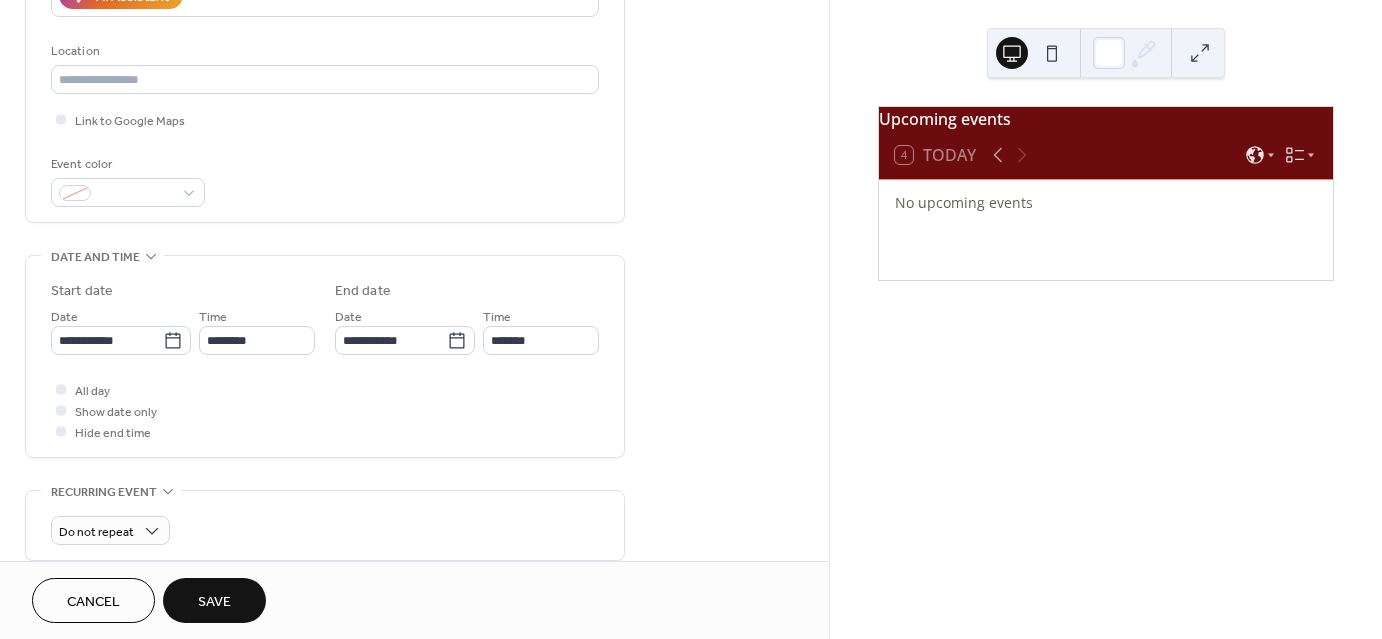 scroll, scrollTop: 400, scrollLeft: 0, axis: vertical 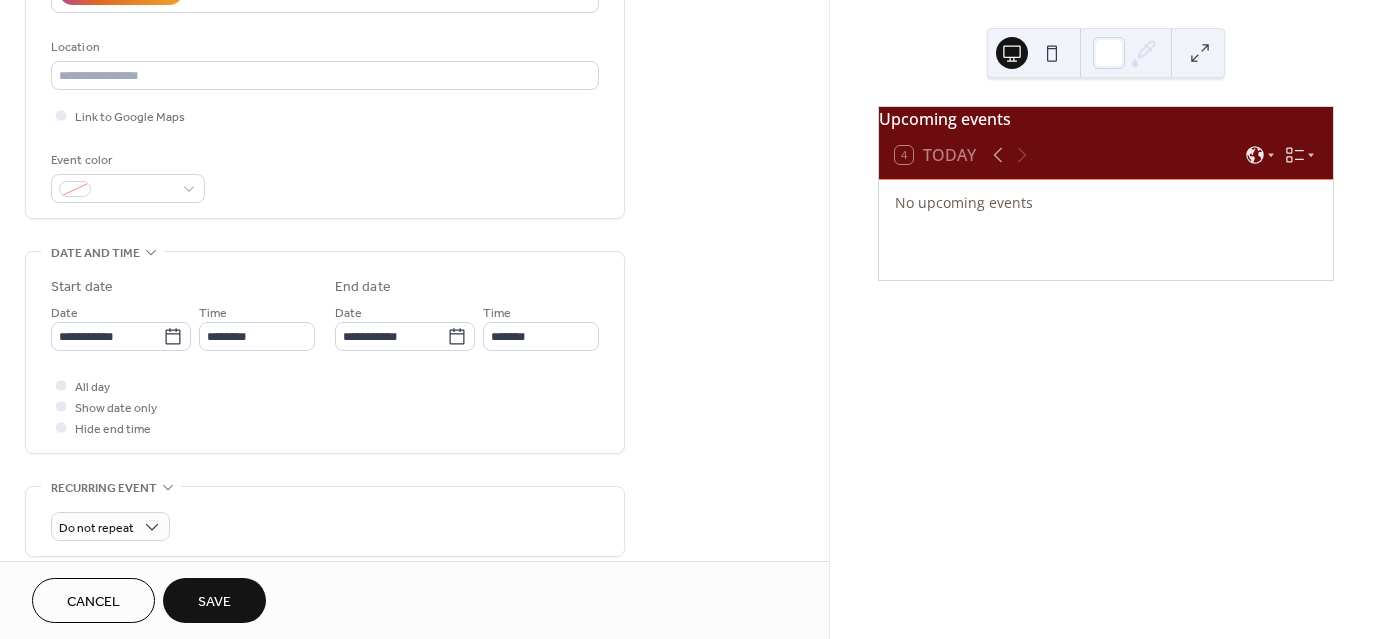 type on "**********" 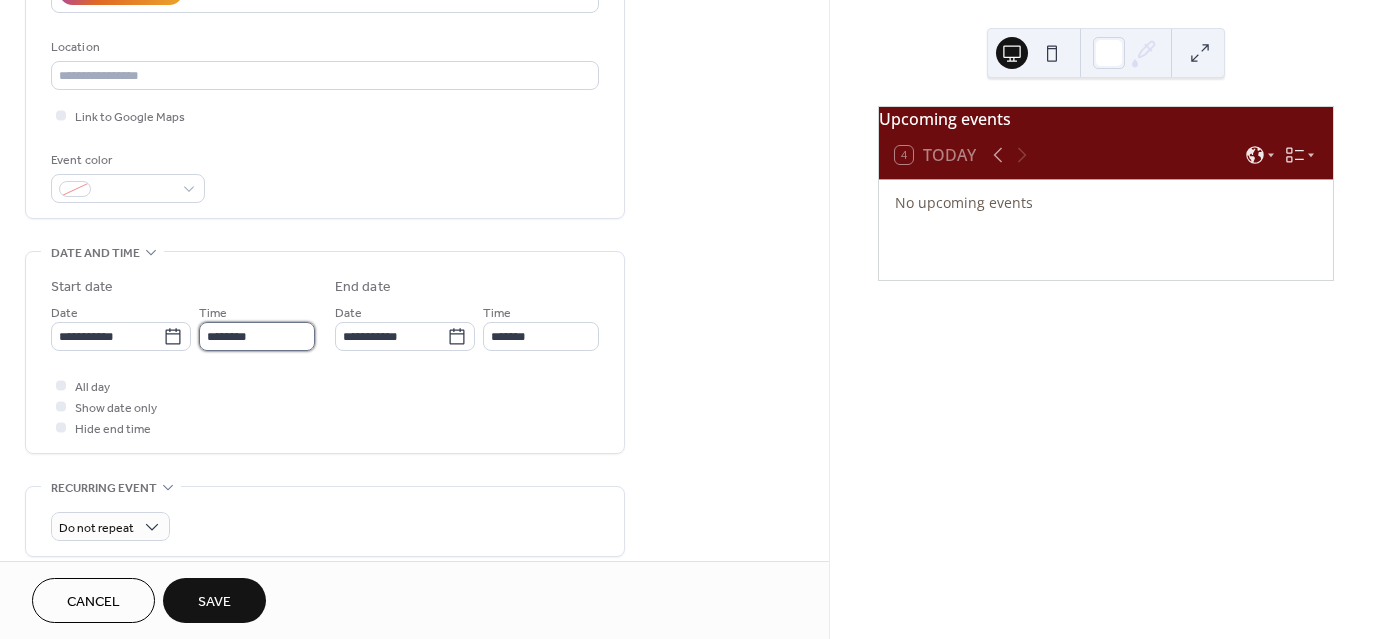 click on "********" at bounding box center (257, 336) 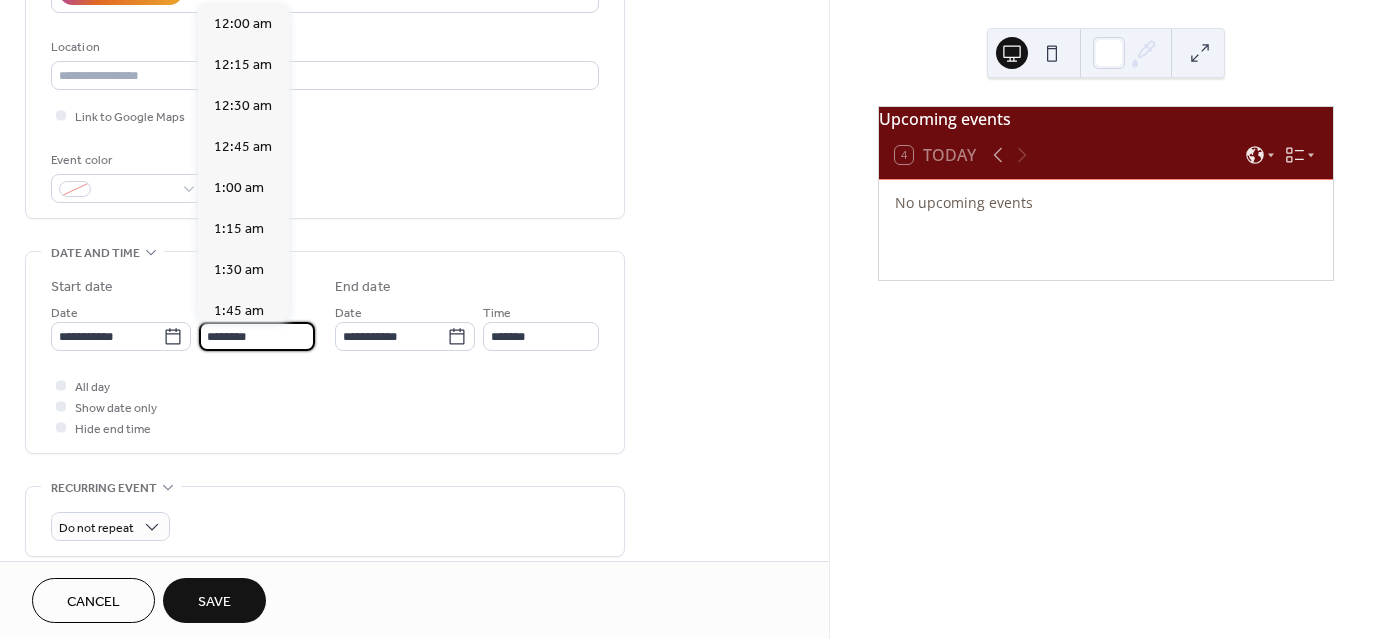 scroll, scrollTop: 1968, scrollLeft: 0, axis: vertical 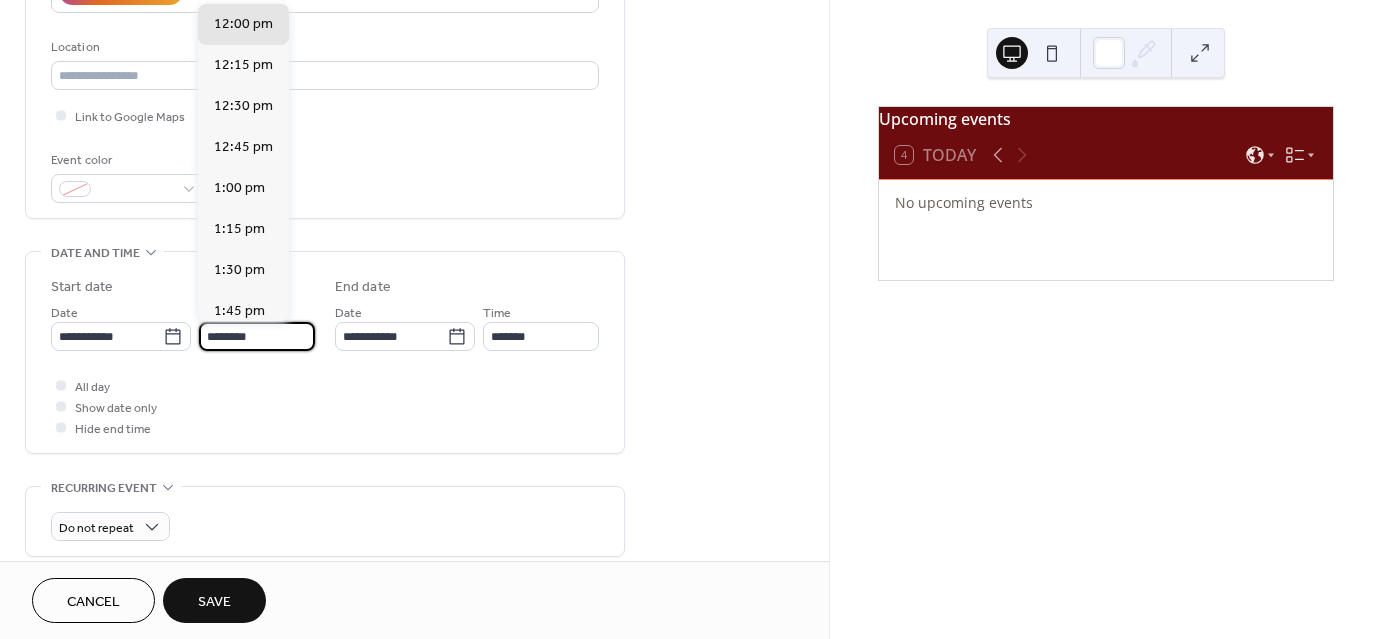 click on "********" at bounding box center [257, 336] 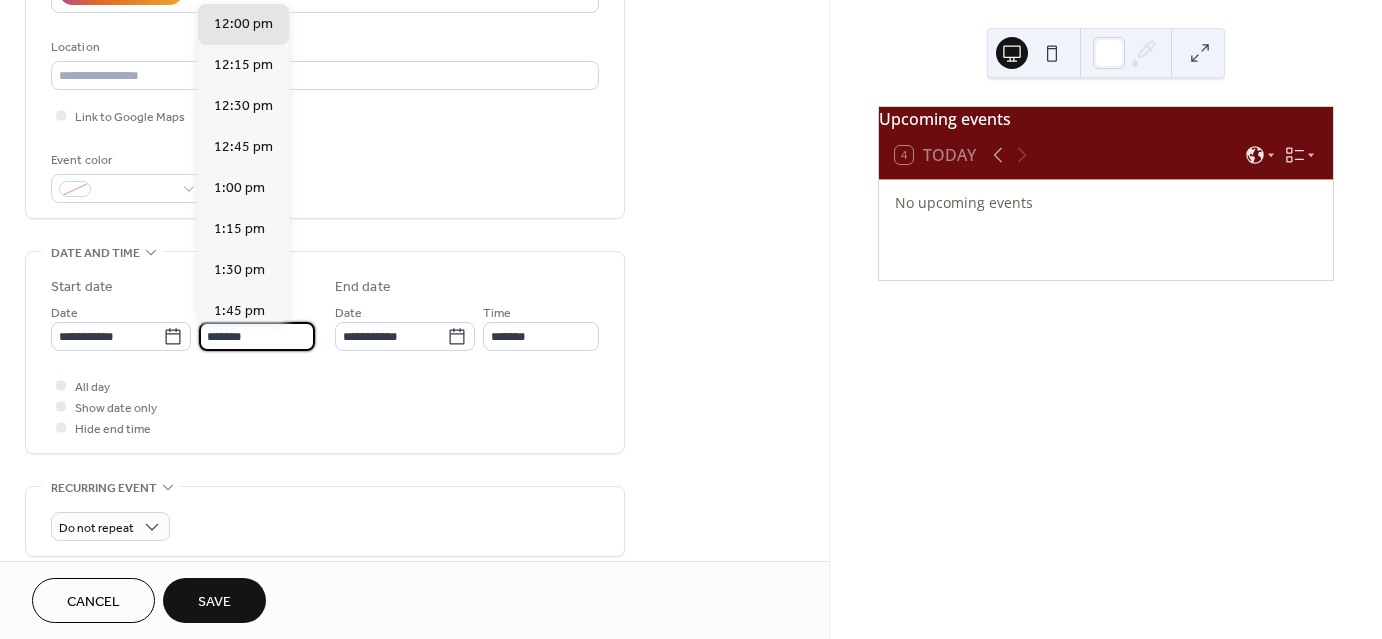 scroll, scrollTop: 2952, scrollLeft: 0, axis: vertical 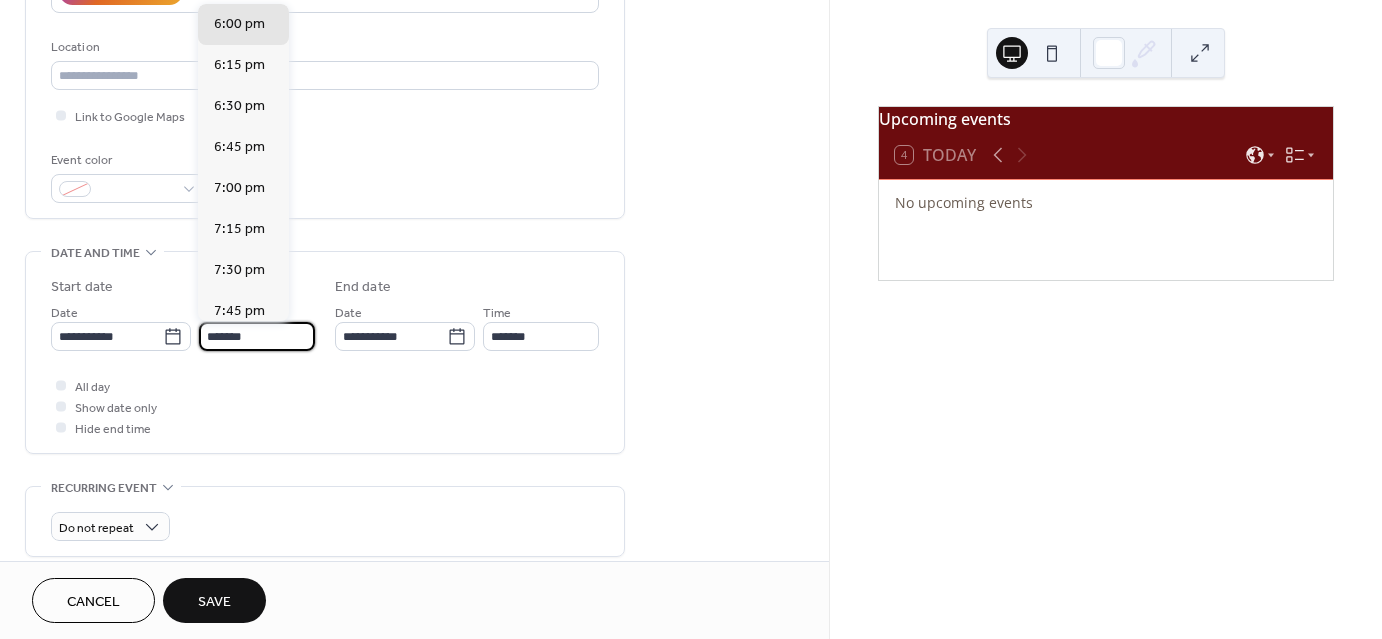 type on "*******" 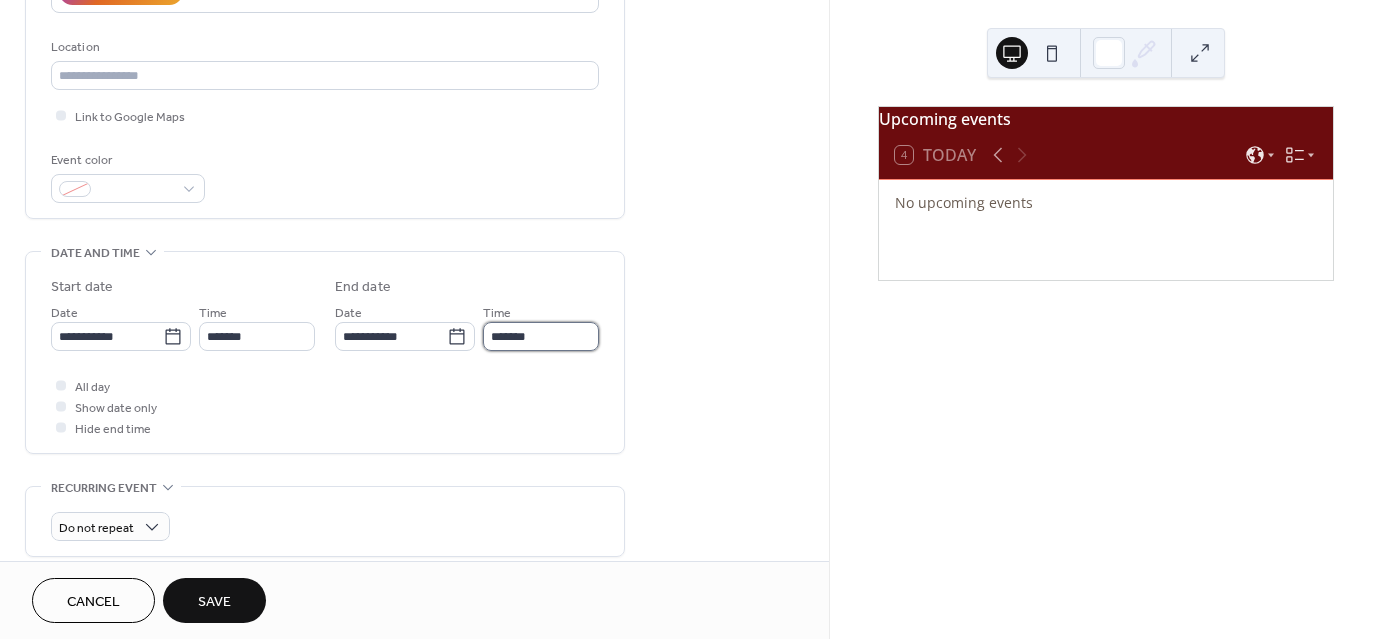 click on "*******" at bounding box center [541, 336] 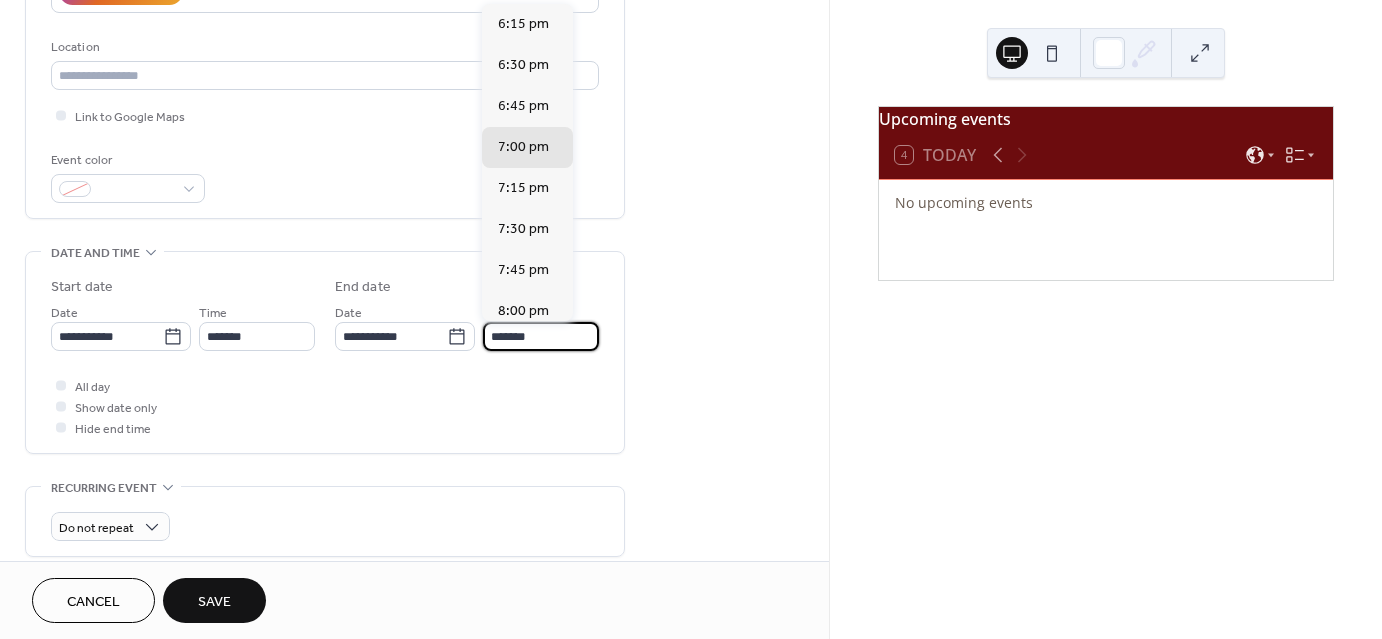 click on "*******" at bounding box center [541, 336] 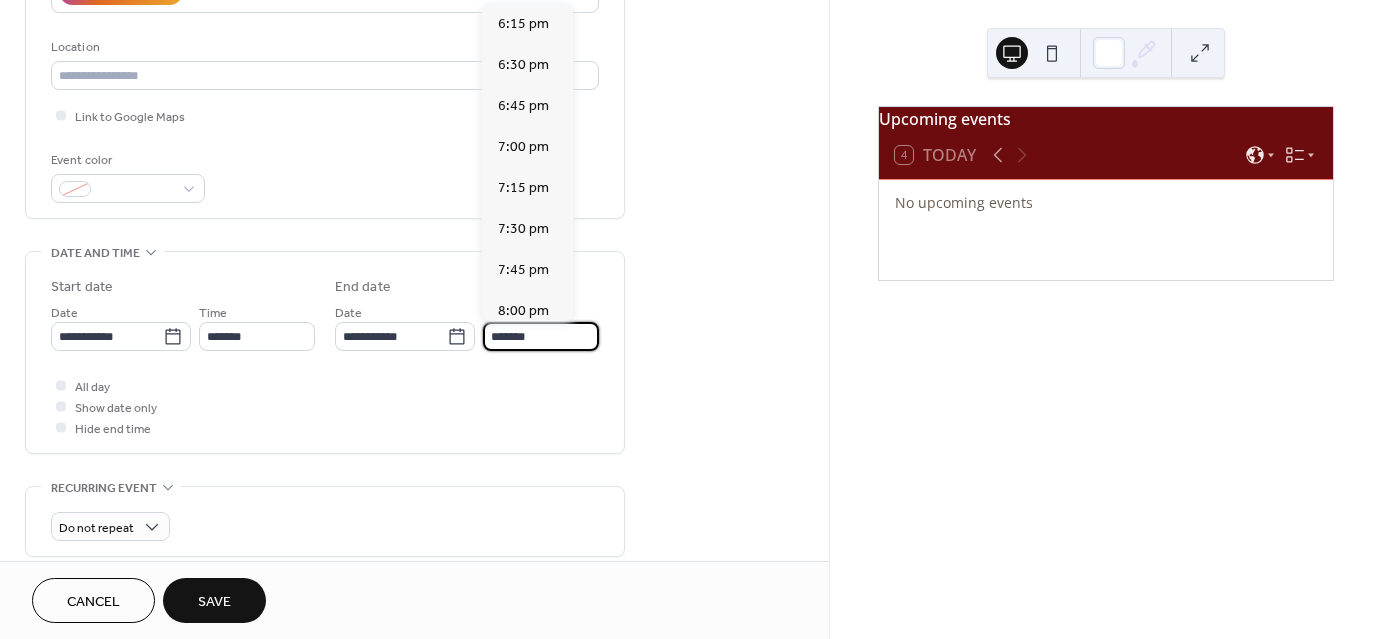 scroll, scrollTop: 287, scrollLeft: 0, axis: vertical 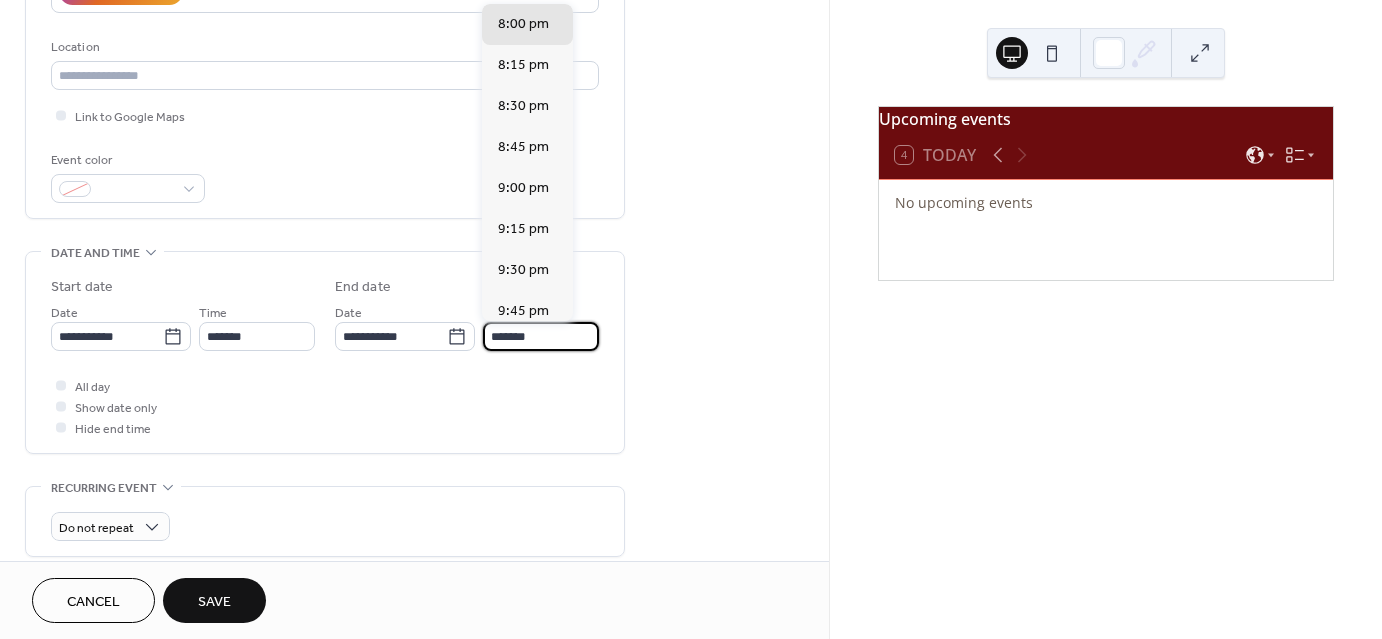 type on "*******" 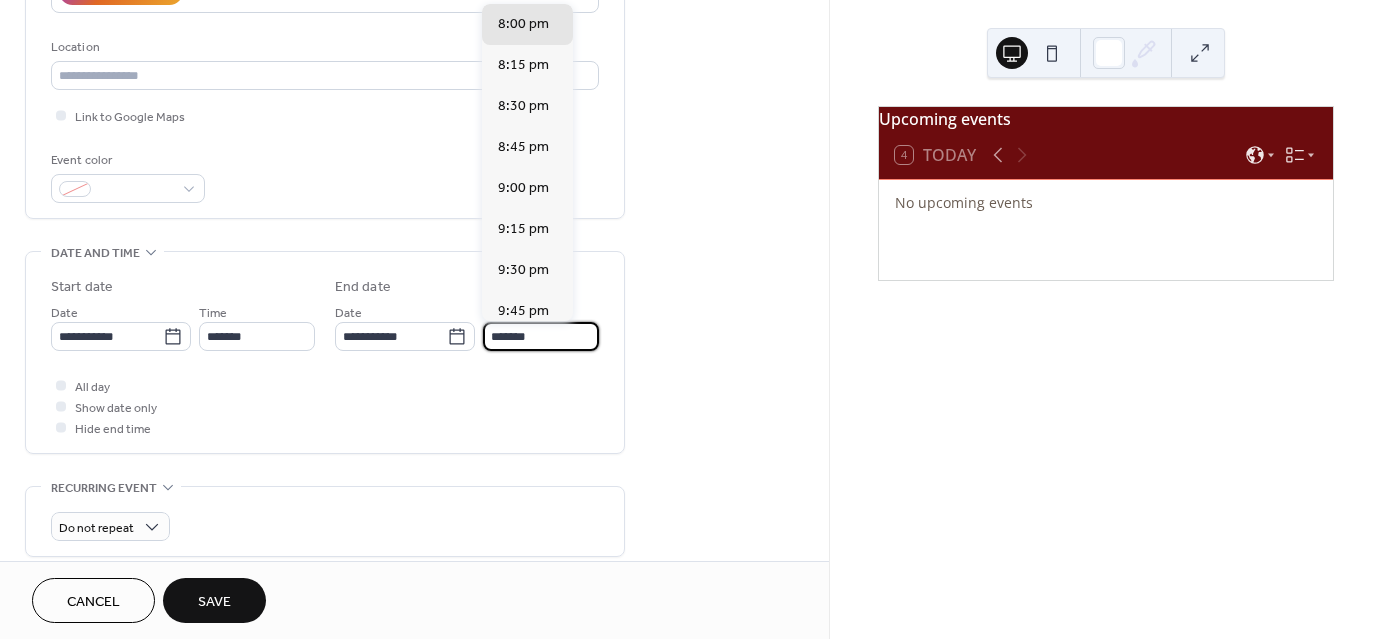 click on "All day Show date only Hide end time" at bounding box center (325, 406) 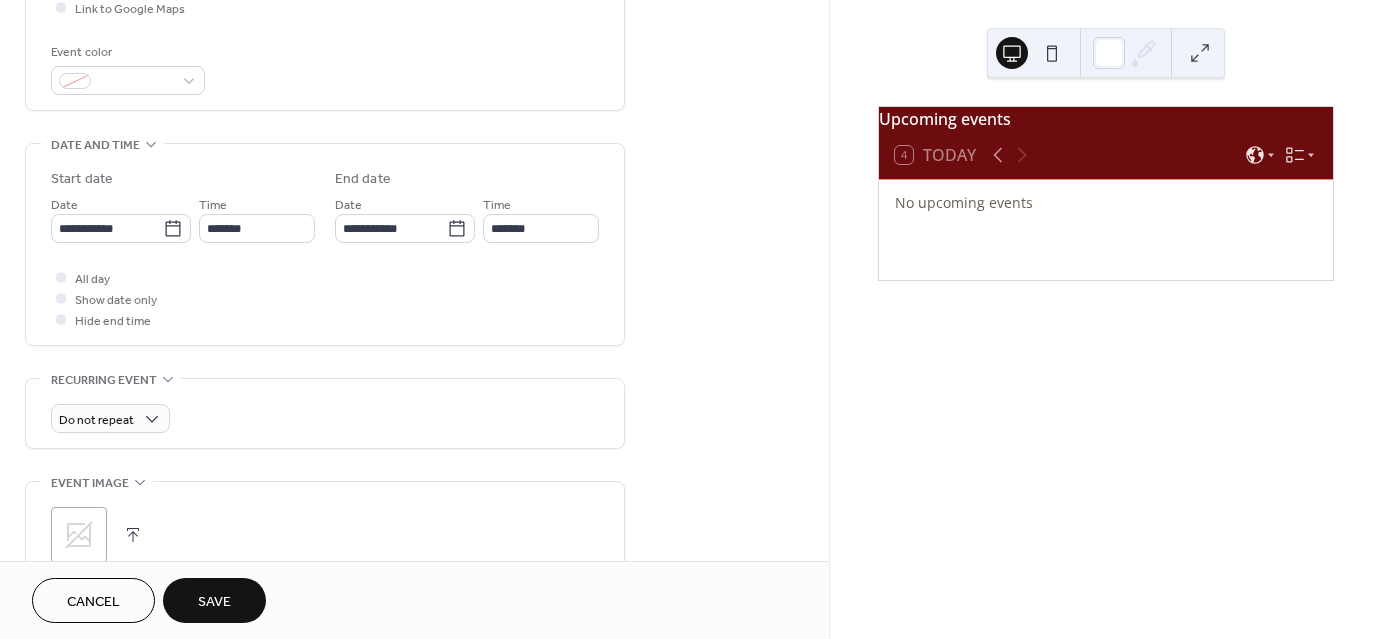 scroll, scrollTop: 522, scrollLeft: 0, axis: vertical 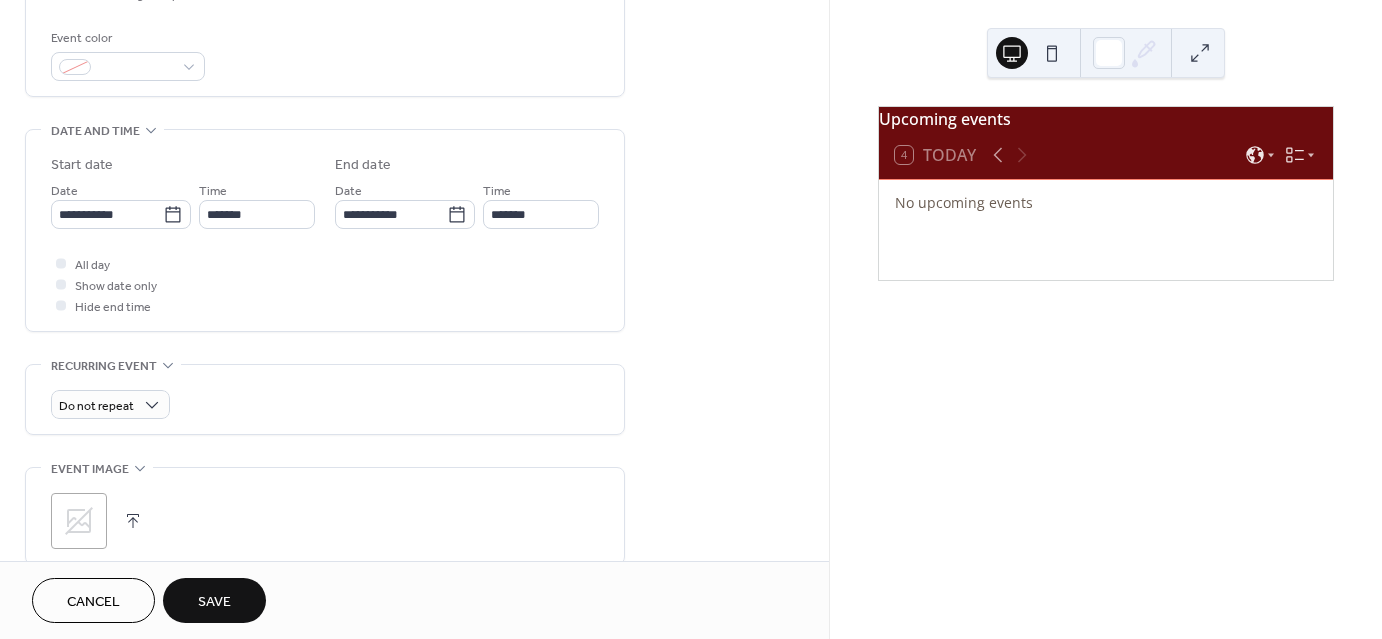 click on "Save" at bounding box center [214, 600] 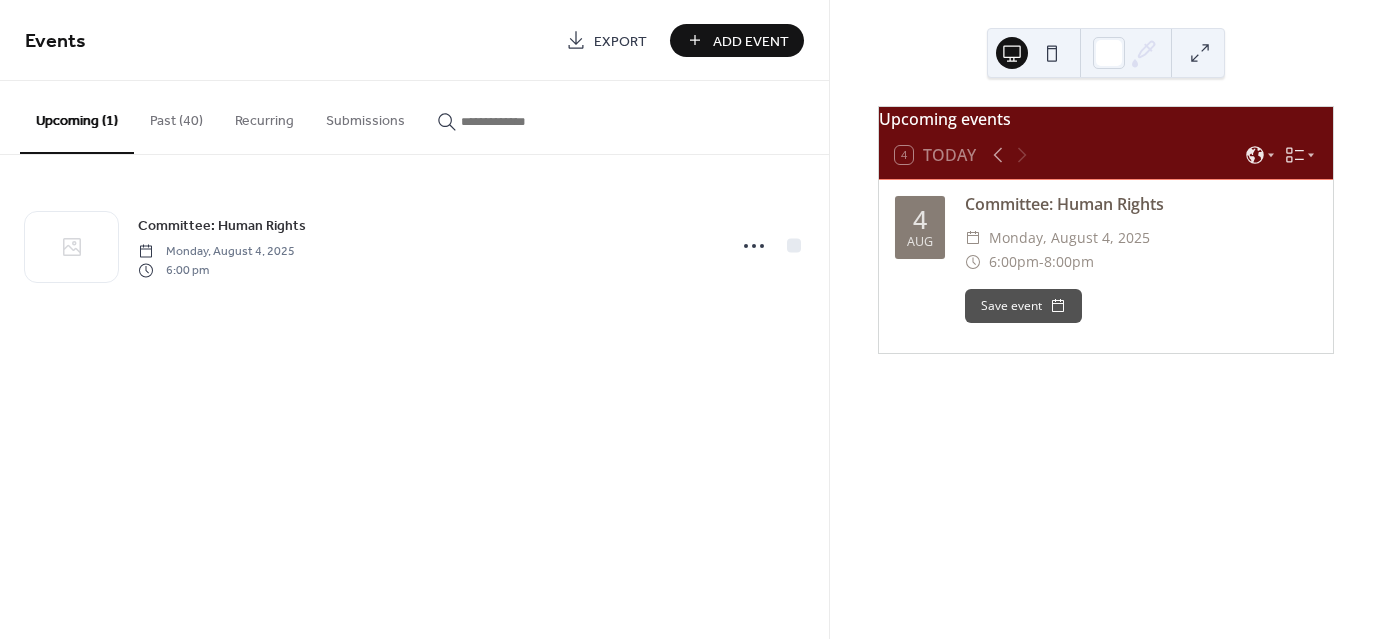click on "Events Export Add Event Upcoming (1) Past (40) Recurring Submissions Committee: Human Rights Monday, August 4, 2025 6:00 pm Cancel" at bounding box center (414, 319) 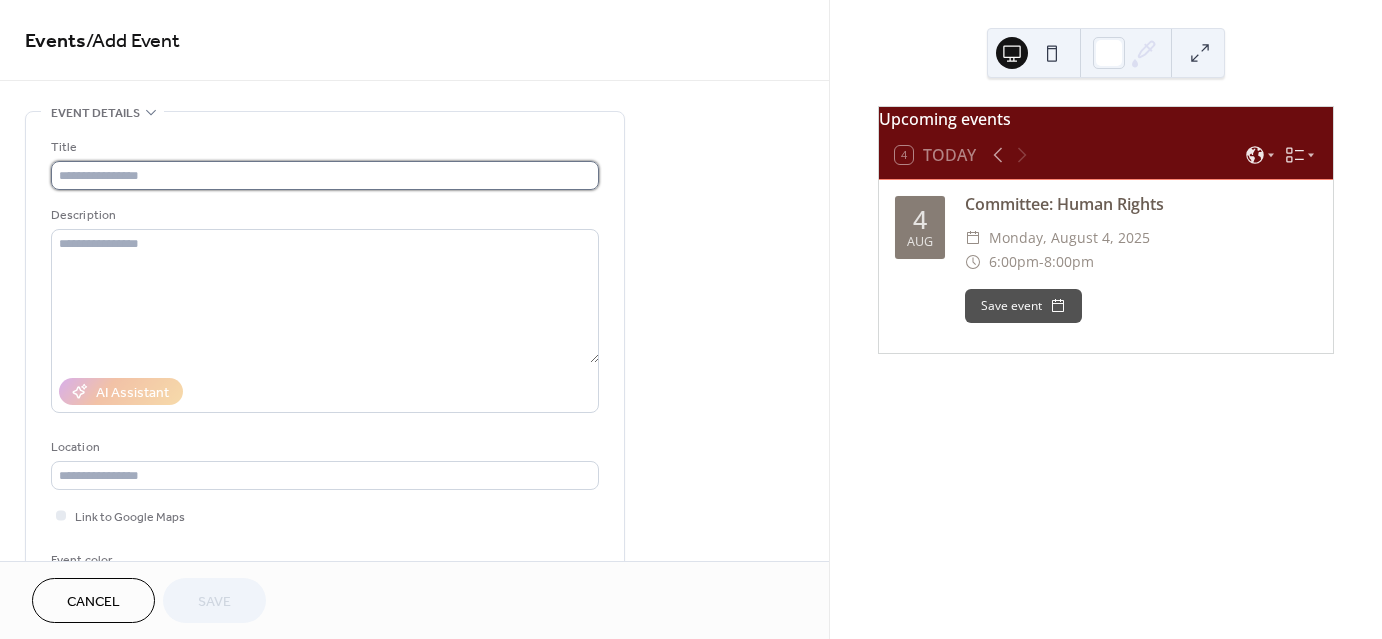 click at bounding box center [325, 175] 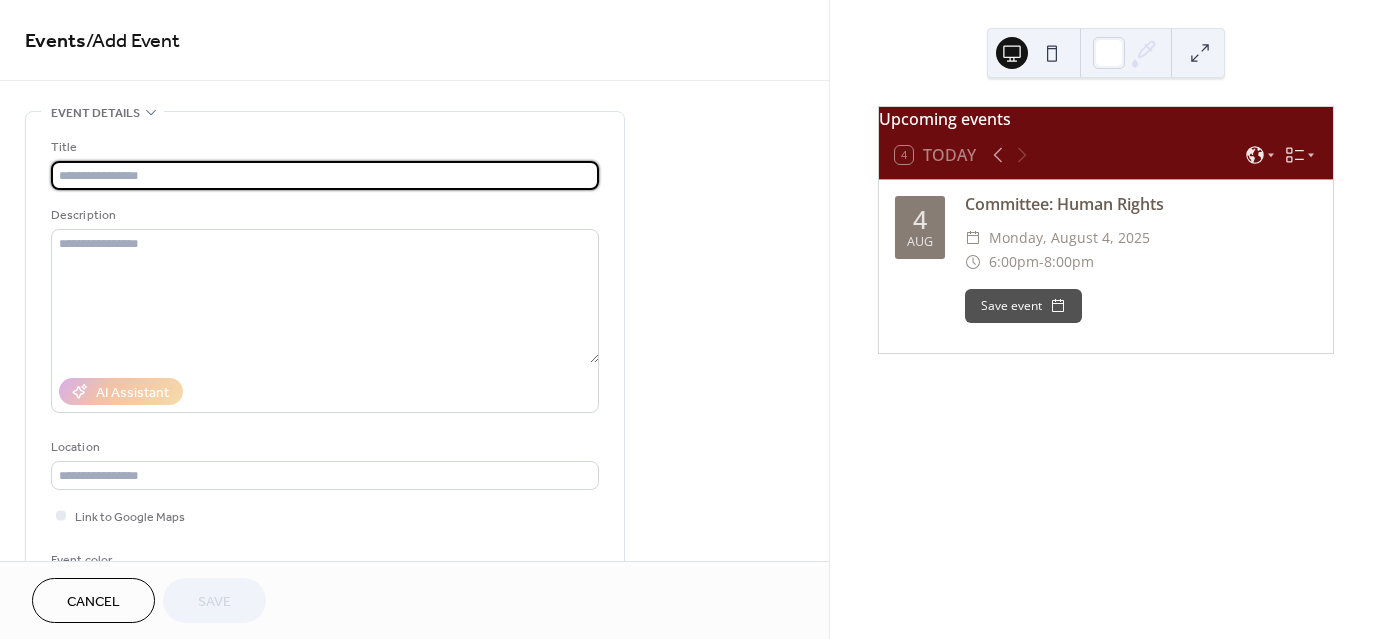 paste on "**********" 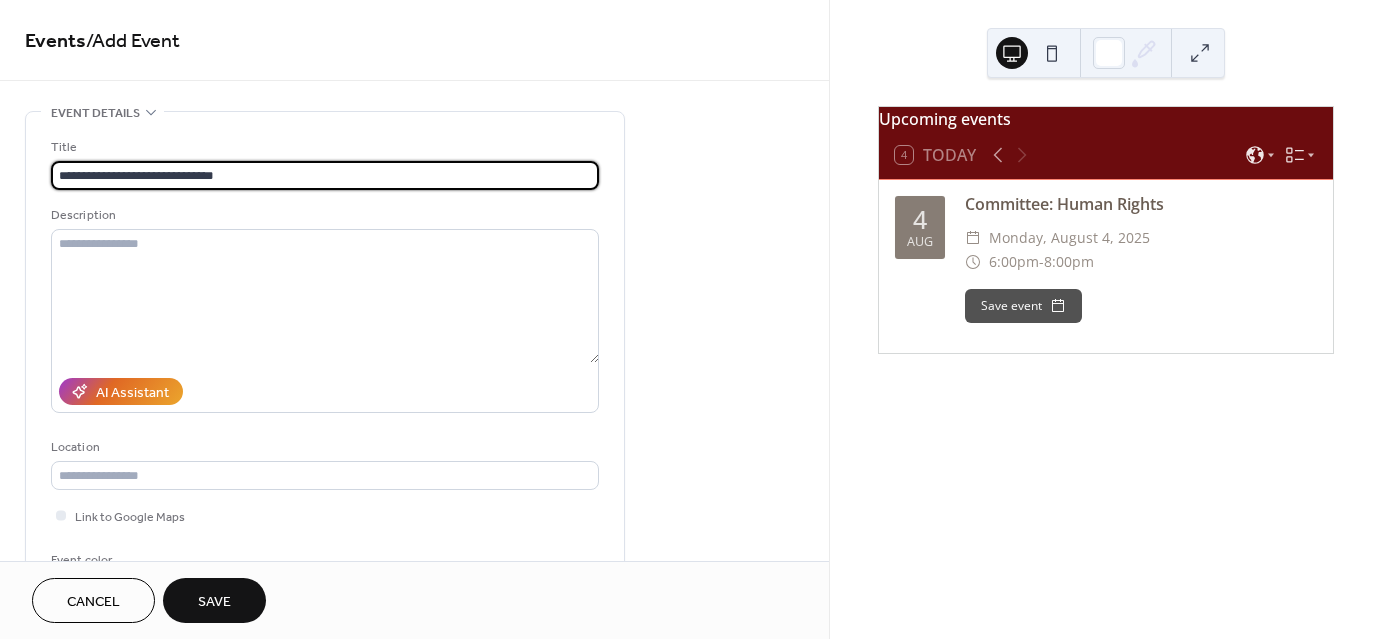 type on "**********" 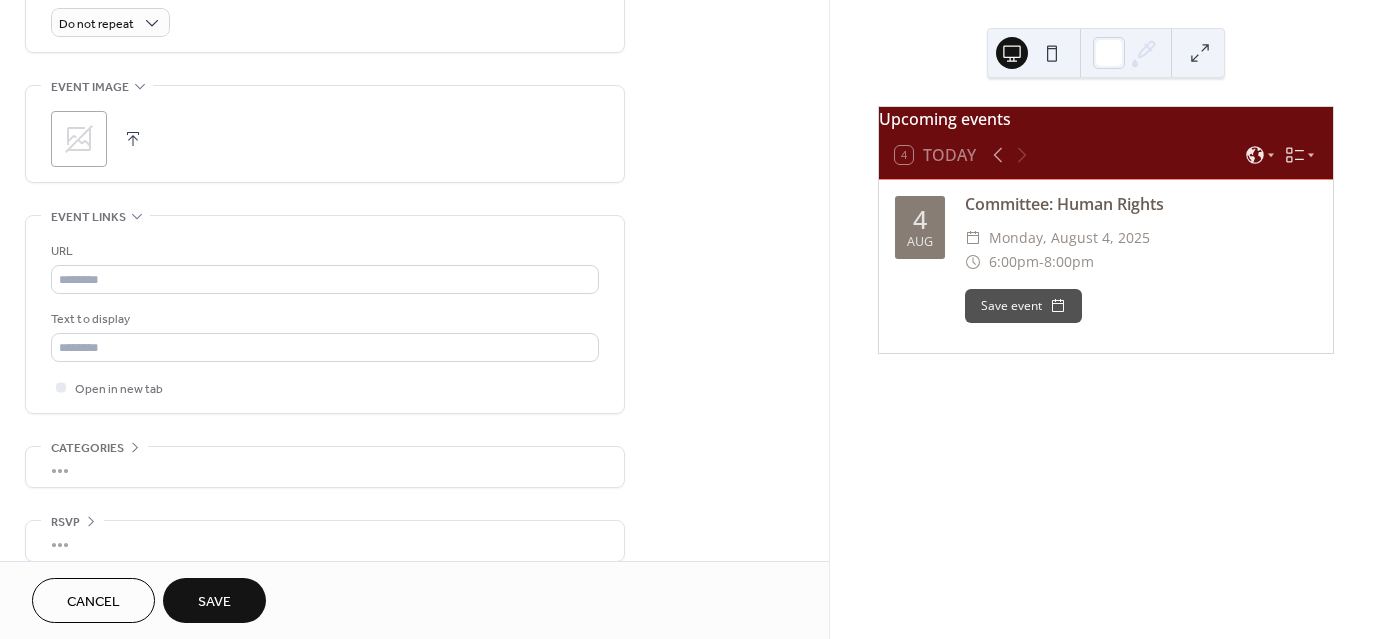 scroll, scrollTop: 922, scrollLeft: 0, axis: vertical 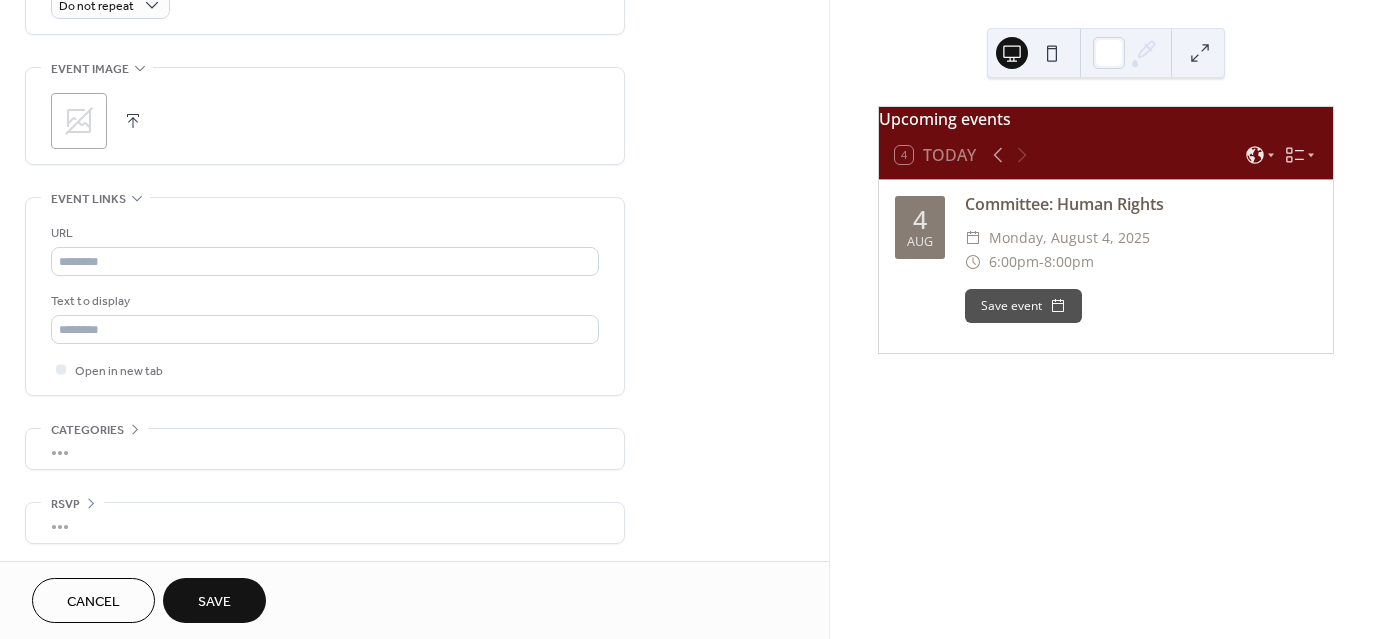 click on "URL Text to display Open in new tab" at bounding box center (325, 301) 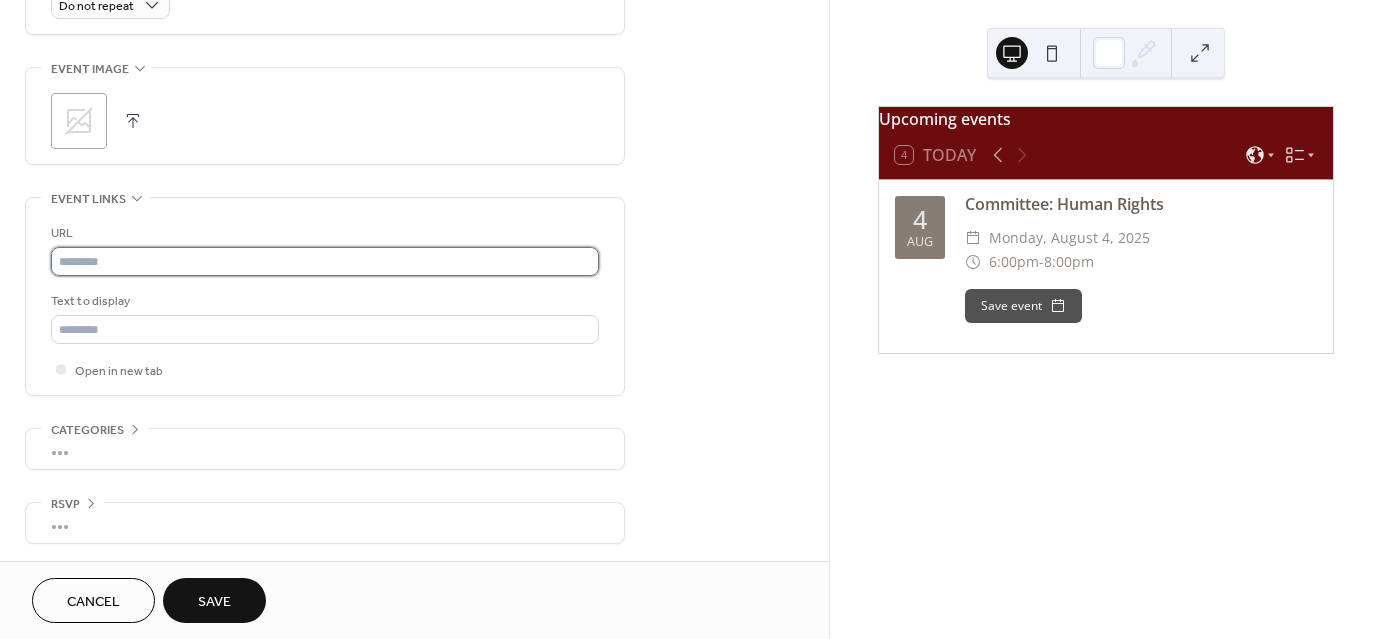 click at bounding box center (325, 261) 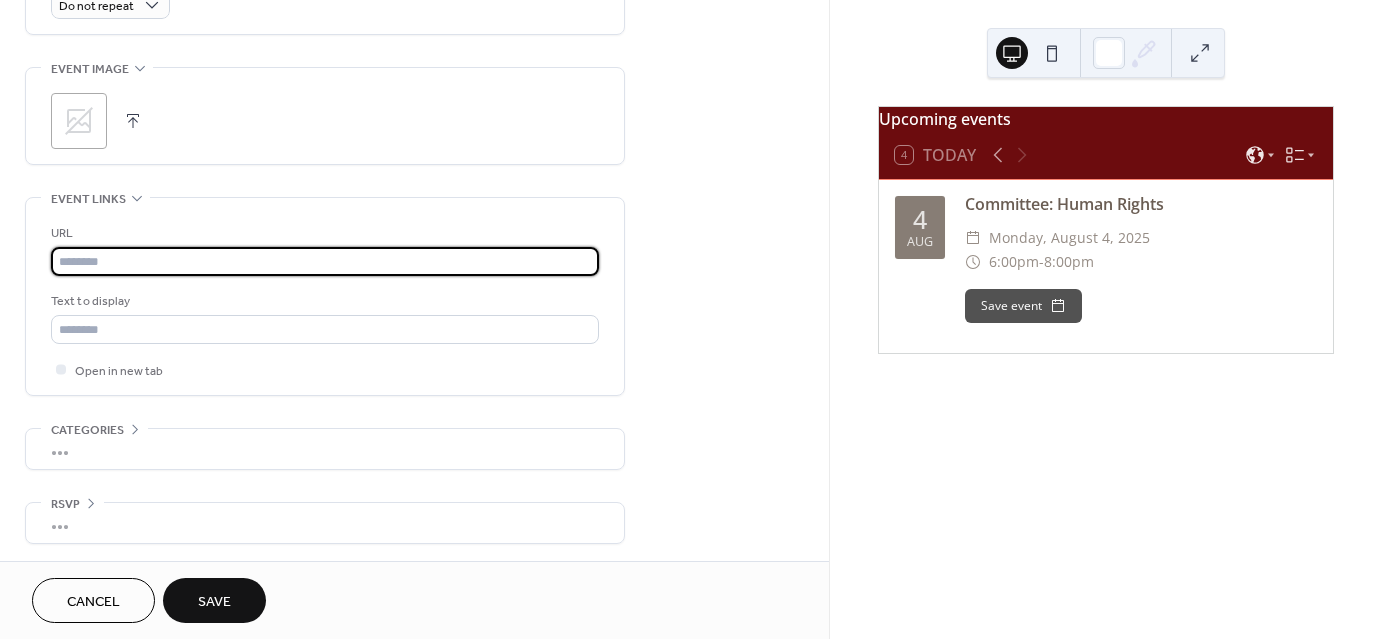 paste on "**********" 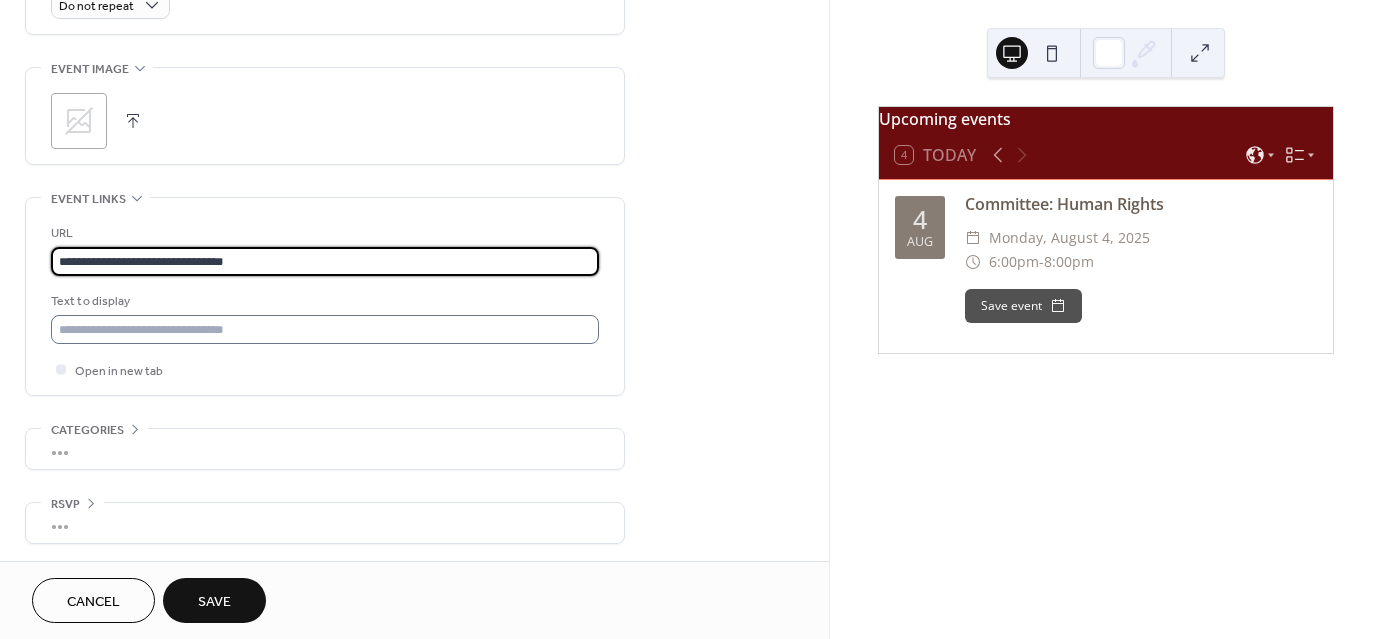 type on "**********" 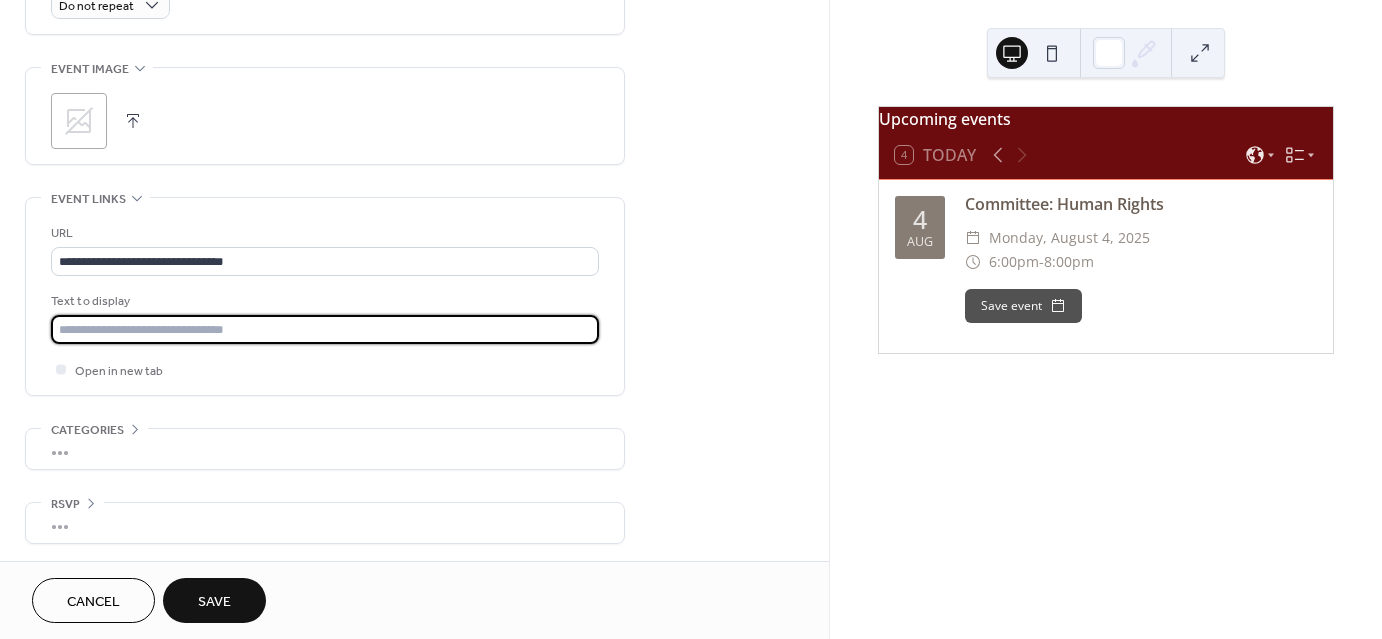 click at bounding box center (325, 329) 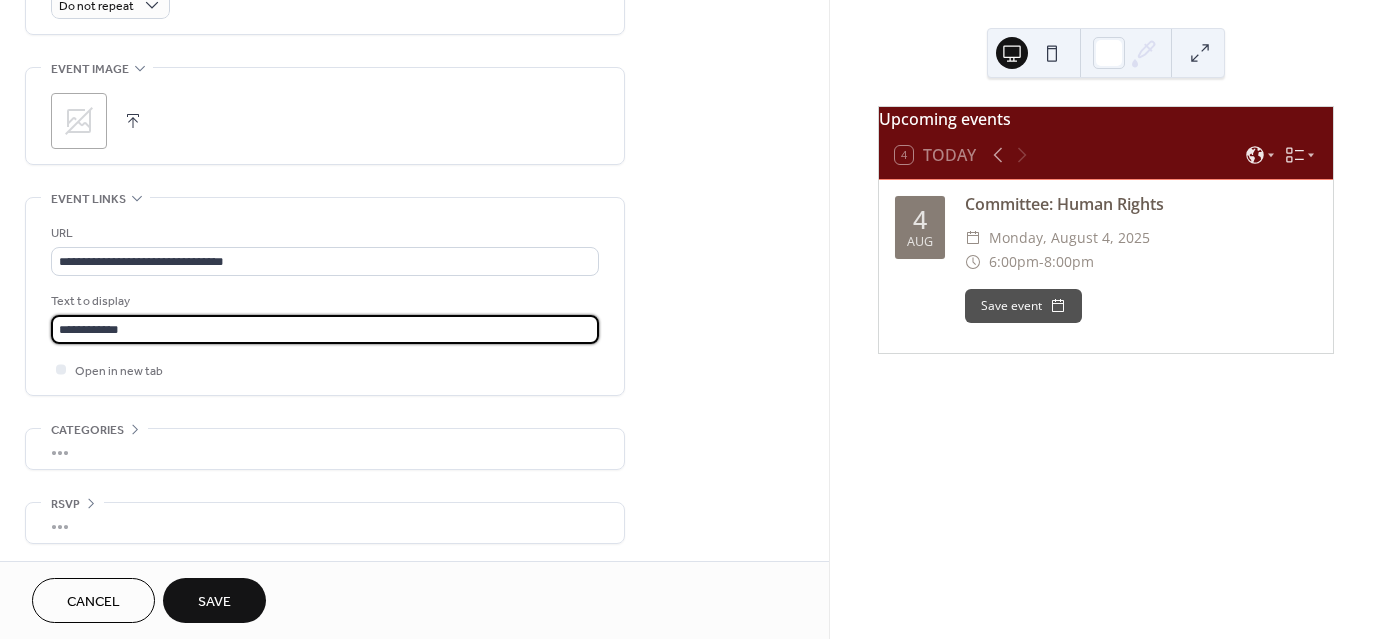 click on "**********" at bounding box center [325, 329] 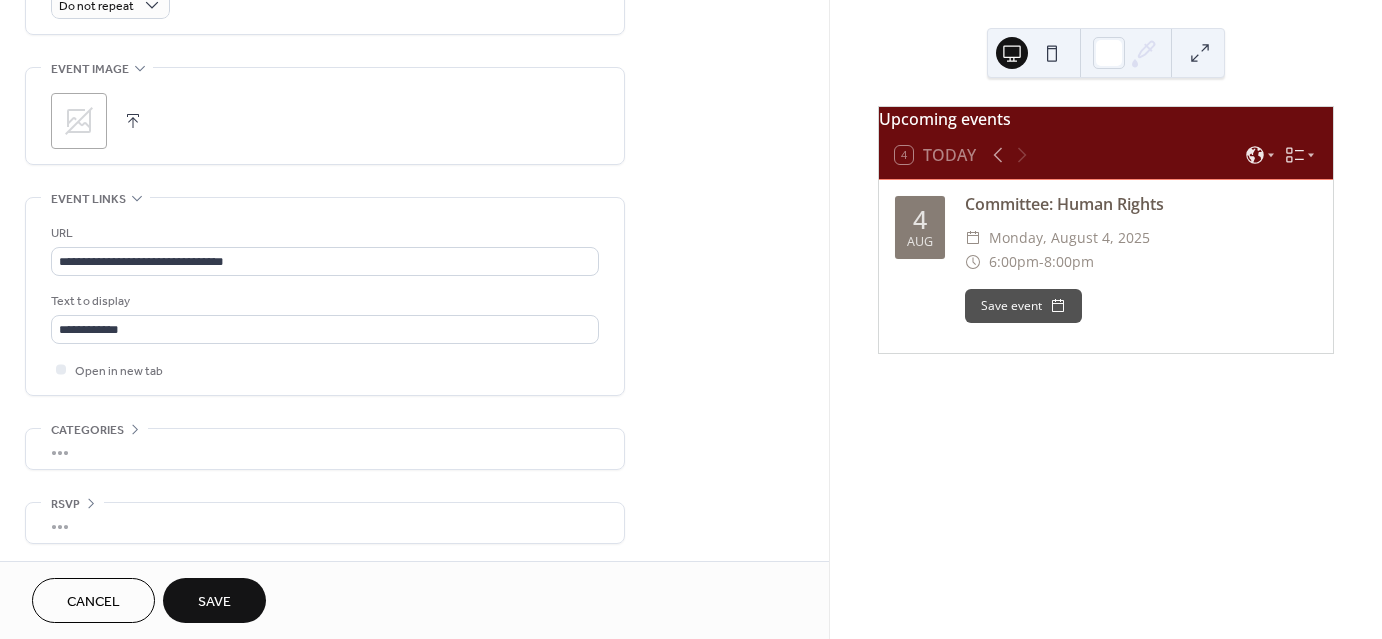 click on "**********" at bounding box center (325, 296) 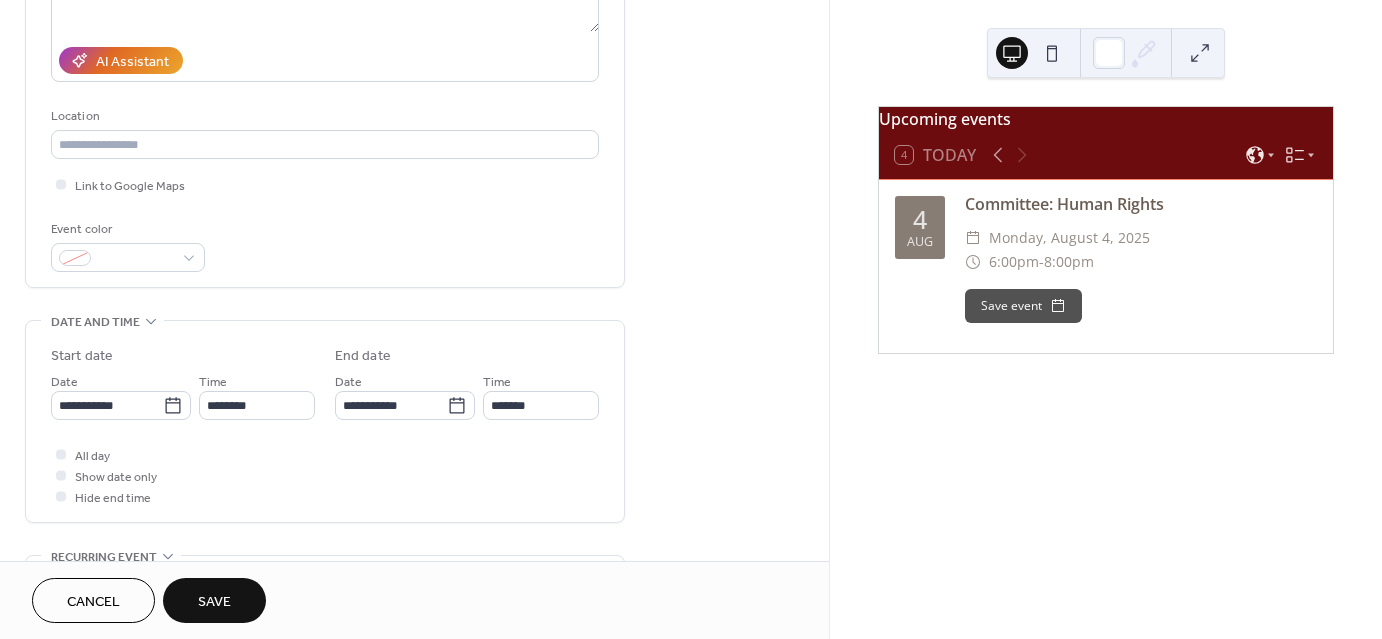scroll, scrollTop: 422, scrollLeft: 0, axis: vertical 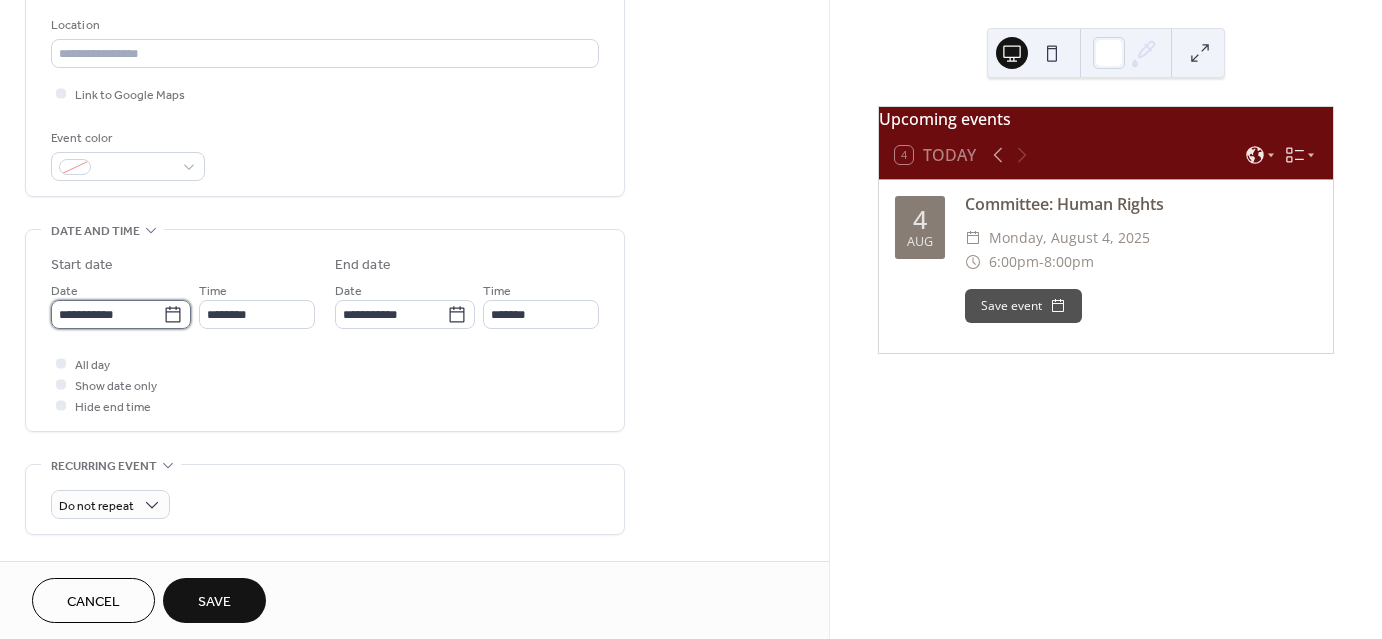 click on "**********" at bounding box center (107, 314) 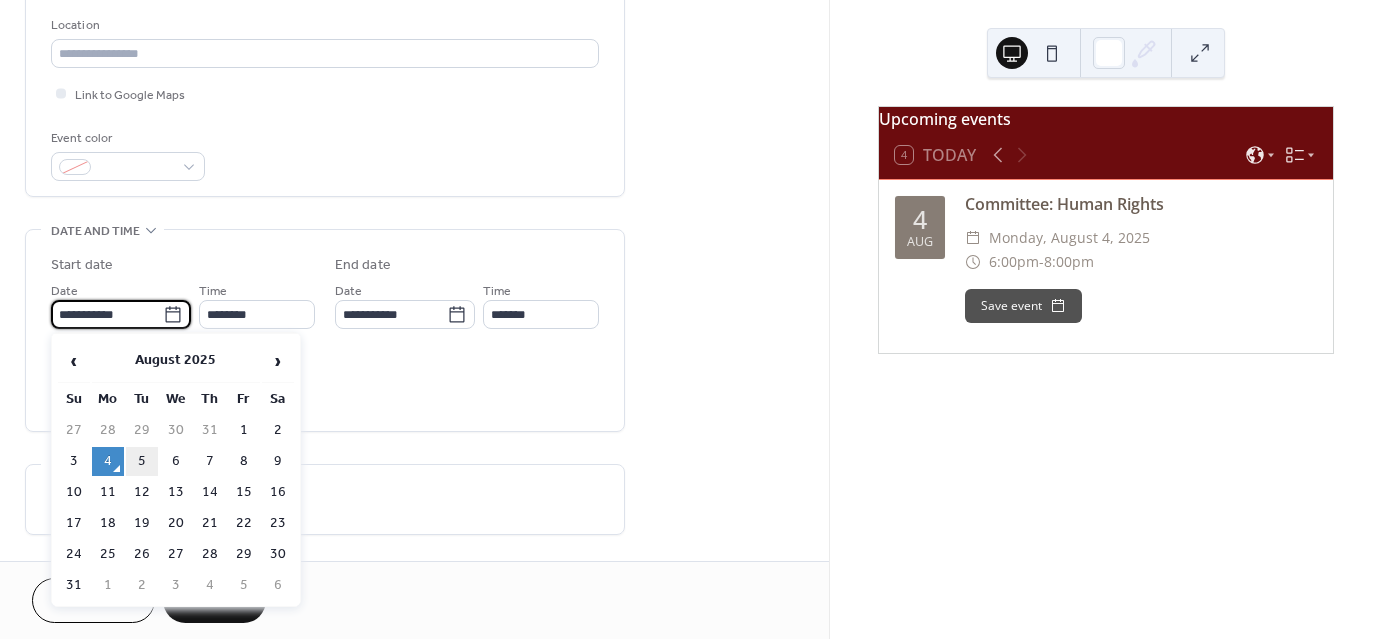 click on "5" at bounding box center (142, 461) 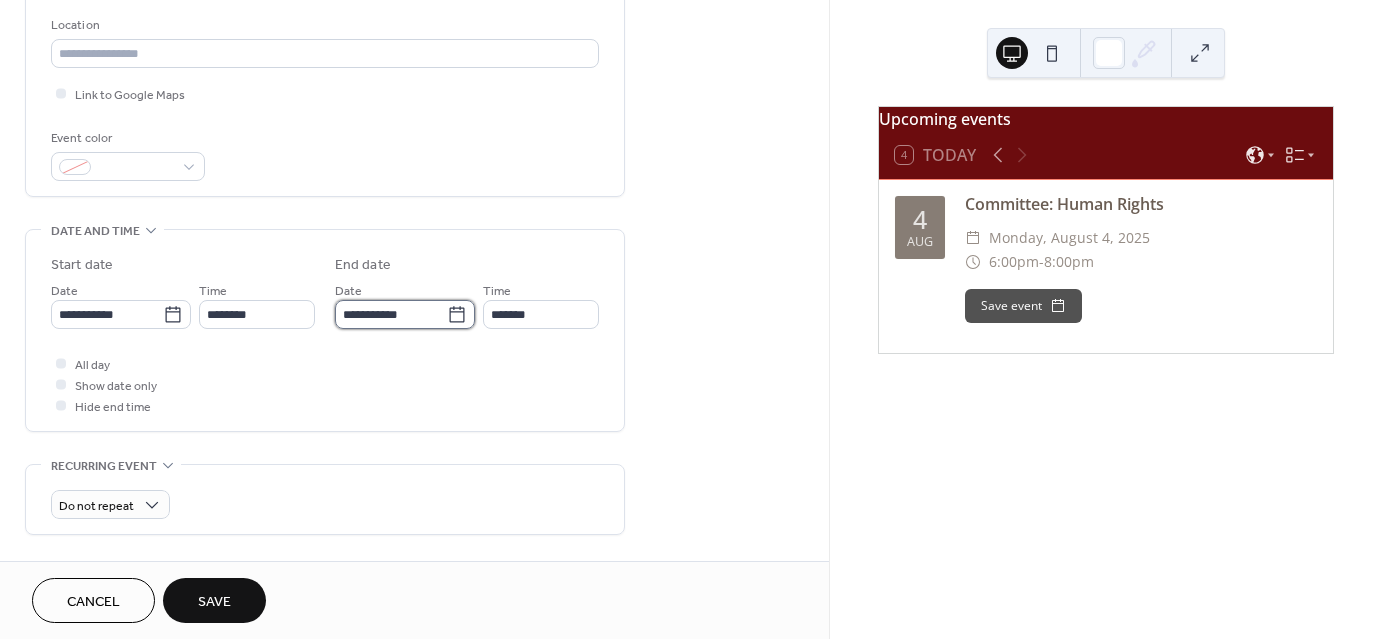 click on "**********" at bounding box center [391, 314] 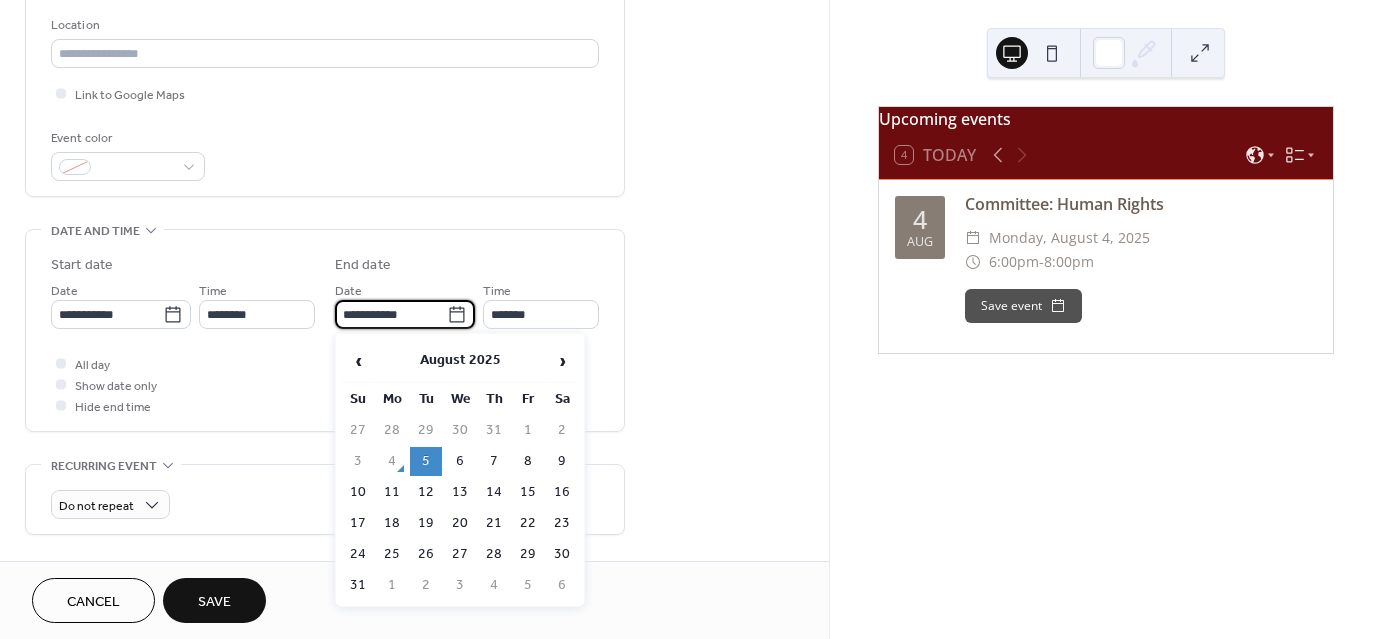 click on "**********" at bounding box center [414, 376] 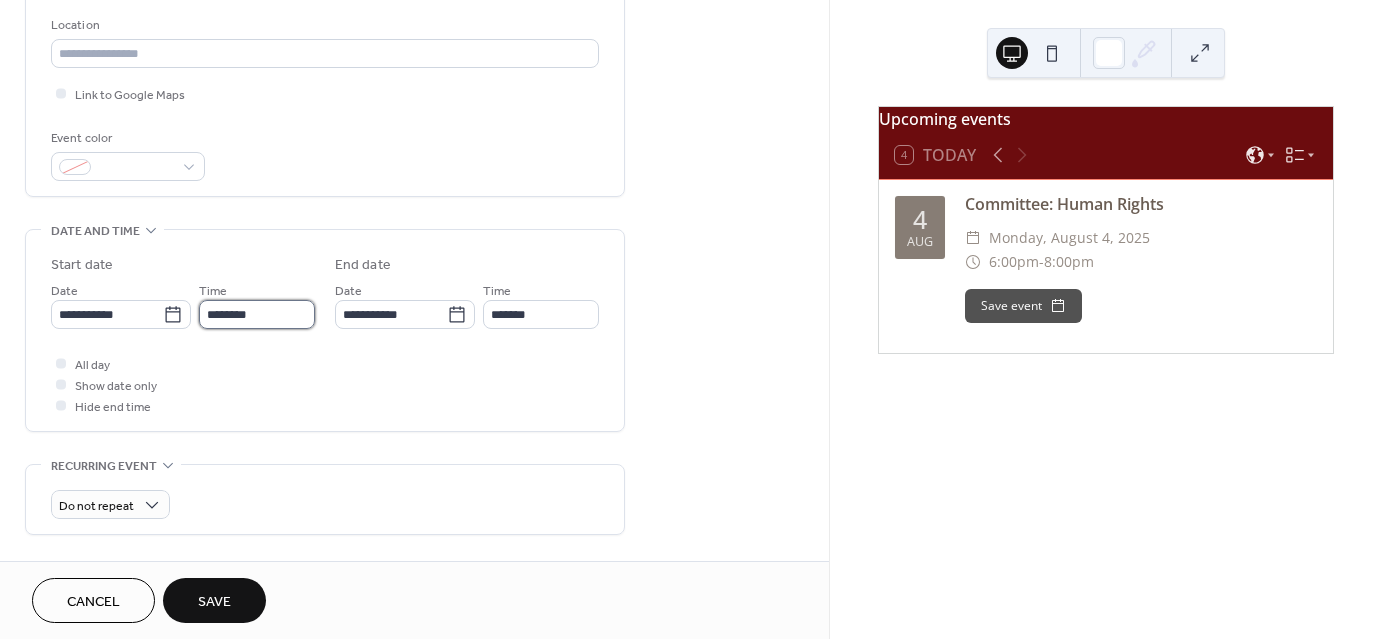 click on "********" at bounding box center (257, 314) 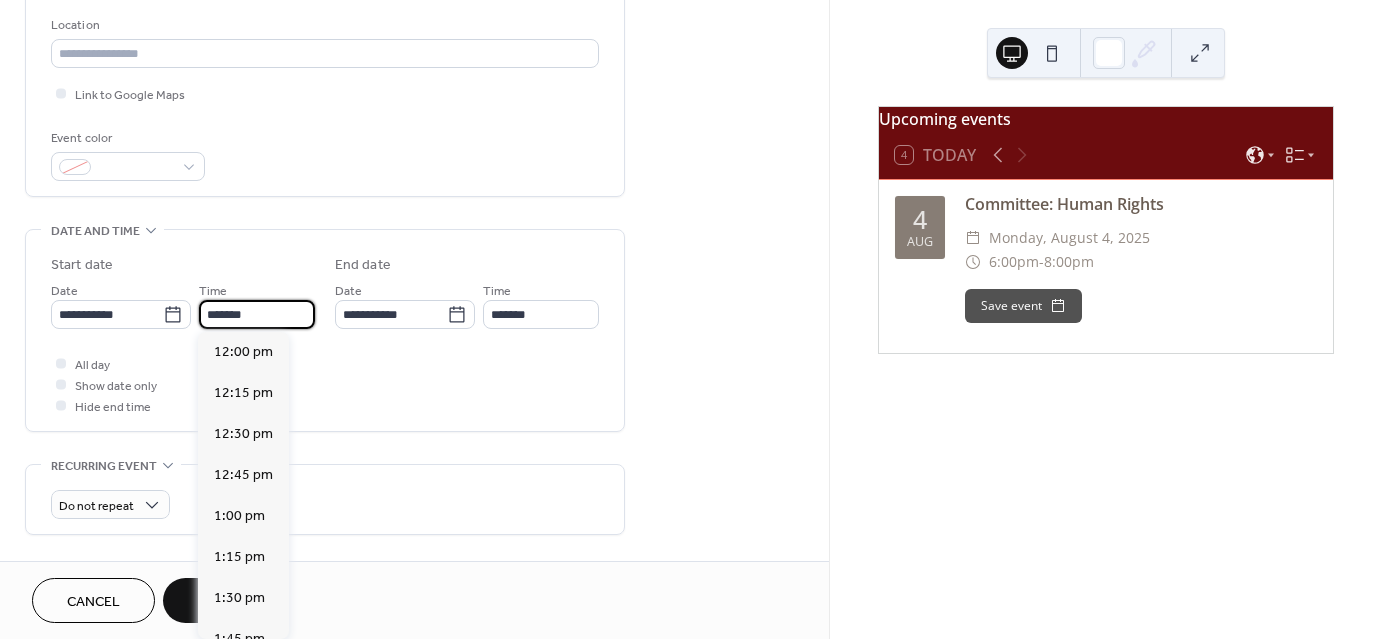 scroll, scrollTop: 2952, scrollLeft: 0, axis: vertical 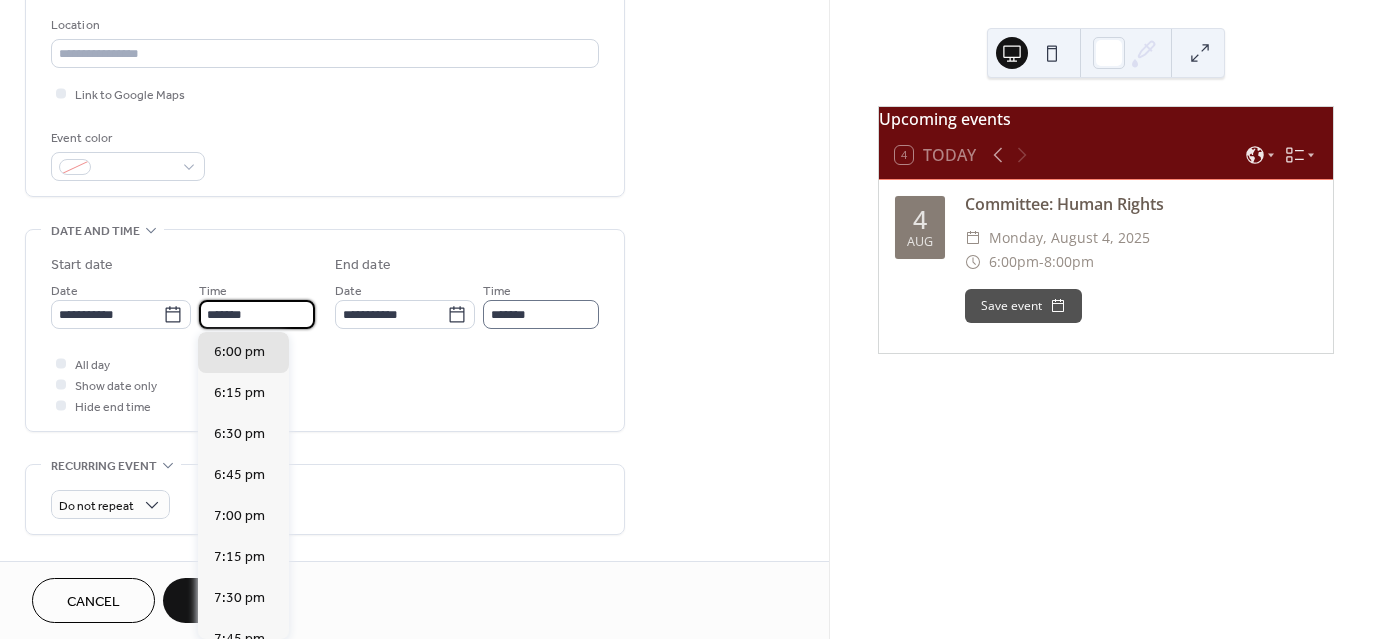type on "*******" 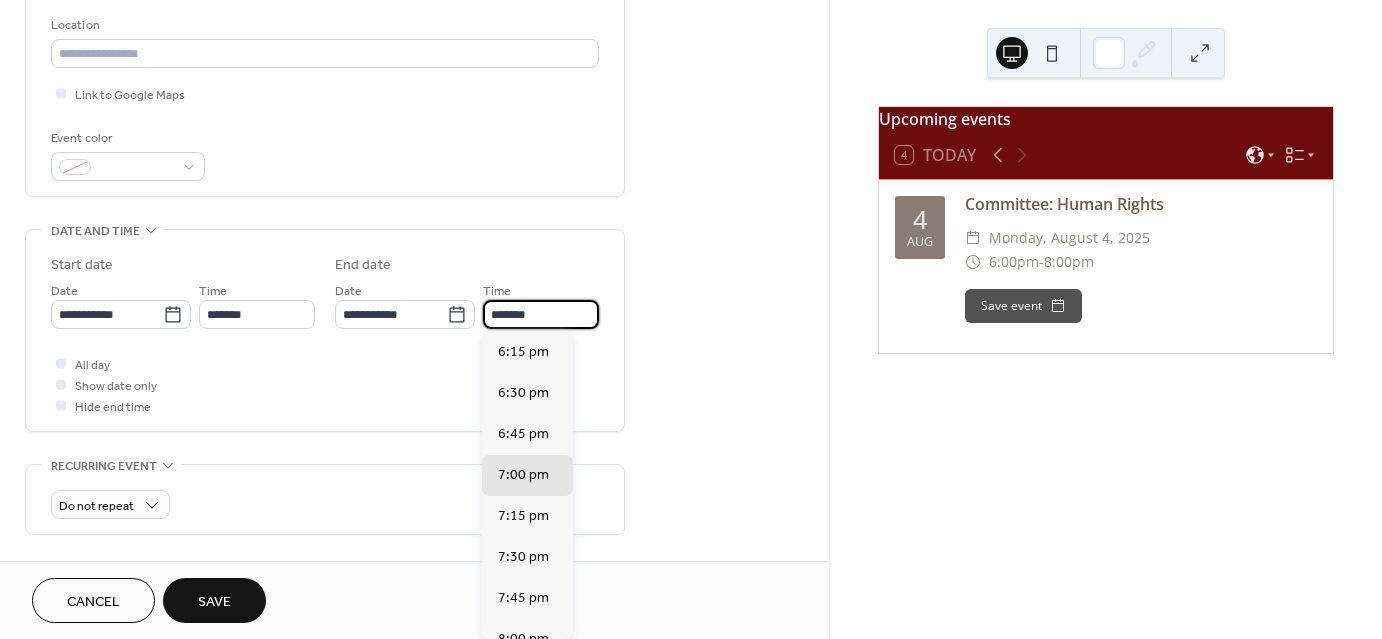 click on "*******" at bounding box center (541, 314) 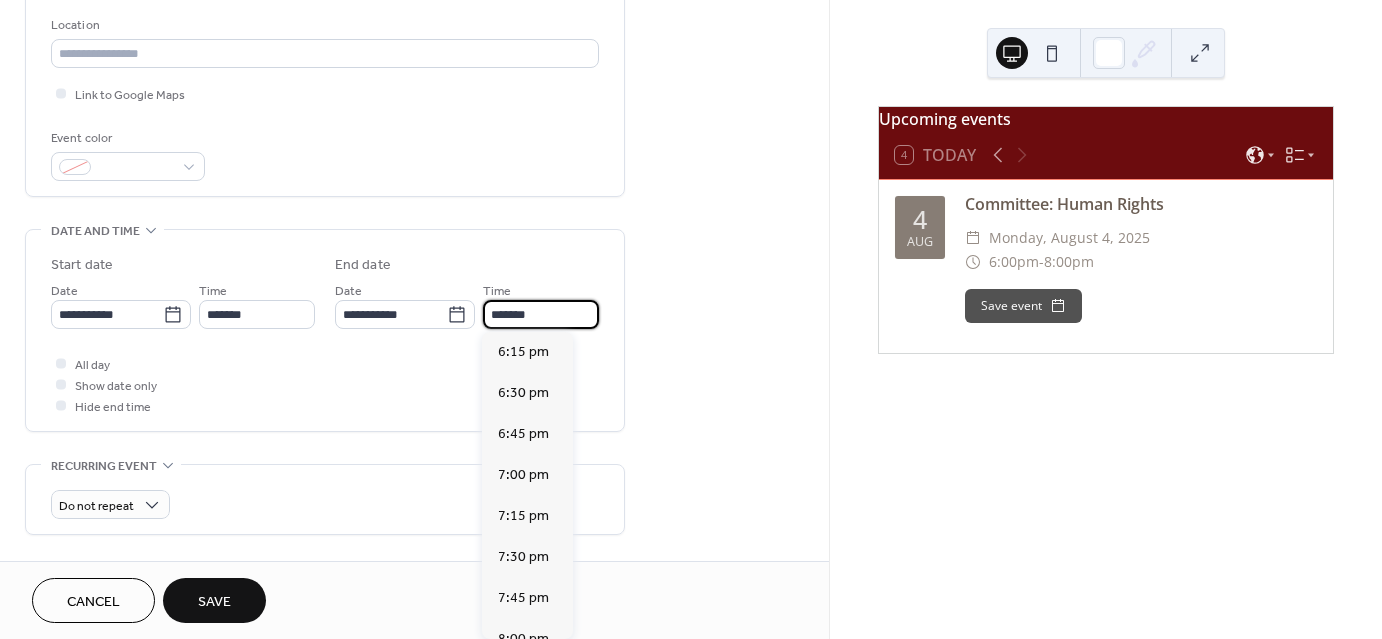 scroll, scrollTop: 287, scrollLeft: 0, axis: vertical 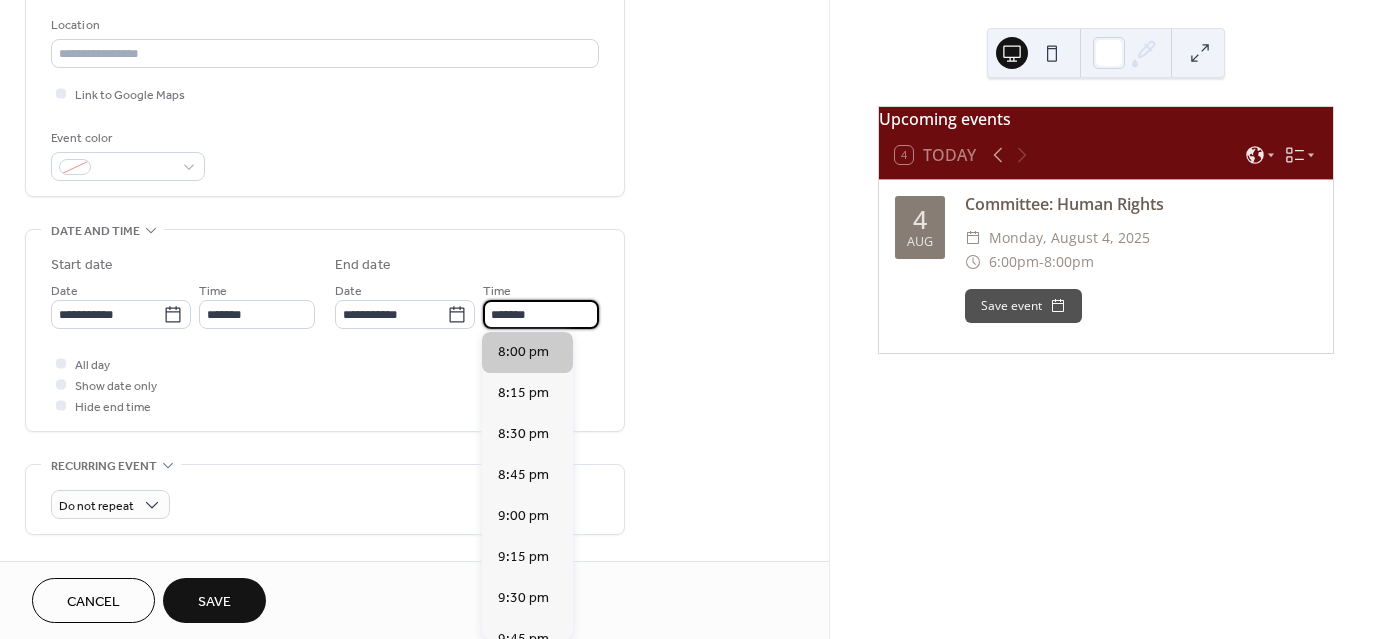 type on "*******" 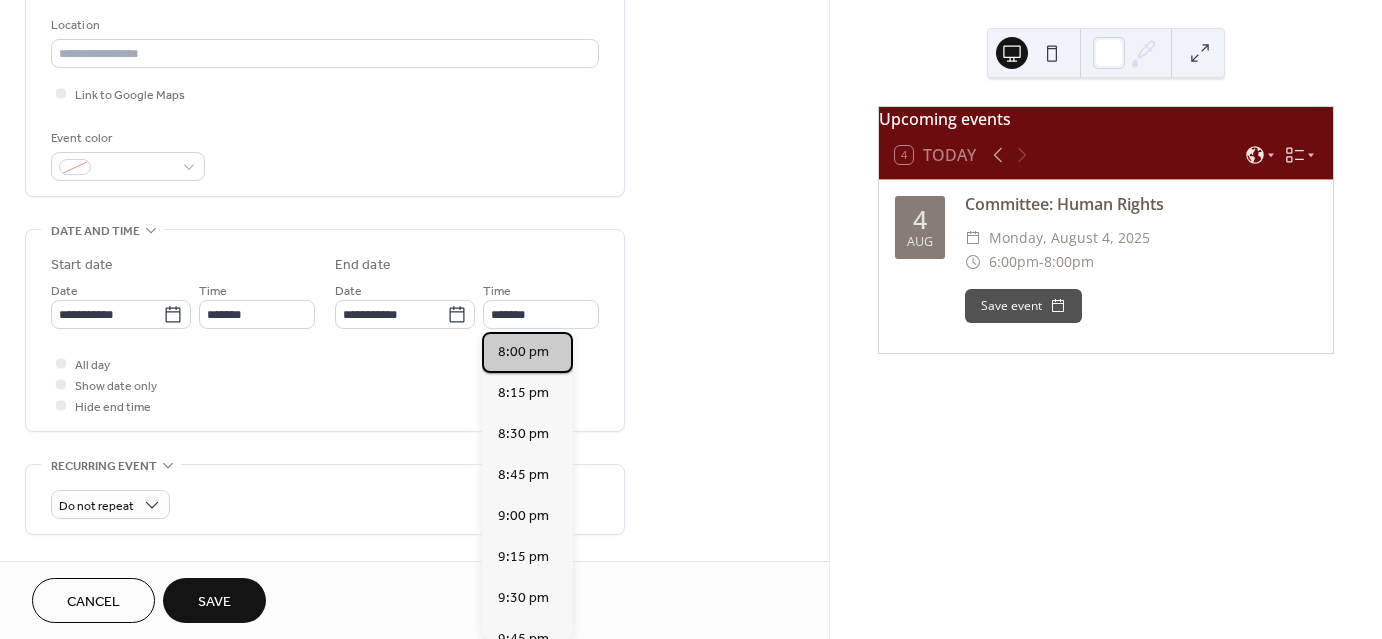 click on "8:00 pm" at bounding box center (523, 351) 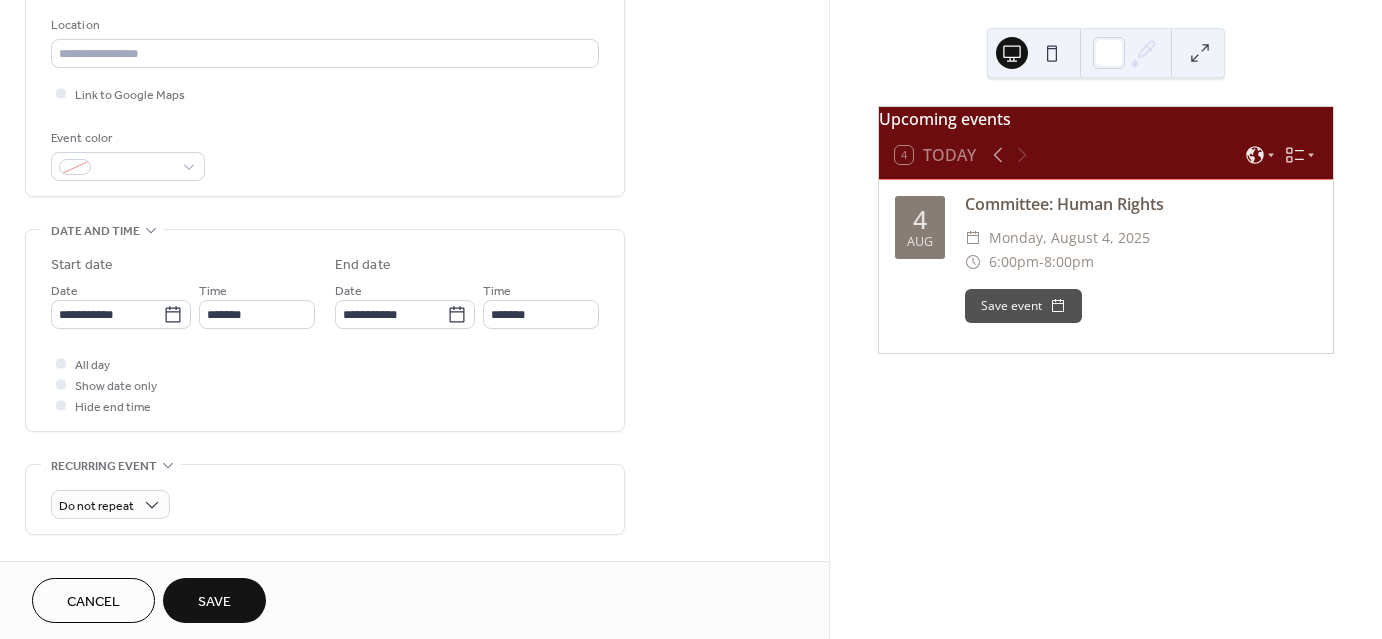 click on "Save" at bounding box center (214, 602) 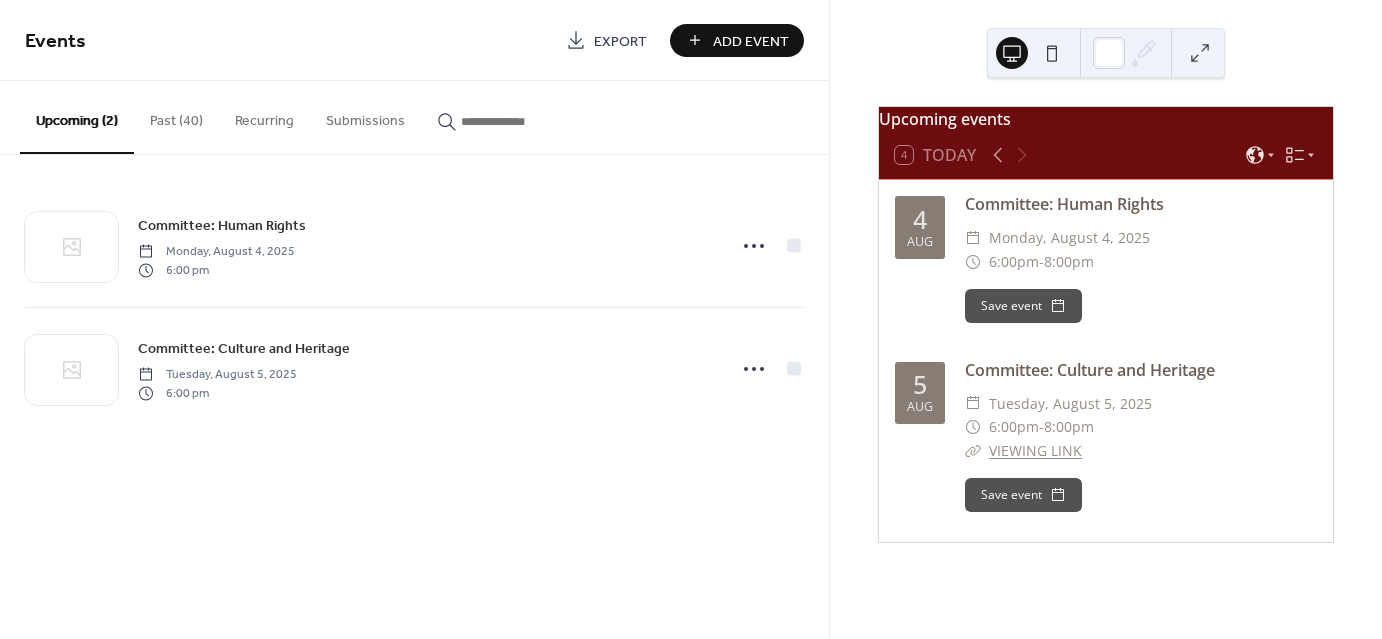 click on "Add Event" at bounding box center [751, 41] 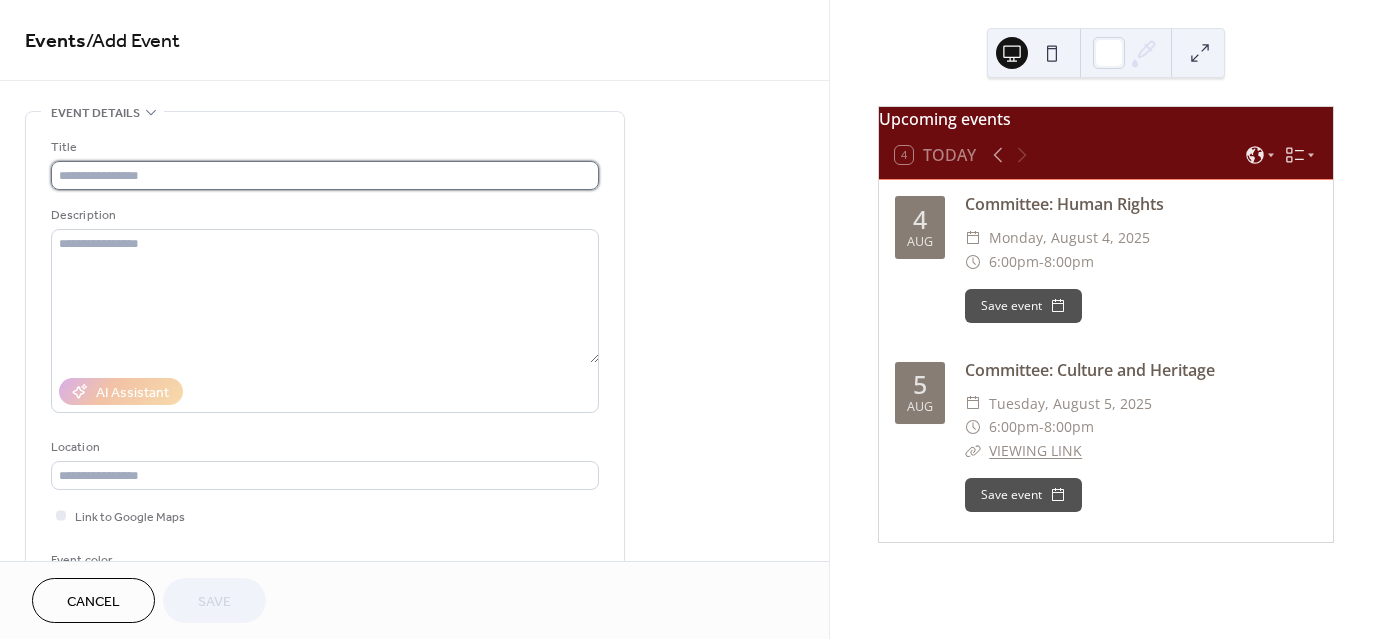 click at bounding box center (325, 175) 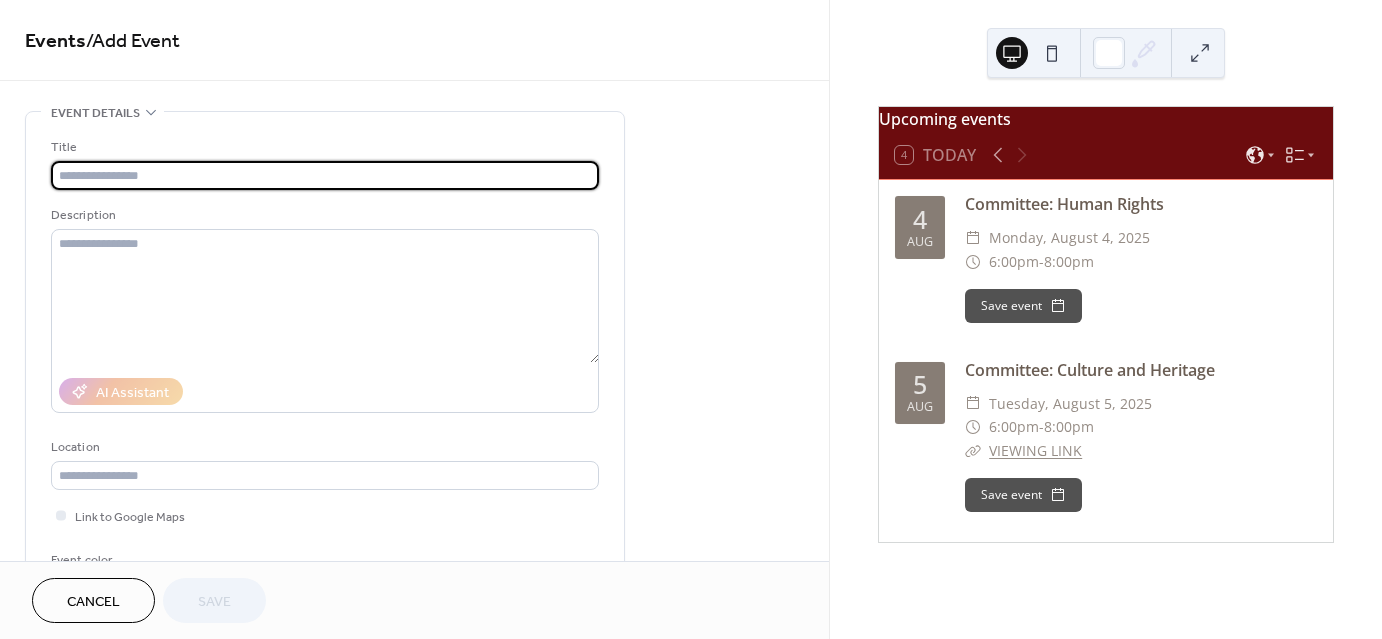 paste on "**********" 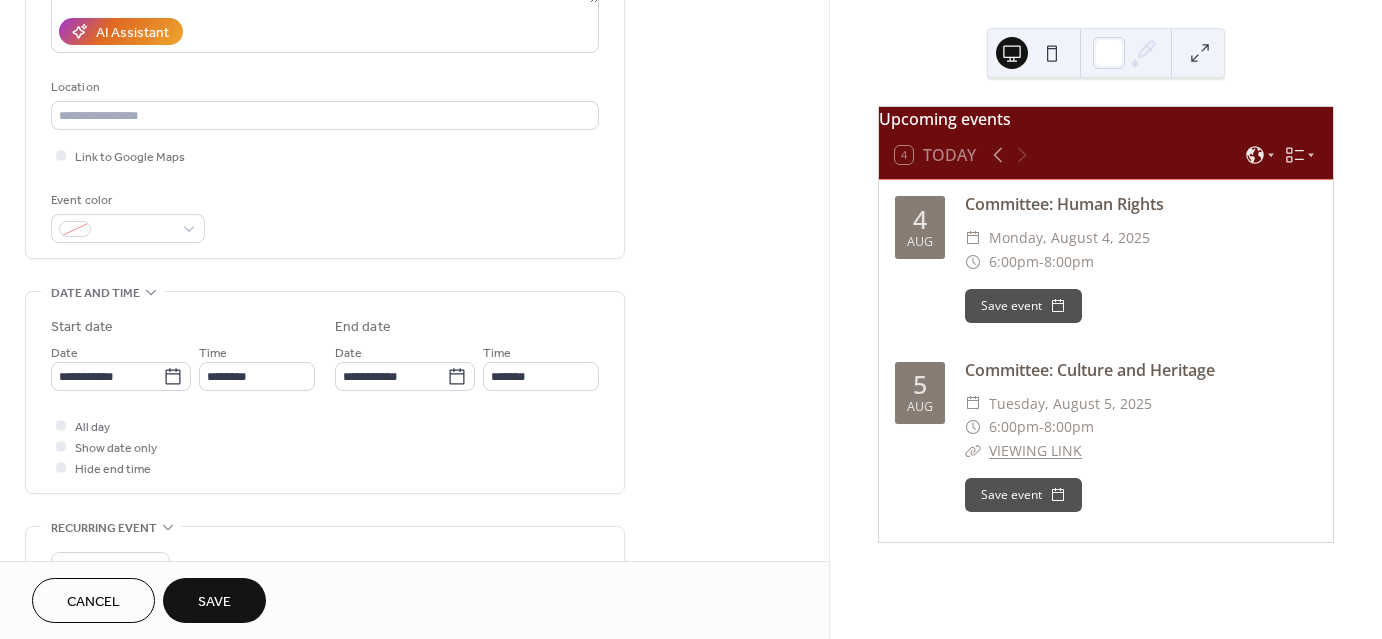 scroll, scrollTop: 400, scrollLeft: 0, axis: vertical 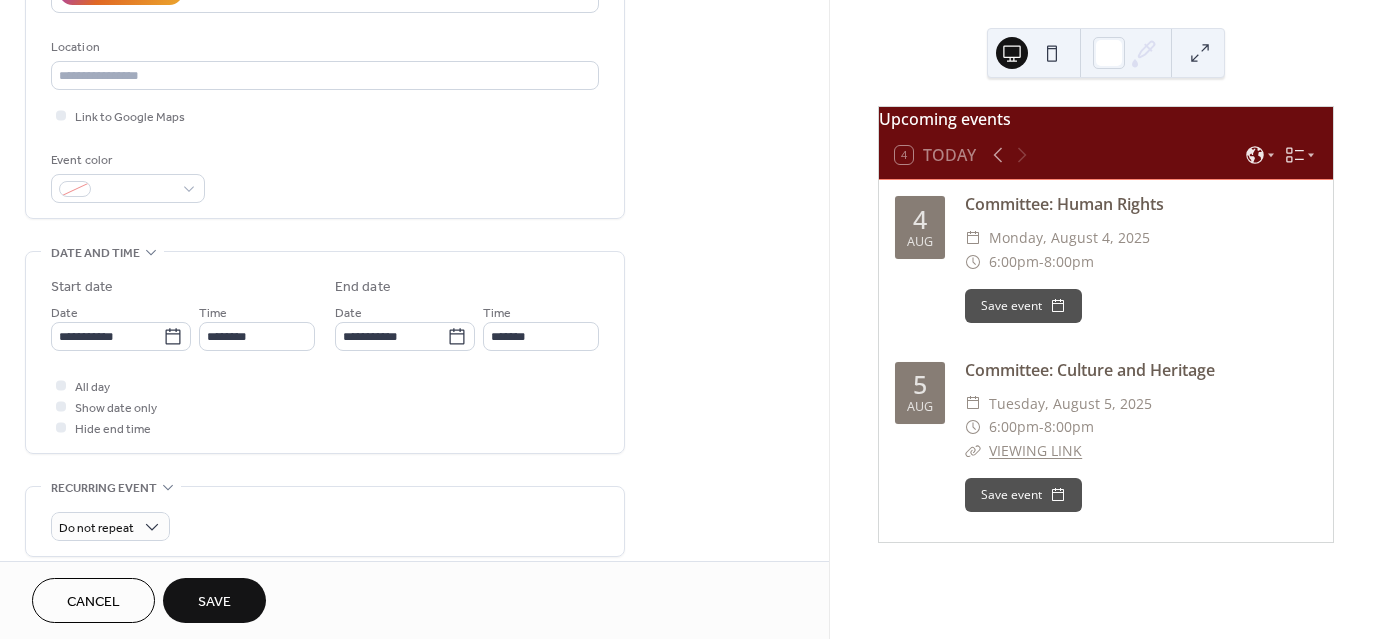 type on "**********" 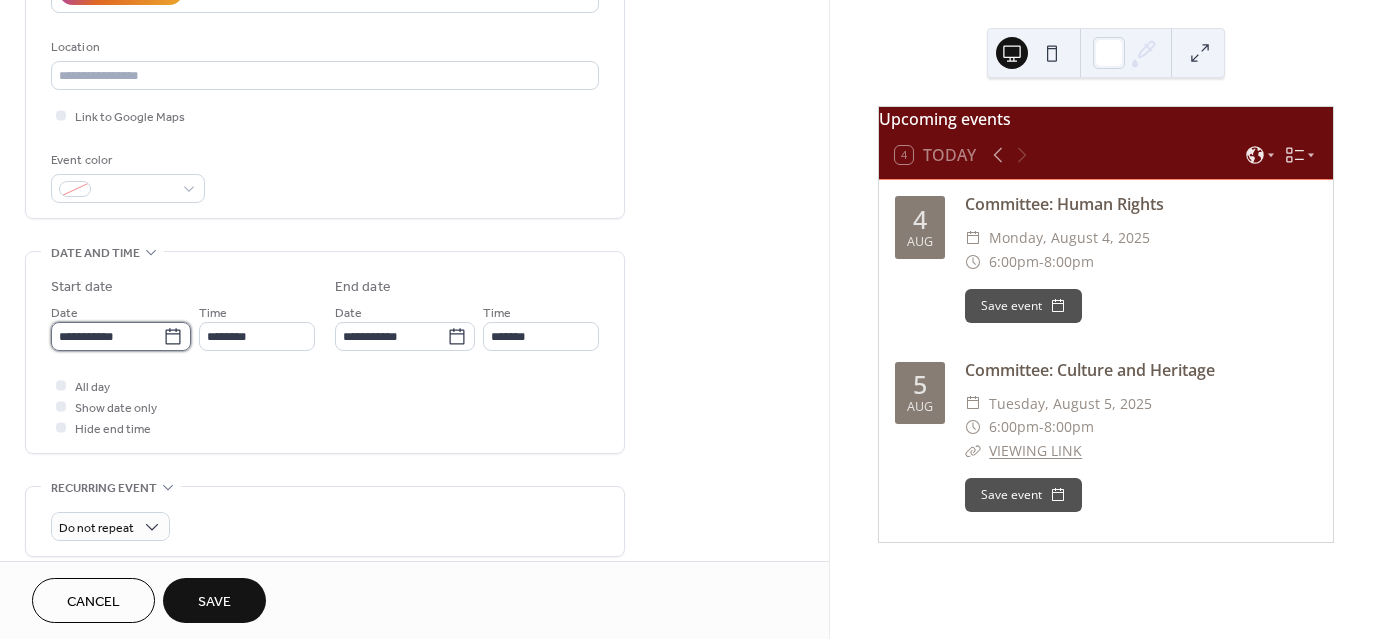 click on "**********" at bounding box center [107, 336] 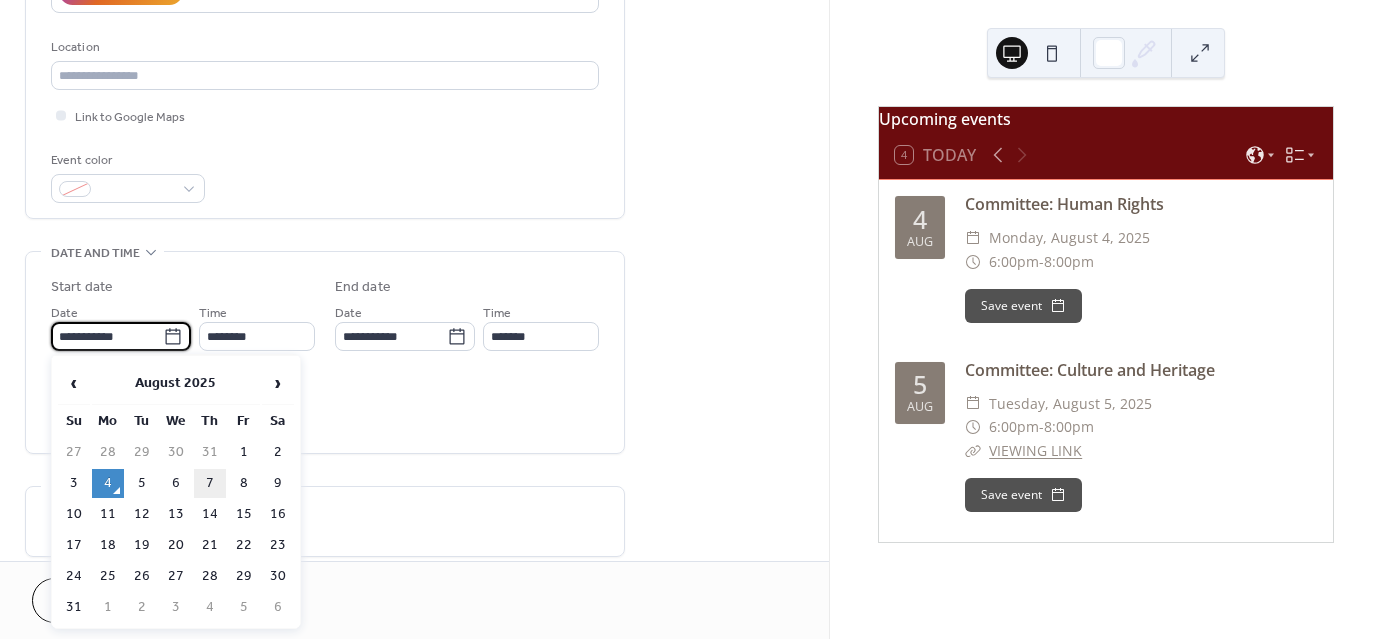 click on "7" at bounding box center (210, 483) 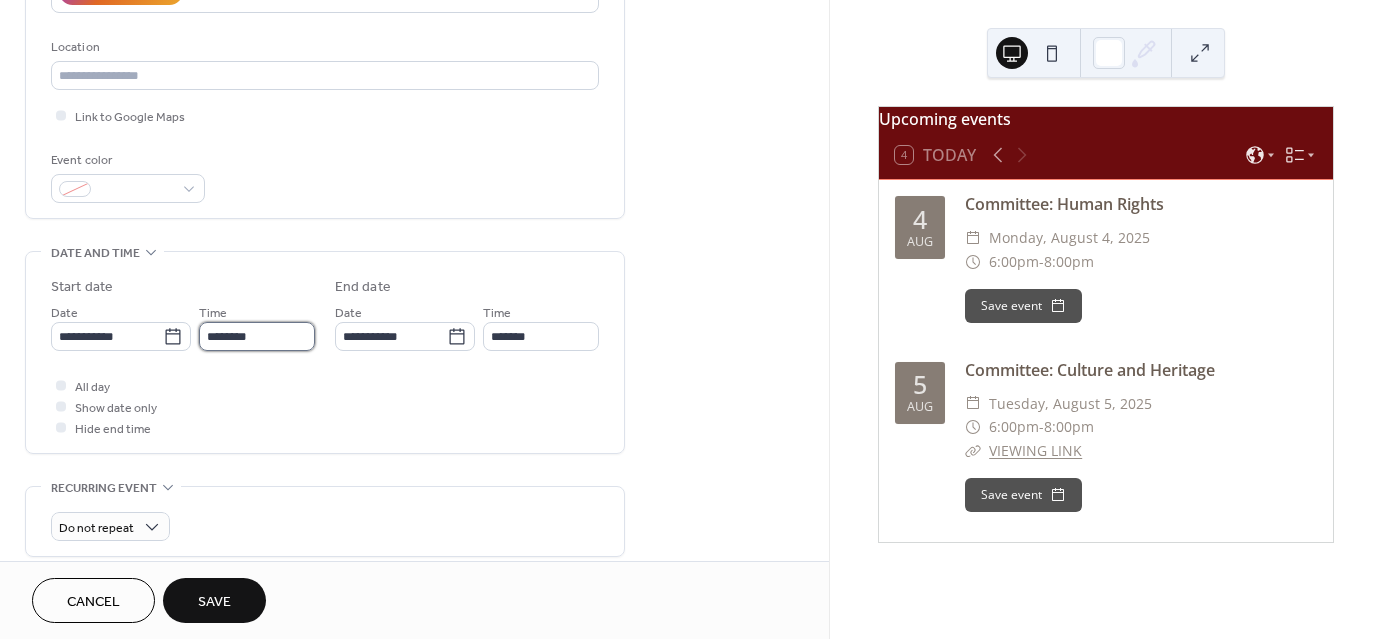 click on "********" at bounding box center [257, 336] 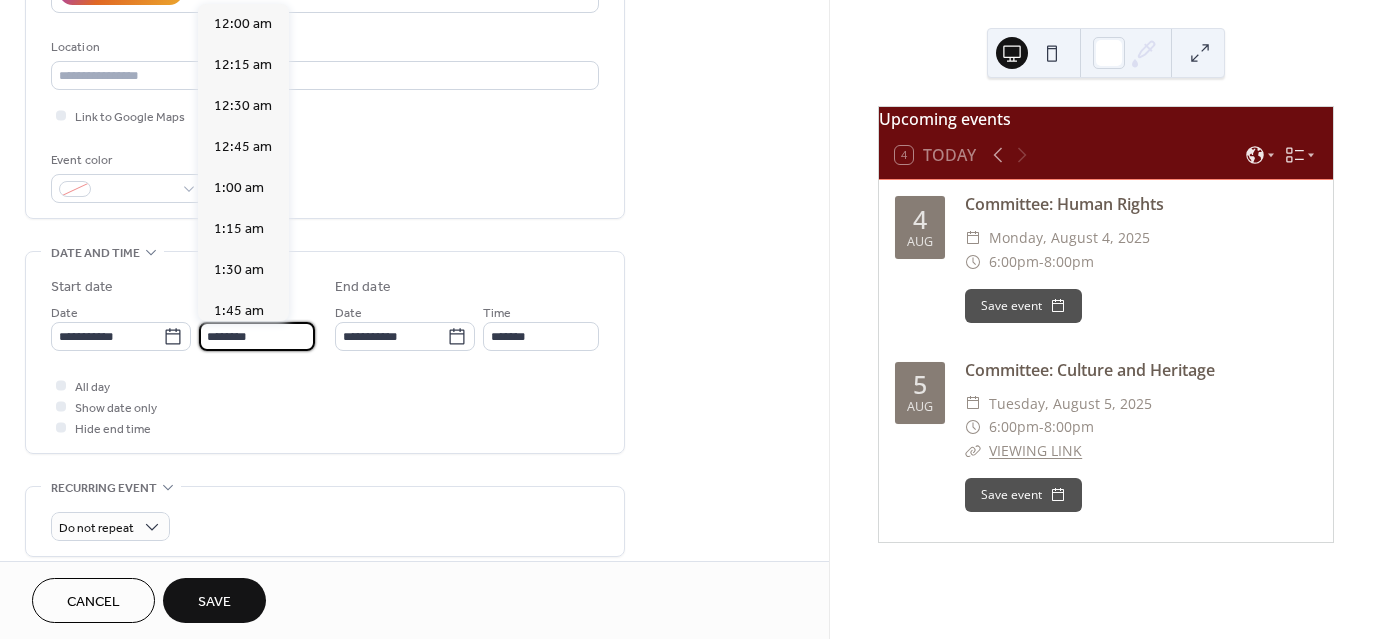 scroll, scrollTop: 1968, scrollLeft: 0, axis: vertical 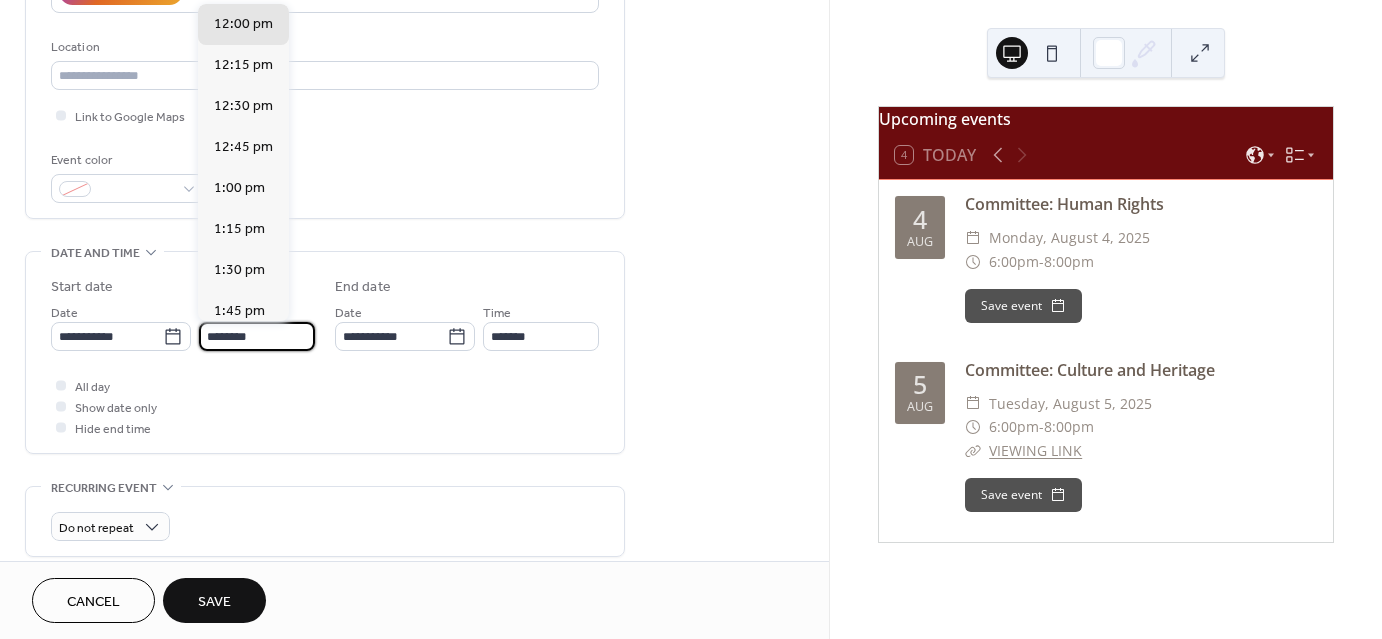 click on "********" at bounding box center (257, 336) 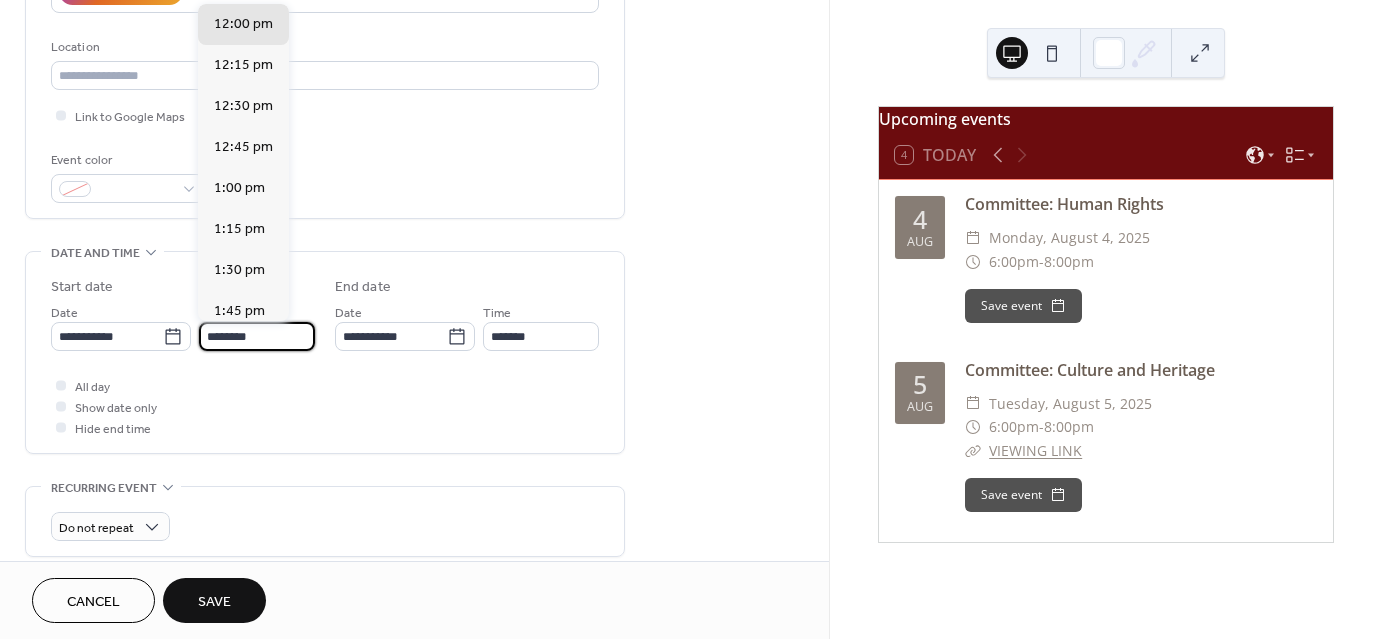 click on "********" at bounding box center (257, 336) 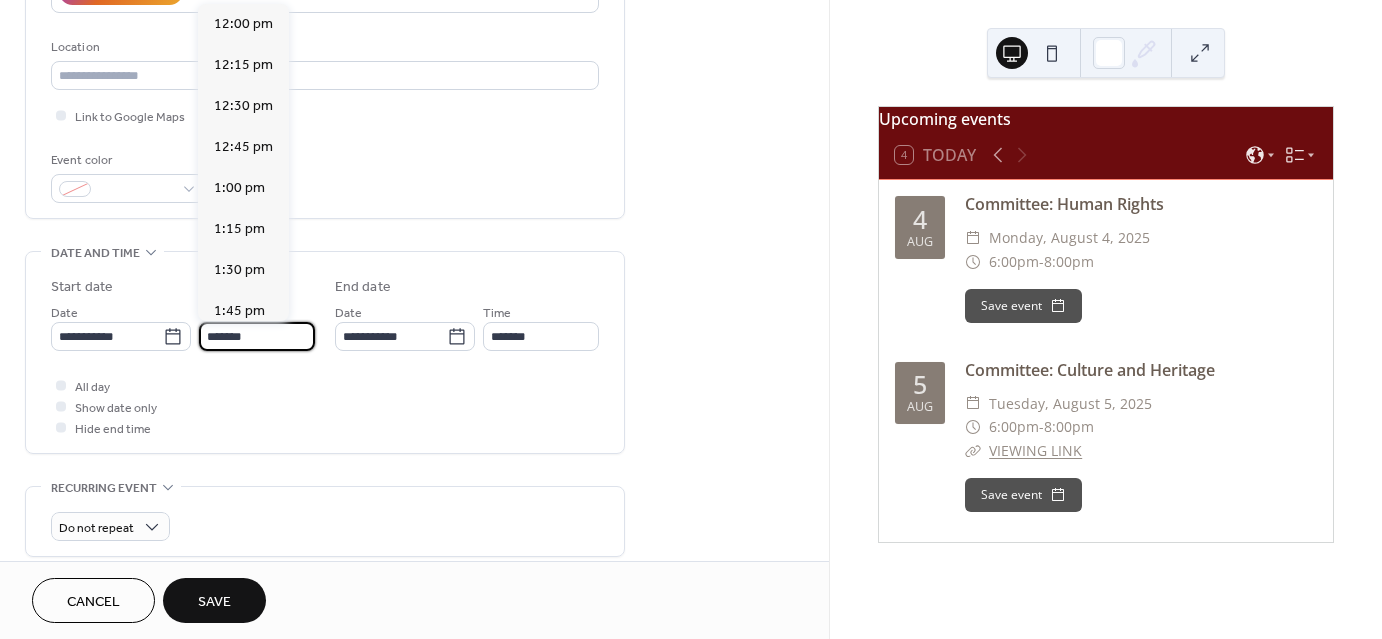 scroll, scrollTop: 2788, scrollLeft: 0, axis: vertical 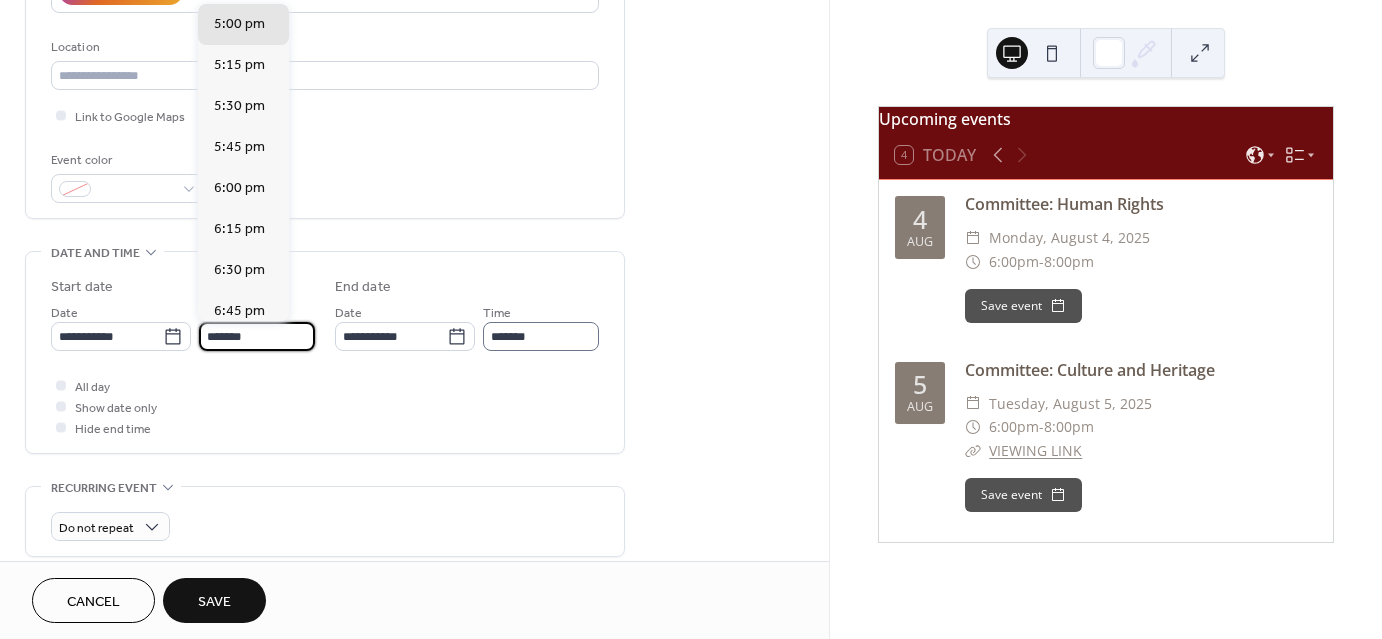 type on "*******" 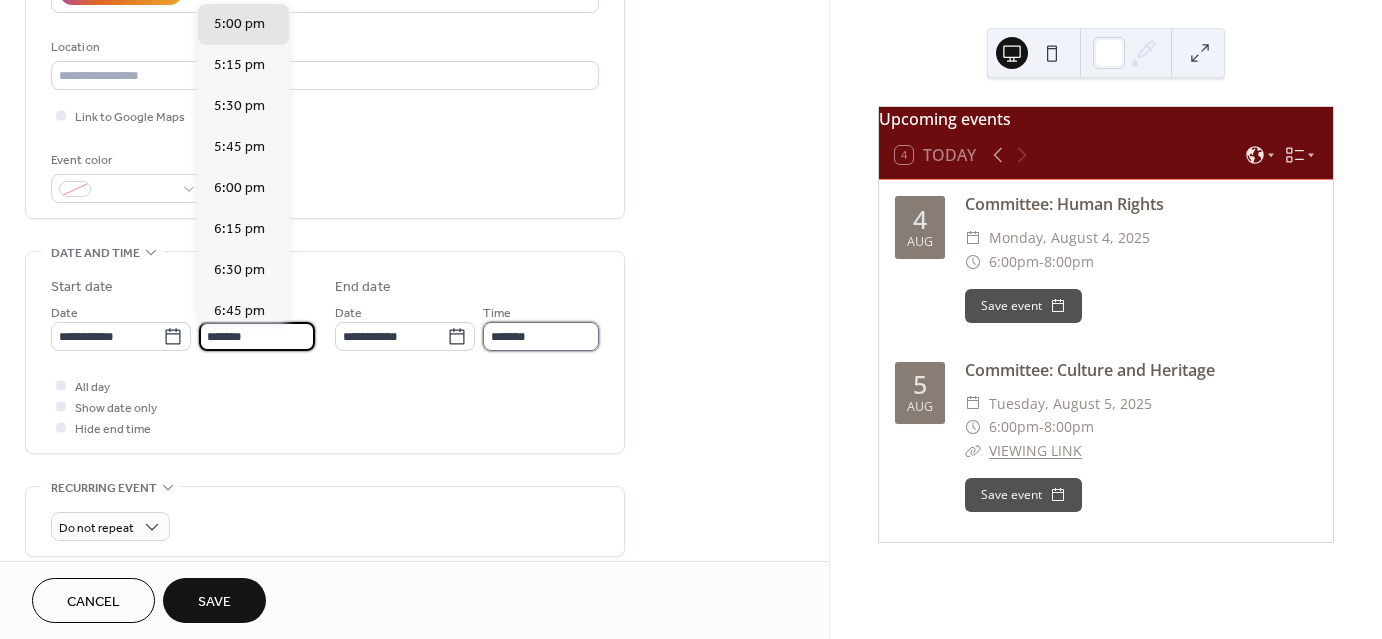 click on "*******" at bounding box center (541, 336) 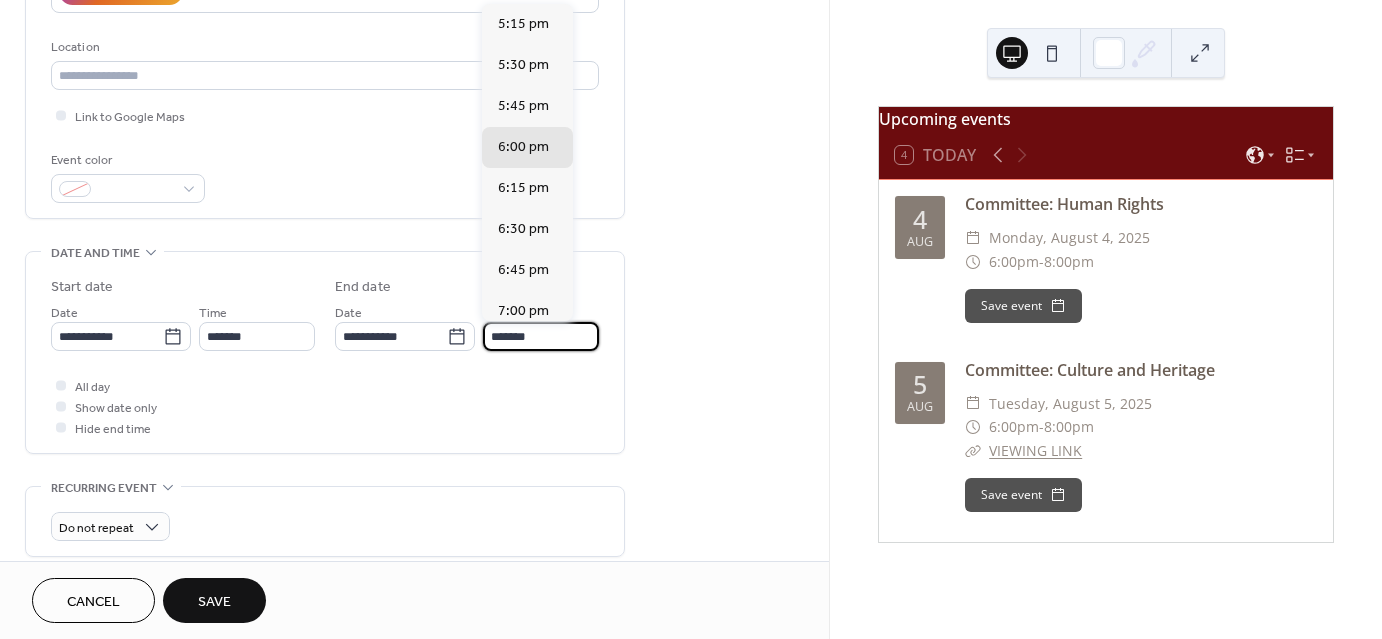 click on "*******" at bounding box center (541, 336) 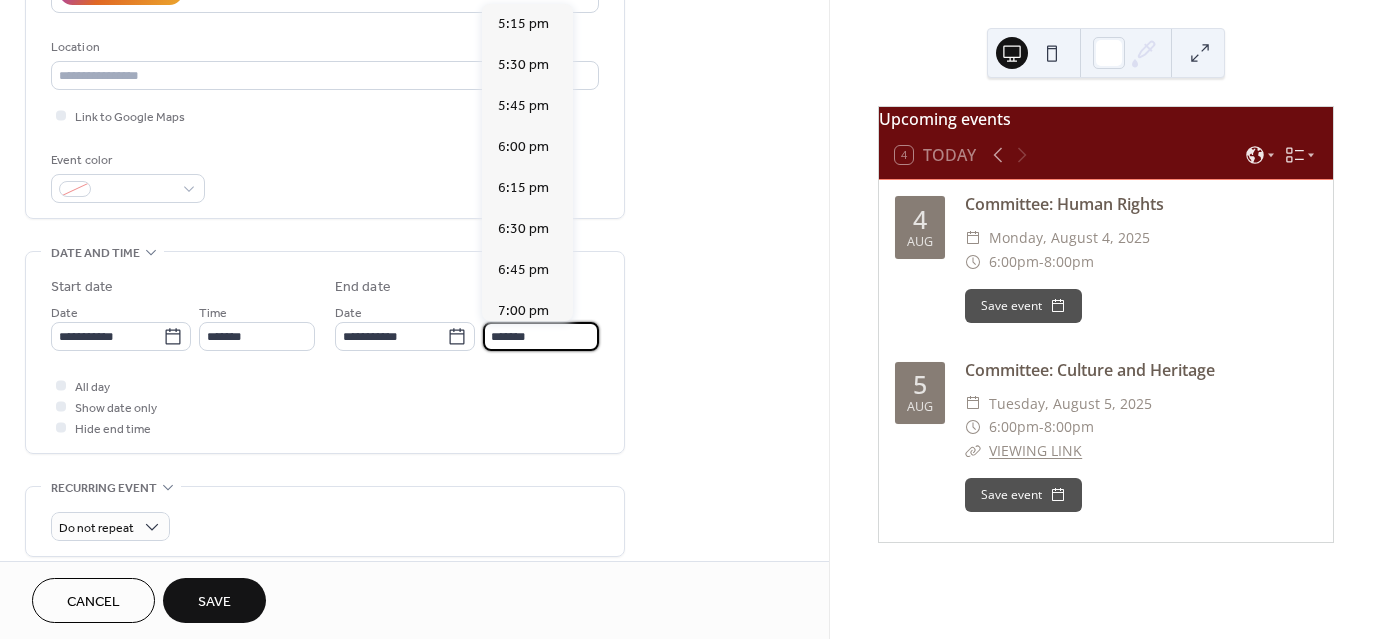 scroll, scrollTop: 615, scrollLeft: 0, axis: vertical 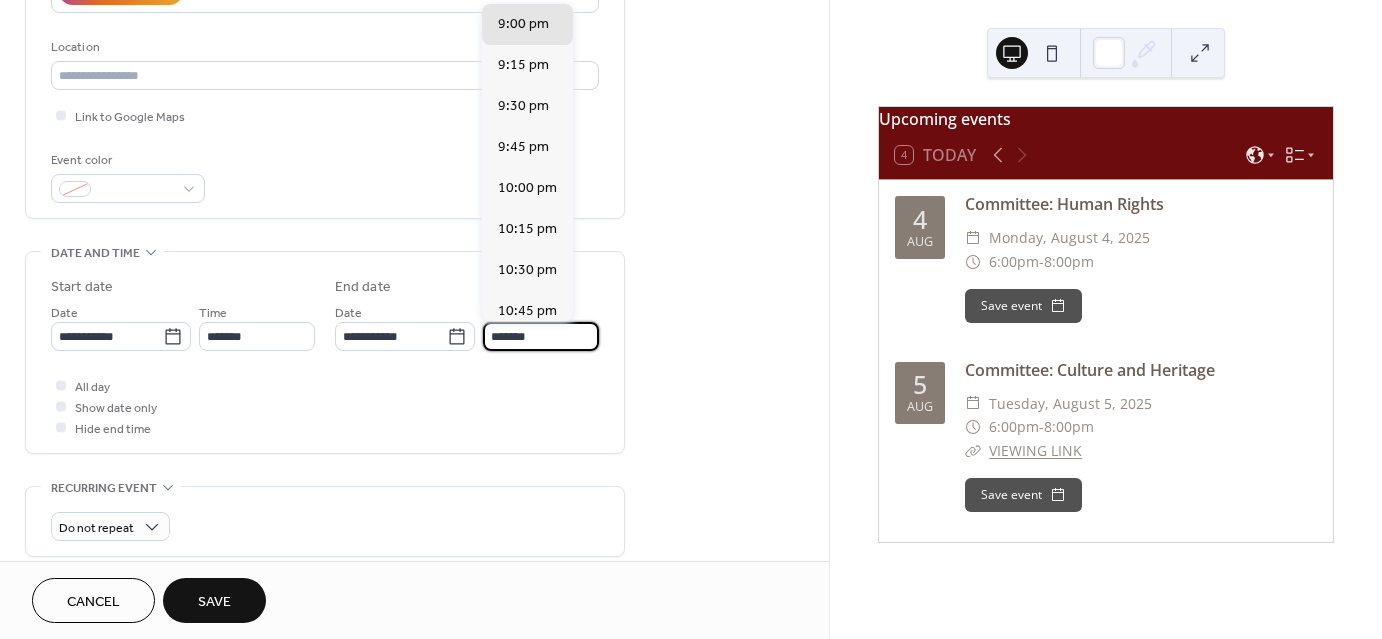 type on "*******" 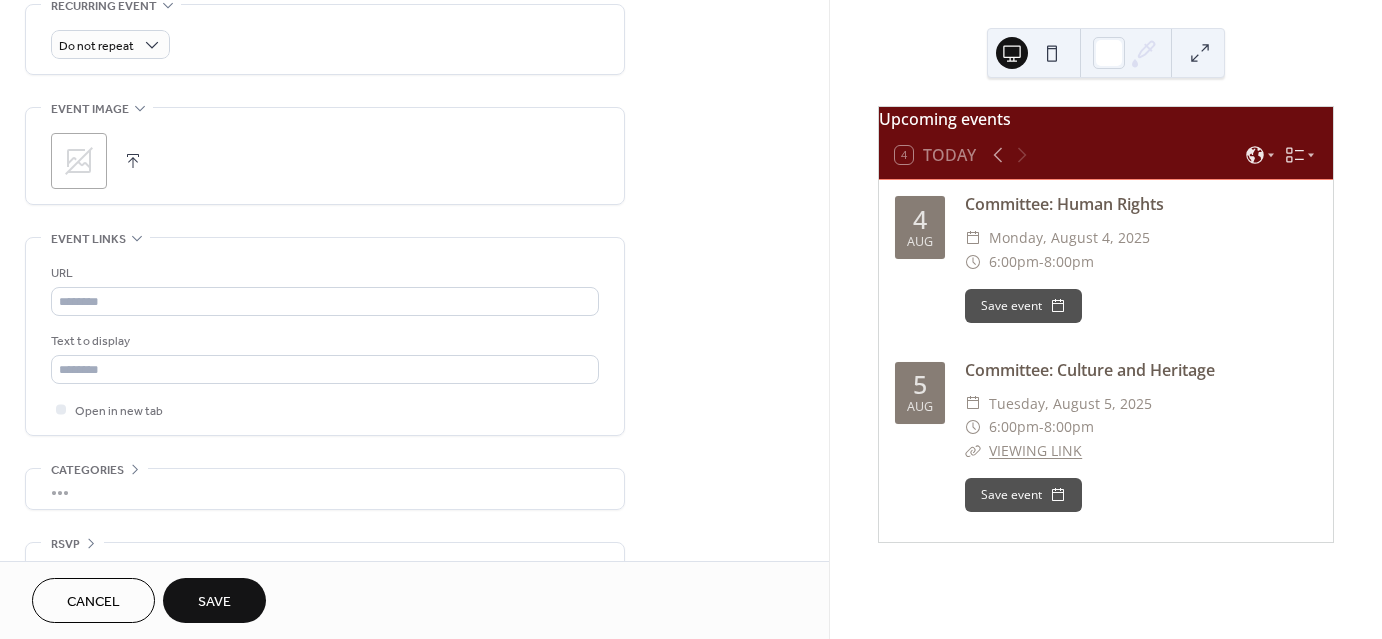 scroll, scrollTop: 900, scrollLeft: 0, axis: vertical 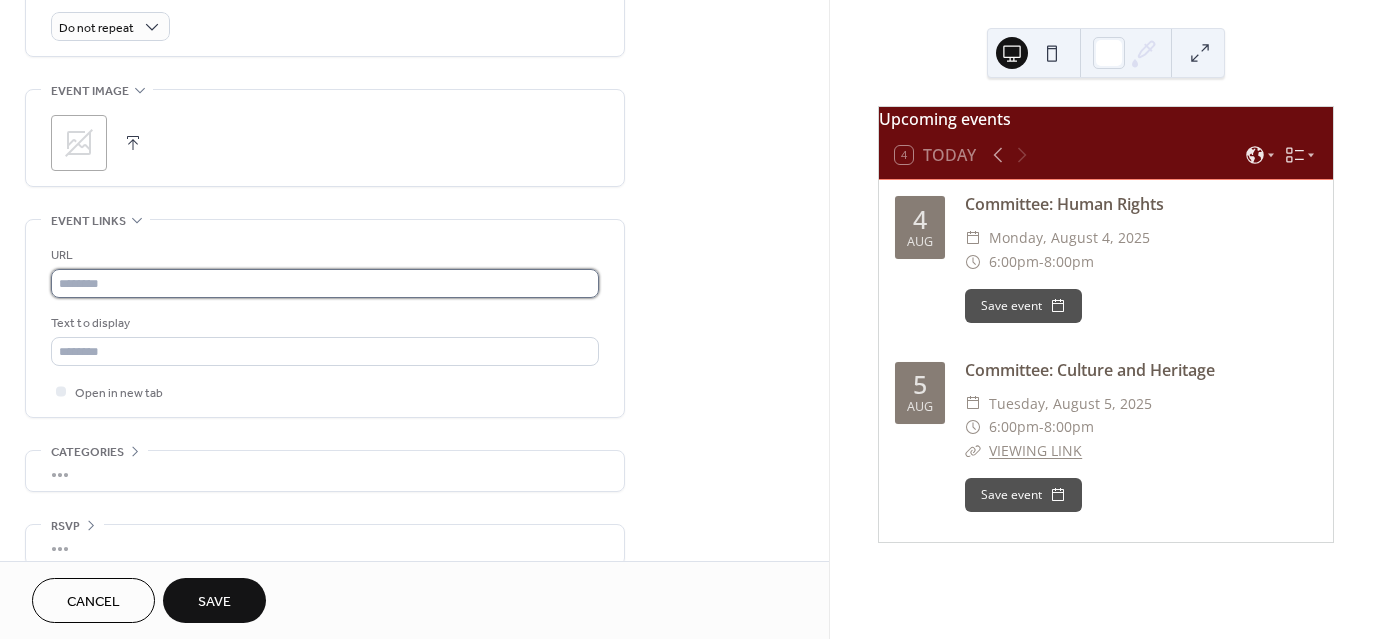 click at bounding box center (325, 283) 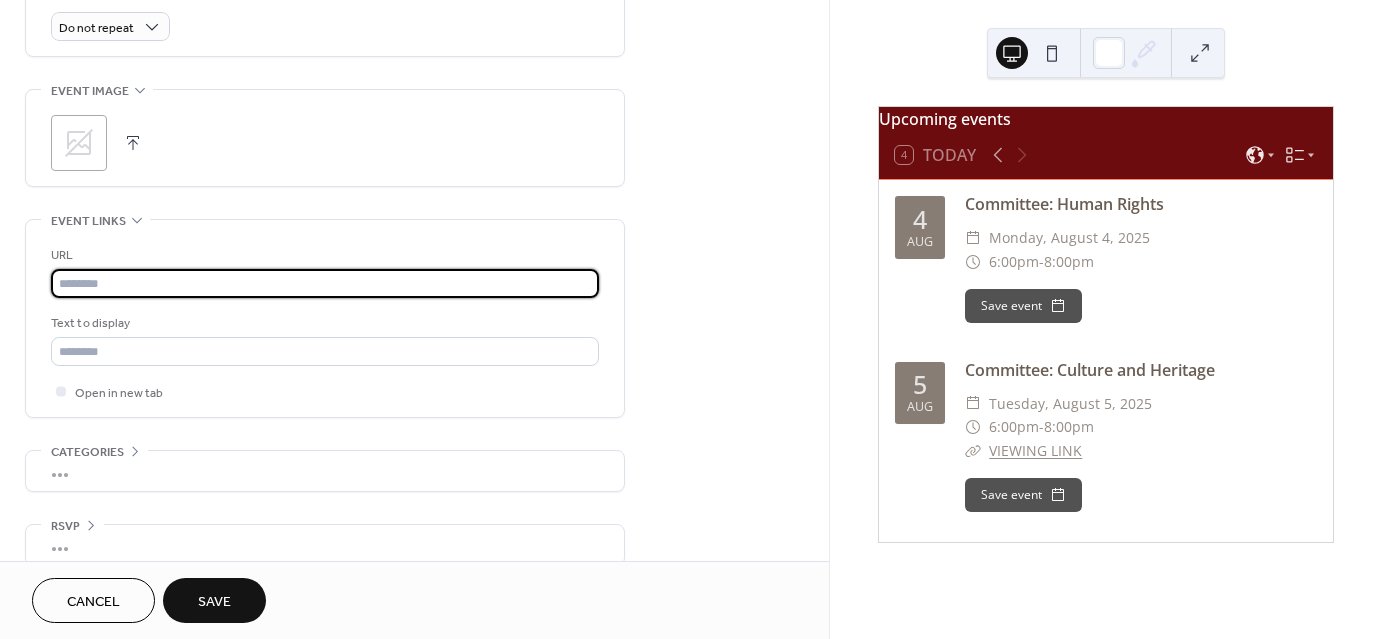 paste on "**********" 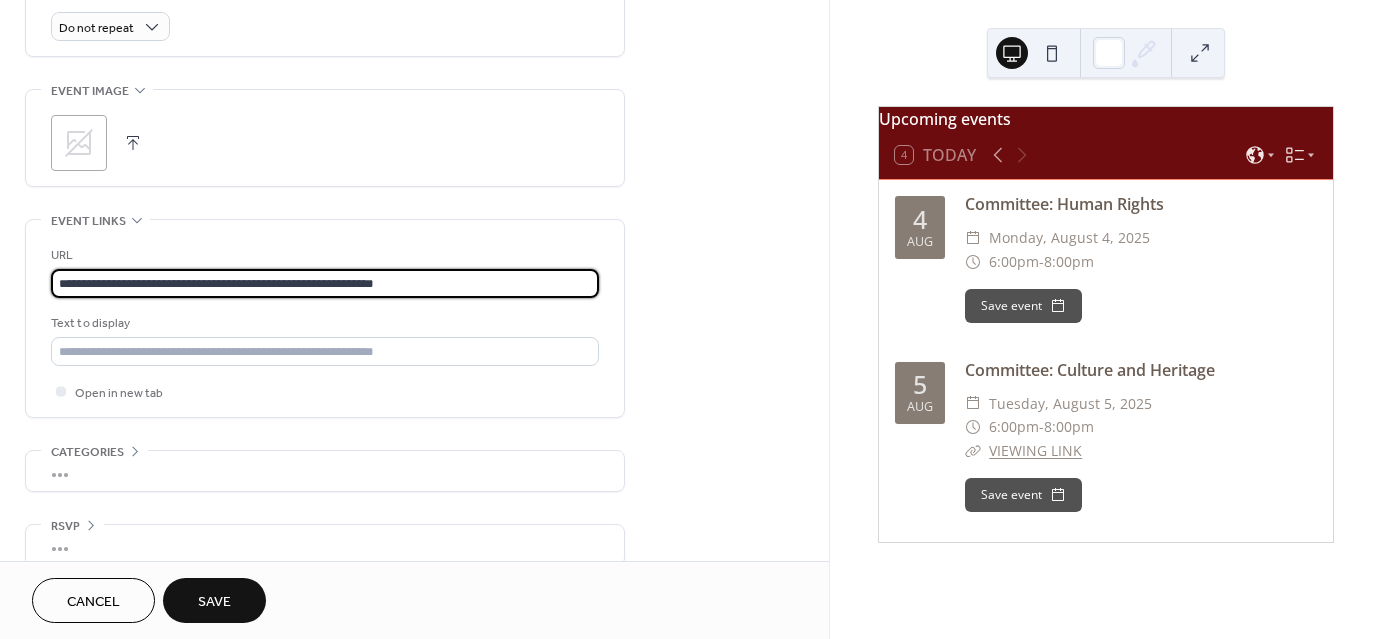 type on "**********" 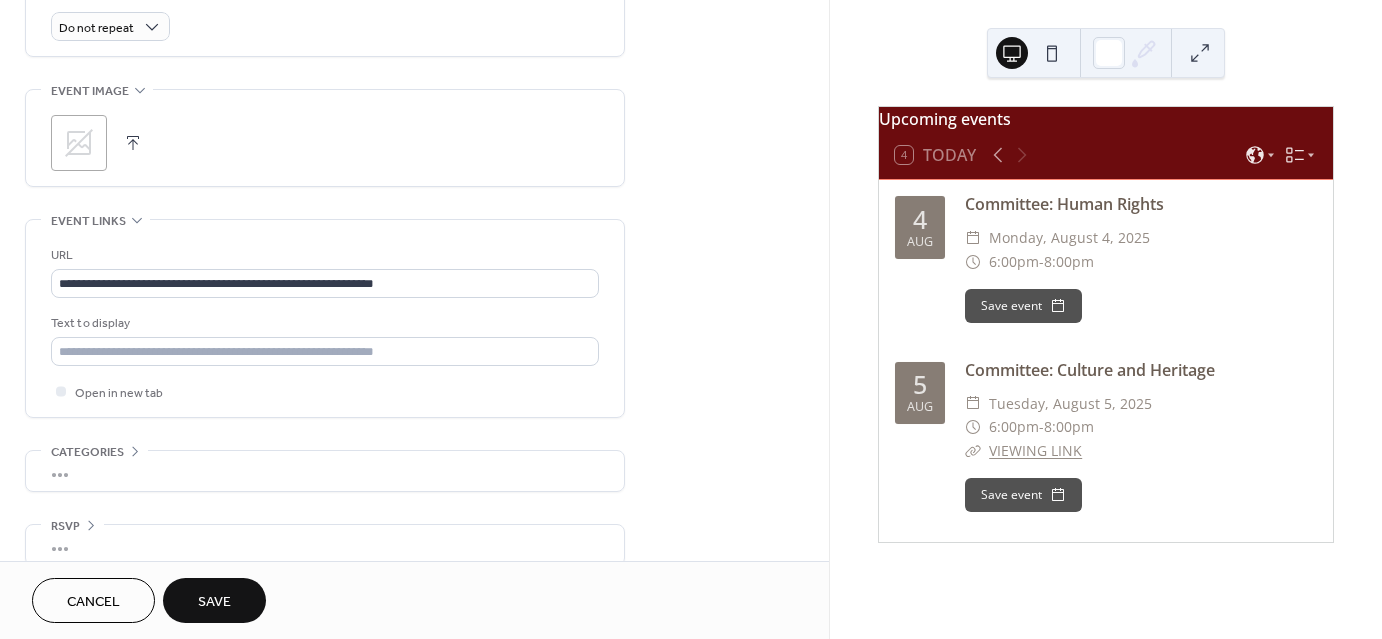 click on "Open in new tab" at bounding box center (325, 391) 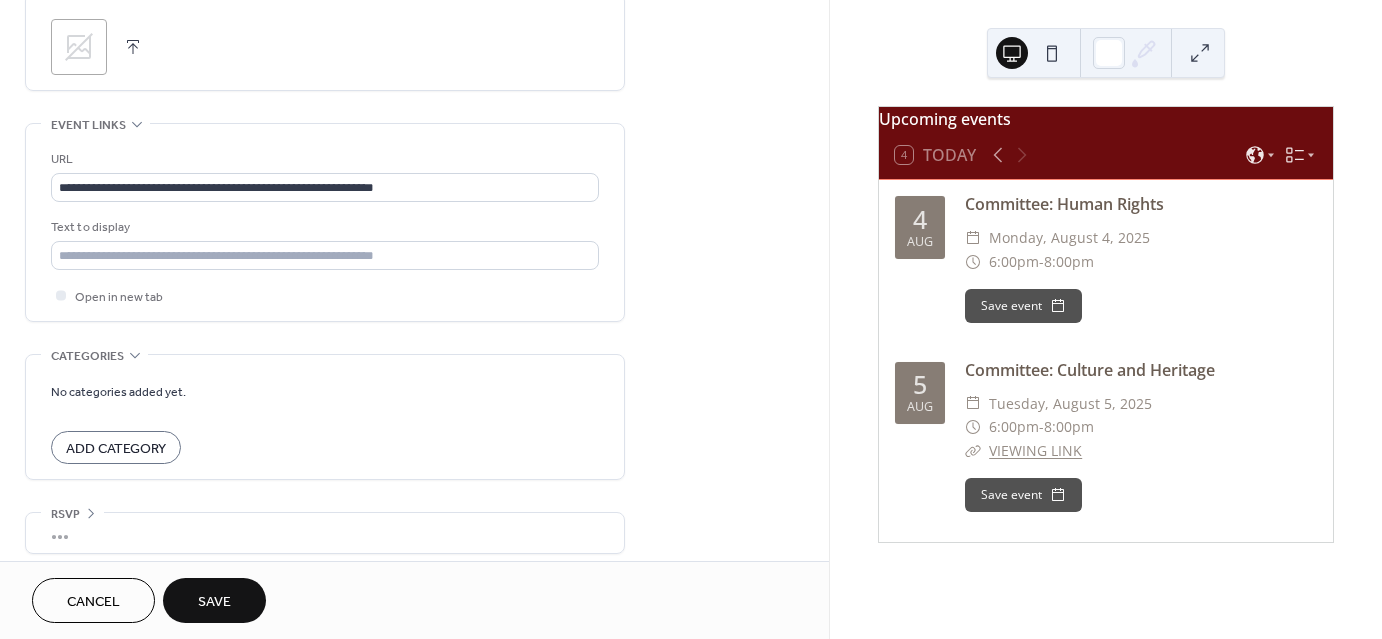 scroll, scrollTop: 1000, scrollLeft: 0, axis: vertical 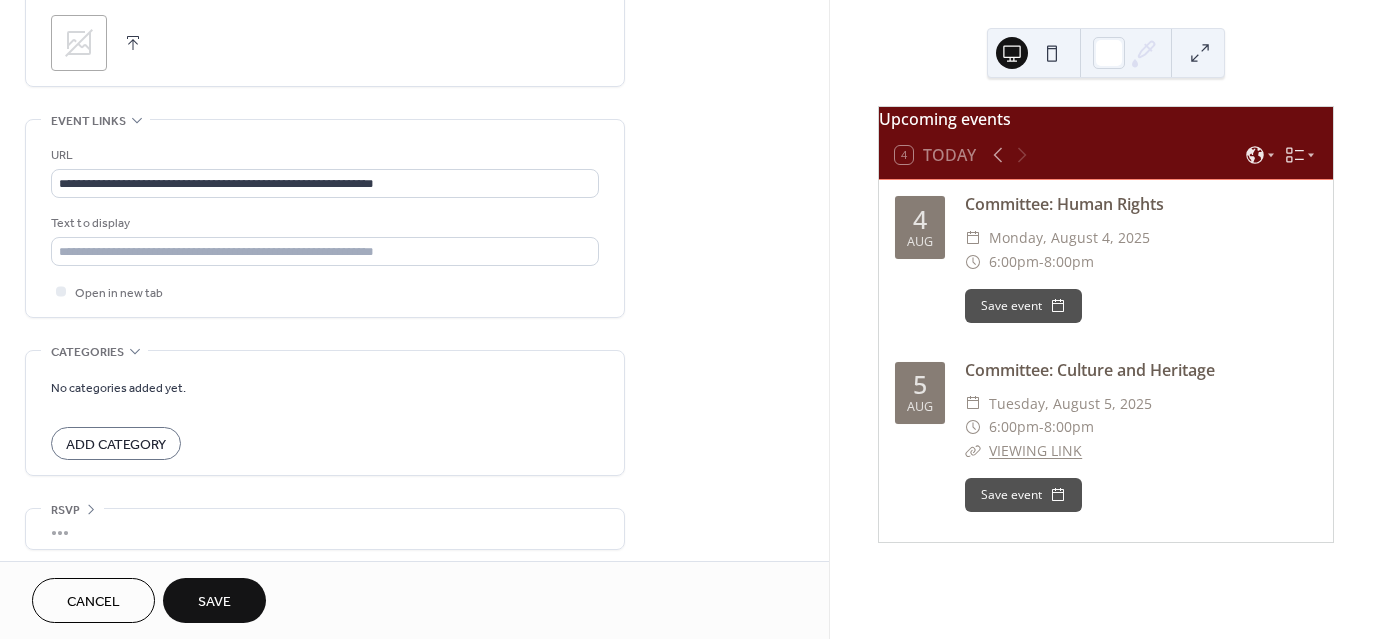 click 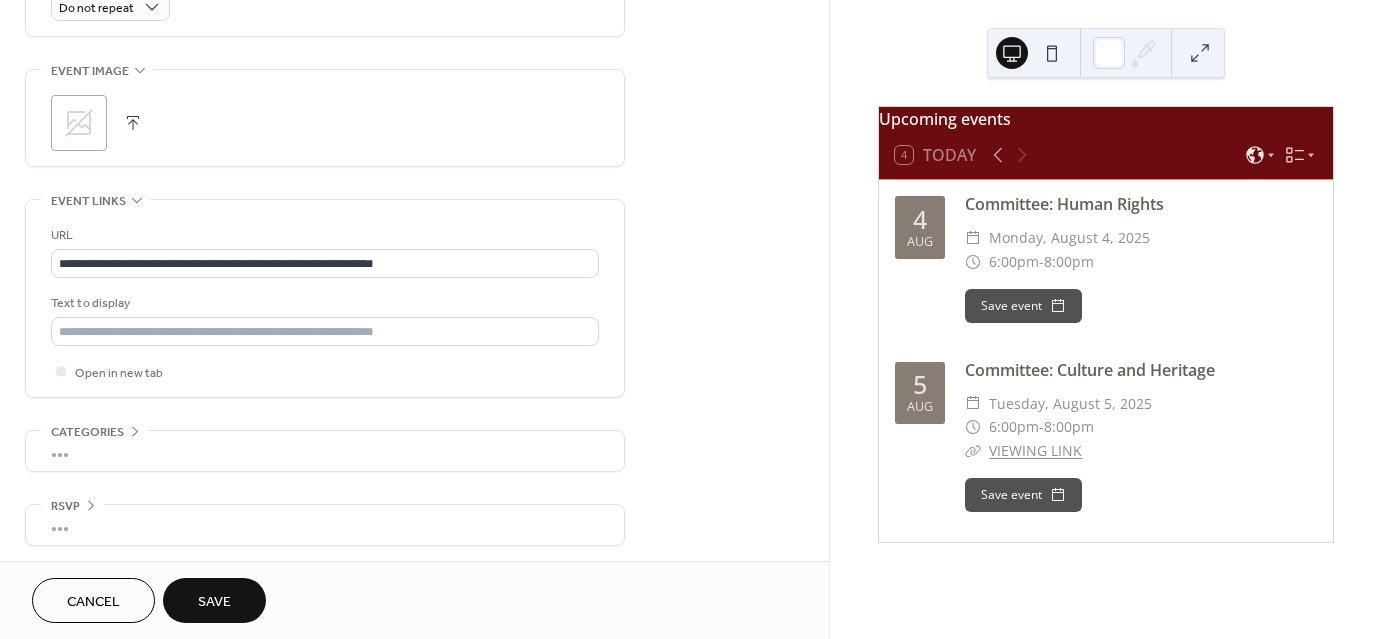 scroll, scrollTop: 922, scrollLeft: 0, axis: vertical 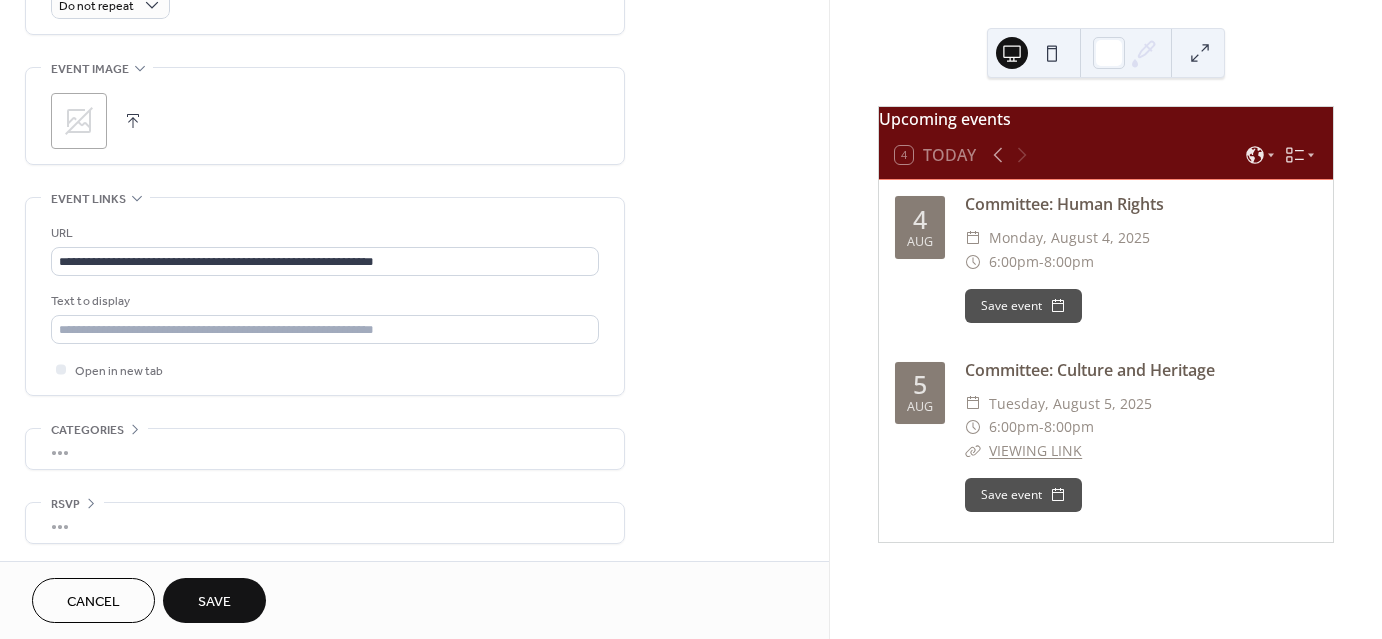click on "•••" at bounding box center (325, 449) 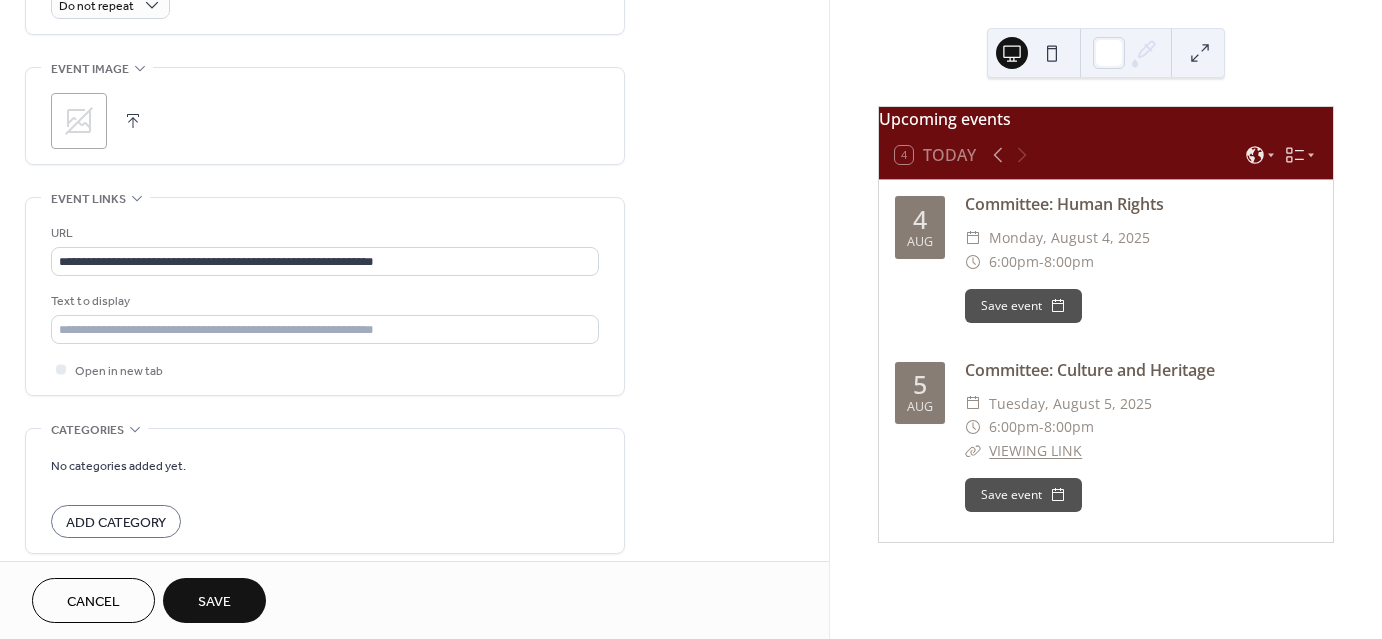 click 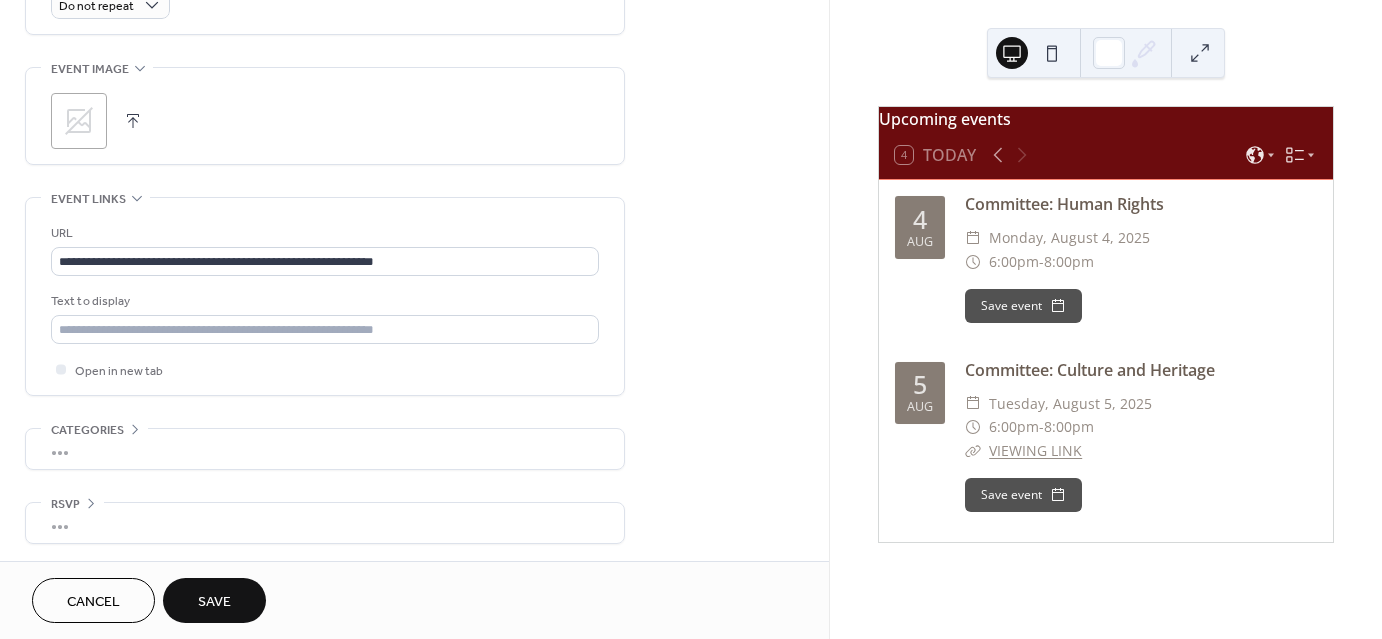 click on "•••" at bounding box center (325, 449) 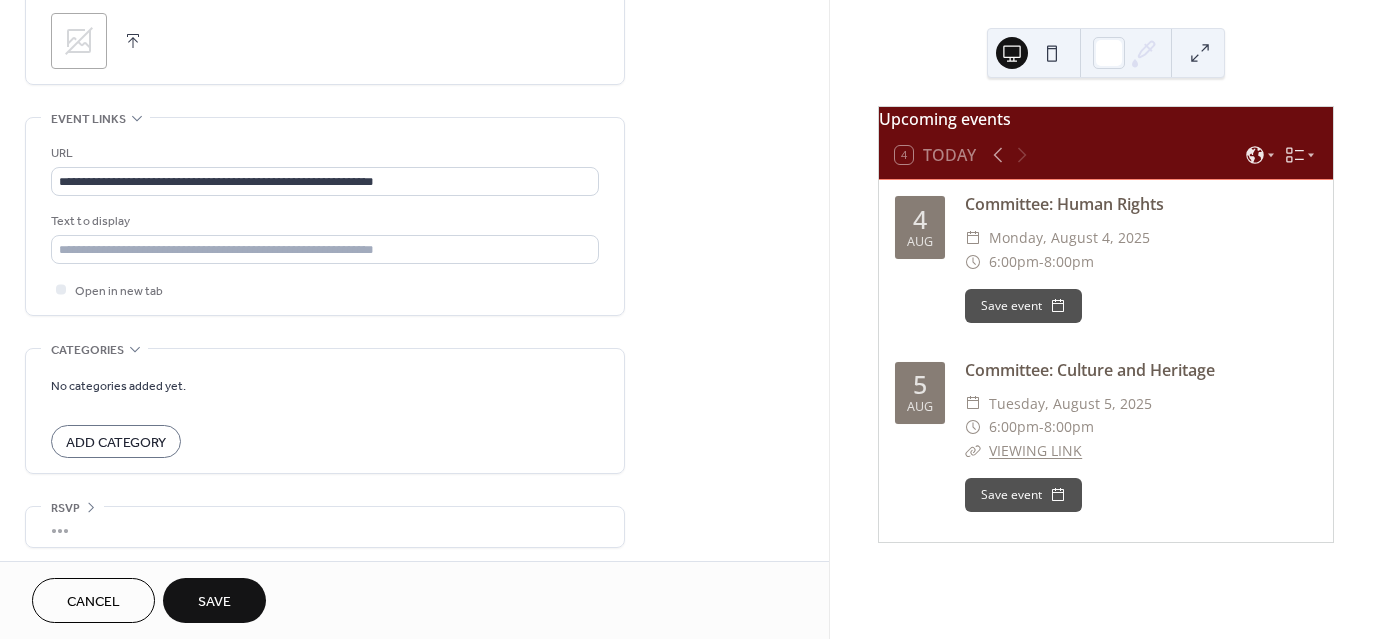 scroll, scrollTop: 1006, scrollLeft: 0, axis: vertical 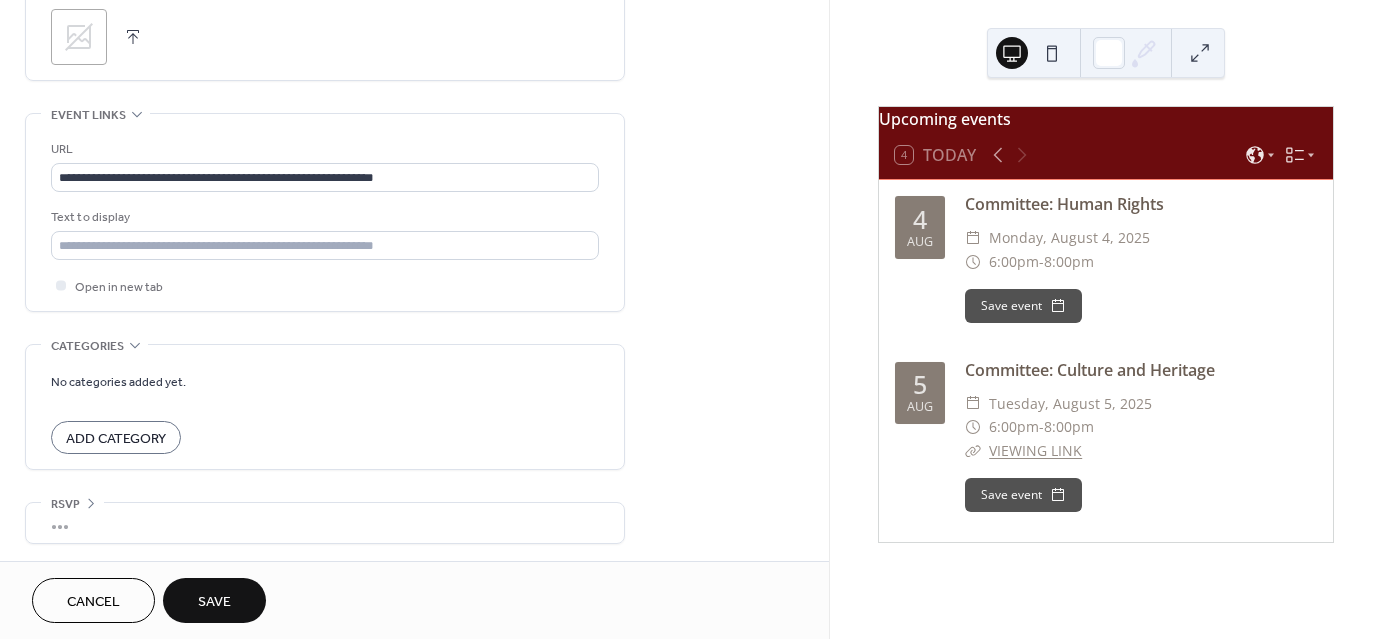 click 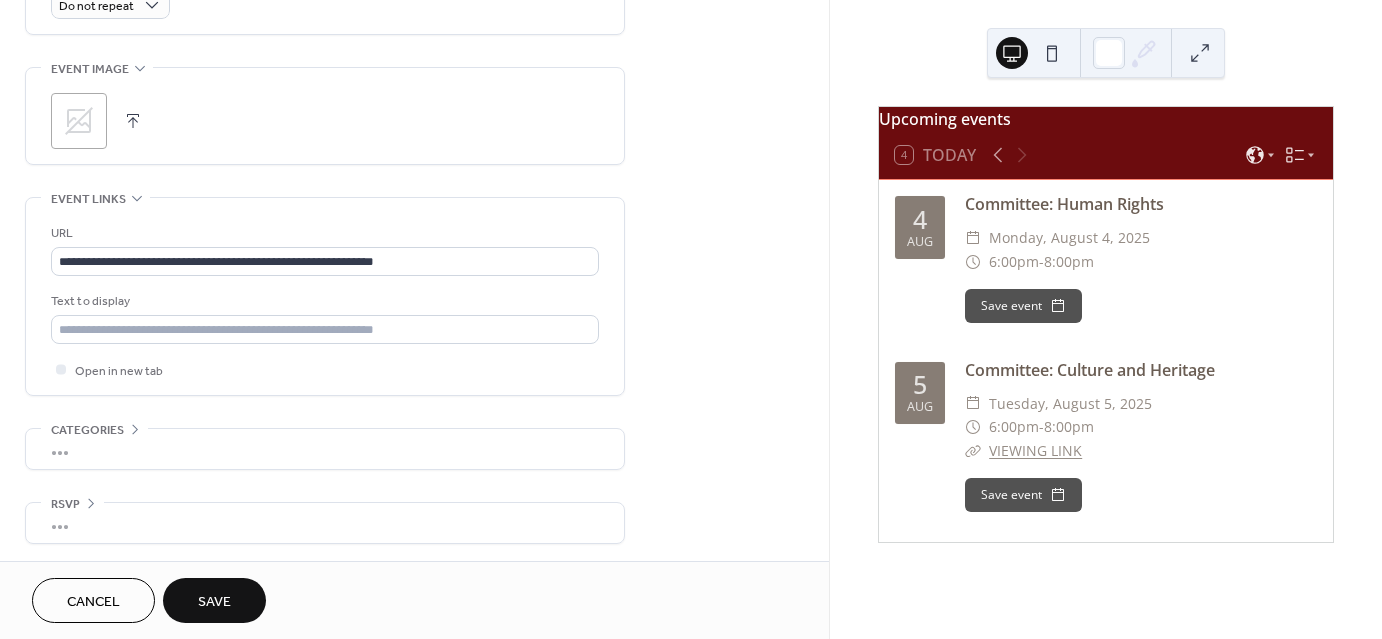 click on "•••" at bounding box center (325, 523) 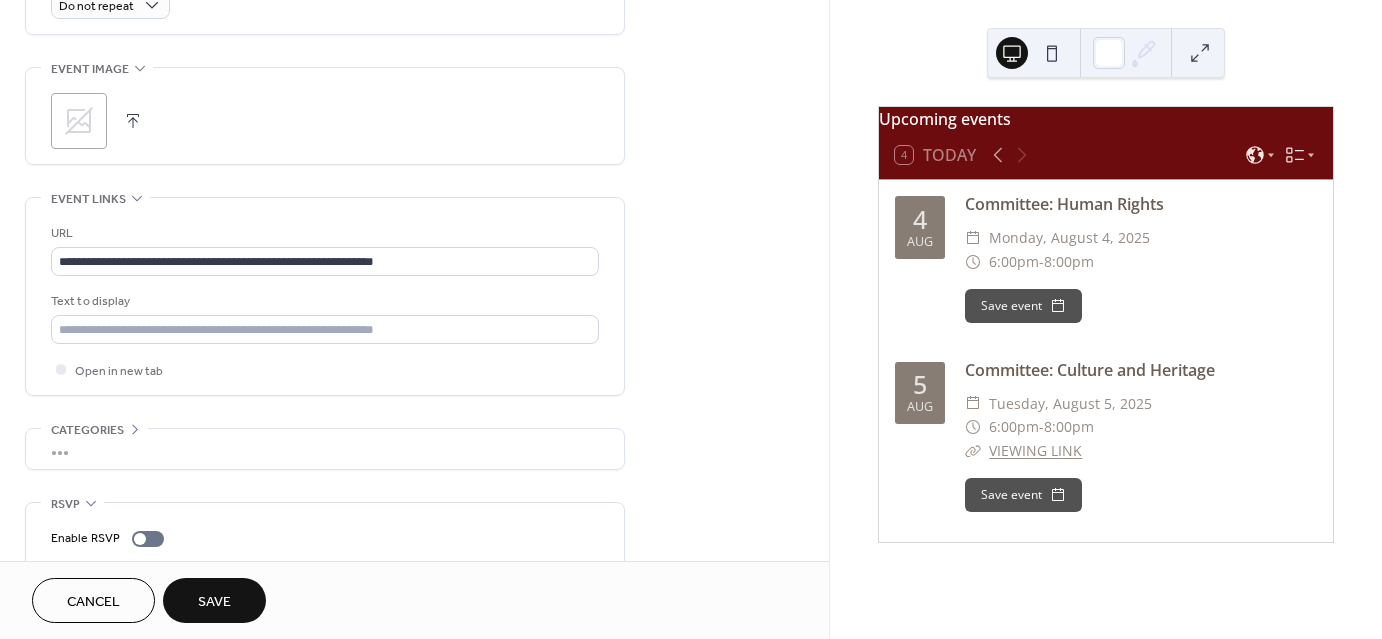 scroll, scrollTop: 988, scrollLeft: 0, axis: vertical 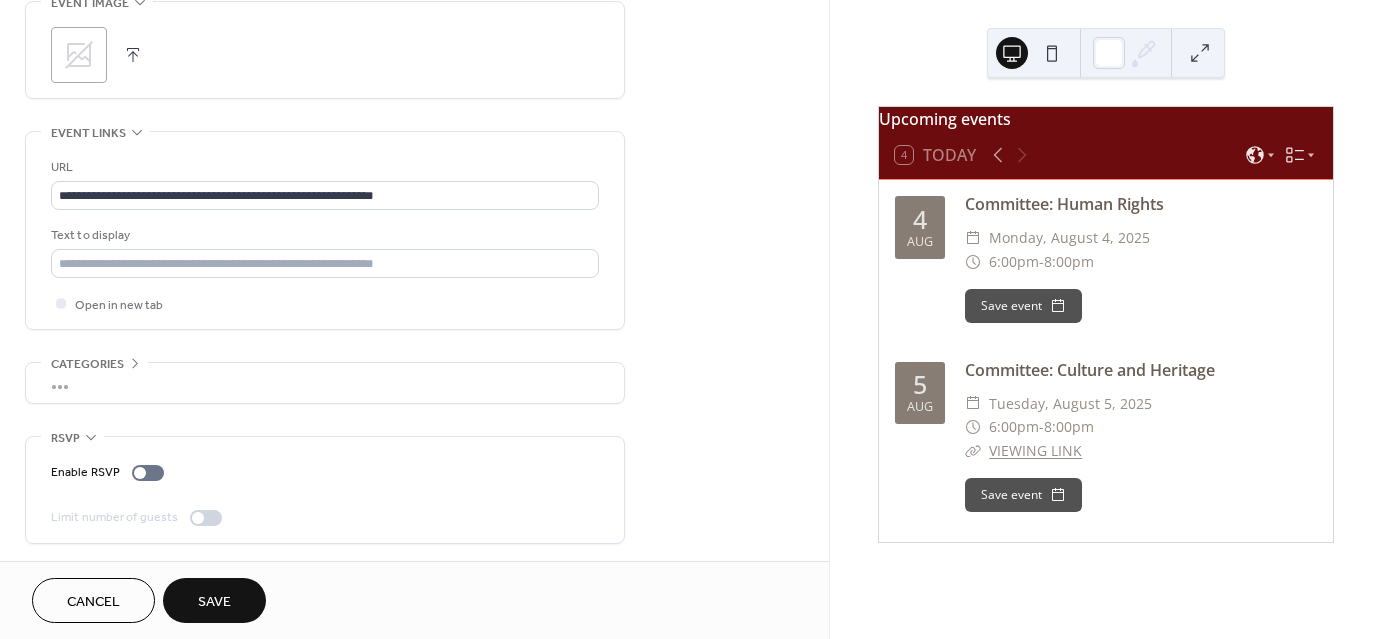 click 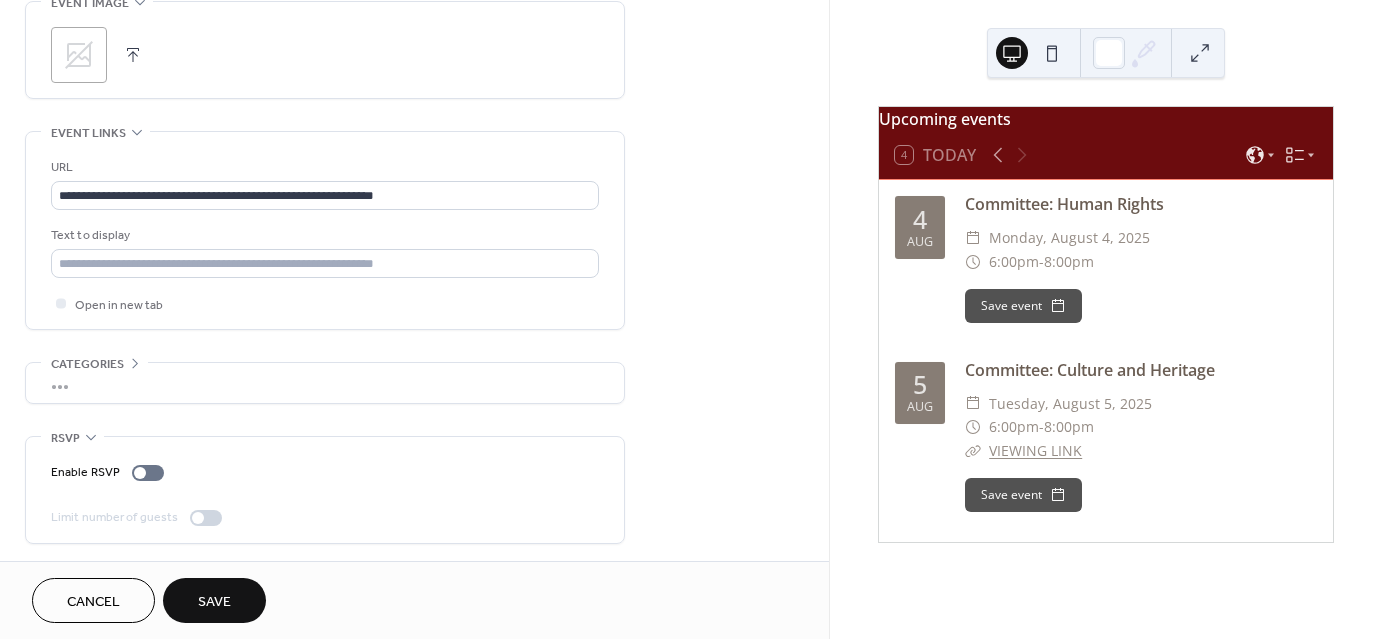 scroll, scrollTop: 922, scrollLeft: 0, axis: vertical 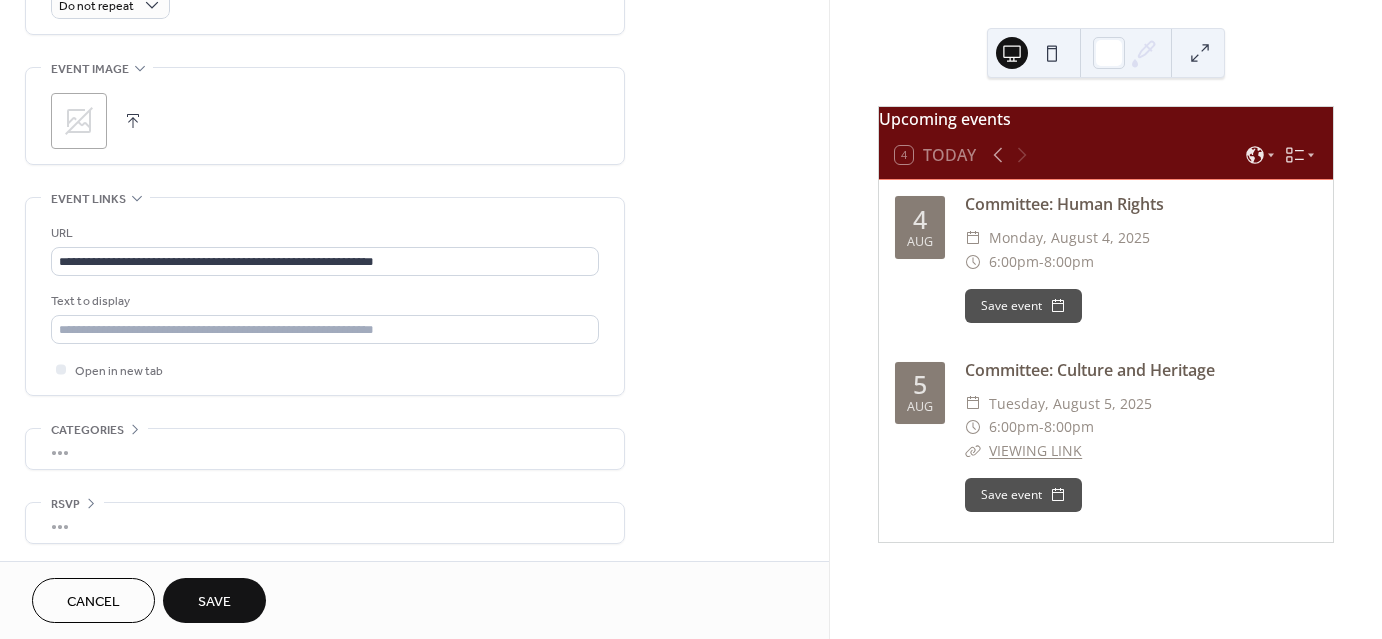 click on "•••" at bounding box center (325, 523) 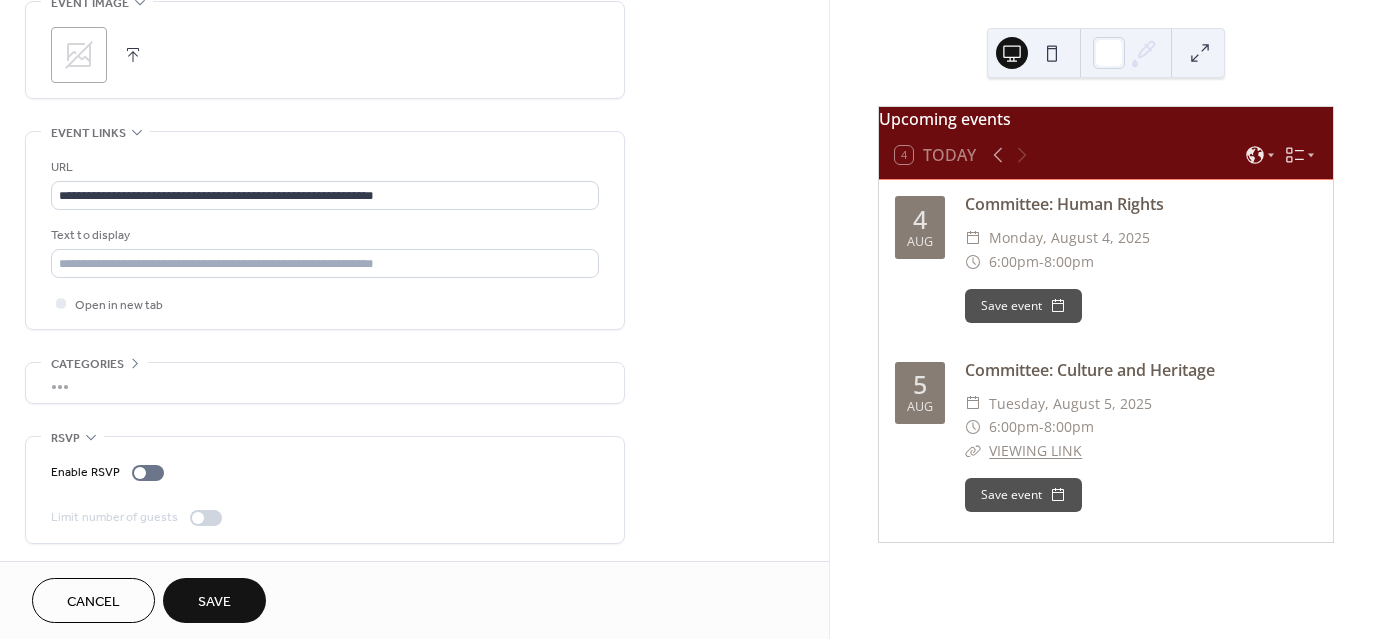 click on "RSVP" at bounding box center (65, 438) 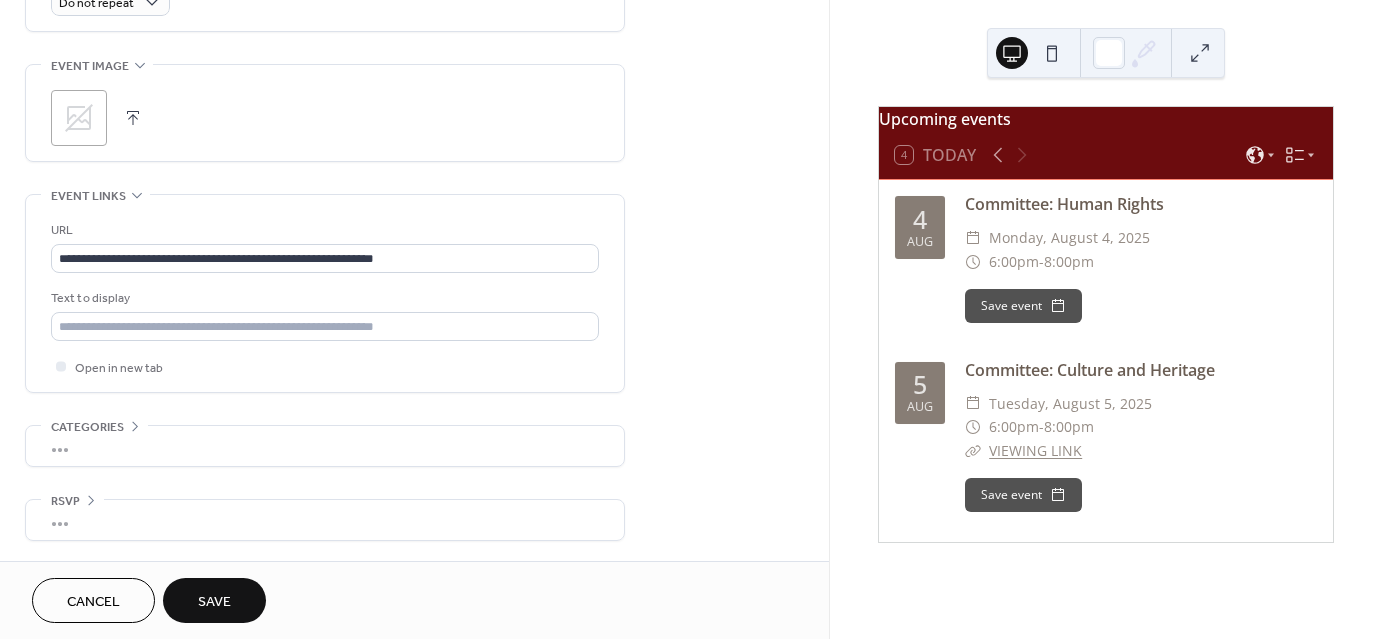 scroll, scrollTop: 922, scrollLeft: 0, axis: vertical 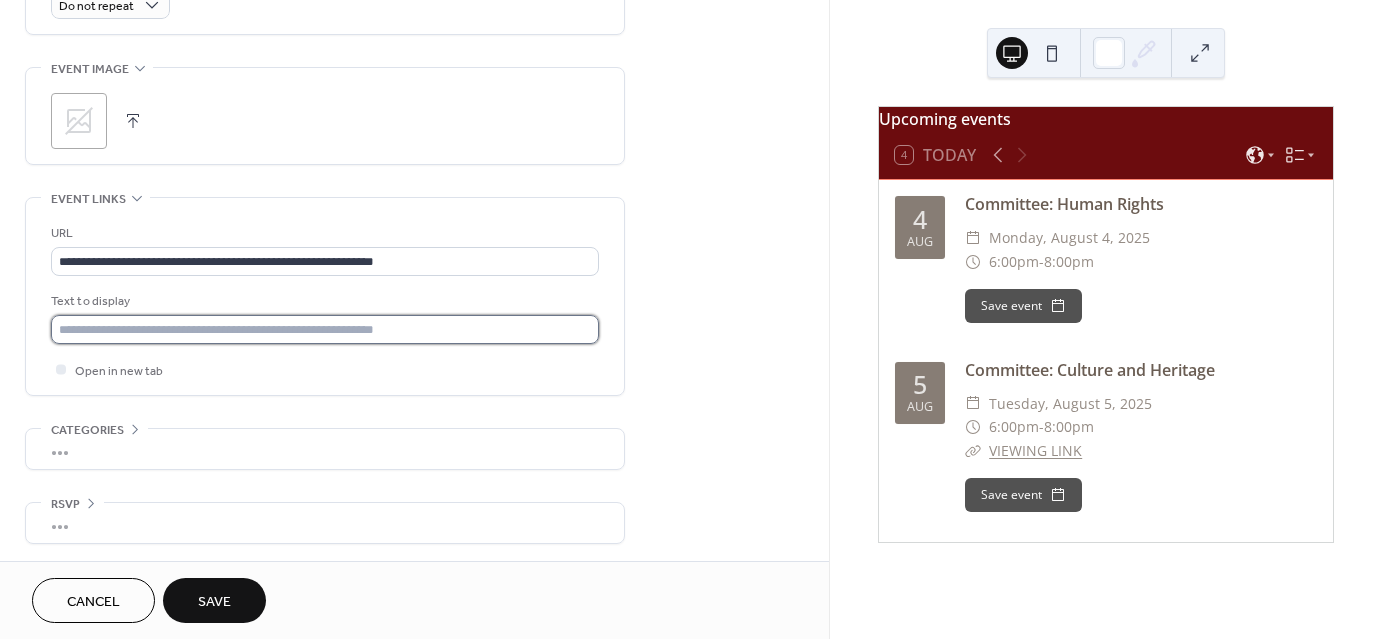 click at bounding box center (325, 329) 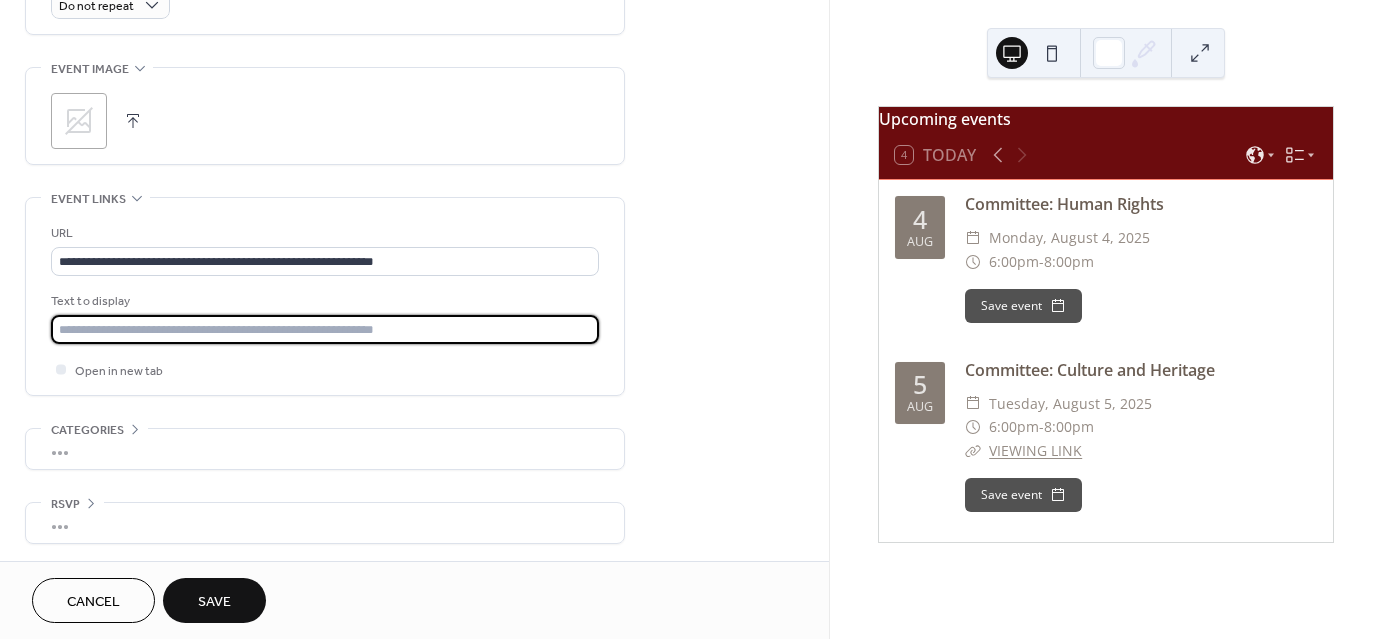 type on "*********" 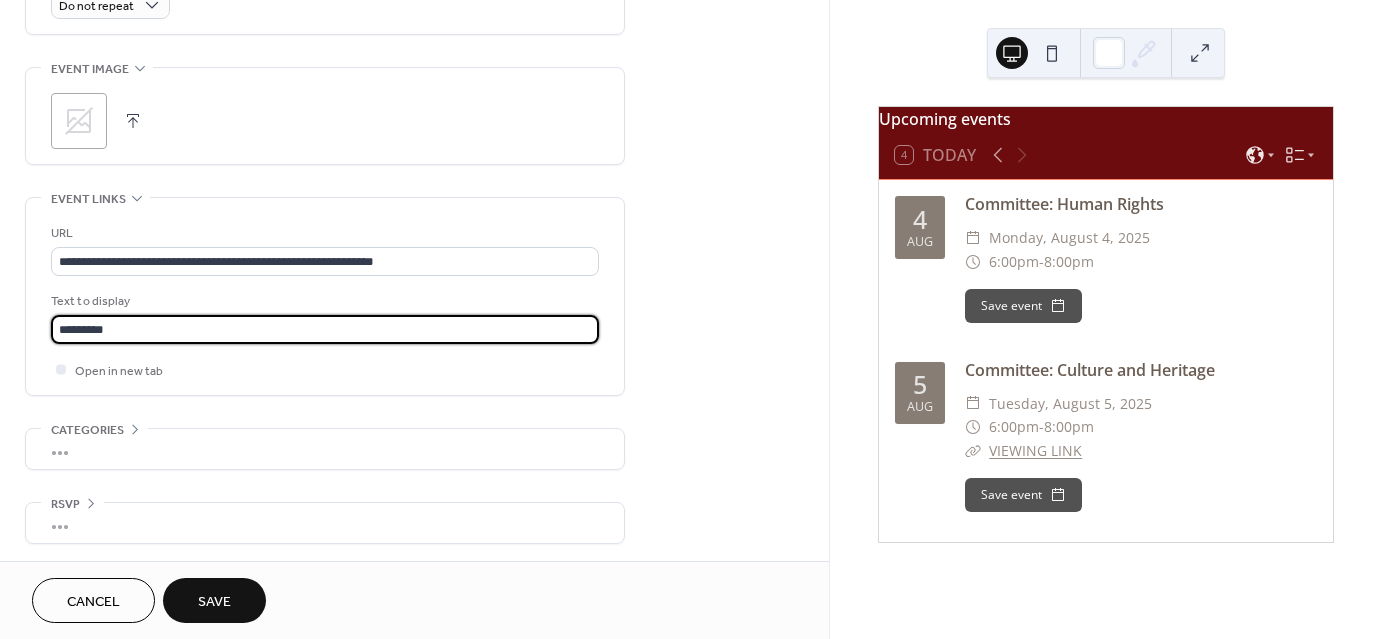 click on "**********" at bounding box center [325, 296] 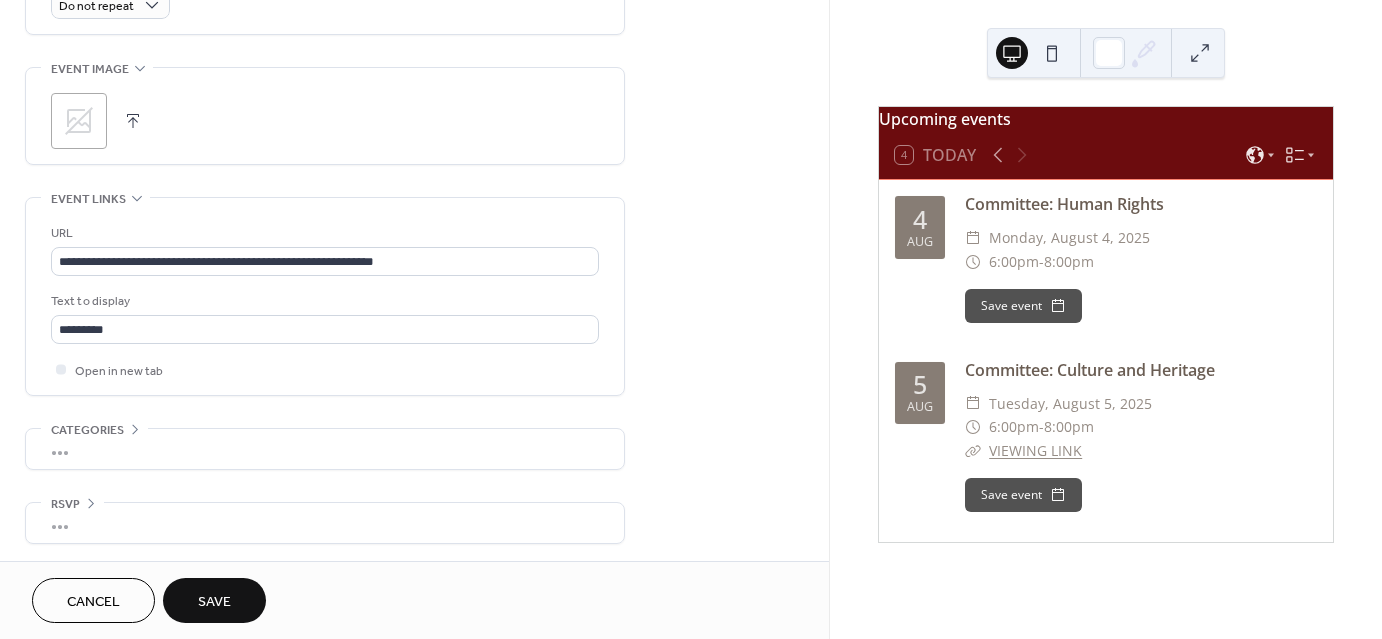 click on "Save" at bounding box center (214, 602) 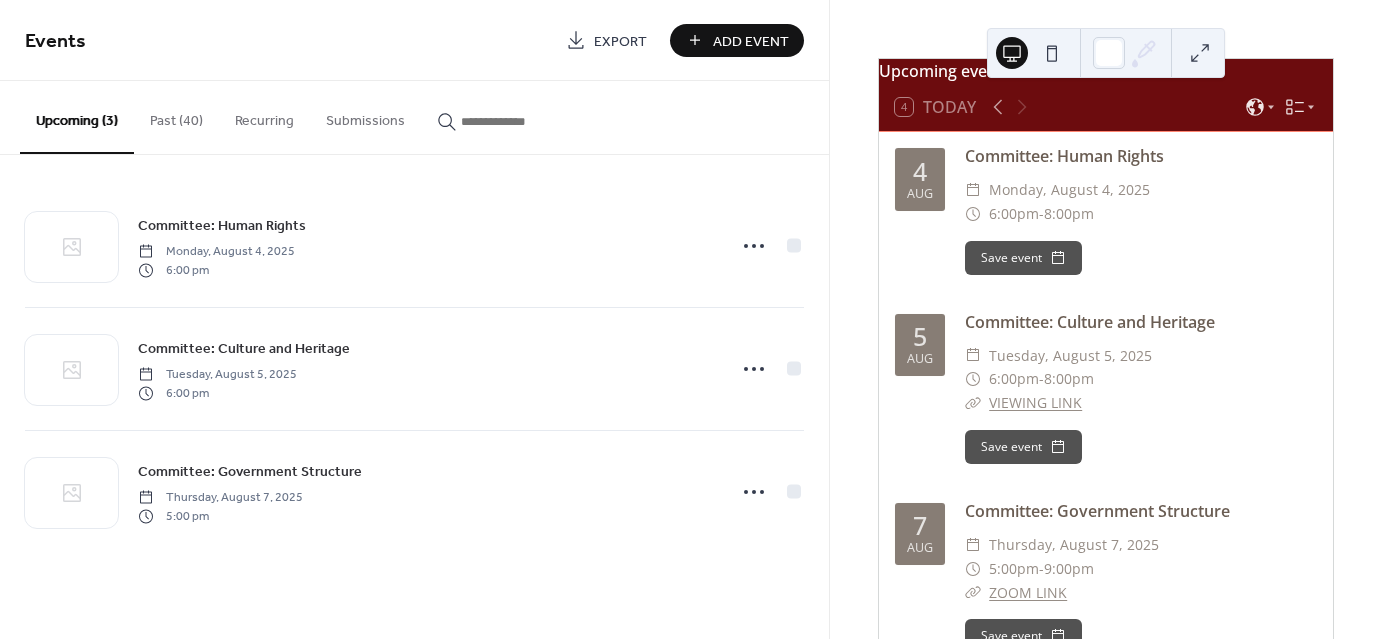 scroll, scrollTop: 100, scrollLeft: 0, axis: vertical 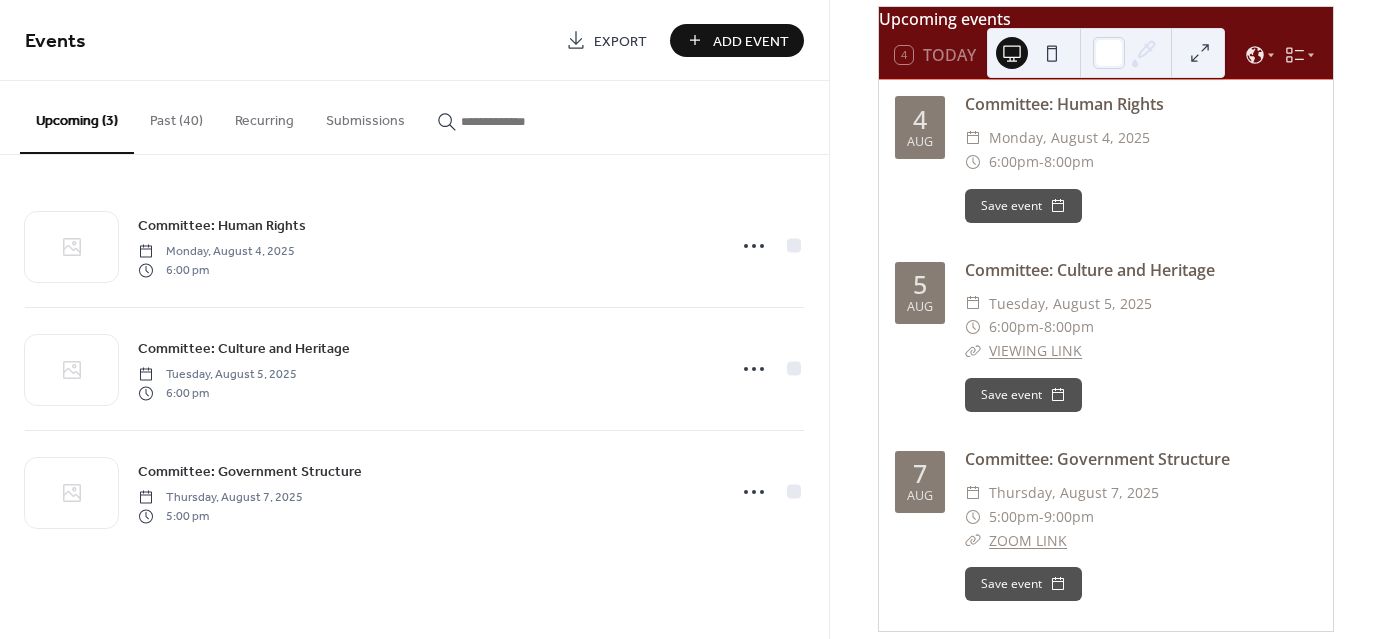click on "Add Event" at bounding box center (751, 41) 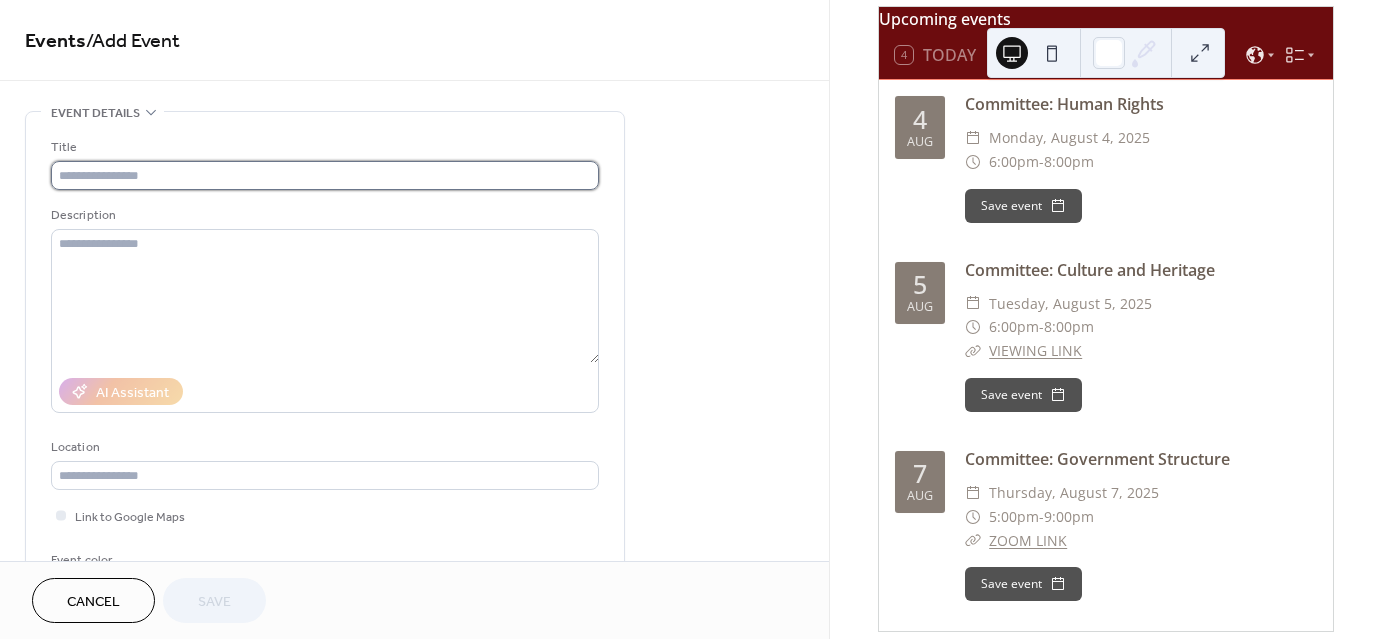 click at bounding box center (325, 175) 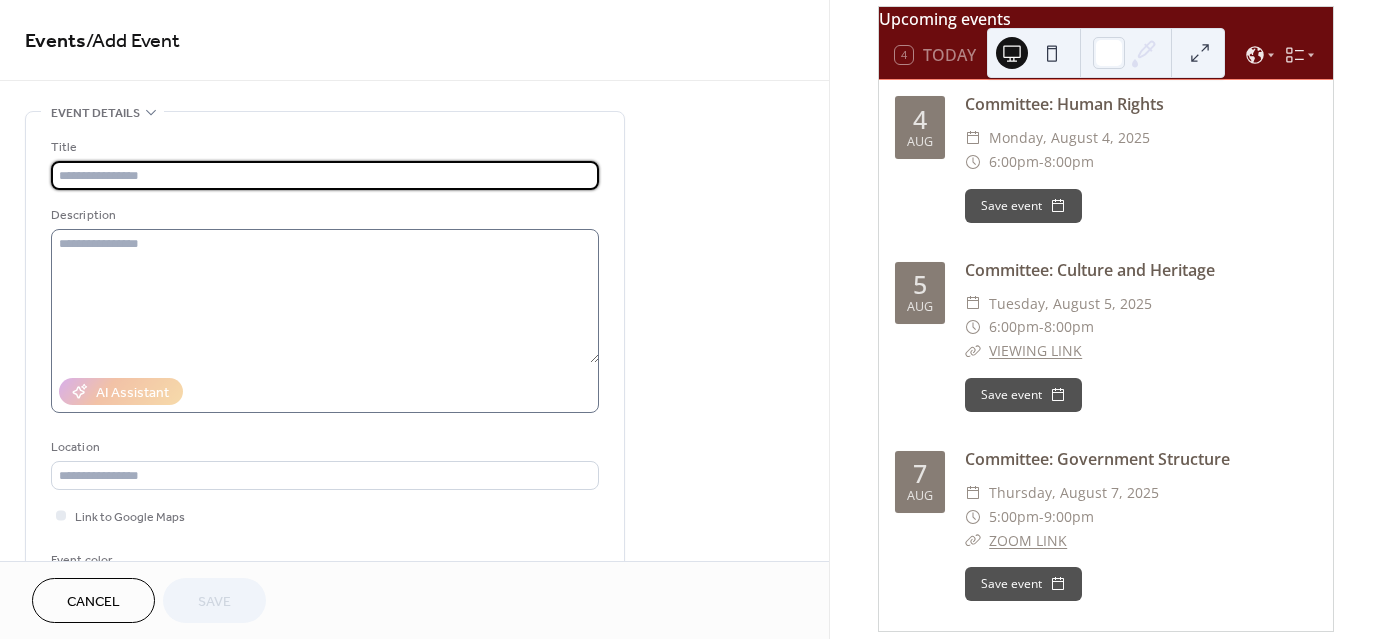 paste on "**********" 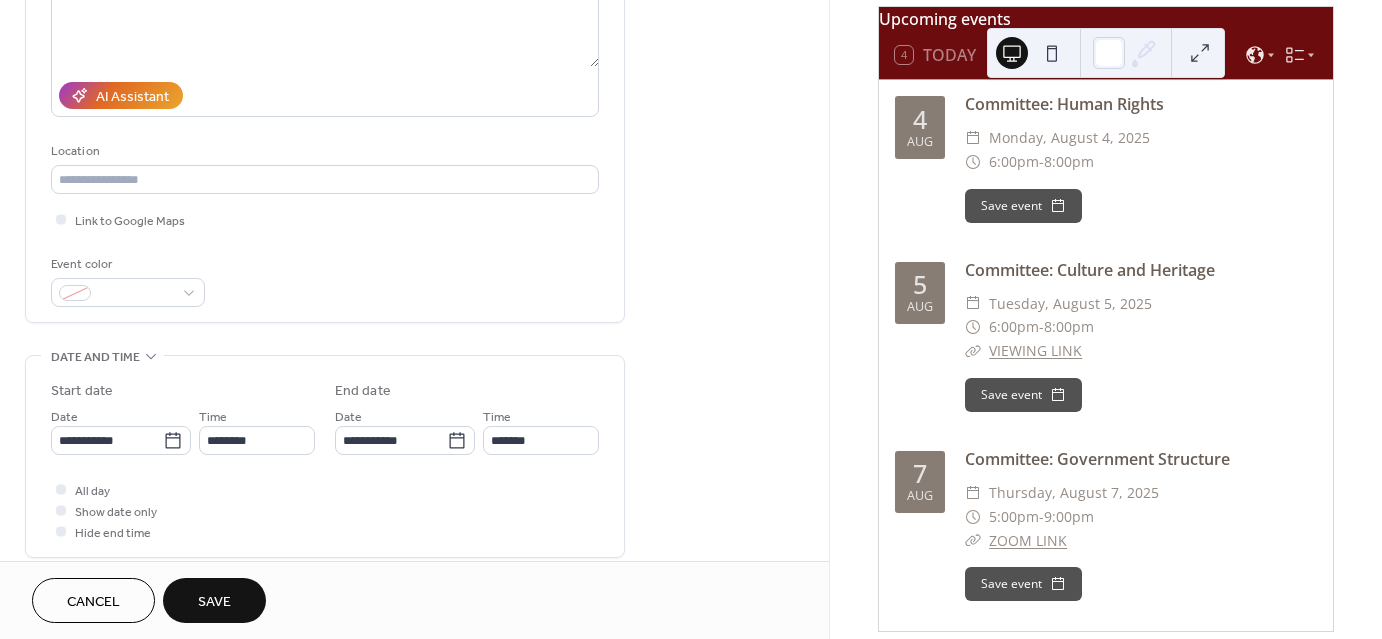scroll, scrollTop: 300, scrollLeft: 0, axis: vertical 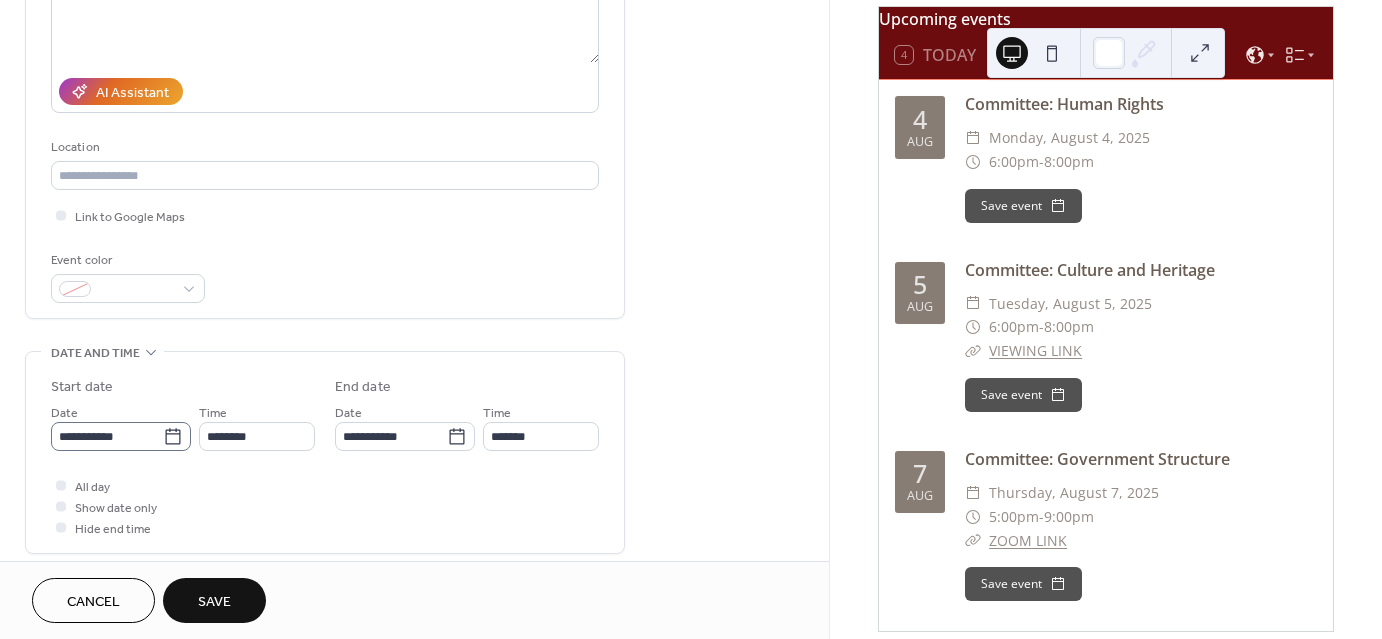 type on "**********" 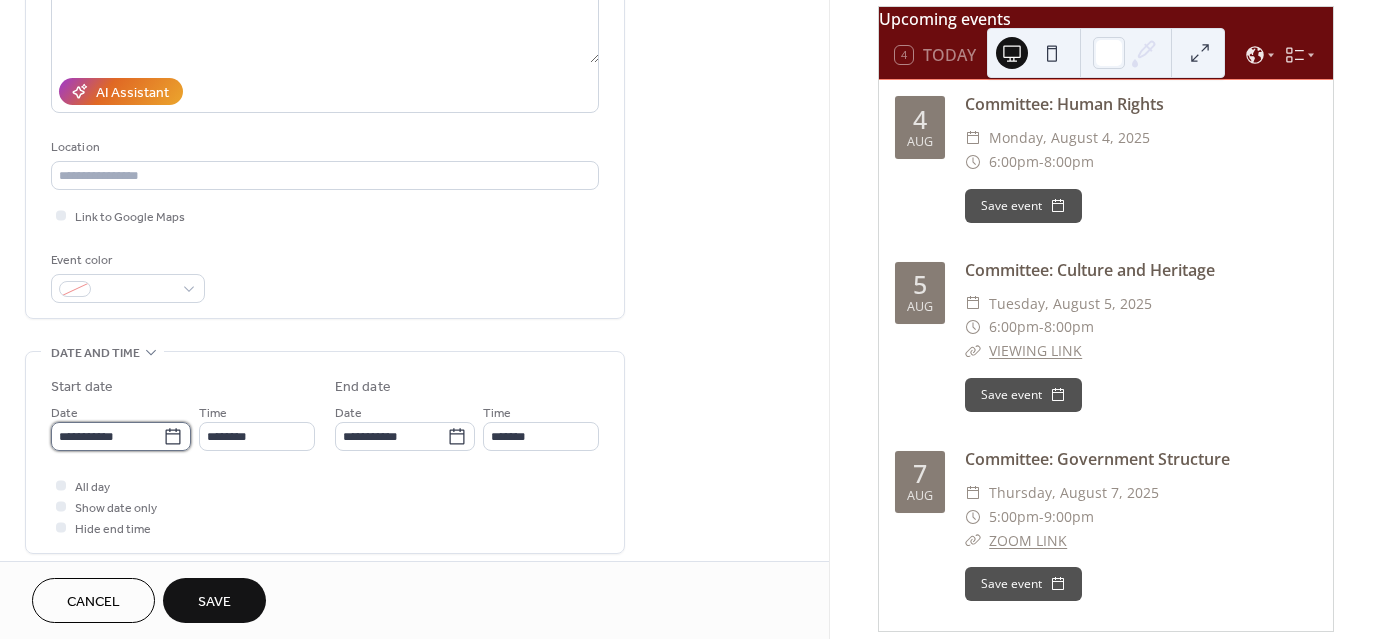 click on "**********" at bounding box center [107, 436] 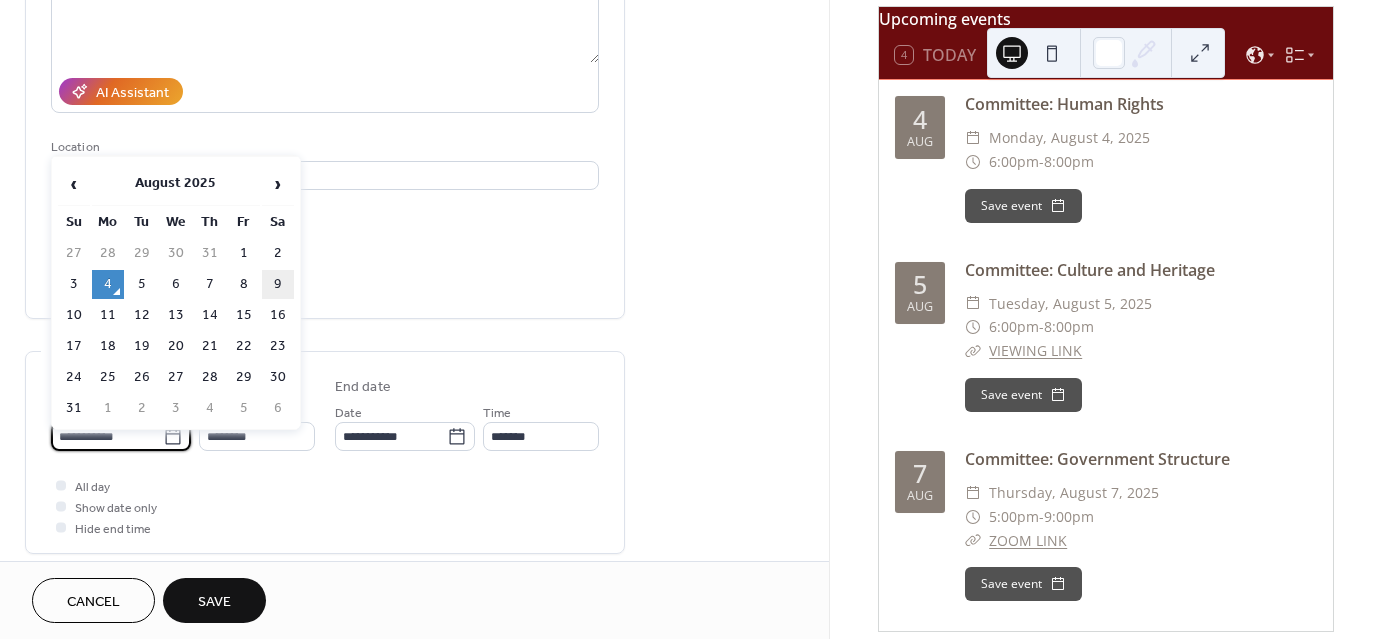 click on "9" at bounding box center (278, 284) 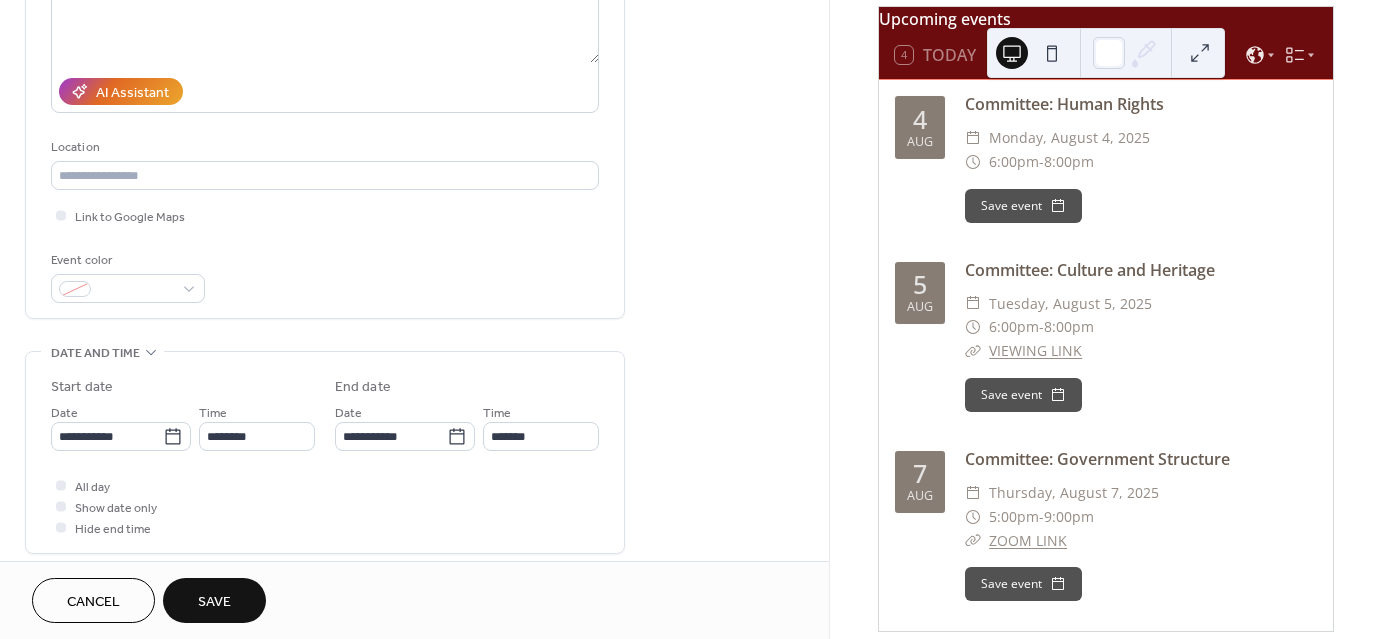drag, startPoint x: 235, startPoint y: 489, endPoint x: 226, endPoint y: 475, distance: 16.643316 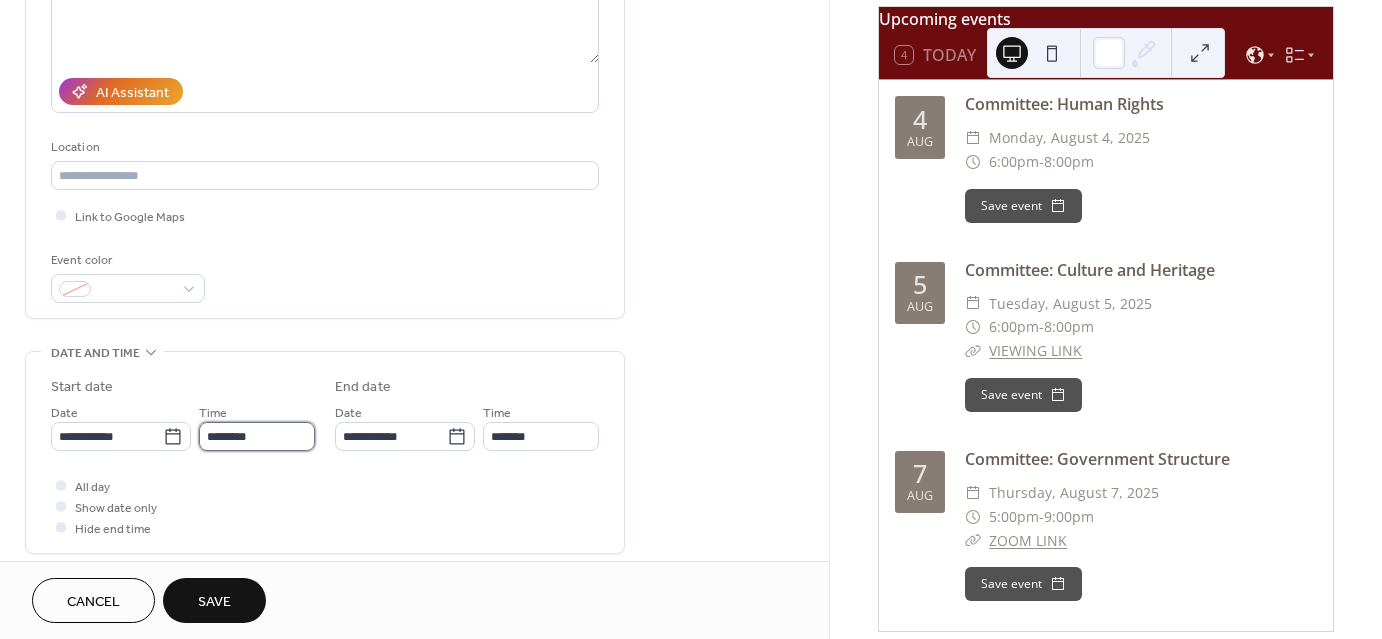 click on "********" at bounding box center (257, 436) 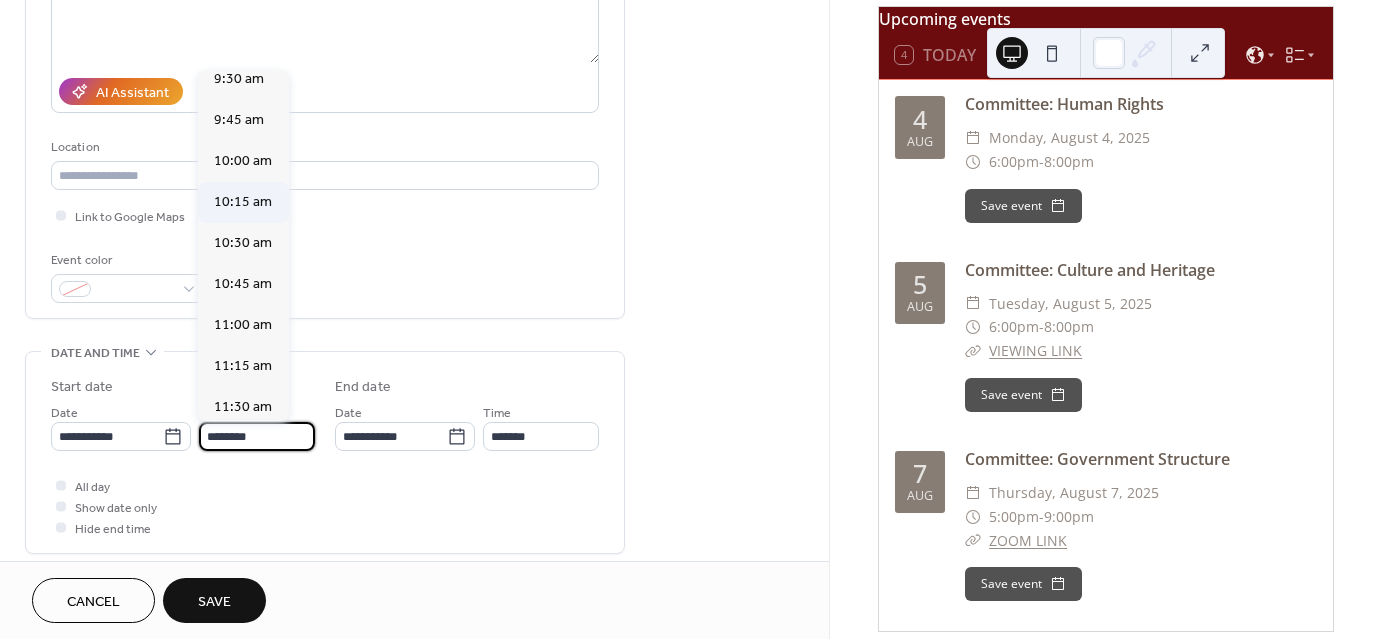 scroll, scrollTop: 1568, scrollLeft: 0, axis: vertical 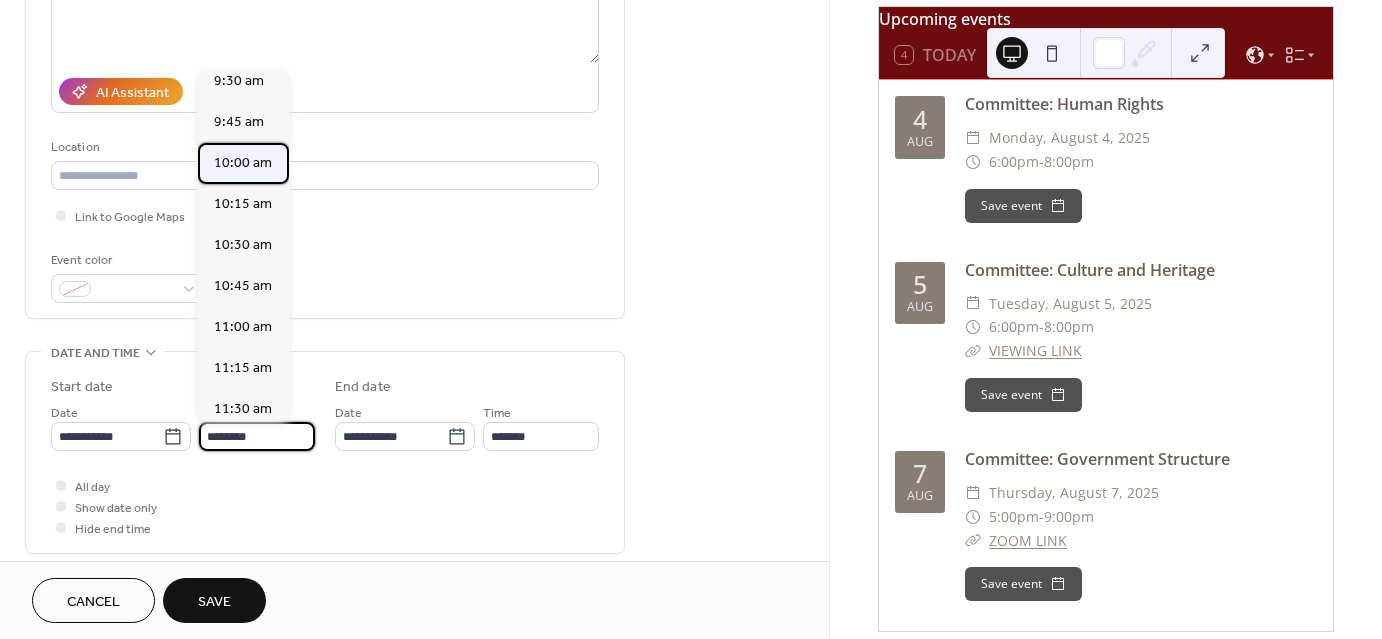 click on "10:00 am" at bounding box center (243, 163) 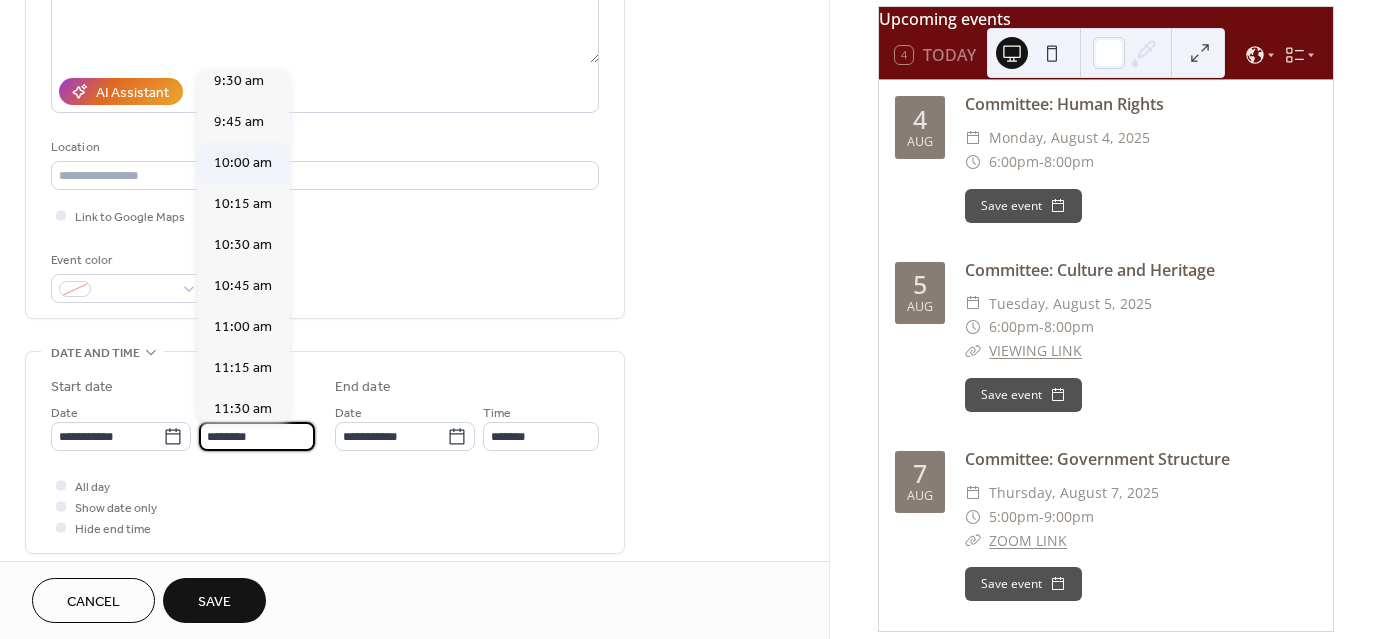 type on "********" 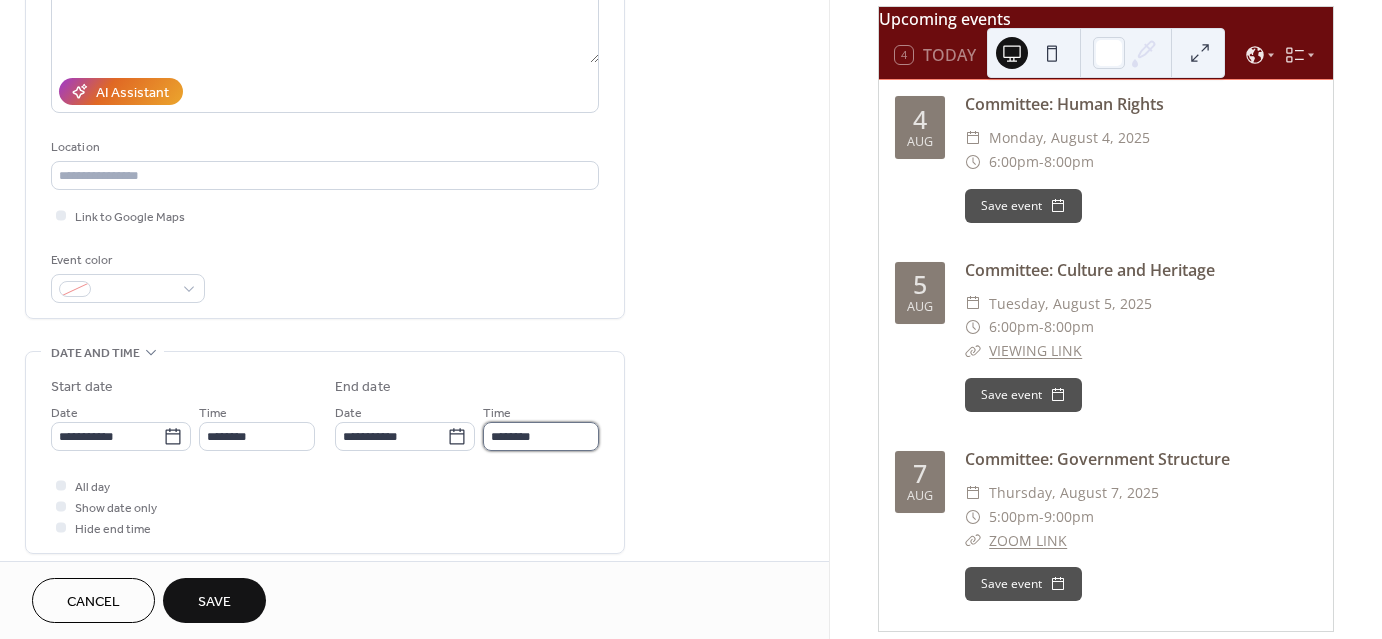click on "********" at bounding box center (541, 436) 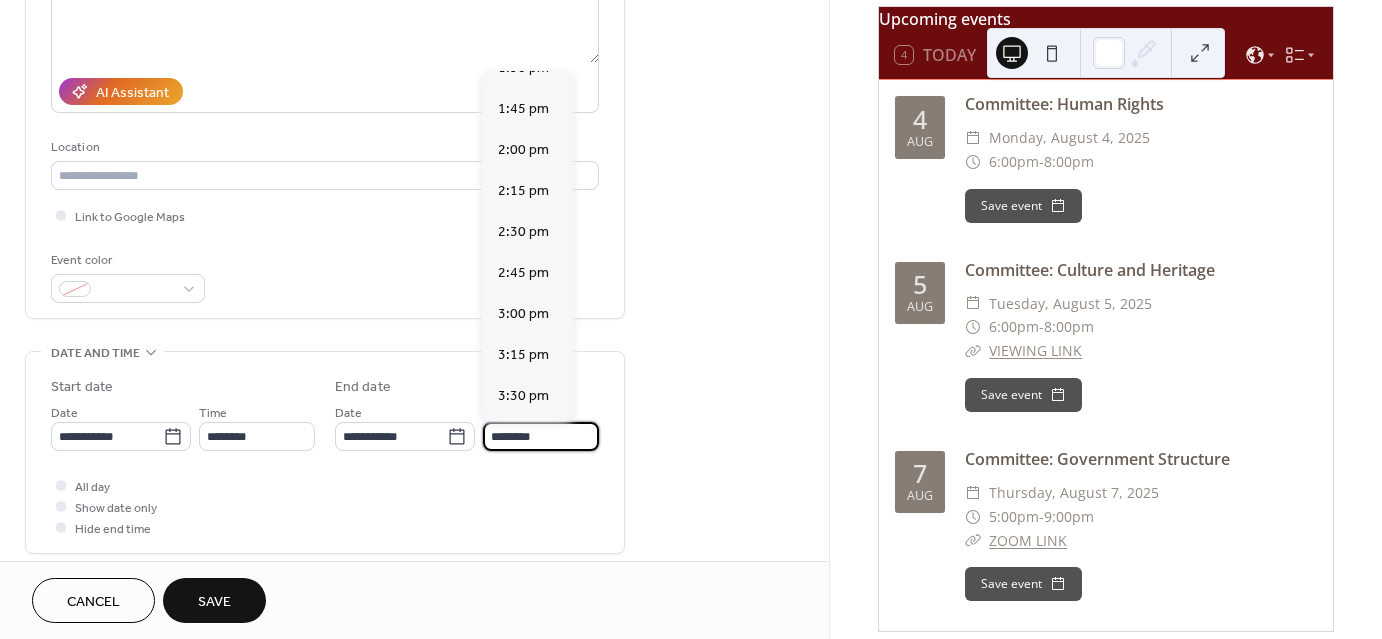 scroll, scrollTop: 600, scrollLeft: 0, axis: vertical 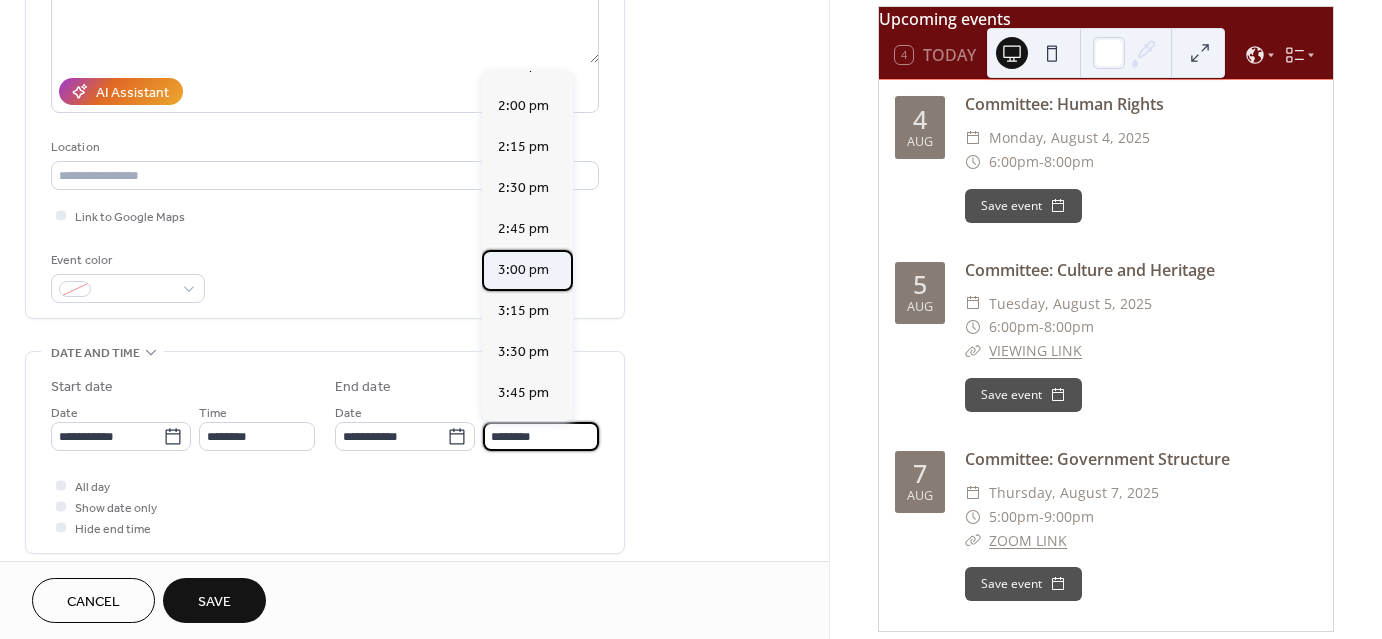 click on "3:00 pm" at bounding box center [523, 270] 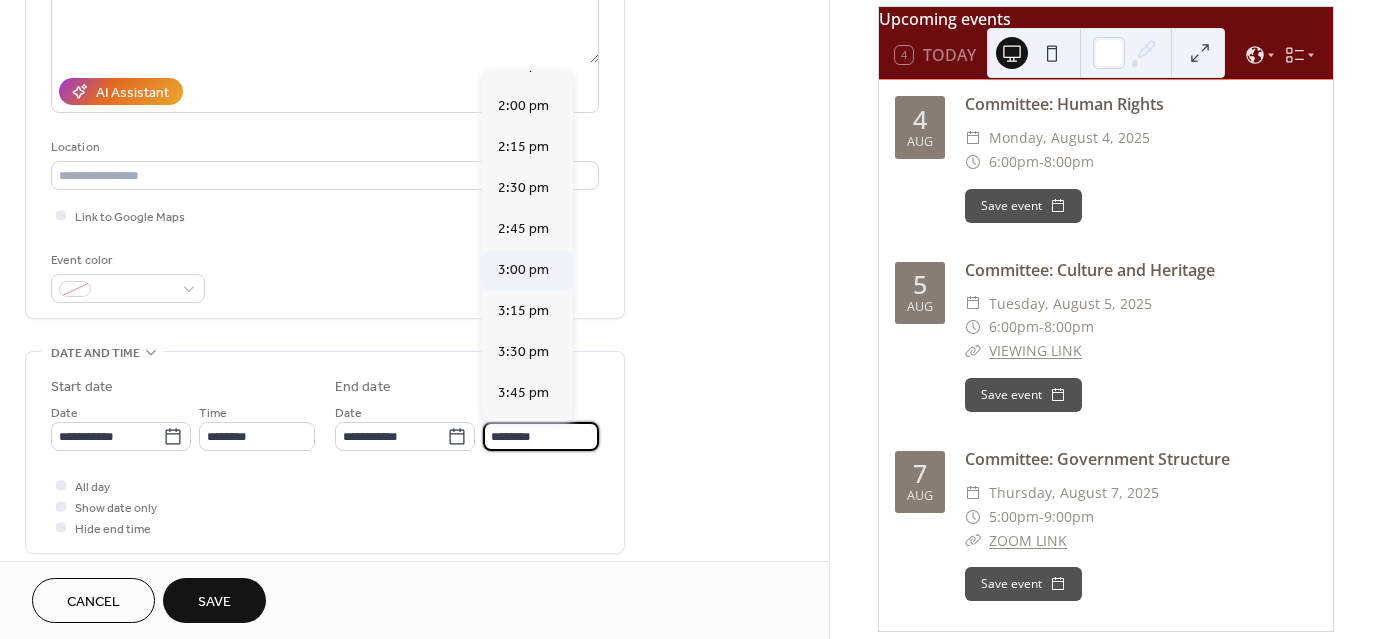 type on "*******" 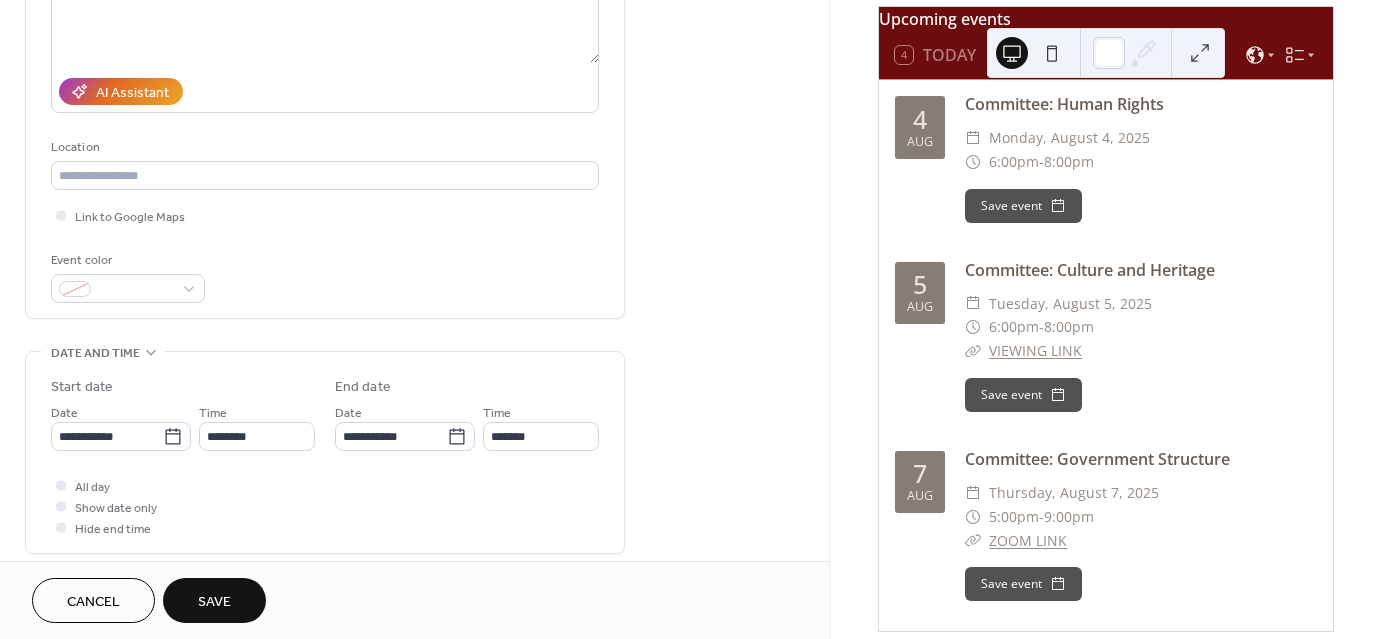 click on "**********" at bounding box center [325, 452] 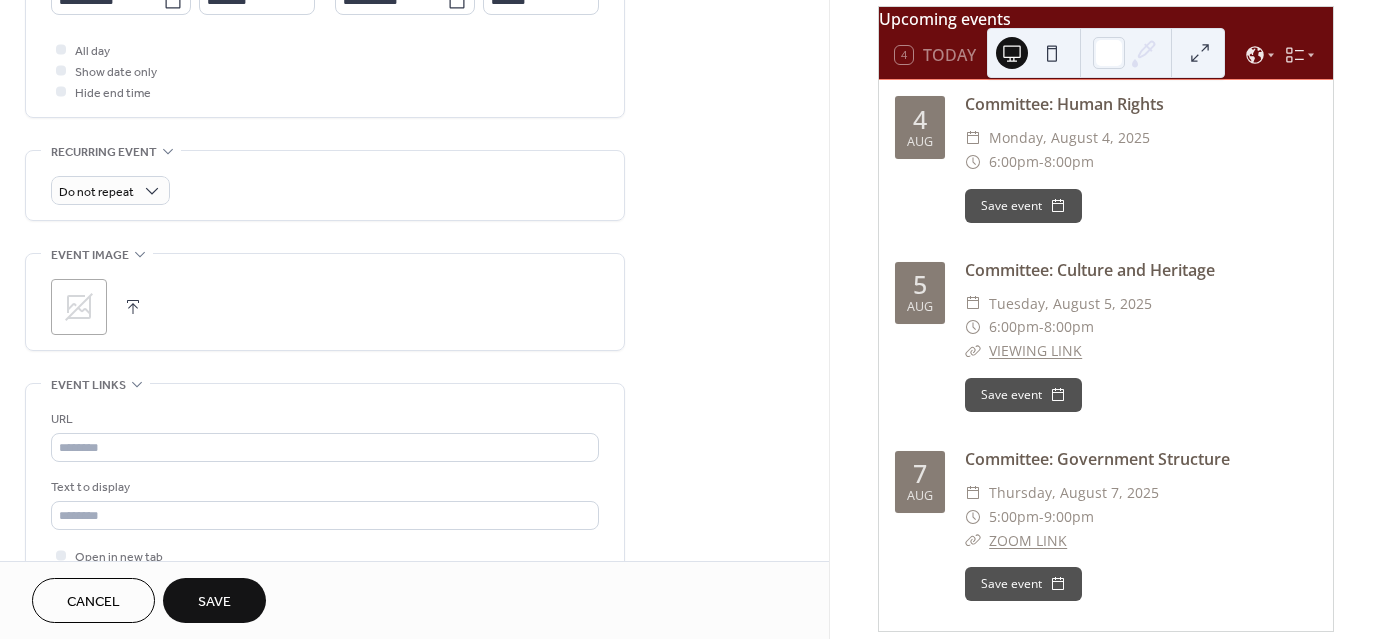 scroll, scrollTop: 800, scrollLeft: 0, axis: vertical 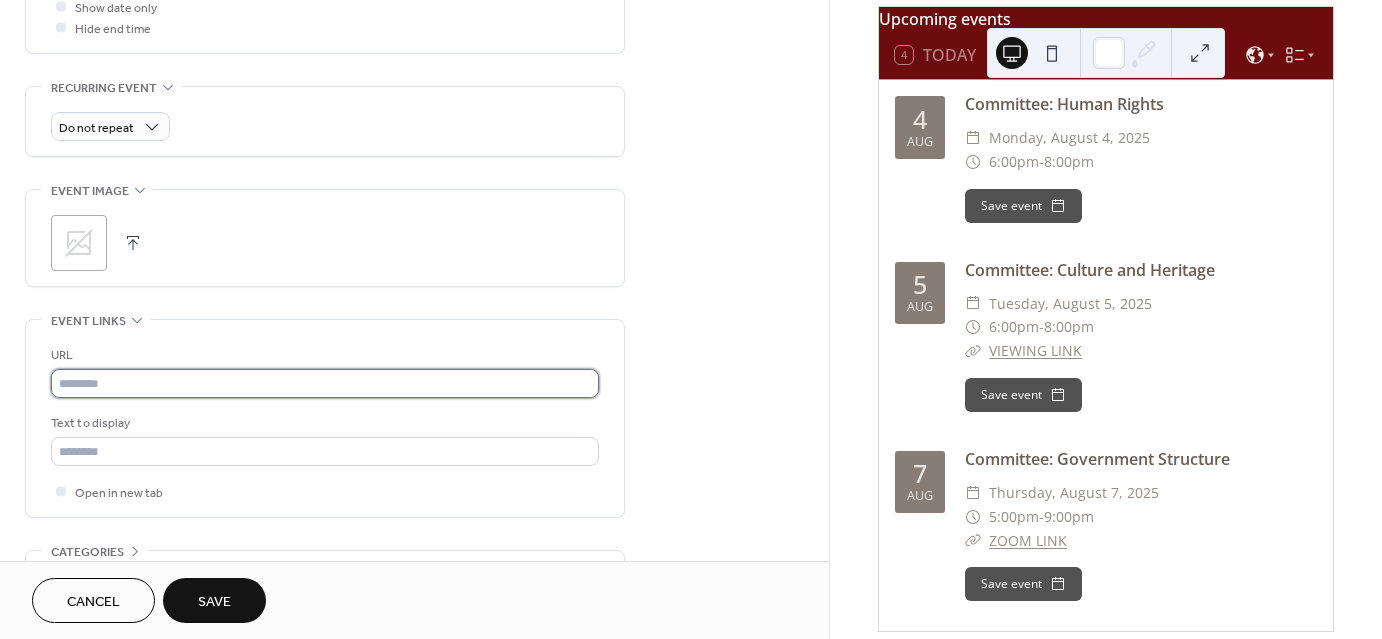 click at bounding box center [325, 383] 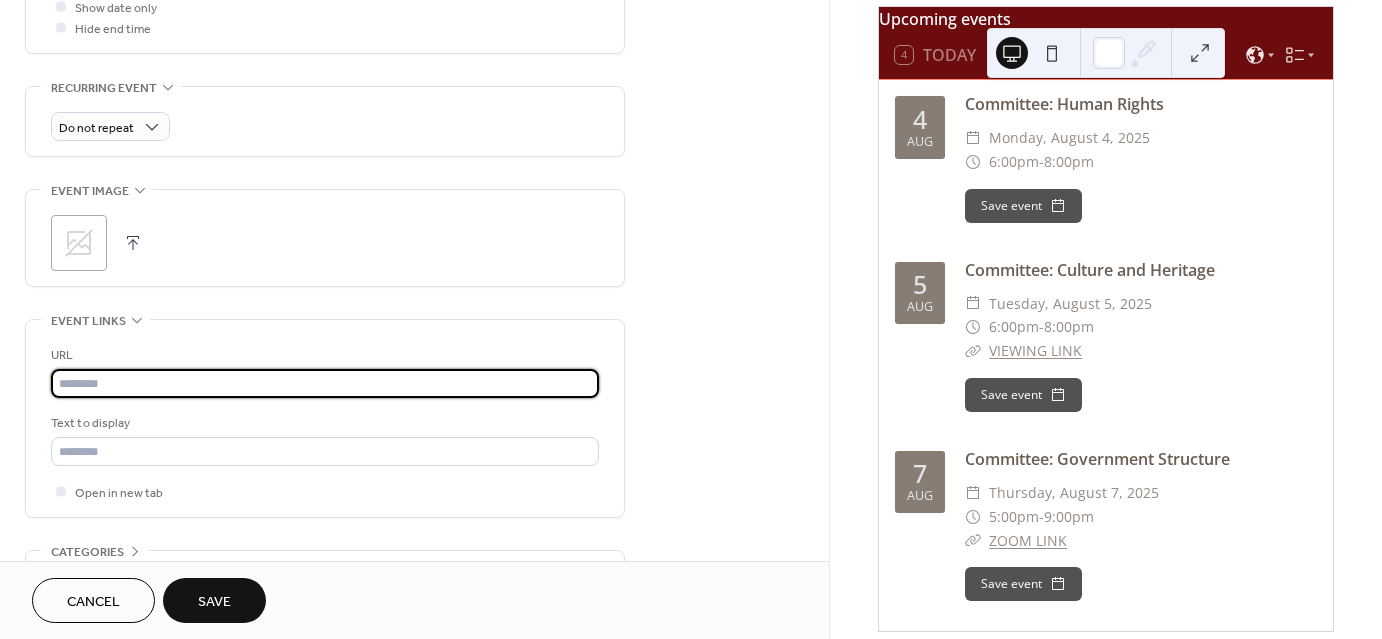 paste on "**********" 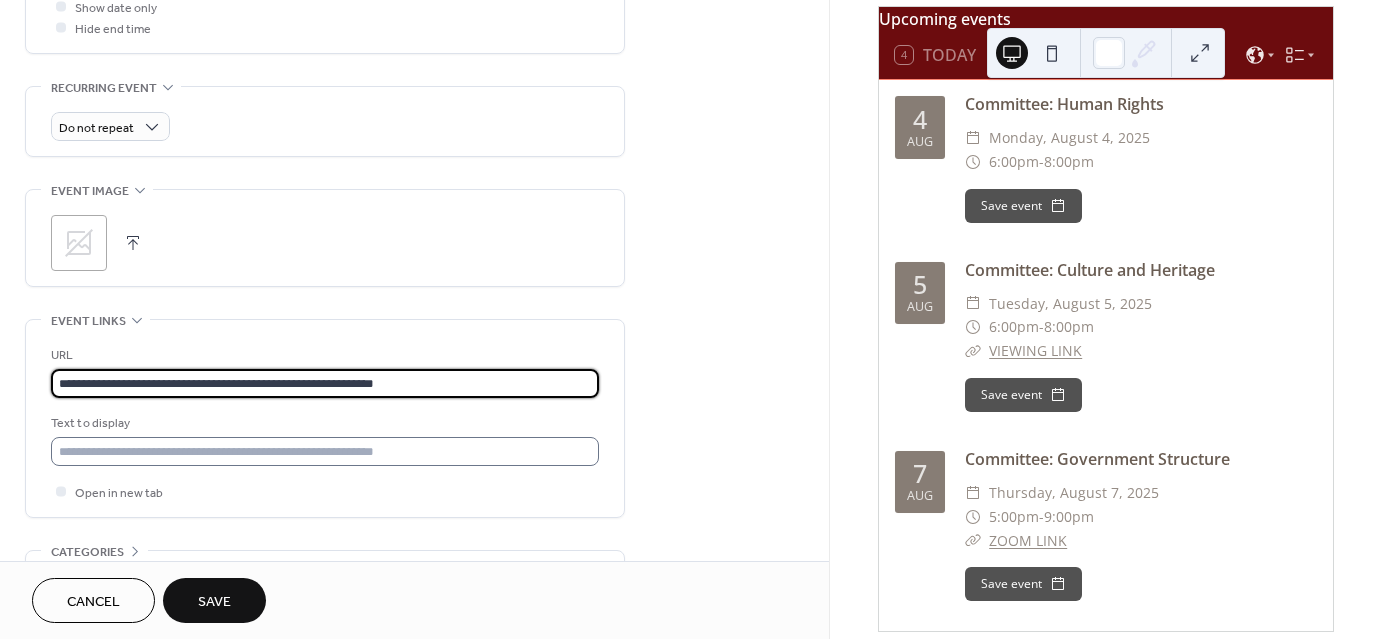 type on "**********" 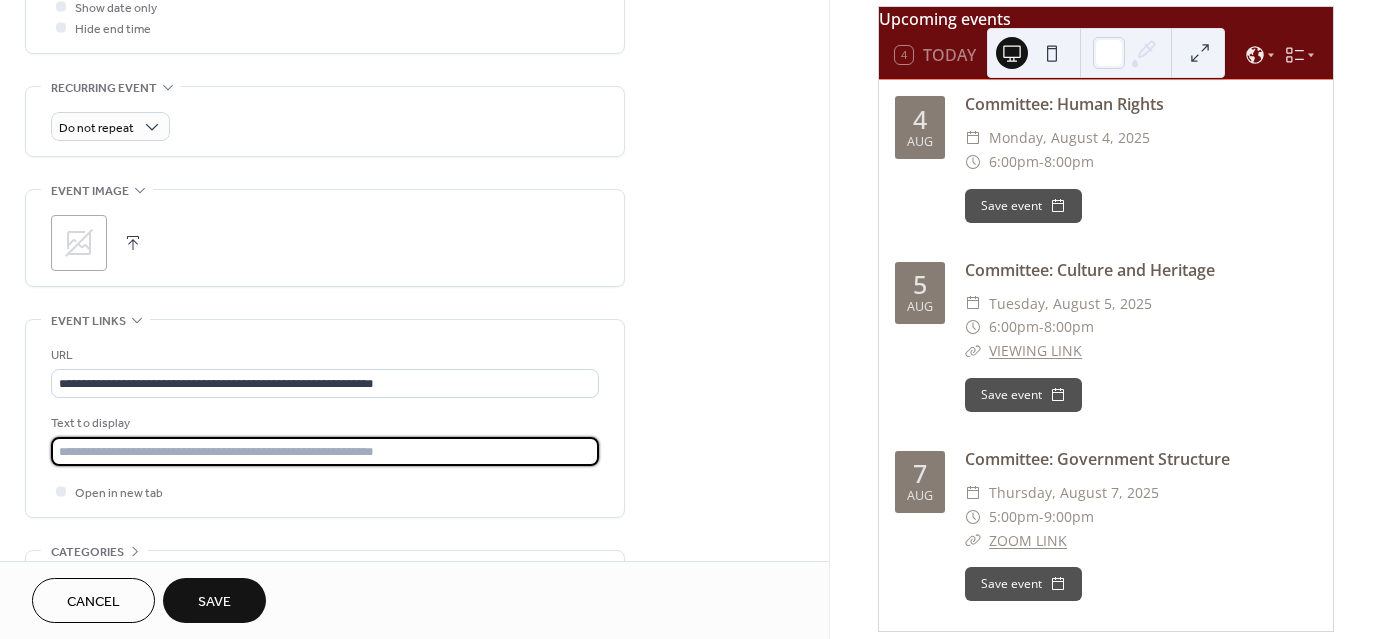 click at bounding box center [325, 451] 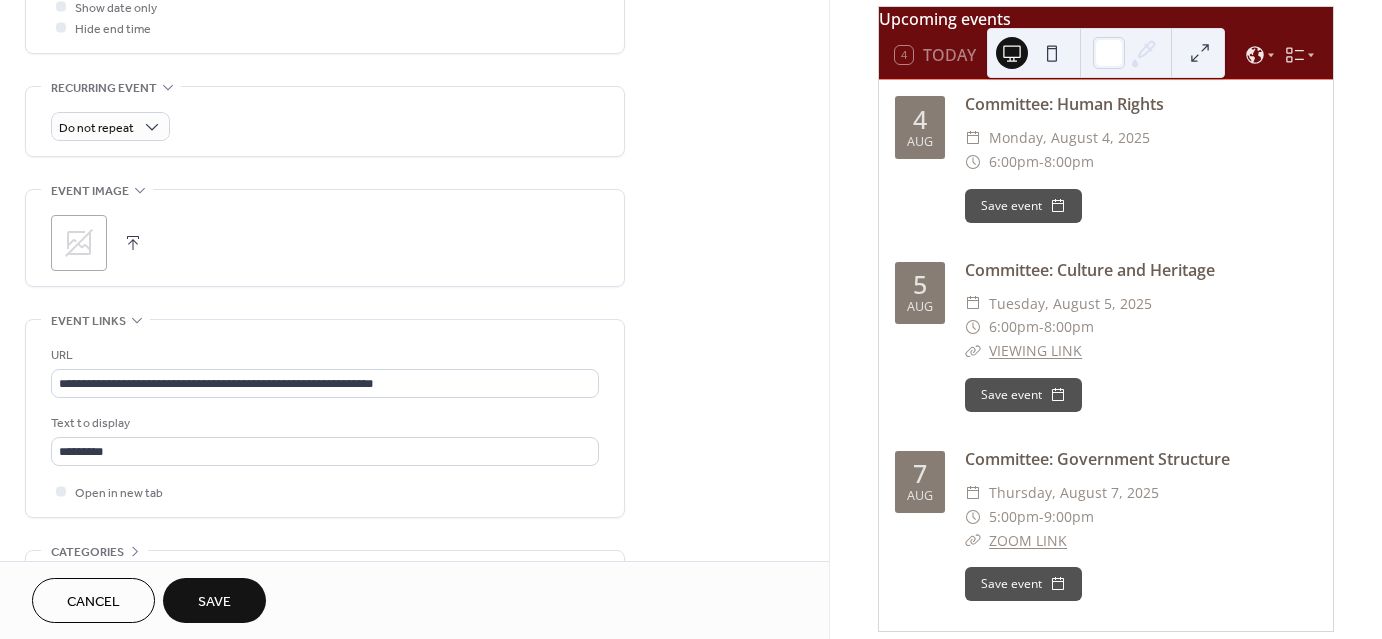 click on "**********" at bounding box center (325, 423) 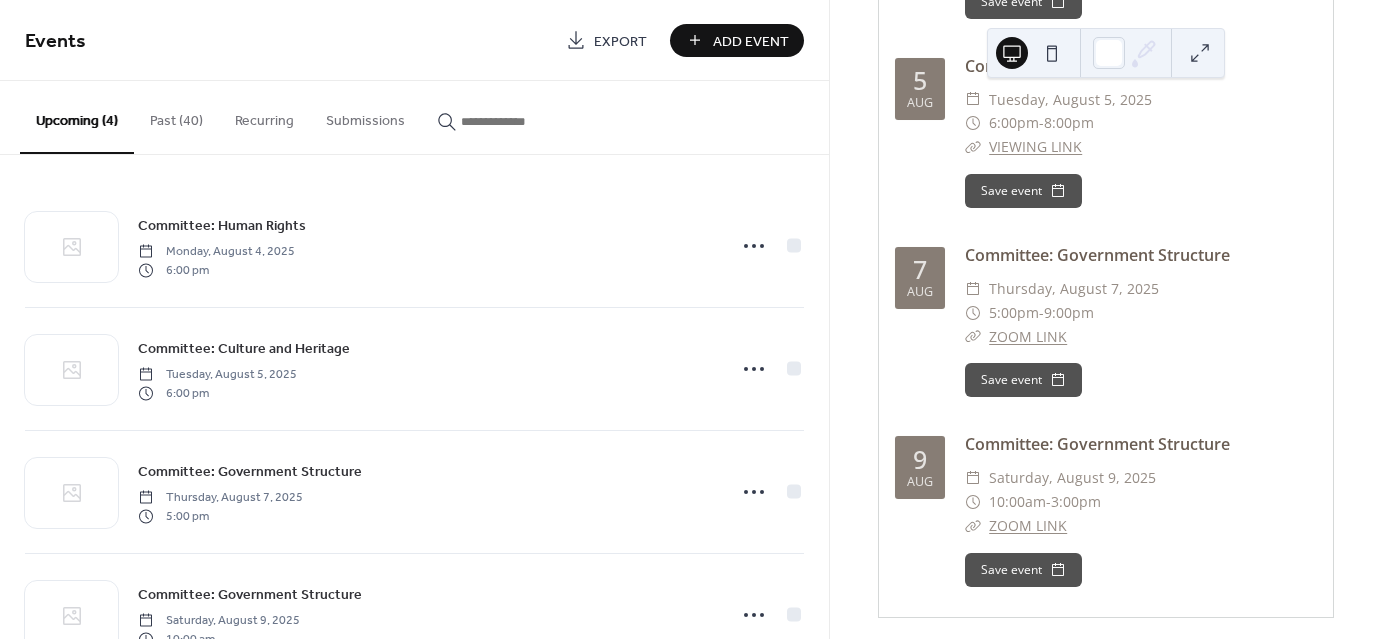 scroll, scrollTop: 325, scrollLeft: 0, axis: vertical 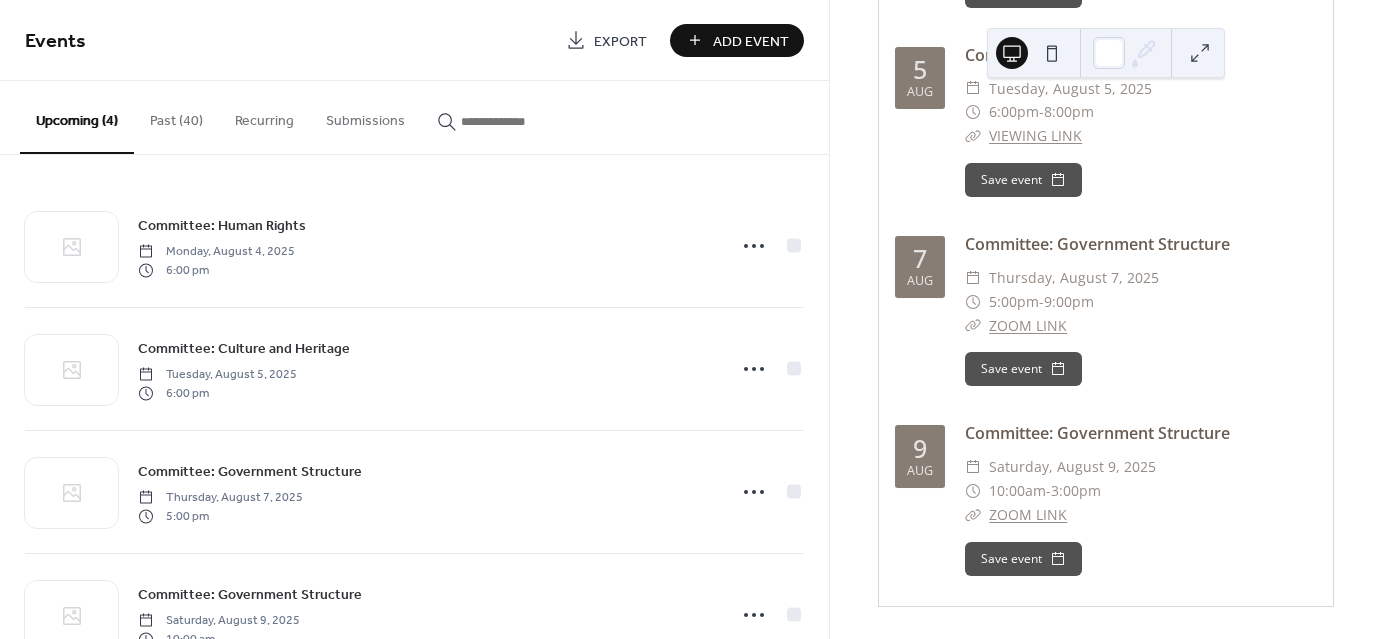 click on "Add Event" at bounding box center (751, 41) 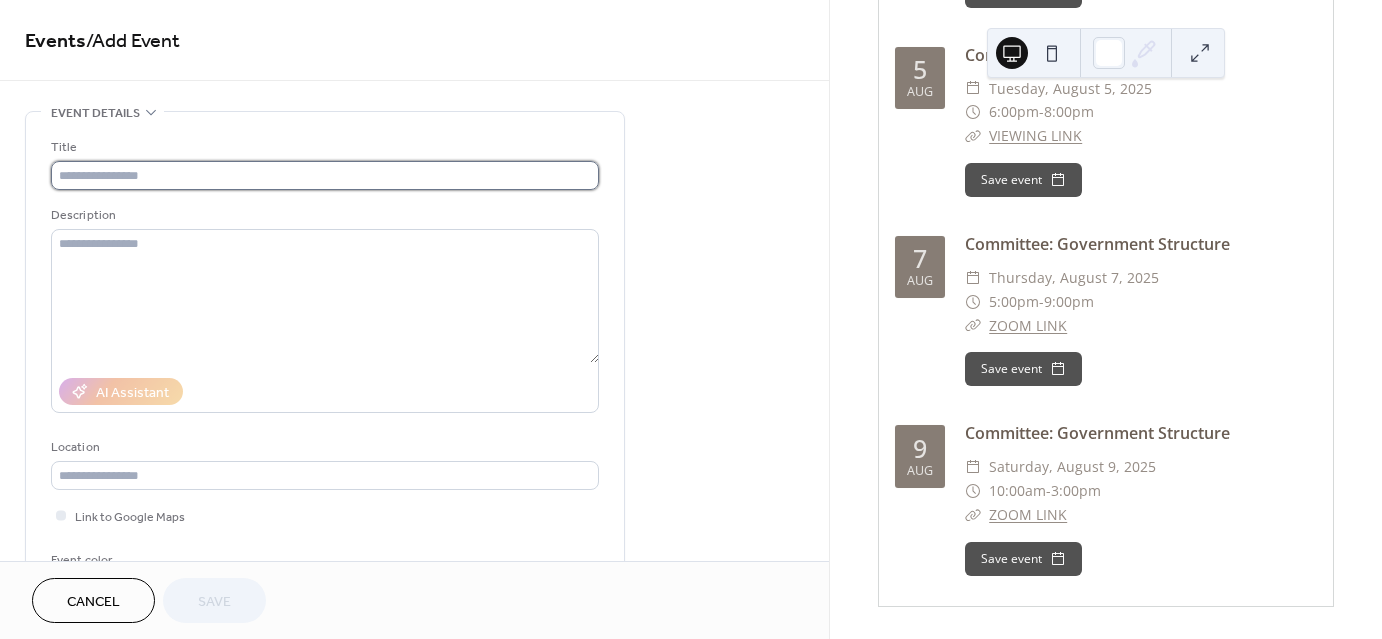 click at bounding box center [325, 175] 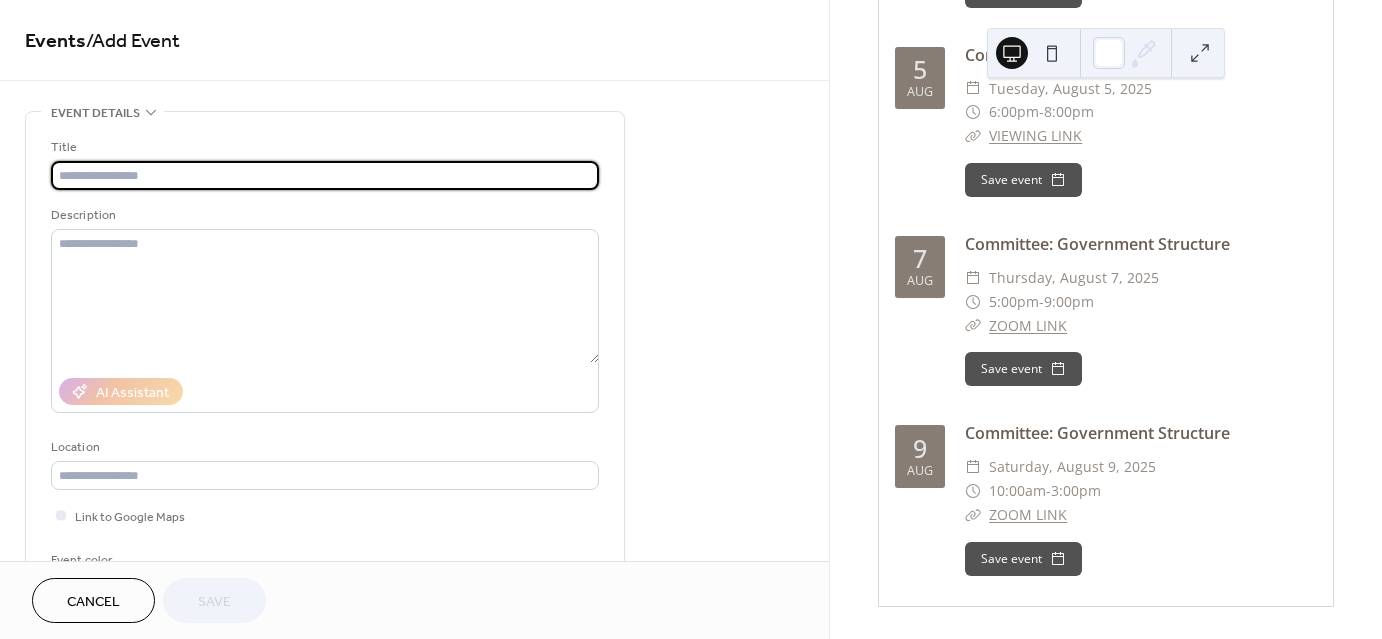 paste on "**********" 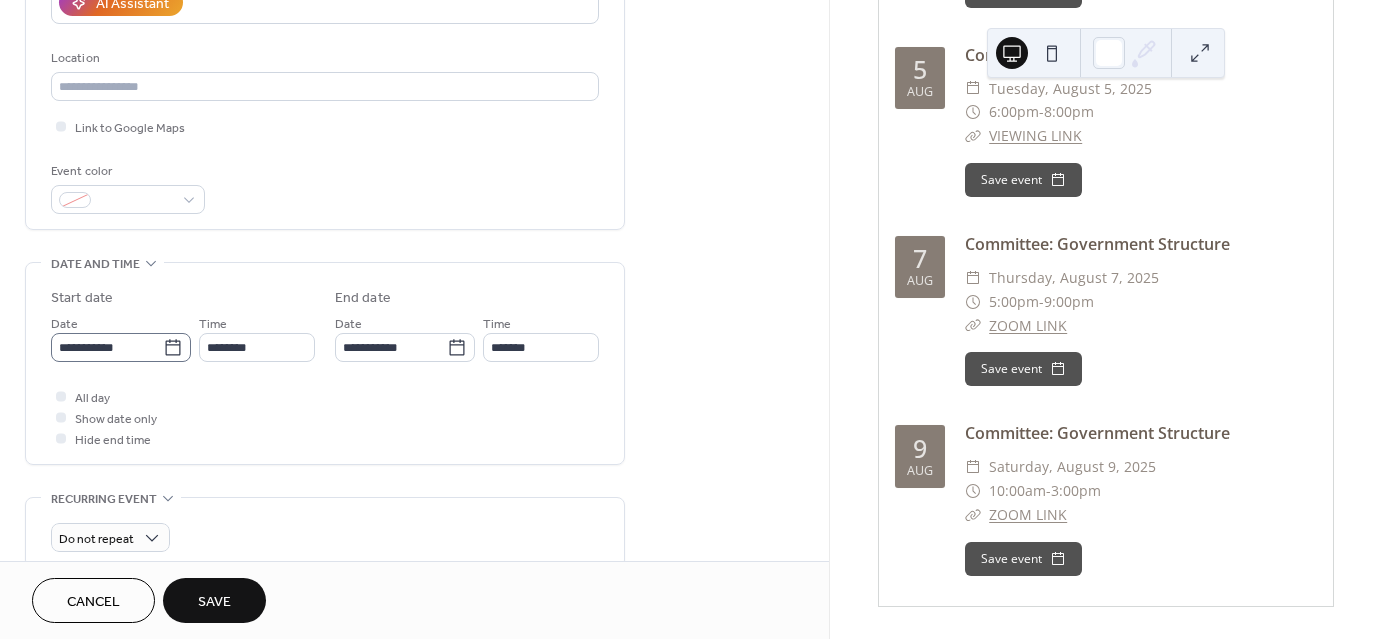 scroll, scrollTop: 400, scrollLeft: 0, axis: vertical 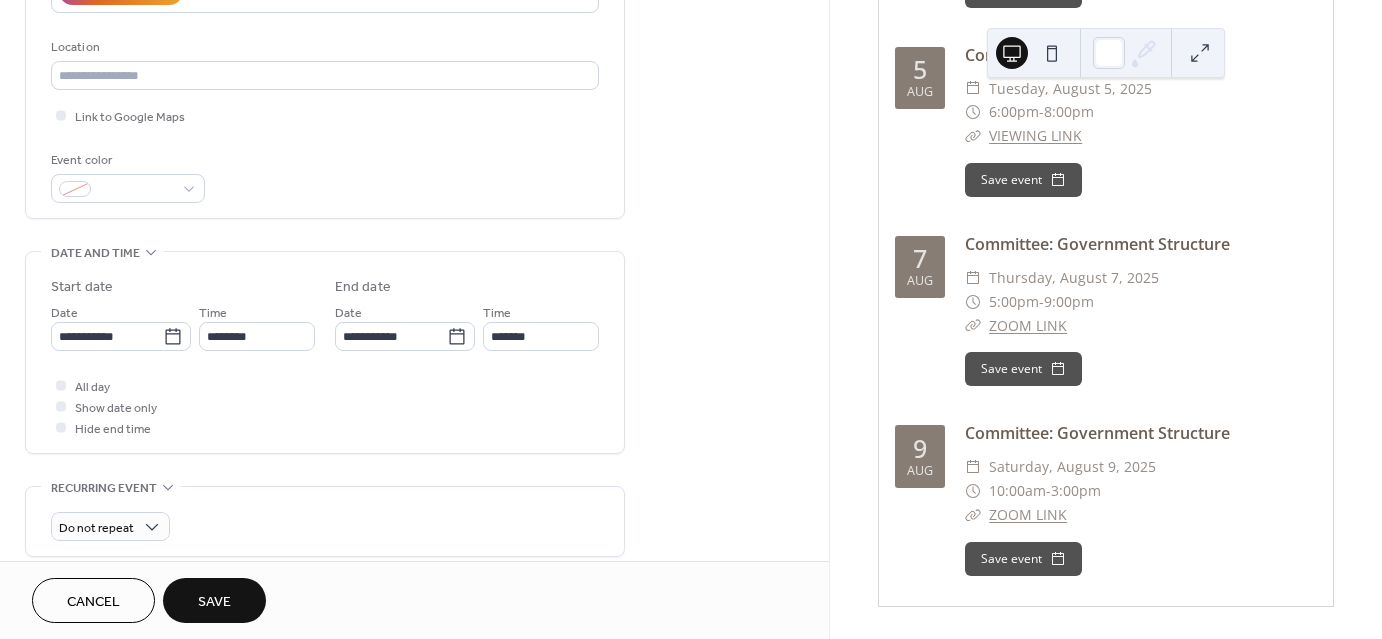 type on "**********" 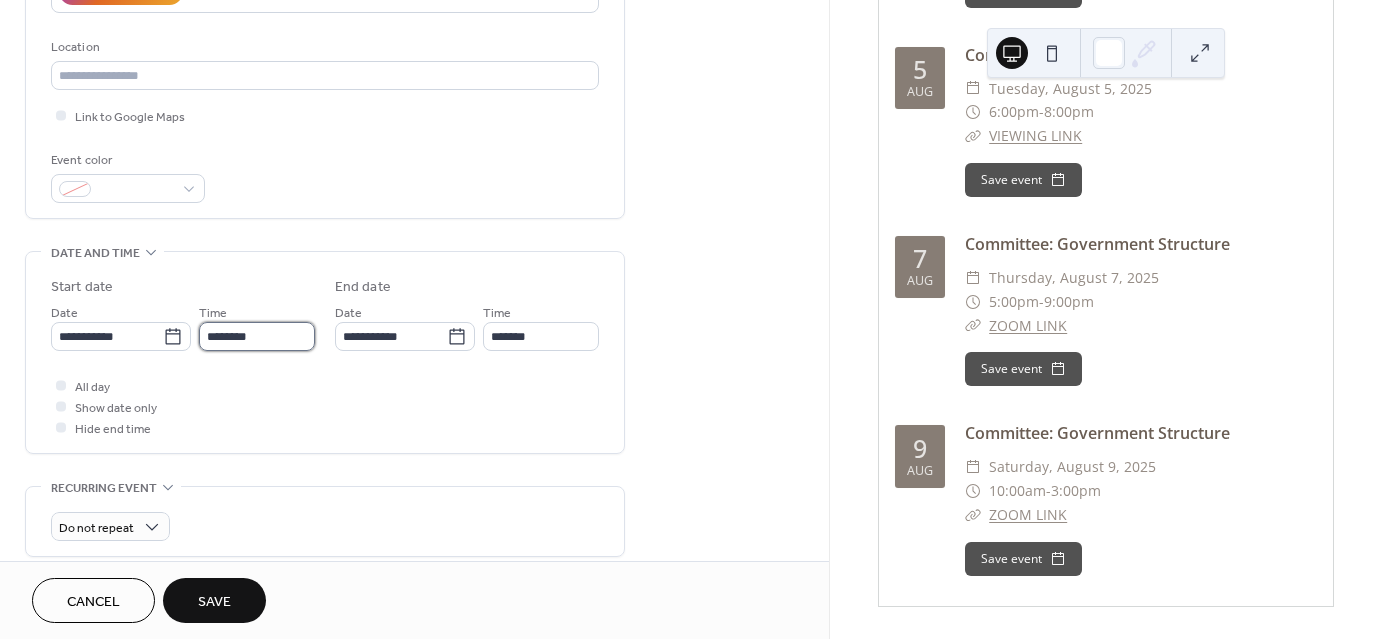 click on "********" at bounding box center (257, 336) 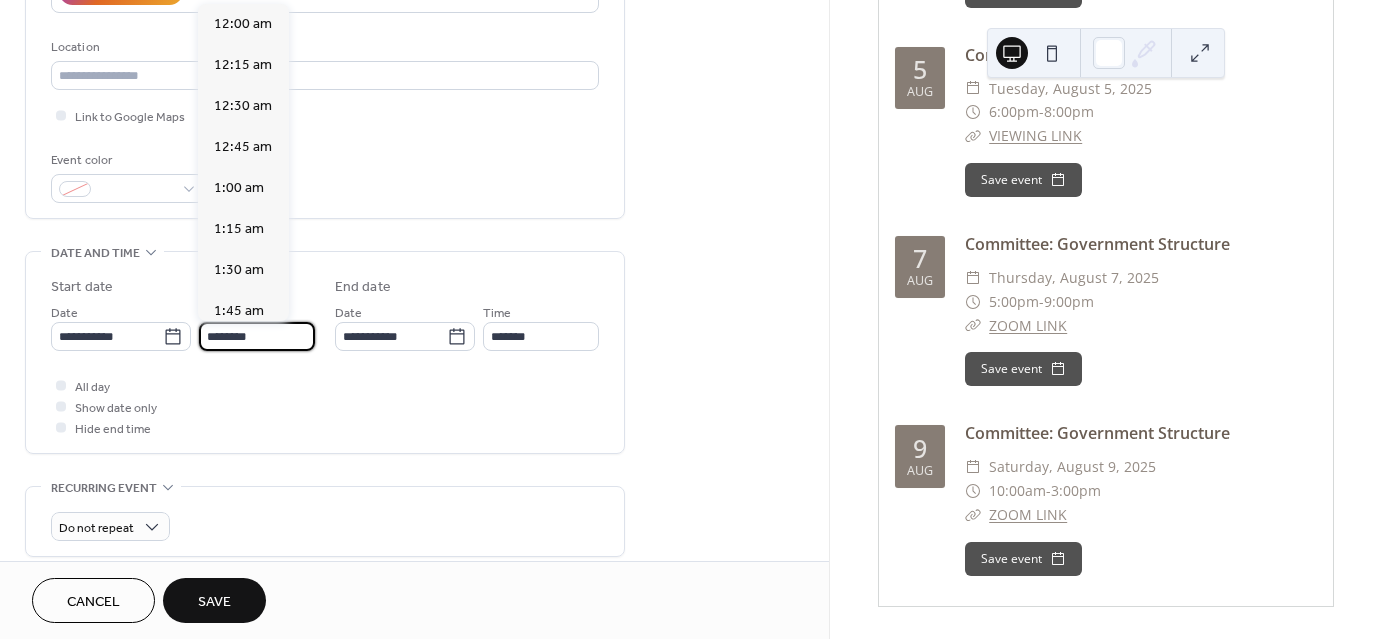 scroll, scrollTop: 1968, scrollLeft: 0, axis: vertical 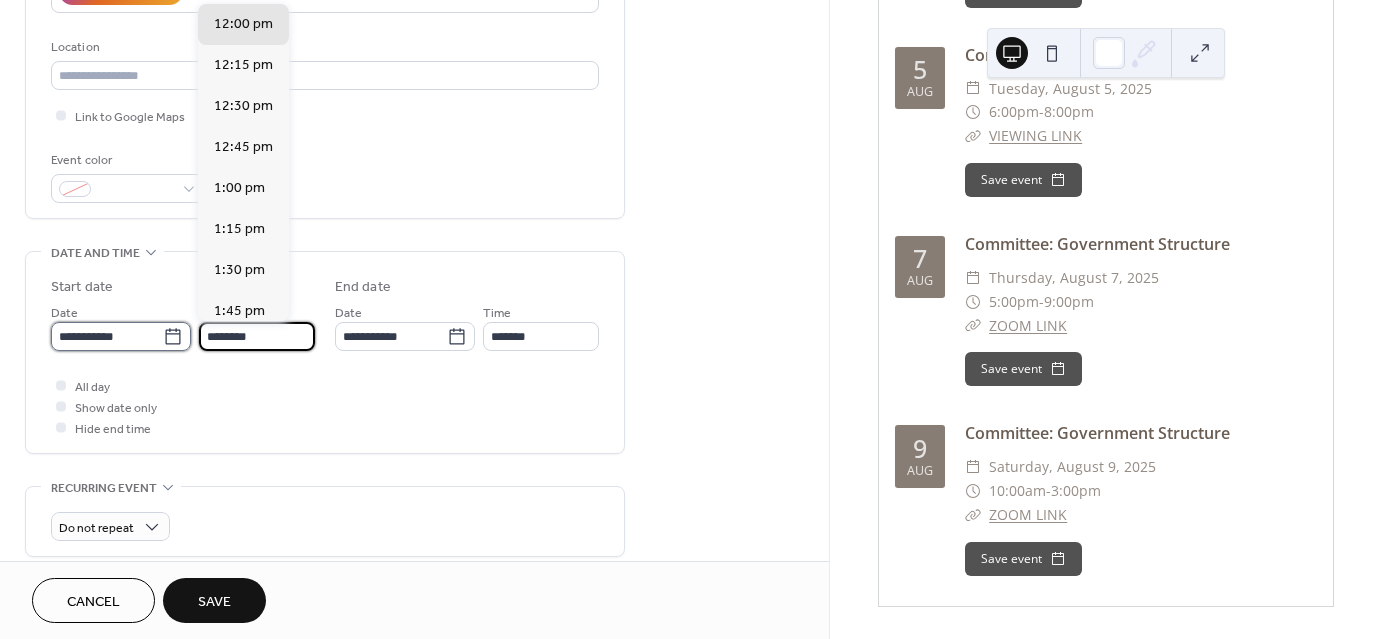 click on "**********" at bounding box center [107, 336] 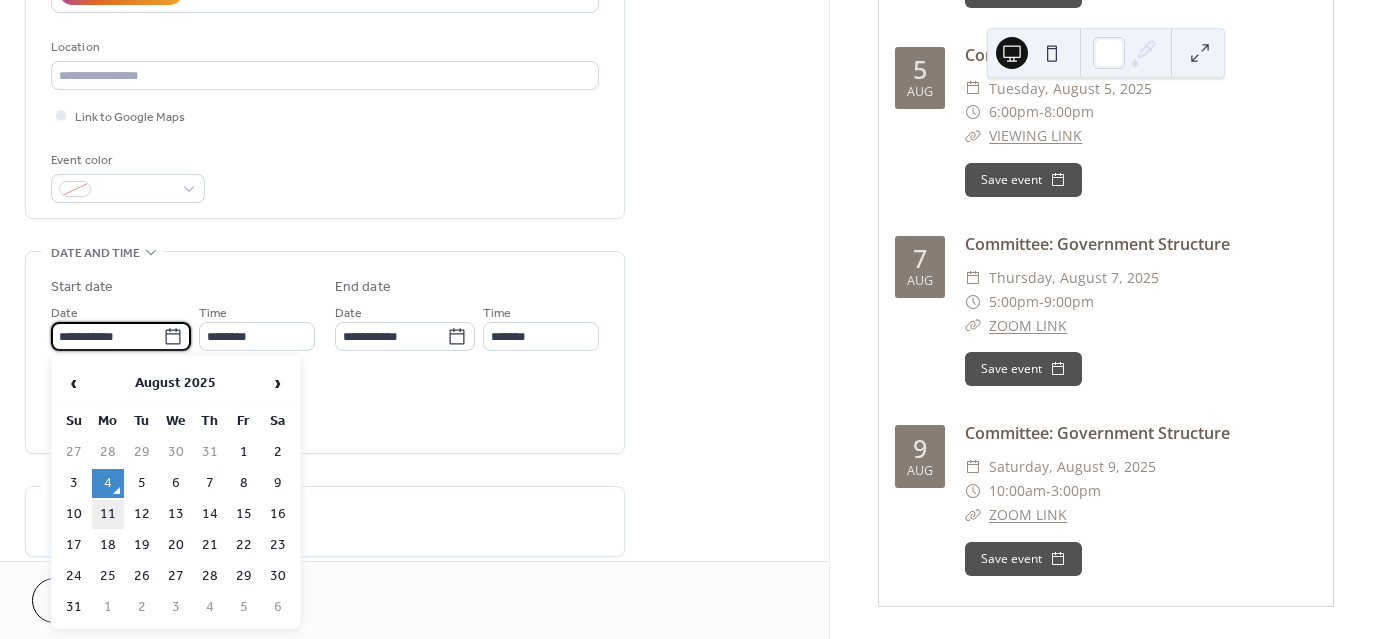 click on "11" at bounding box center (108, 514) 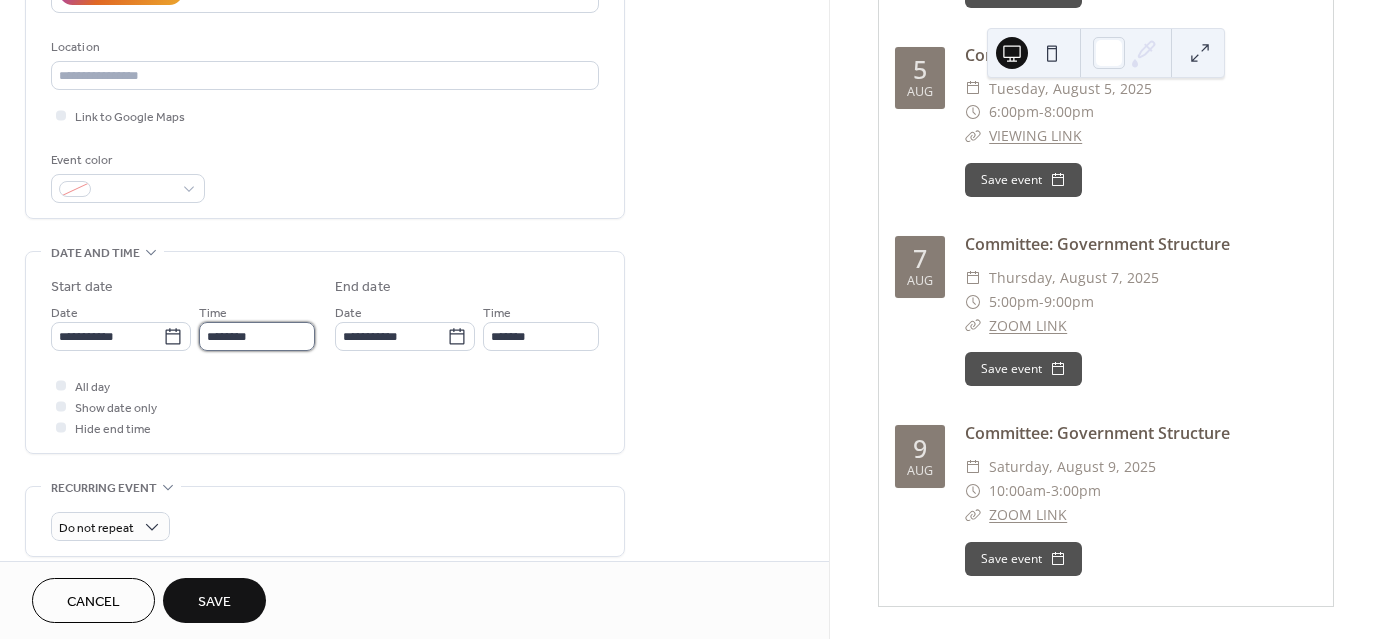 click on "********" at bounding box center (257, 336) 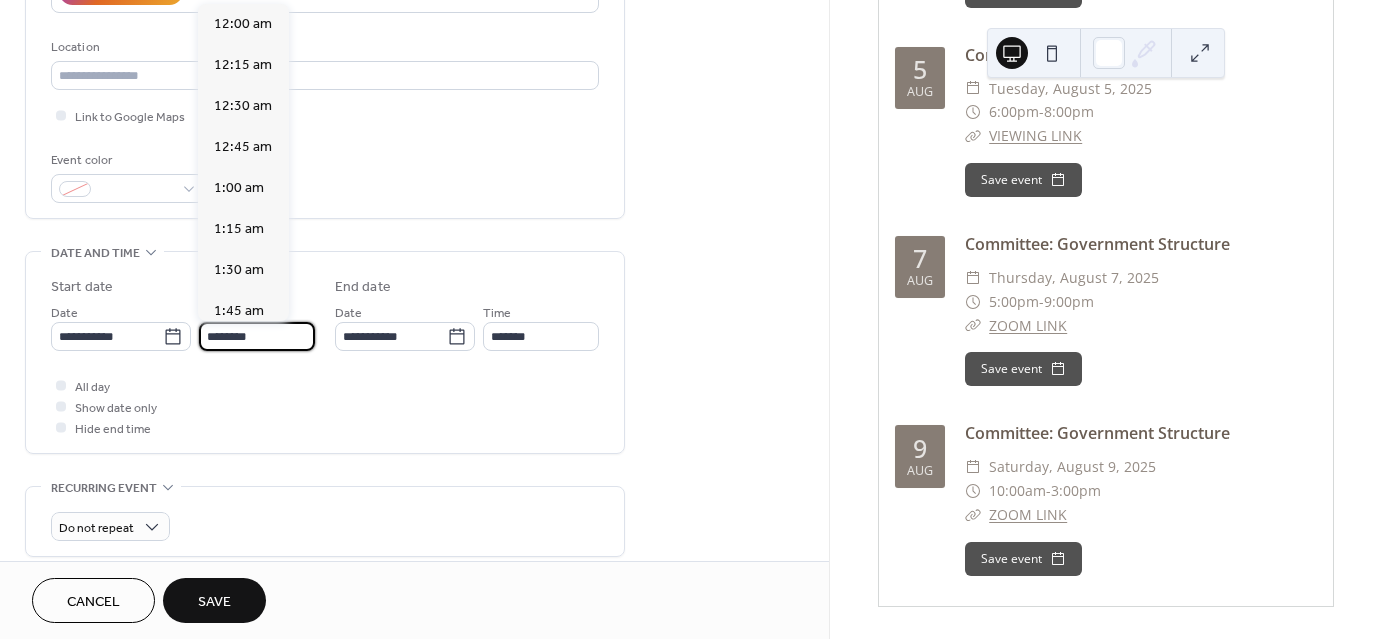 scroll, scrollTop: 1968, scrollLeft: 0, axis: vertical 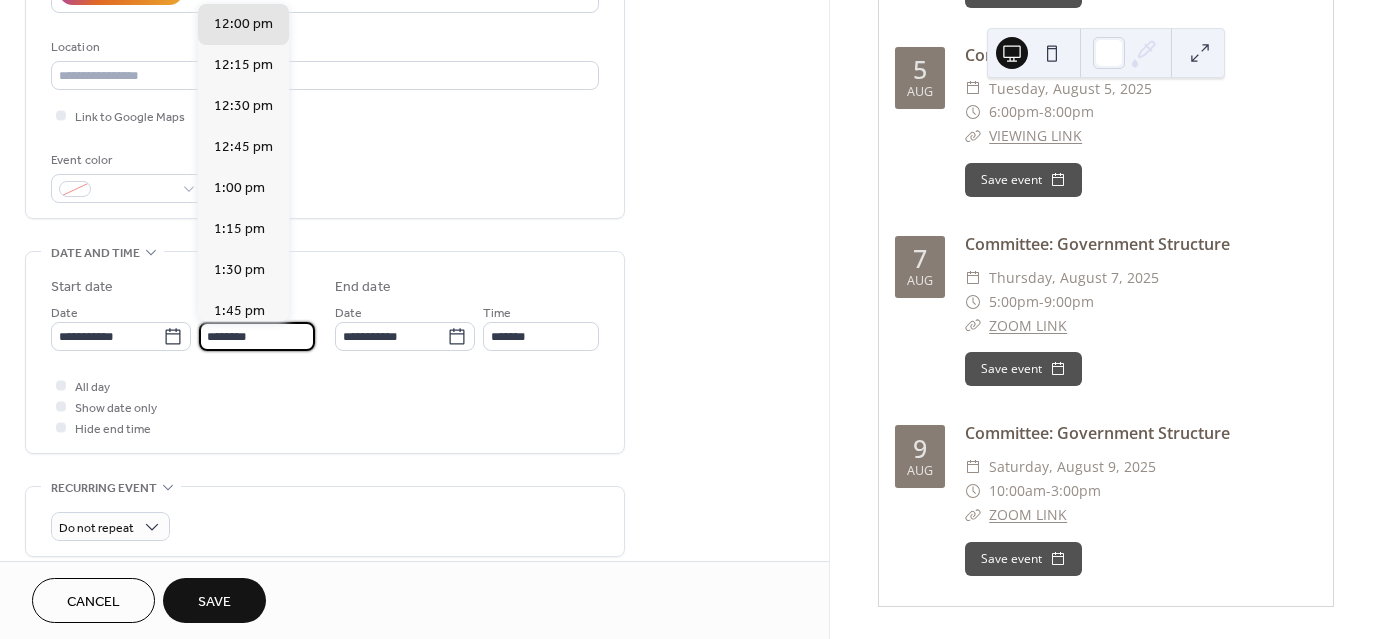 click on "********" at bounding box center (257, 336) 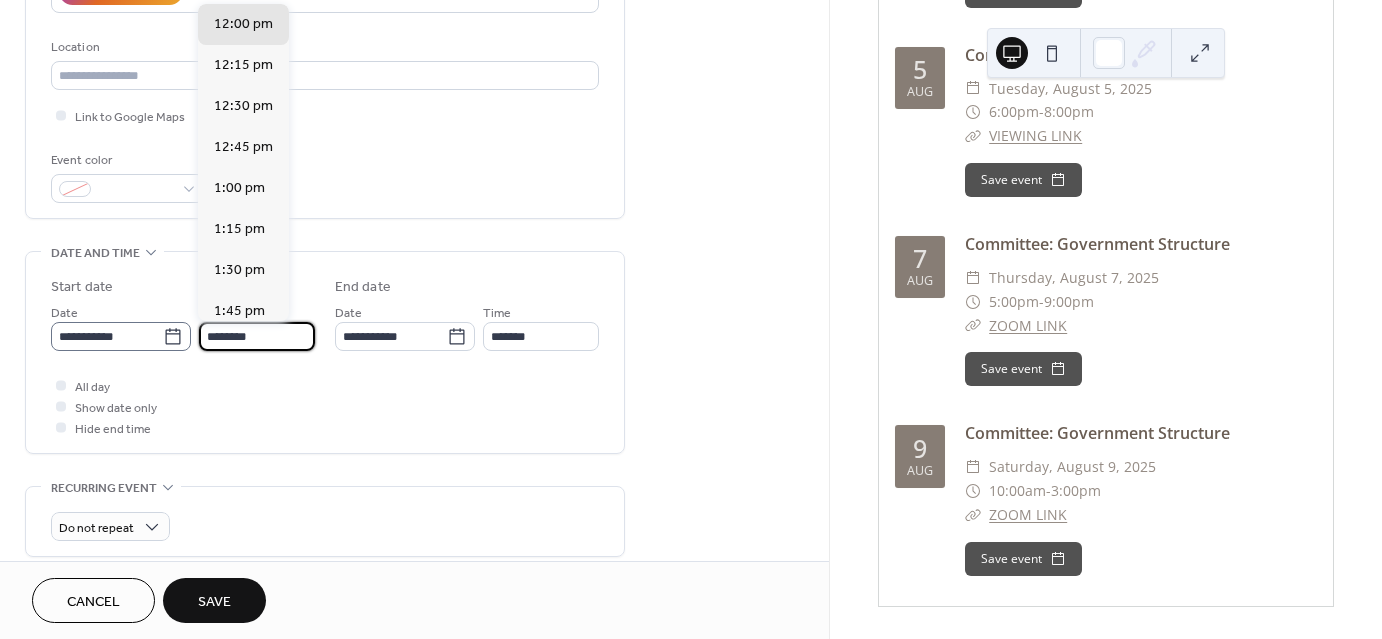 scroll, scrollTop: 1, scrollLeft: 0, axis: vertical 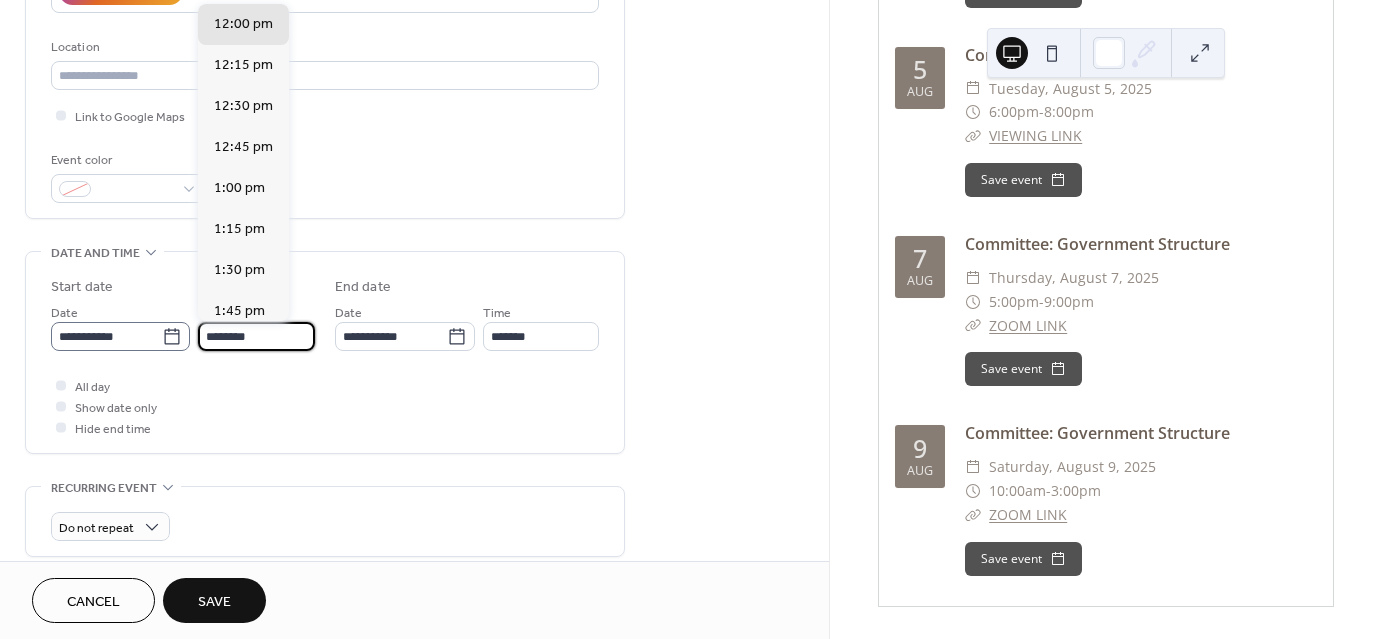 drag, startPoint x: 234, startPoint y: 335, endPoint x: 176, endPoint y: 342, distance: 58.420887 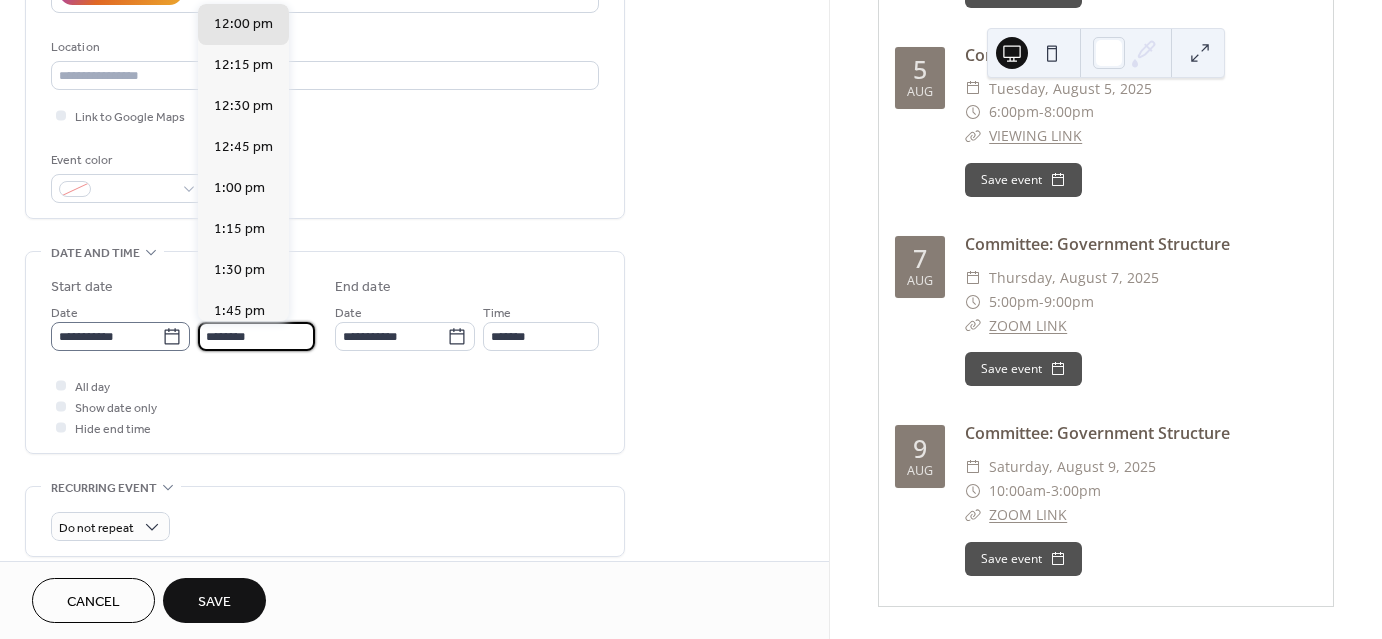 click on "**********" at bounding box center [183, 326] 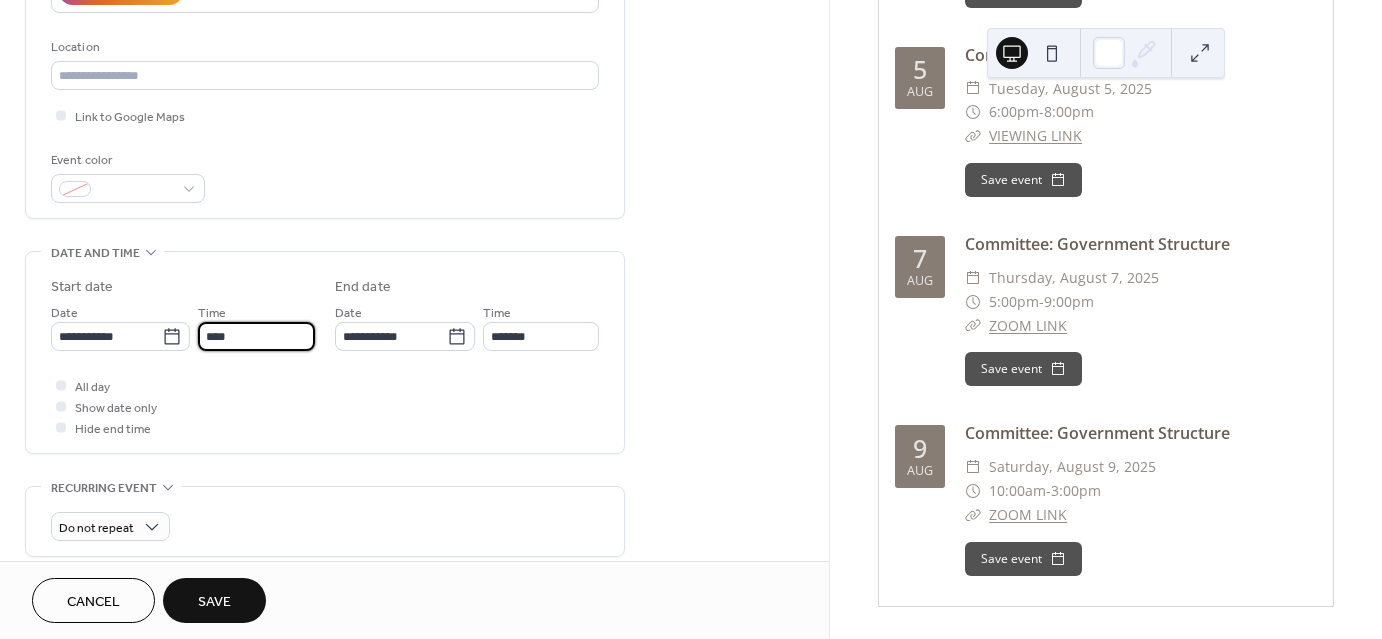 type on "*******" 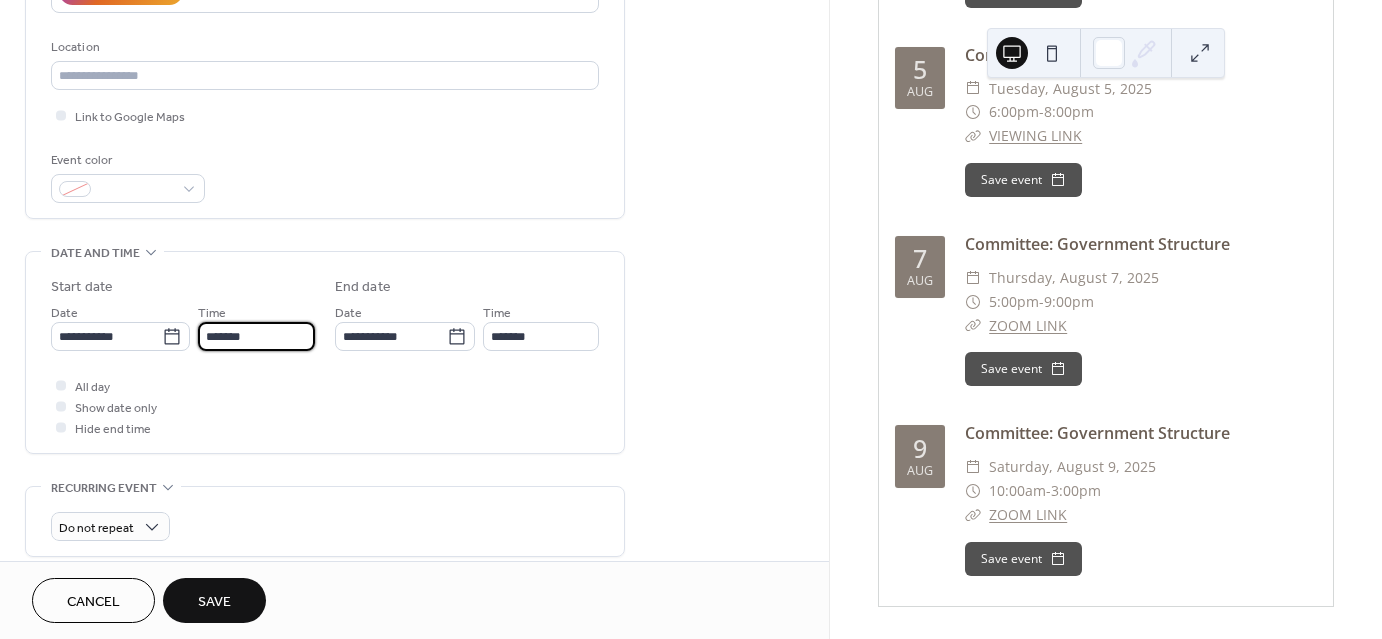 click on "**********" at bounding box center (325, 357) 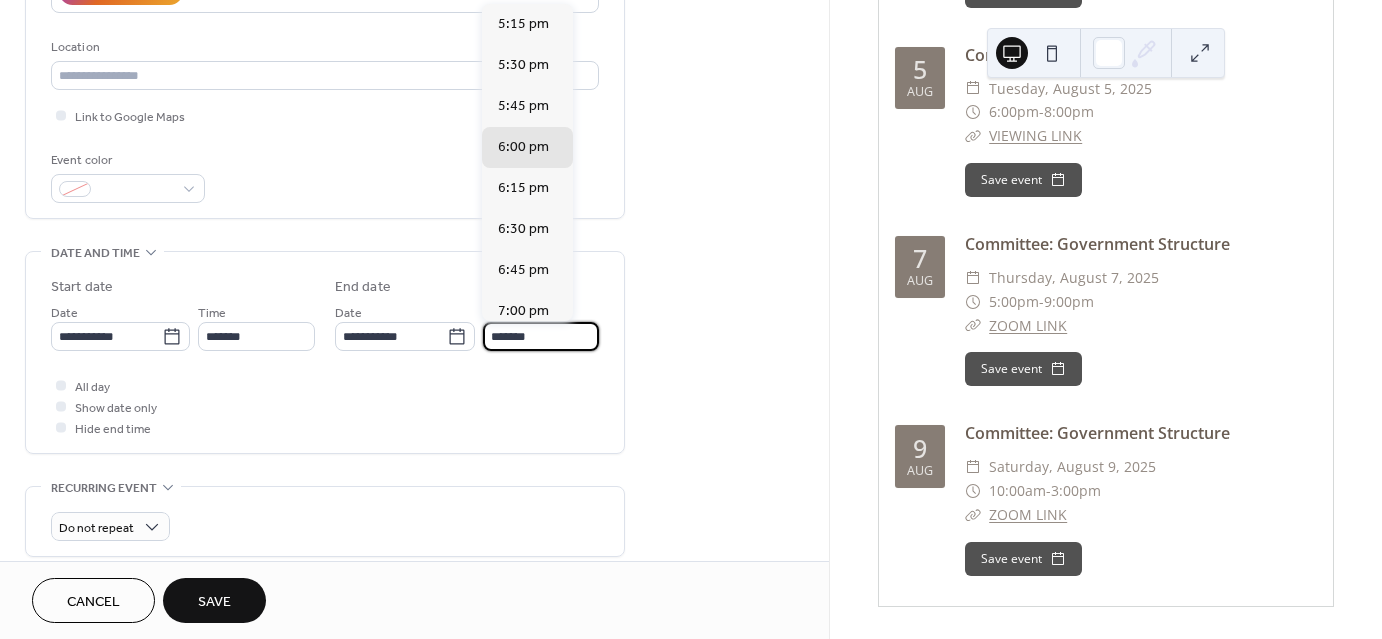 click on "*******" at bounding box center (541, 336) 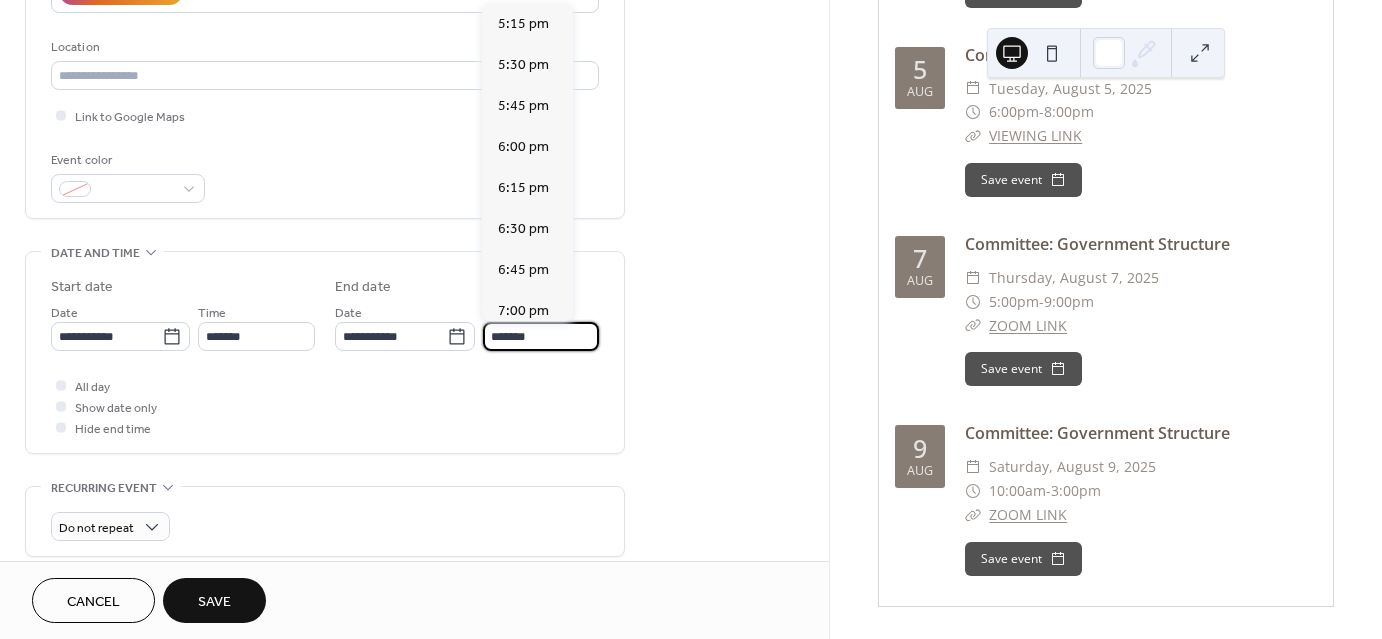 scroll, scrollTop: 615, scrollLeft: 0, axis: vertical 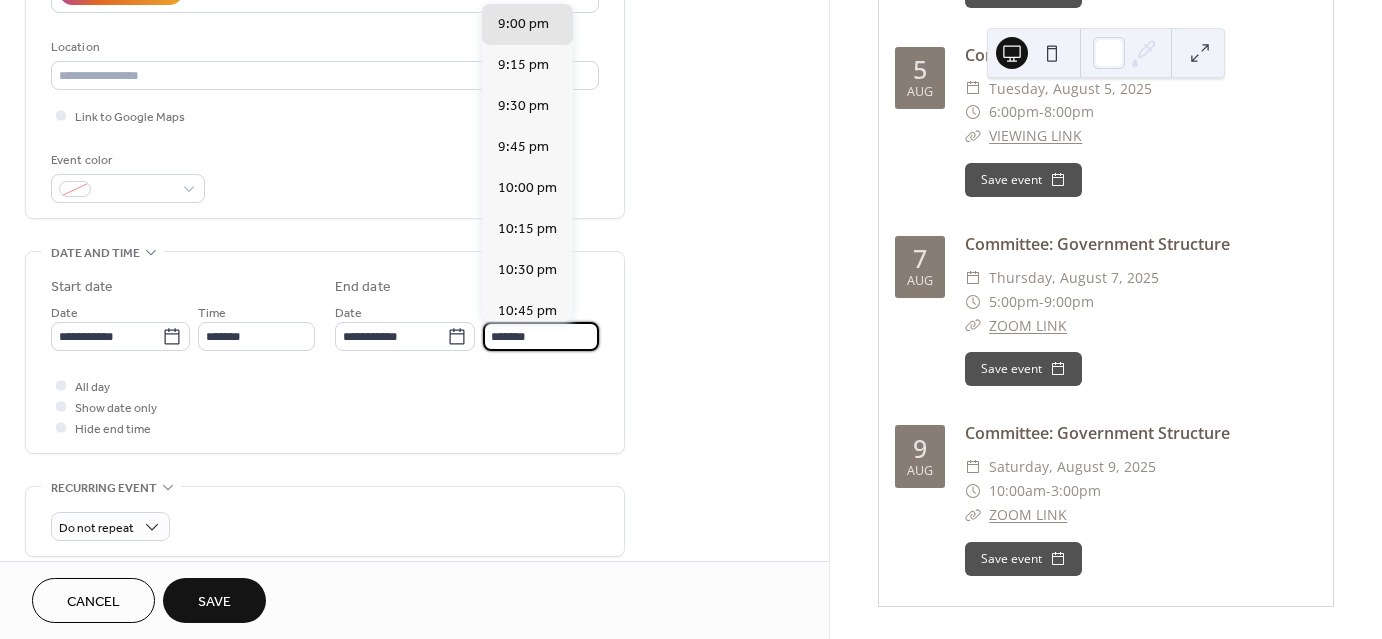 type on "*******" 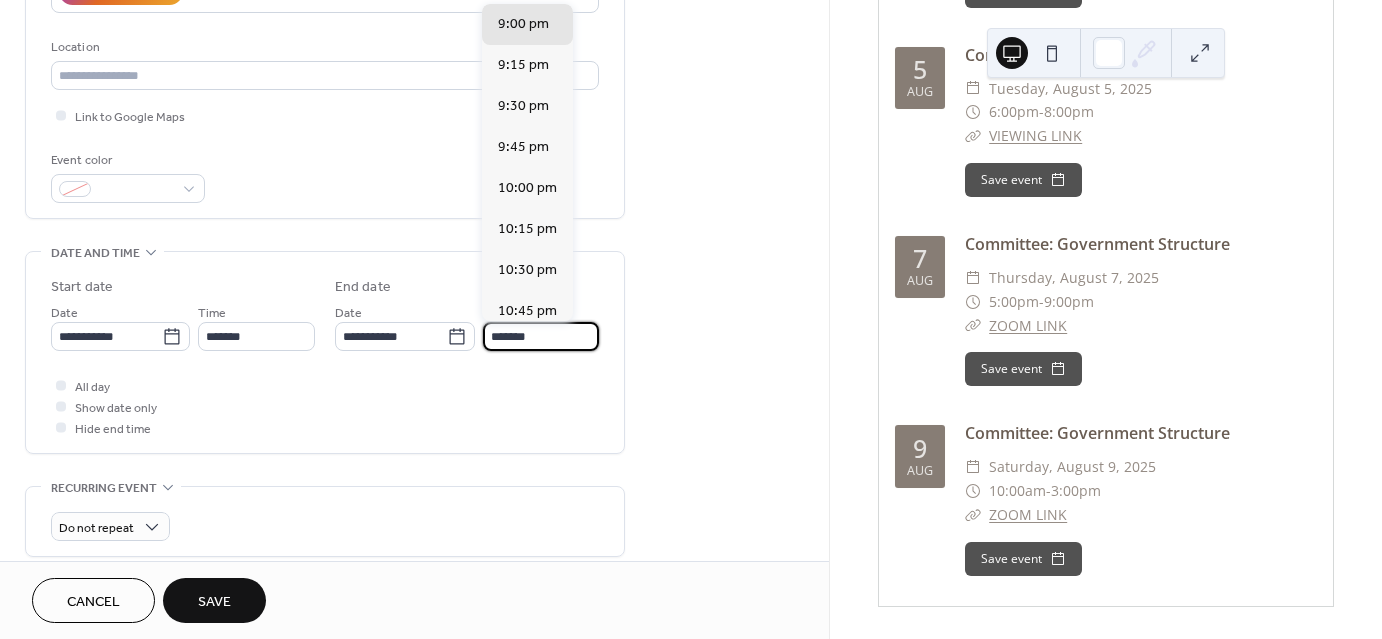 click on "All day Show date only Hide end time" at bounding box center (325, 406) 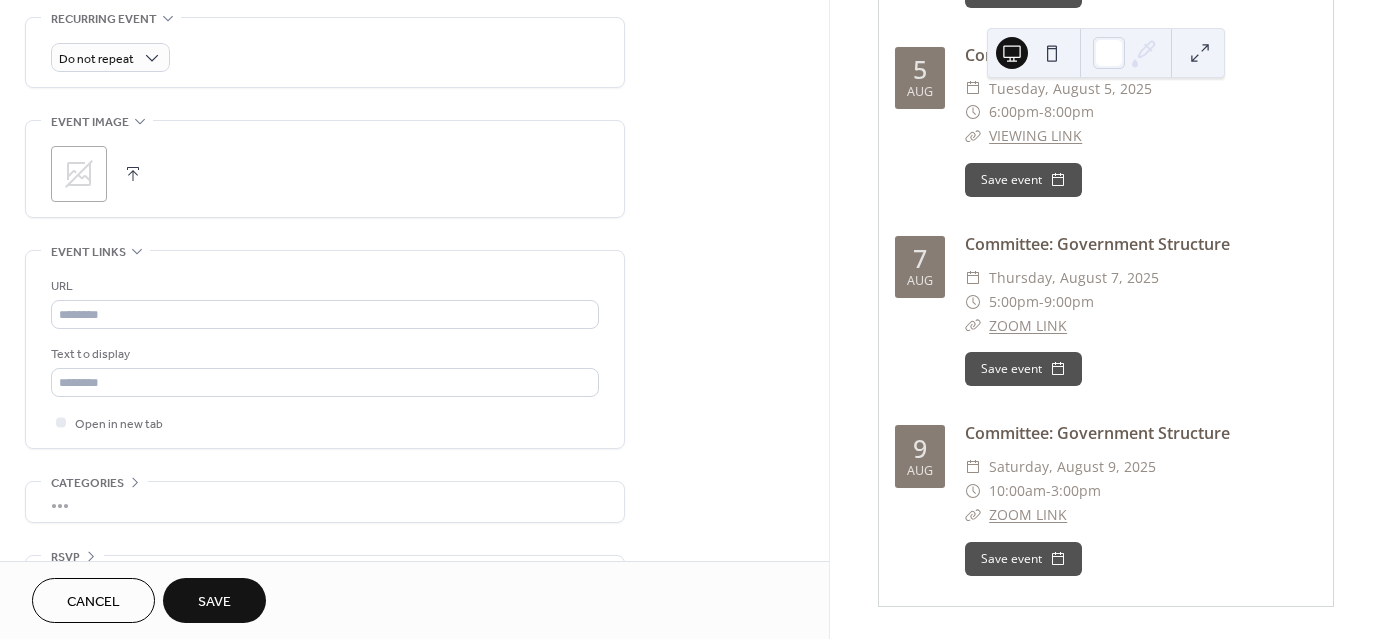 scroll, scrollTop: 900, scrollLeft: 0, axis: vertical 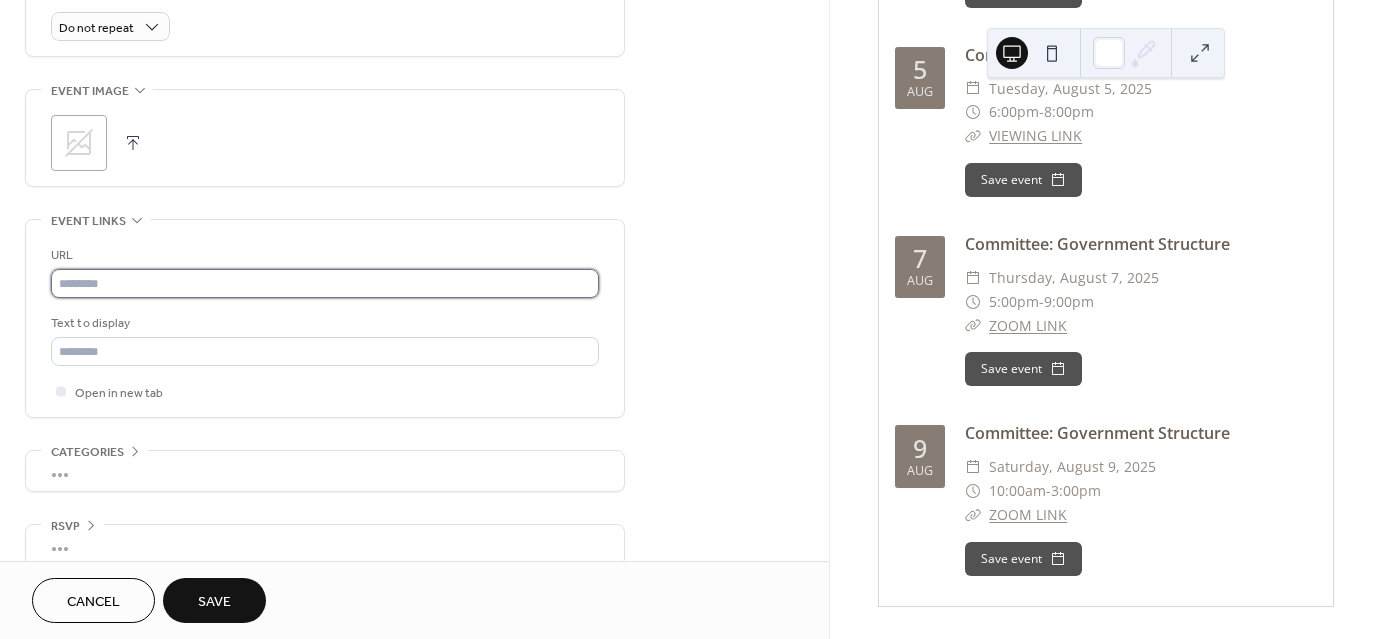 click at bounding box center [325, 283] 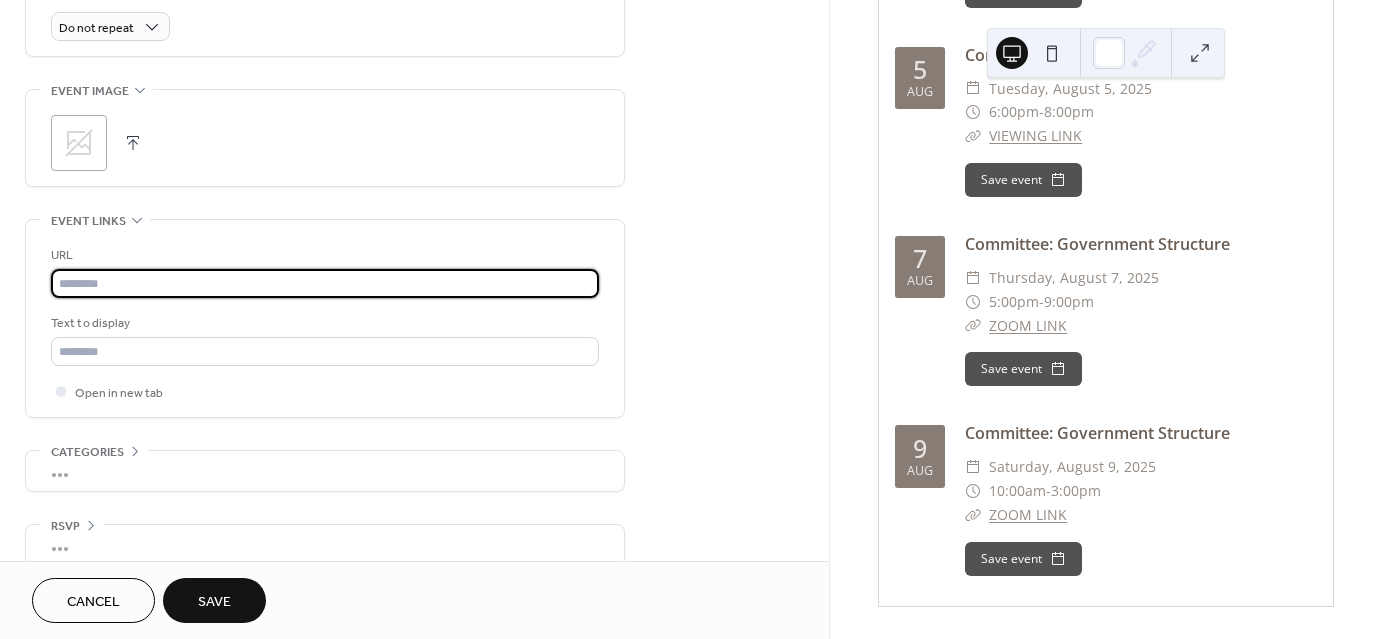 paste on "**********" 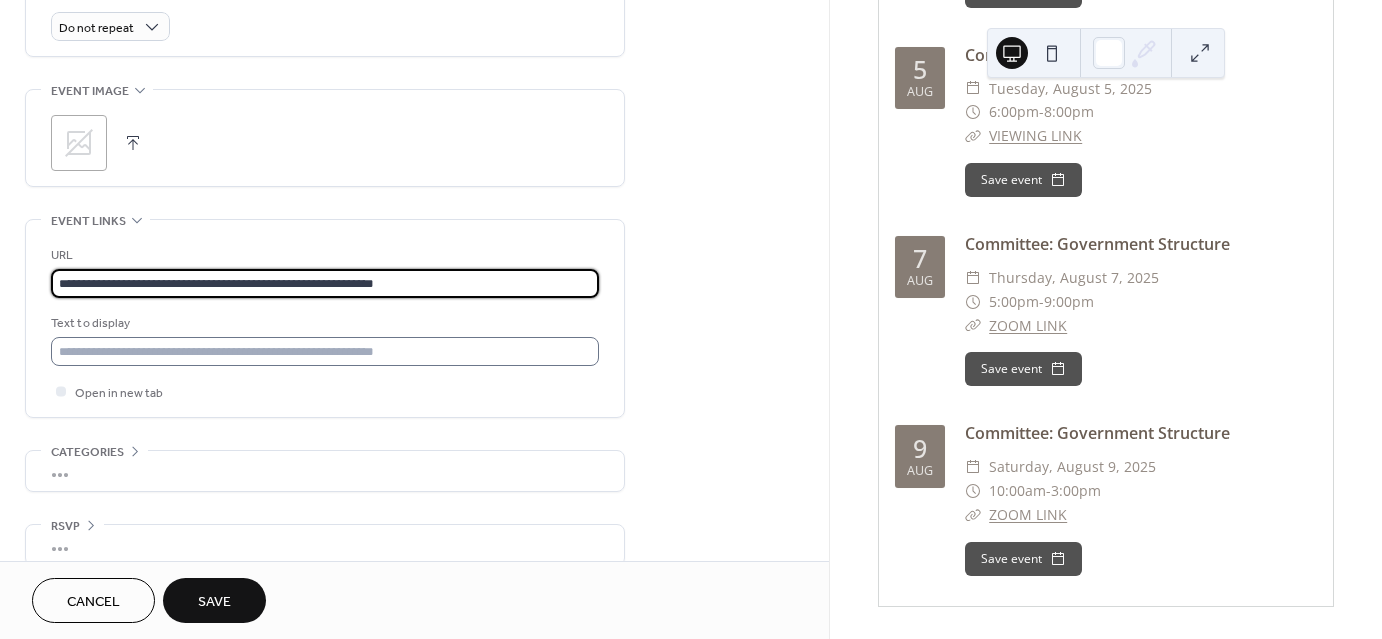 type on "**********" 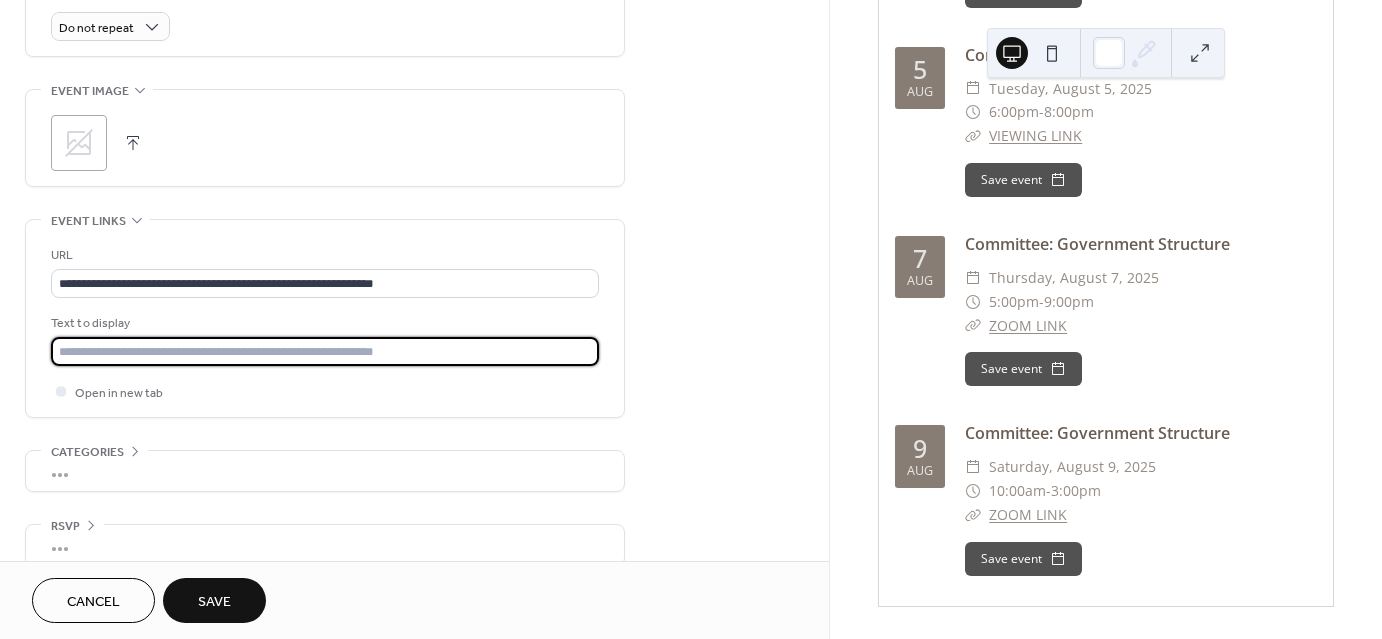 click at bounding box center (325, 351) 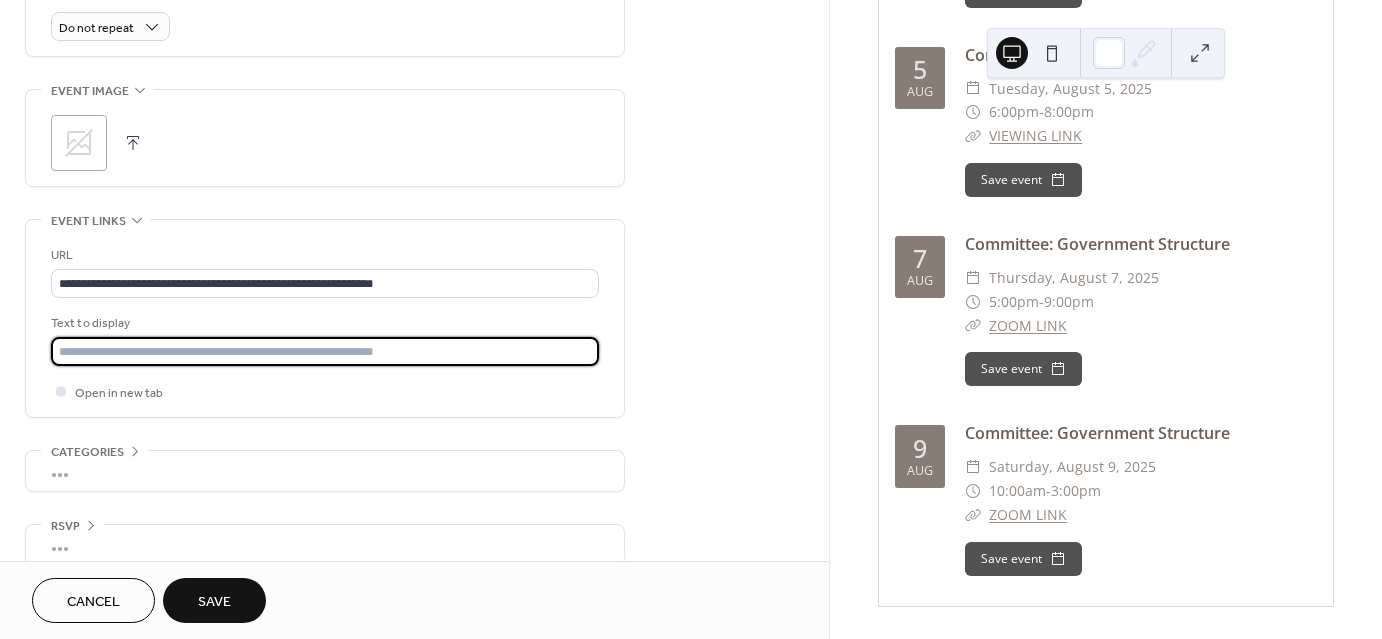 type on "*********" 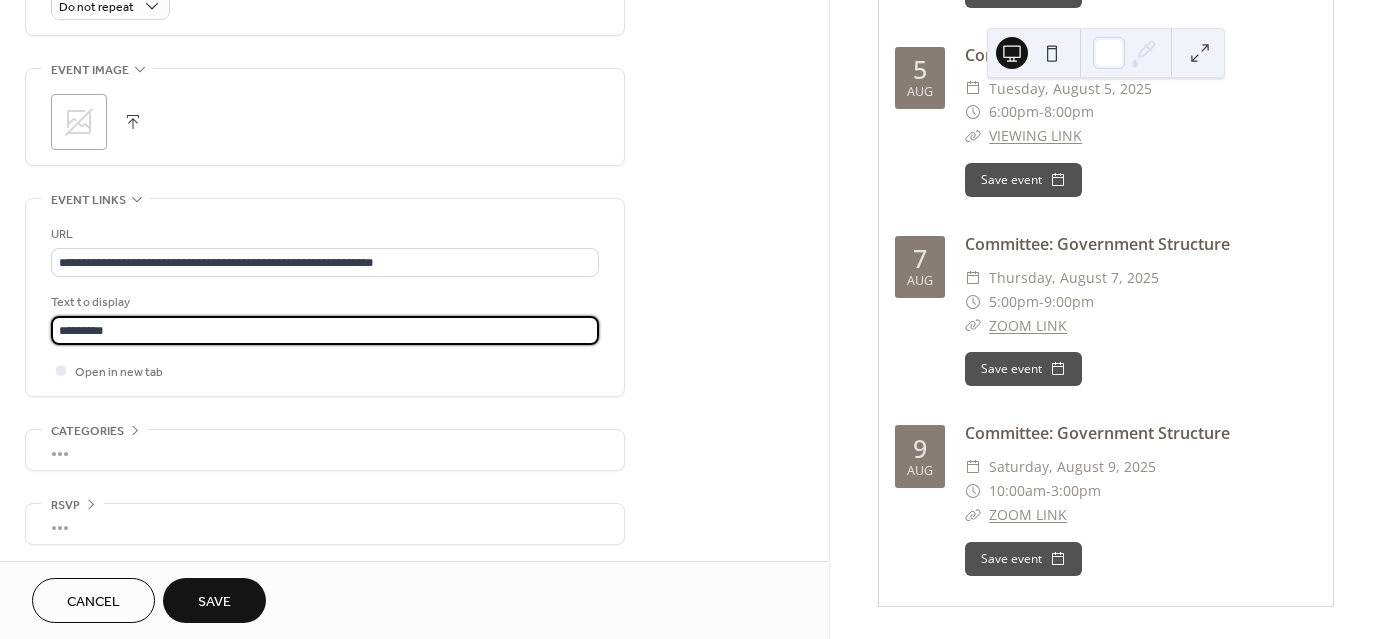 scroll, scrollTop: 922, scrollLeft: 0, axis: vertical 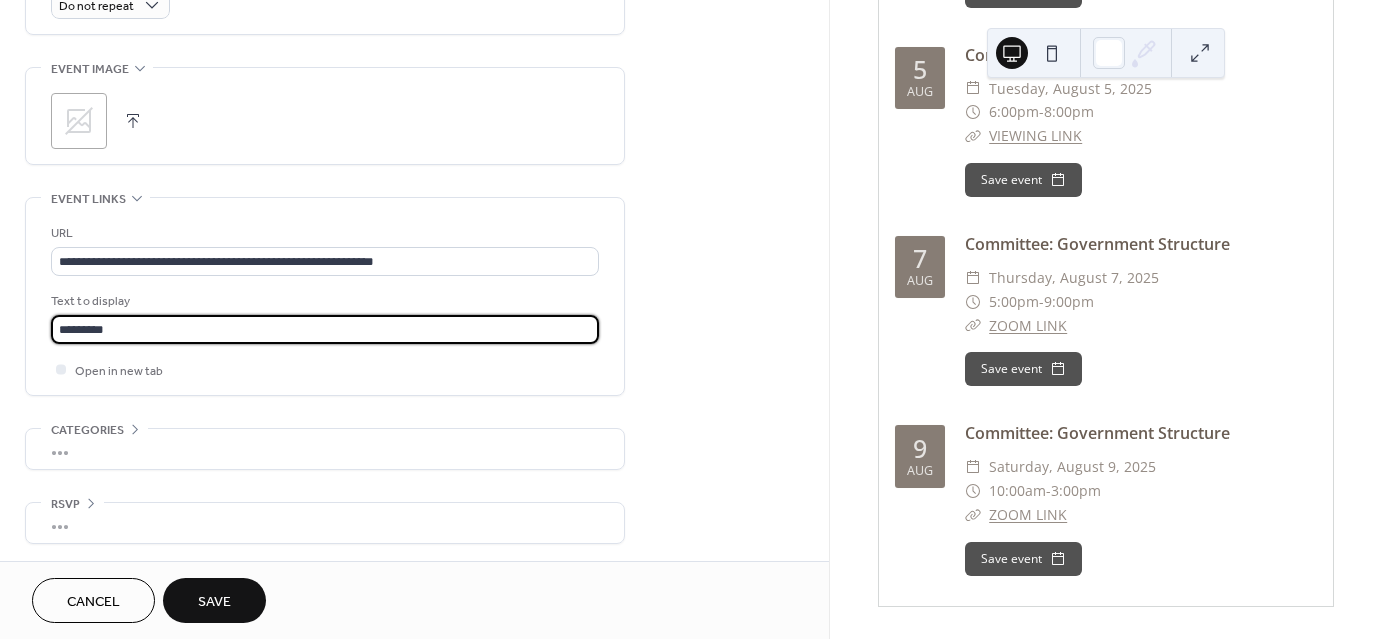 click on "Save" at bounding box center [214, 600] 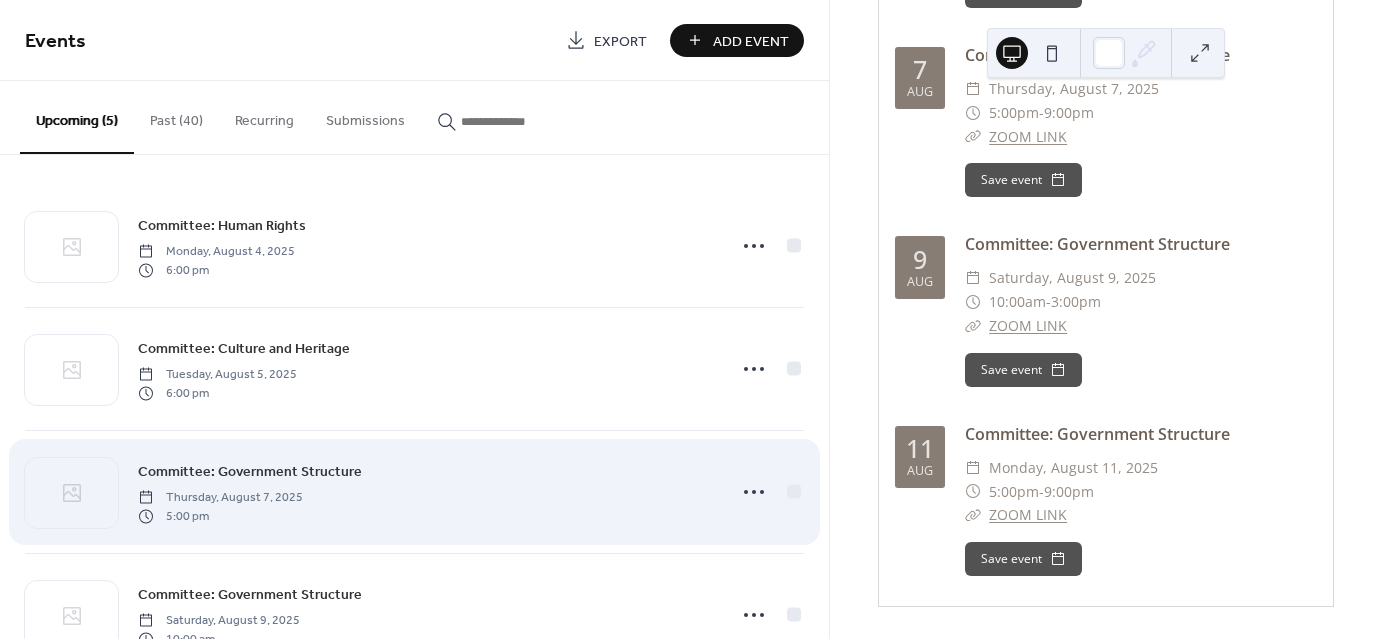 scroll, scrollTop: 514, scrollLeft: 0, axis: vertical 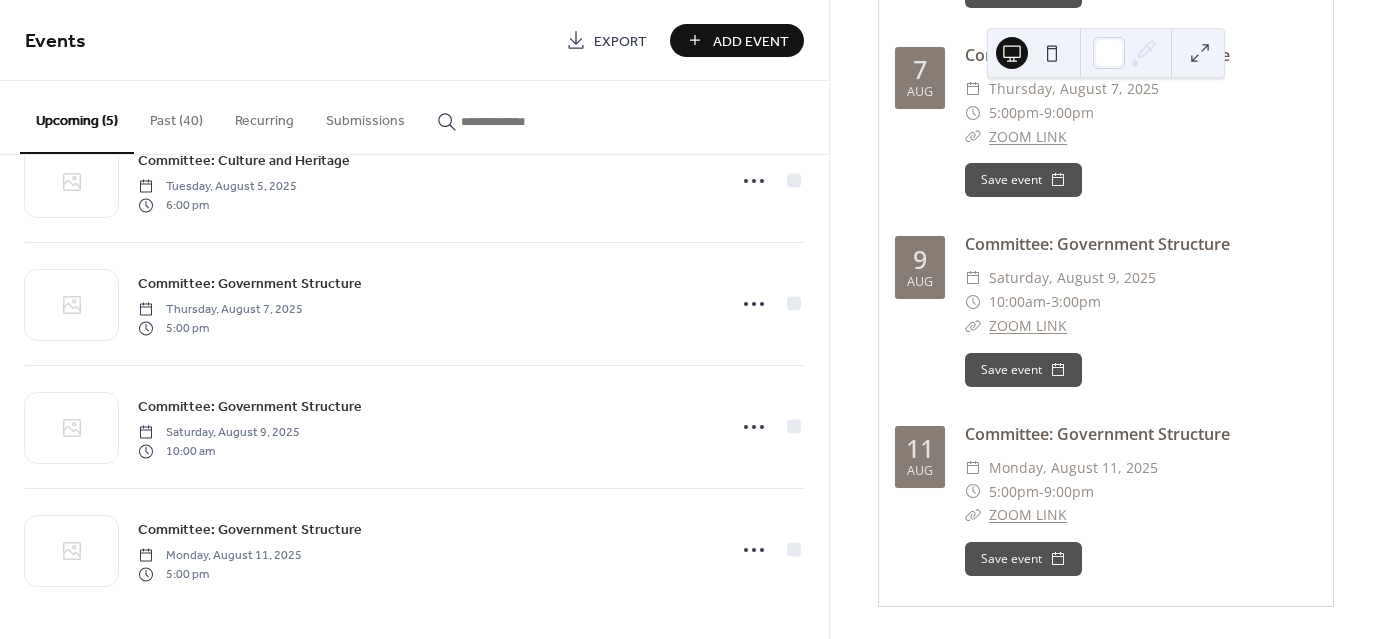 click on "Add Event" at bounding box center (751, 41) 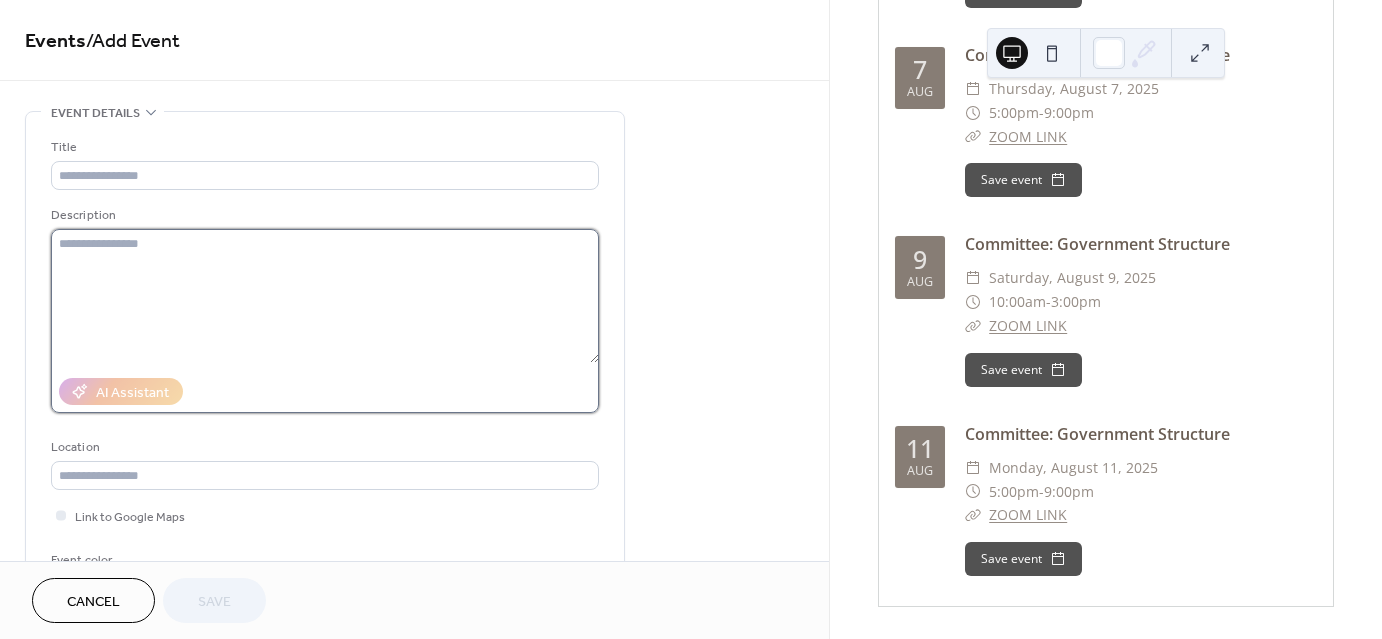 click at bounding box center [325, 296] 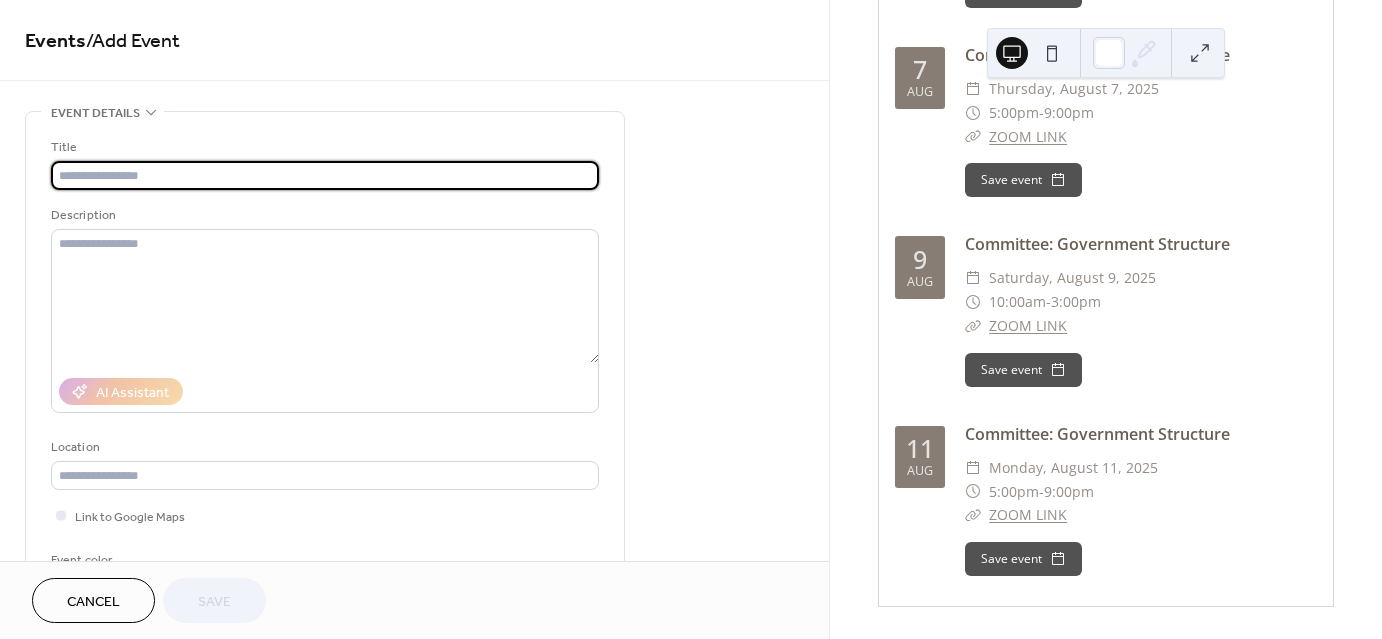 click at bounding box center [325, 175] 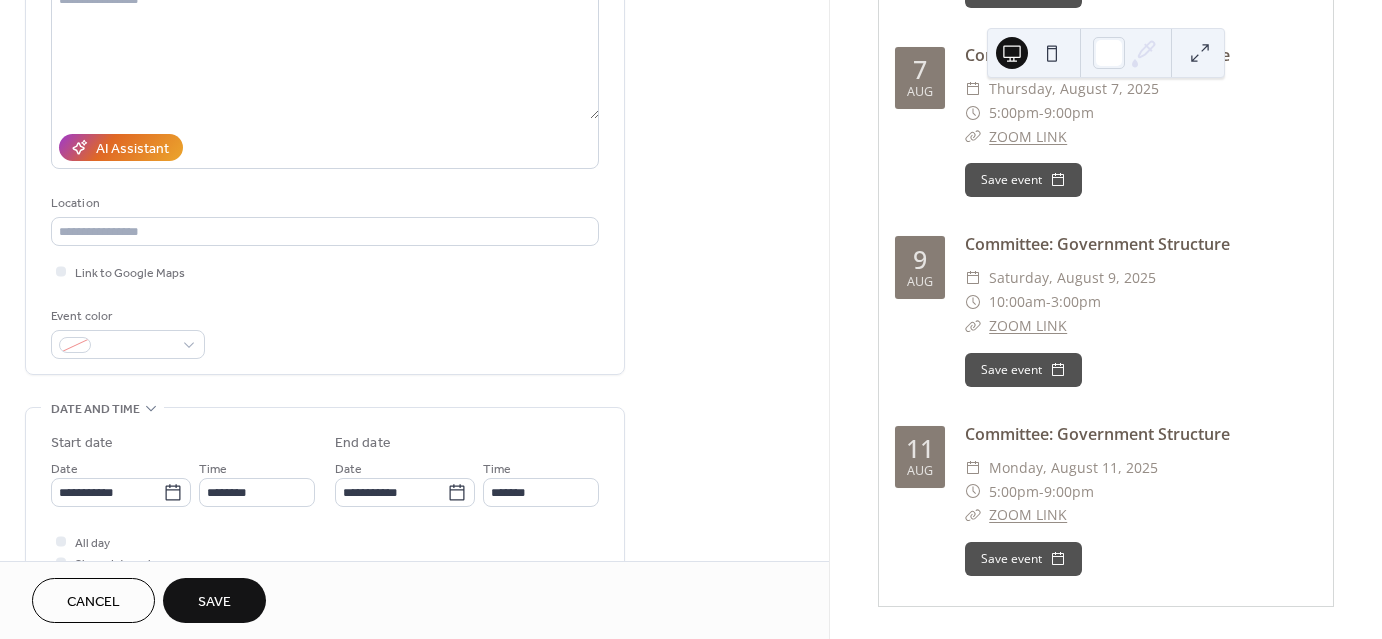 scroll, scrollTop: 400, scrollLeft: 0, axis: vertical 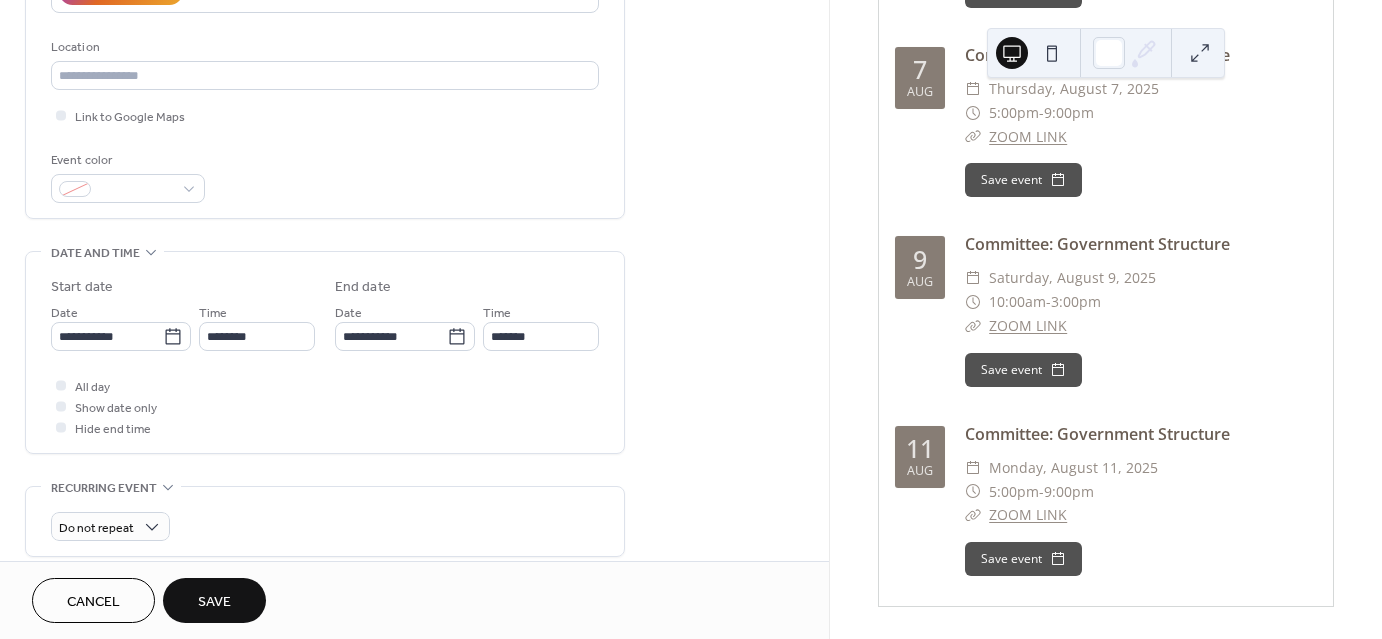 type on "**********" 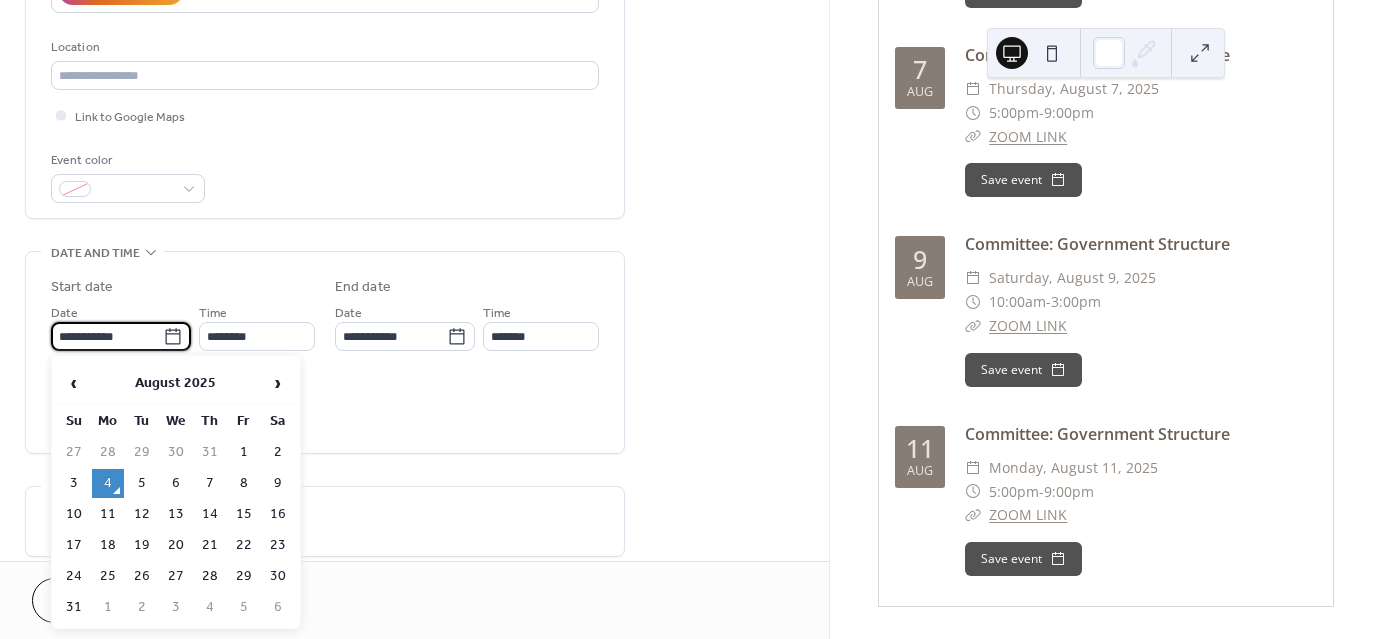 click on "**********" at bounding box center (107, 336) 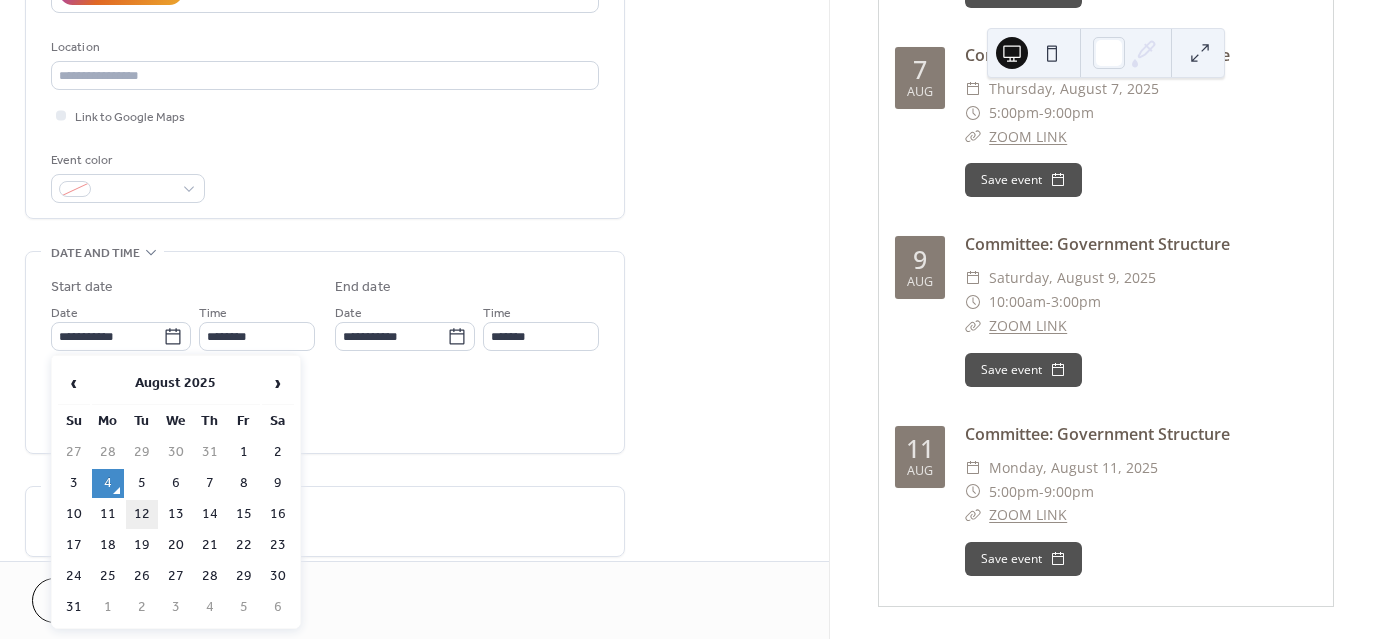 click on "12" at bounding box center (142, 514) 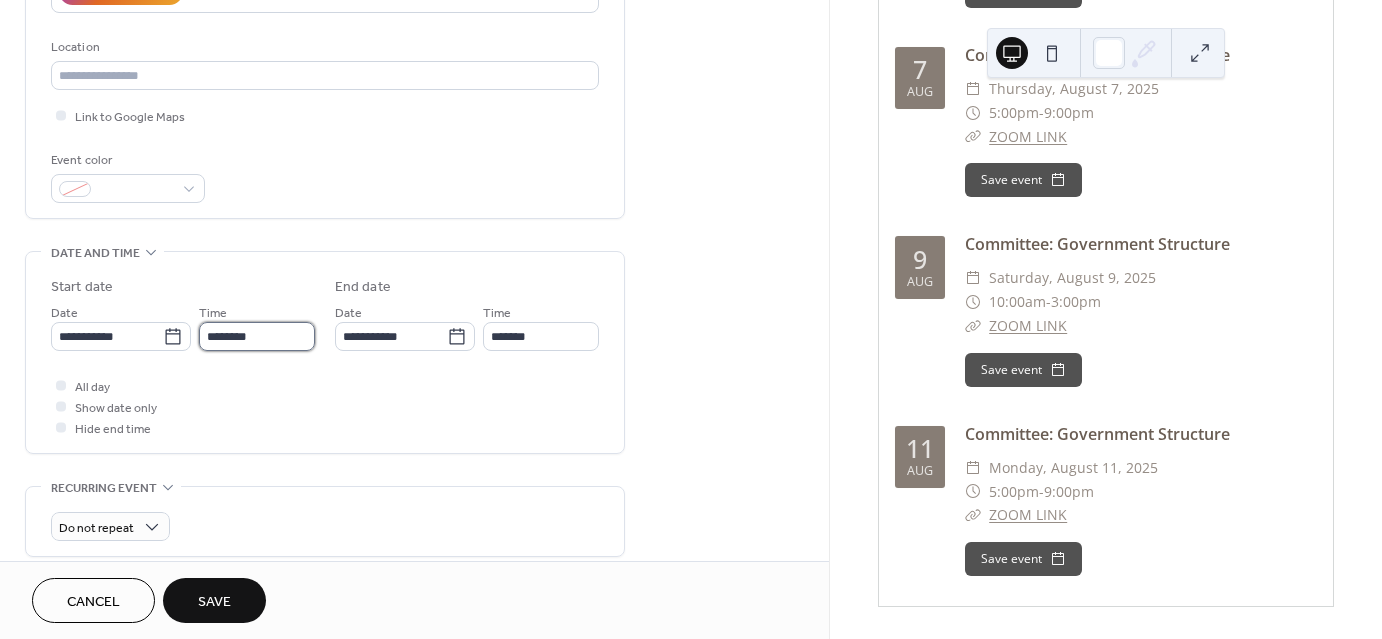 click on "********" at bounding box center (257, 336) 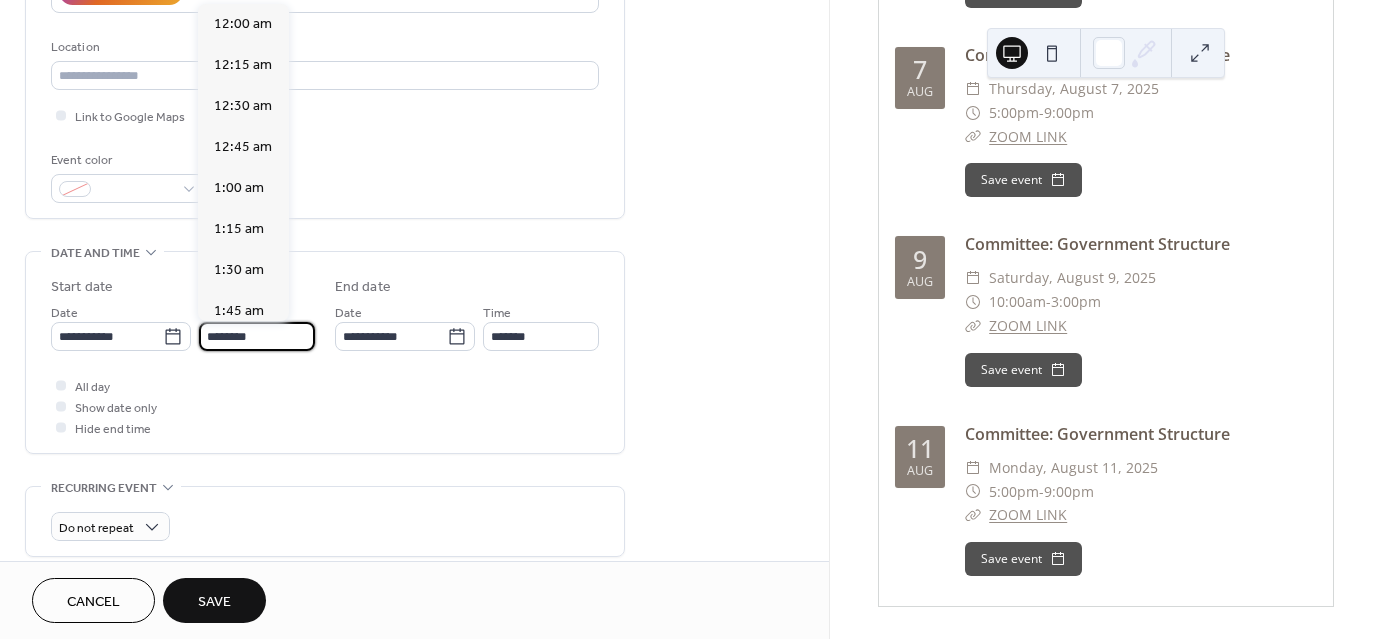 scroll, scrollTop: 1968, scrollLeft: 0, axis: vertical 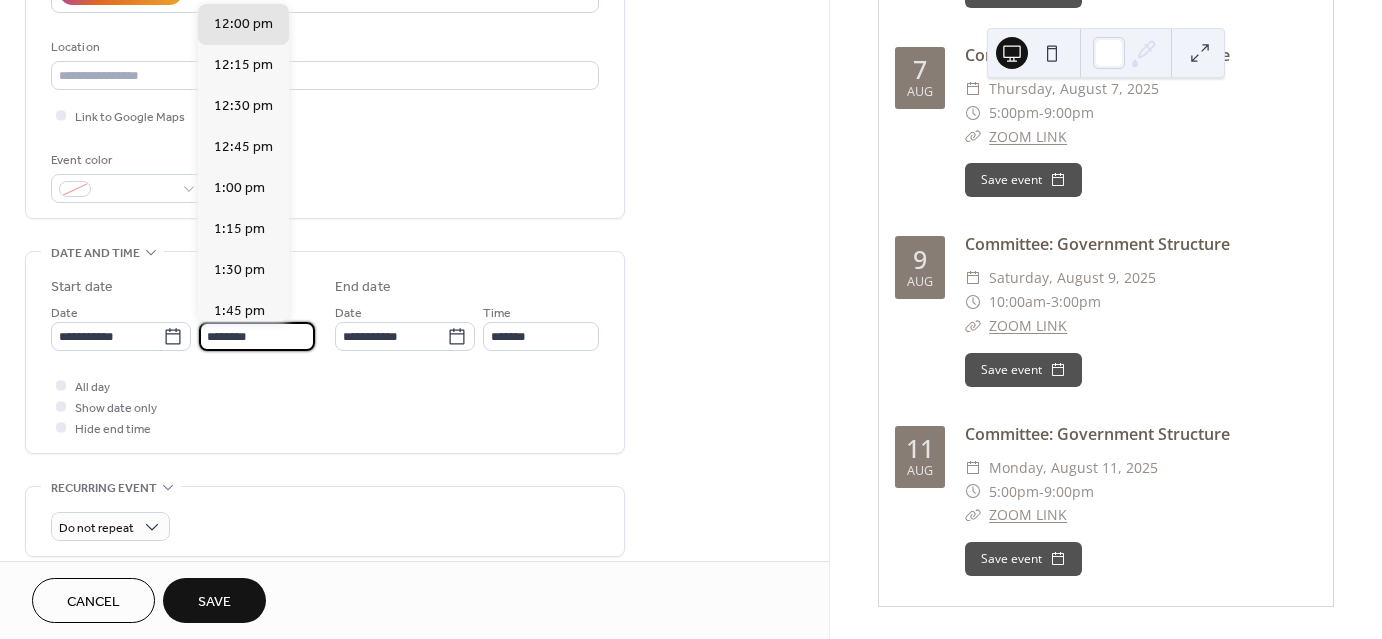drag, startPoint x: 216, startPoint y: 336, endPoint x: 192, endPoint y: 337, distance: 24.020824 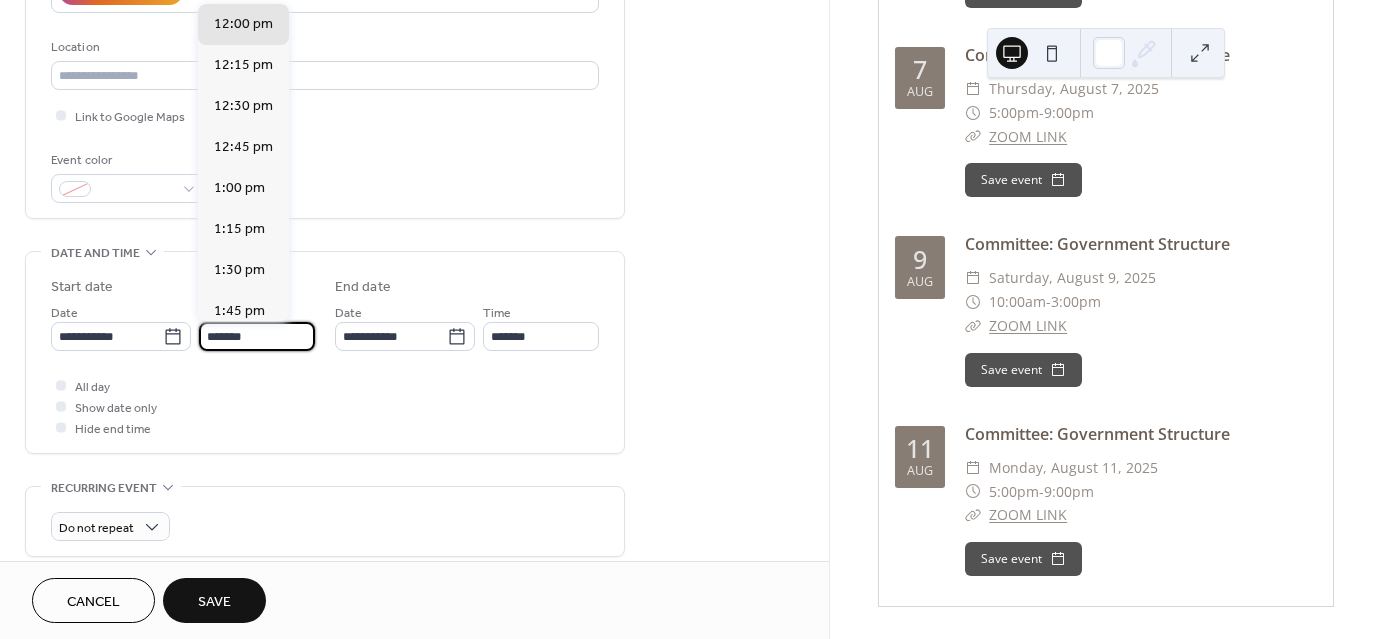 scroll, scrollTop: 2788, scrollLeft: 0, axis: vertical 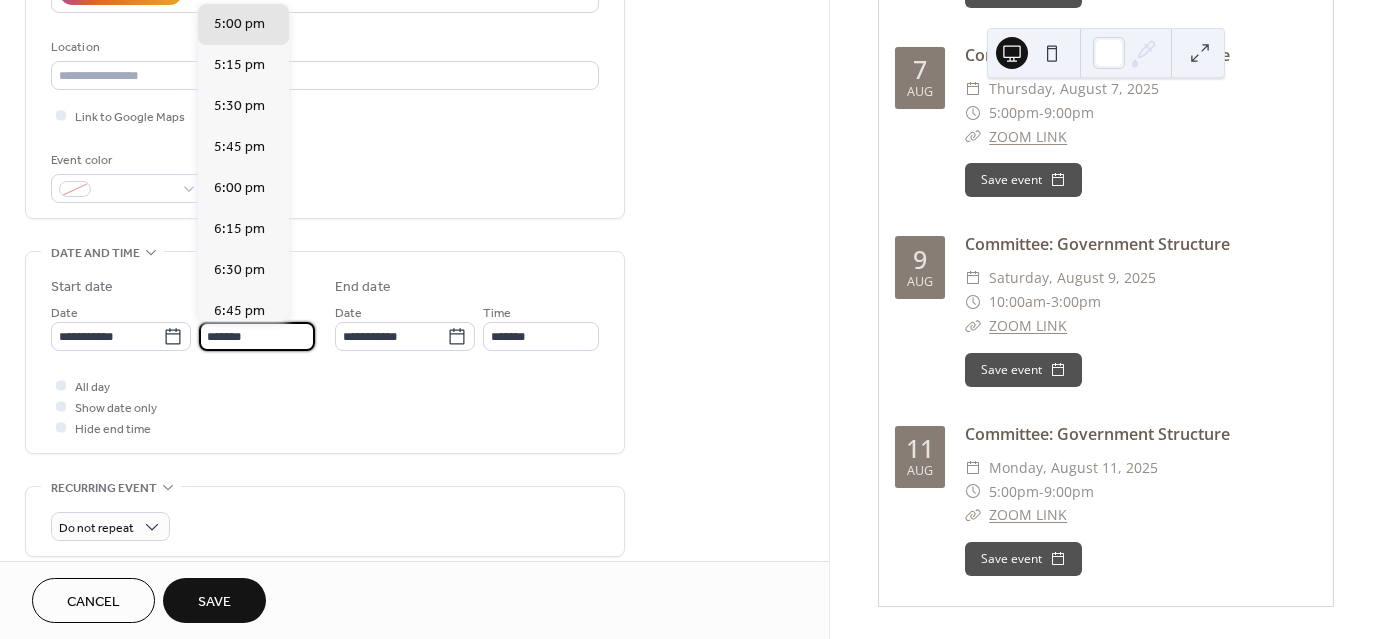 type on "*******" 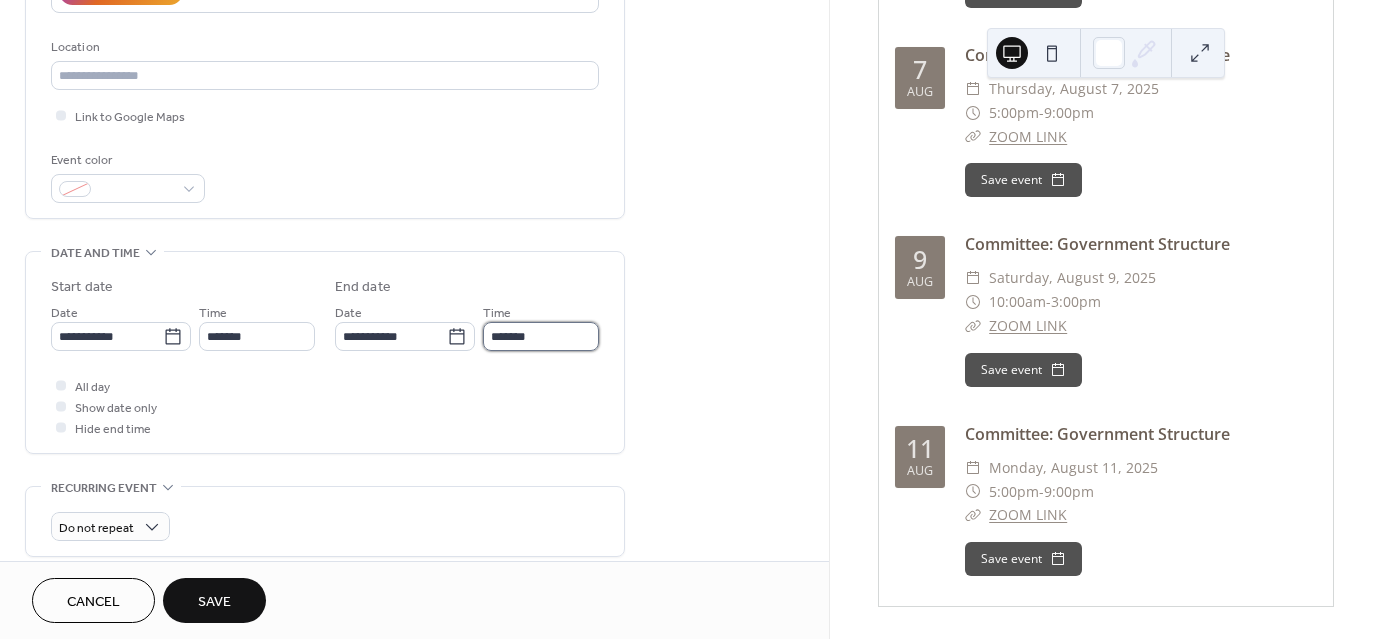 click on "*******" at bounding box center [541, 336] 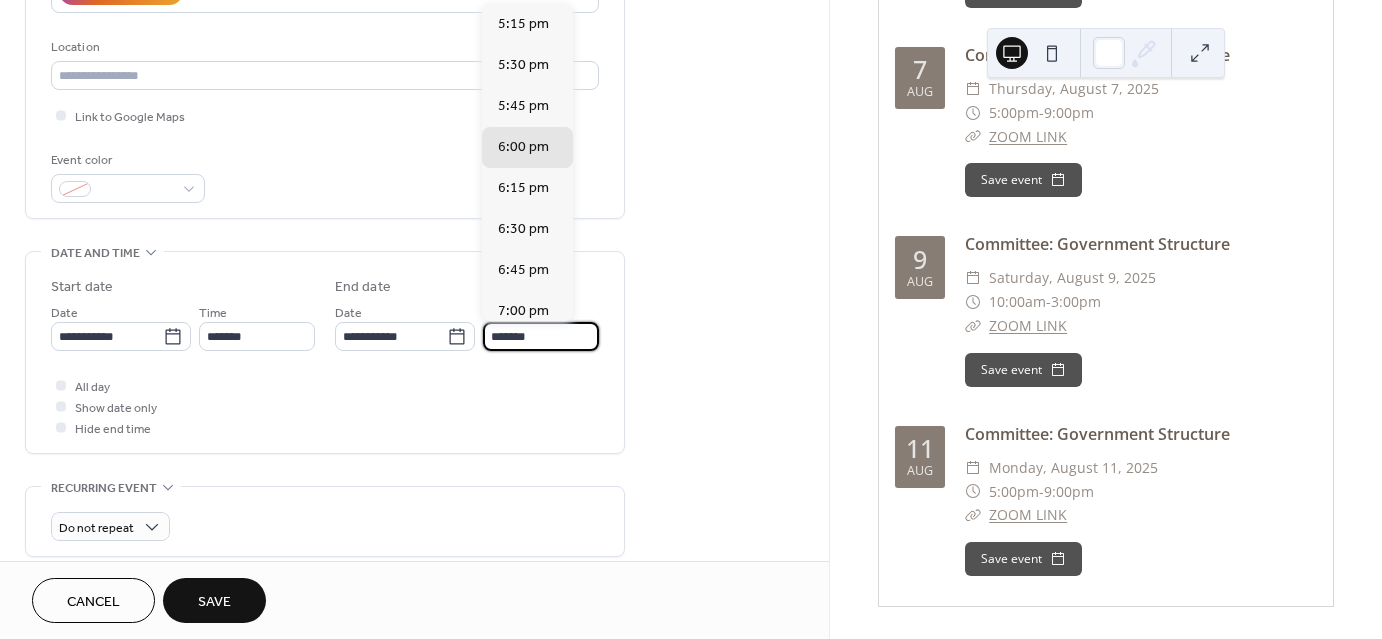 drag, startPoint x: 498, startPoint y: 335, endPoint x: 481, endPoint y: 341, distance: 18.027756 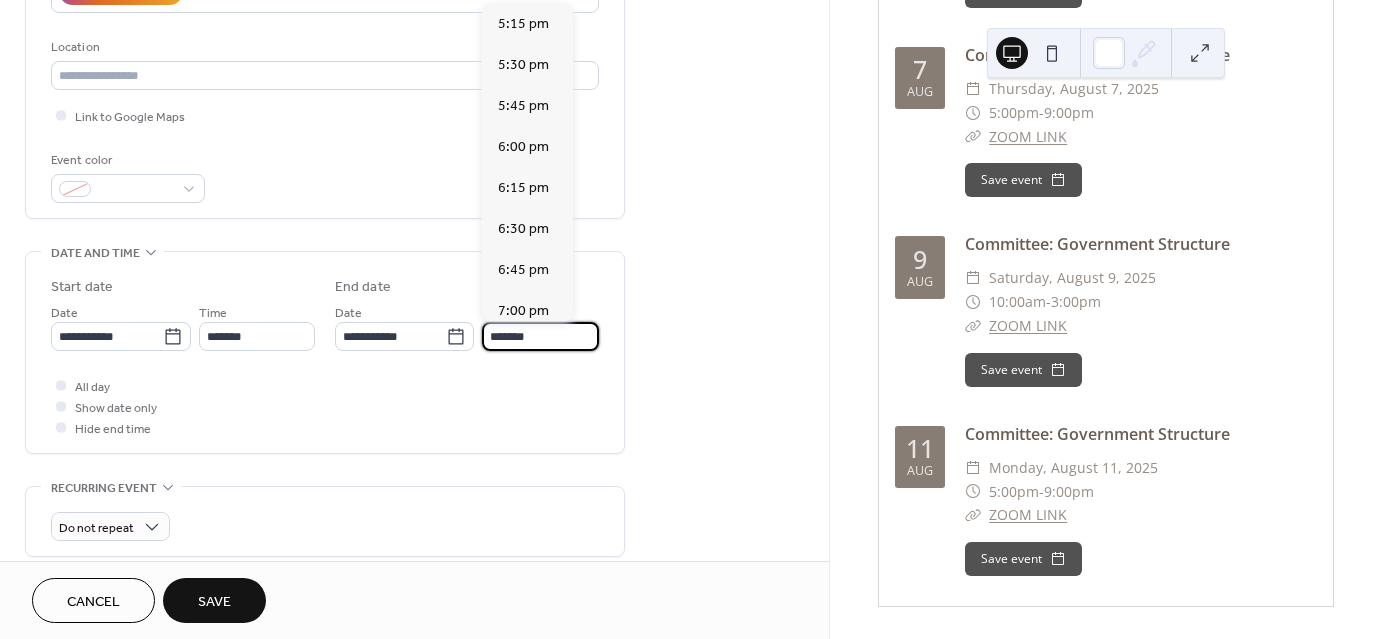 scroll, scrollTop: 451, scrollLeft: 0, axis: vertical 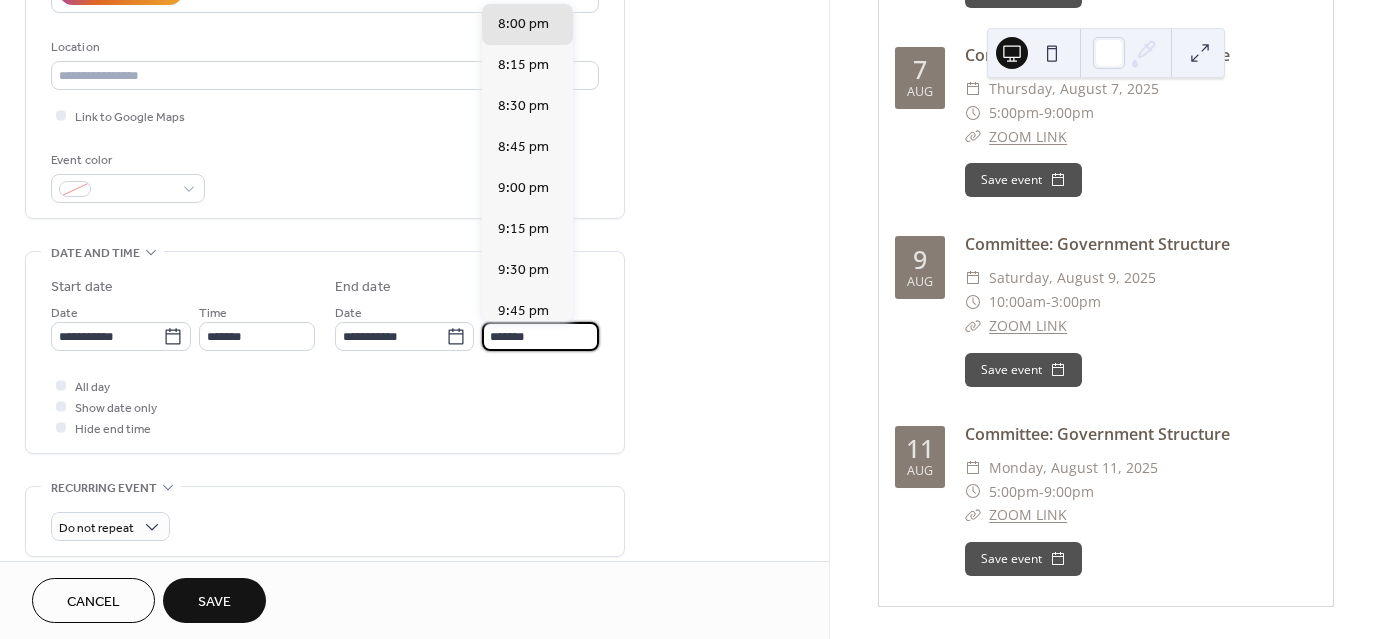 type on "*******" 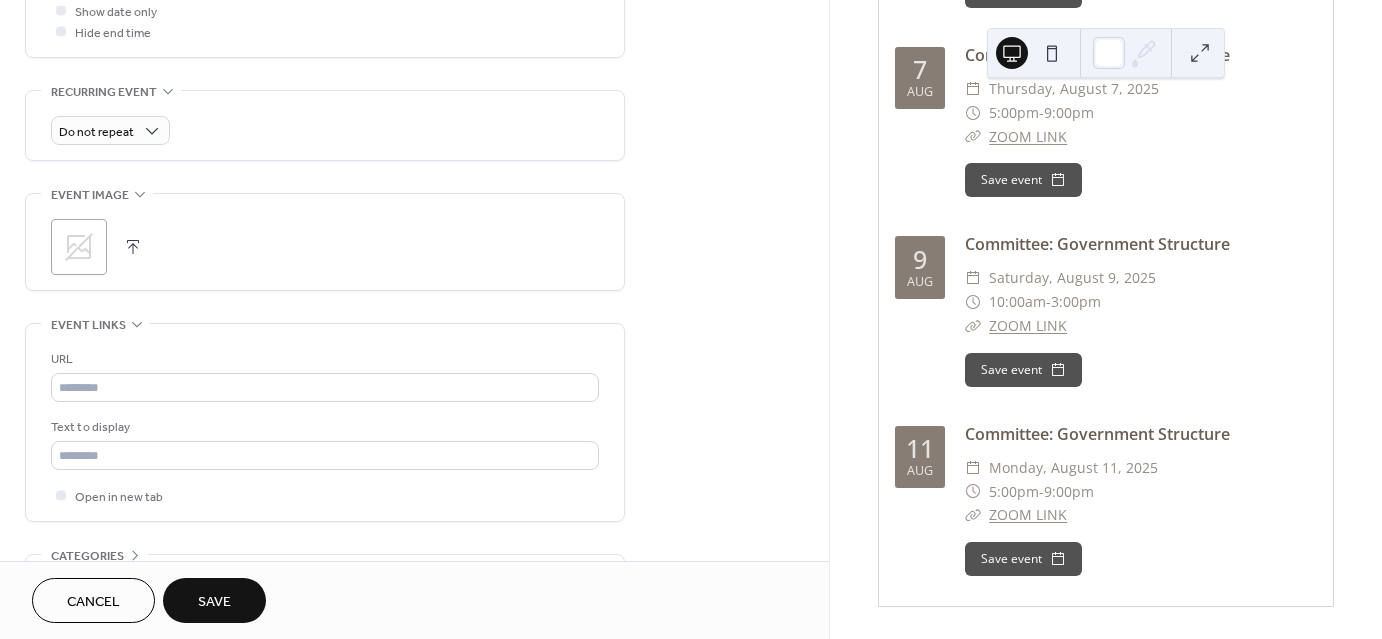 scroll, scrollTop: 800, scrollLeft: 0, axis: vertical 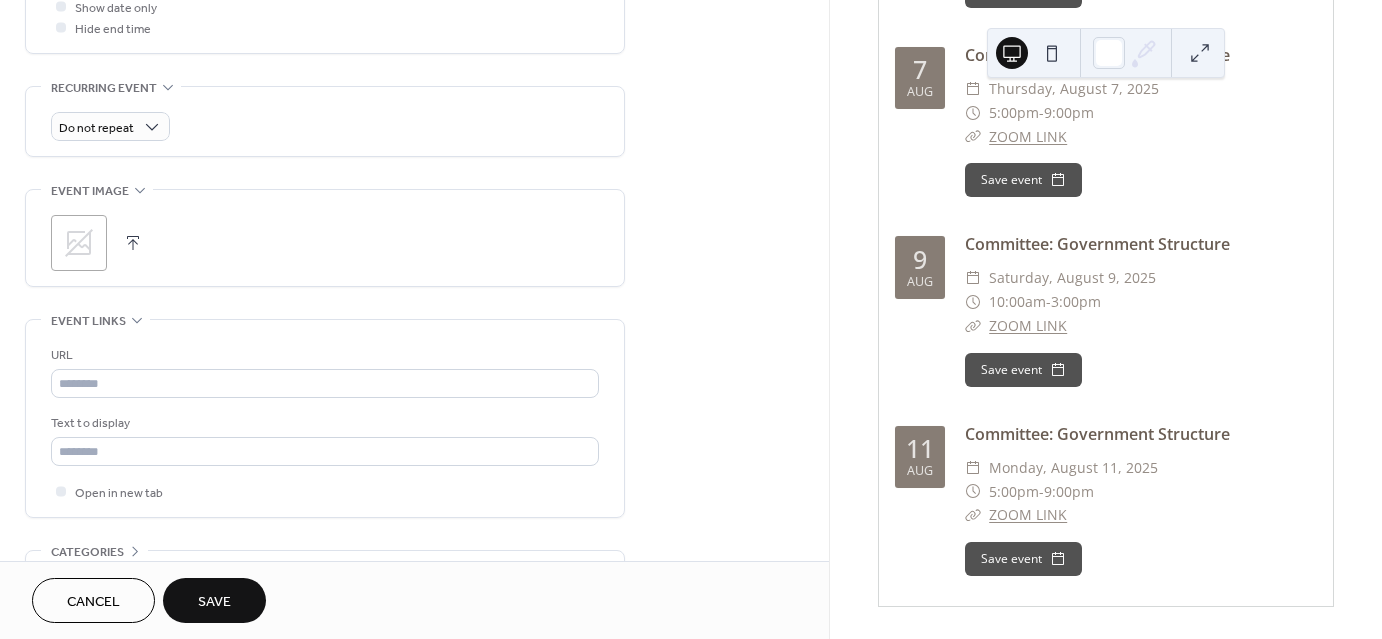 click on "Save" at bounding box center (214, 600) 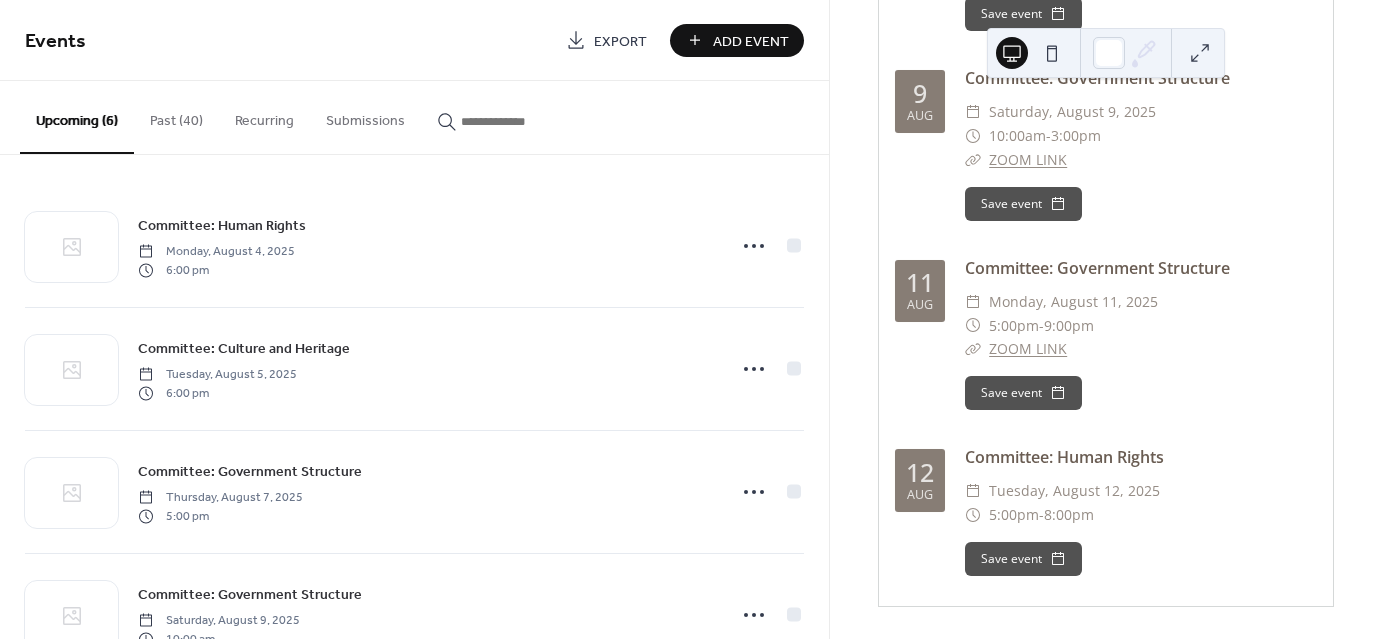 scroll, scrollTop: 680, scrollLeft: 0, axis: vertical 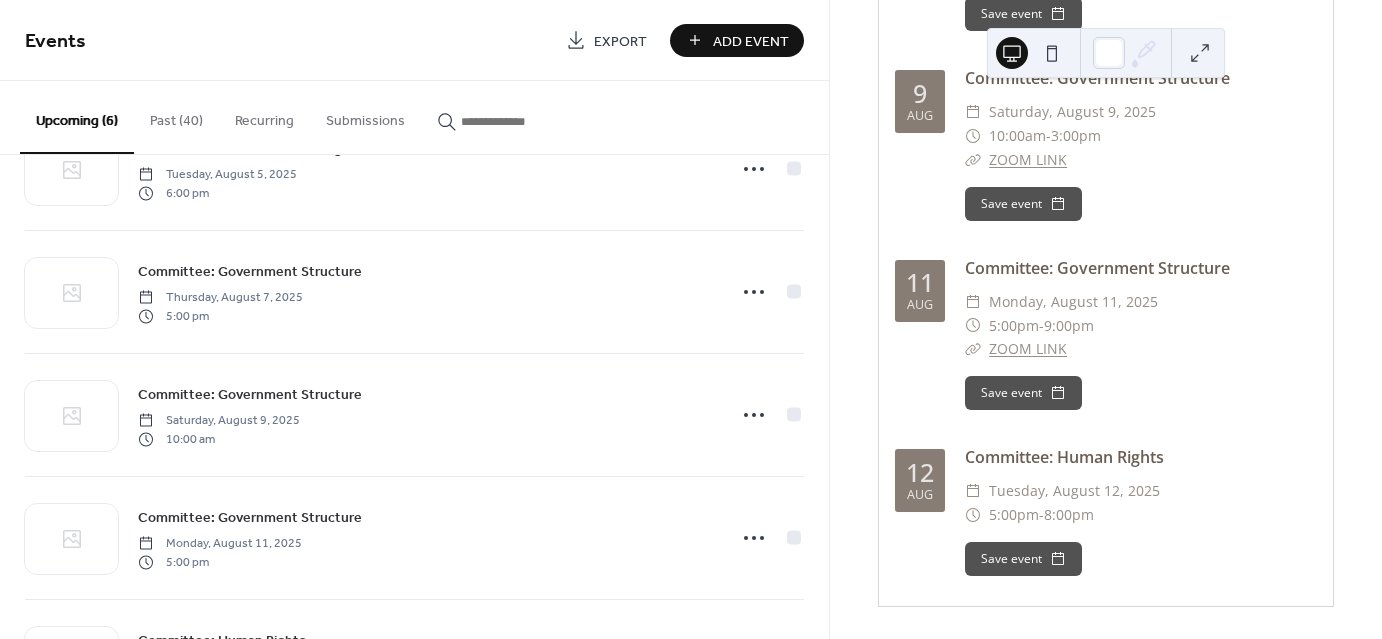 click on "Add Event" at bounding box center [751, 41] 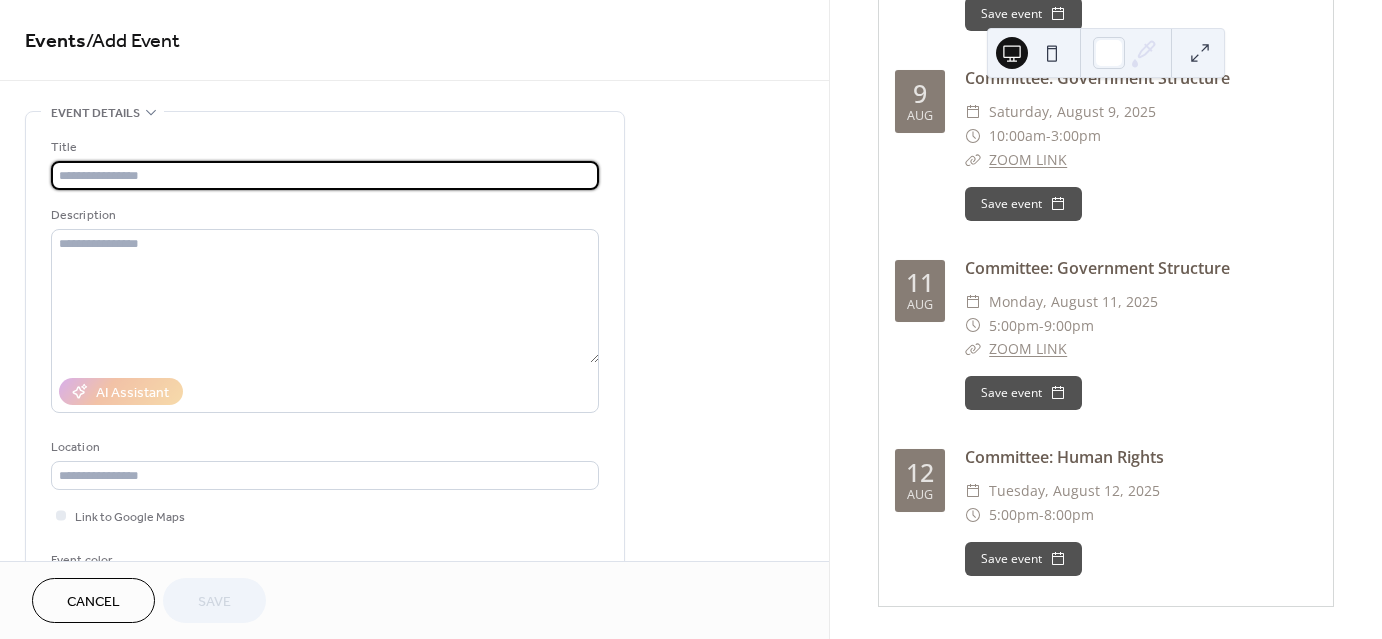 drag, startPoint x: 174, startPoint y: 167, endPoint x: 180, endPoint y: 177, distance: 11.661903 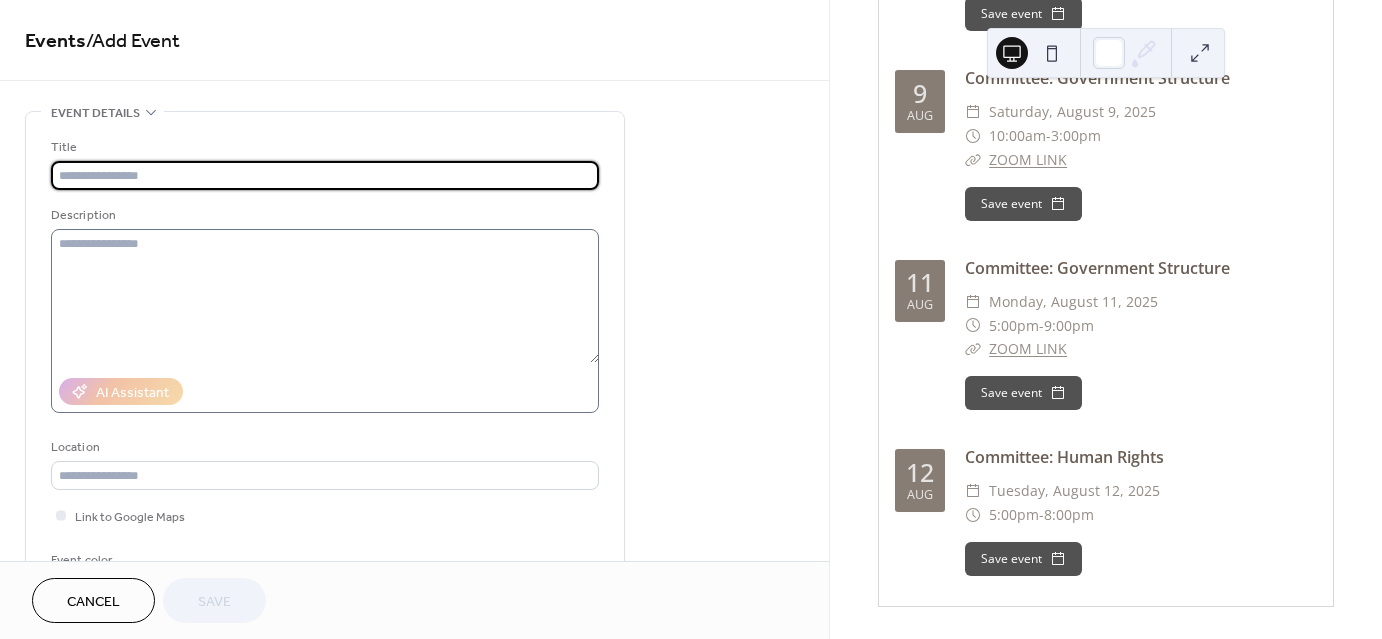 paste on "**********" 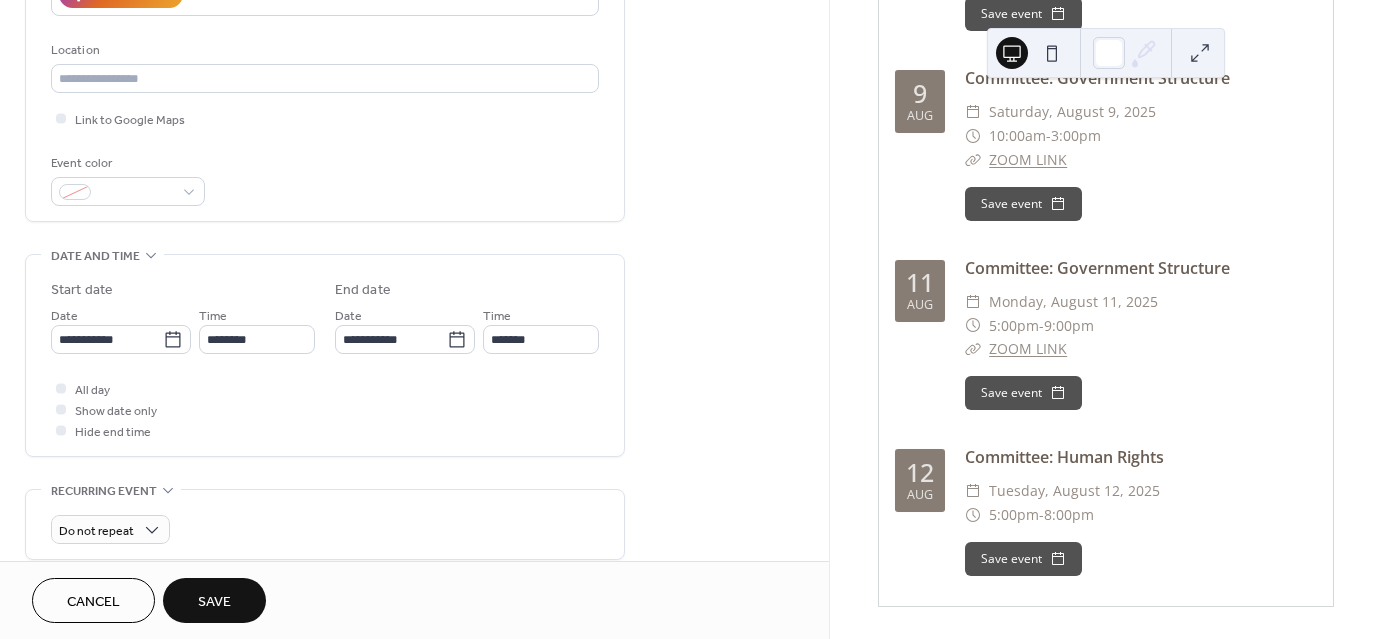 scroll, scrollTop: 400, scrollLeft: 0, axis: vertical 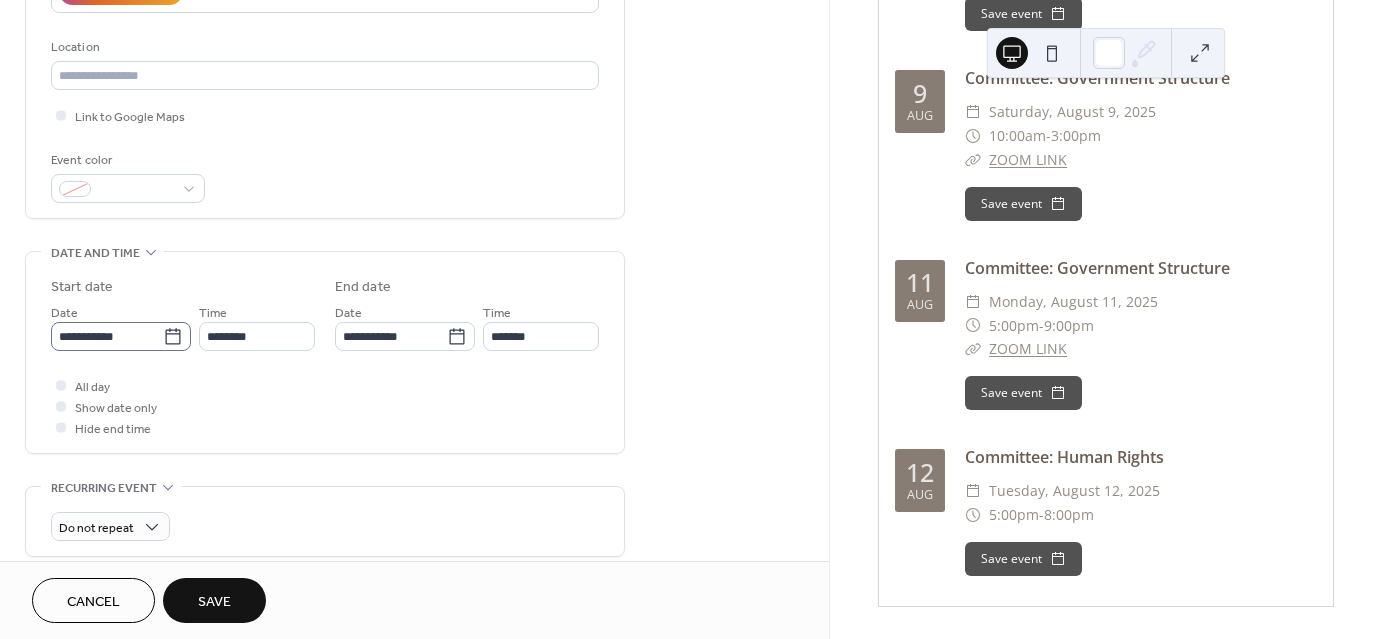 type on "**********" 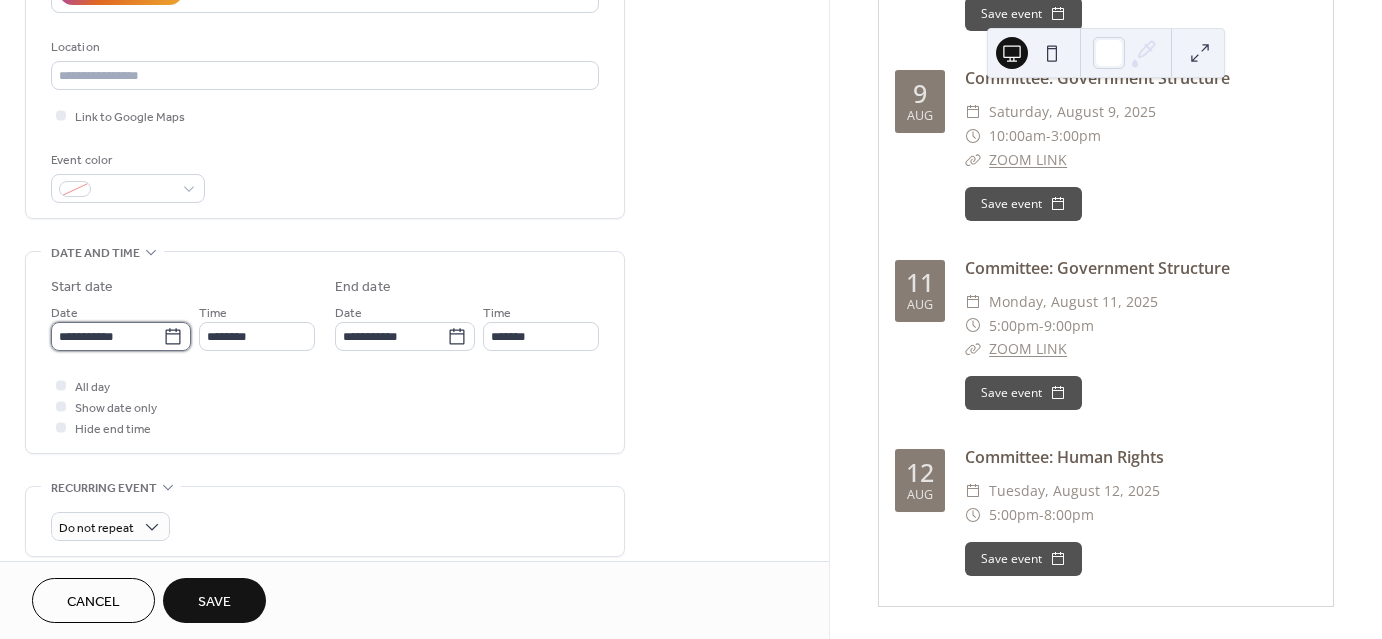 click on "**********" at bounding box center (107, 336) 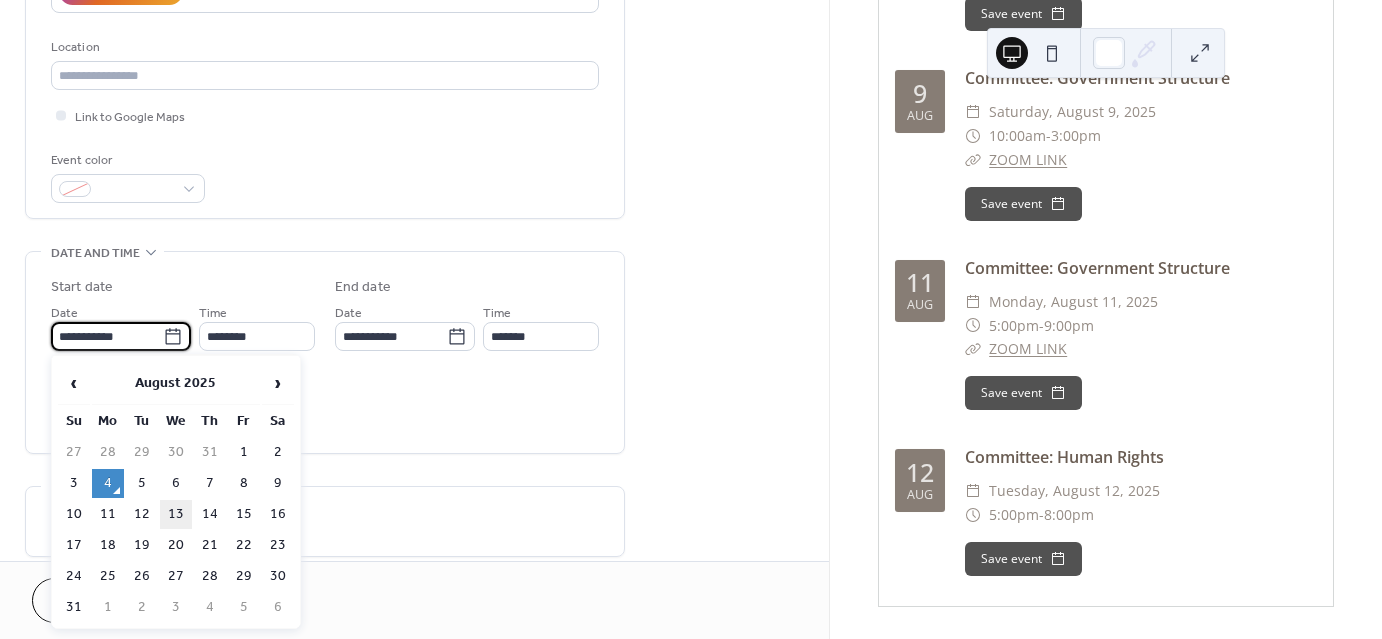 click on "13" at bounding box center (176, 514) 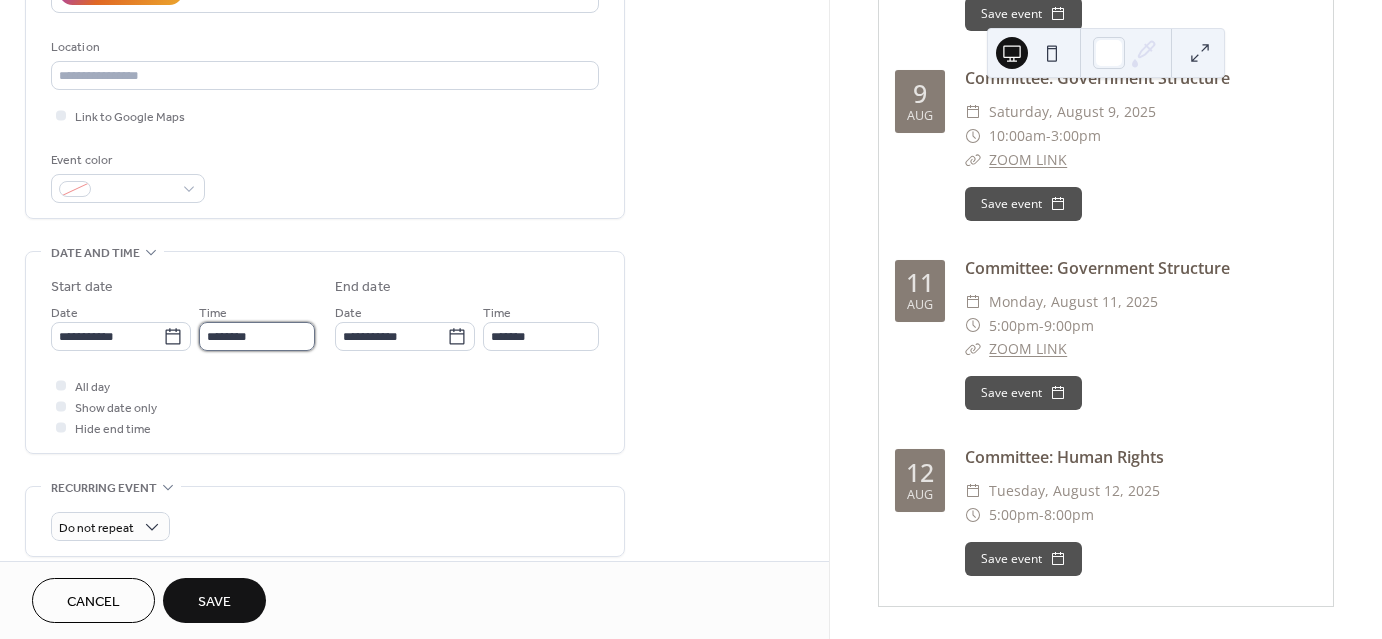 click on "********" at bounding box center [257, 336] 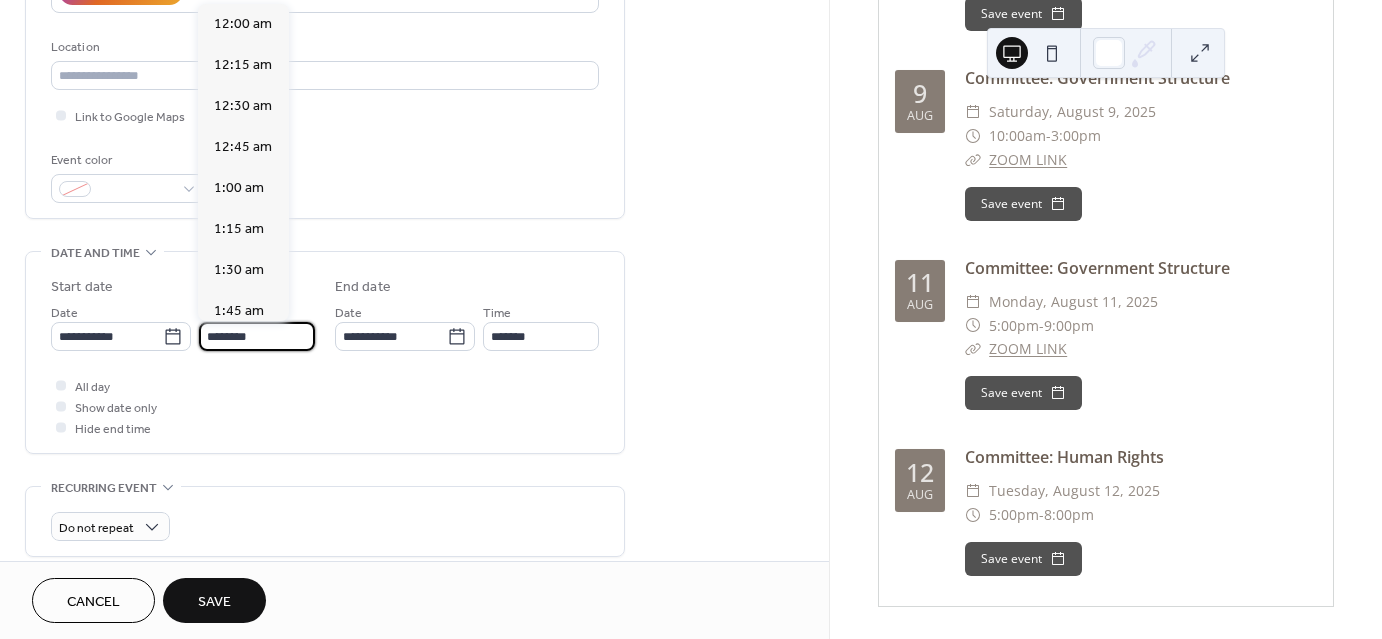 scroll, scrollTop: 1968, scrollLeft: 0, axis: vertical 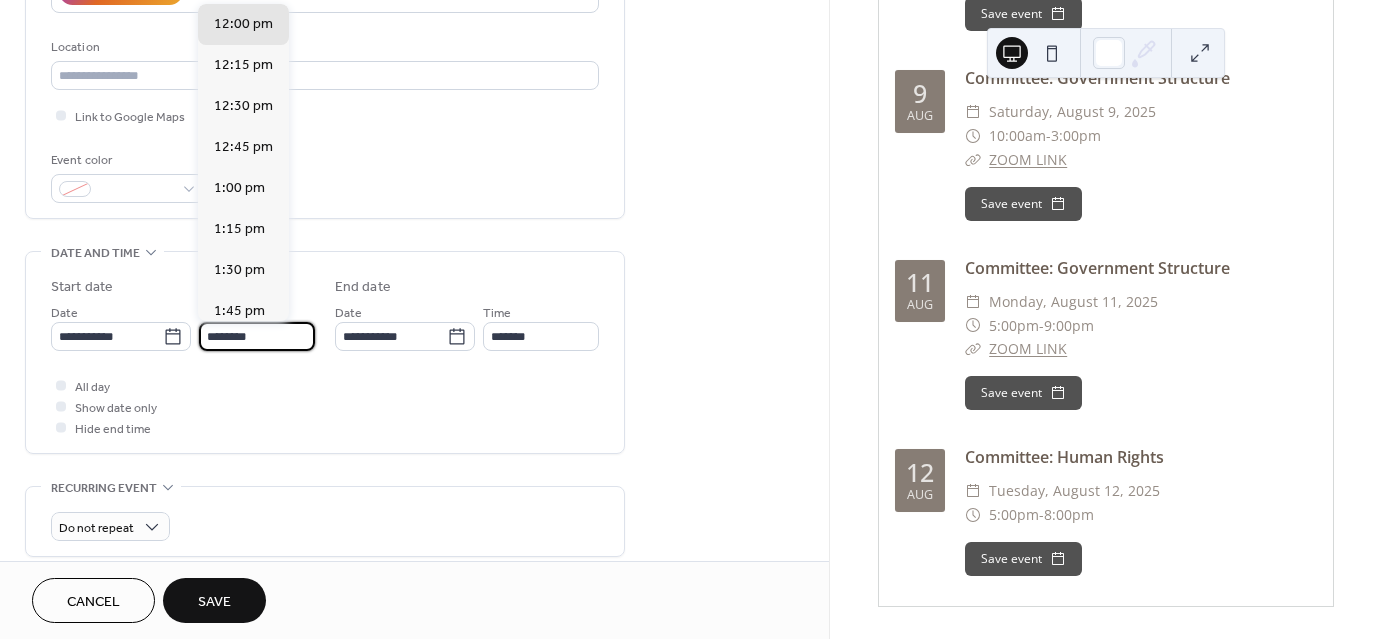 drag, startPoint x: 216, startPoint y: 334, endPoint x: 195, endPoint y: 335, distance: 21.023796 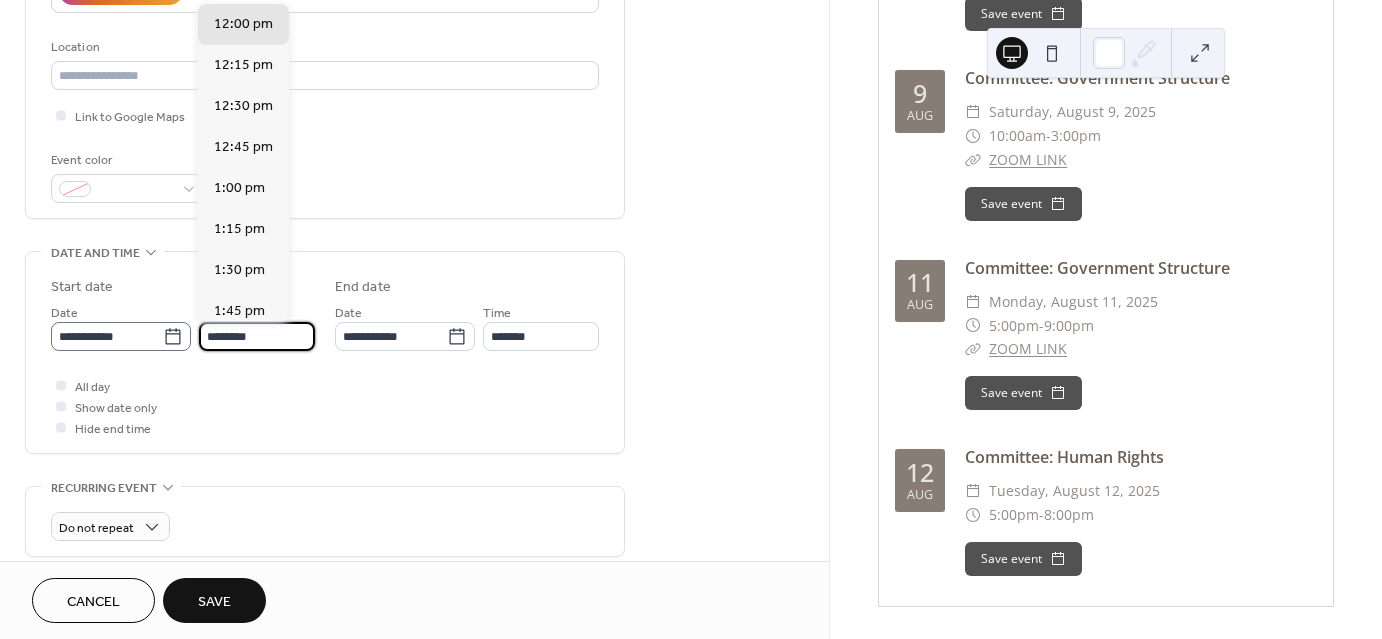 scroll, scrollTop: 1, scrollLeft: 0, axis: vertical 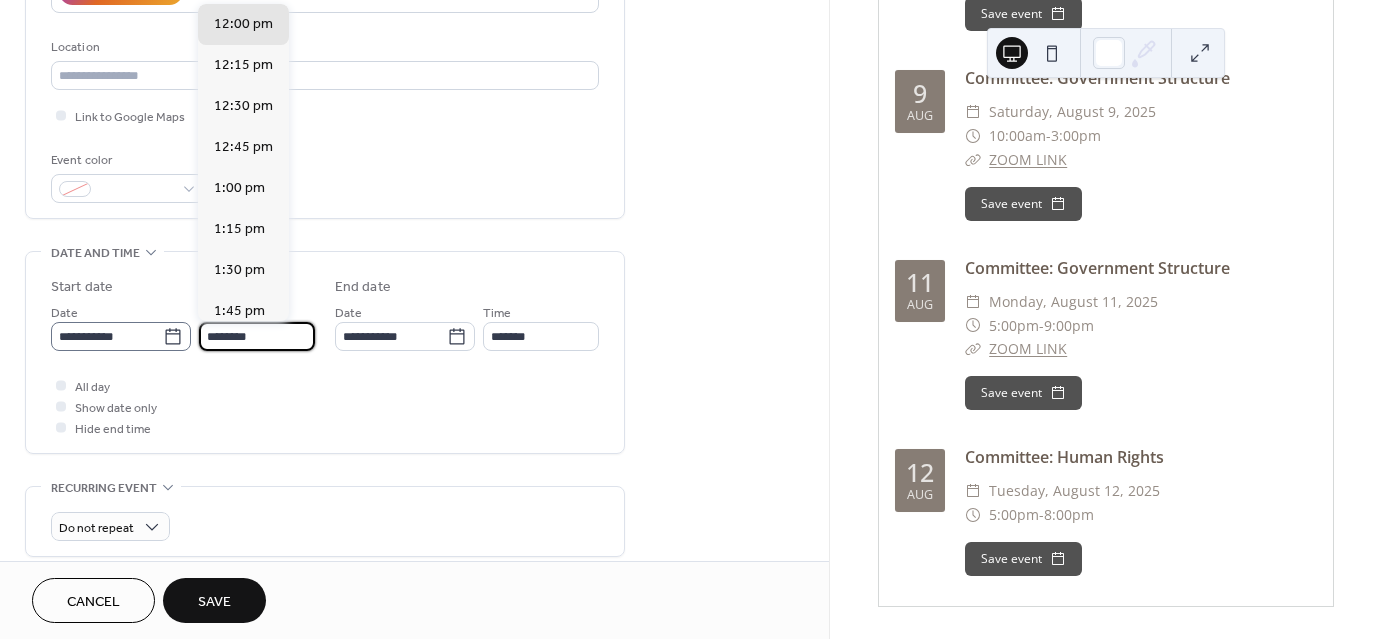 drag, startPoint x: 219, startPoint y: 337, endPoint x: 180, endPoint y: 341, distance: 39.20459 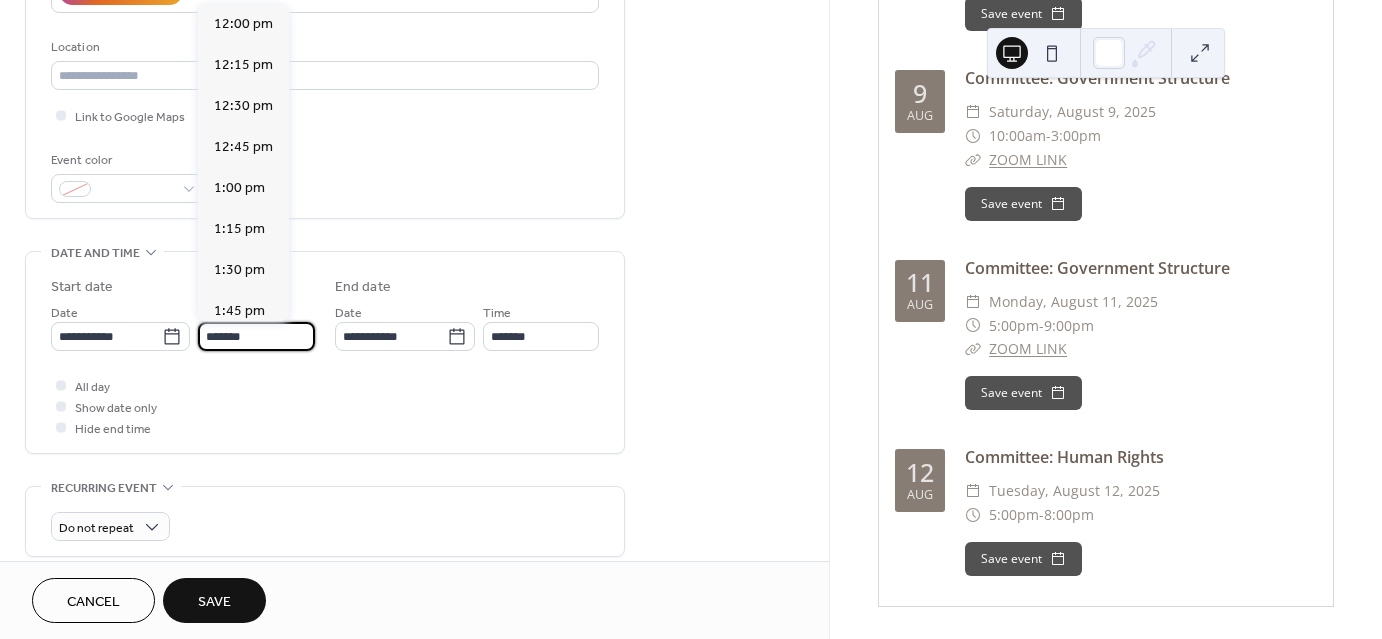 scroll, scrollTop: 2788, scrollLeft: 0, axis: vertical 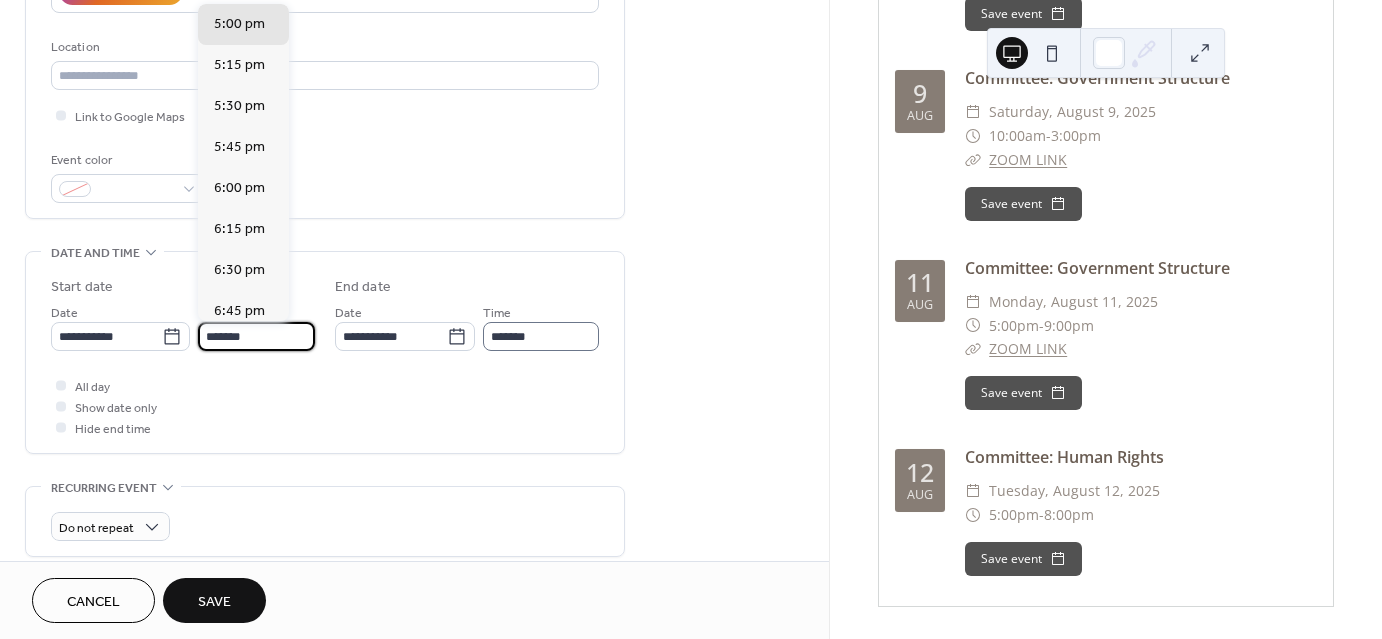 type on "*******" 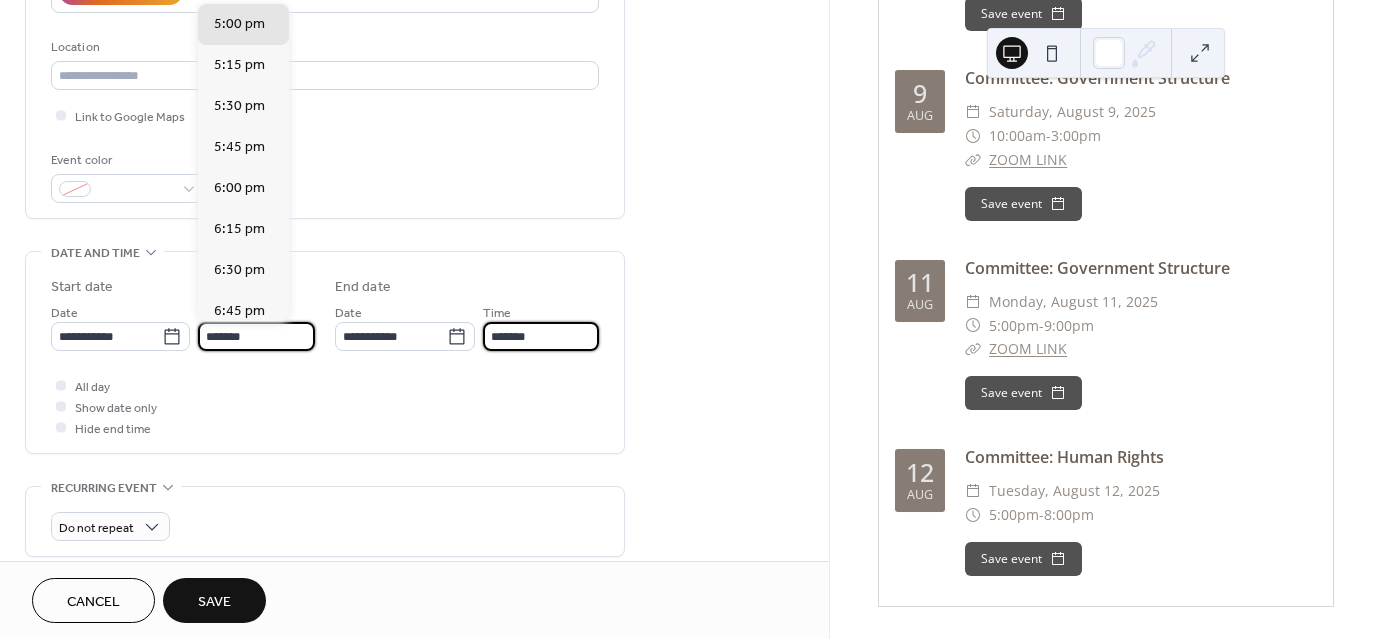 scroll, scrollTop: 0, scrollLeft: 0, axis: both 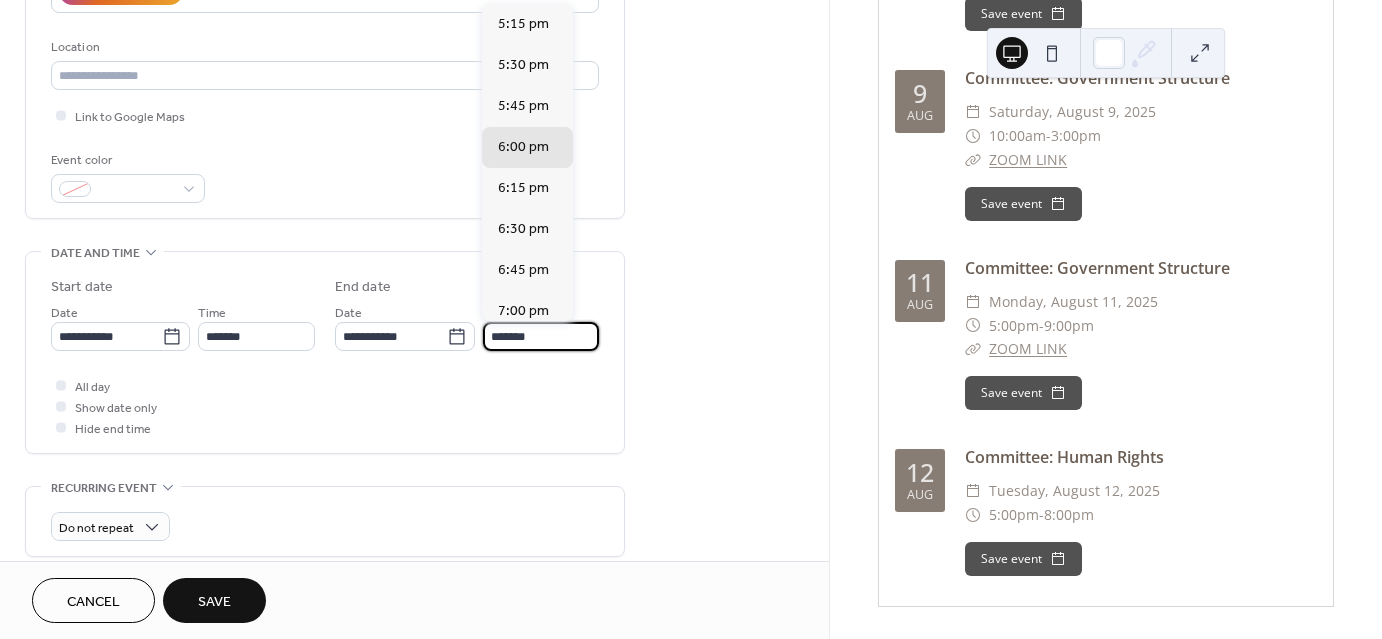 drag, startPoint x: 497, startPoint y: 336, endPoint x: 478, endPoint y: 337, distance: 19.026299 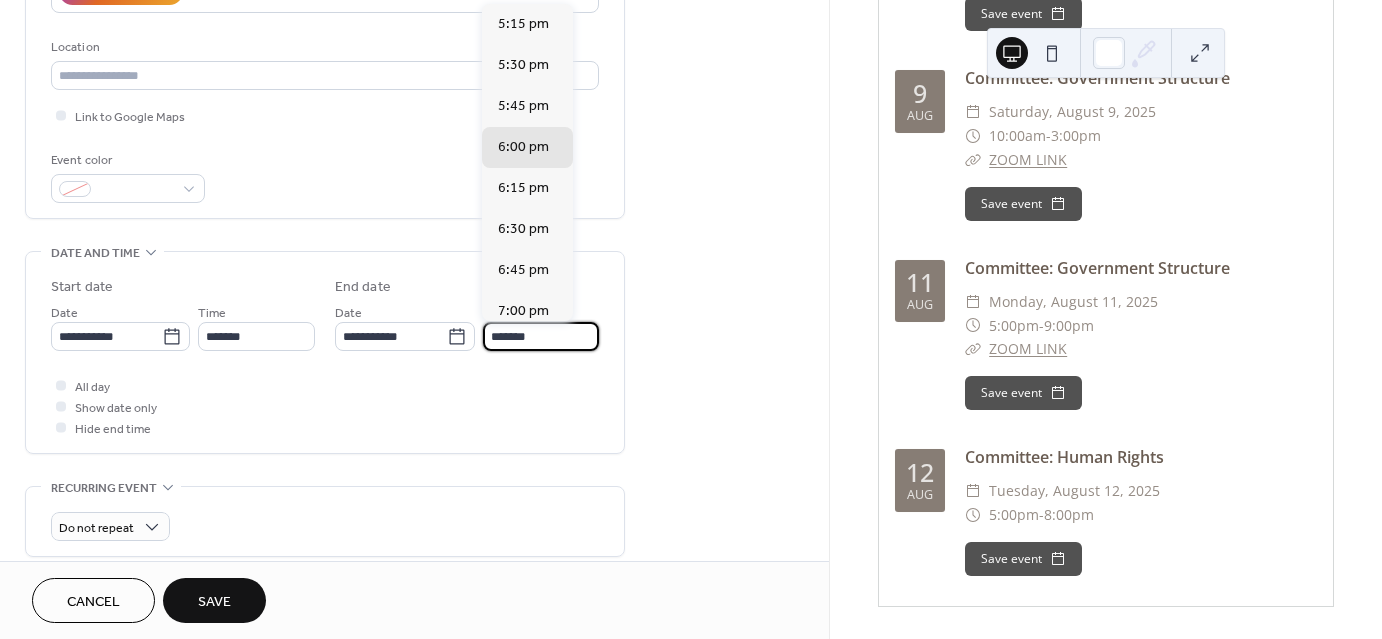 click on "**********" at bounding box center [467, 326] 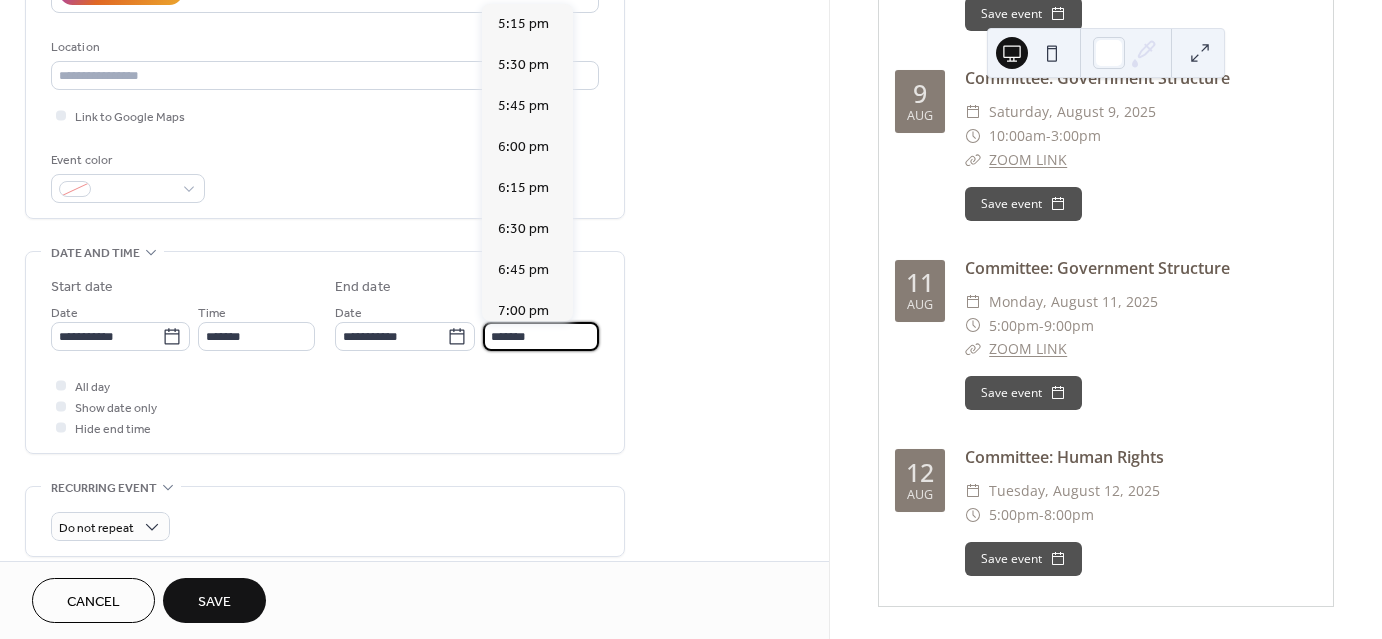 scroll, scrollTop: 451, scrollLeft: 0, axis: vertical 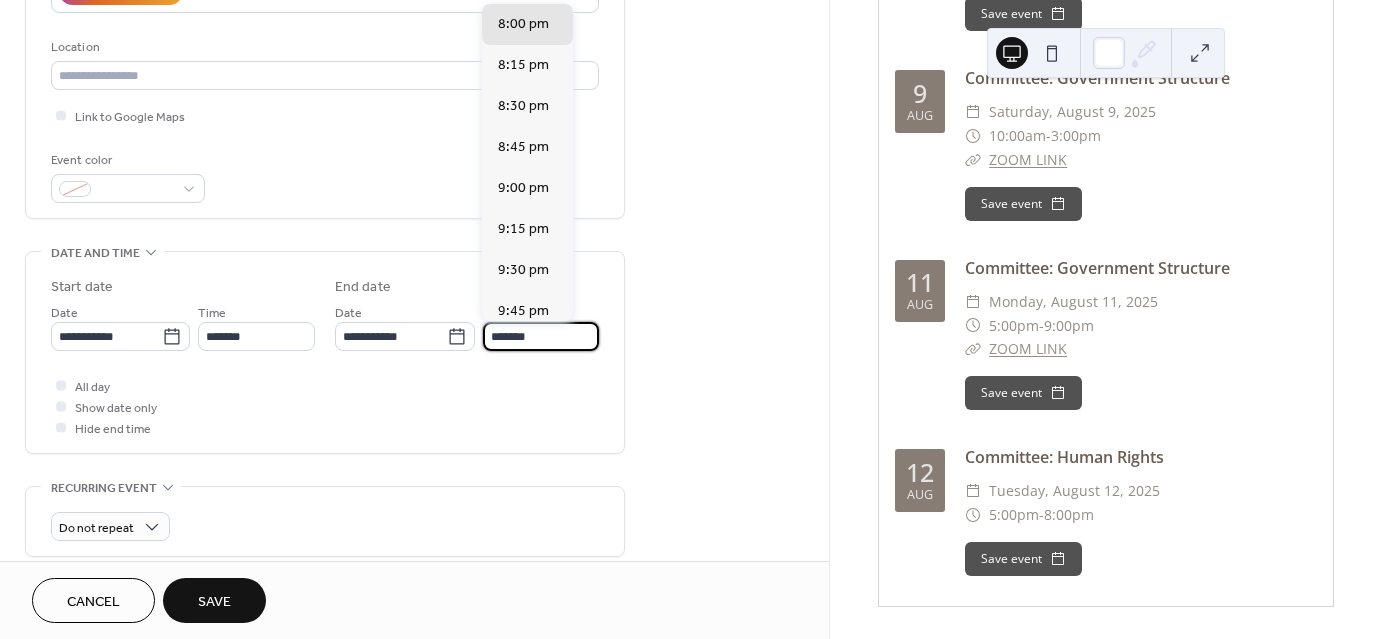 type on "*******" 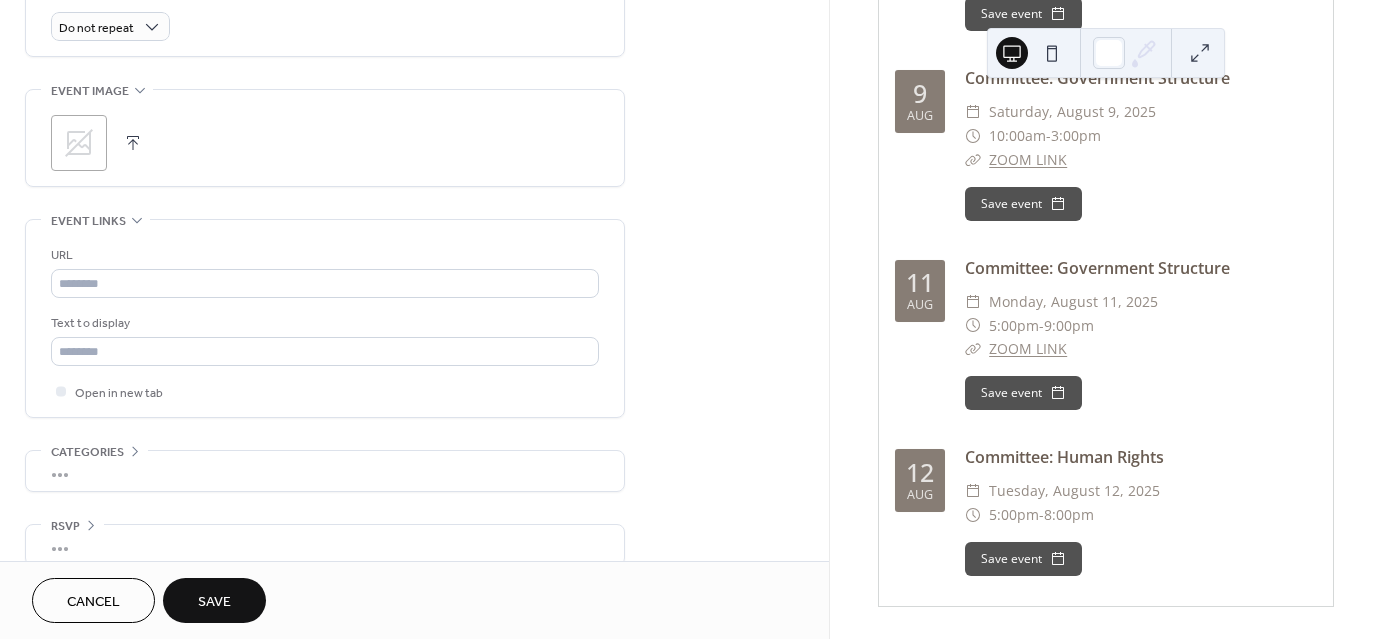 scroll, scrollTop: 922, scrollLeft: 0, axis: vertical 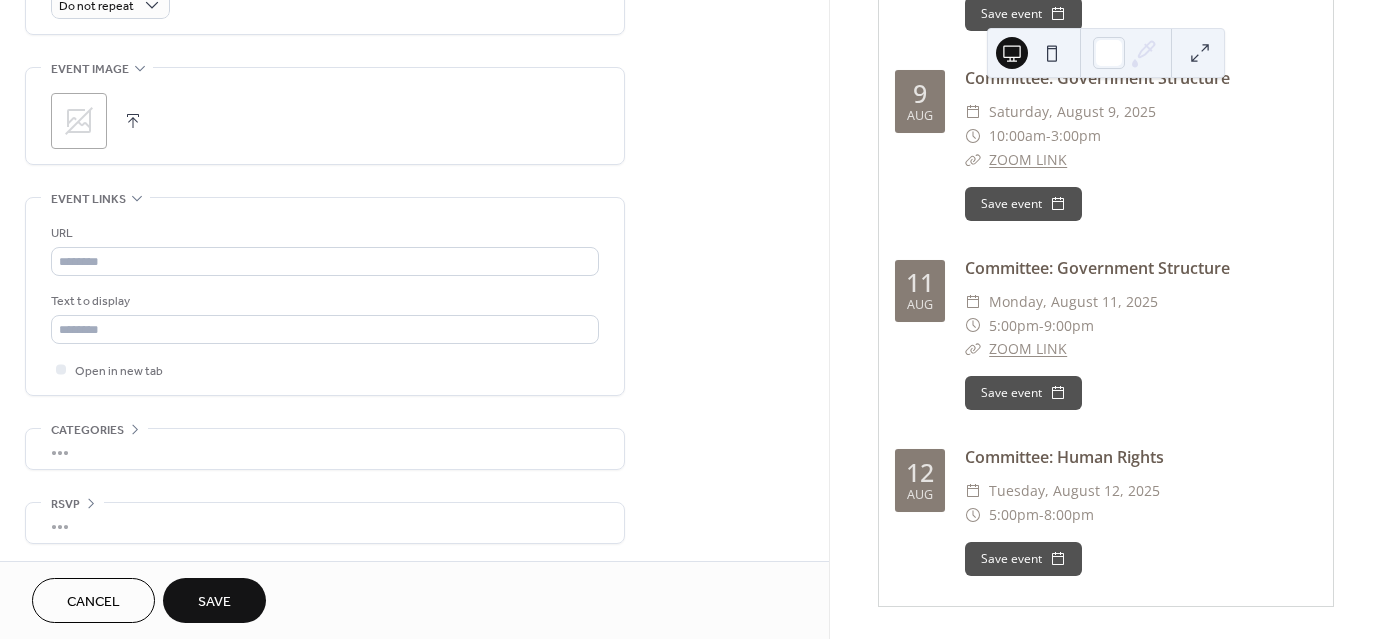 click on "Save" at bounding box center (214, 602) 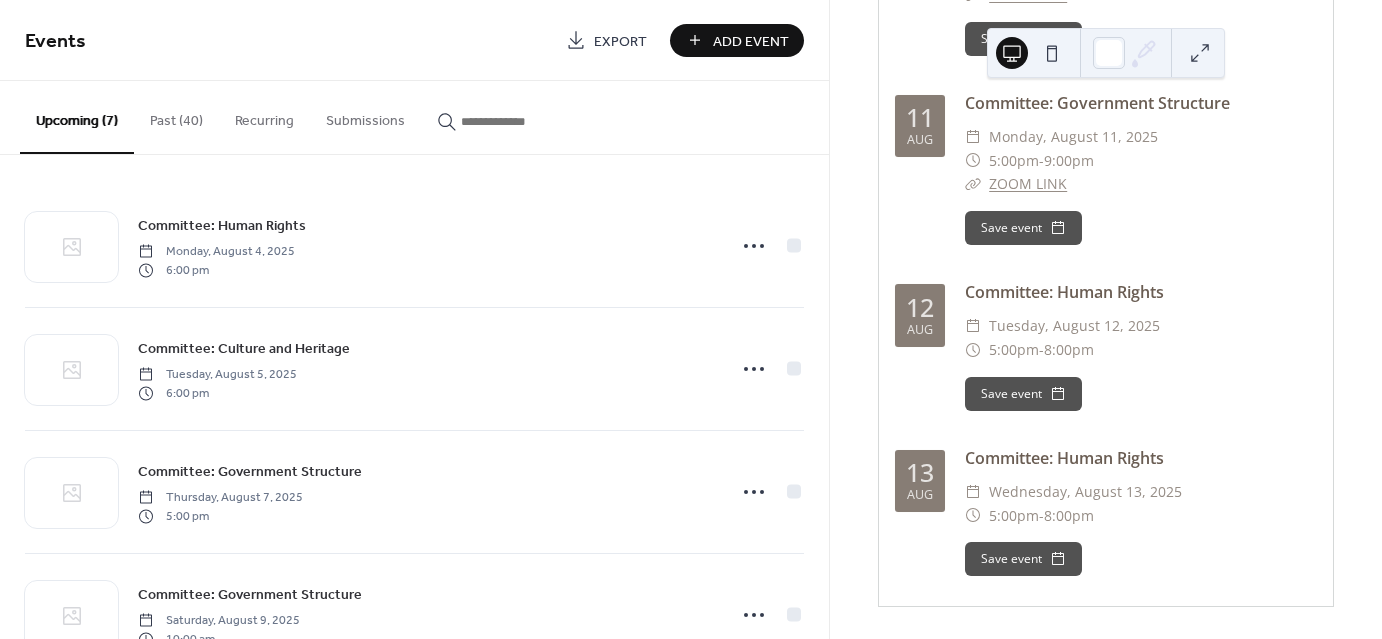 scroll, scrollTop: 845, scrollLeft: 0, axis: vertical 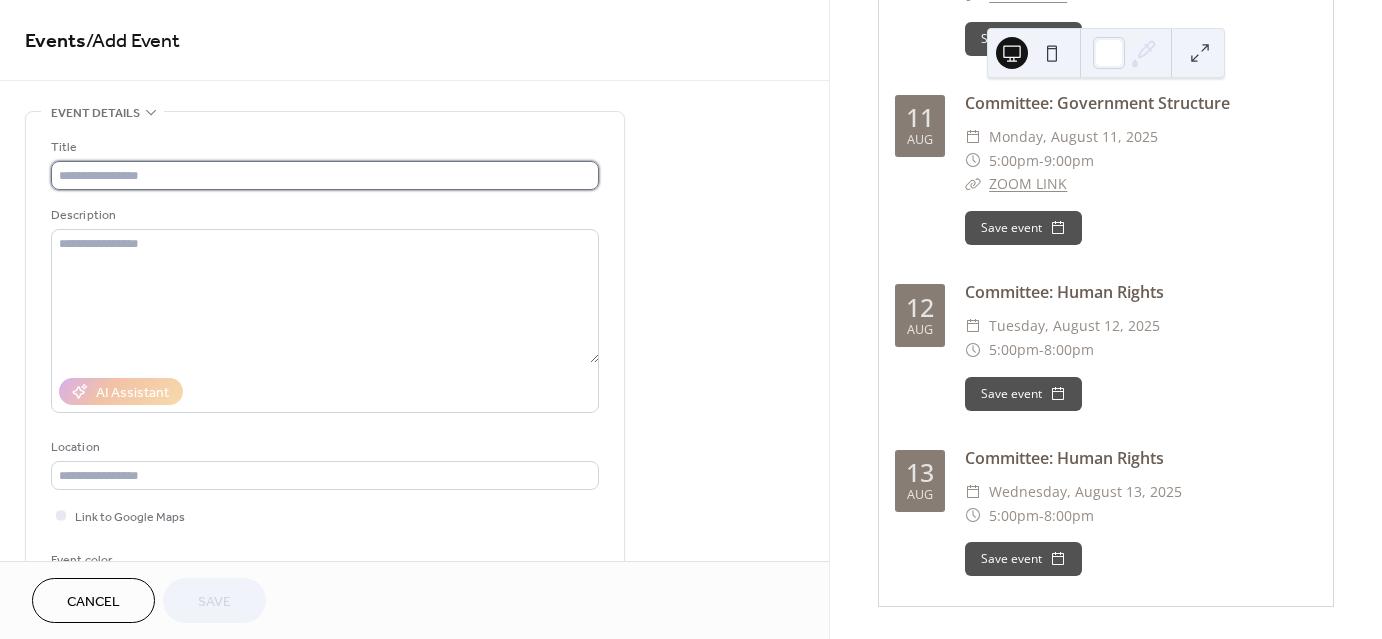 click at bounding box center (325, 175) 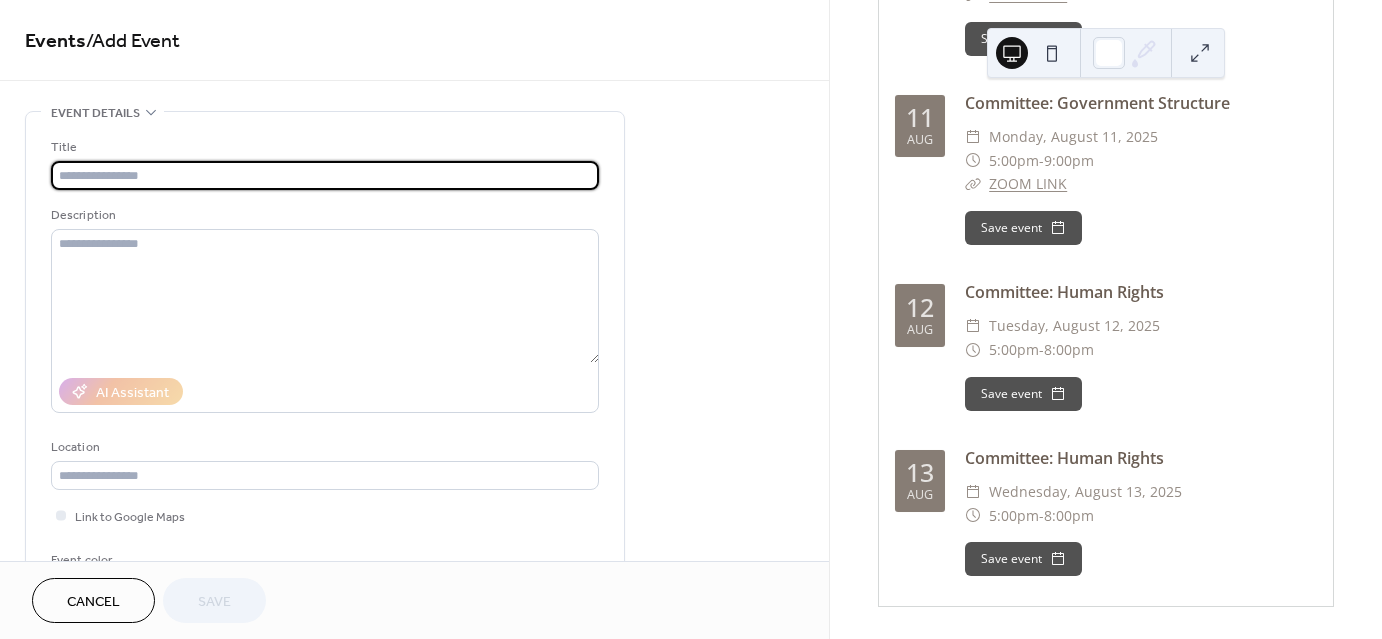 paste on "**********" 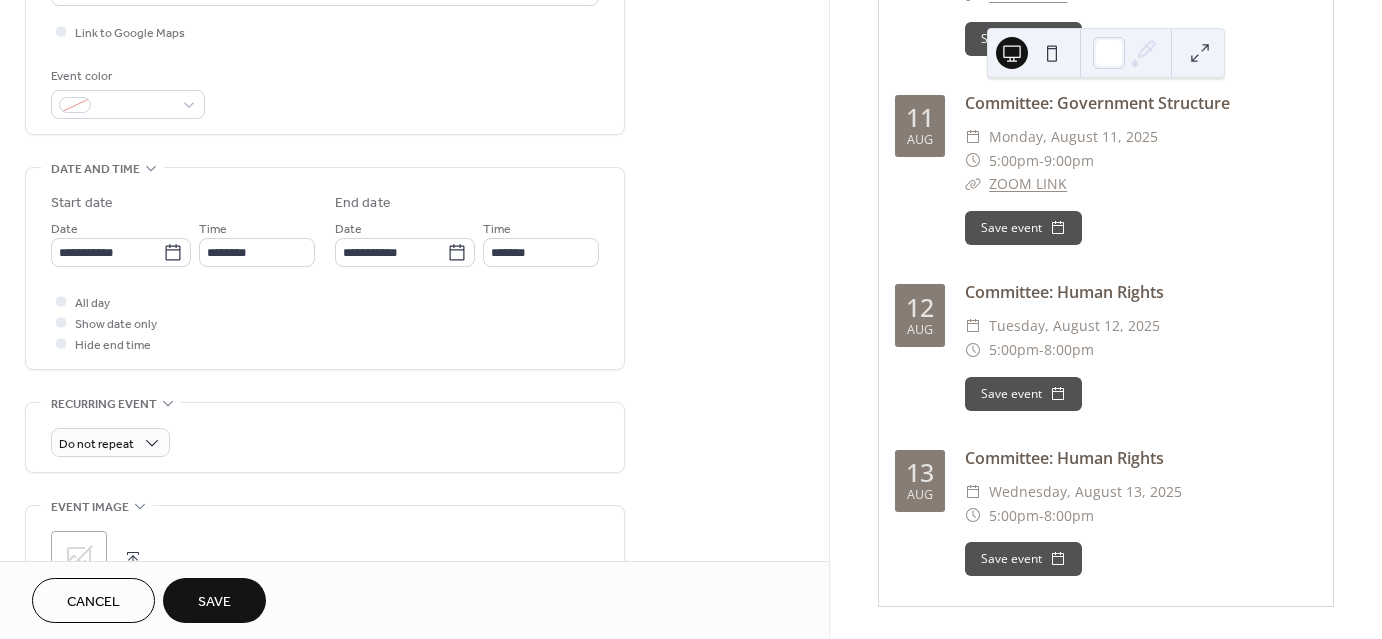 scroll, scrollTop: 500, scrollLeft: 0, axis: vertical 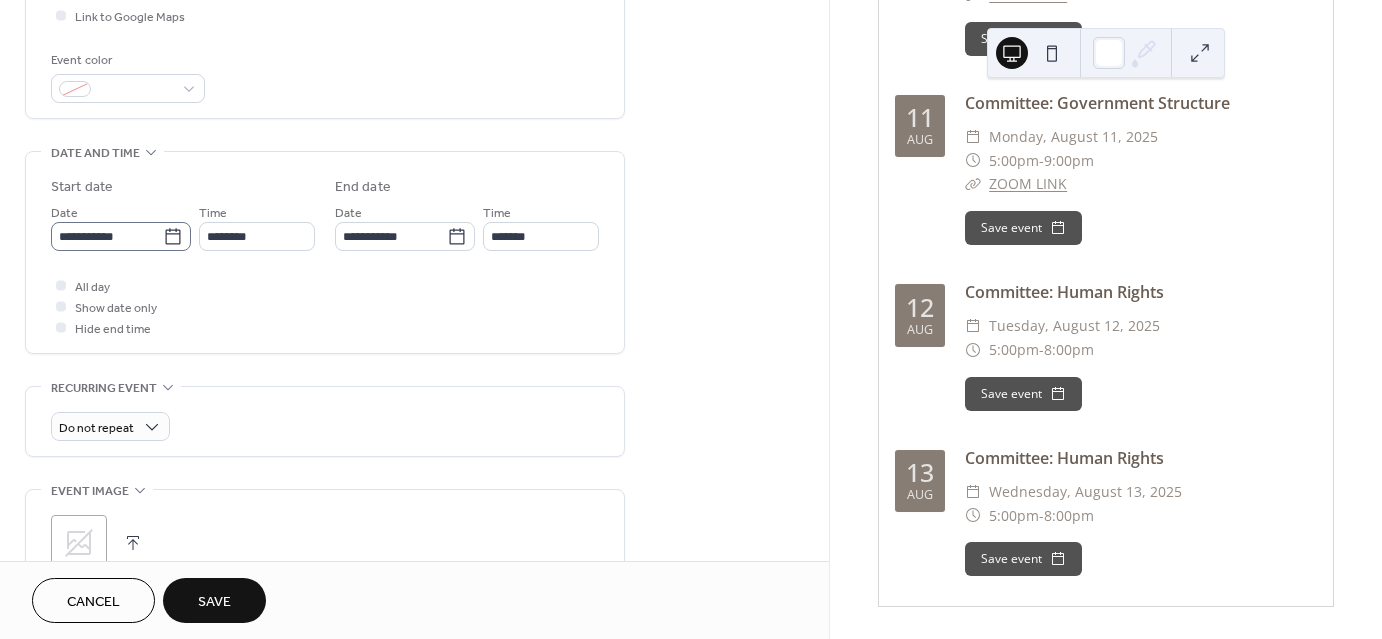 type on "**********" 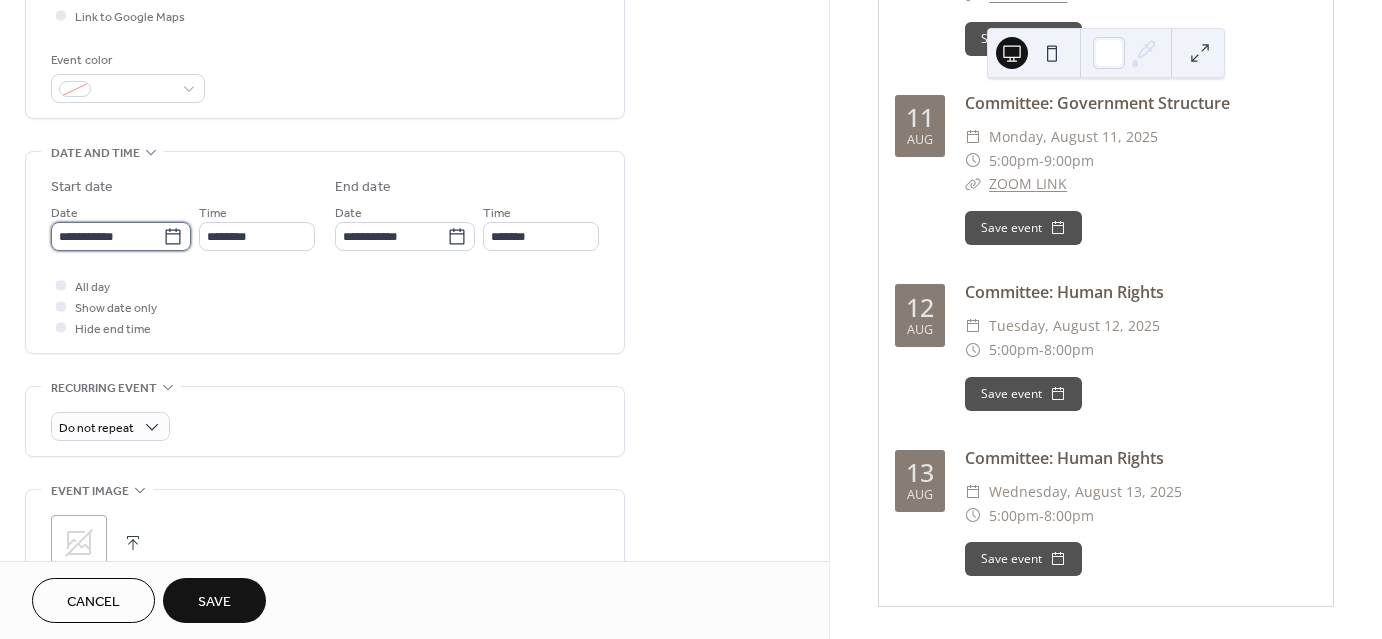 click on "**********" at bounding box center (107, 236) 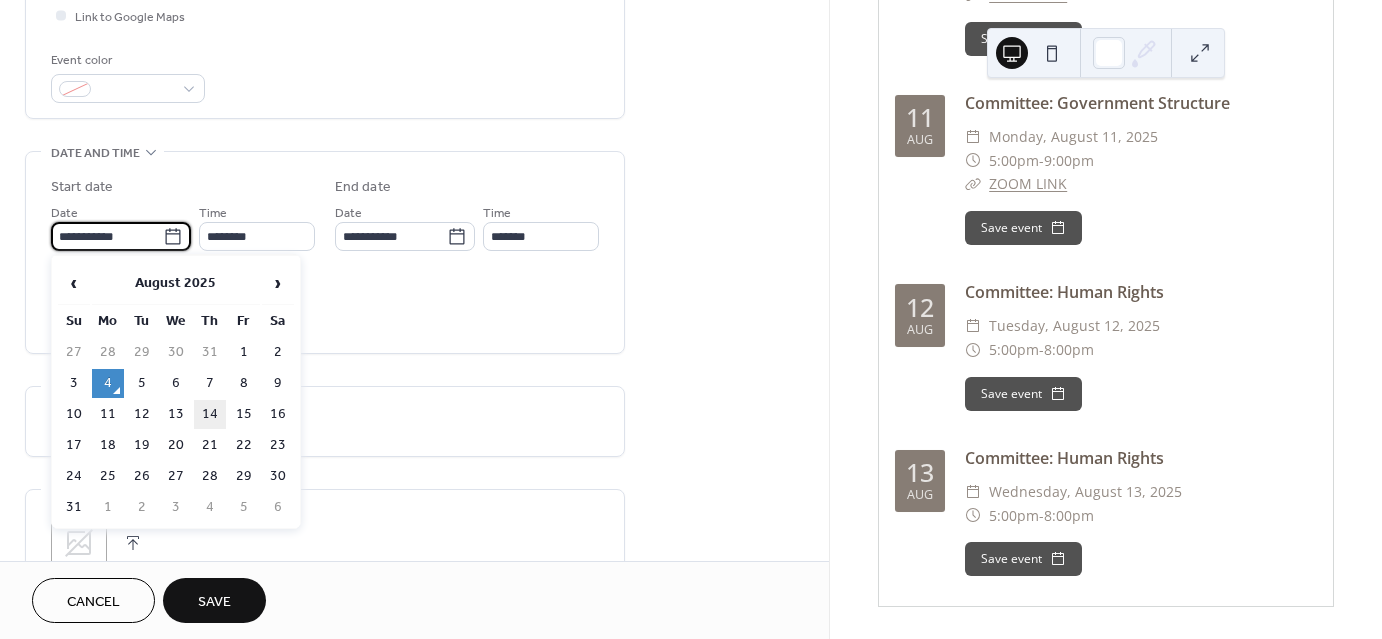 click on "14" at bounding box center (210, 414) 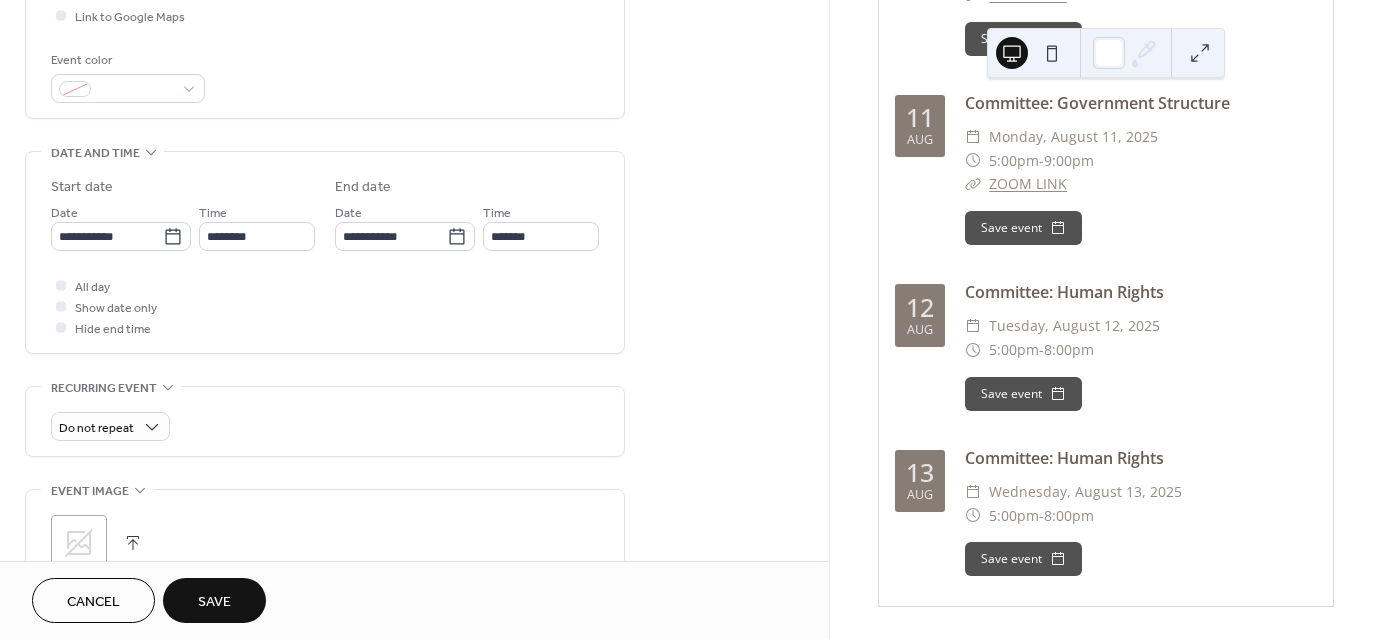 type on "**********" 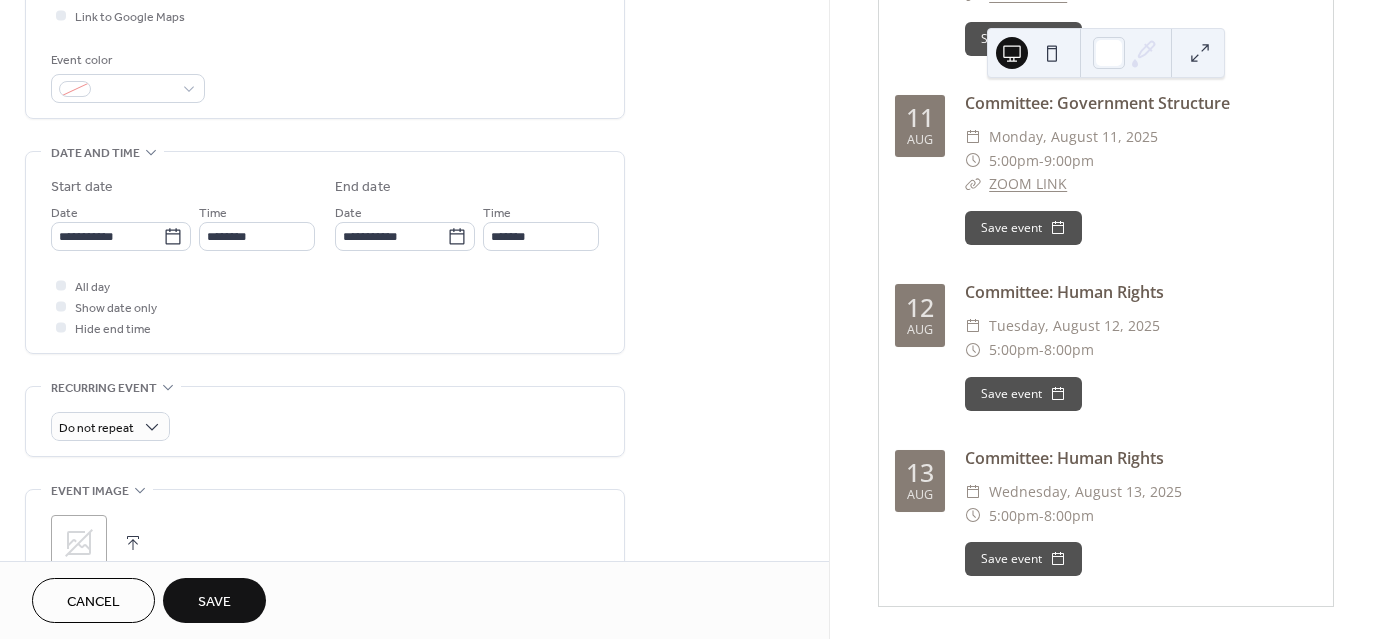 type on "**********" 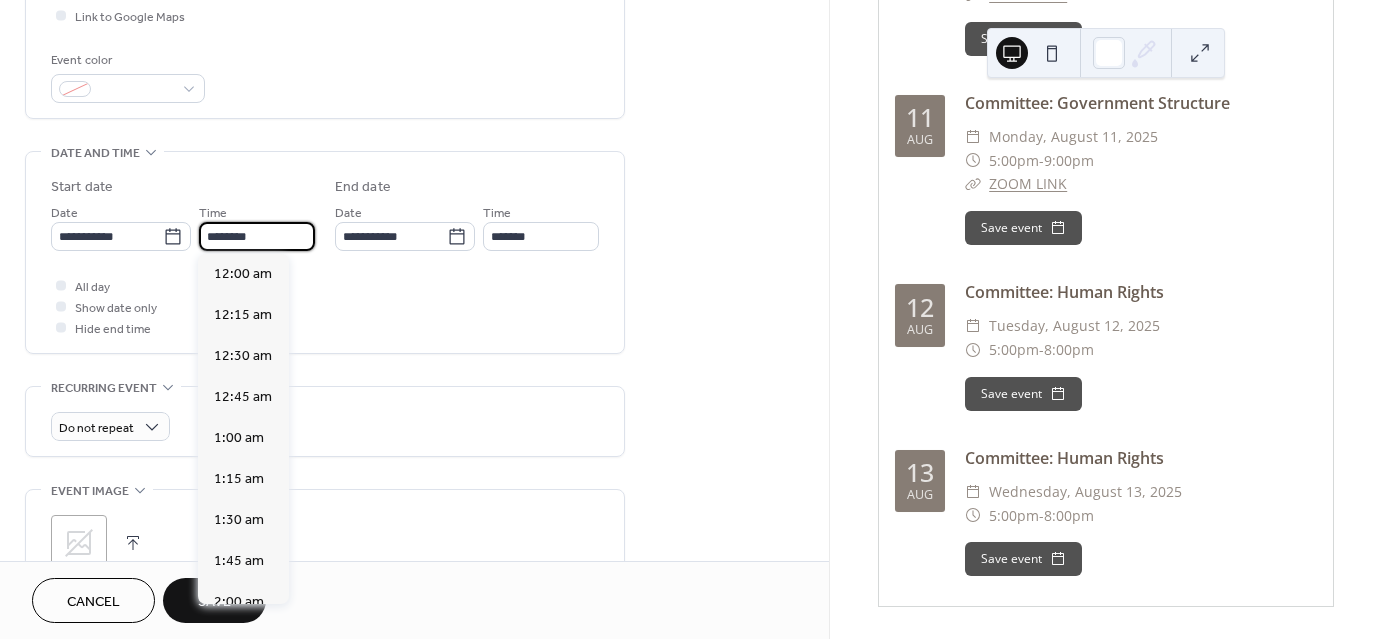 scroll, scrollTop: 1968, scrollLeft: 0, axis: vertical 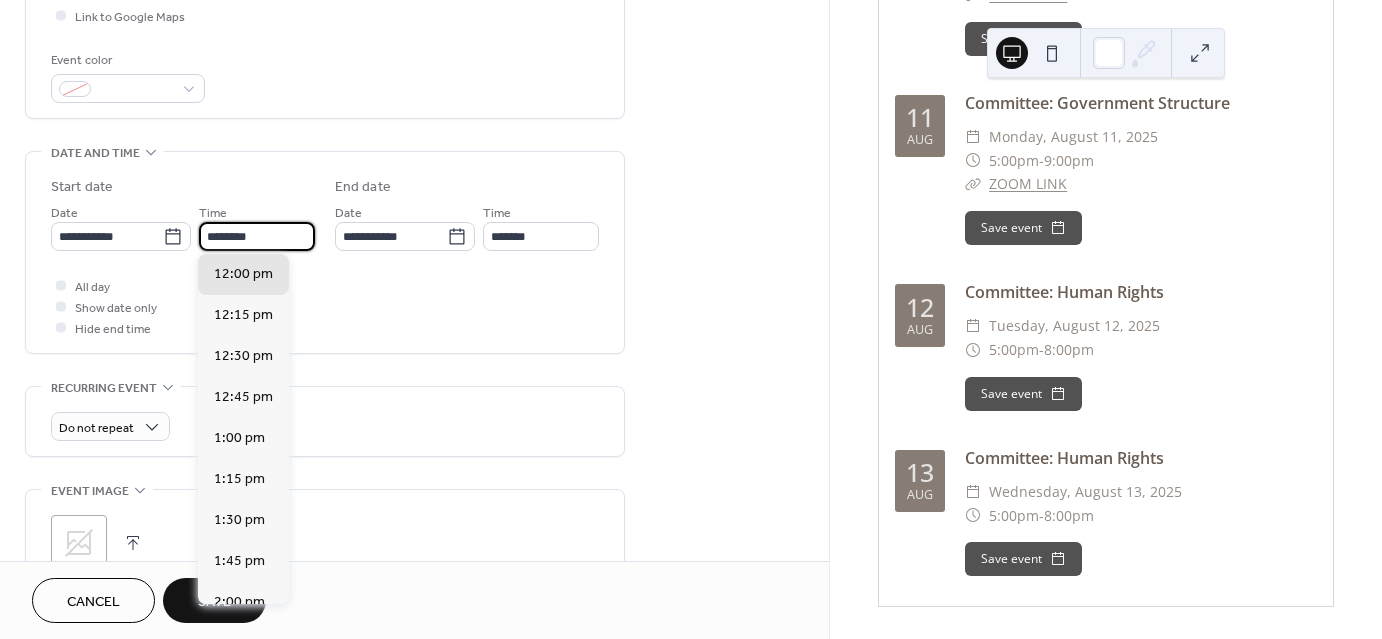 drag, startPoint x: 217, startPoint y: 231, endPoint x: 196, endPoint y: 239, distance: 22.472204 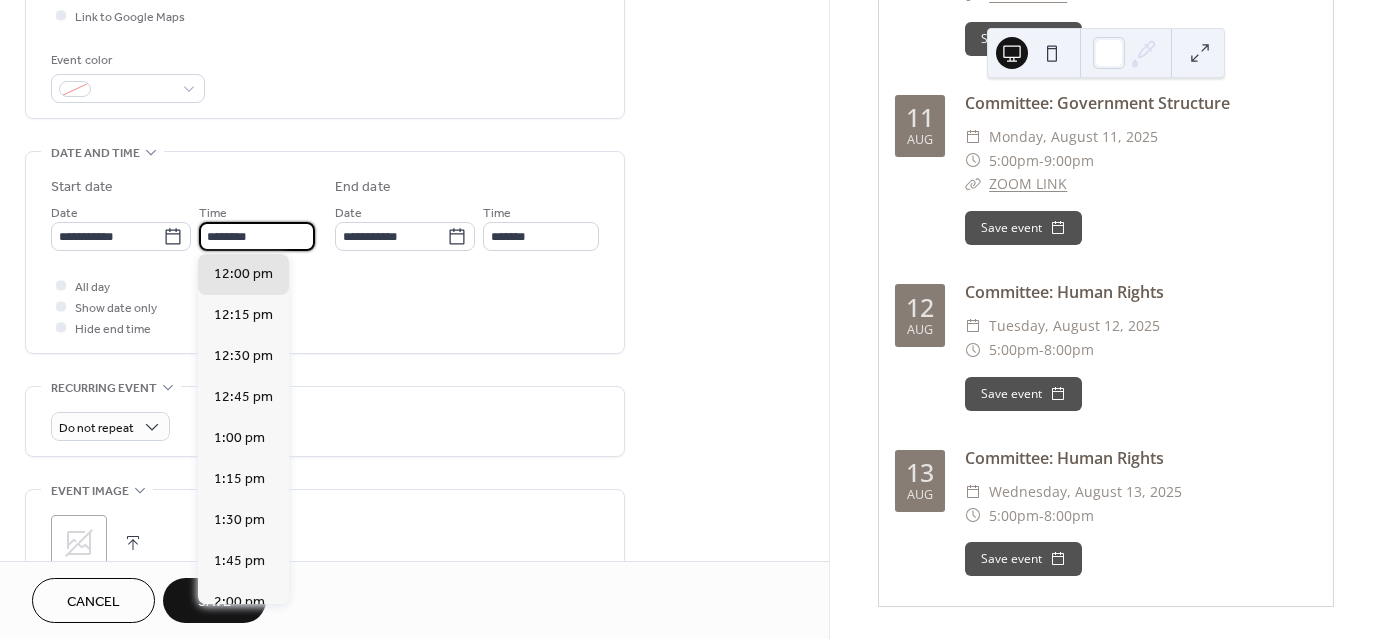 click on "**********" at bounding box center (183, 226) 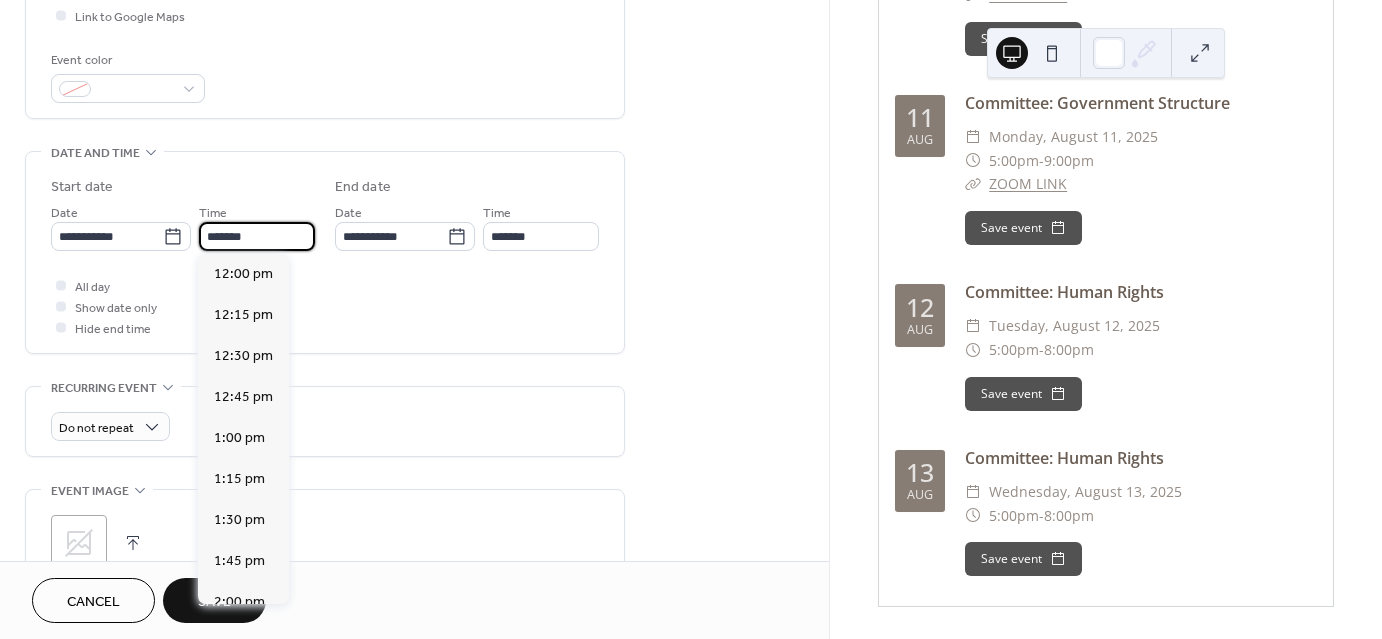 scroll, scrollTop: 2788, scrollLeft: 0, axis: vertical 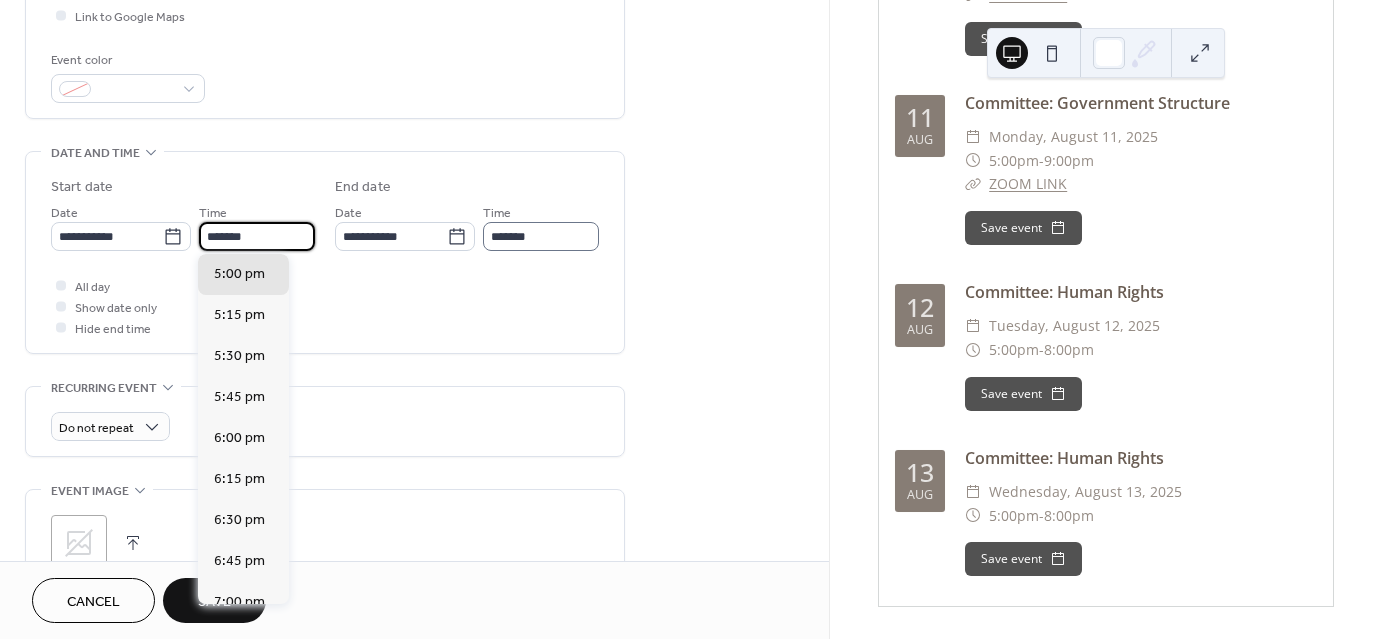 type on "*******" 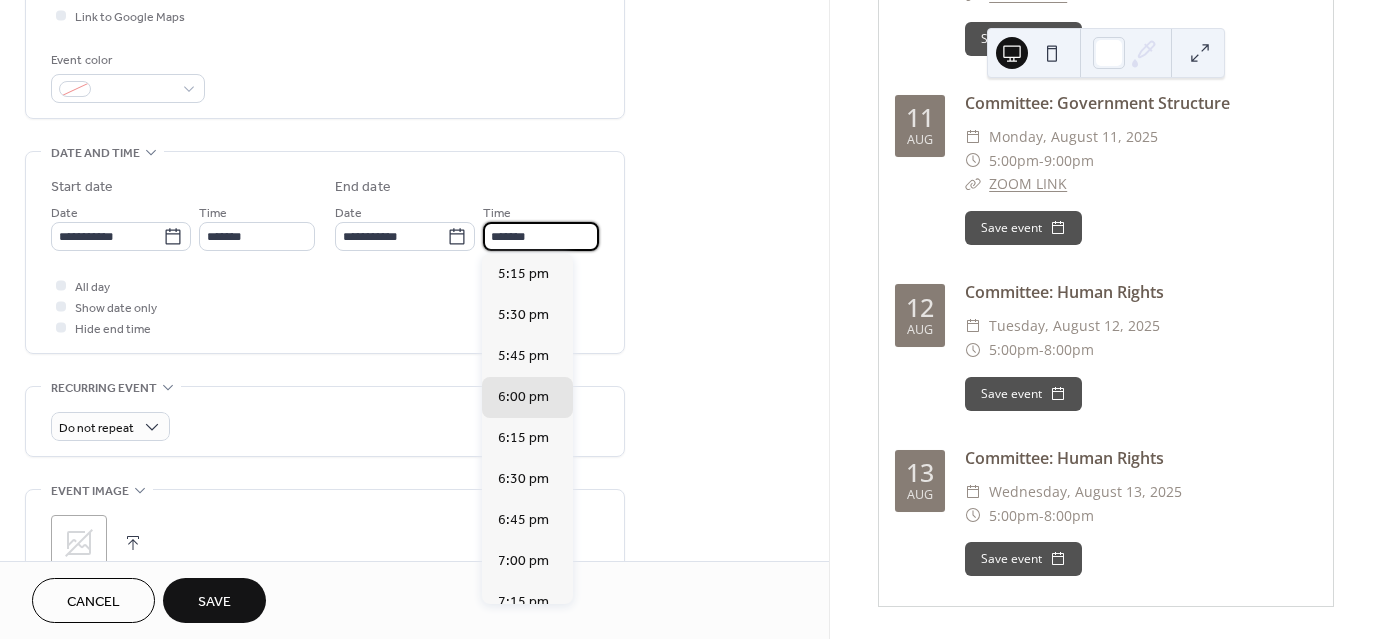 drag, startPoint x: 495, startPoint y: 235, endPoint x: 478, endPoint y: 238, distance: 17.262676 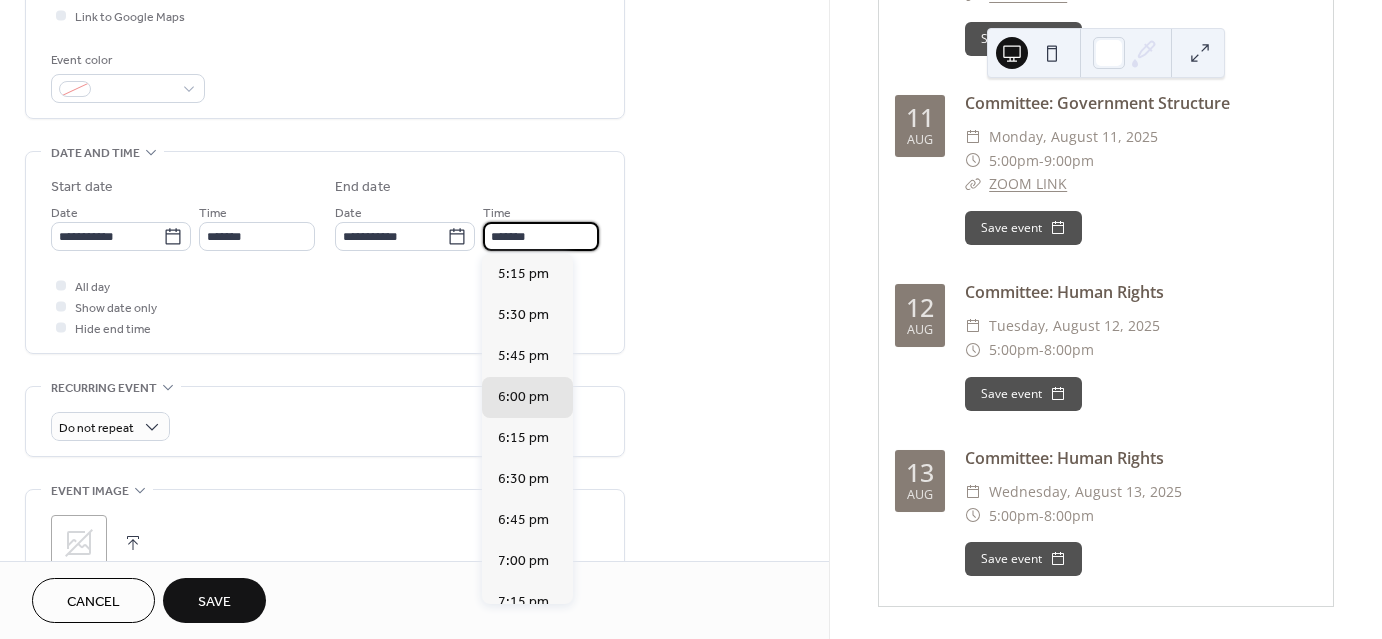 click on "**********" at bounding box center [467, 226] 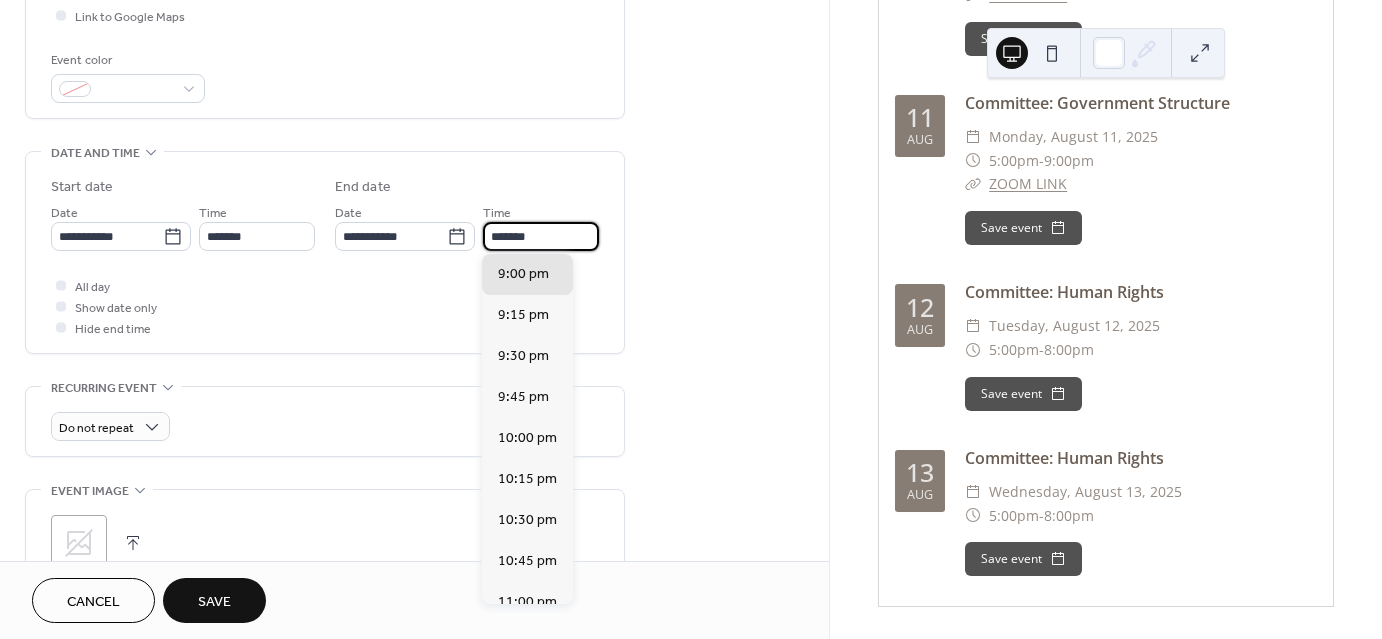 type on "*******" 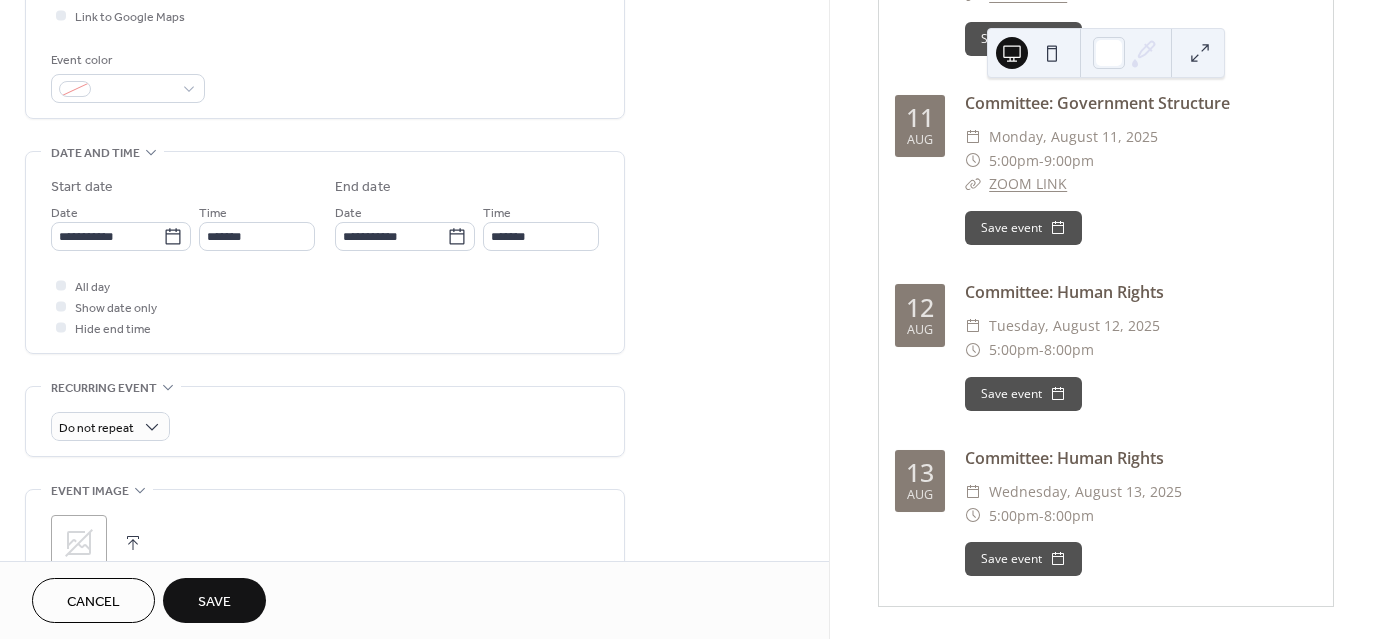 click on "All day Show date only Hide end time" at bounding box center [325, 306] 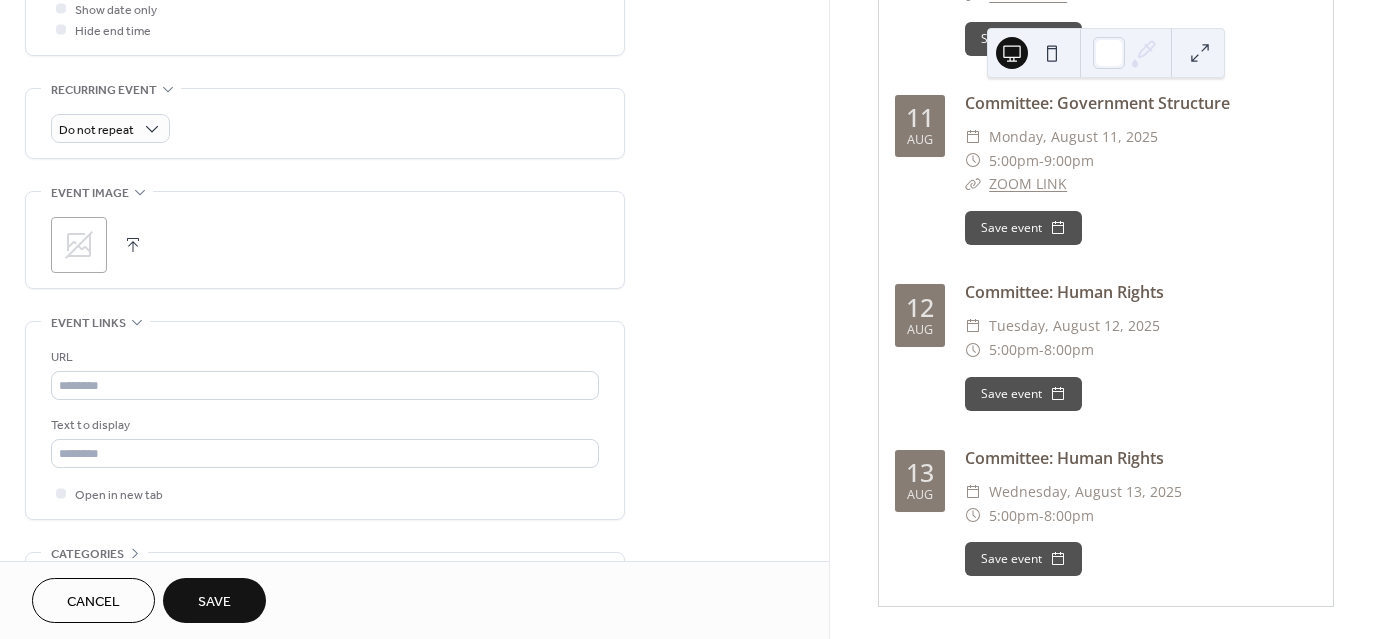 scroll, scrollTop: 800, scrollLeft: 0, axis: vertical 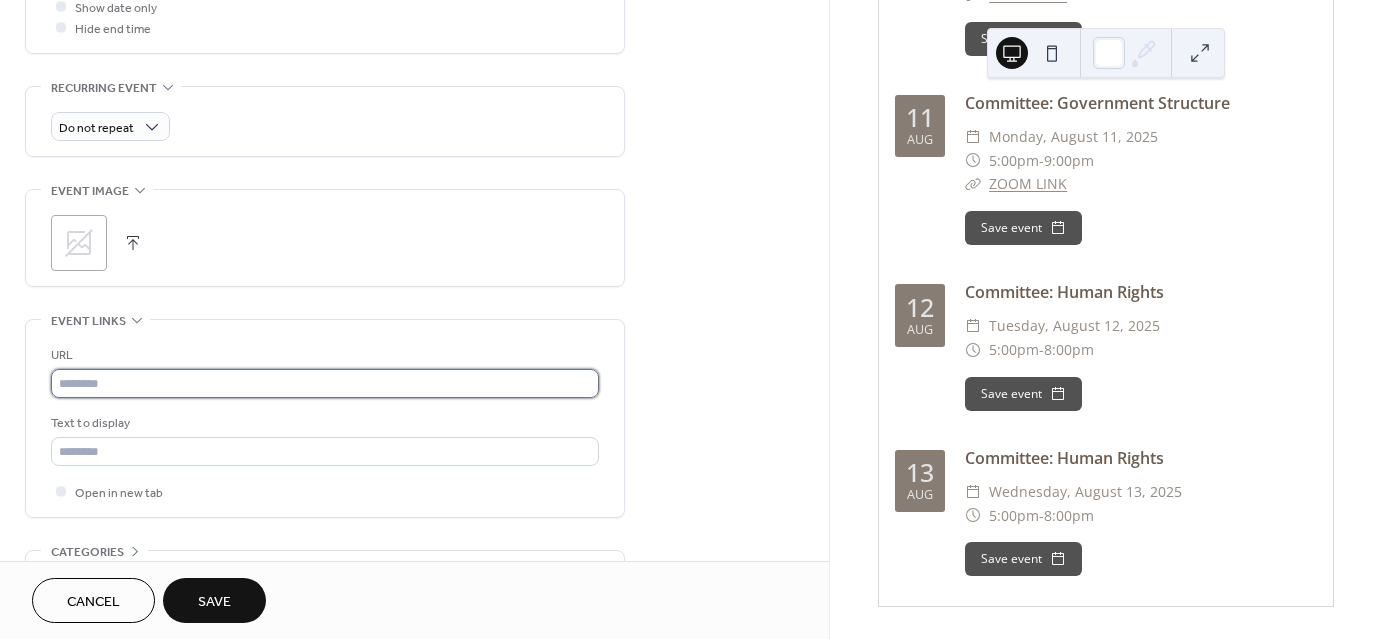 click at bounding box center [325, 383] 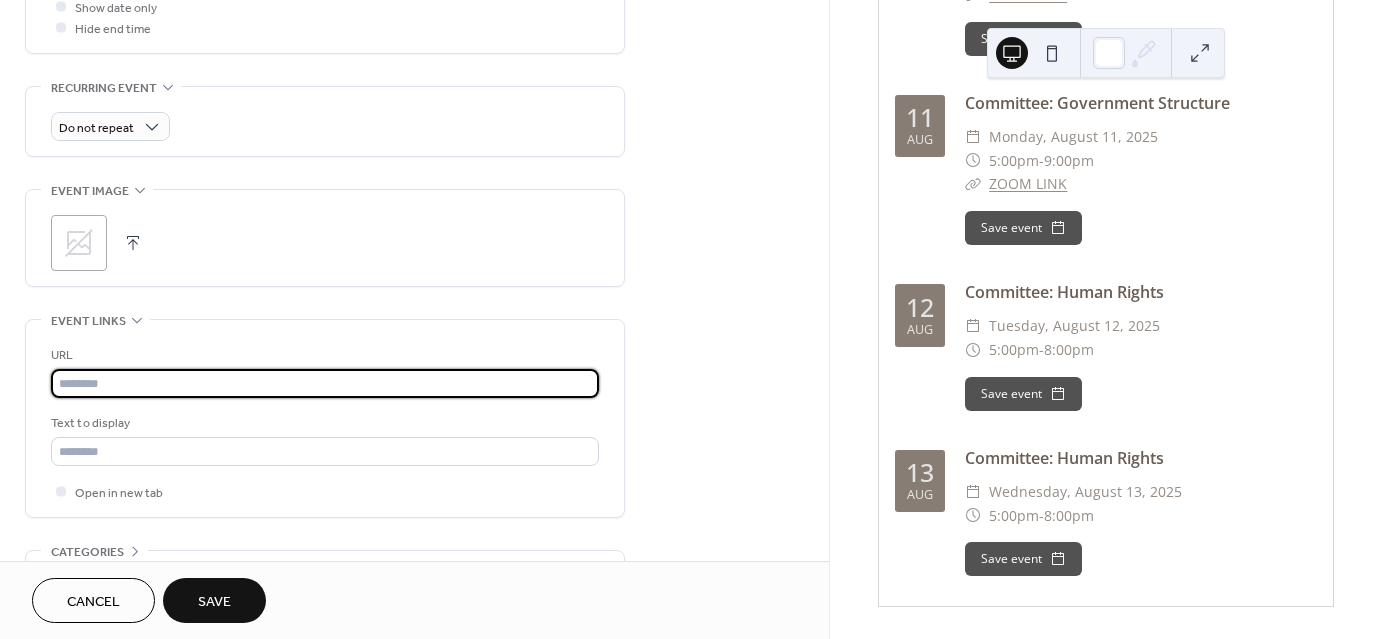 paste on "**********" 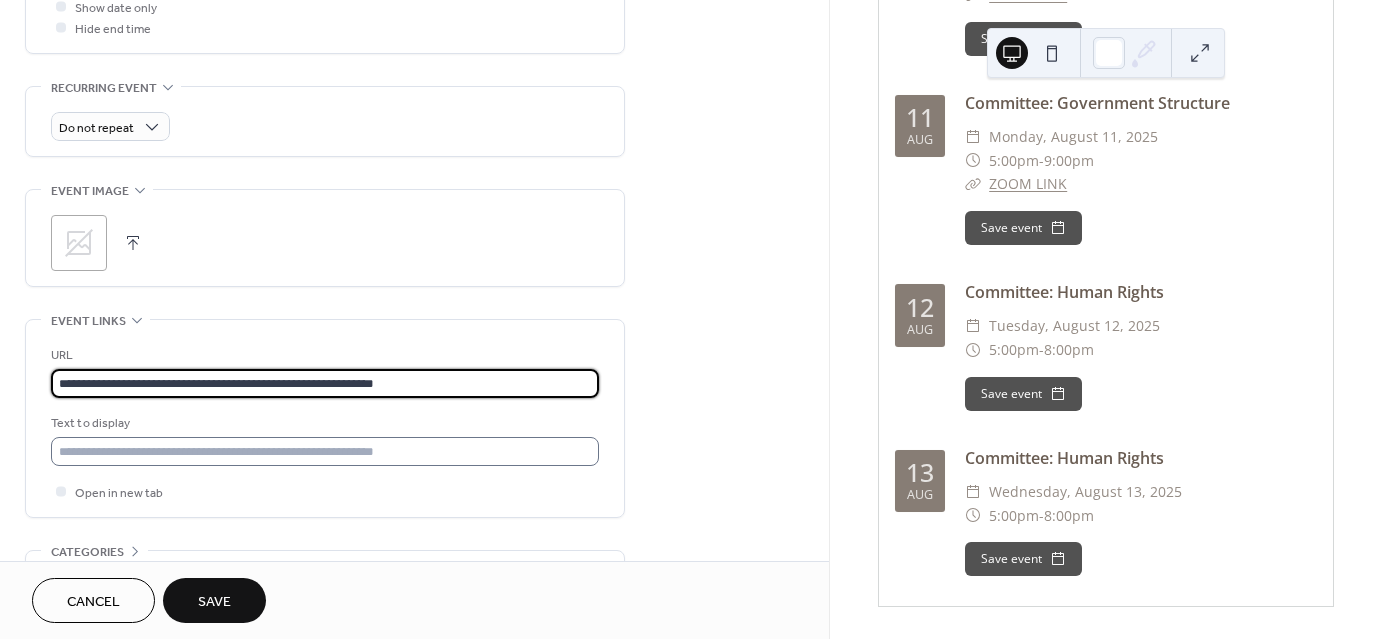 type on "**********" 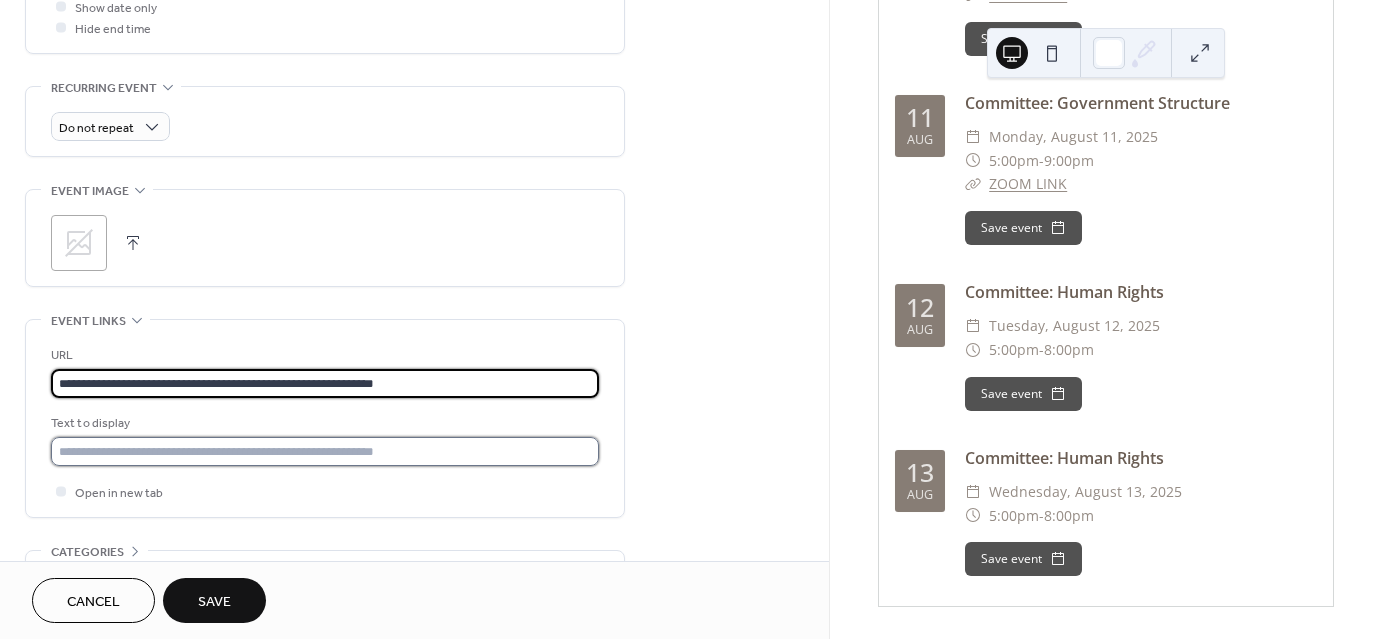 click at bounding box center (325, 451) 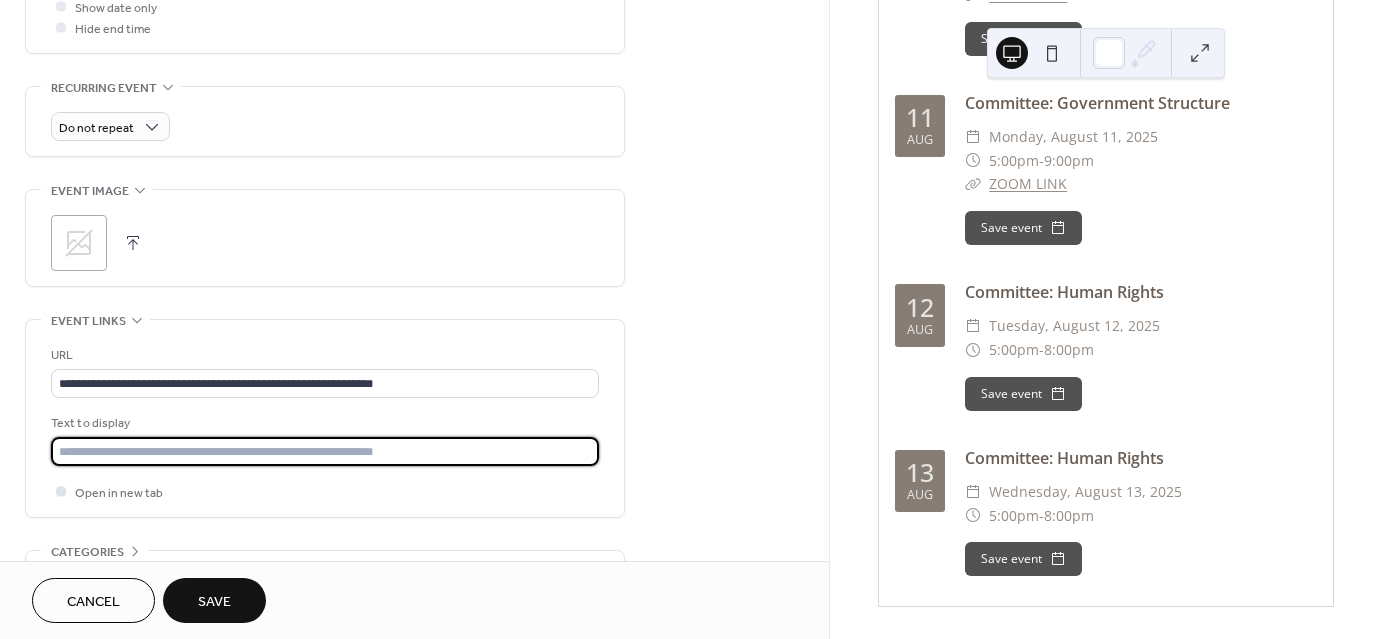 type on "*********" 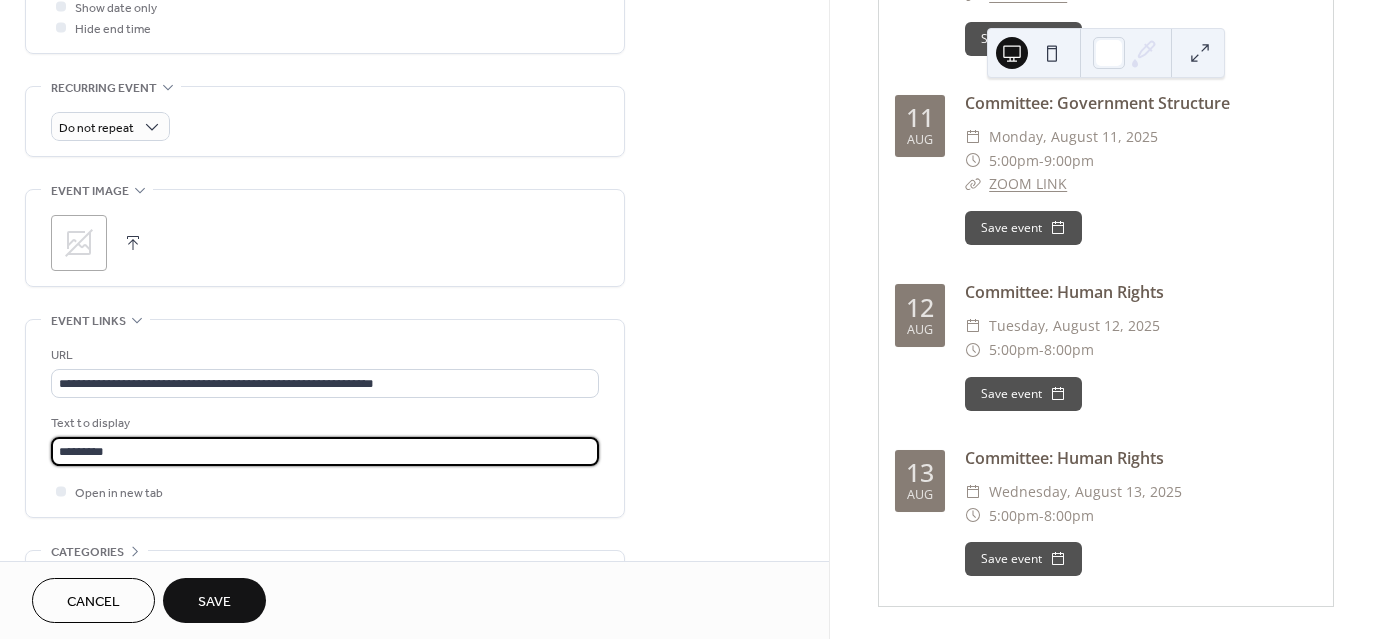 click on "Save" at bounding box center (214, 602) 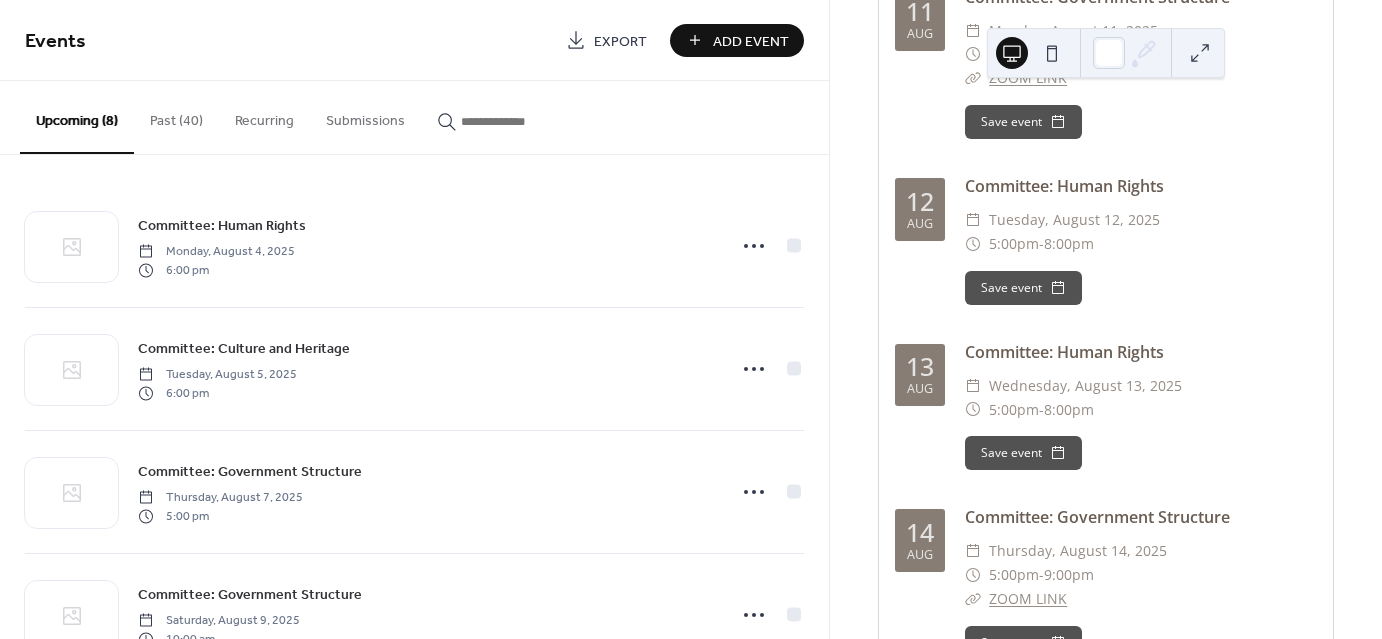 scroll, scrollTop: 1034, scrollLeft: 0, axis: vertical 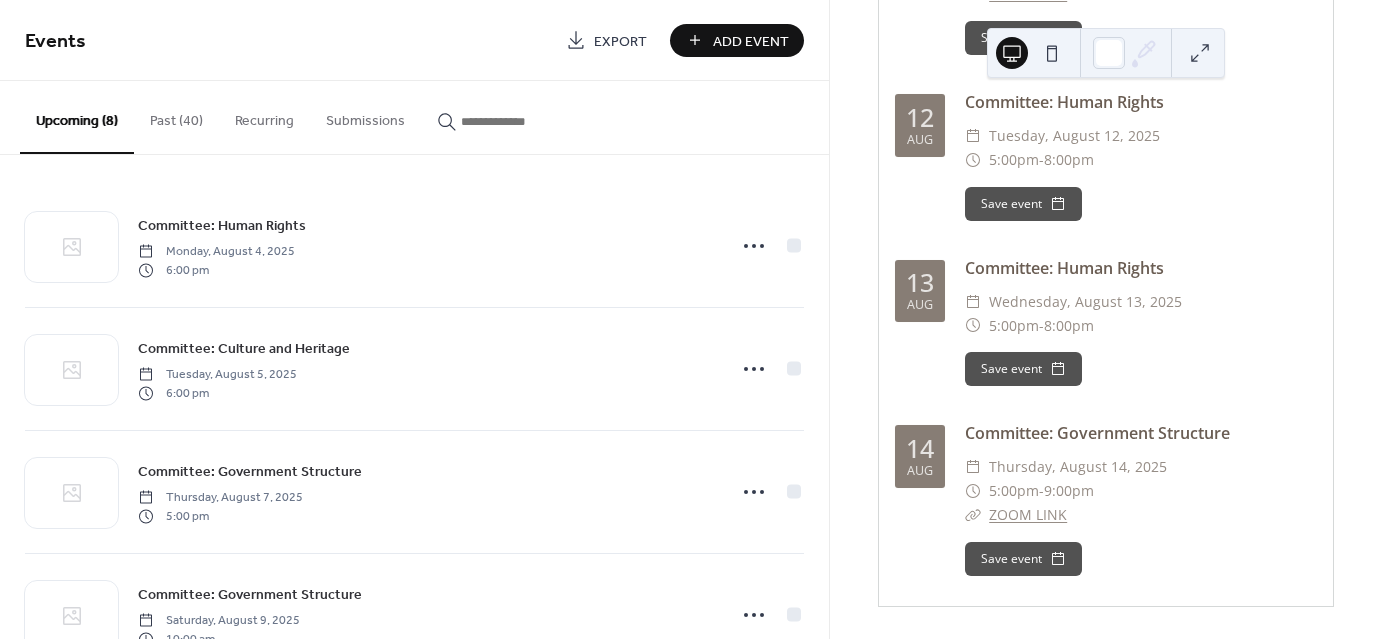 click on "Add Event" at bounding box center [737, 40] 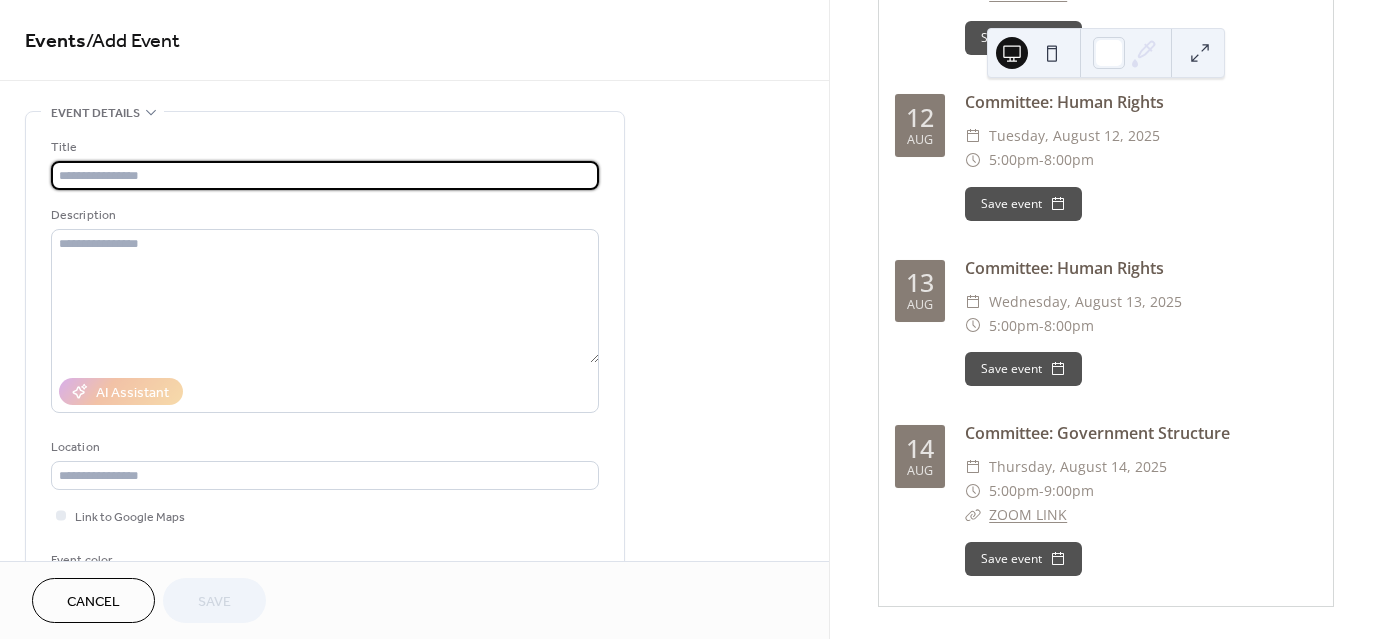 click at bounding box center [325, 175] 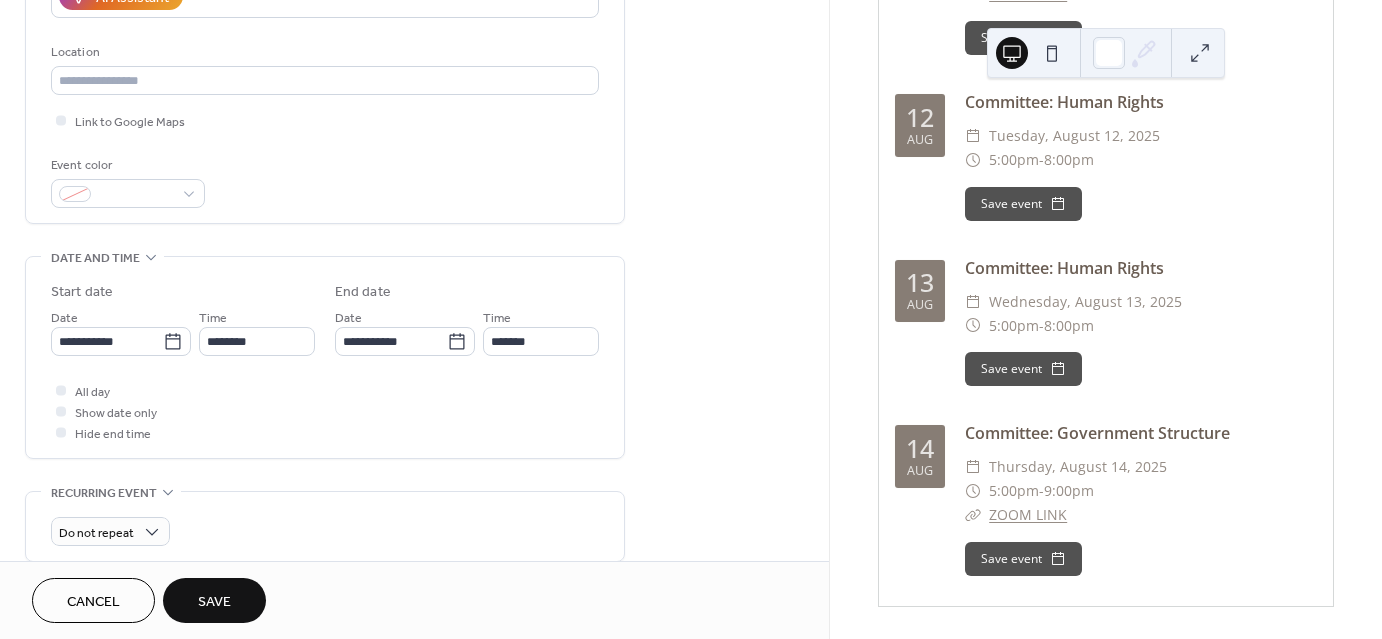 scroll, scrollTop: 400, scrollLeft: 0, axis: vertical 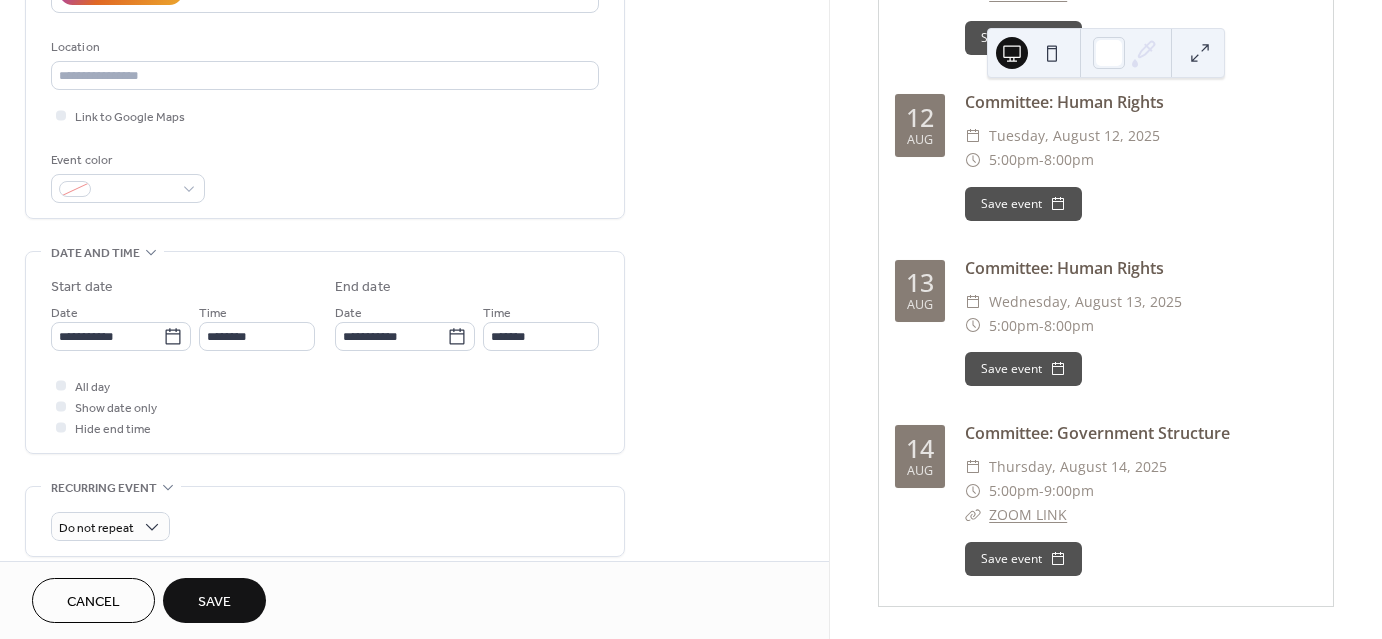 type on "**********" 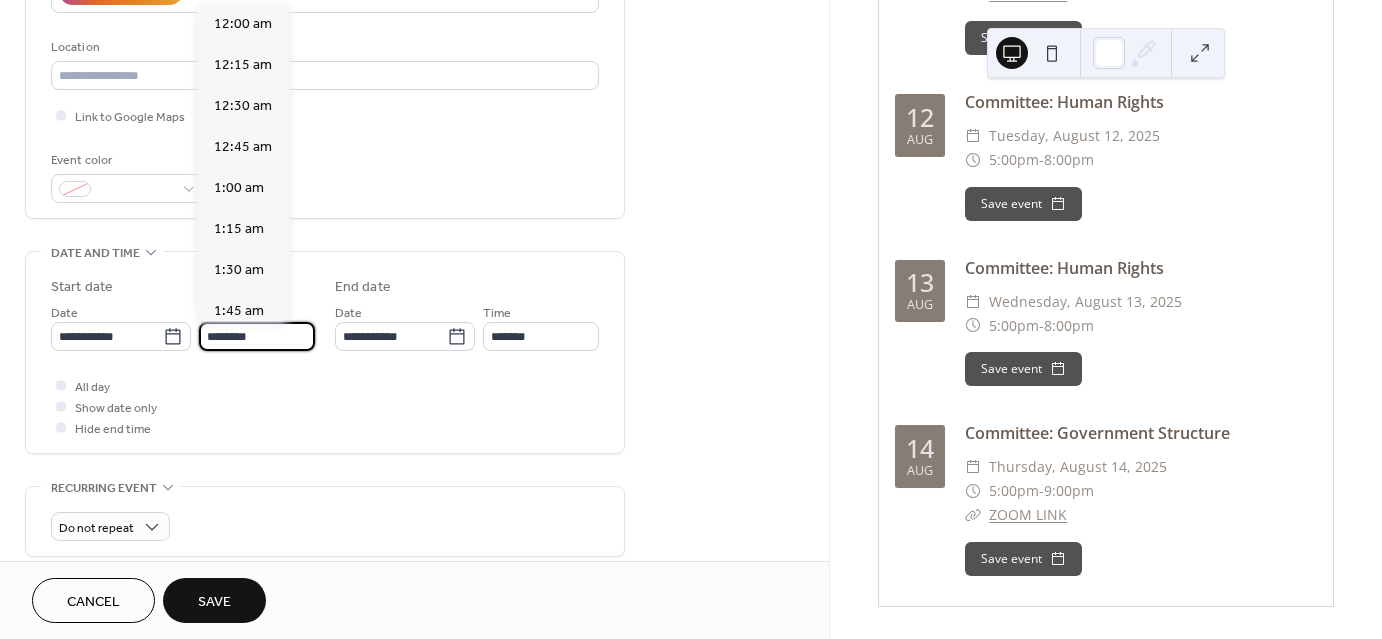 scroll, scrollTop: 1968, scrollLeft: 0, axis: vertical 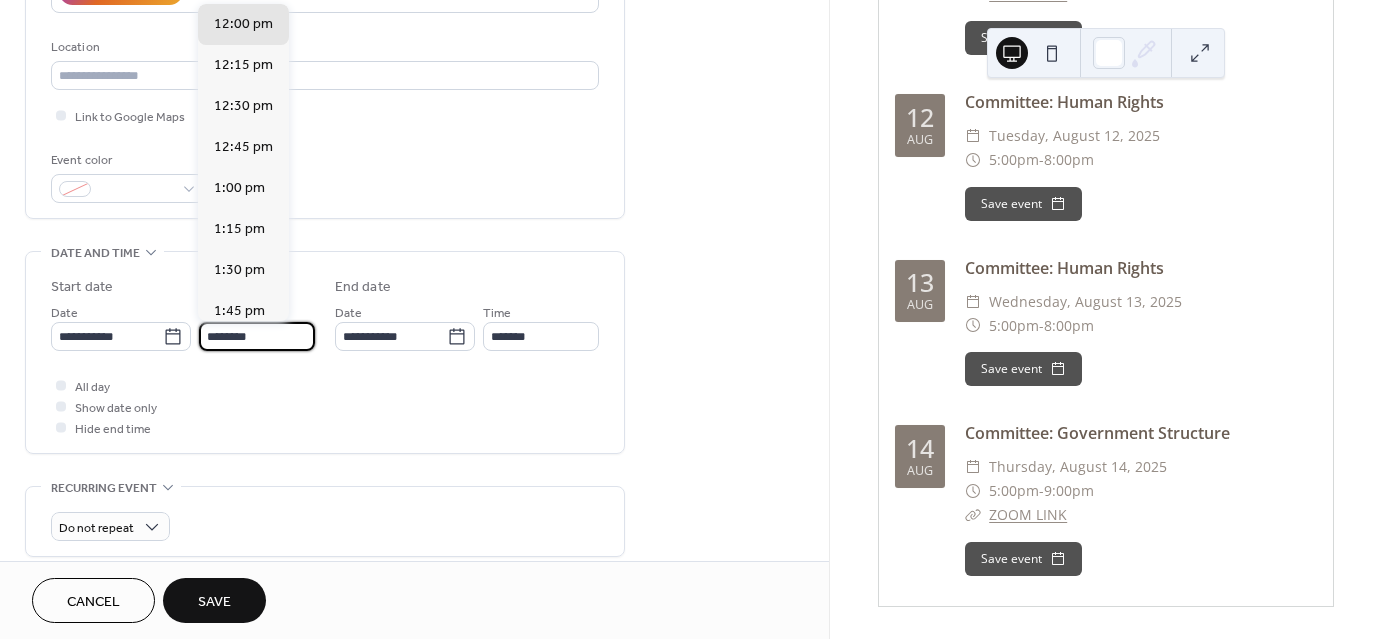 drag, startPoint x: 216, startPoint y: 339, endPoint x: 199, endPoint y: 339, distance: 17 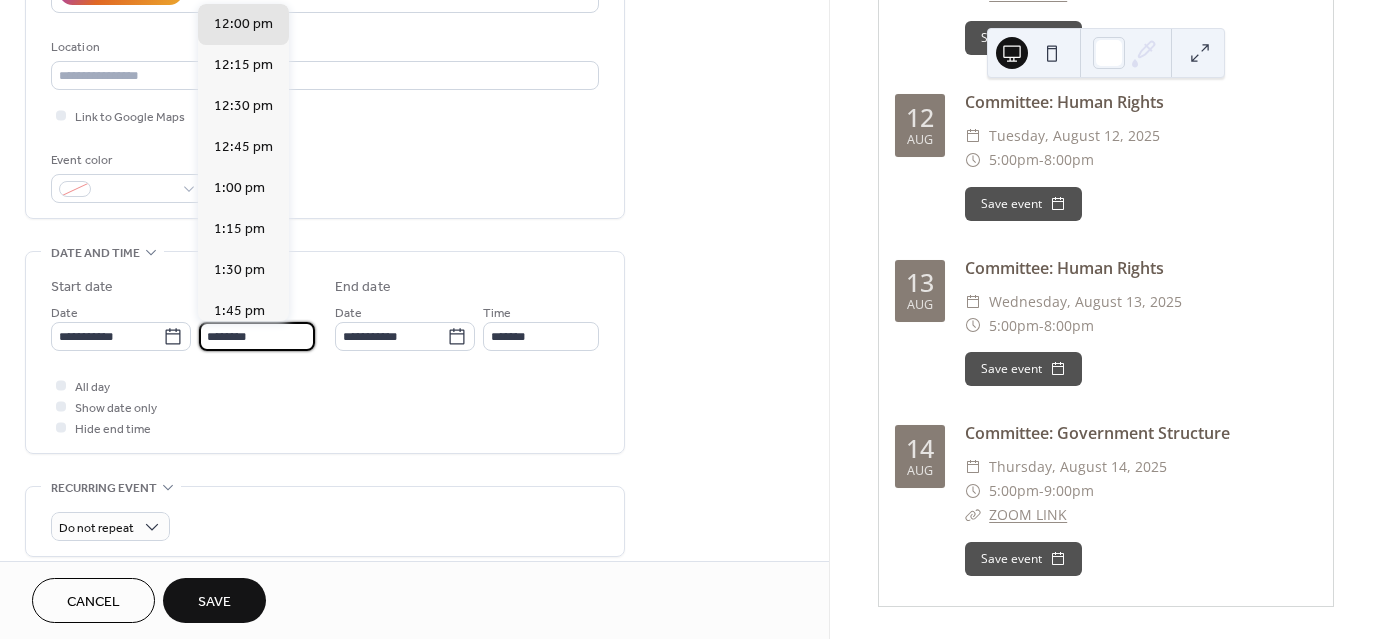 click on "********" at bounding box center [257, 336] 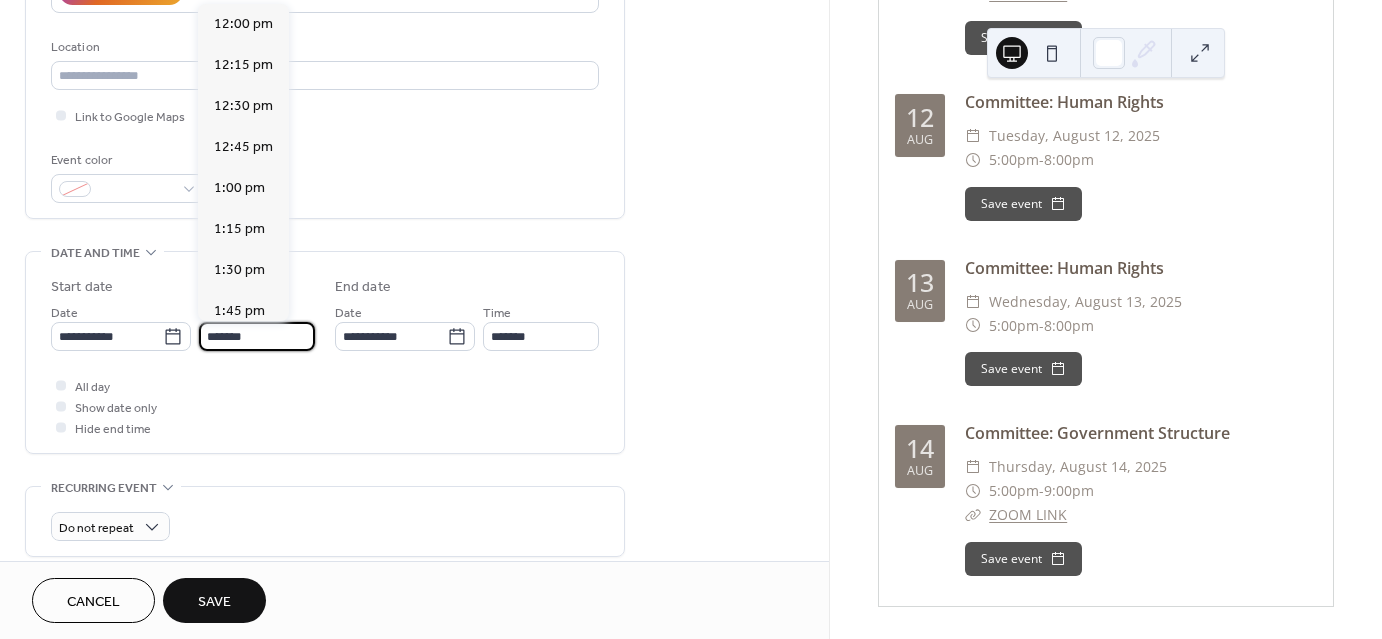 scroll, scrollTop: 2788, scrollLeft: 0, axis: vertical 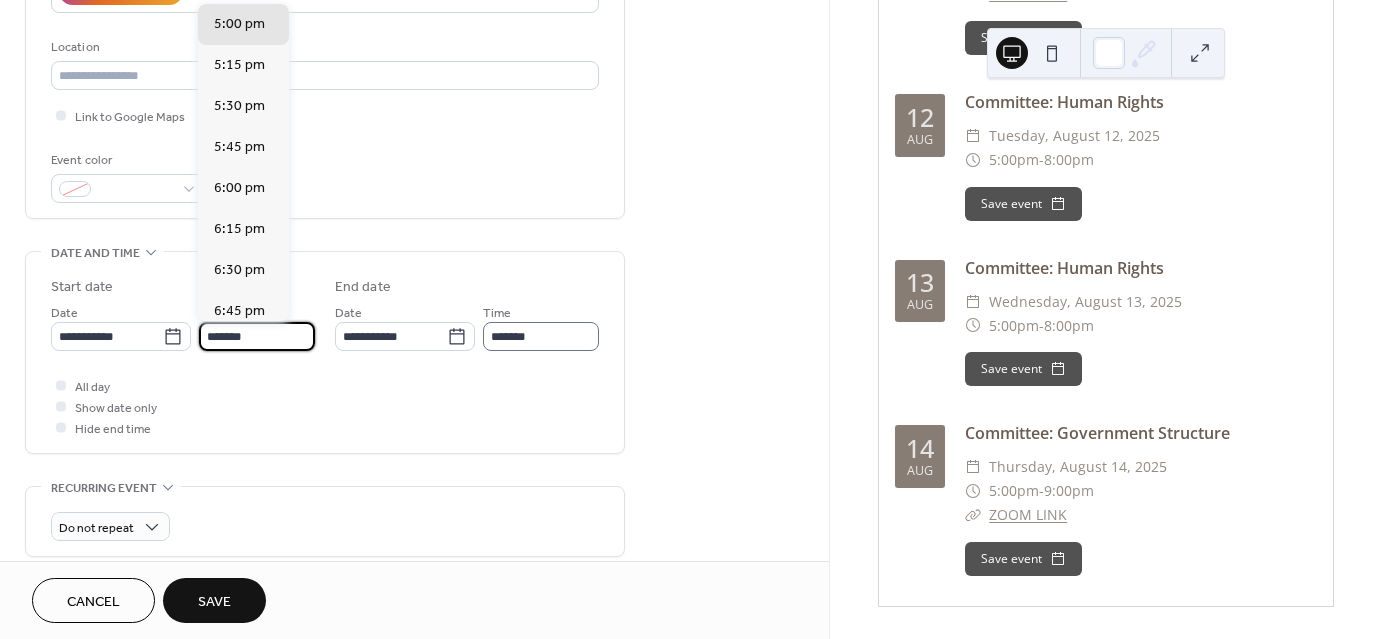 type on "*******" 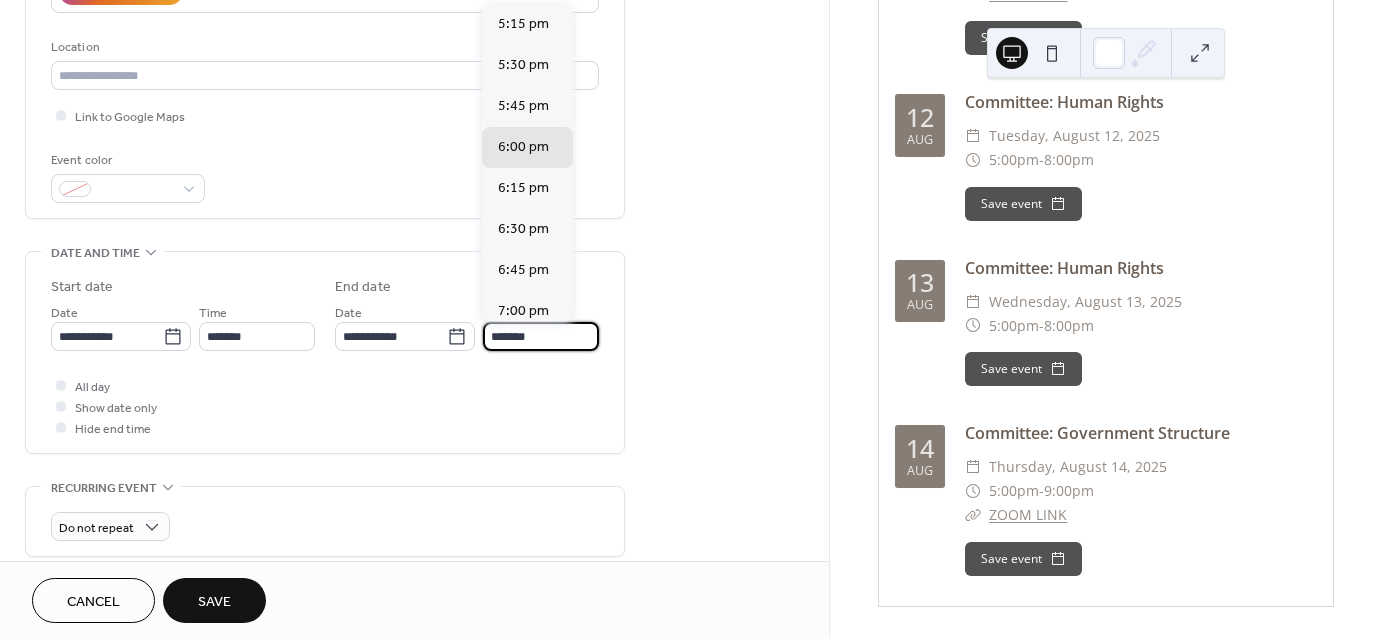 drag, startPoint x: 495, startPoint y: 338, endPoint x: 477, endPoint y: 339, distance: 18.027756 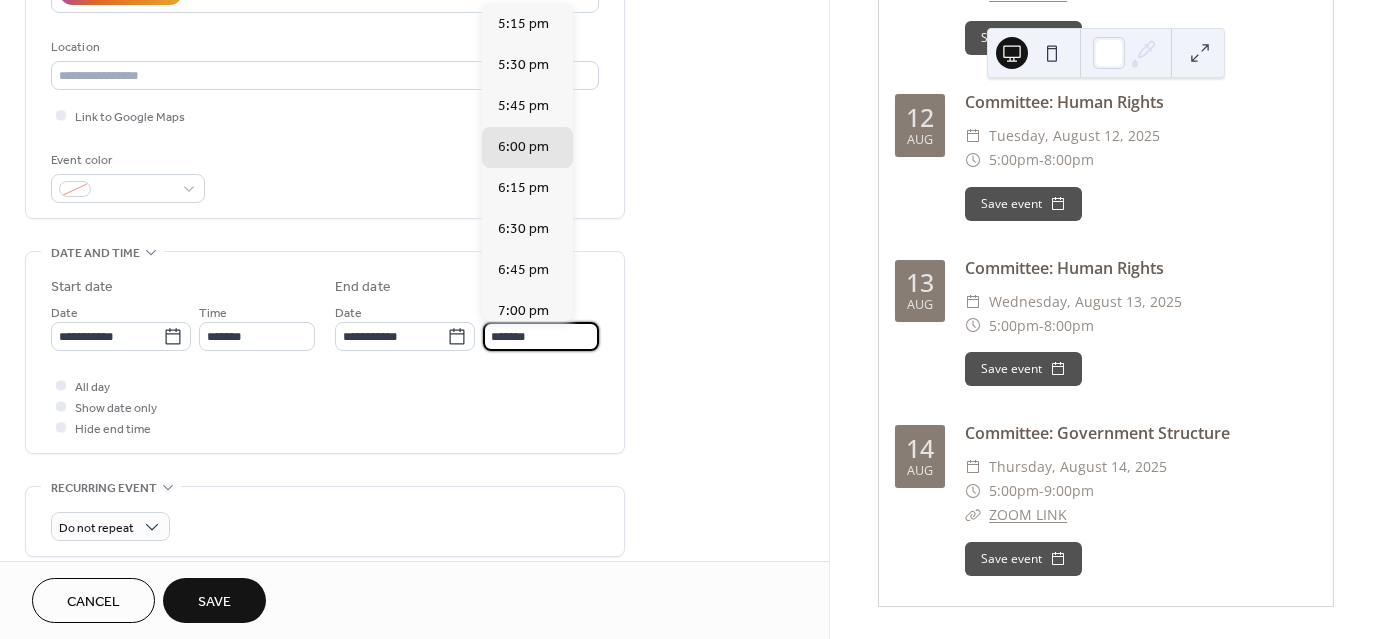 click on "**********" at bounding box center (467, 326) 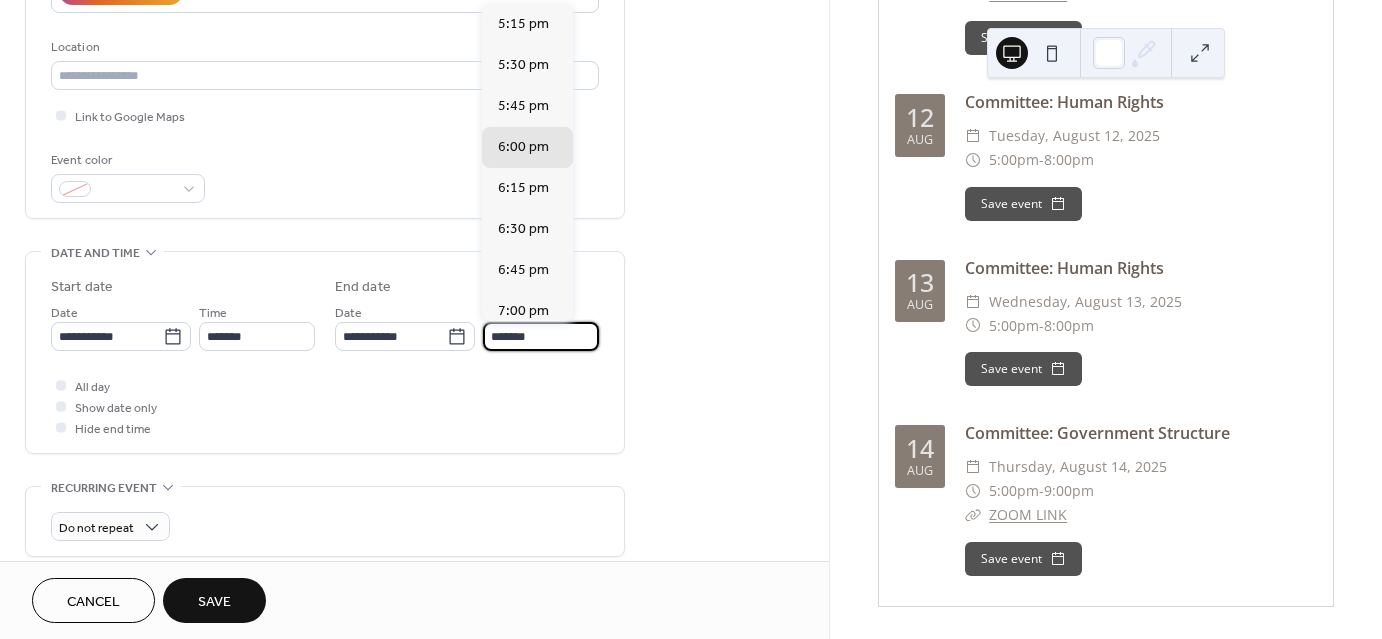 scroll, scrollTop: 287, scrollLeft: 0, axis: vertical 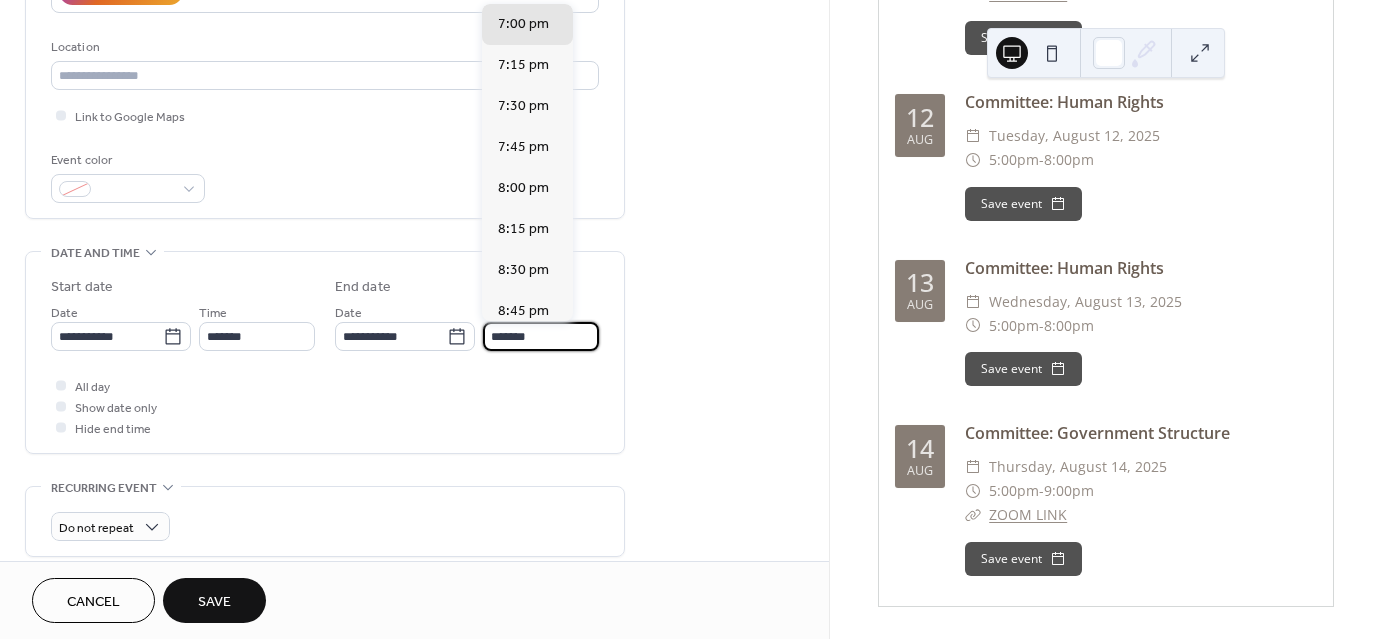 type on "*******" 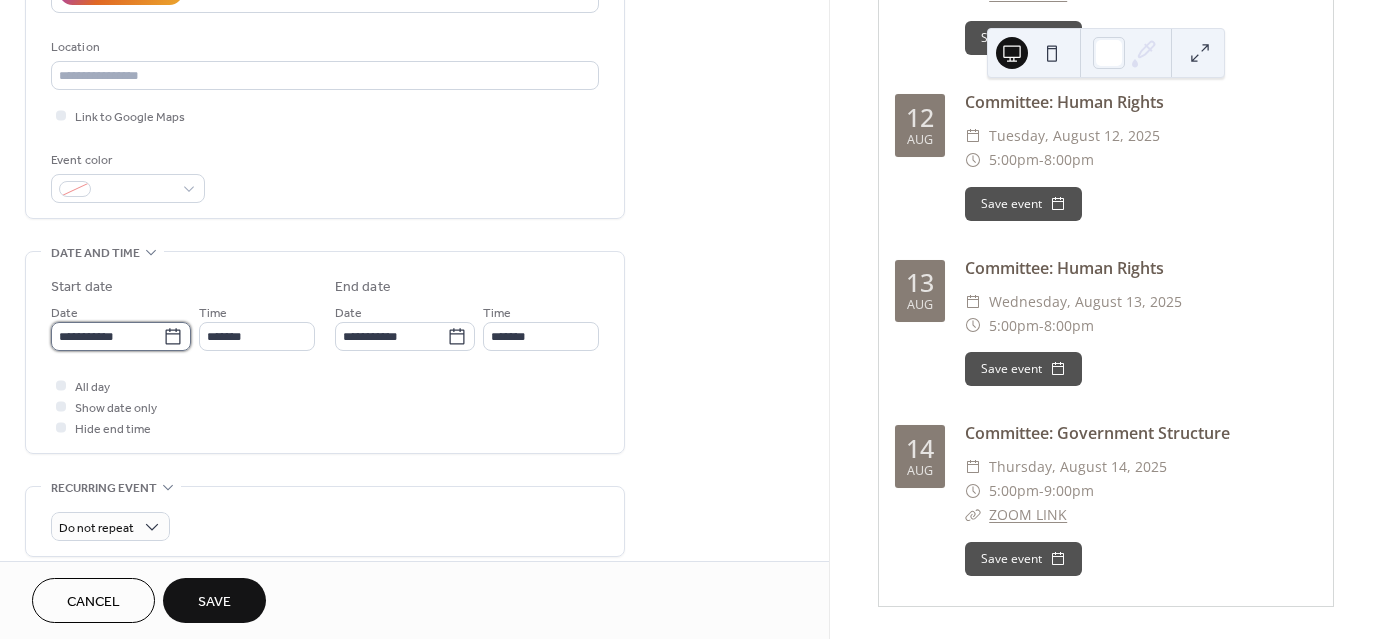 click on "**********" at bounding box center [107, 336] 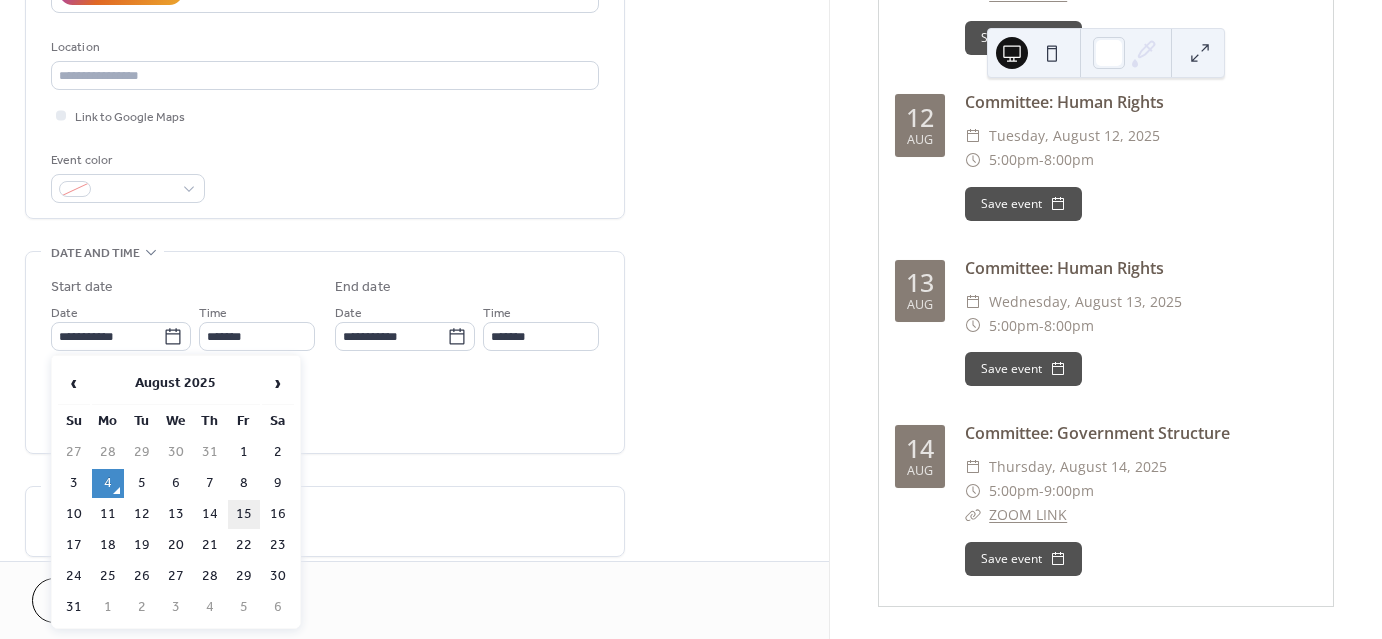 click on "15" at bounding box center [244, 514] 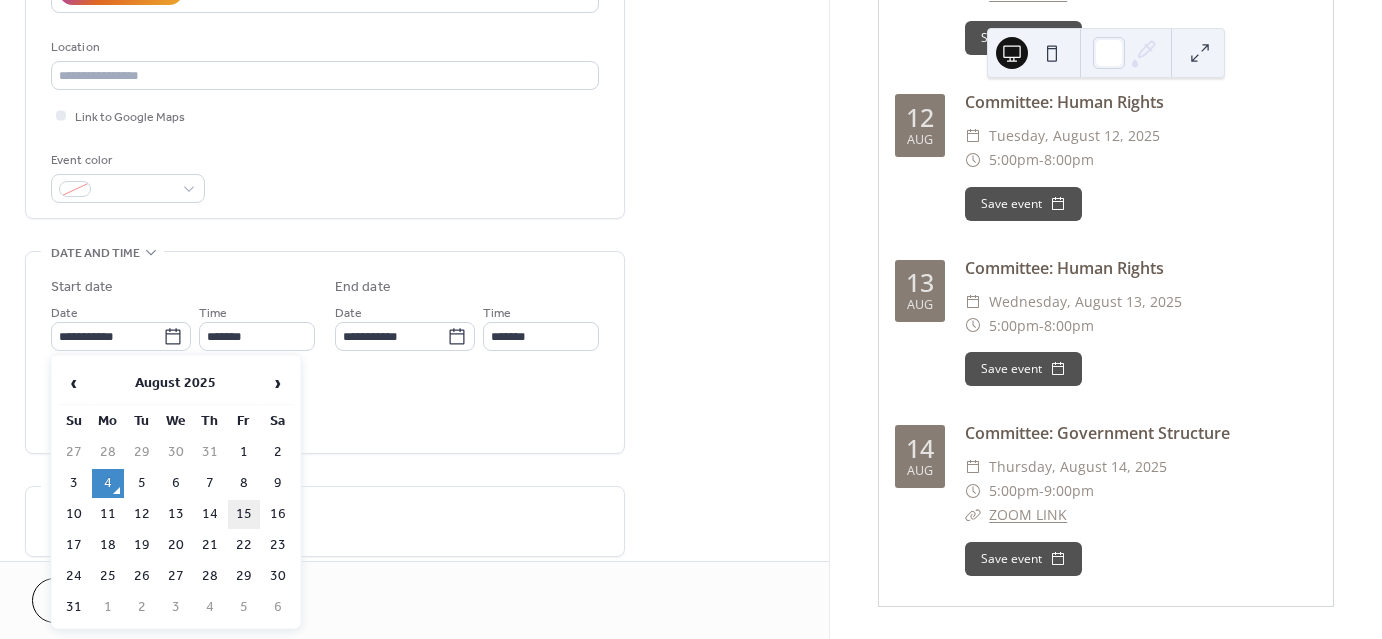 type on "**********" 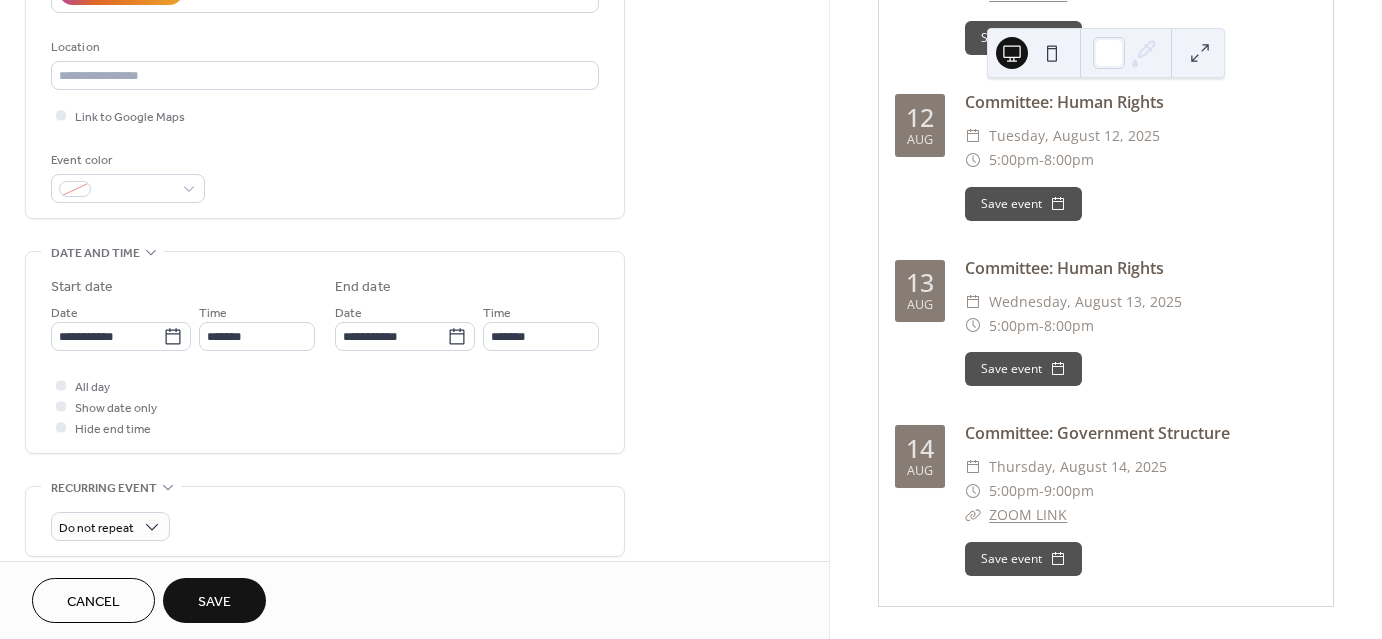 click on "All day Show date only Hide end time" at bounding box center (325, 406) 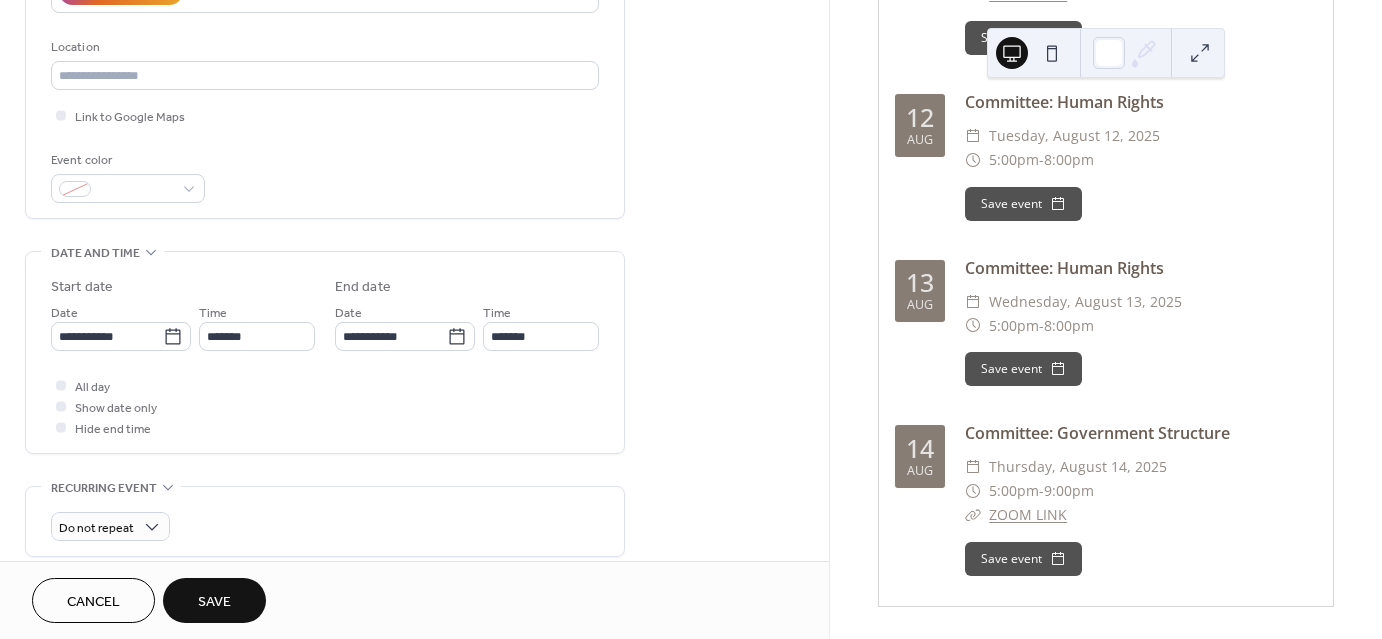 click on "Save" at bounding box center (214, 600) 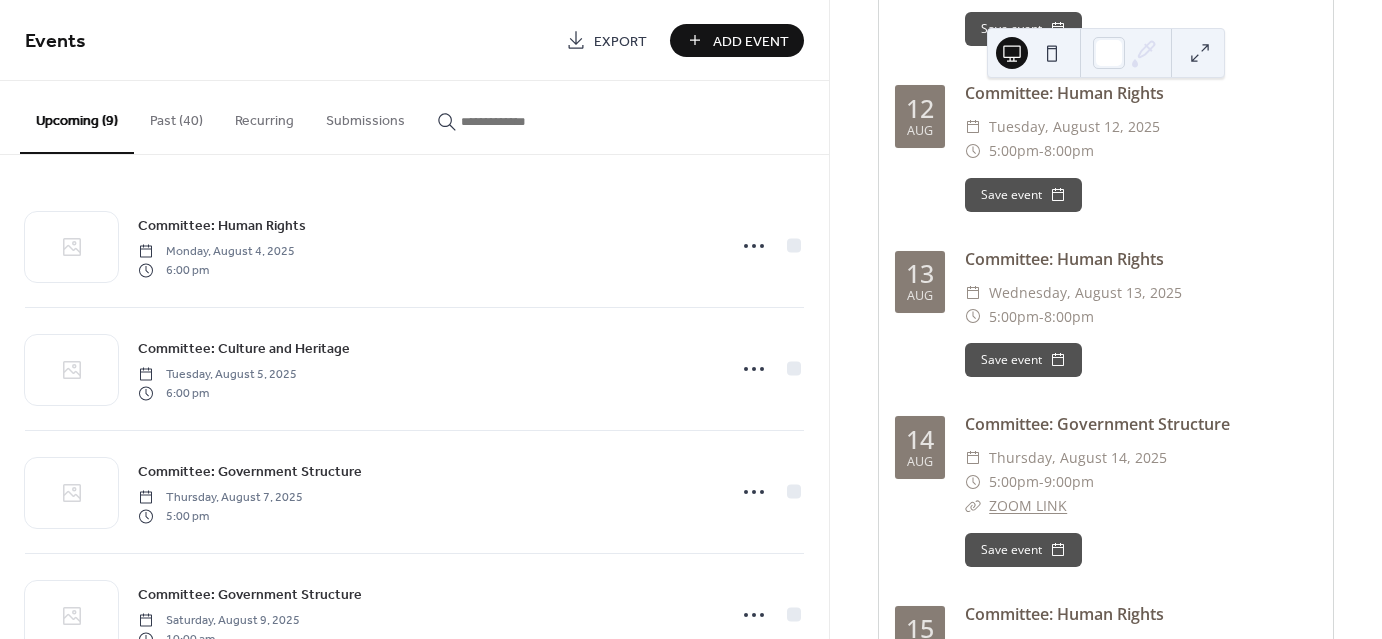 scroll, scrollTop: 1134, scrollLeft: 0, axis: vertical 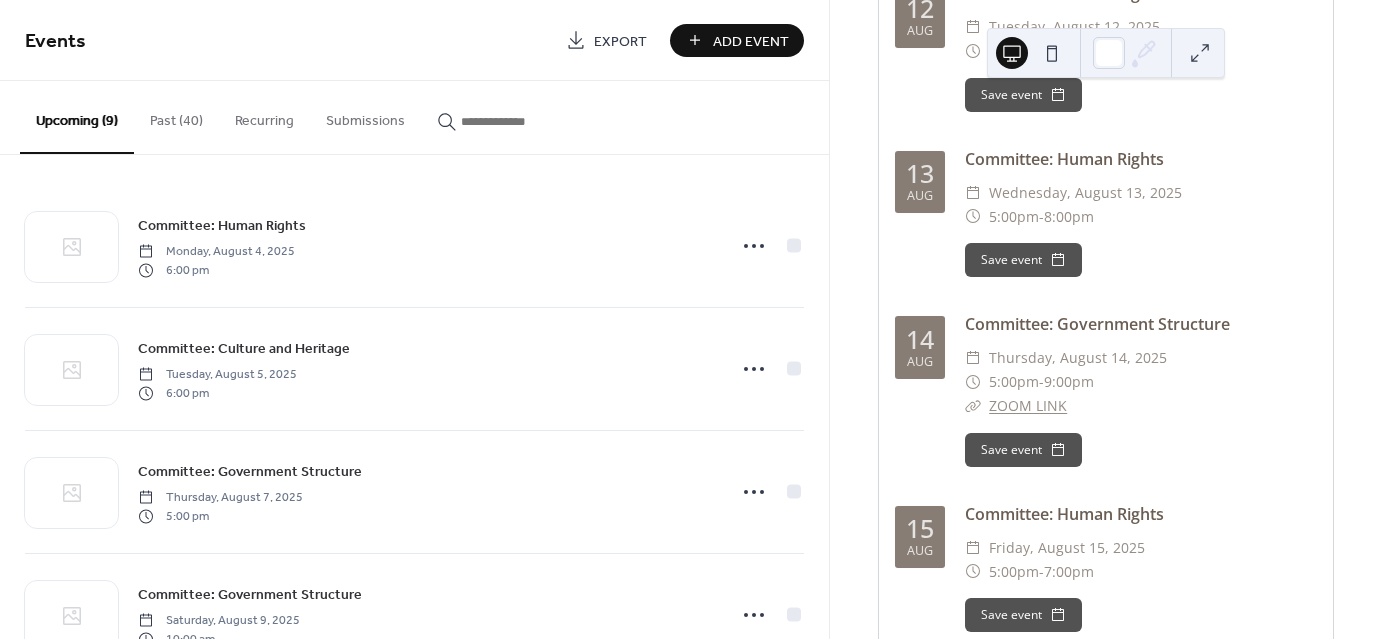 click on "Add Event" at bounding box center (751, 41) 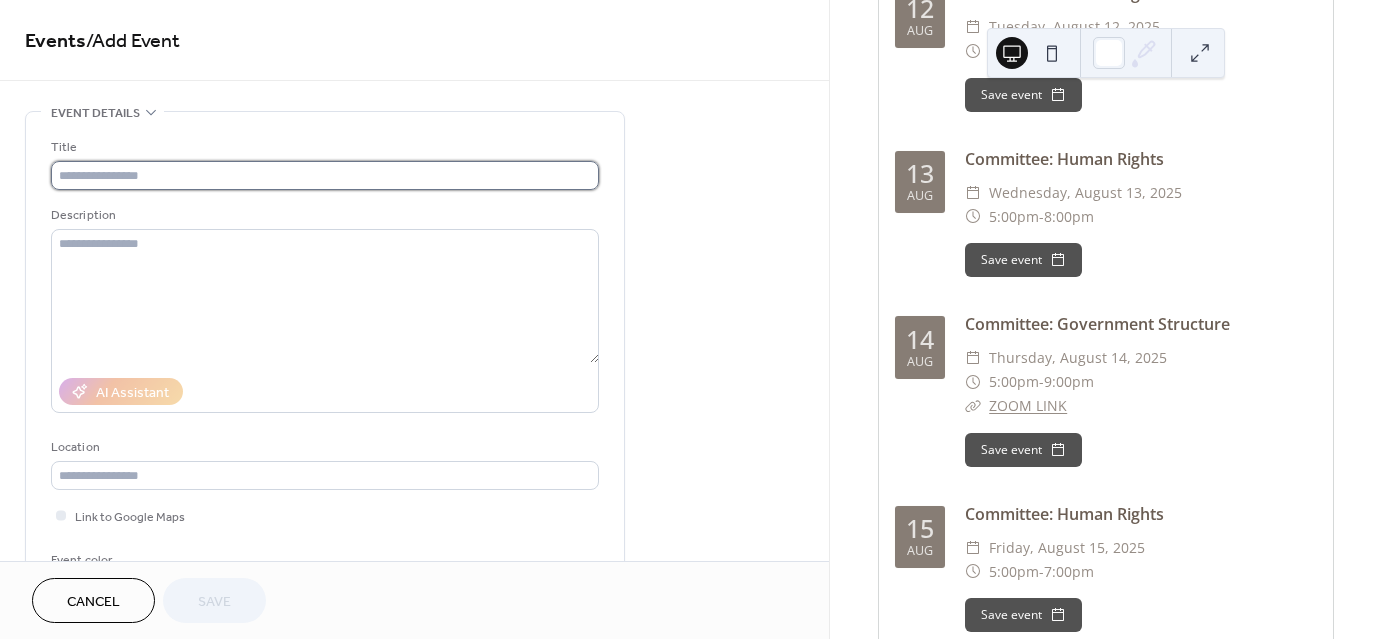 click at bounding box center (325, 175) 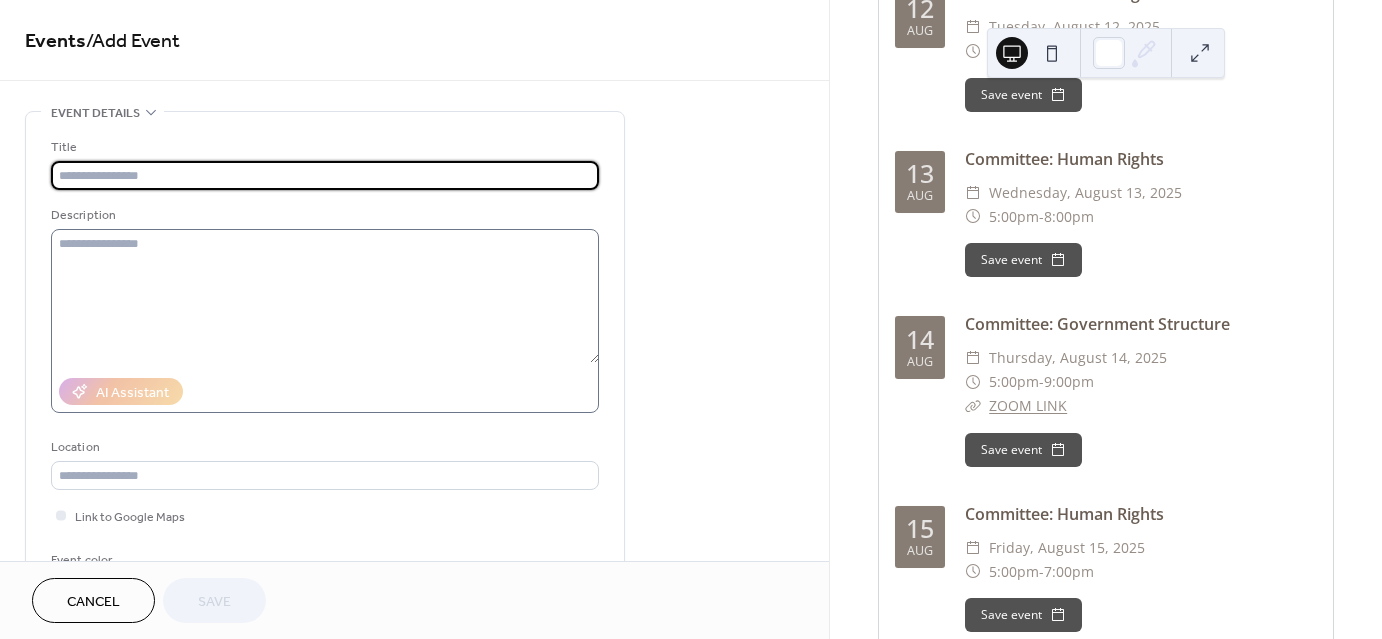 paste on "**********" 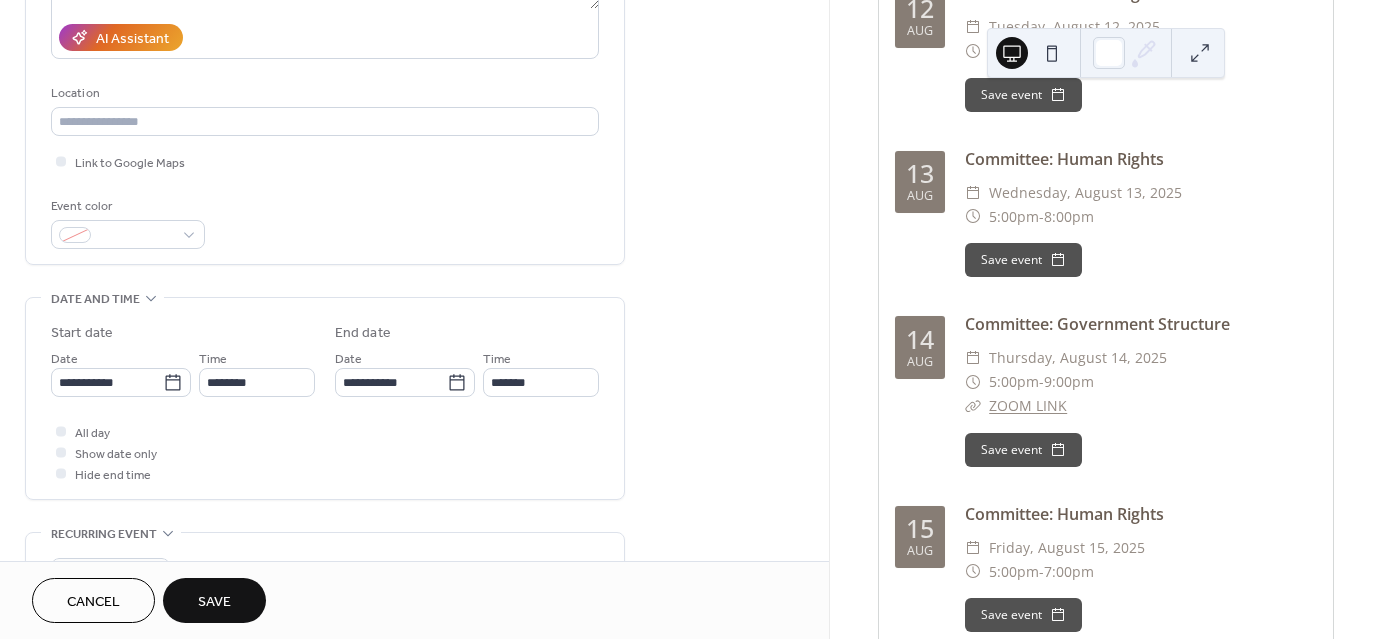 scroll, scrollTop: 600, scrollLeft: 0, axis: vertical 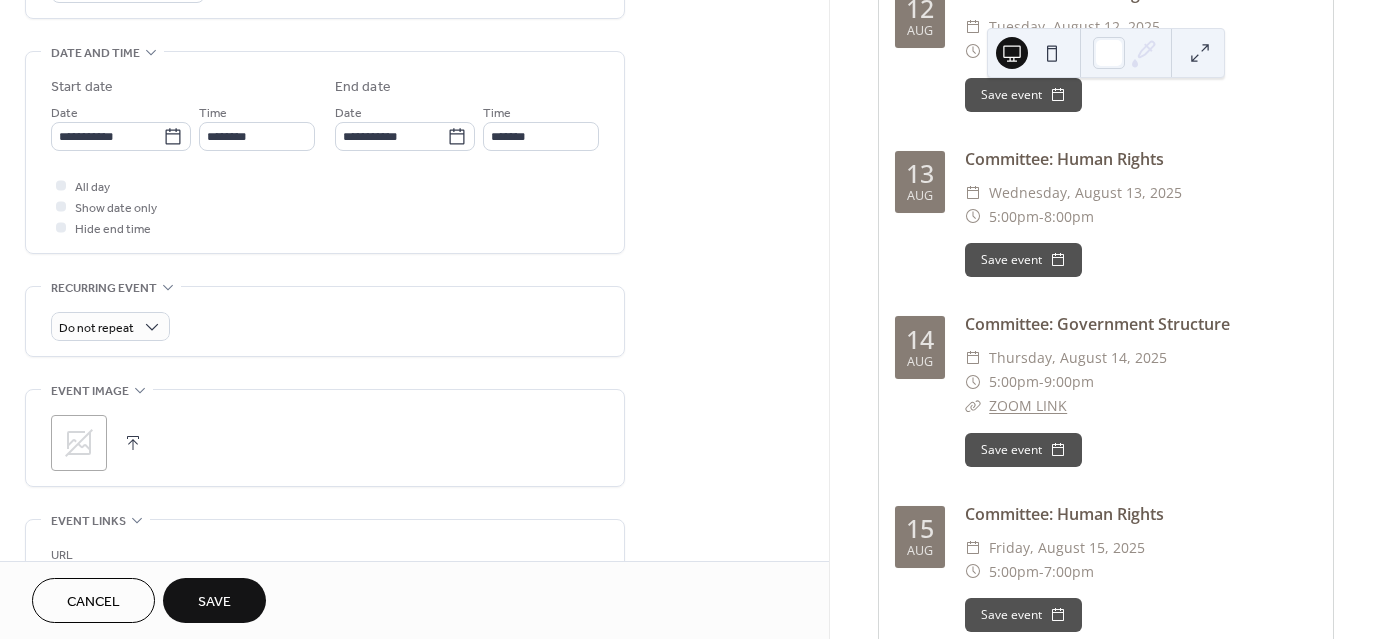 type on "**********" 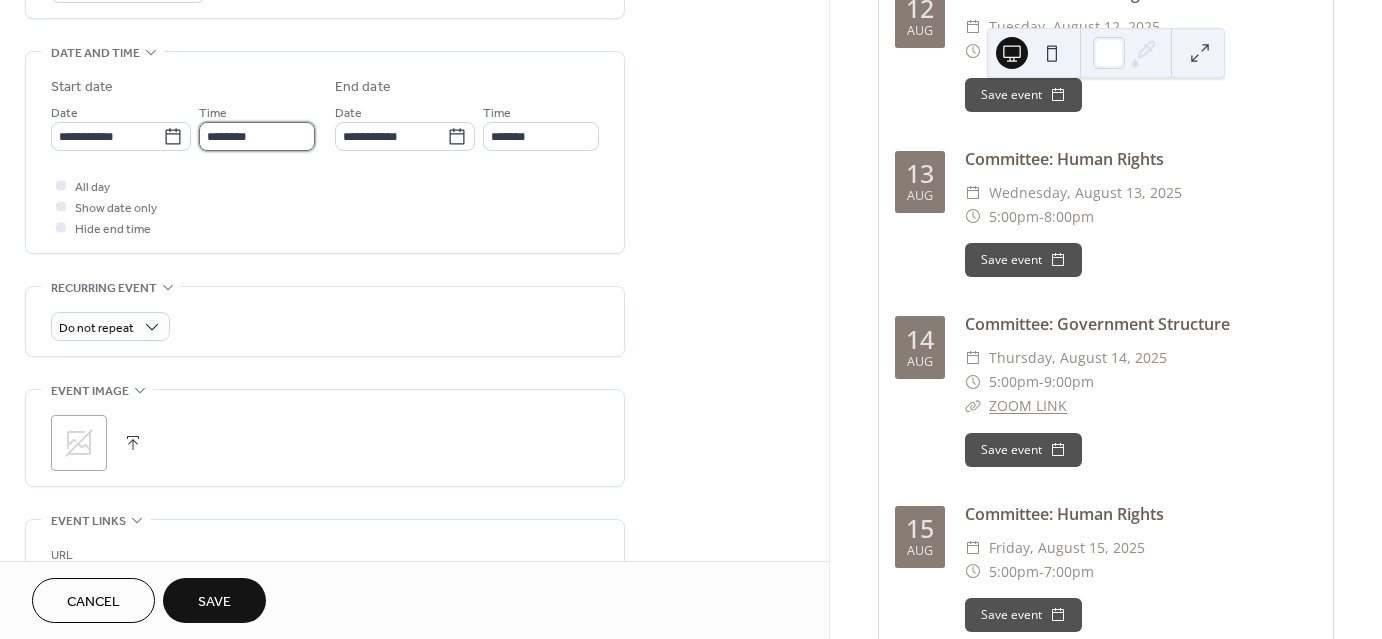 click on "********" at bounding box center [257, 136] 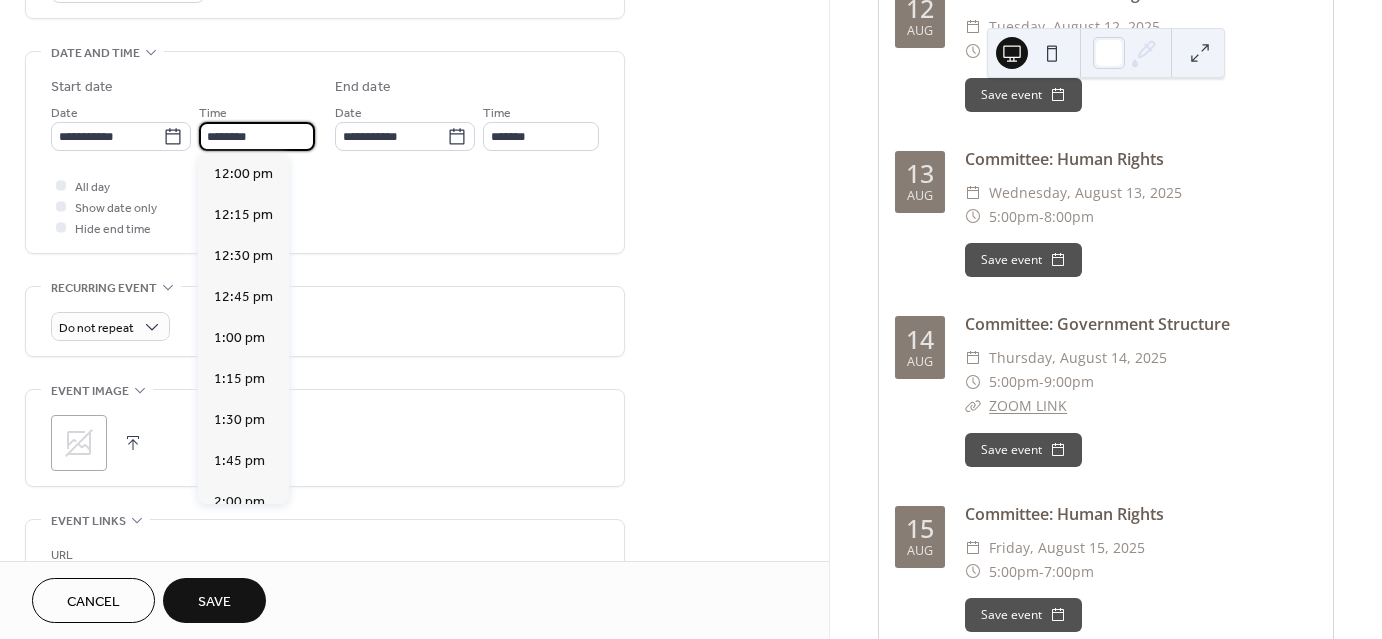 scroll, scrollTop: 3585, scrollLeft: 0, axis: vertical 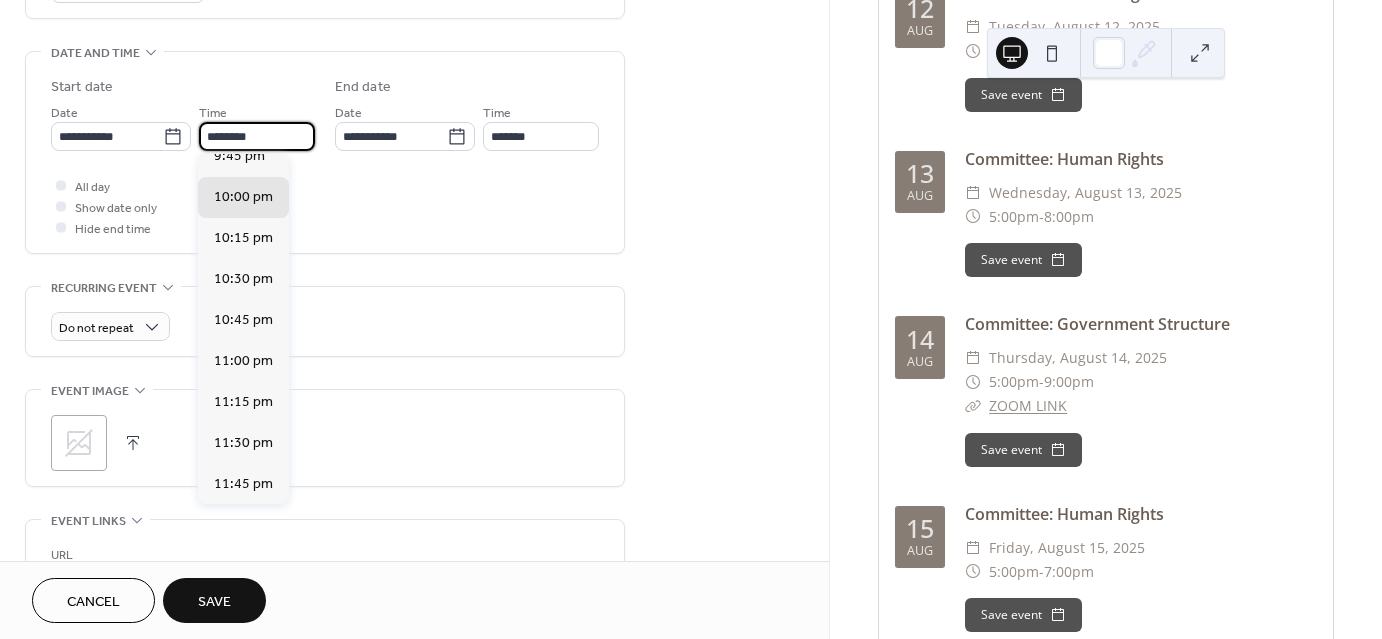 click on "********" at bounding box center [257, 136] 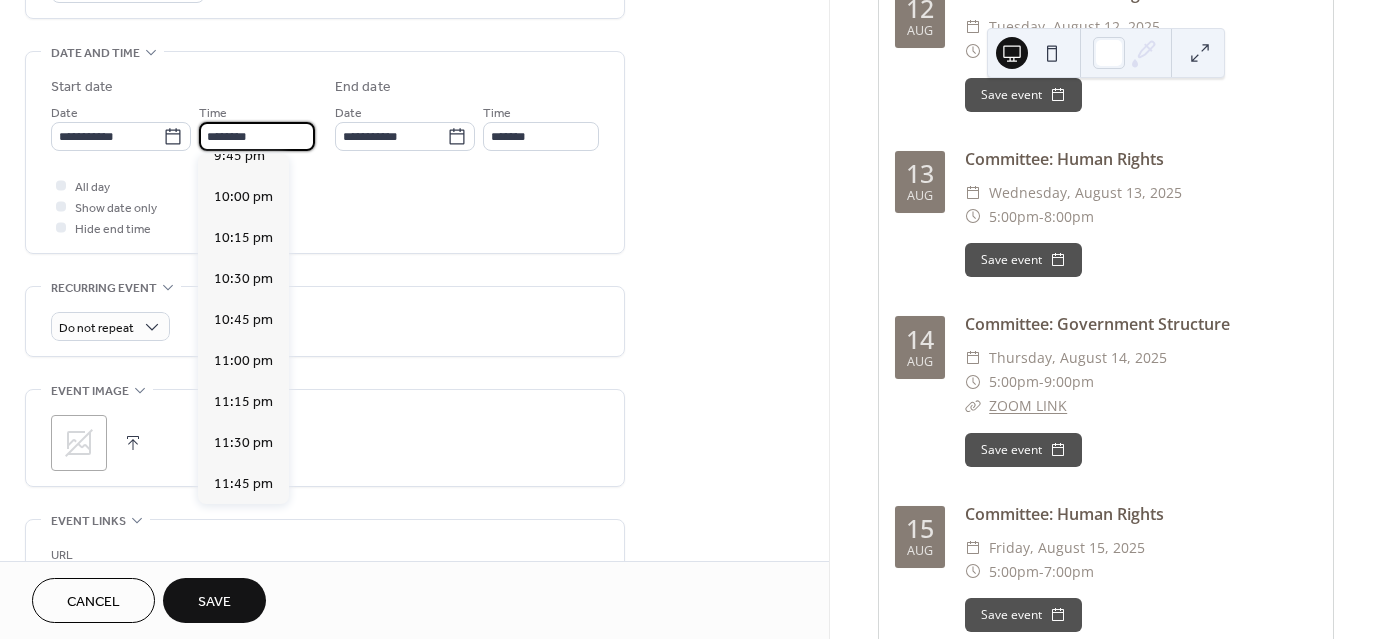scroll, scrollTop: 1640, scrollLeft: 0, axis: vertical 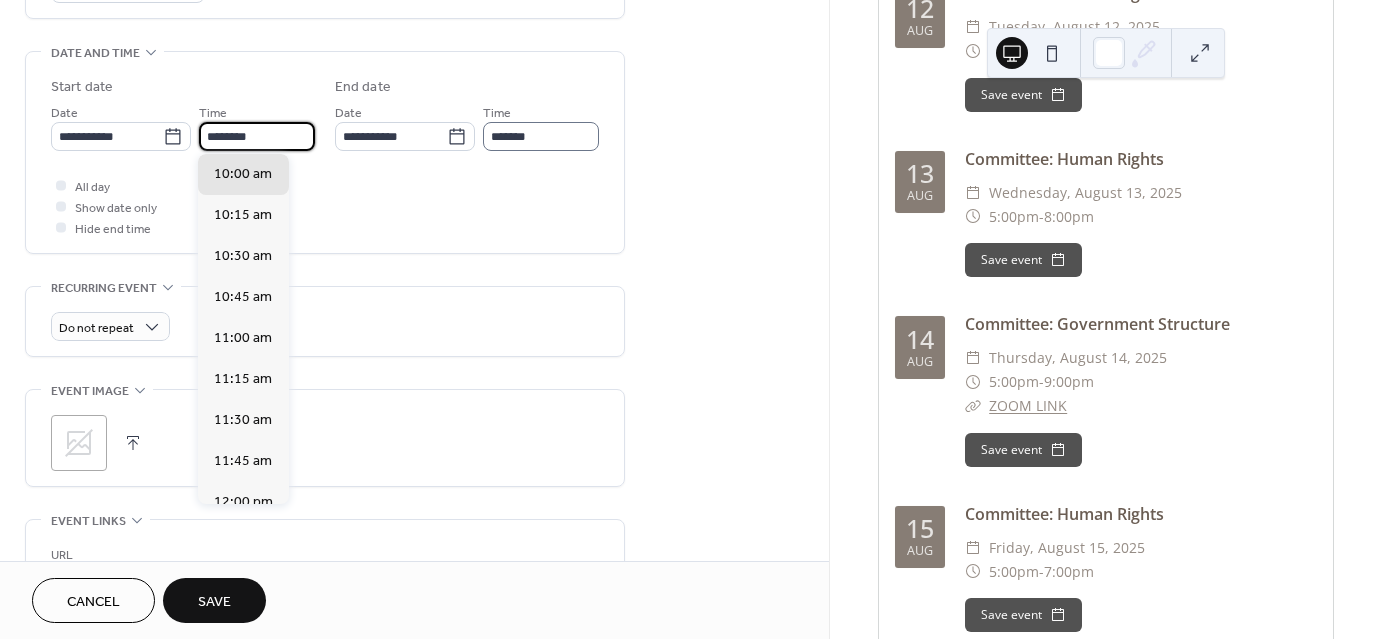 type on "********" 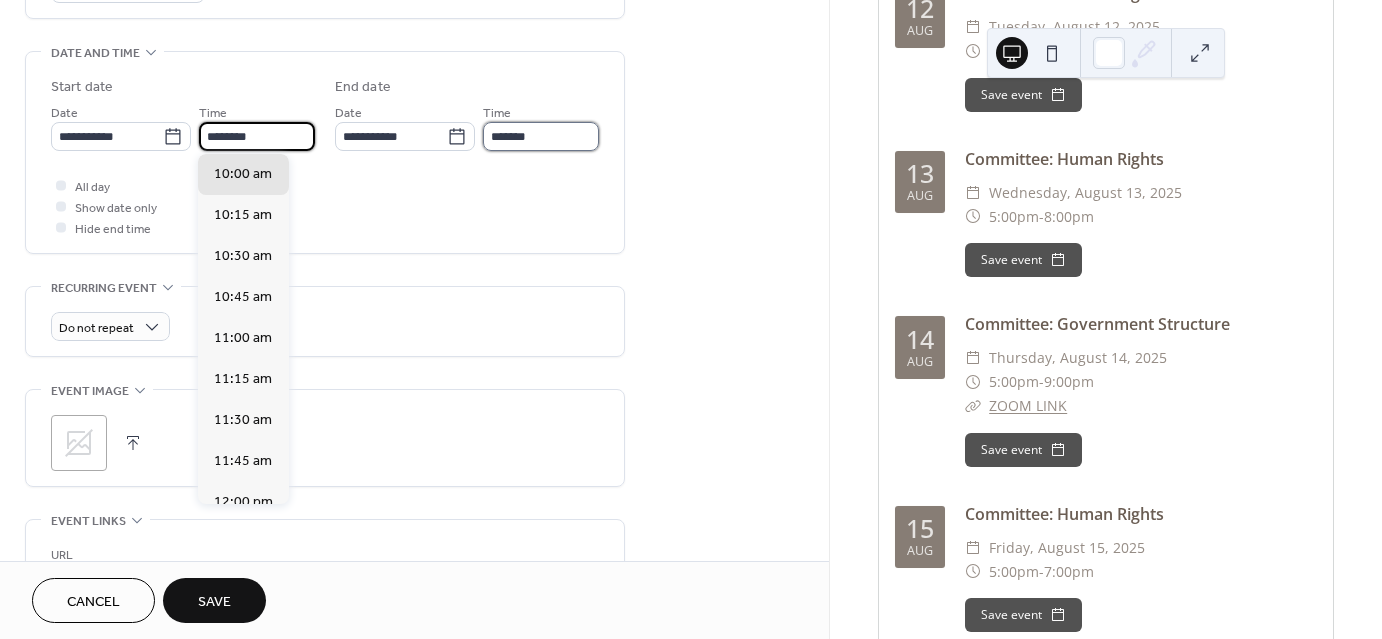 click on "*******" at bounding box center [541, 136] 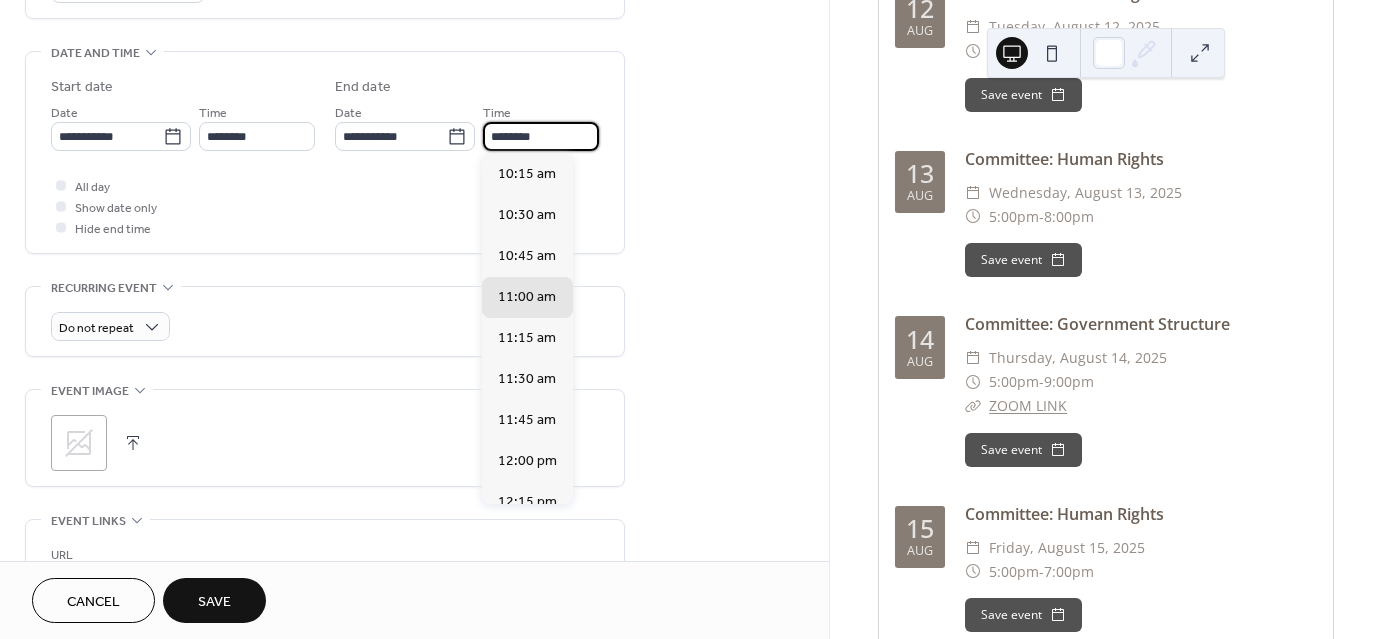 drag, startPoint x: 501, startPoint y: 136, endPoint x: 484, endPoint y: 135, distance: 17.029387 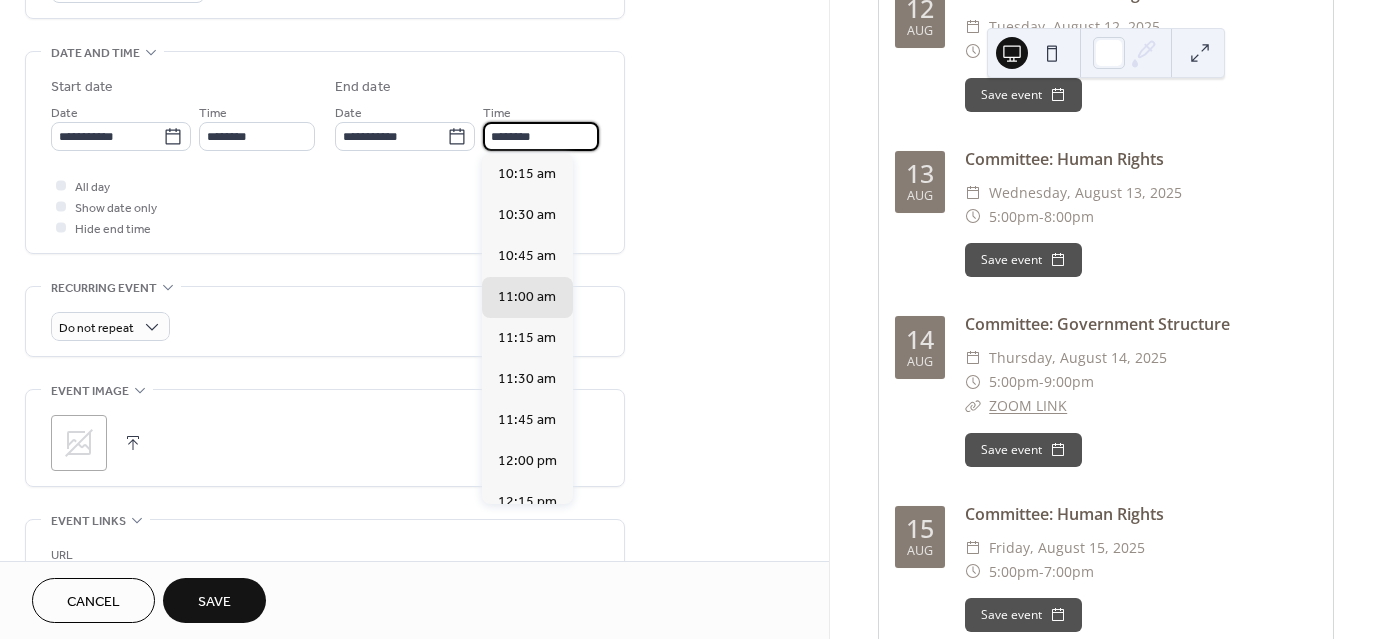 click on "********" at bounding box center [541, 136] 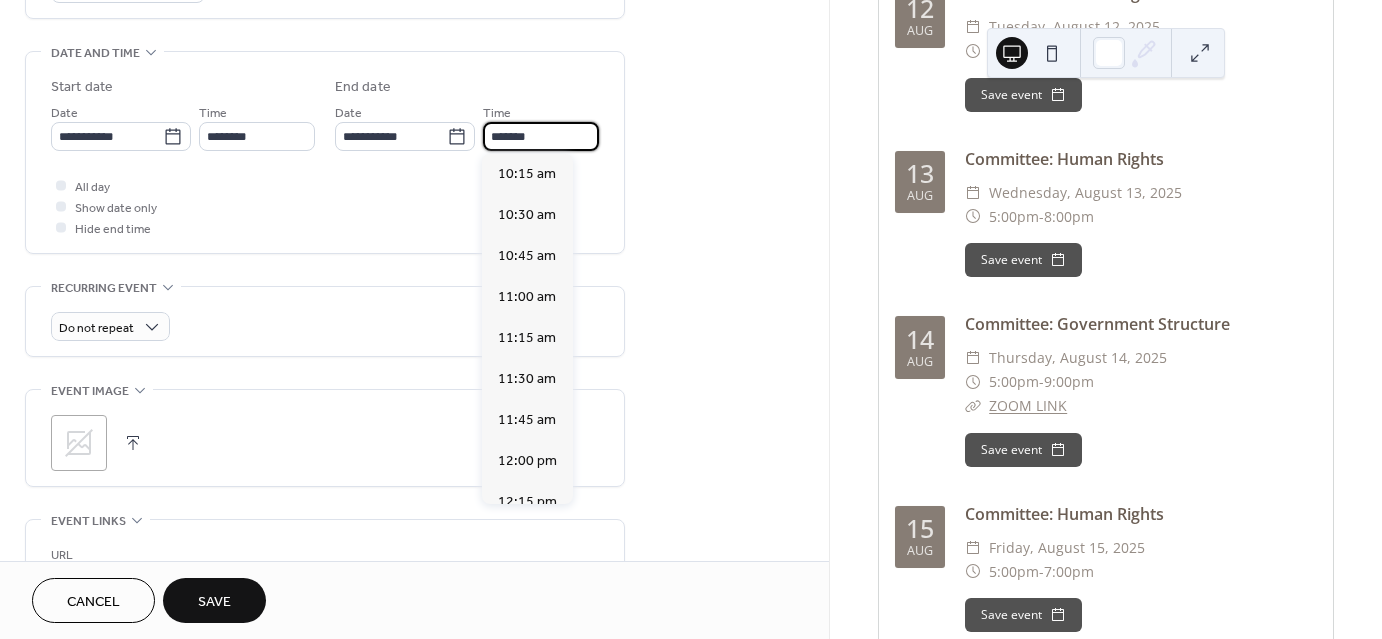 scroll, scrollTop: 1, scrollLeft: 0, axis: vertical 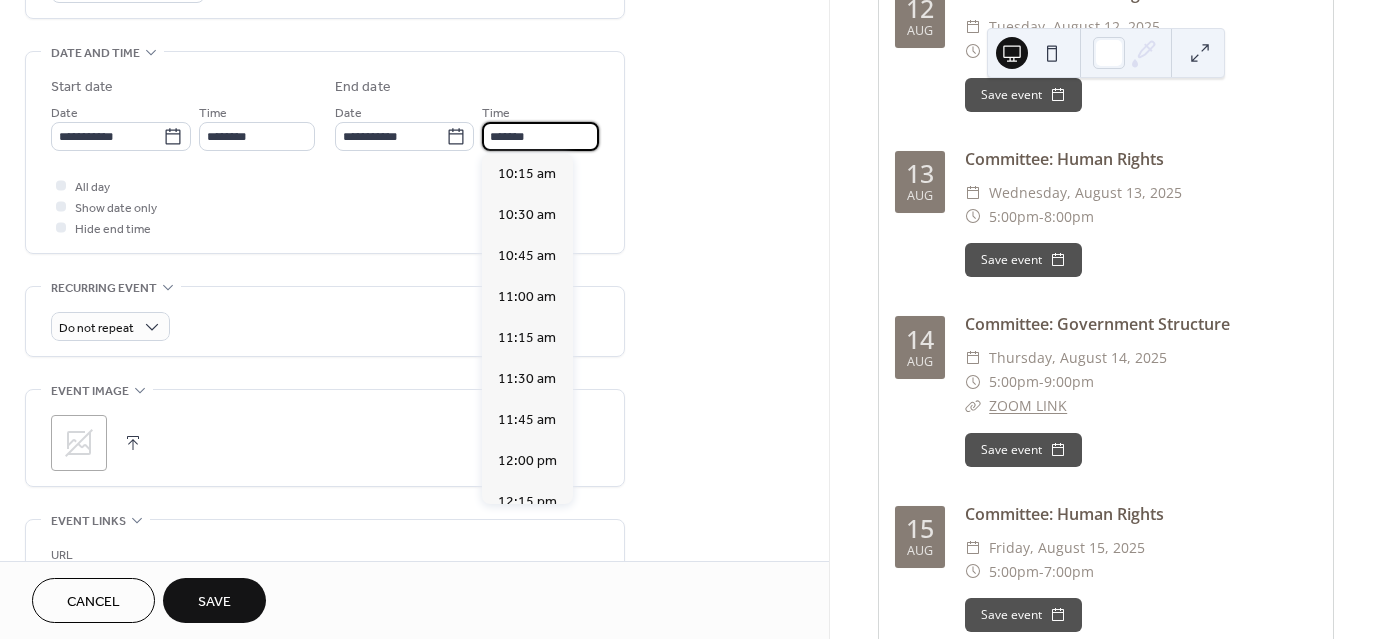 drag, startPoint x: 543, startPoint y: 140, endPoint x: 519, endPoint y: 141, distance: 24.020824 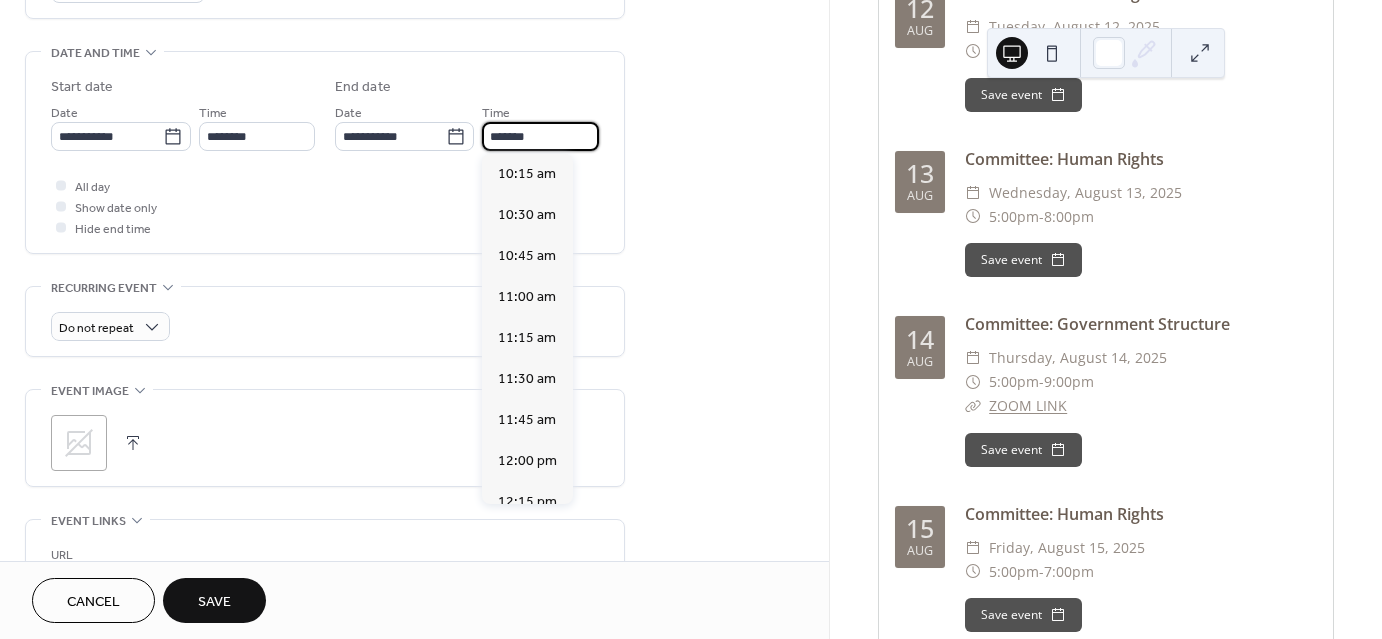 click on "*******" at bounding box center [540, 136] 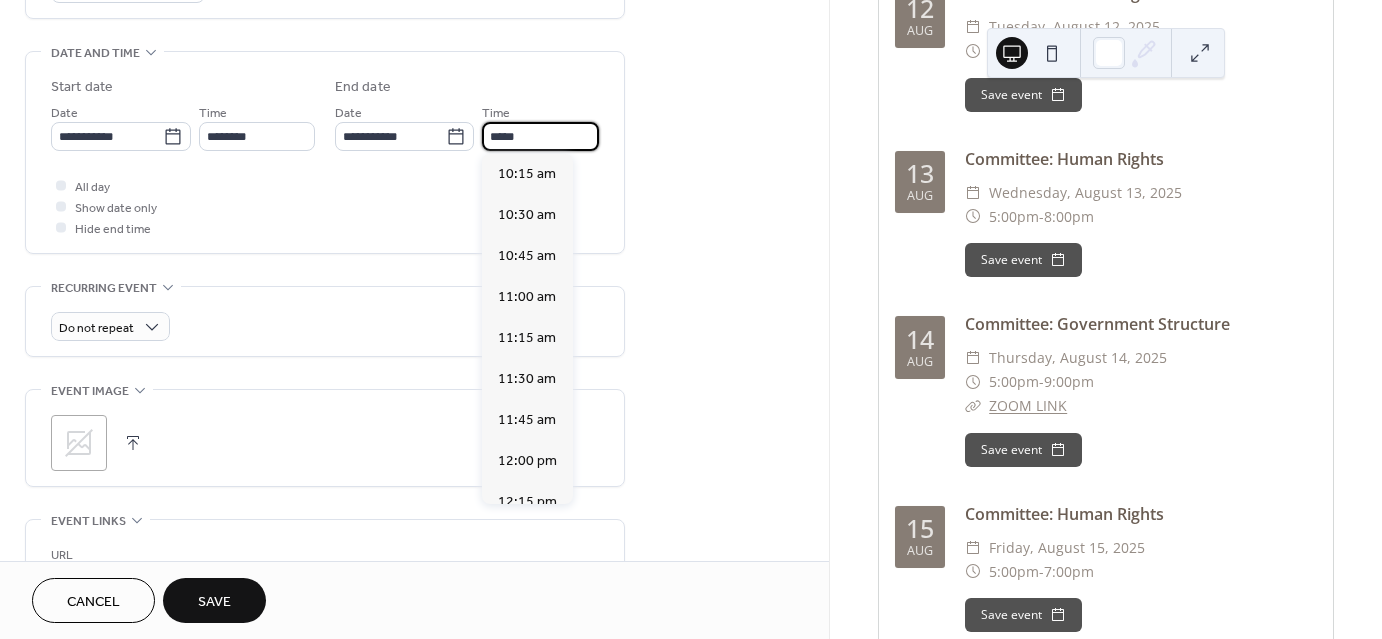 scroll, scrollTop: 779, scrollLeft: 0, axis: vertical 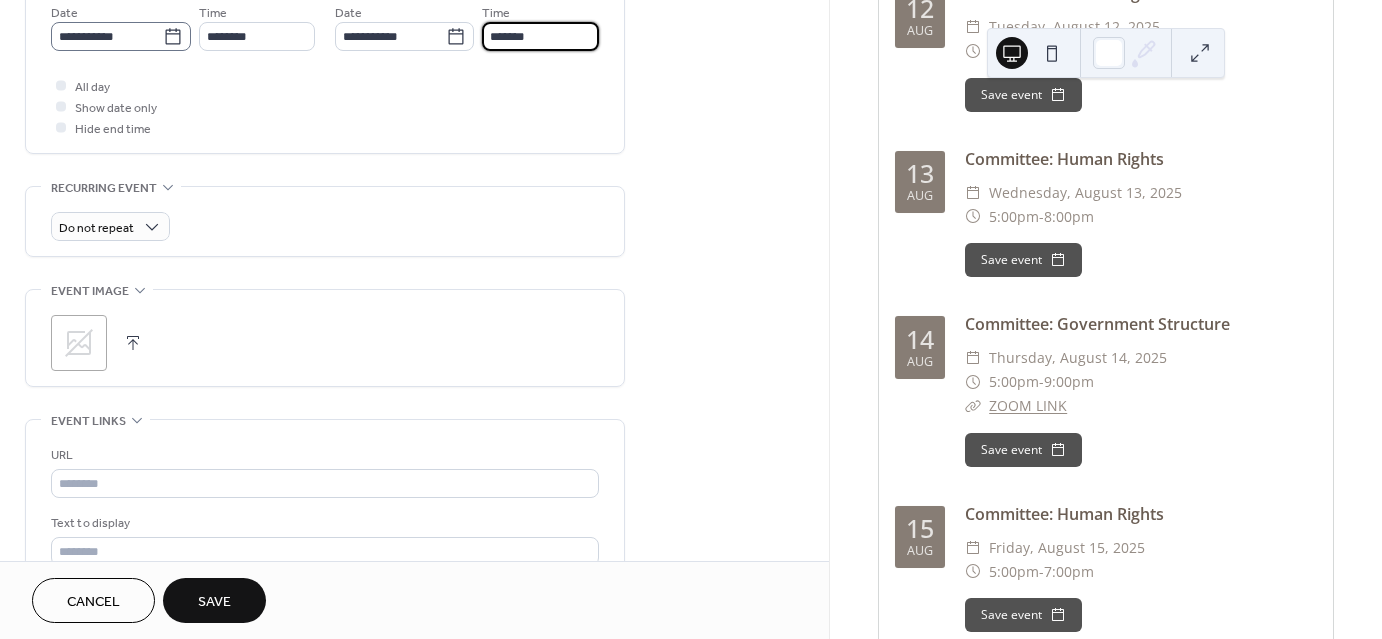 type on "*******" 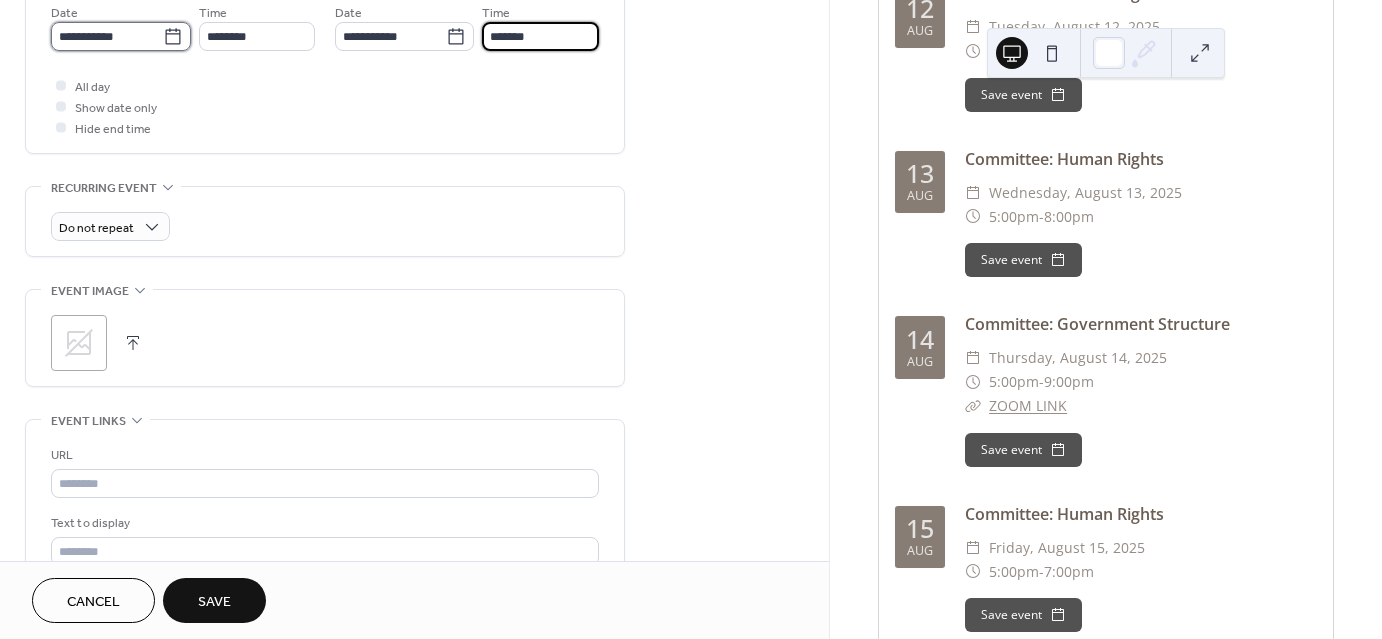 click on "**********" at bounding box center [107, 36] 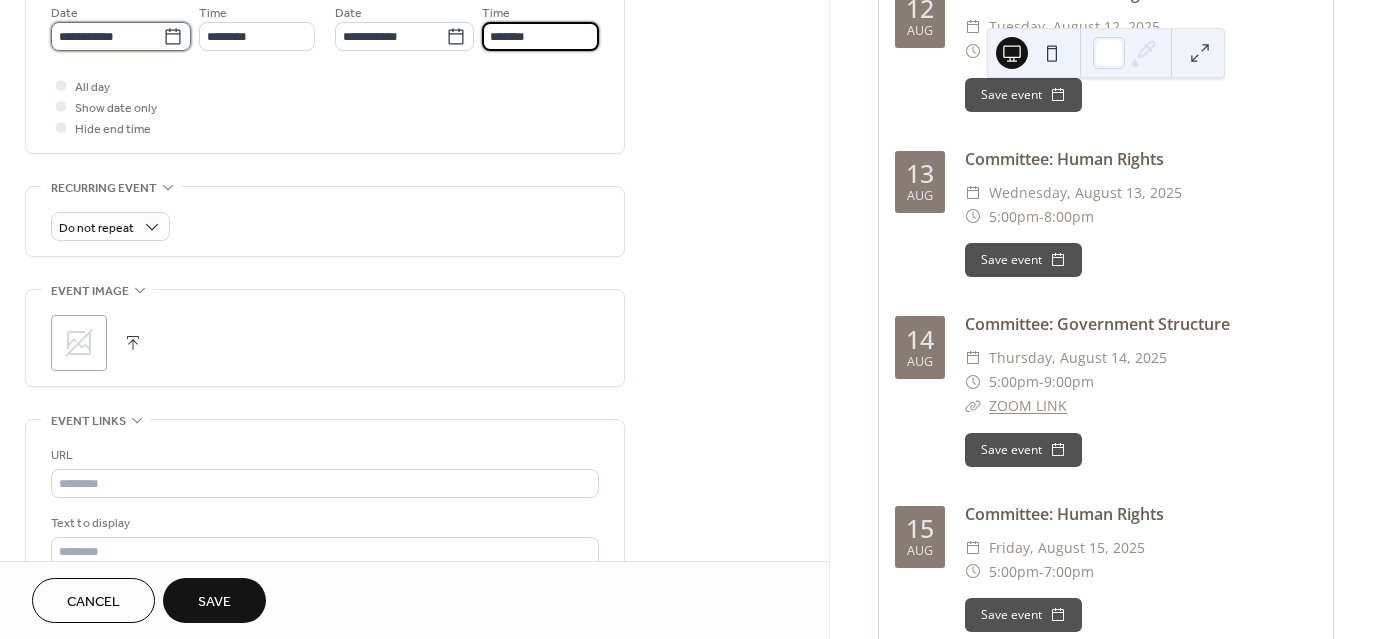 scroll, scrollTop: 0, scrollLeft: 0, axis: both 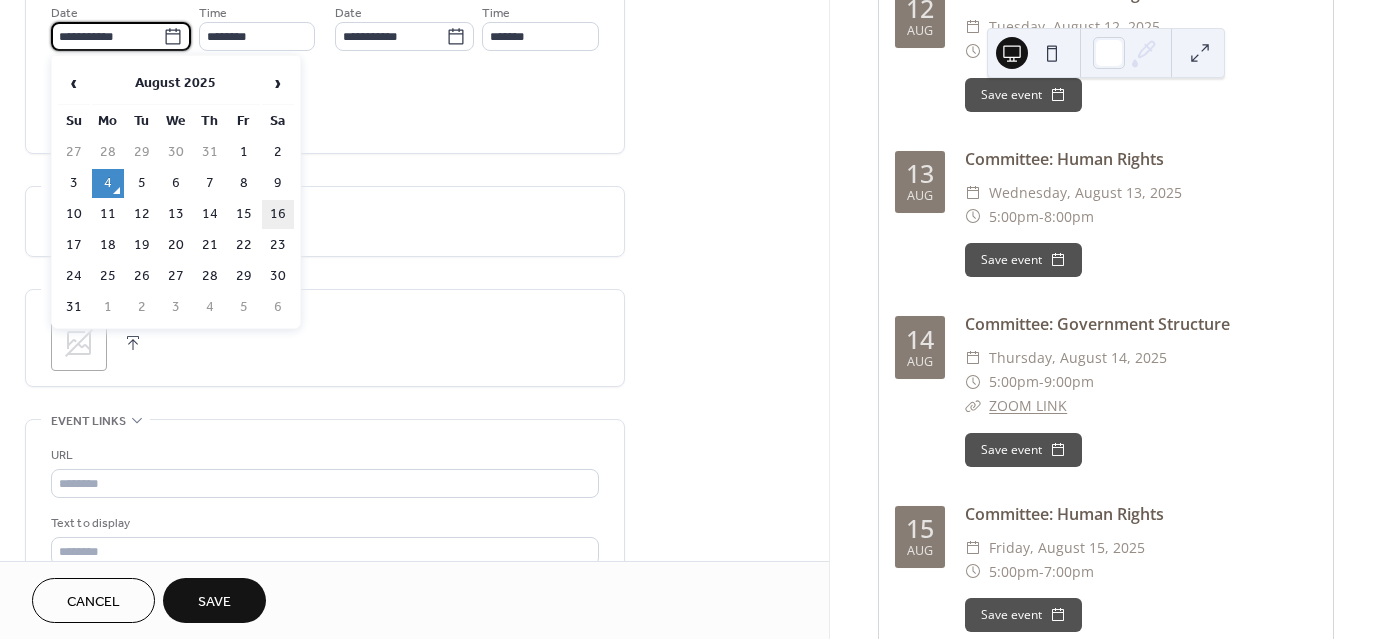 click on "16" at bounding box center (278, 214) 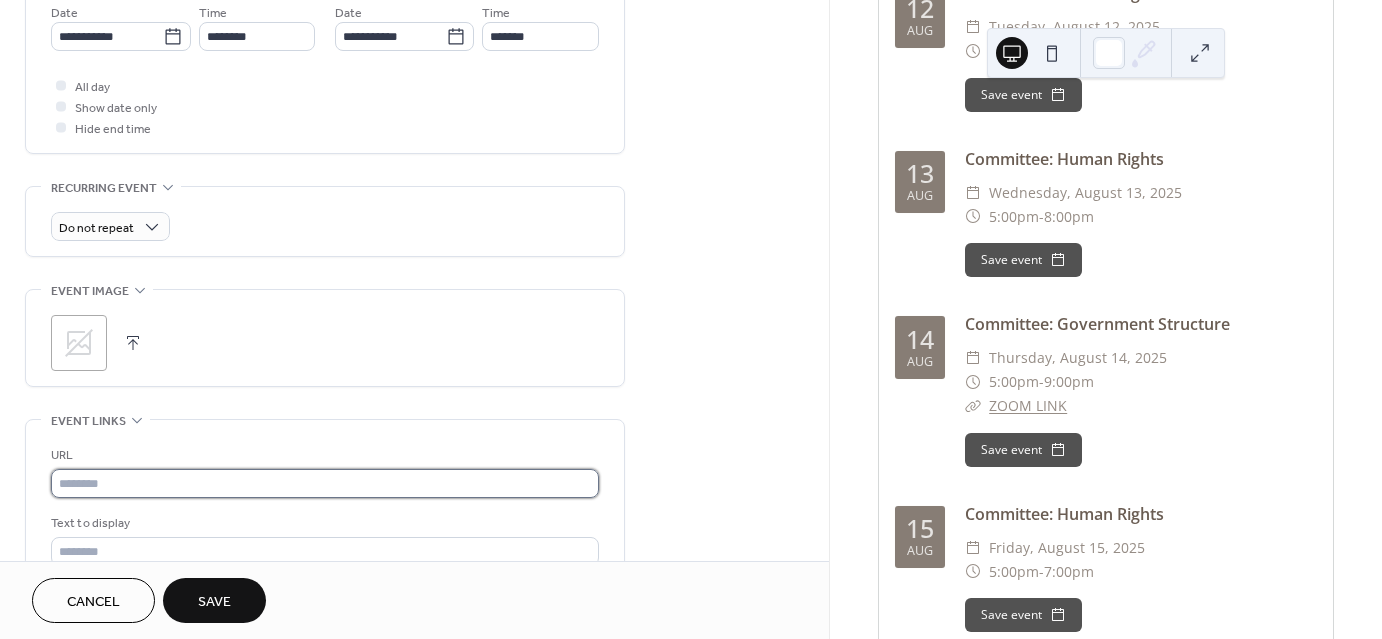 click at bounding box center (325, 483) 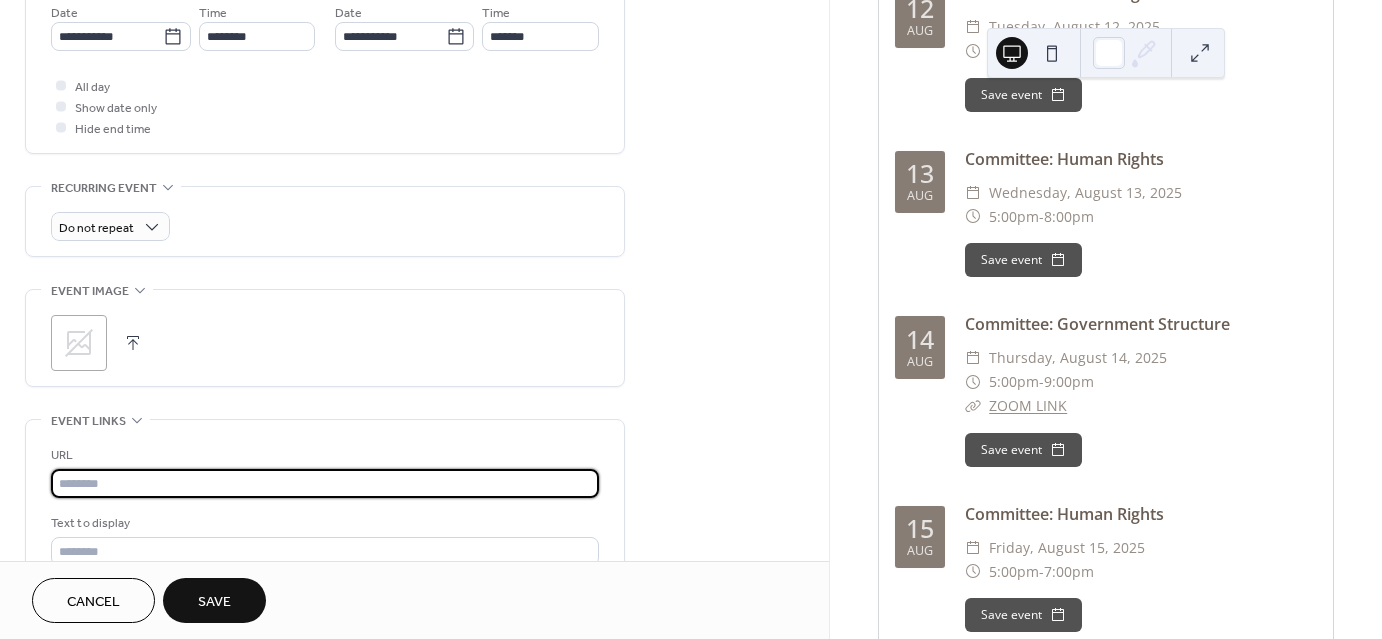 paste on "**********" 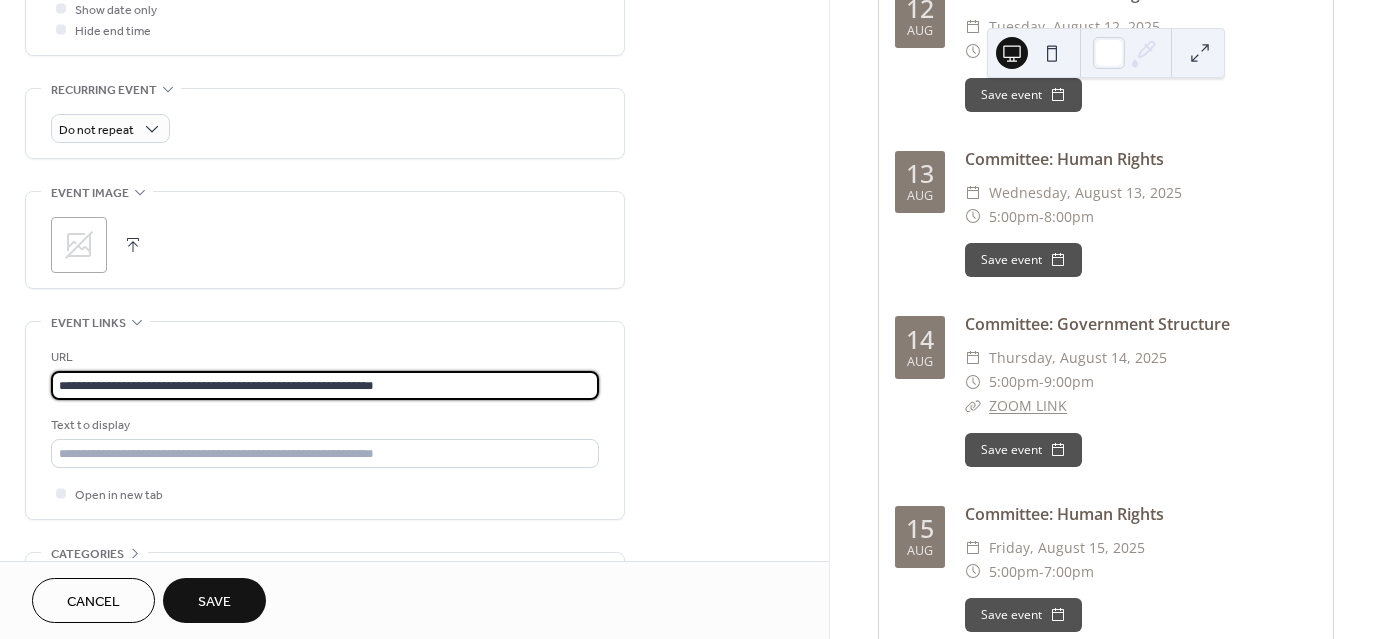 scroll, scrollTop: 800, scrollLeft: 0, axis: vertical 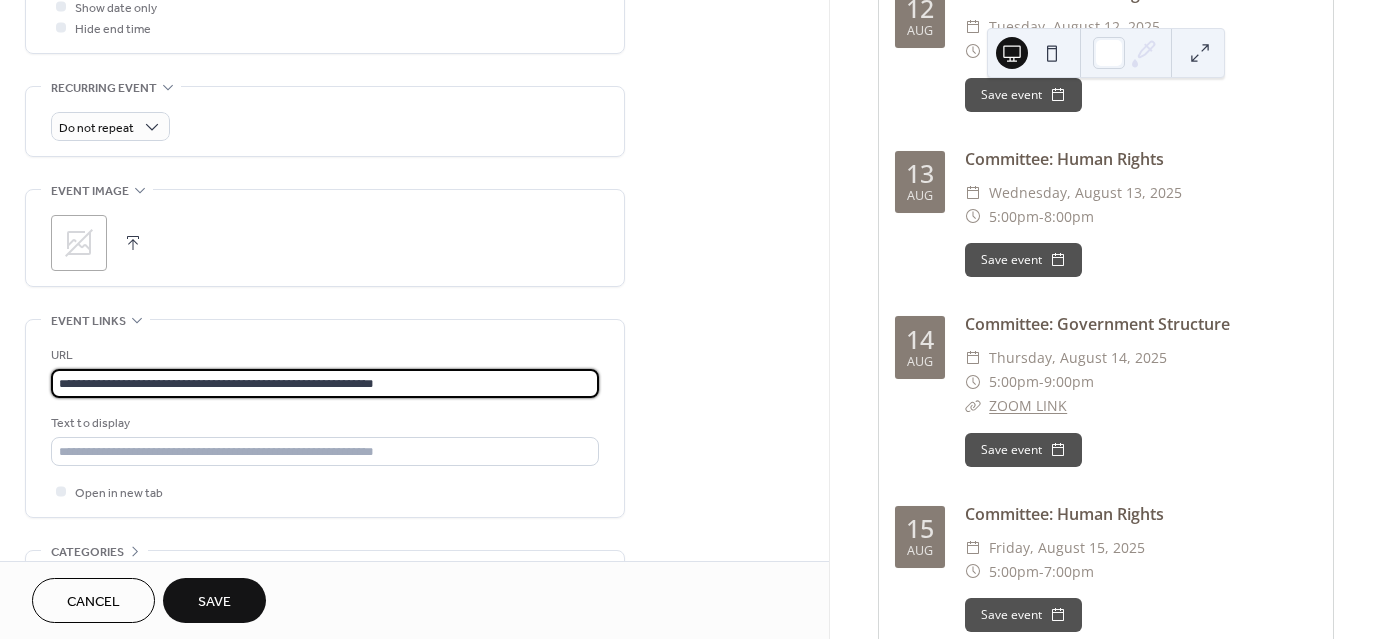 type on "**********" 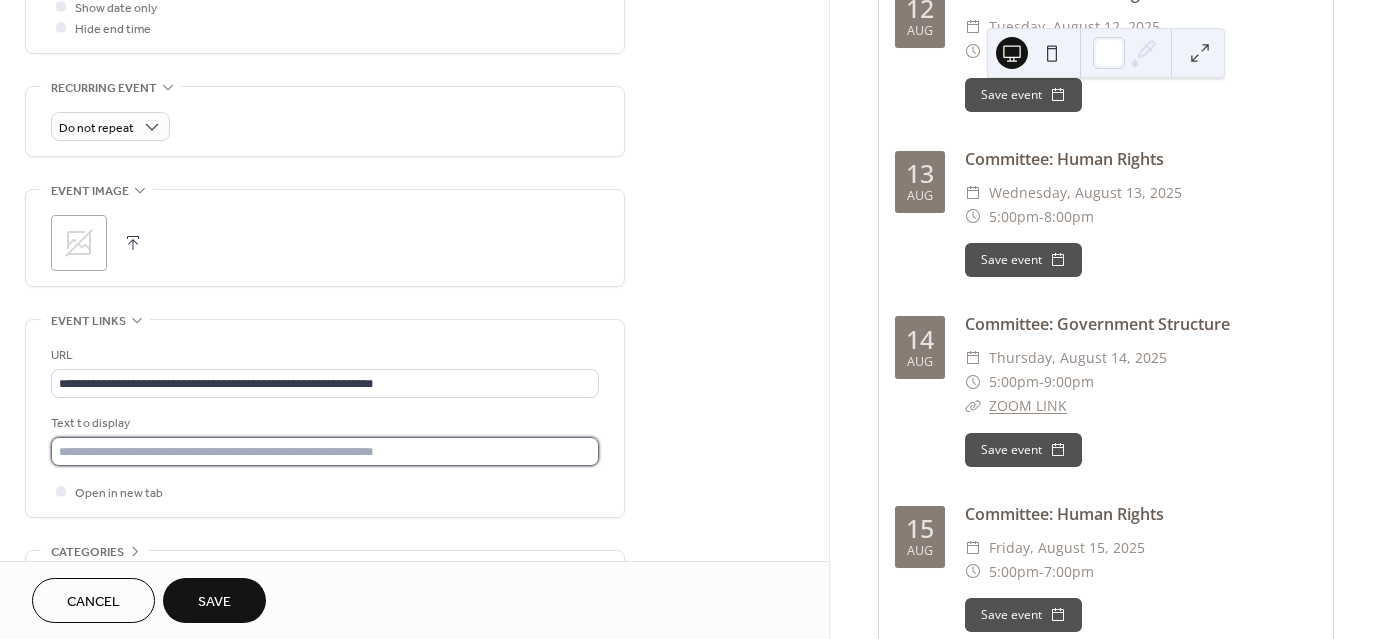 click at bounding box center (325, 451) 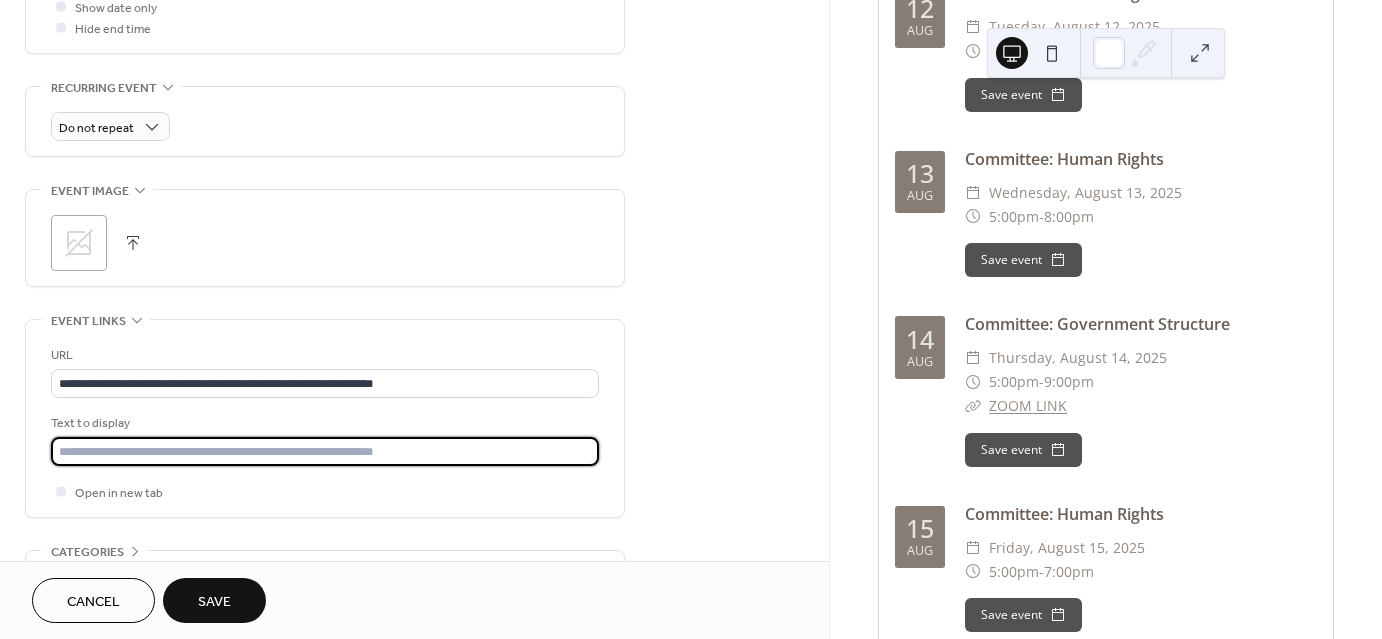 type on "*********" 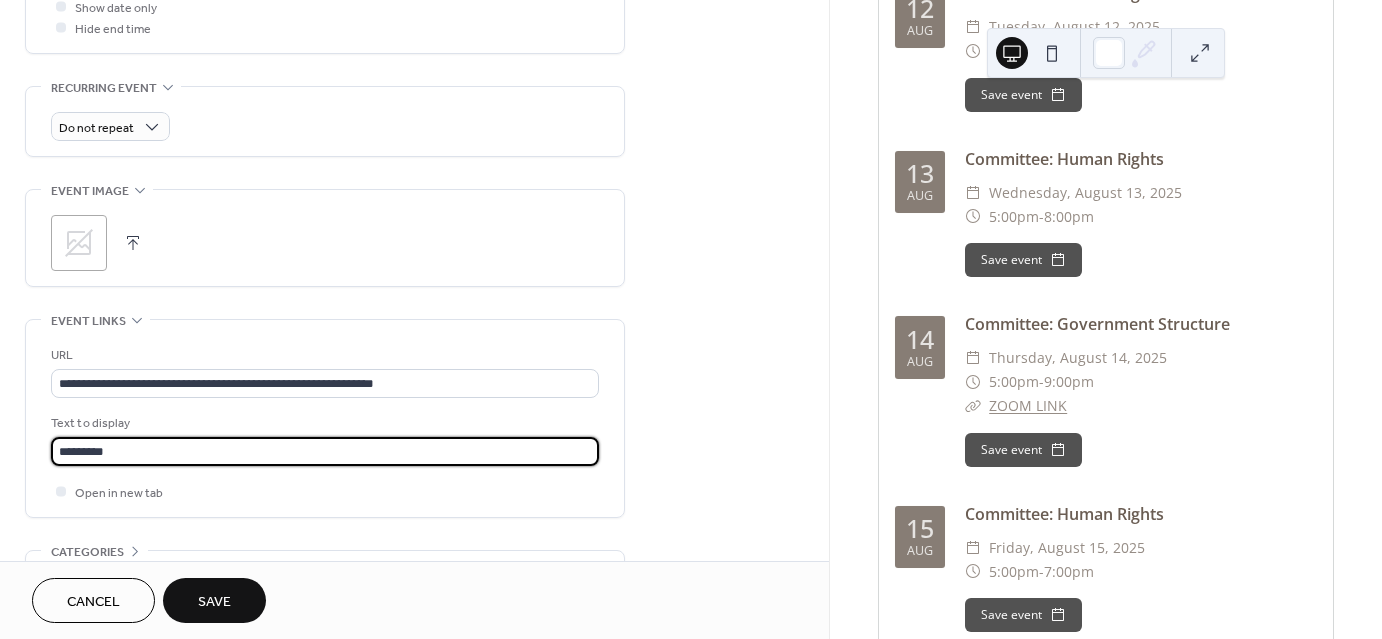 click on "Save" at bounding box center (214, 602) 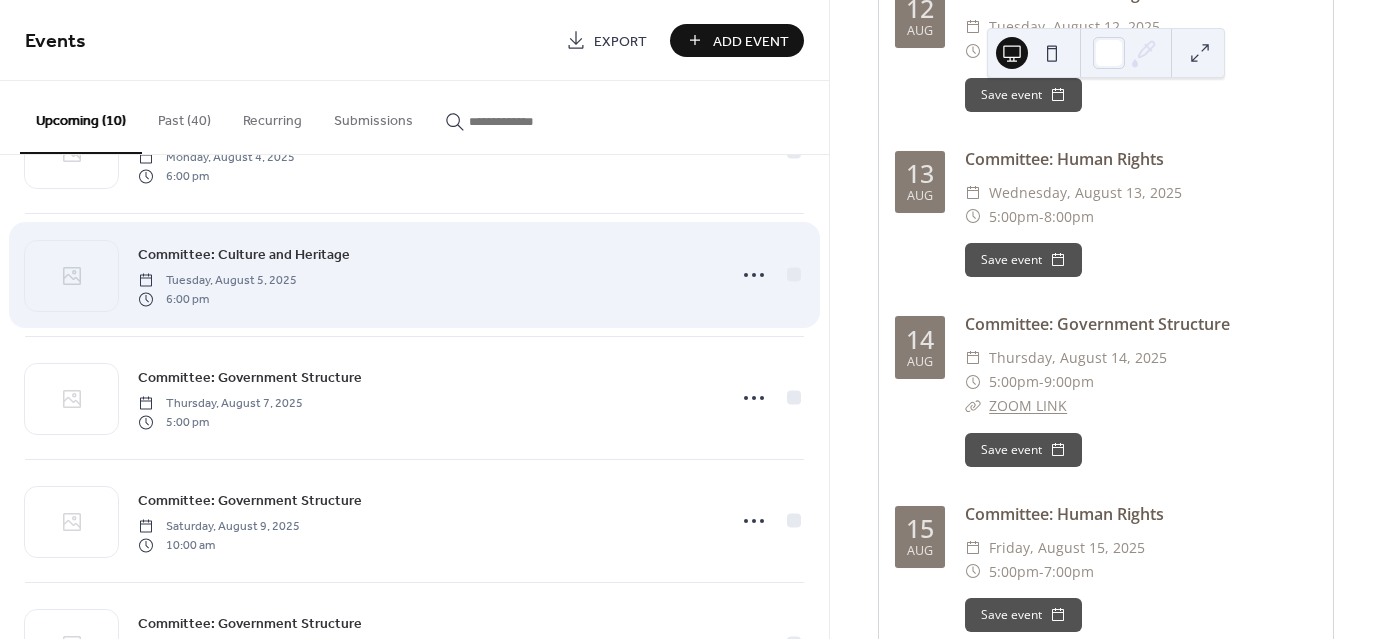 scroll, scrollTop: 0, scrollLeft: 0, axis: both 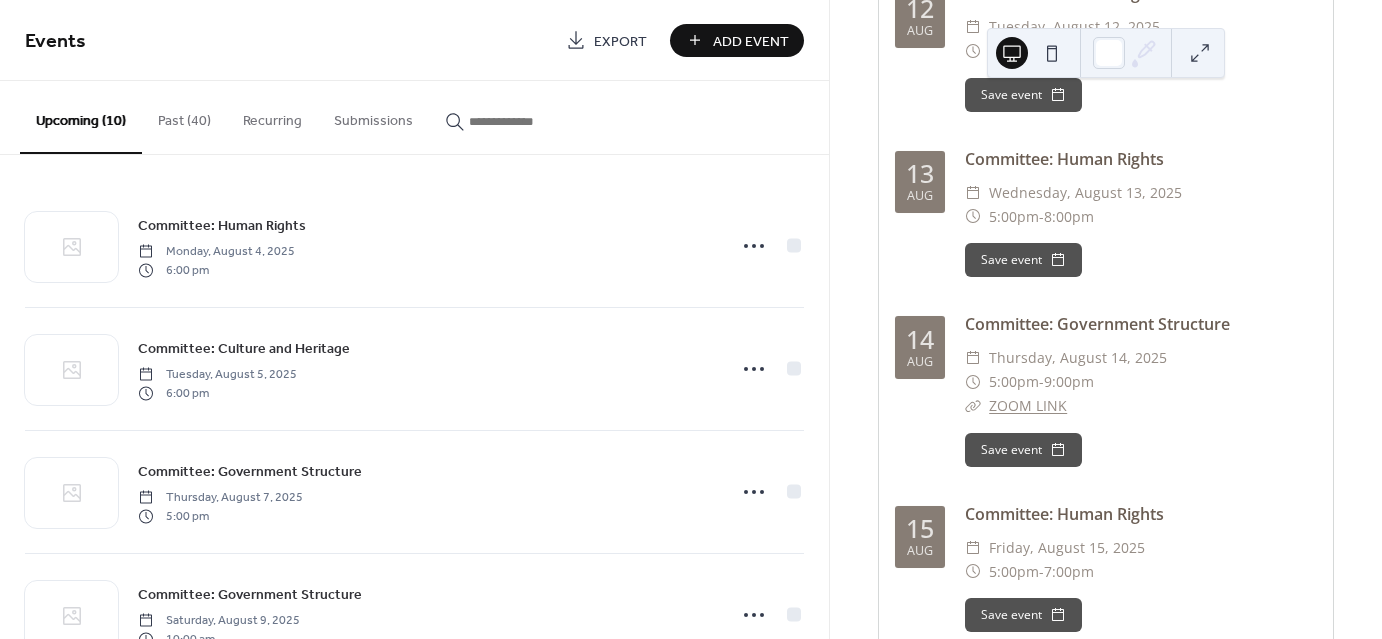 click on "Add Event" at bounding box center [737, 40] 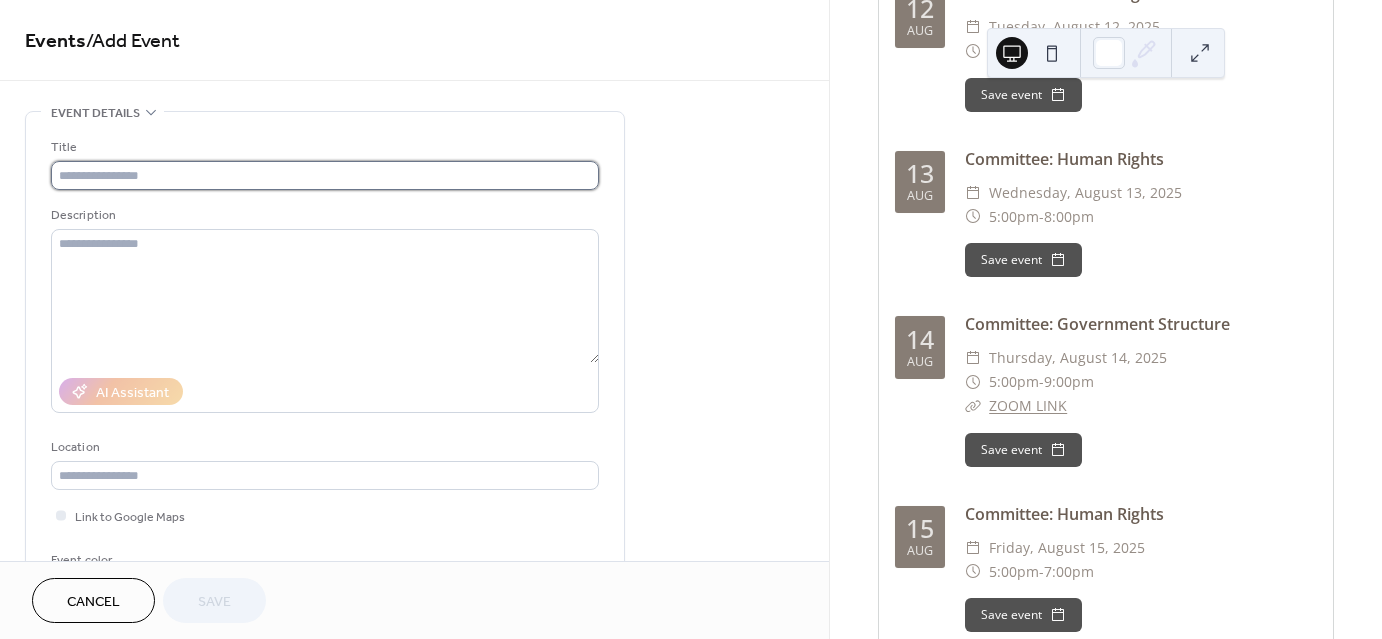 click at bounding box center [325, 175] 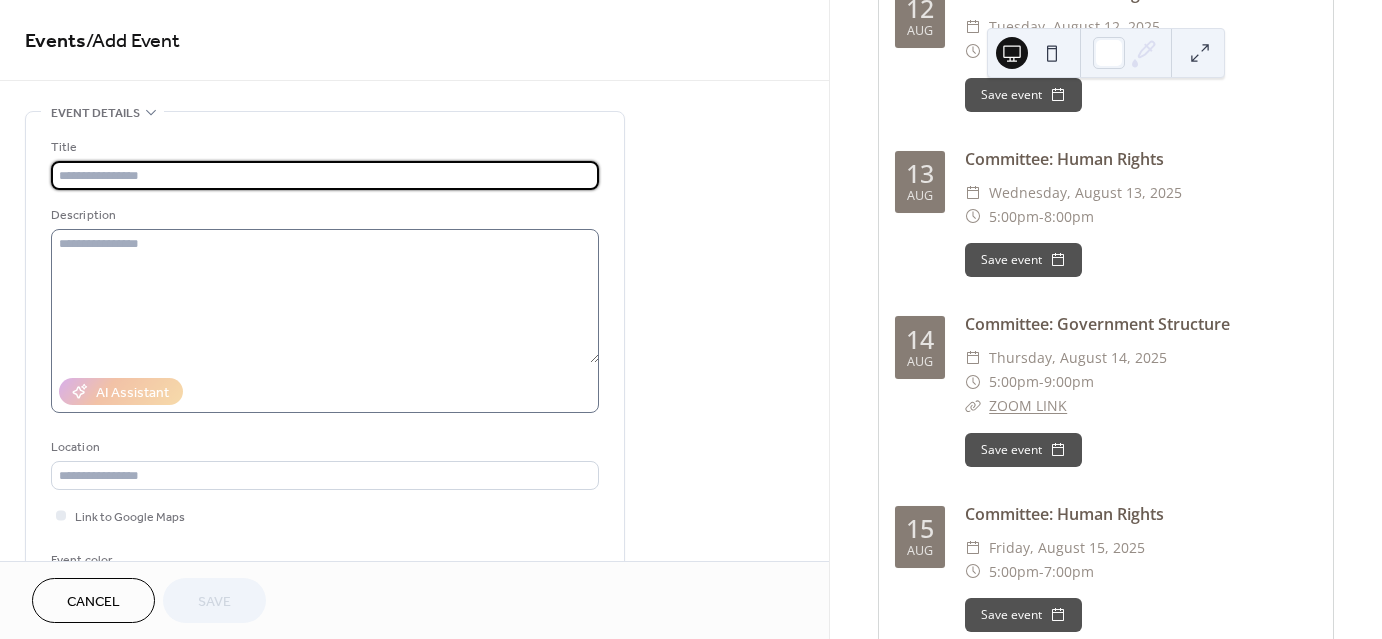 paste on "**********" 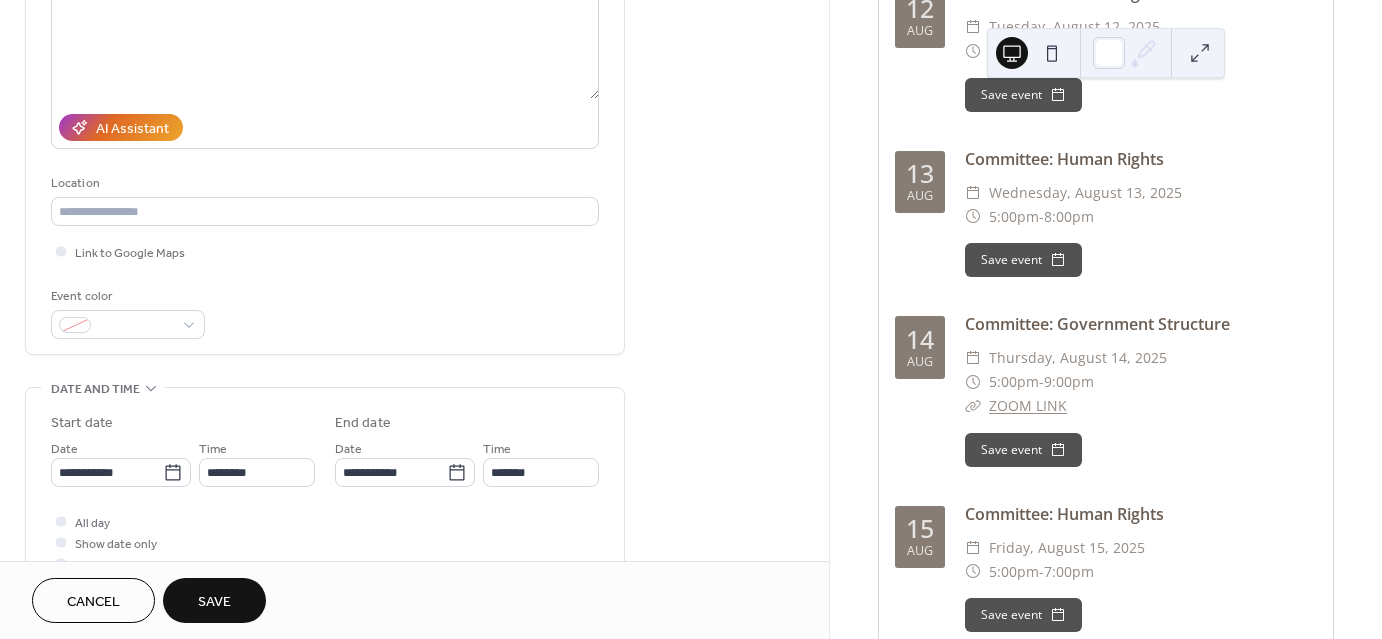 scroll, scrollTop: 400, scrollLeft: 0, axis: vertical 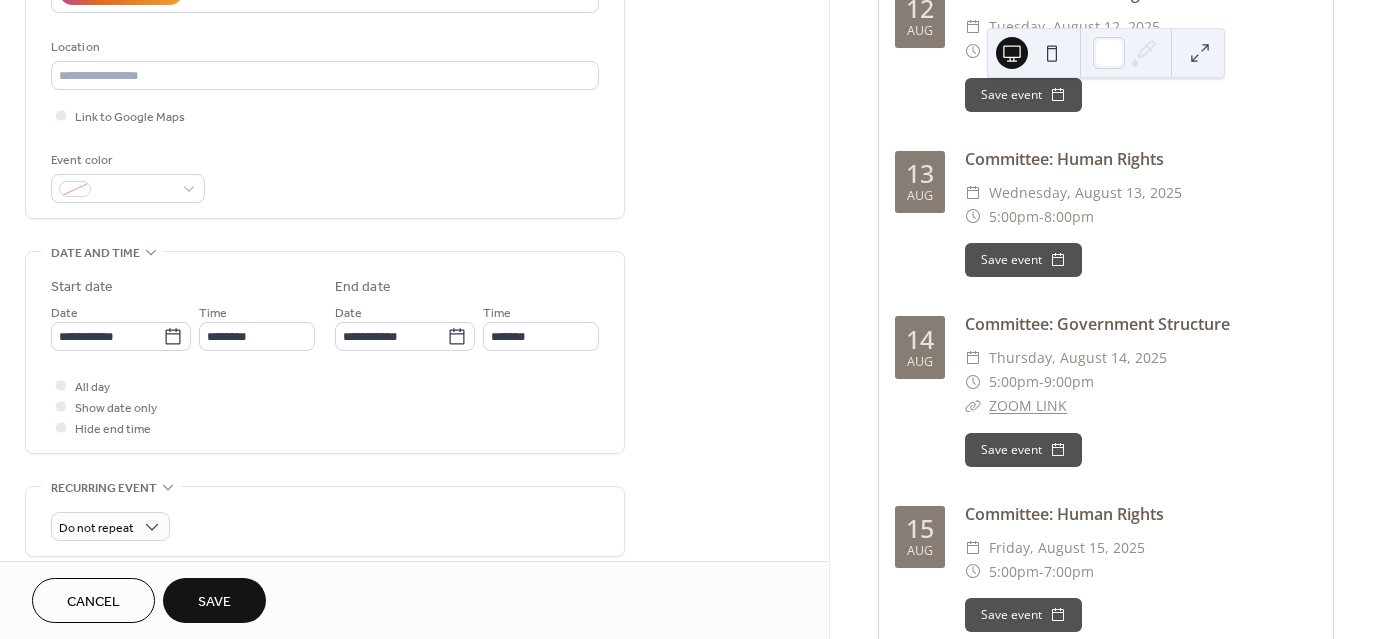 type on "**********" 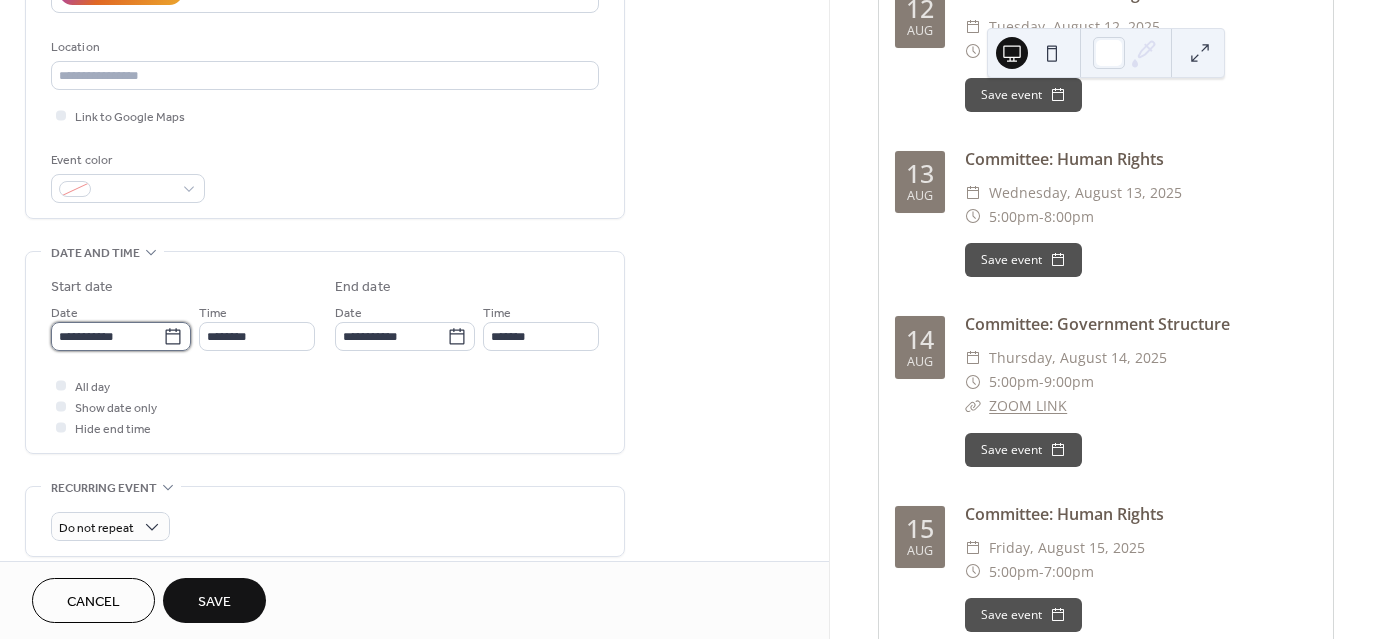 click on "**********" at bounding box center (107, 336) 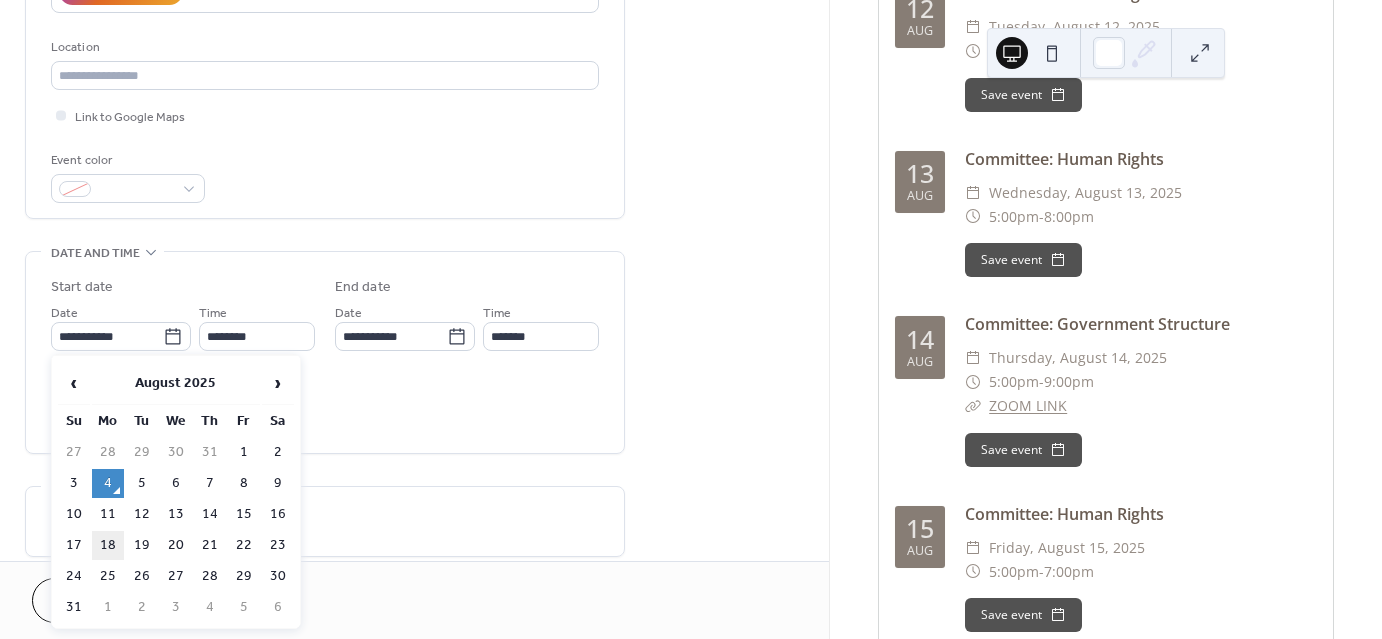 click on "18" at bounding box center [108, 545] 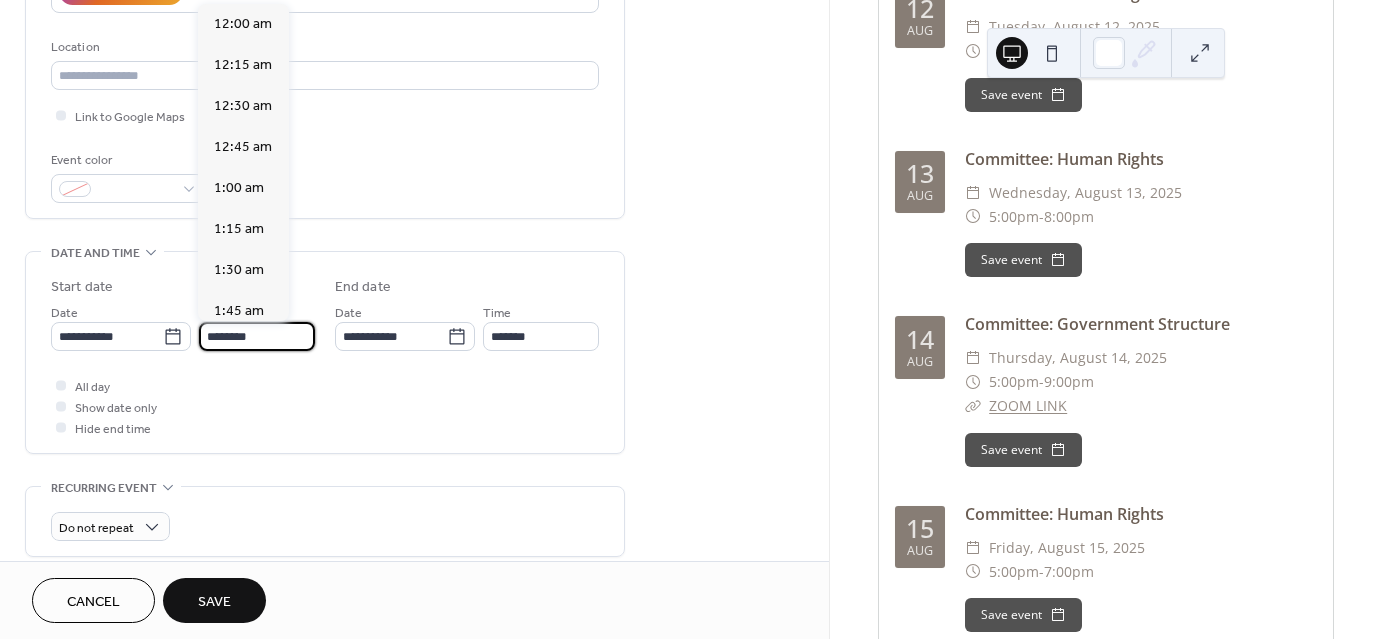 scroll, scrollTop: 1968, scrollLeft: 0, axis: vertical 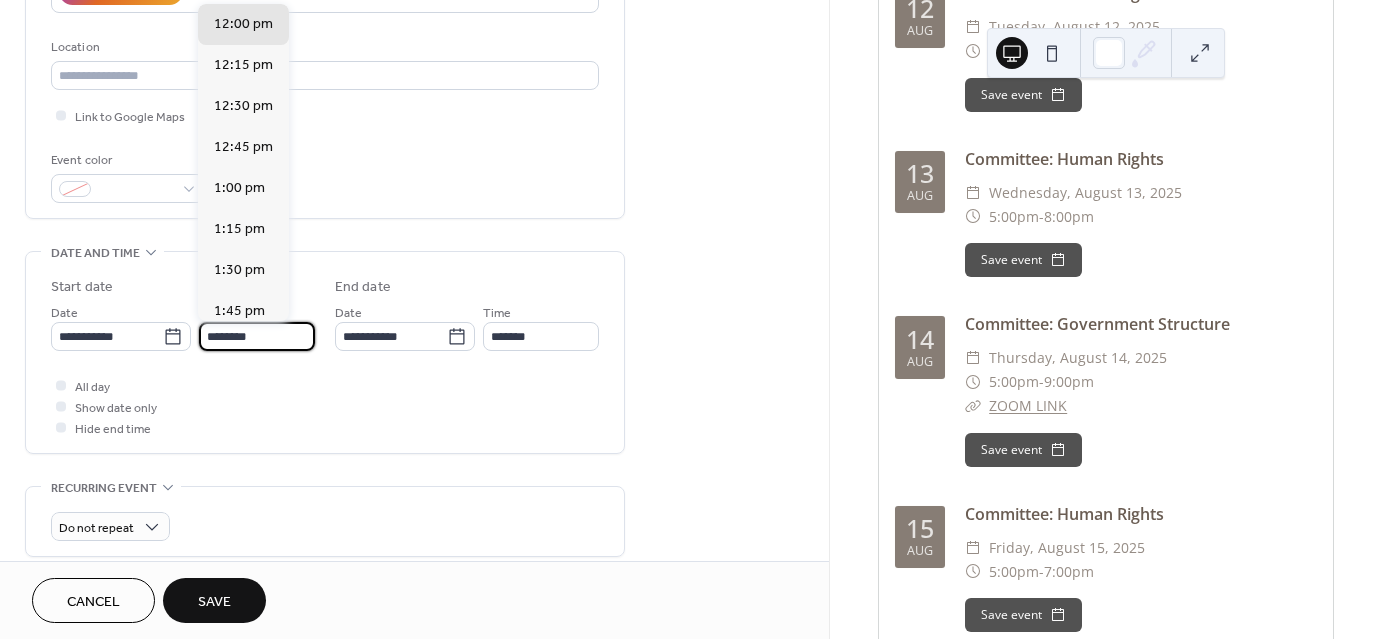 drag, startPoint x: 217, startPoint y: 333, endPoint x: 196, endPoint y: 333, distance: 21 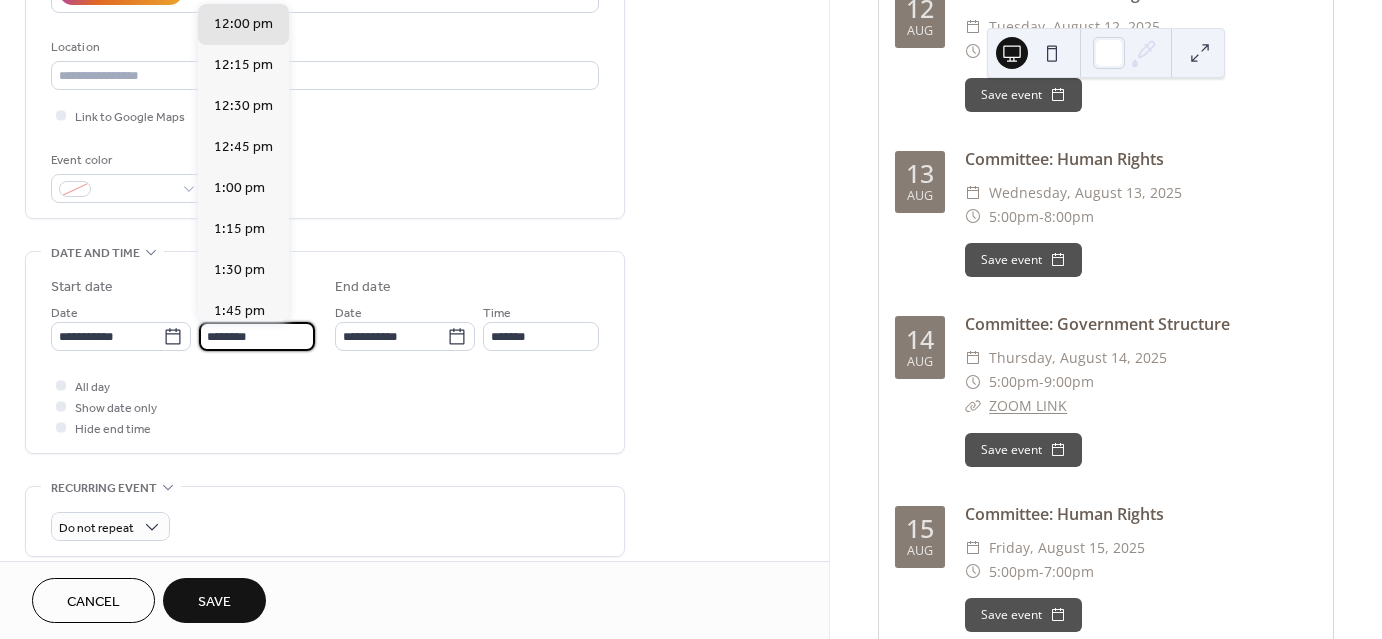 click on "**********" at bounding box center [183, 326] 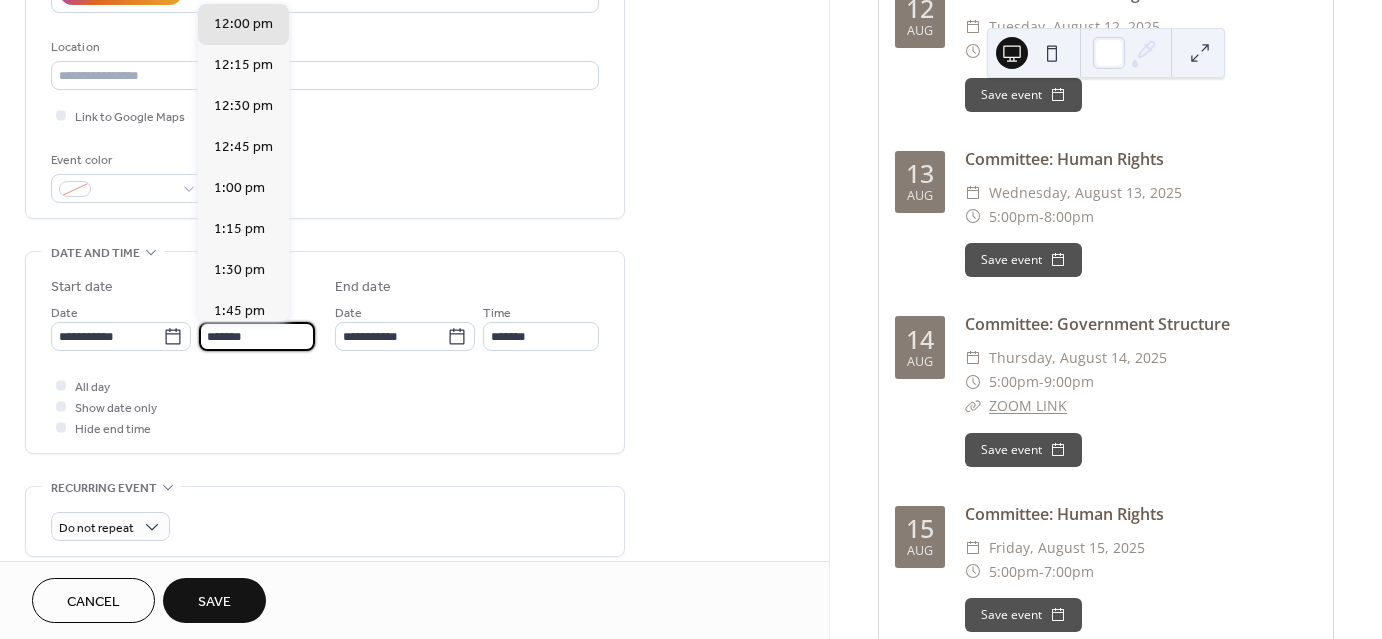 scroll, scrollTop: 2788, scrollLeft: 0, axis: vertical 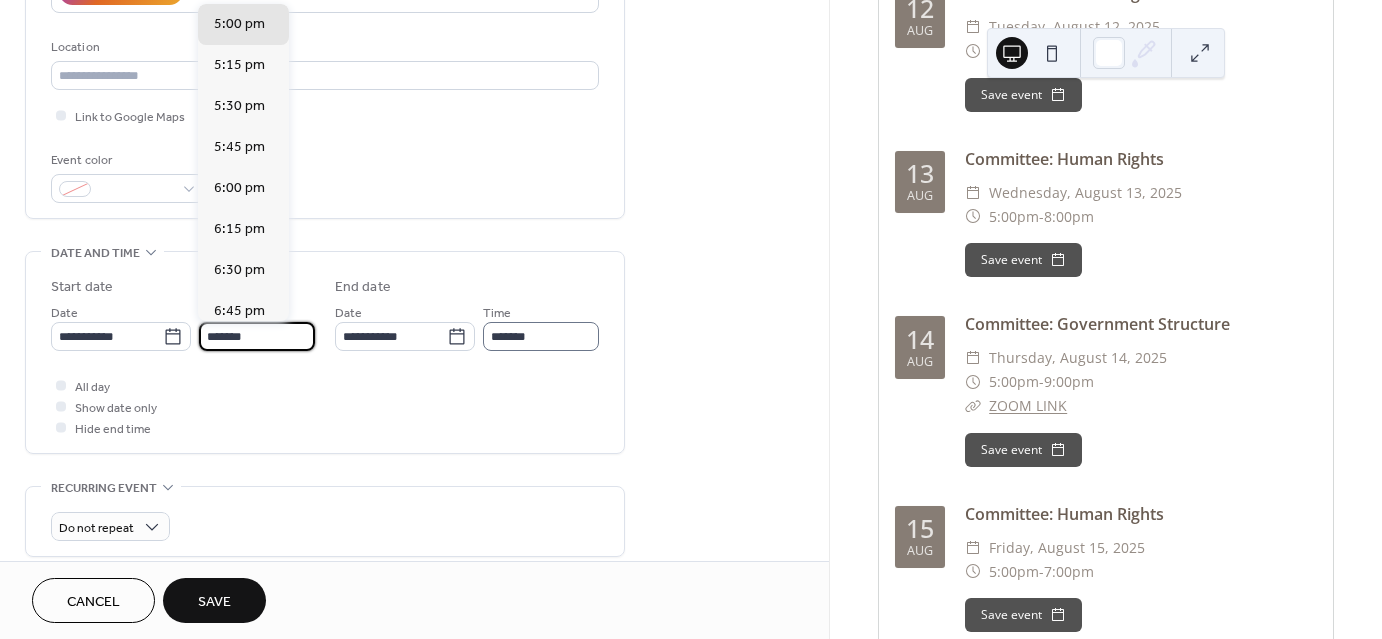 type on "*******" 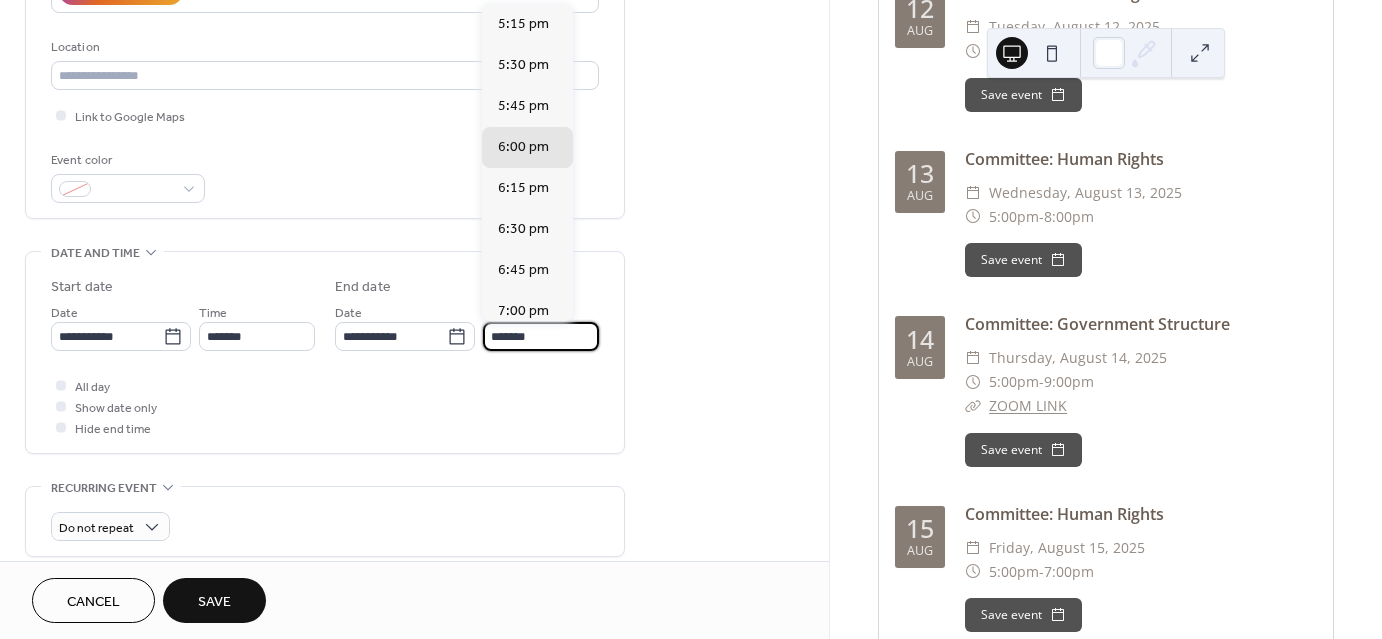 scroll, scrollTop: 1, scrollLeft: 0, axis: vertical 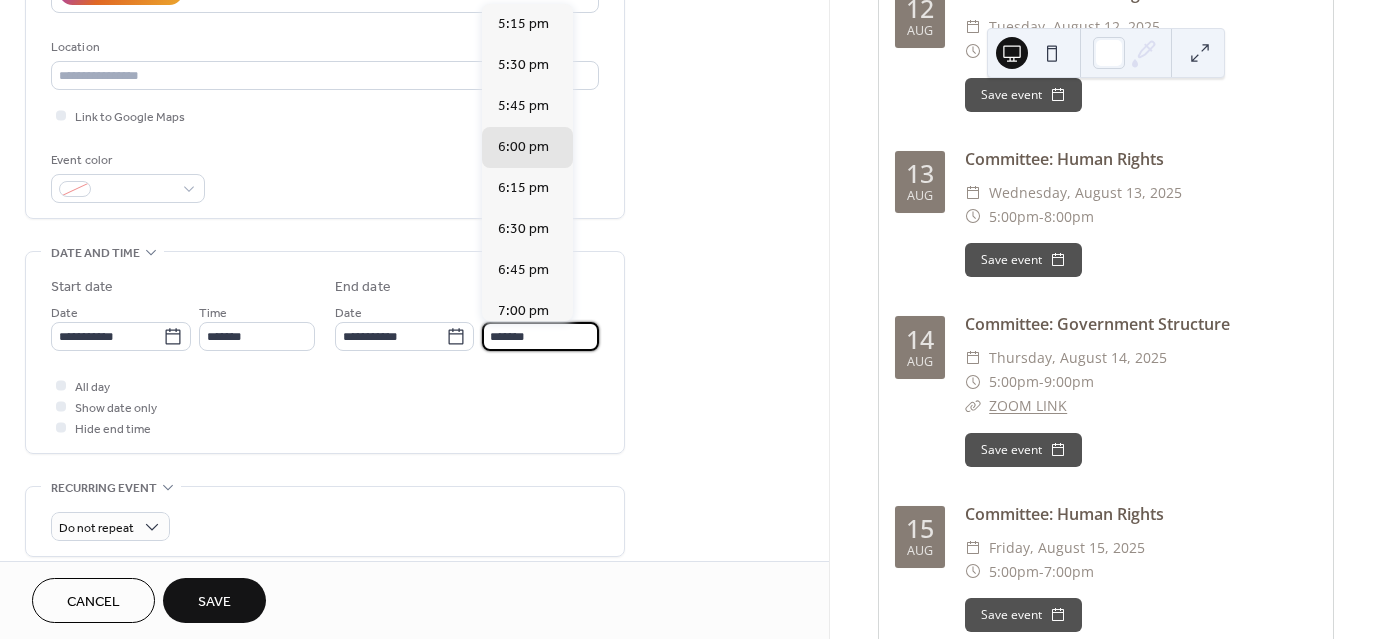 drag, startPoint x: 499, startPoint y: 340, endPoint x: 487, endPoint y: 342, distance: 12.165525 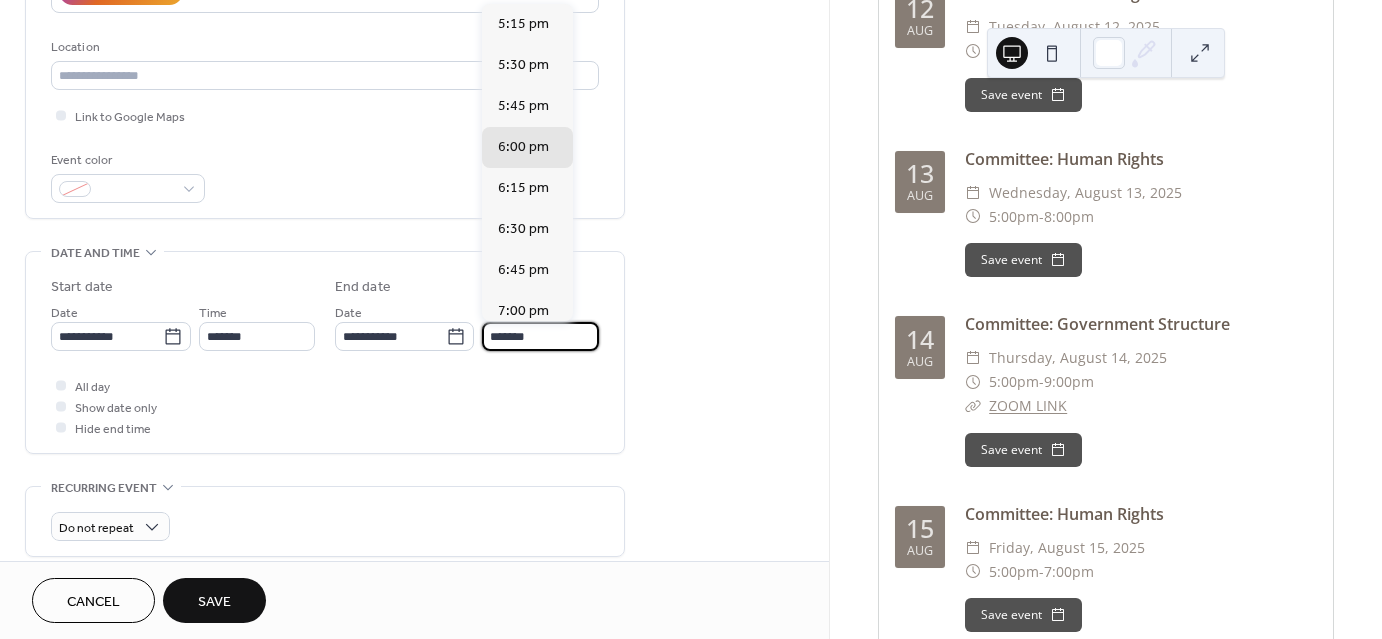 click on "*******" at bounding box center [540, 336] 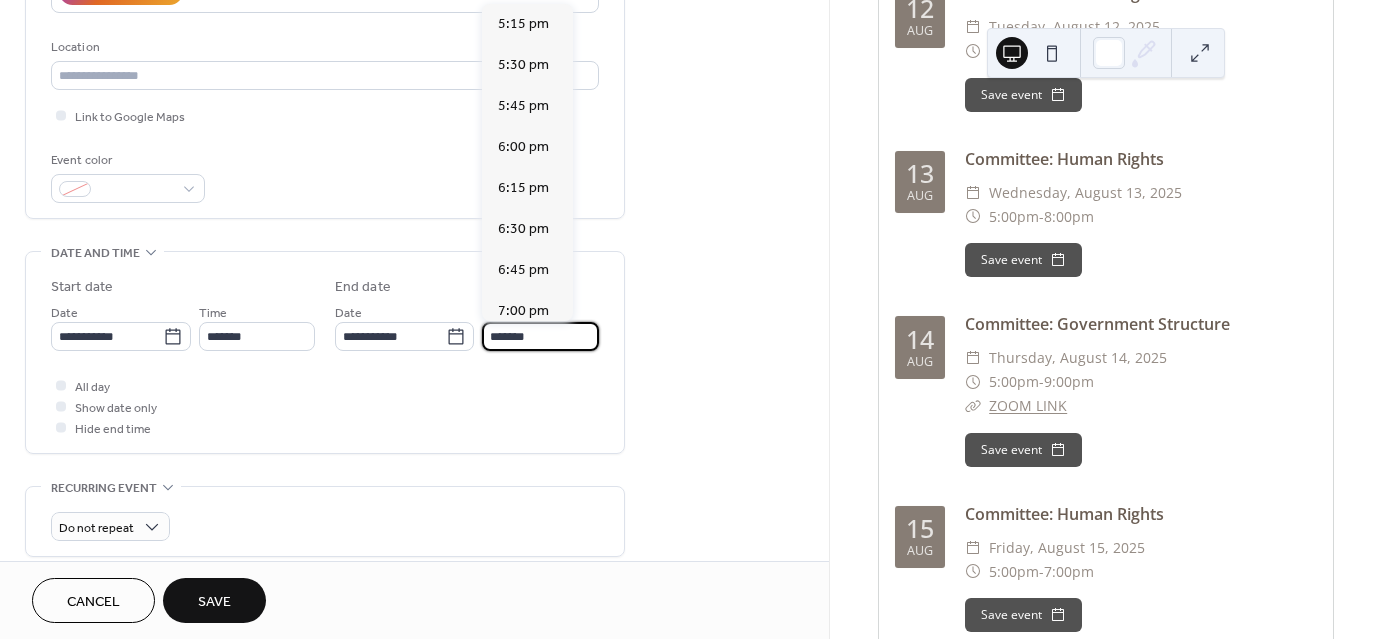 scroll, scrollTop: 615, scrollLeft: 0, axis: vertical 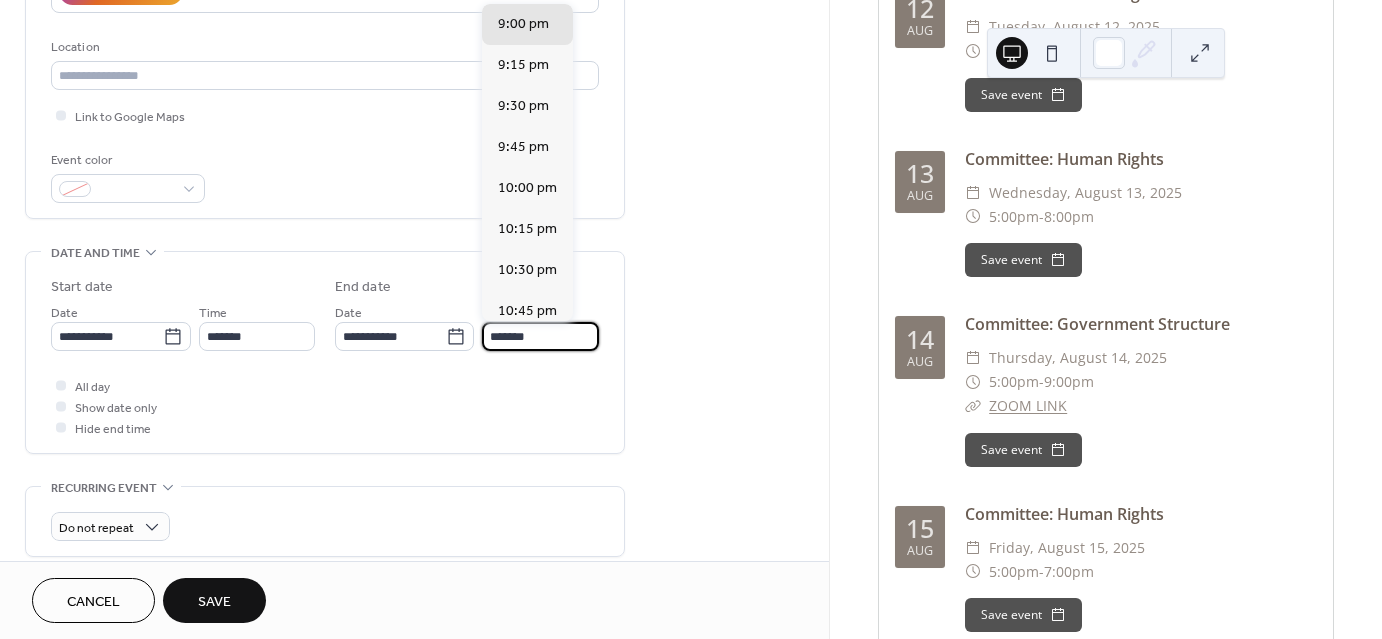 type on "*******" 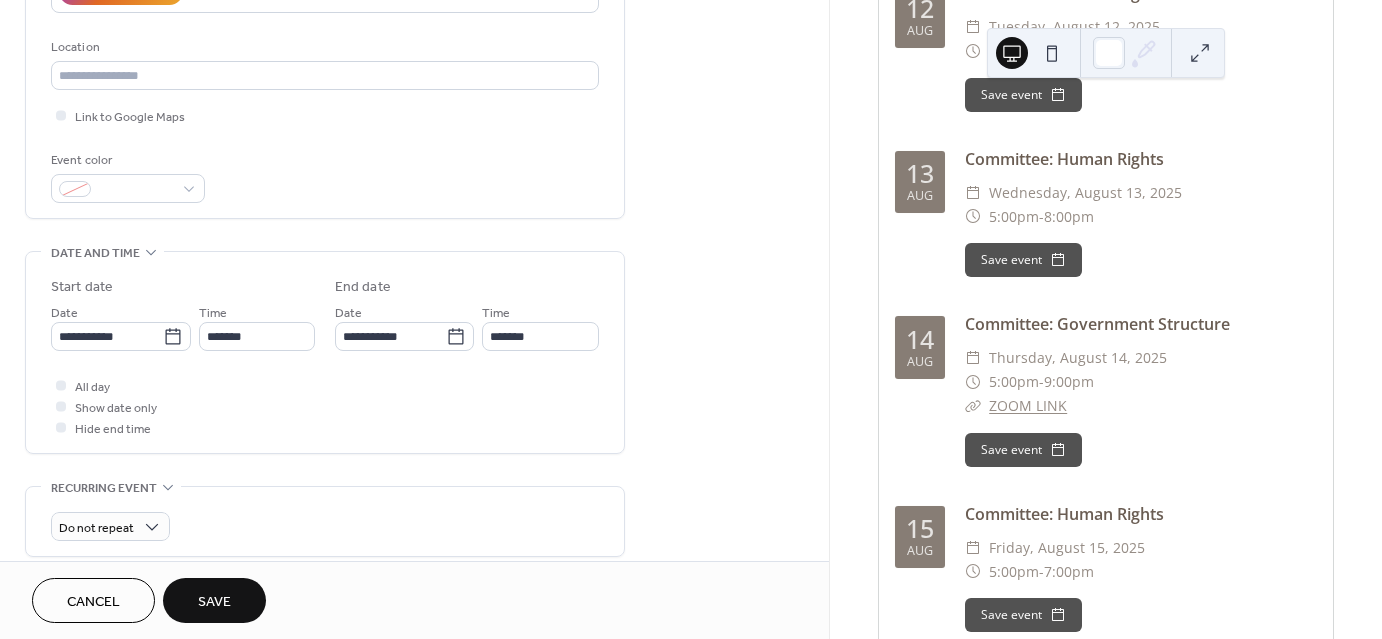 click on "All day Show date only Hide end time" at bounding box center [325, 406] 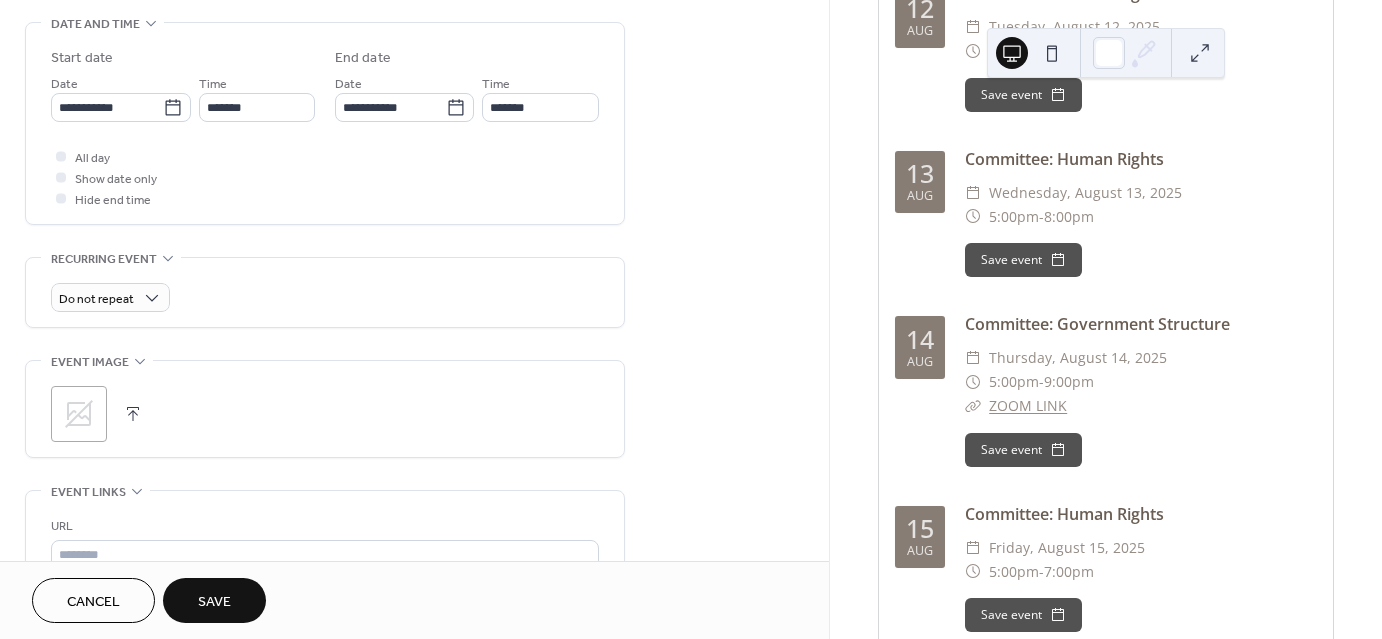 scroll, scrollTop: 800, scrollLeft: 0, axis: vertical 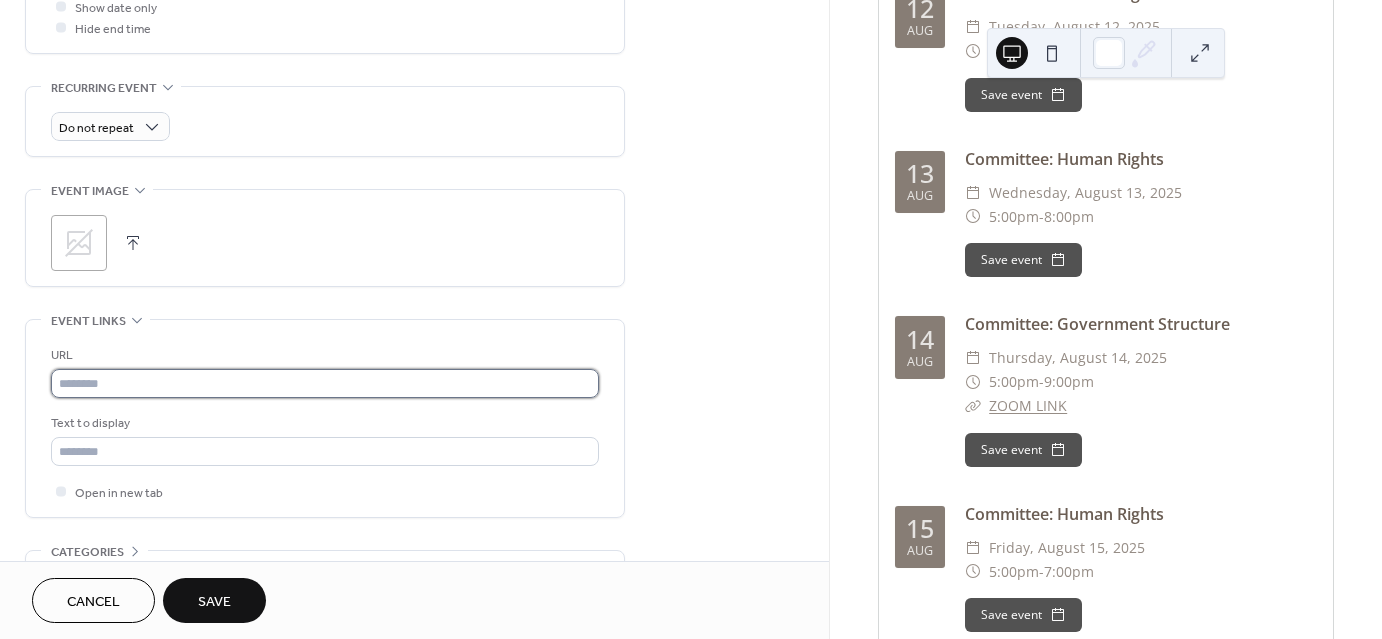 click at bounding box center [325, 383] 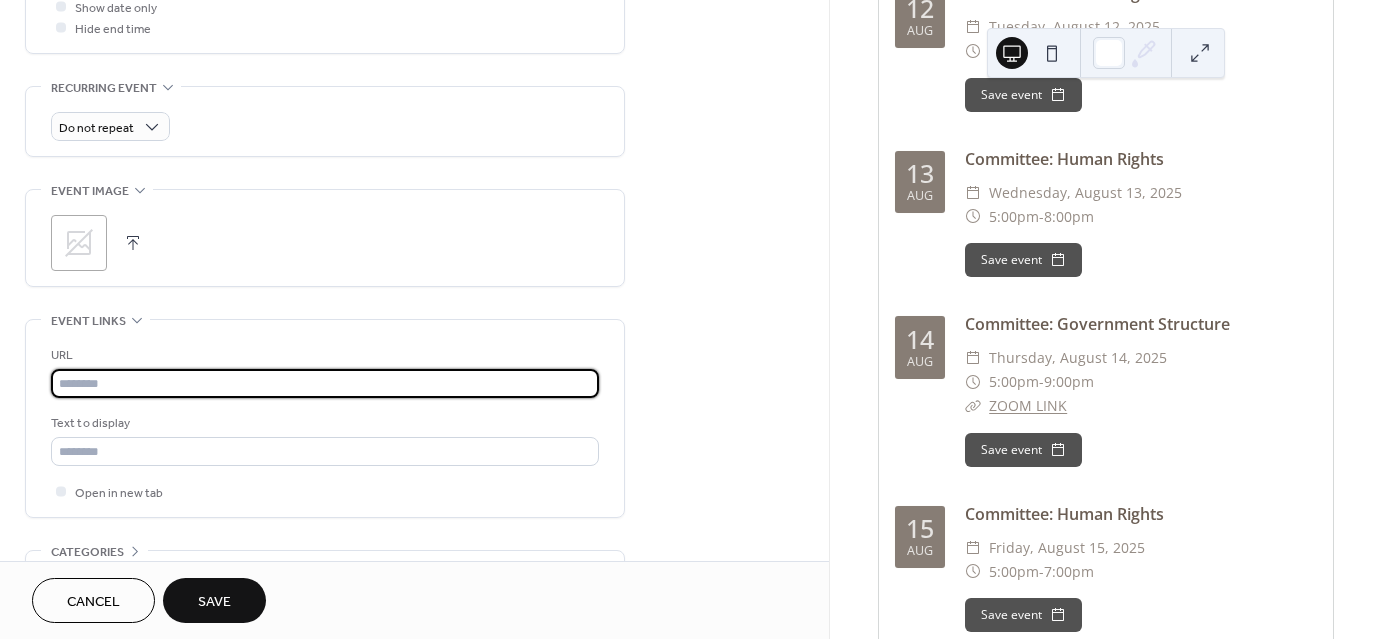 paste on "**********" 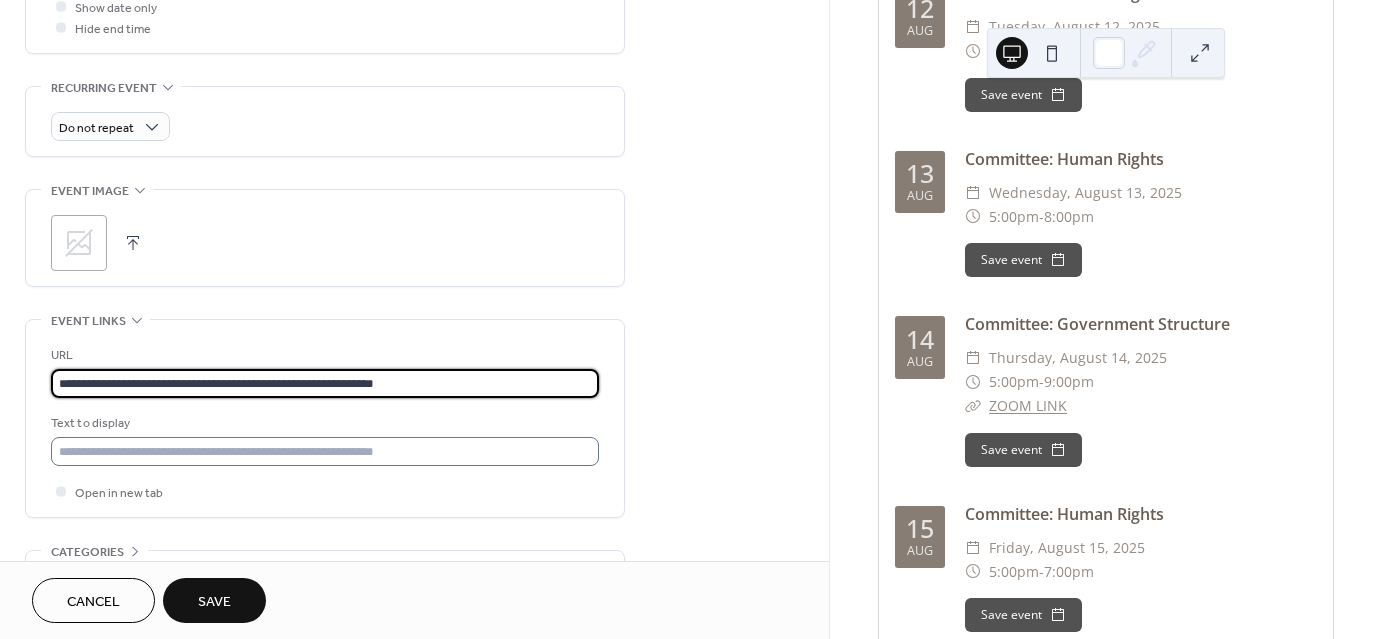type on "**********" 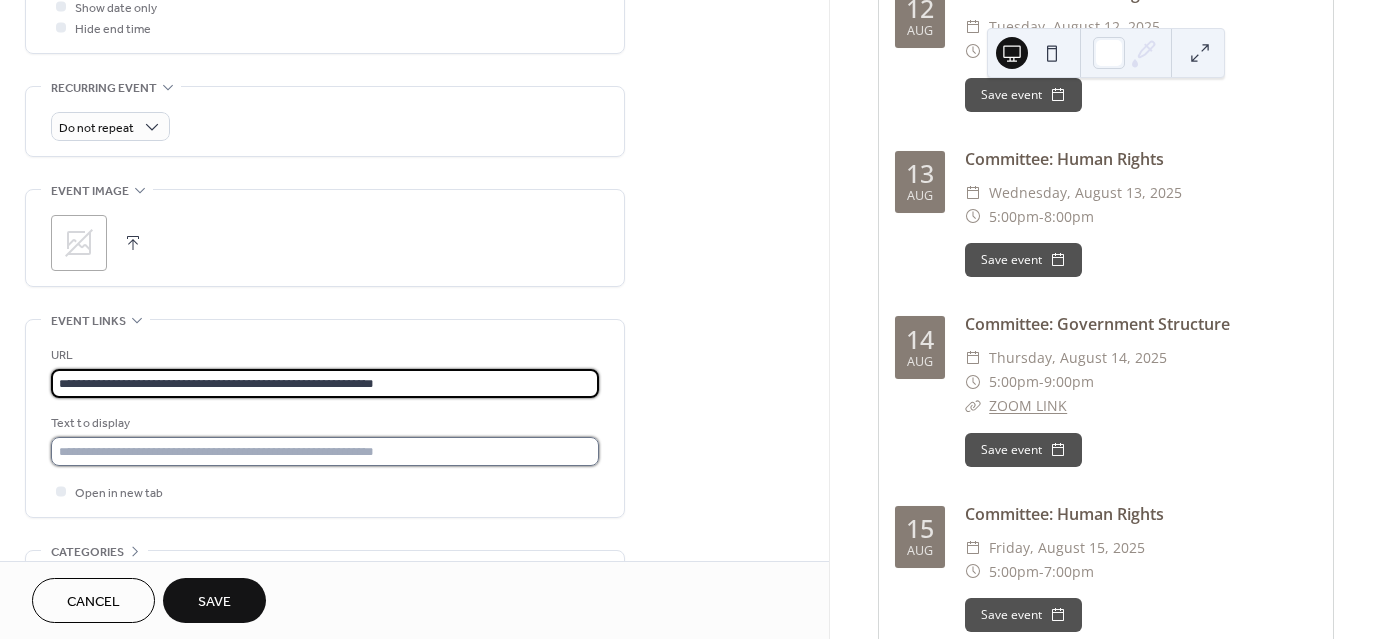 click at bounding box center (325, 451) 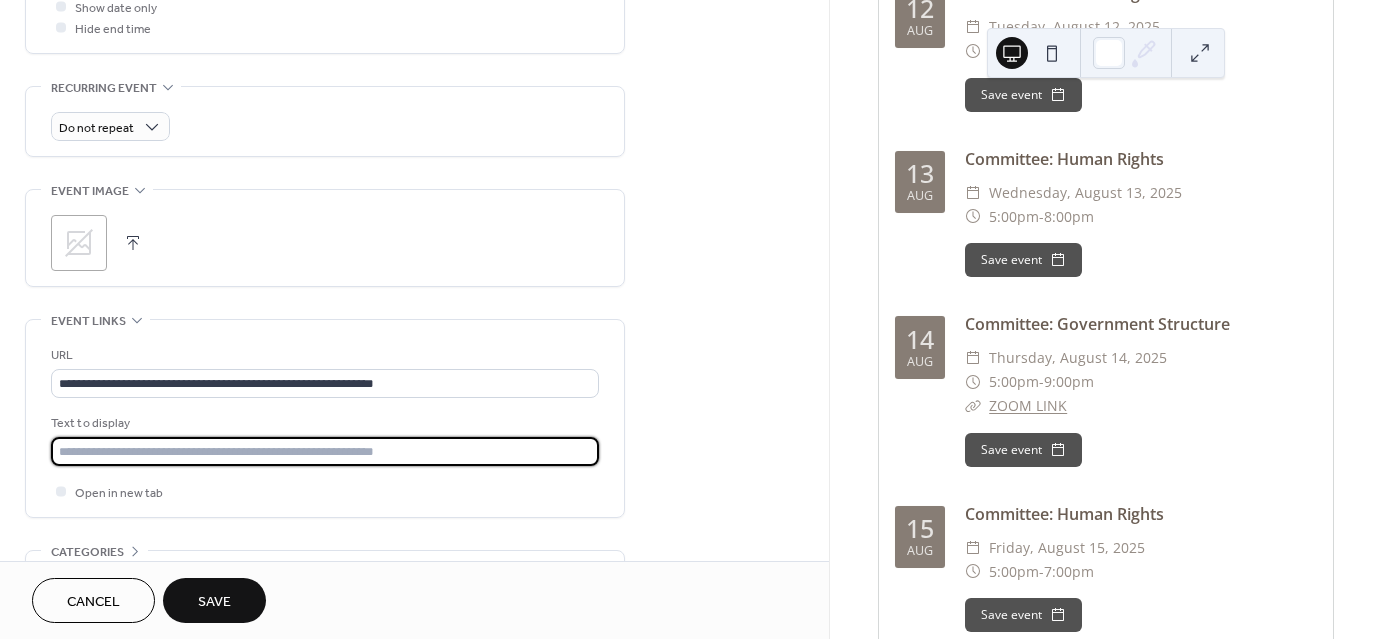 type on "*********" 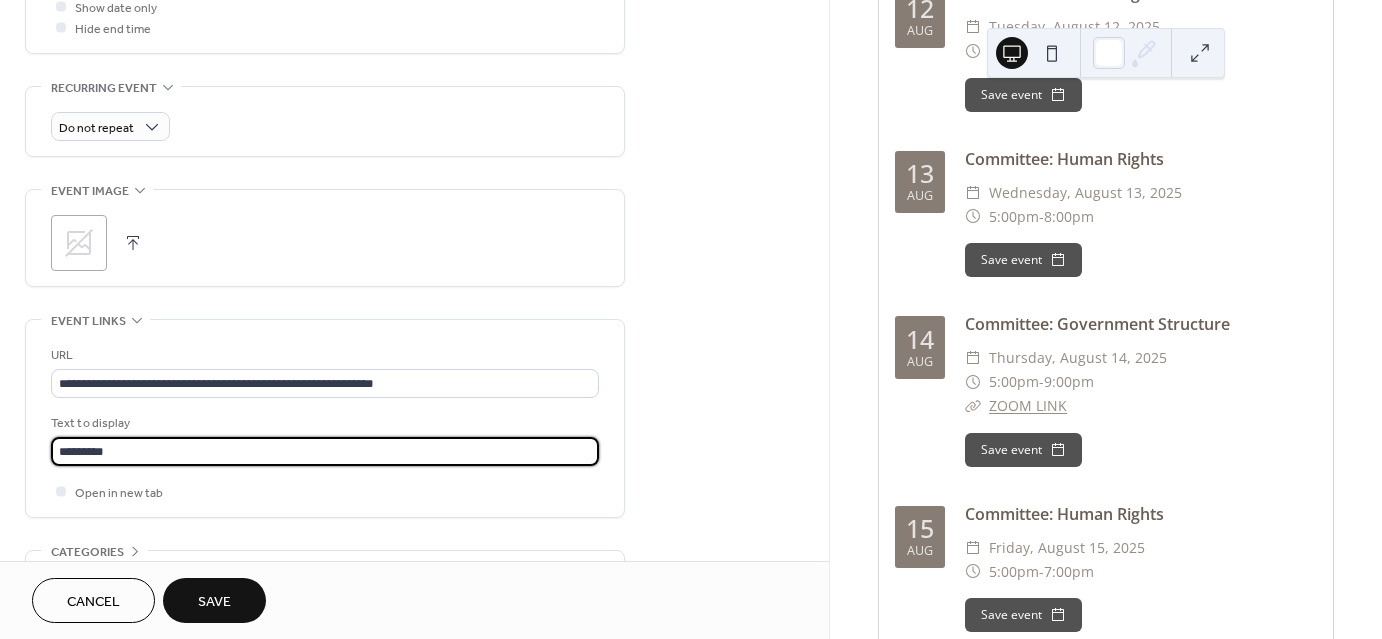 click on "Save" at bounding box center [214, 602] 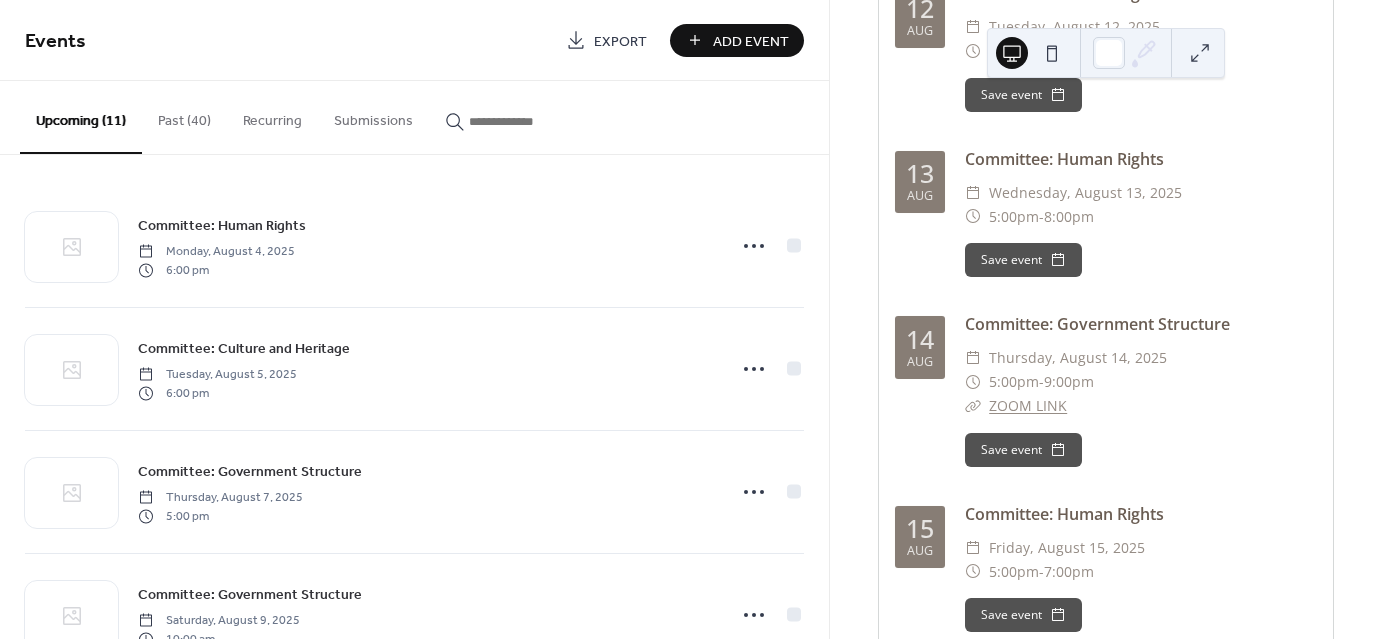 click on "Add Event" at bounding box center (751, 41) 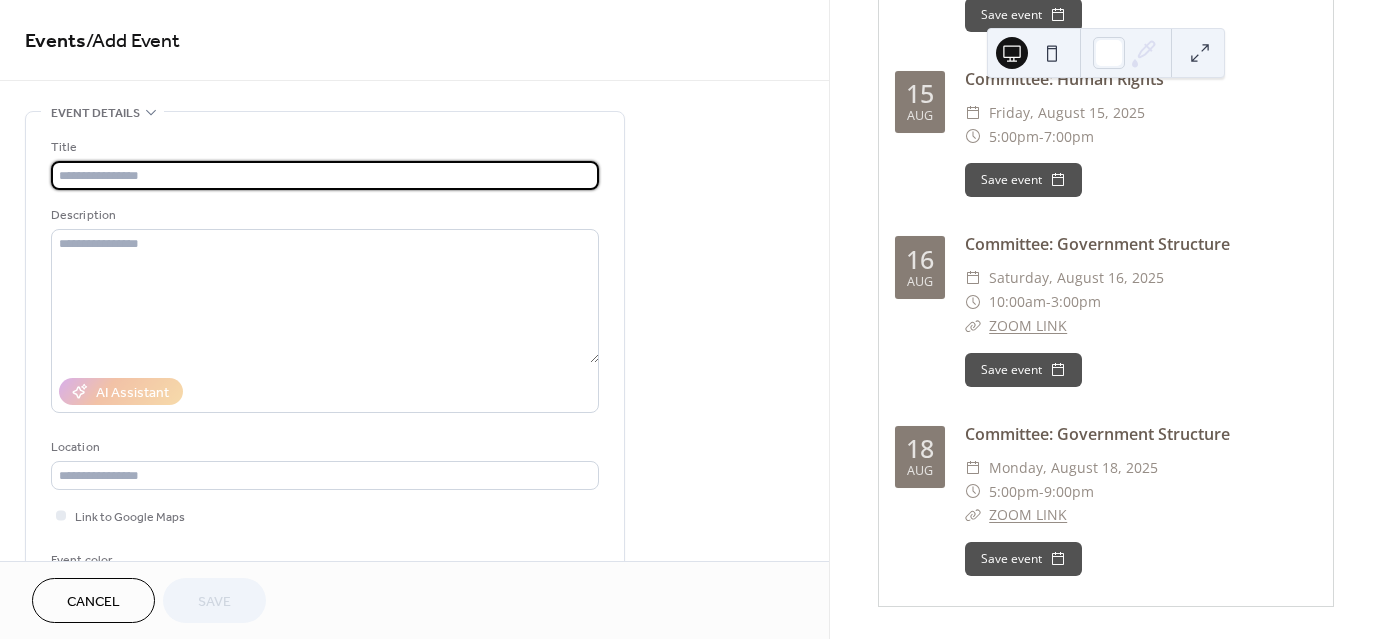 scroll, scrollTop: 1578, scrollLeft: 0, axis: vertical 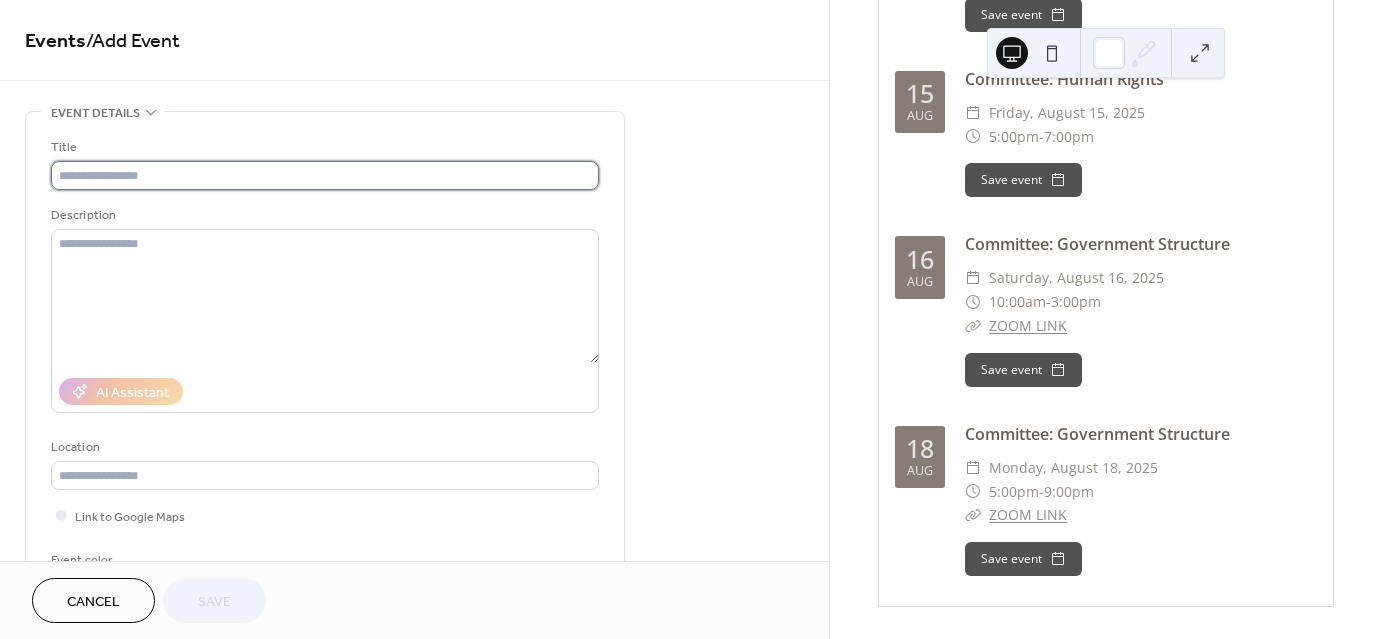 click at bounding box center (325, 175) 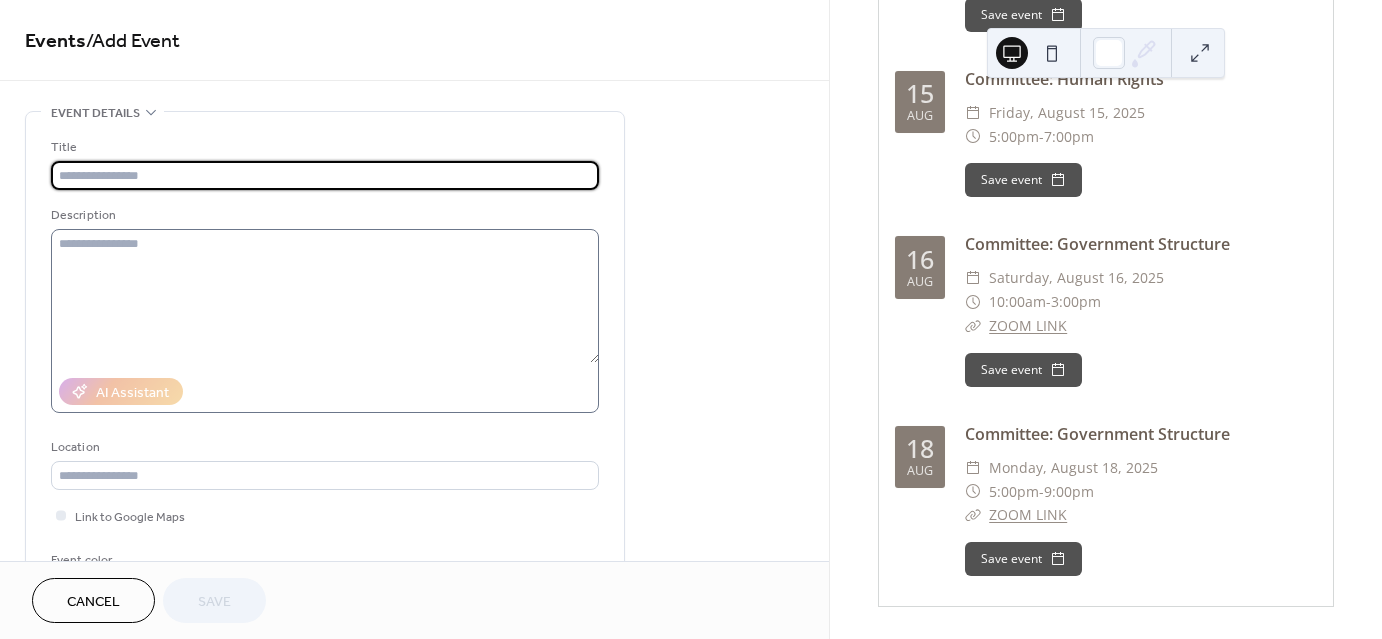 paste on "**********" 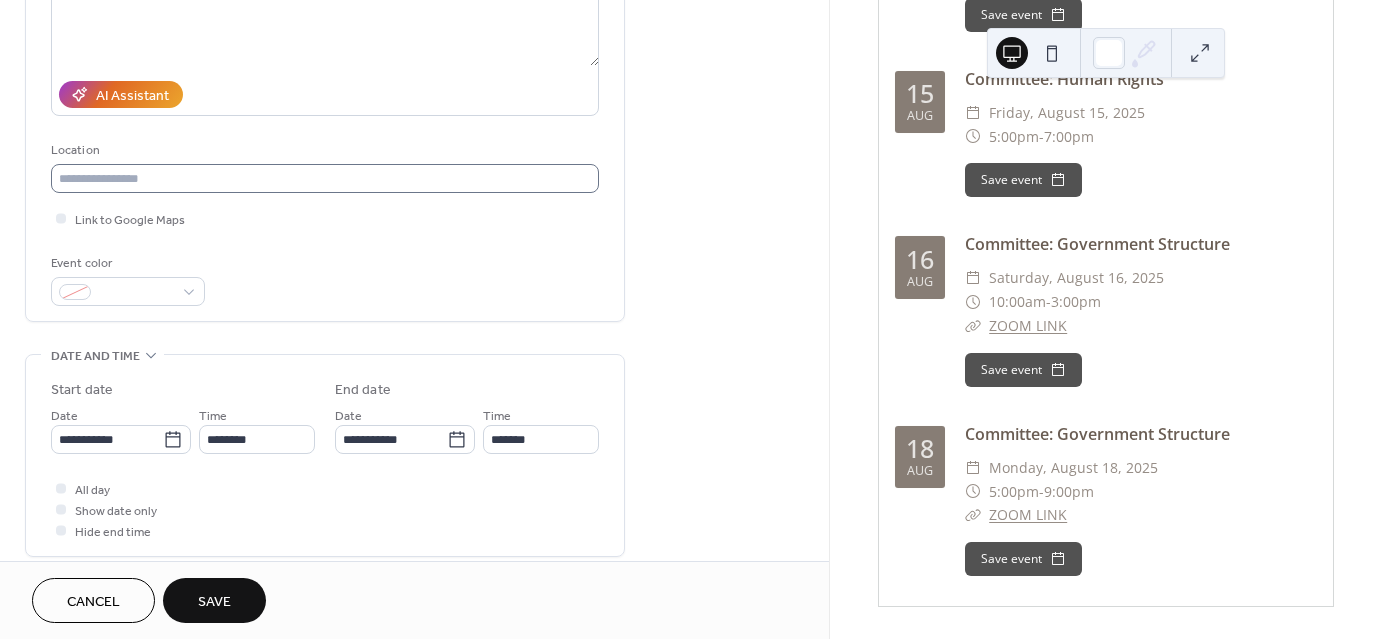 scroll, scrollTop: 300, scrollLeft: 0, axis: vertical 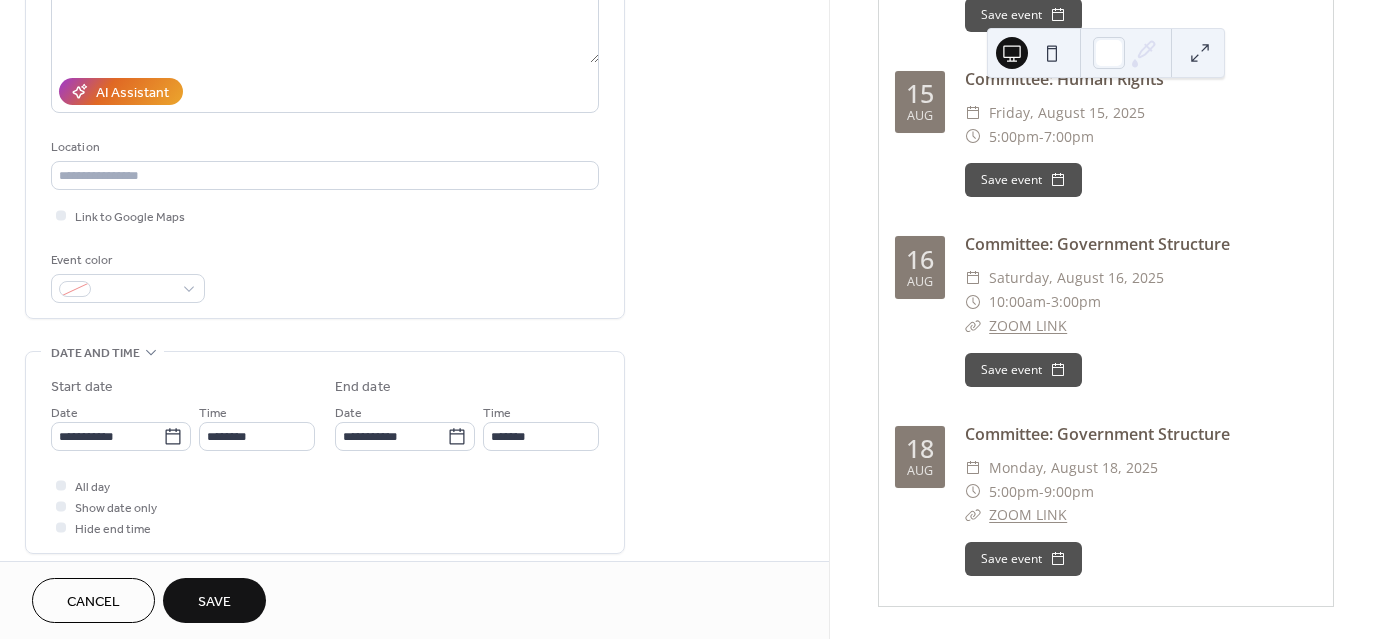 type on "**********" 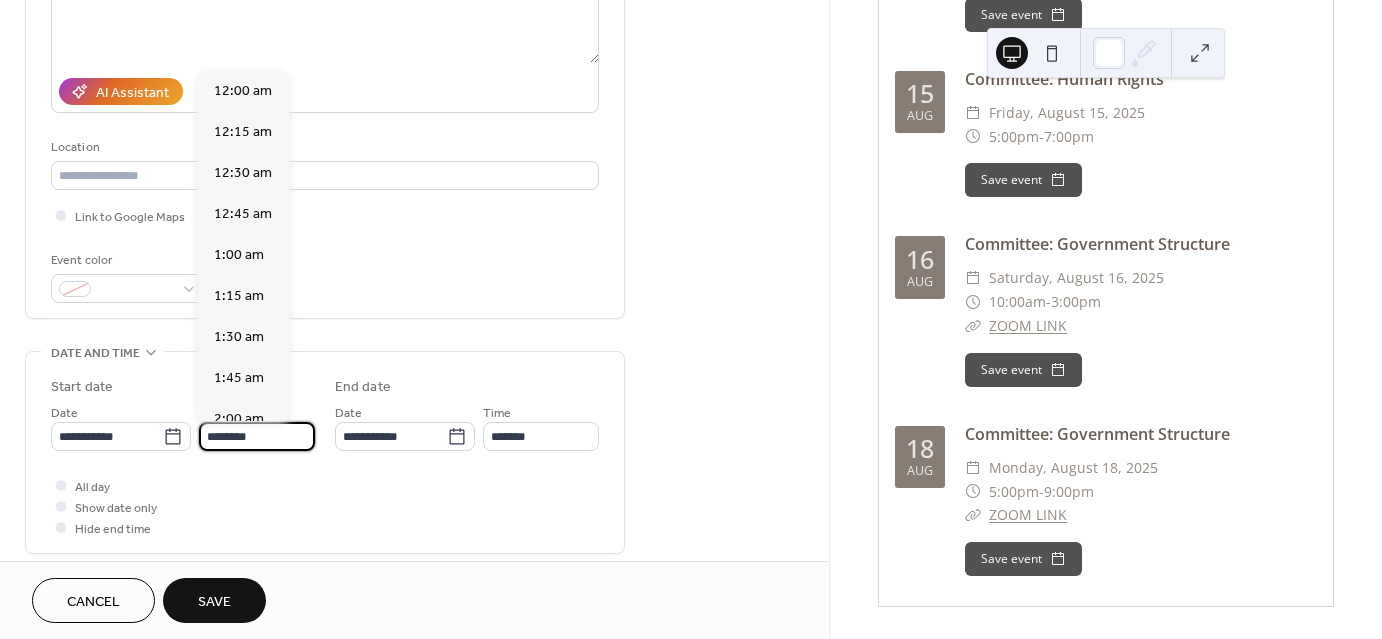 scroll, scrollTop: 1968, scrollLeft: 0, axis: vertical 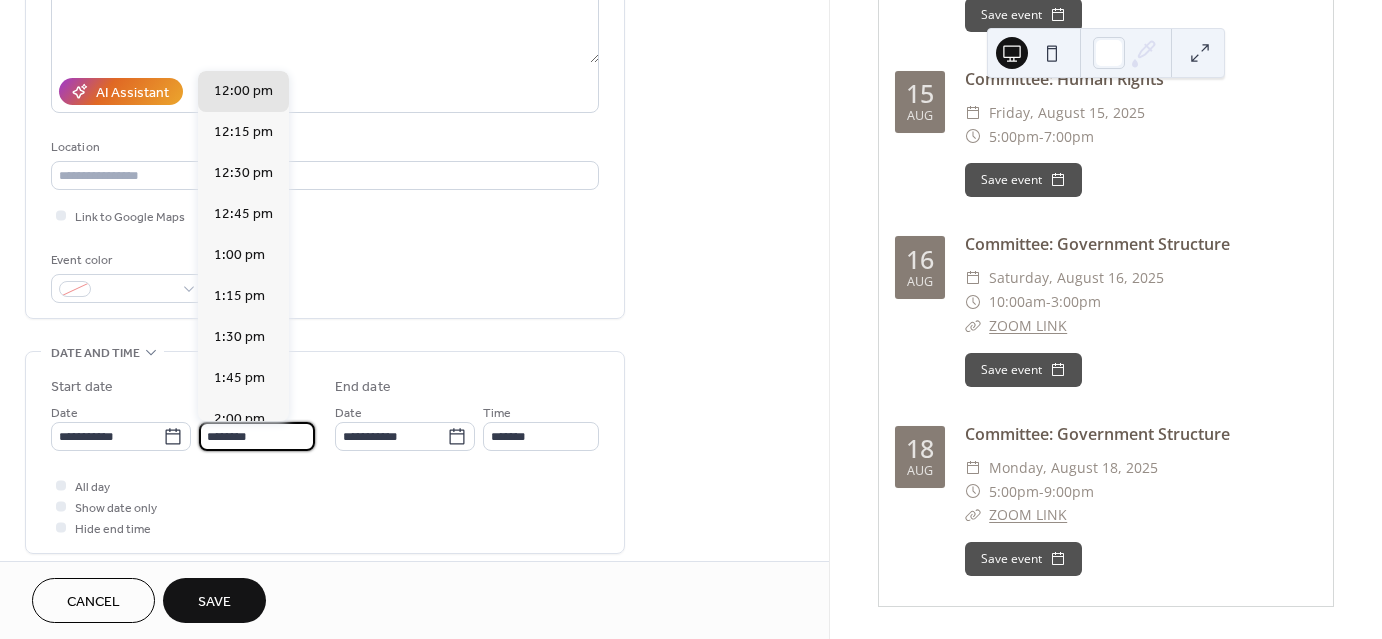 drag, startPoint x: 216, startPoint y: 435, endPoint x: 200, endPoint y: 436, distance: 16.03122 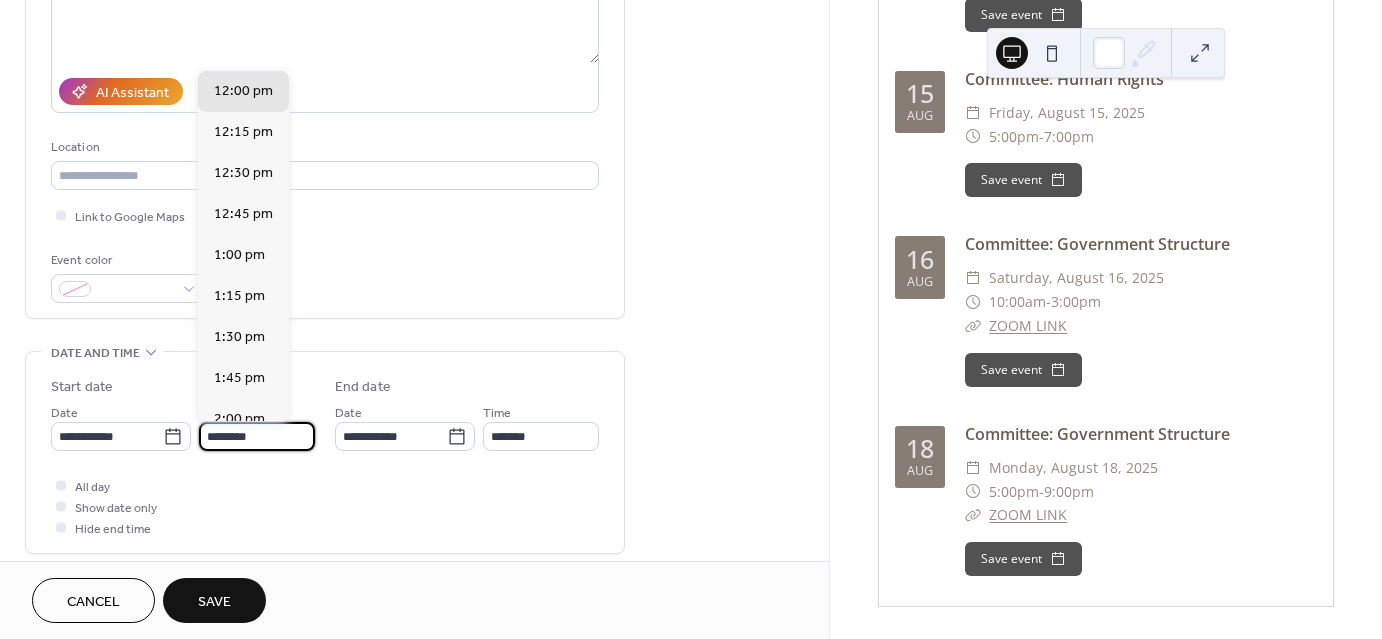 click on "********" at bounding box center (257, 436) 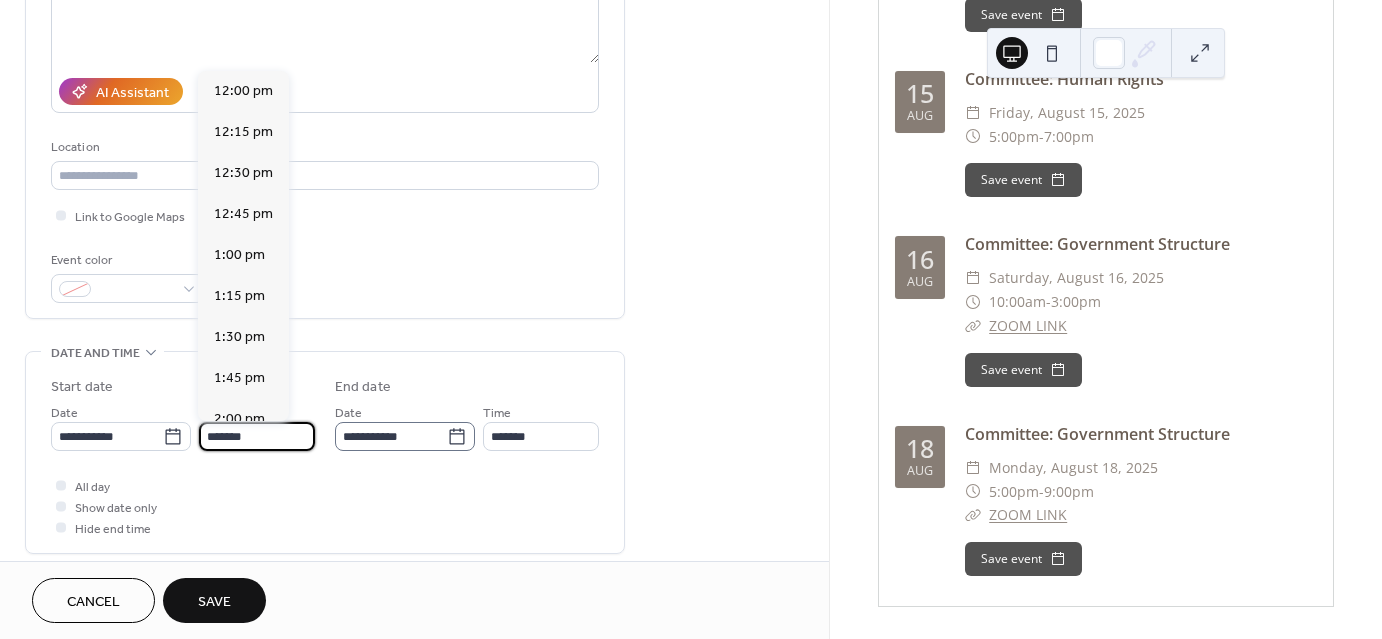 scroll, scrollTop: 2788, scrollLeft: 0, axis: vertical 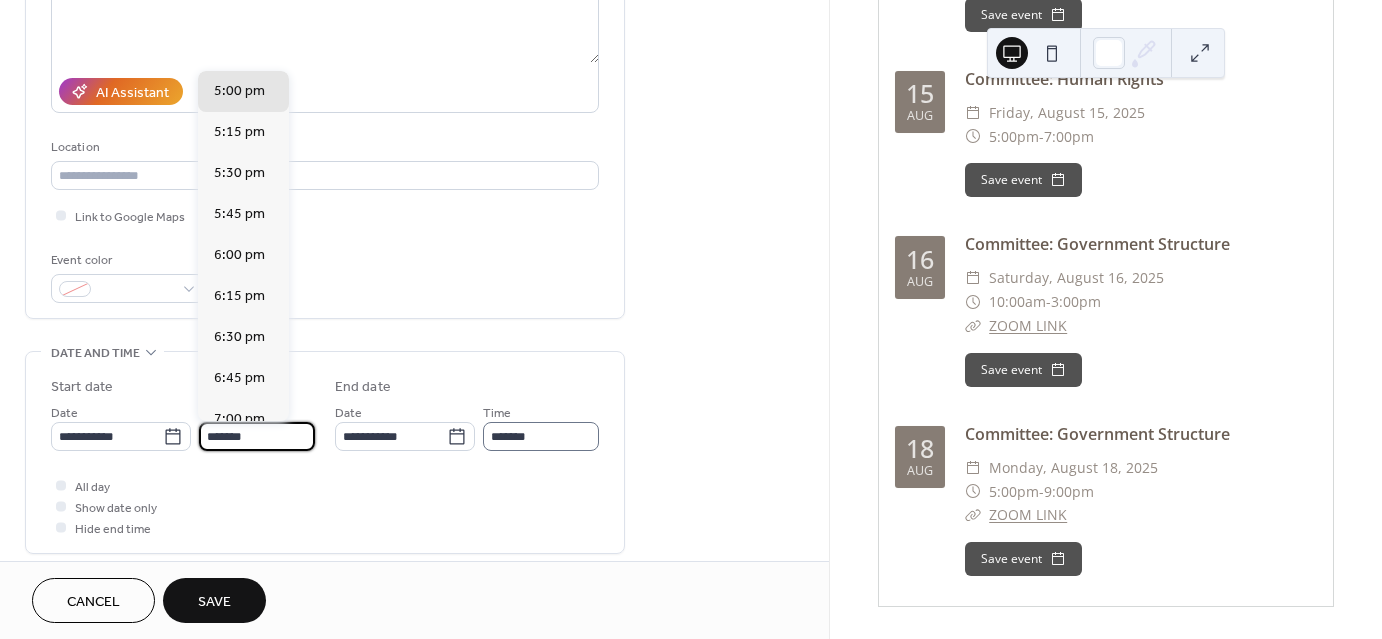 type on "*******" 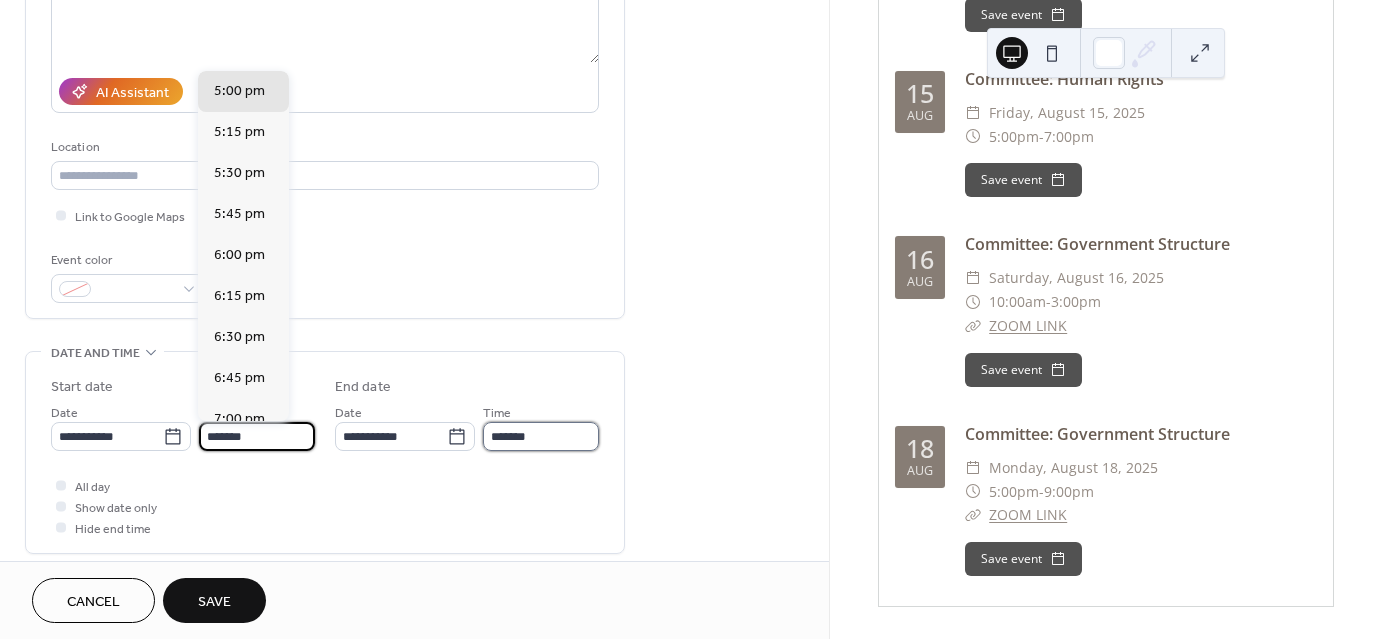 click on "*******" at bounding box center [541, 436] 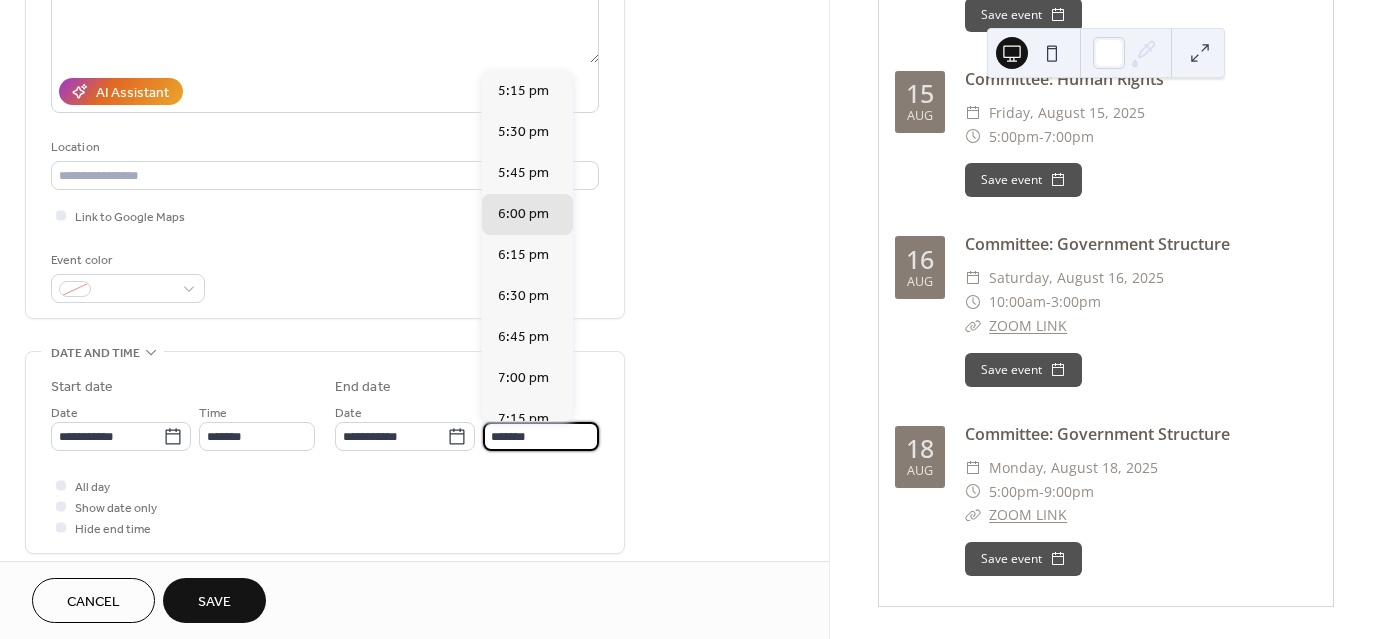 click on "*******" at bounding box center (541, 436) 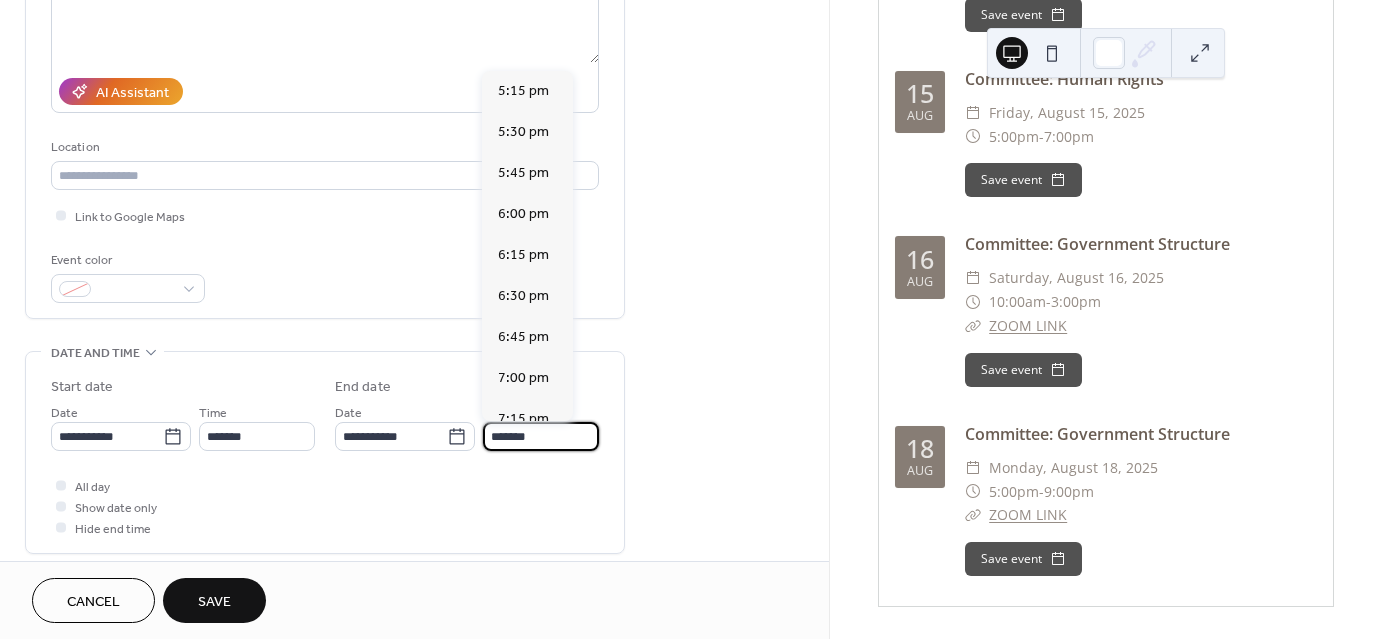 scroll, scrollTop: 451, scrollLeft: 0, axis: vertical 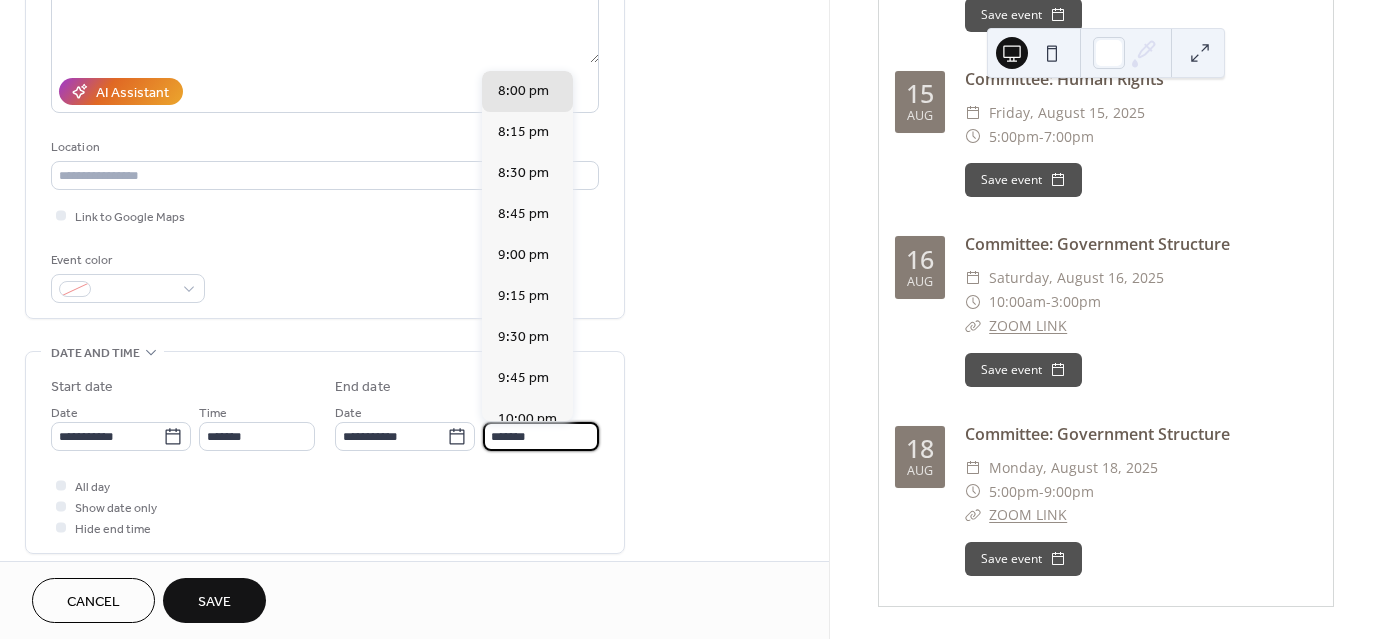 type on "*******" 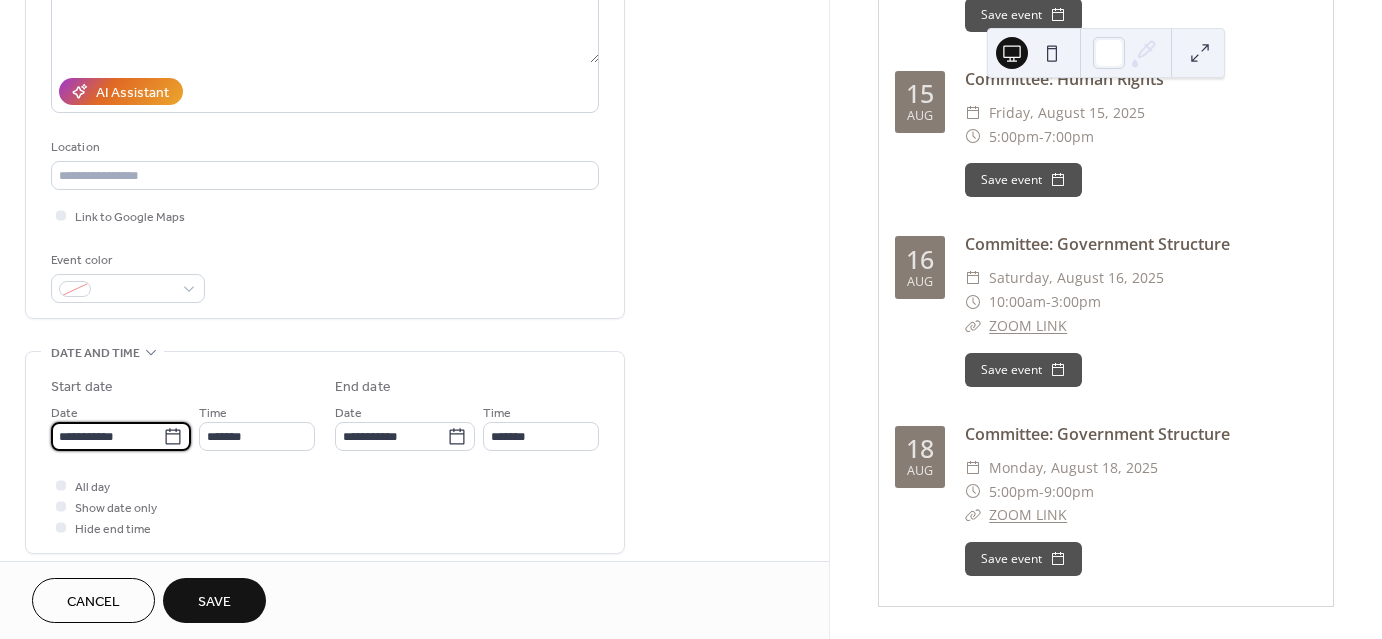 click on "**********" at bounding box center (107, 436) 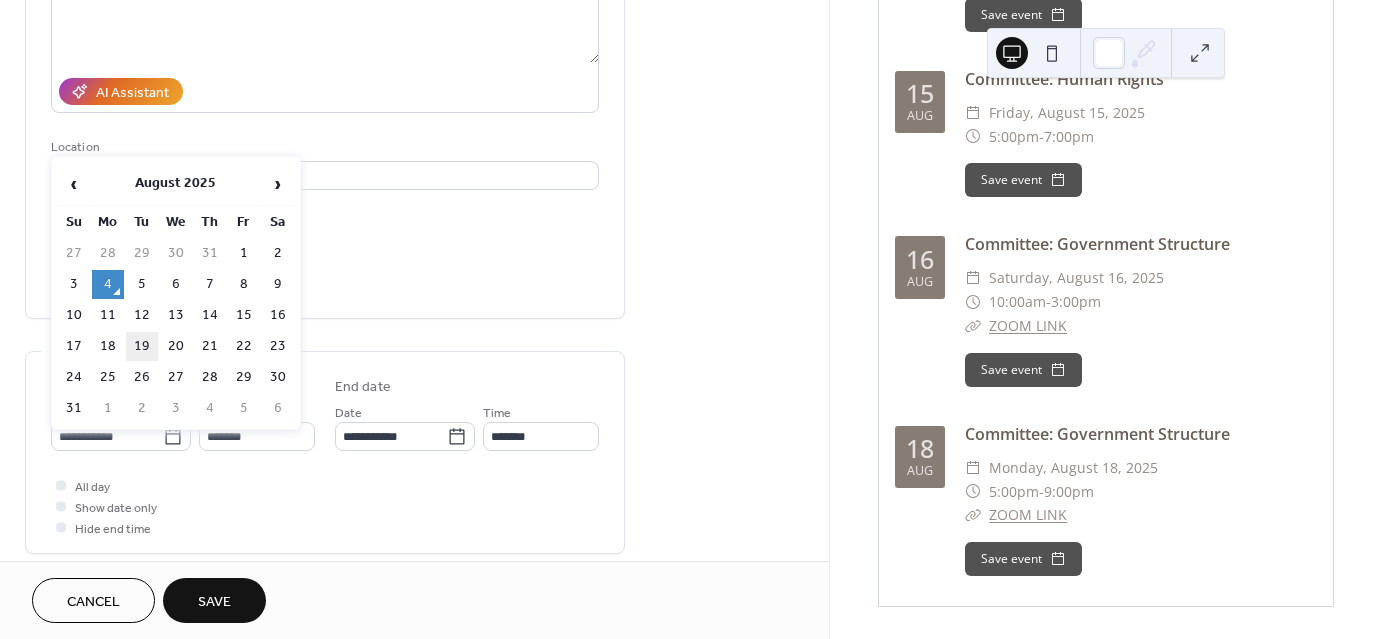 click on "19" at bounding box center (142, 346) 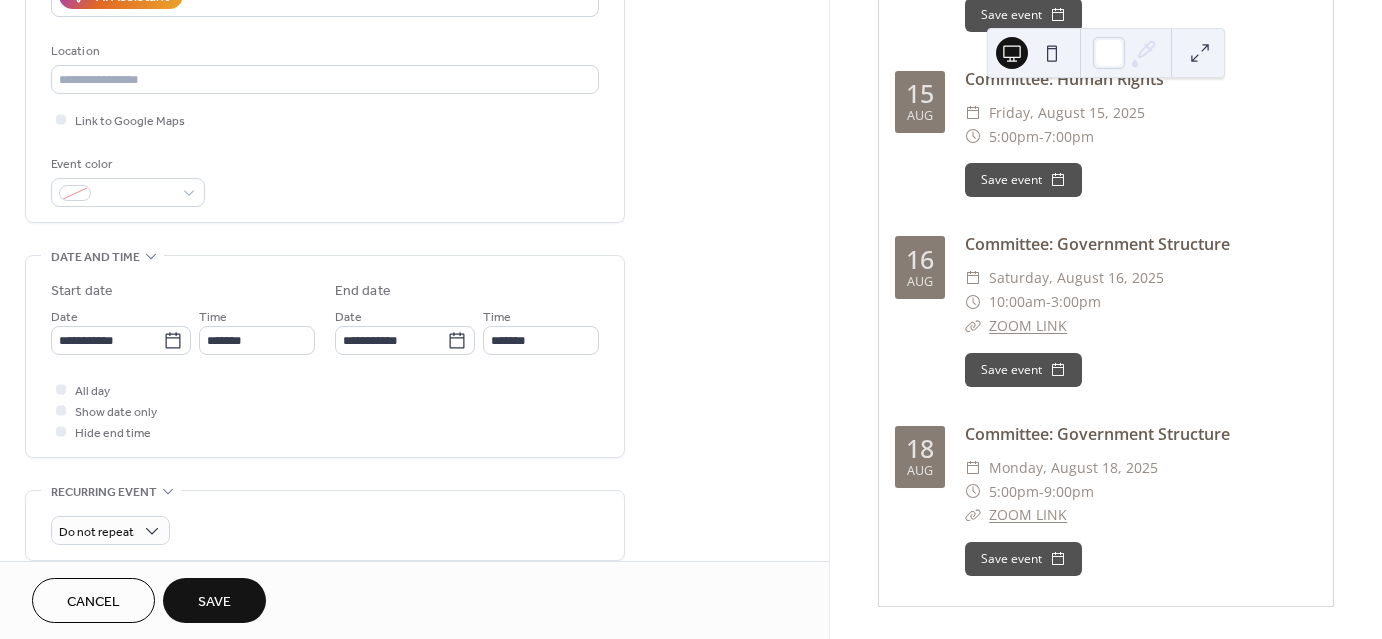 scroll, scrollTop: 400, scrollLeft: 0, axis: vertical 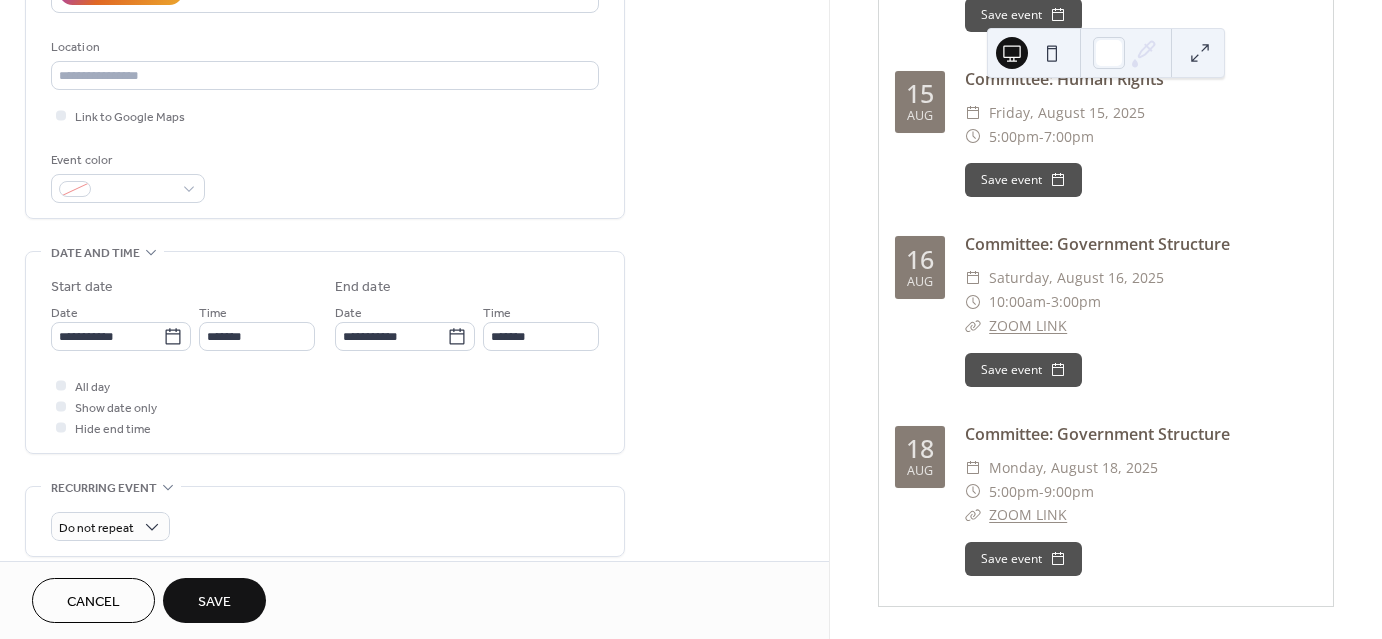 click on "Save" at bounding box center (214, 600) 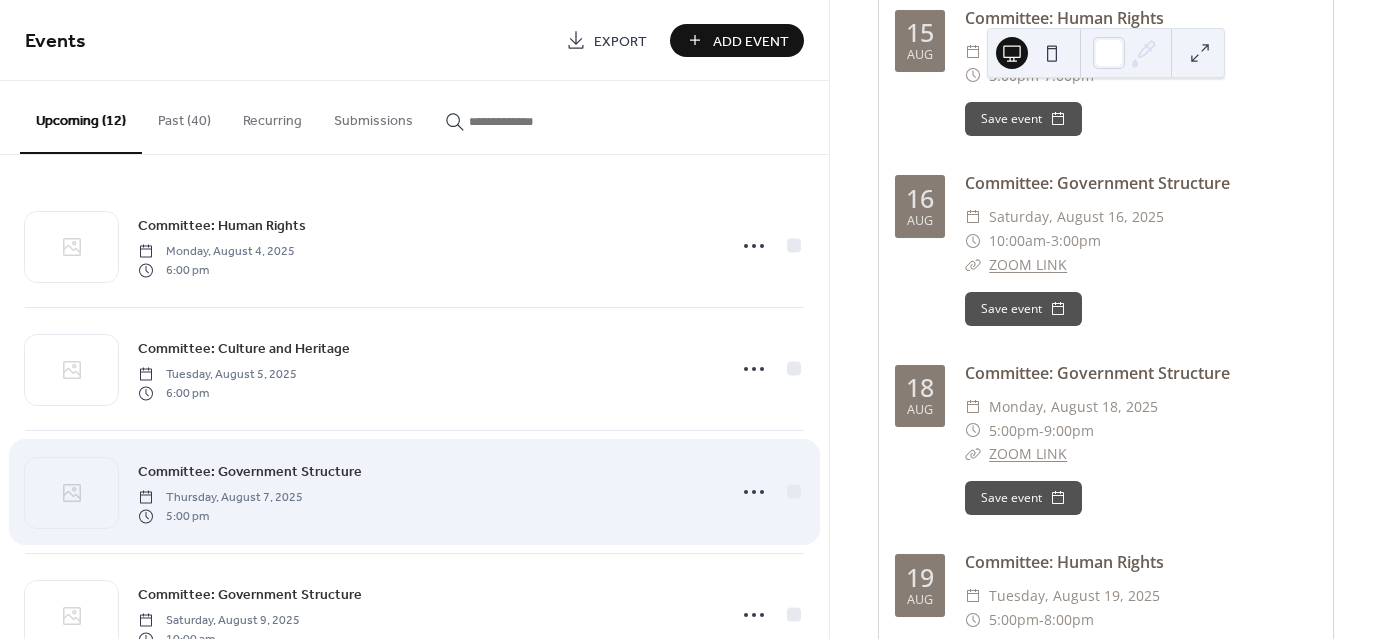 scroll, scrollTop: 1744, scrollLeft: 0, axis: vertical 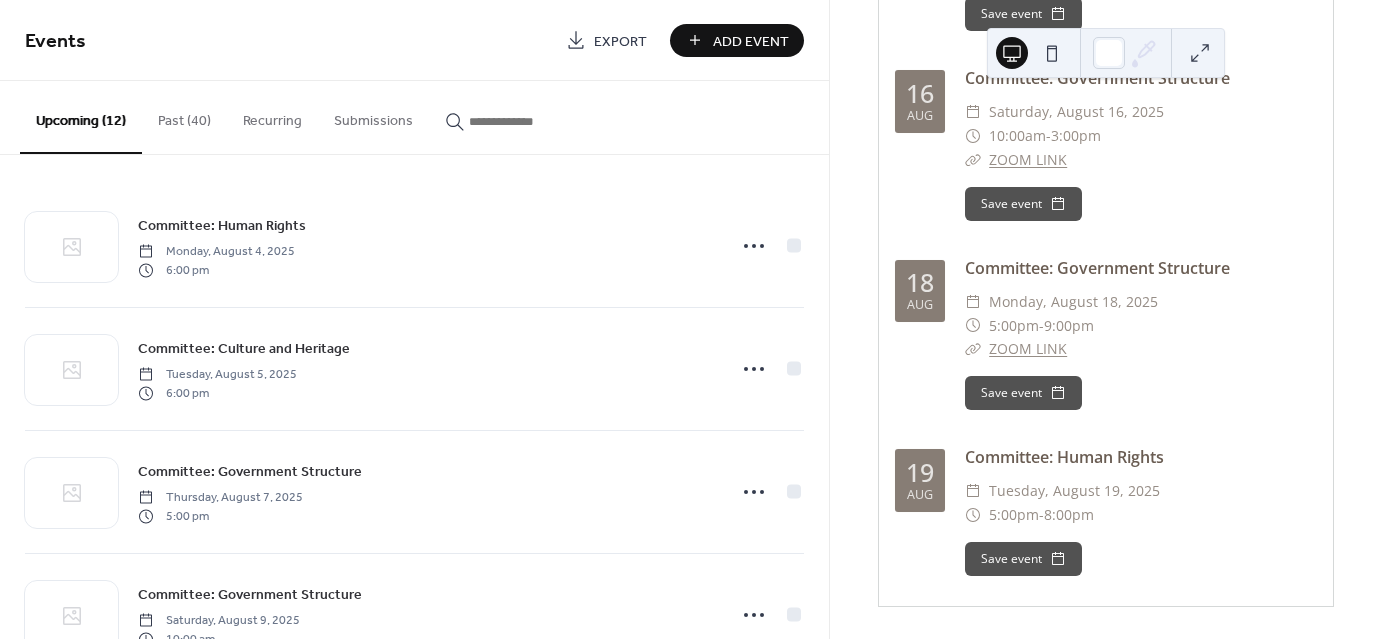 click on "Add Event" at bounding box center (751, 41) 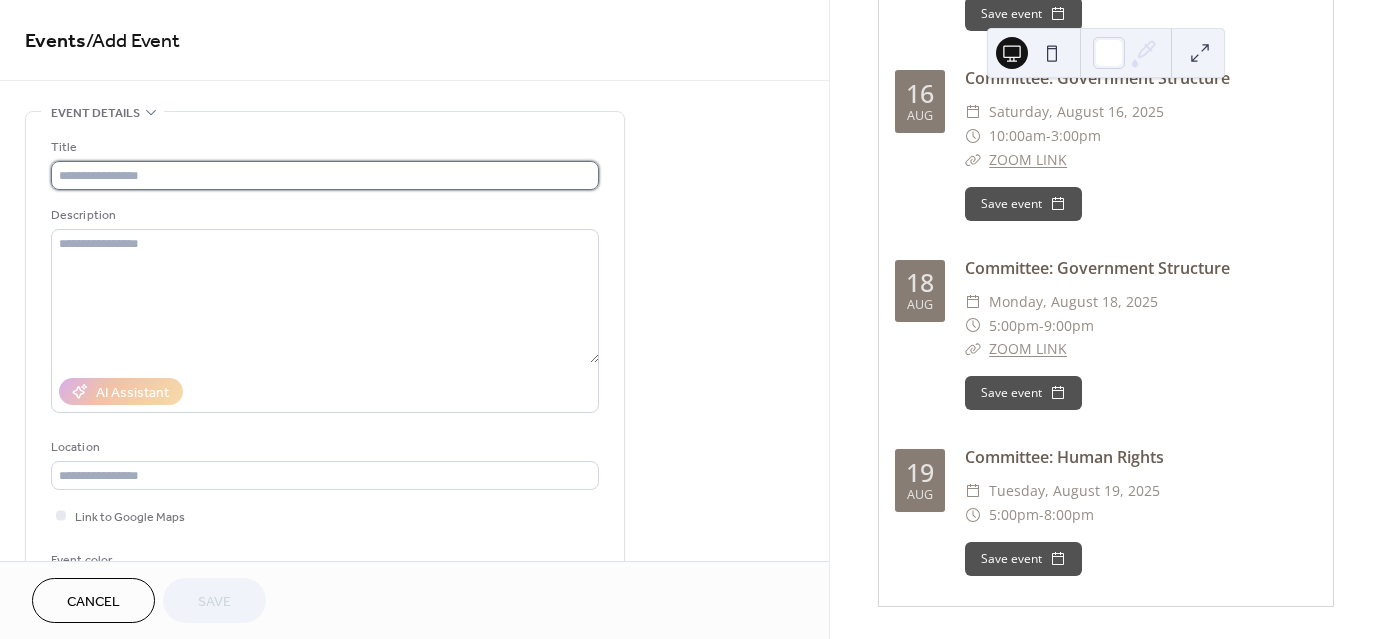 click at bounding box center [325, 175] 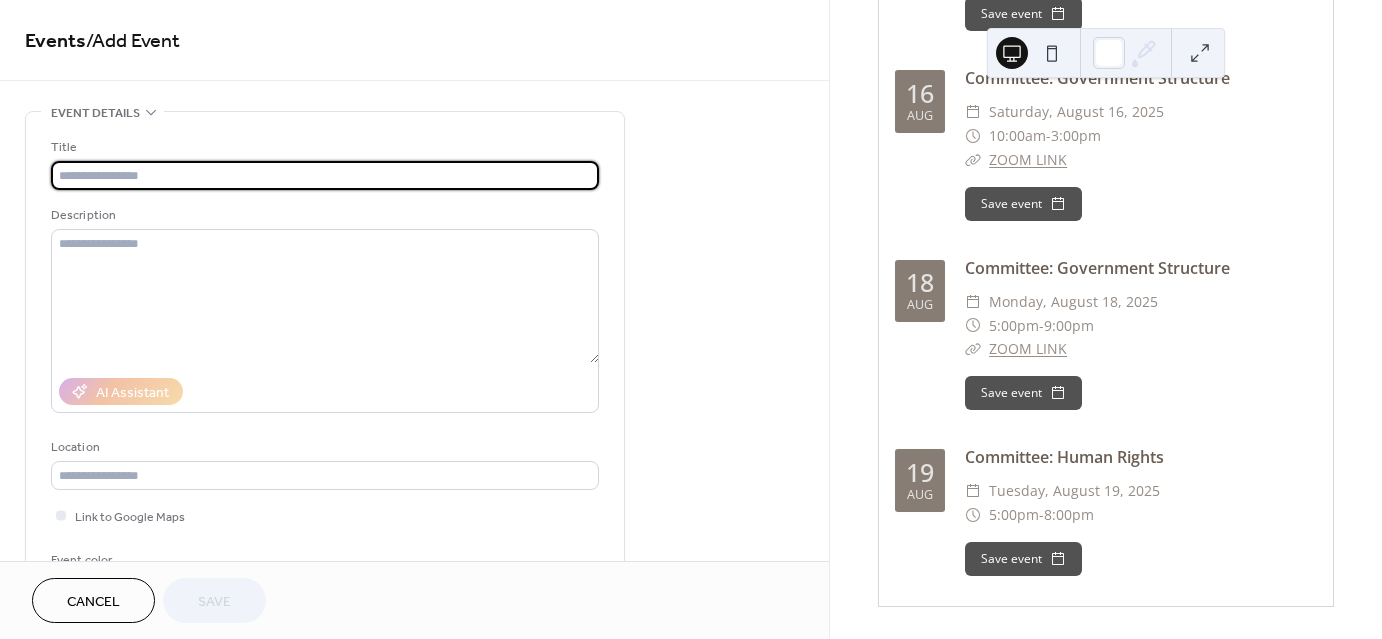 paste on "**********" 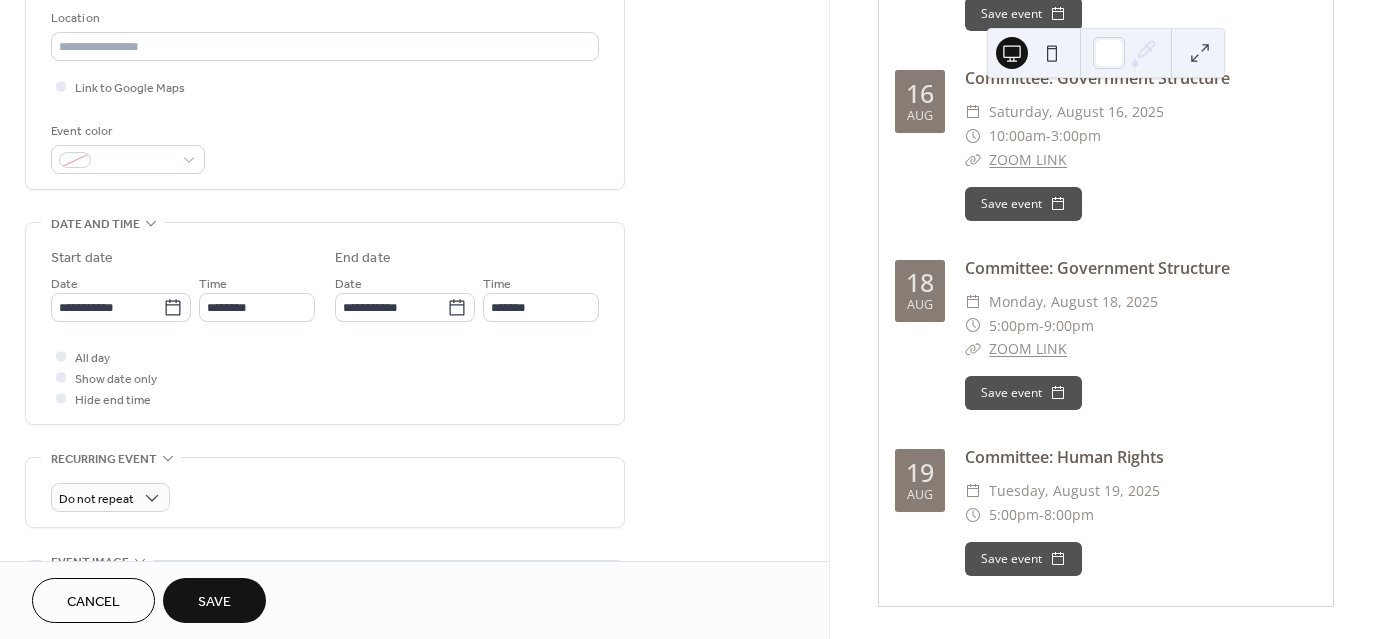 scroll, scrollTop: 500, scrollLeft: 0, axis: vertical 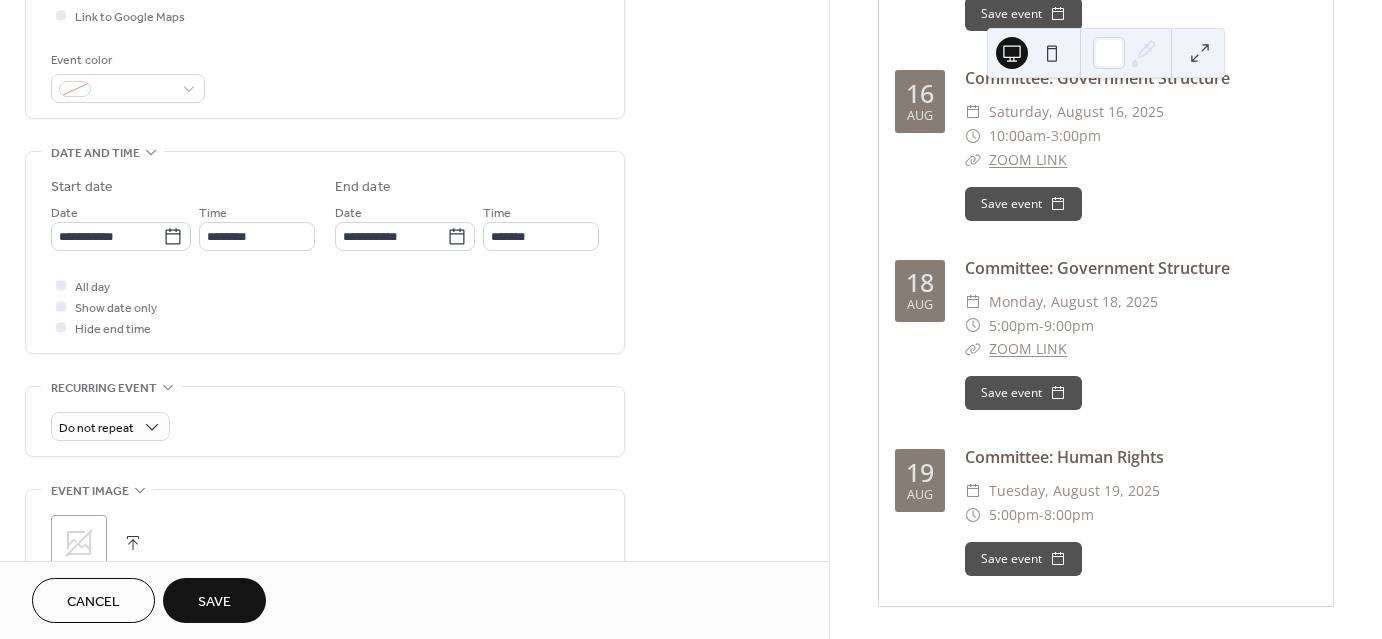 type on "**********" 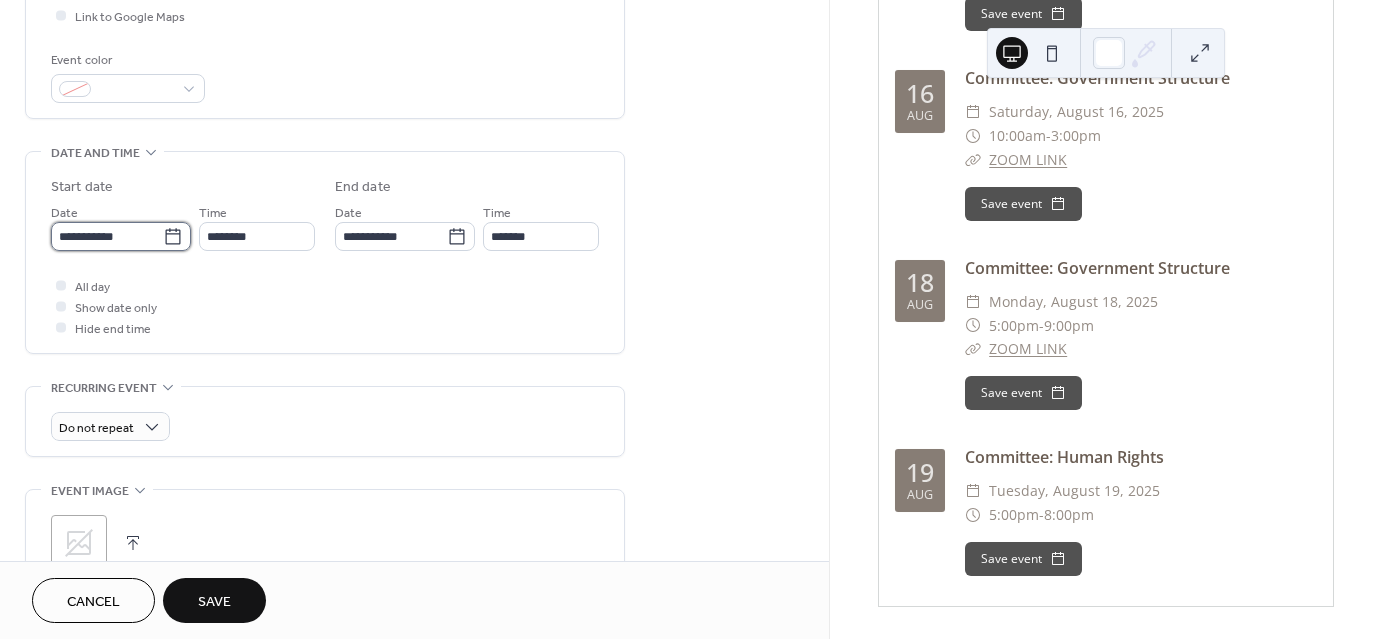 click on "**********" at bounding box center [107, 236] 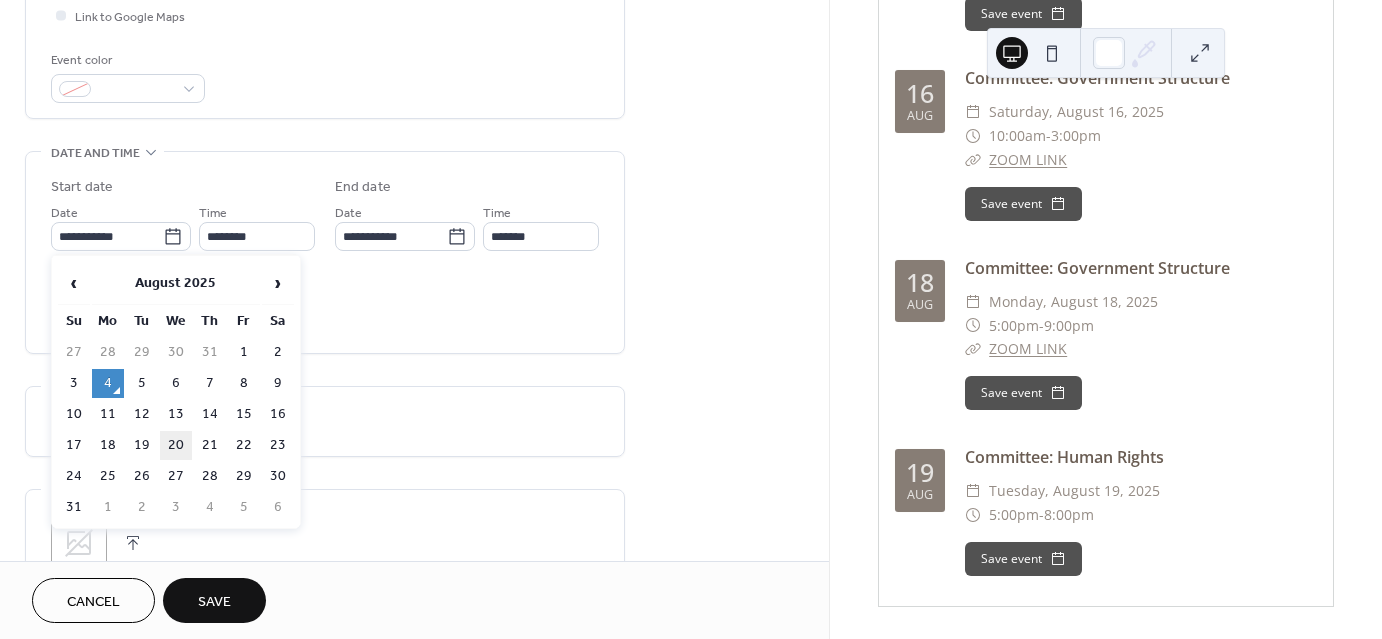 click on "20" at bounding box center (176, 445) 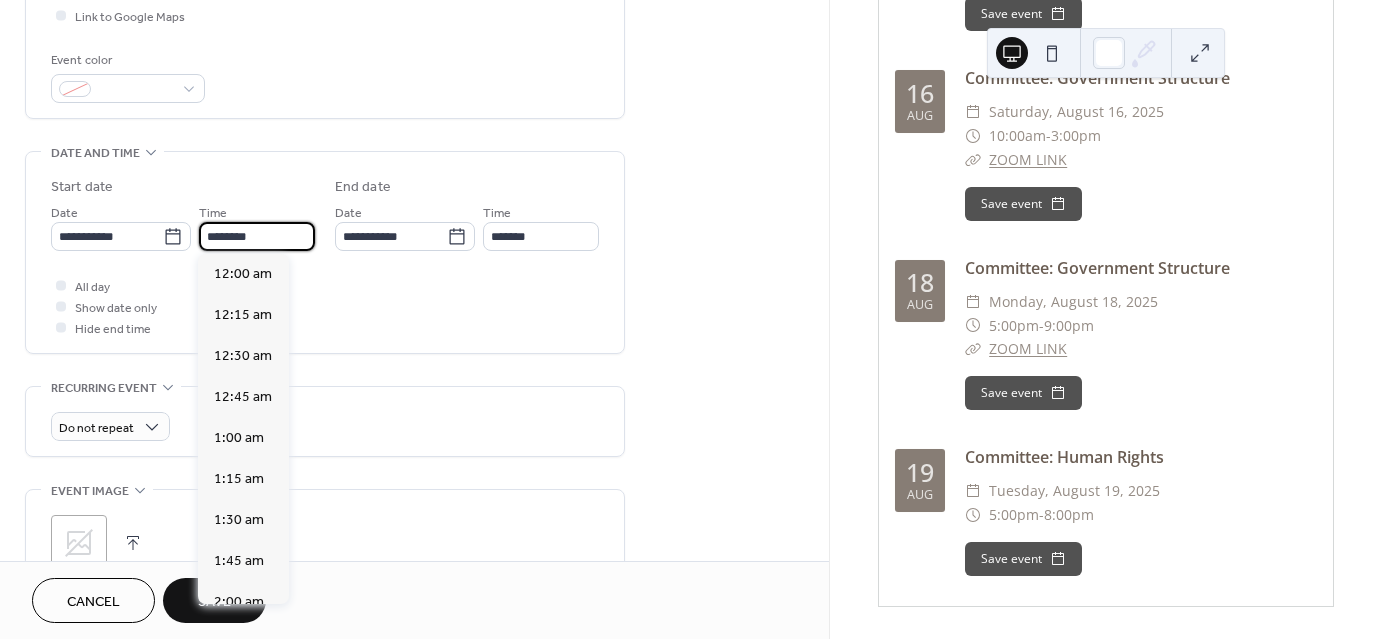 click on "********" at bounding box center (257, 236) 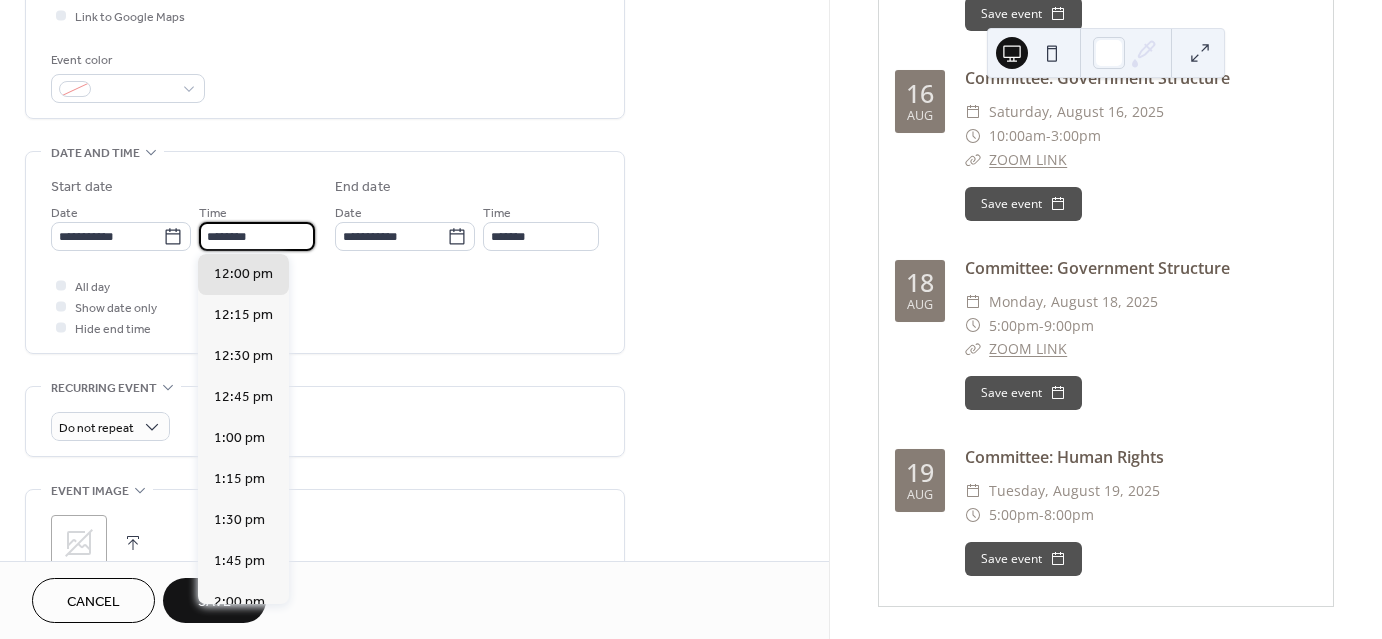 drag, startPoint x: 220, startPoint y: 236, endPoint x: 198, endPoint y: 238, distance: 22.090721 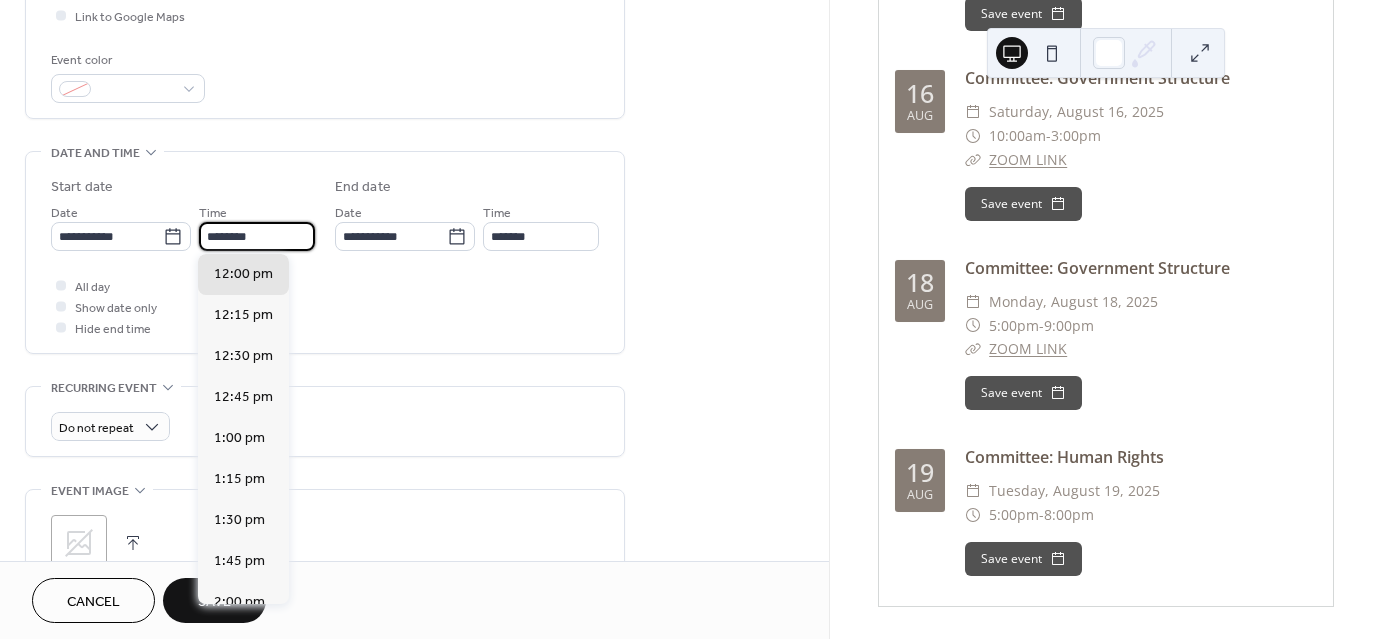 click on "********" at bounding box center (257, 236) 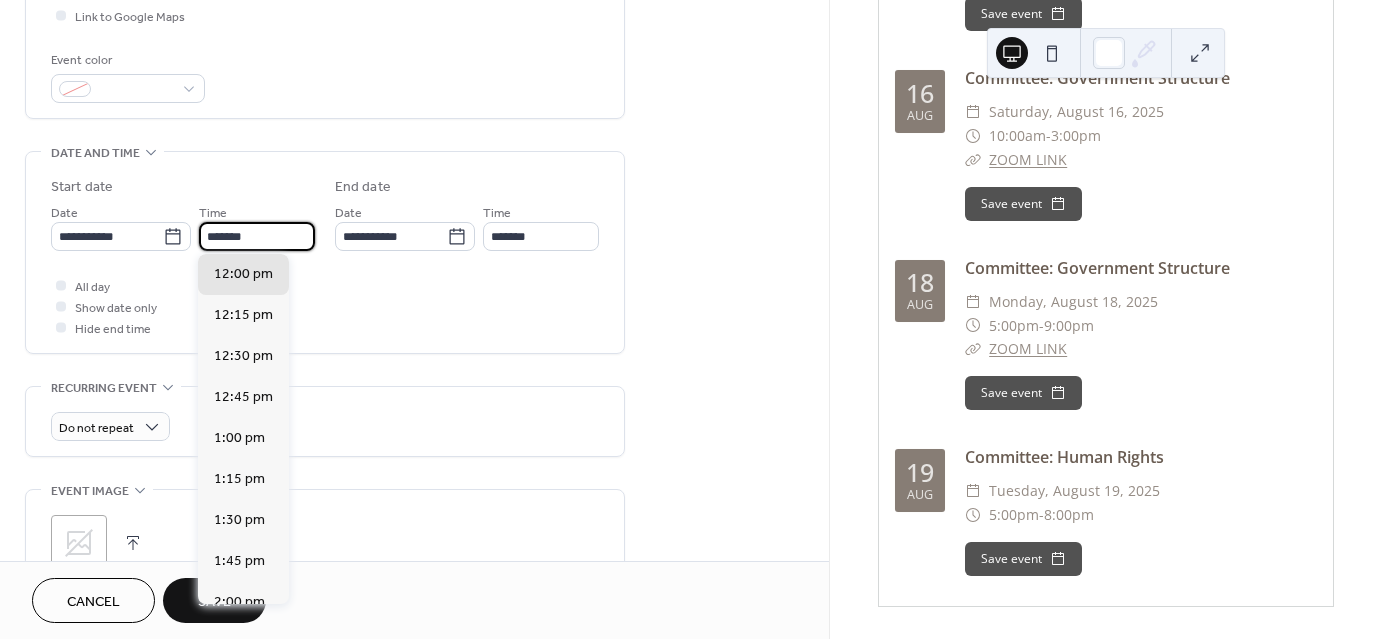 scroll, scrollTop: 2788, scrollLeft: 0, axis: vertical 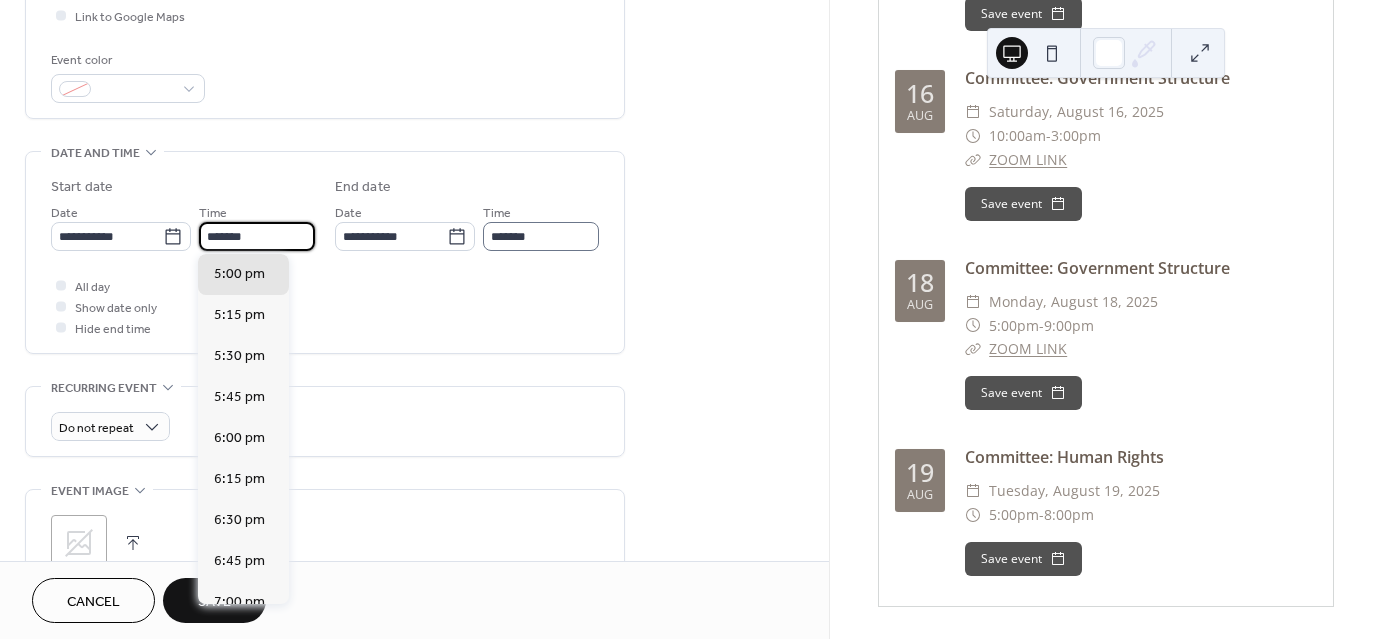 type on "*******" 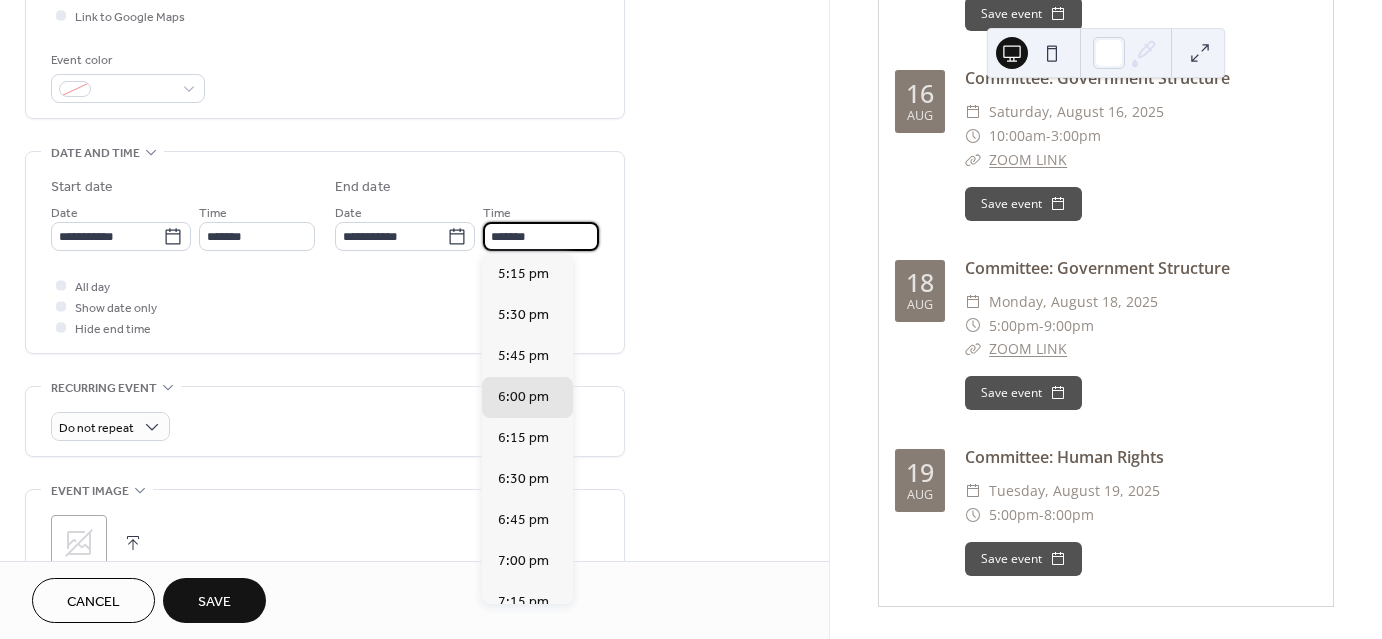 click on "*******" at bounding box center (541, 236) 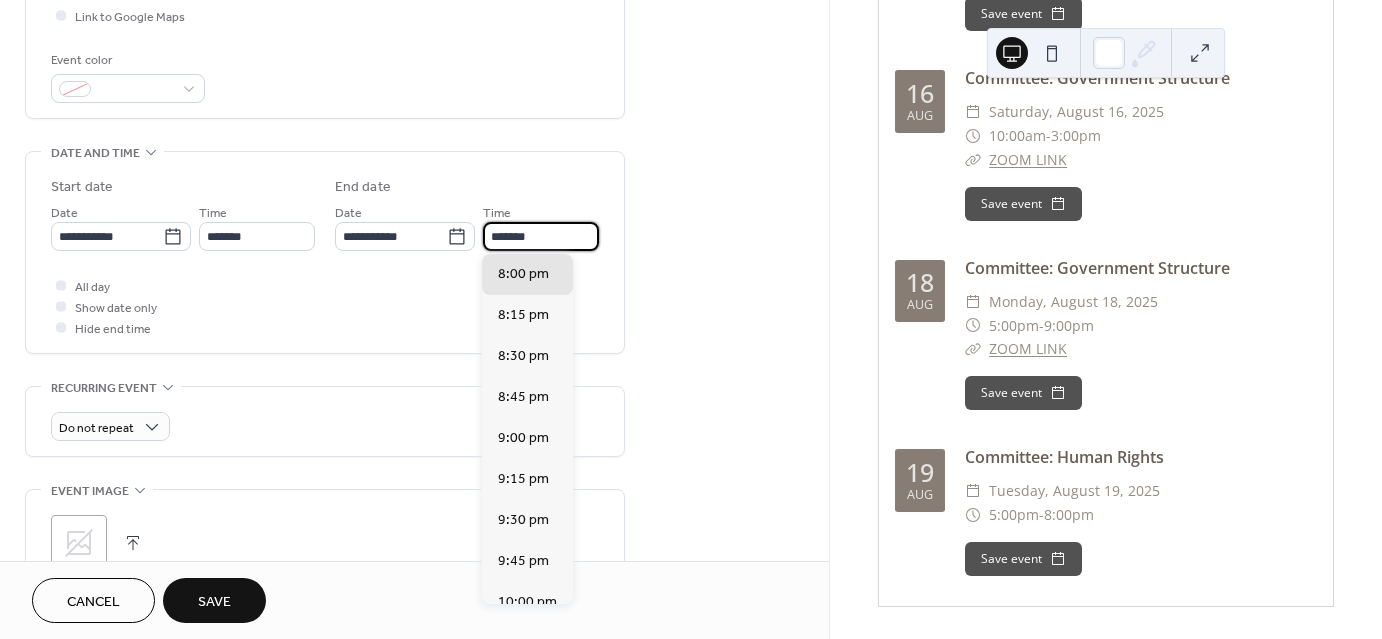 type on "*******" 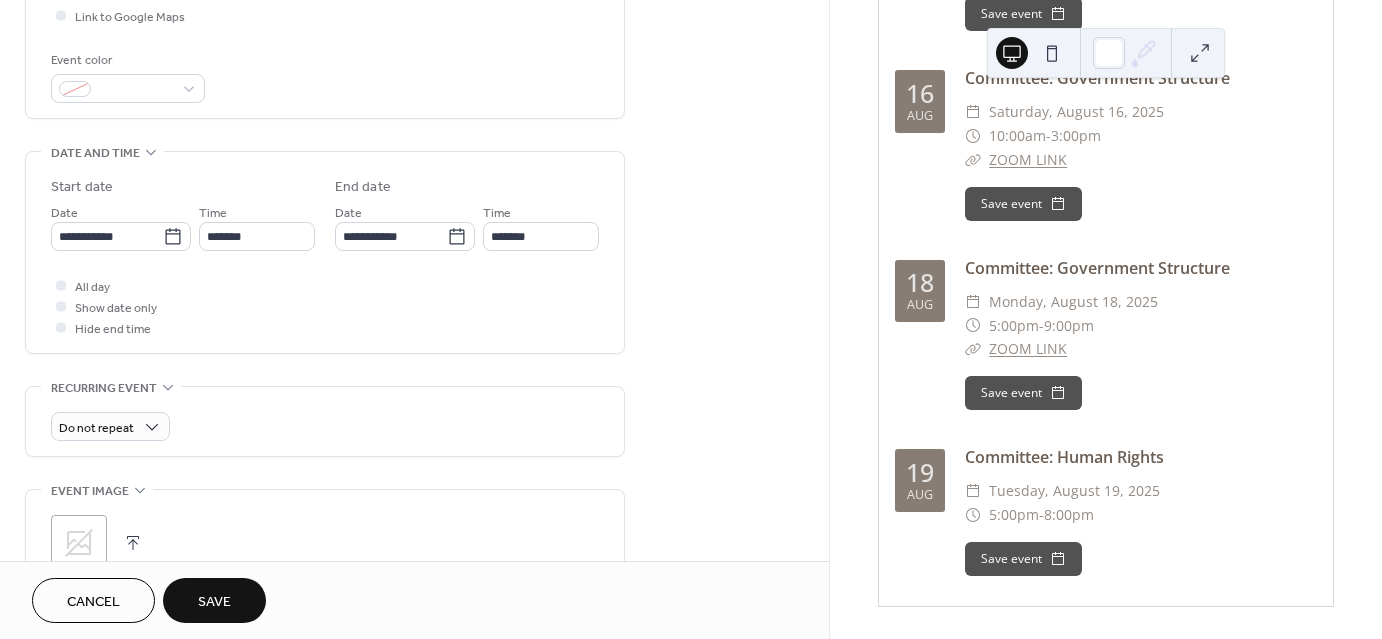 click on "All day Show date only Hide end time" at bounding box center [325, 306] 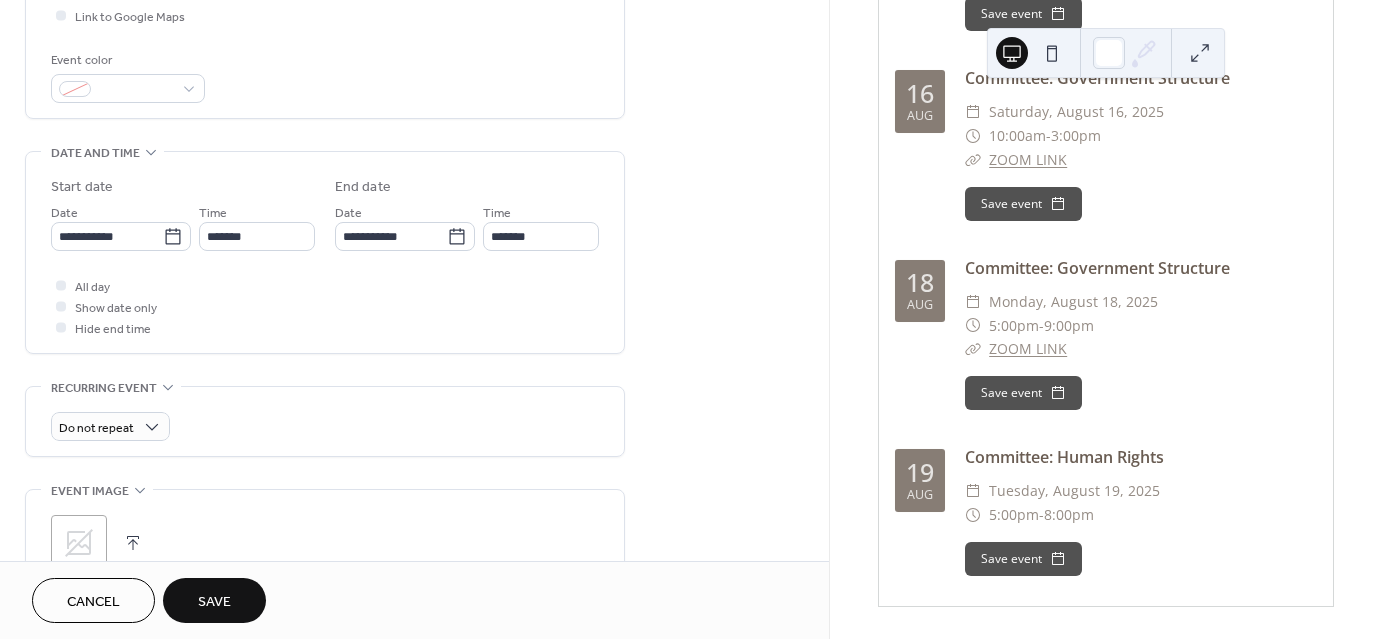 click on "Save" at bounding box center [214, 600] 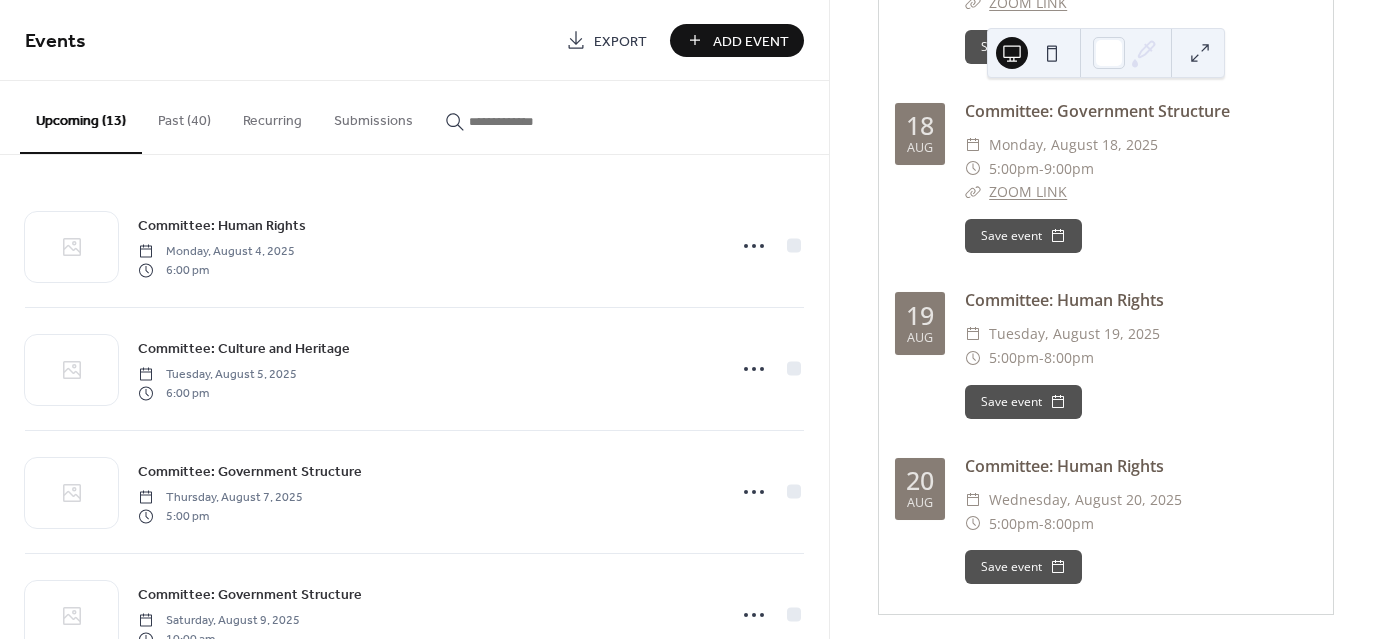 scroll, scrollTop: 1909, scrollLeft: 0, axis: vertical 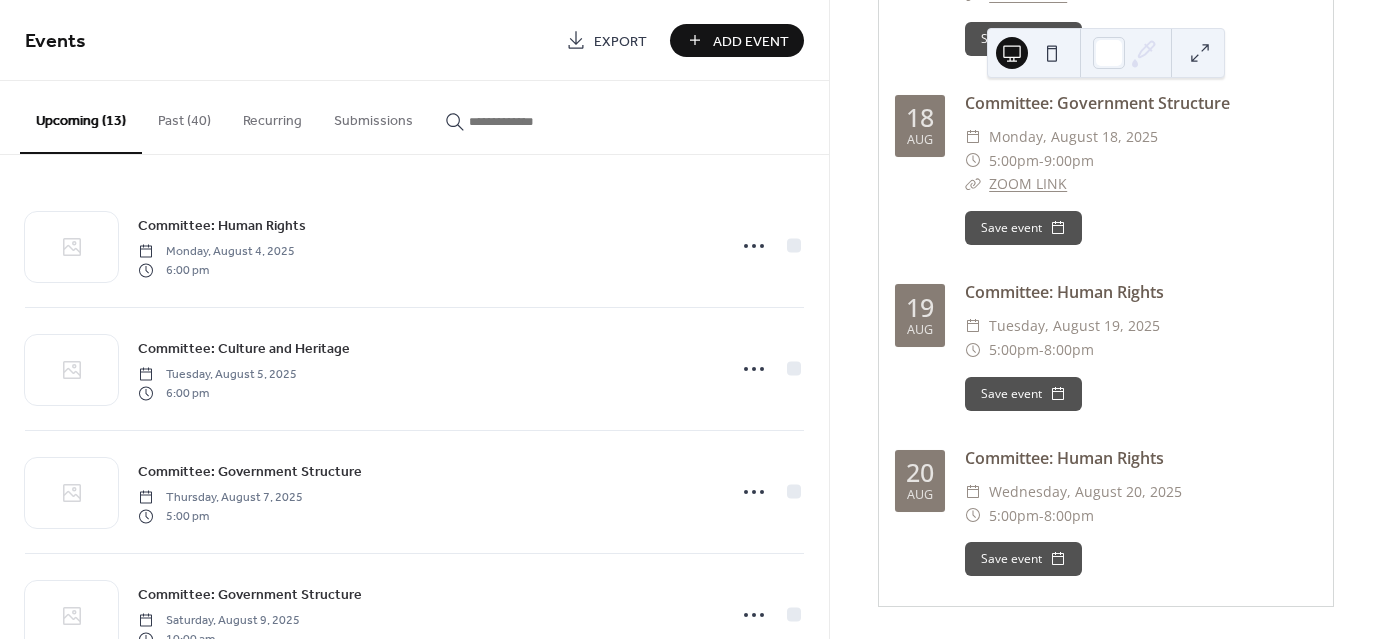 click on "Add Event" at bounding box center (737, 40) 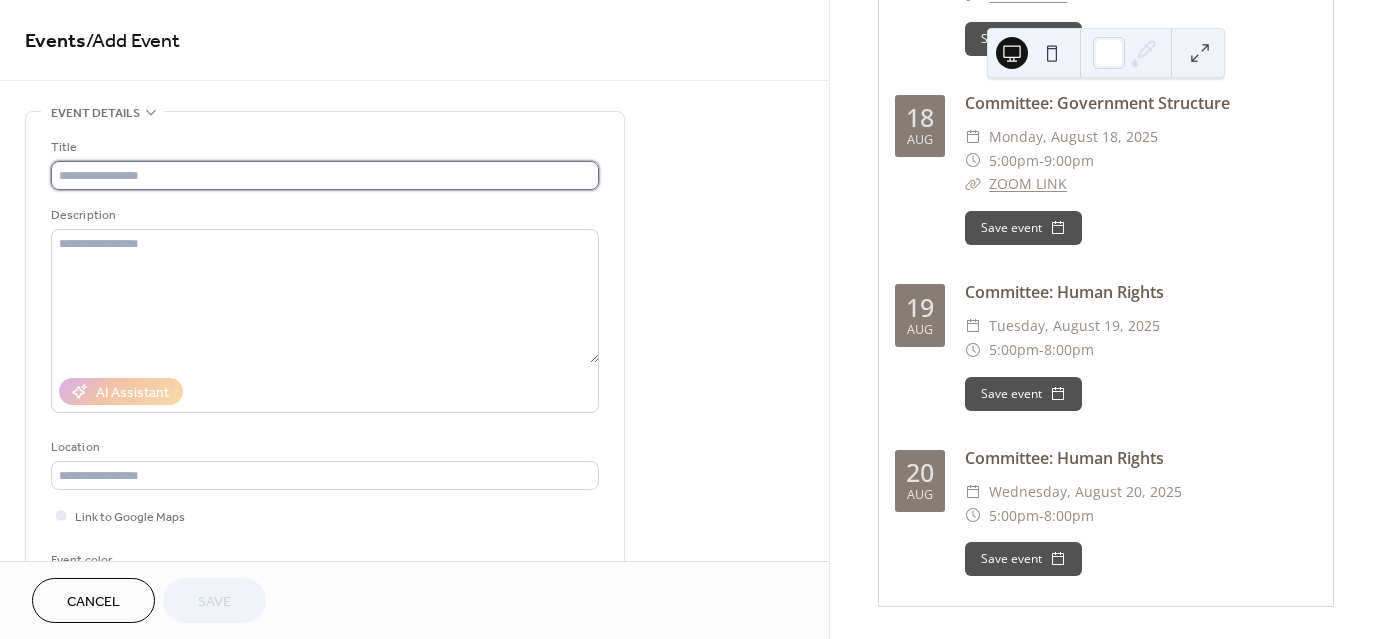 click at bounding box center [325, 175] 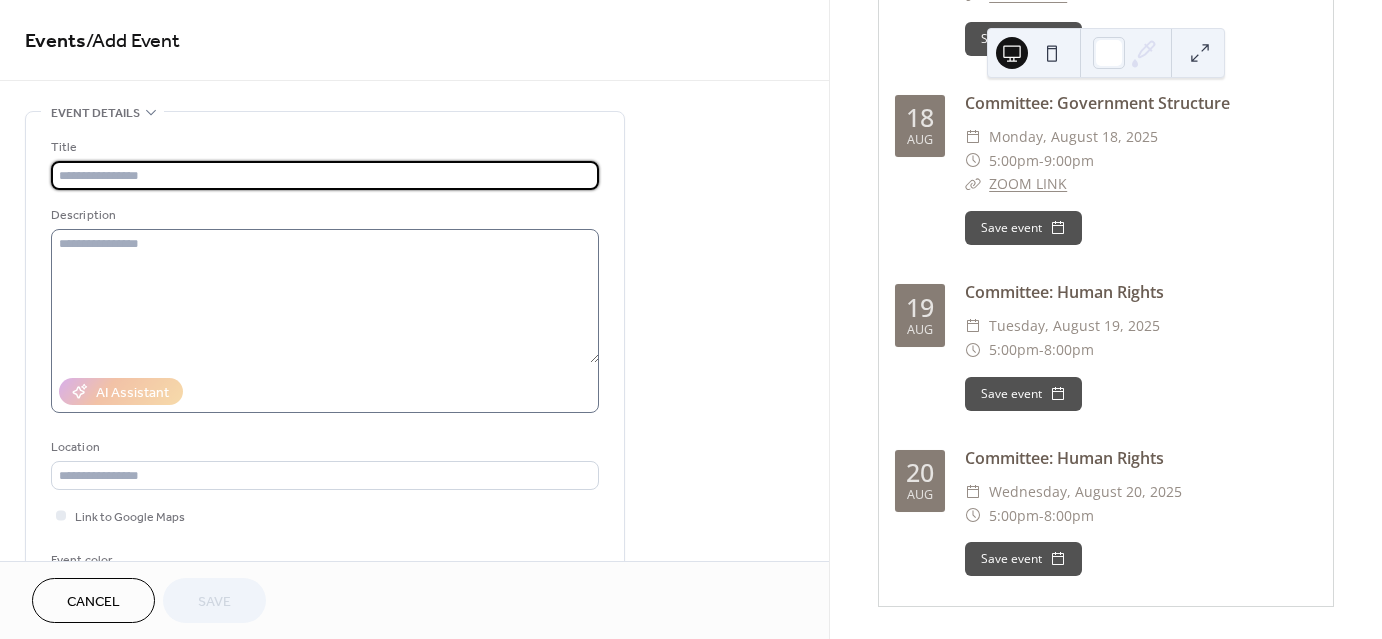 paste on "**********" 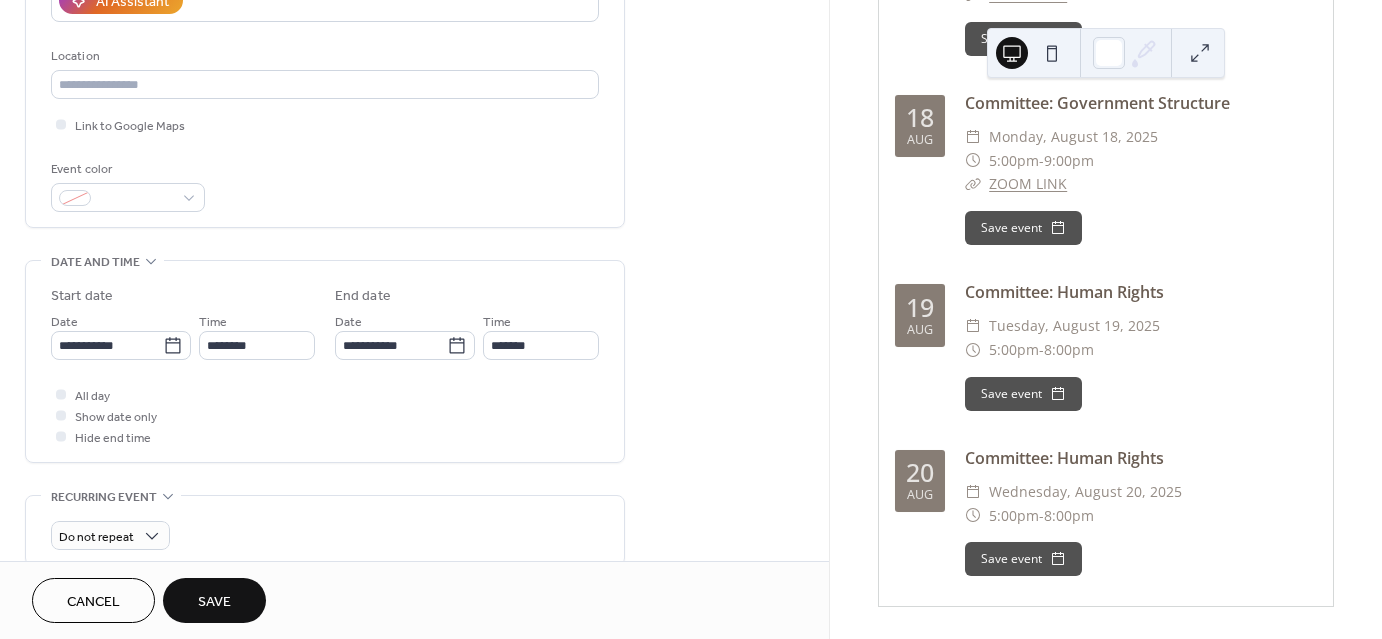 scroll, scrollTop: 400, scrollLeft: 0, axis: vertical 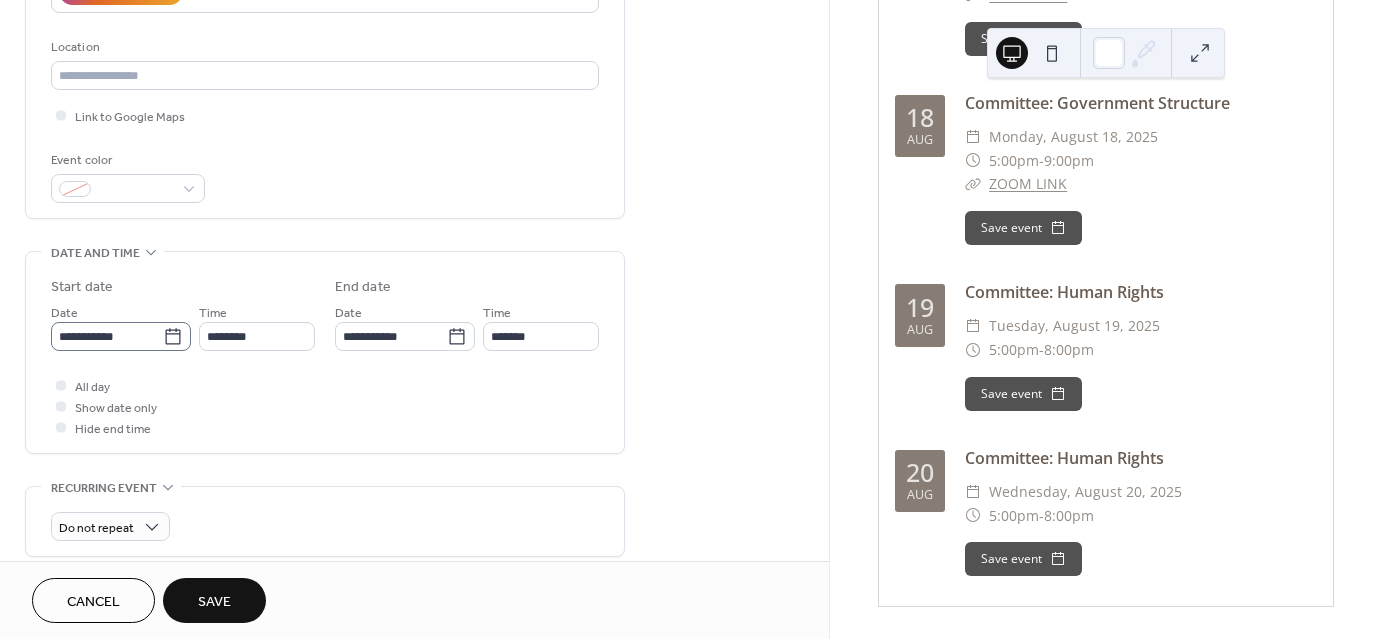 type on "**********" 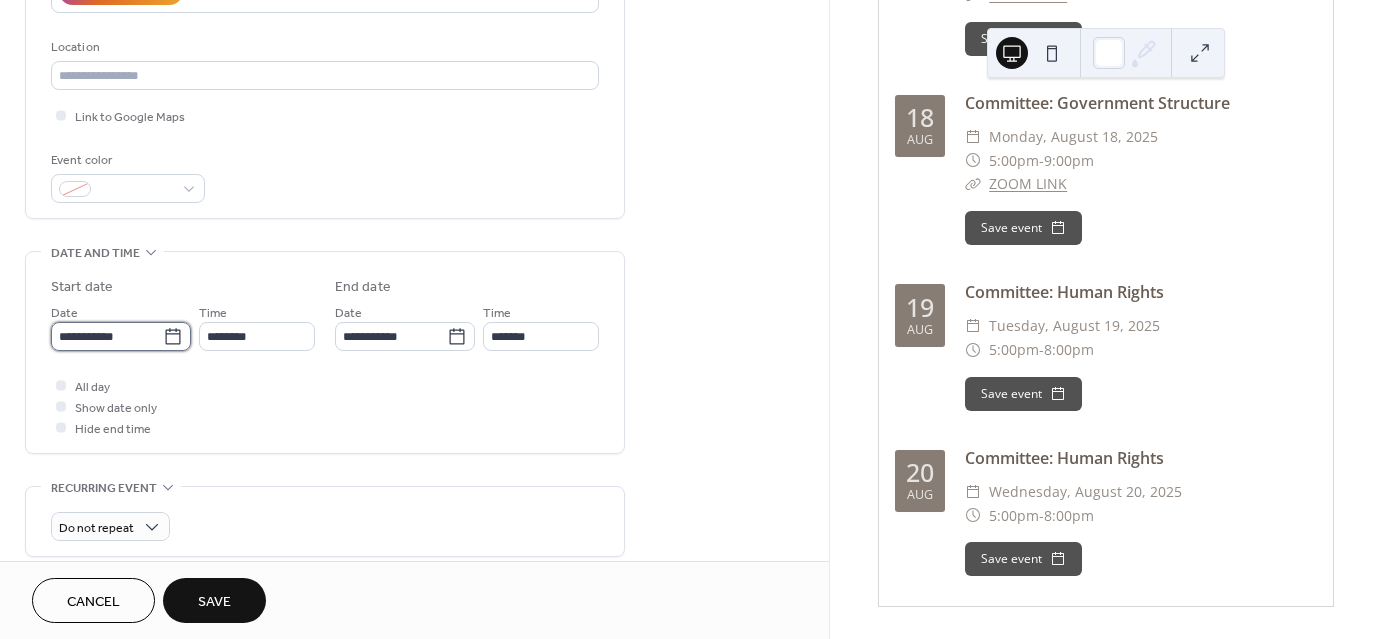 click on "**********" at bounding box center (107, 336) 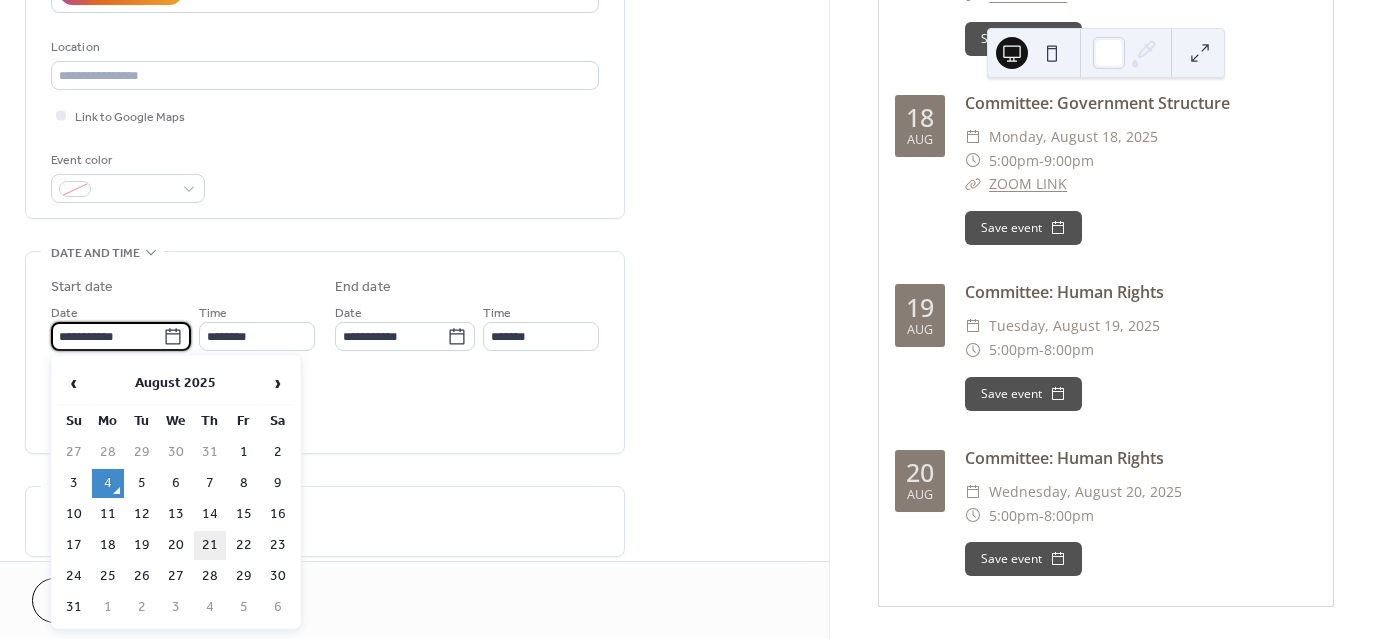 click on "21" at bounding box center (210, 545) 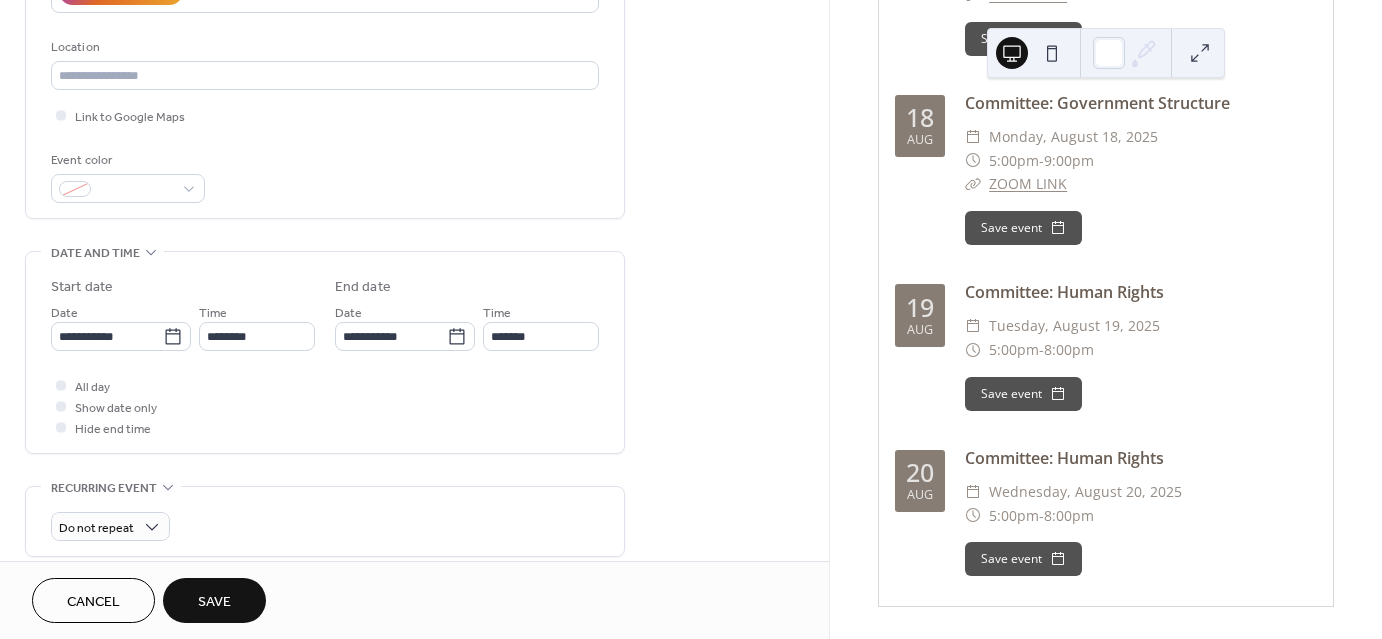 click on "All day Show date only Hide end time" at bounding box center [325, 406] 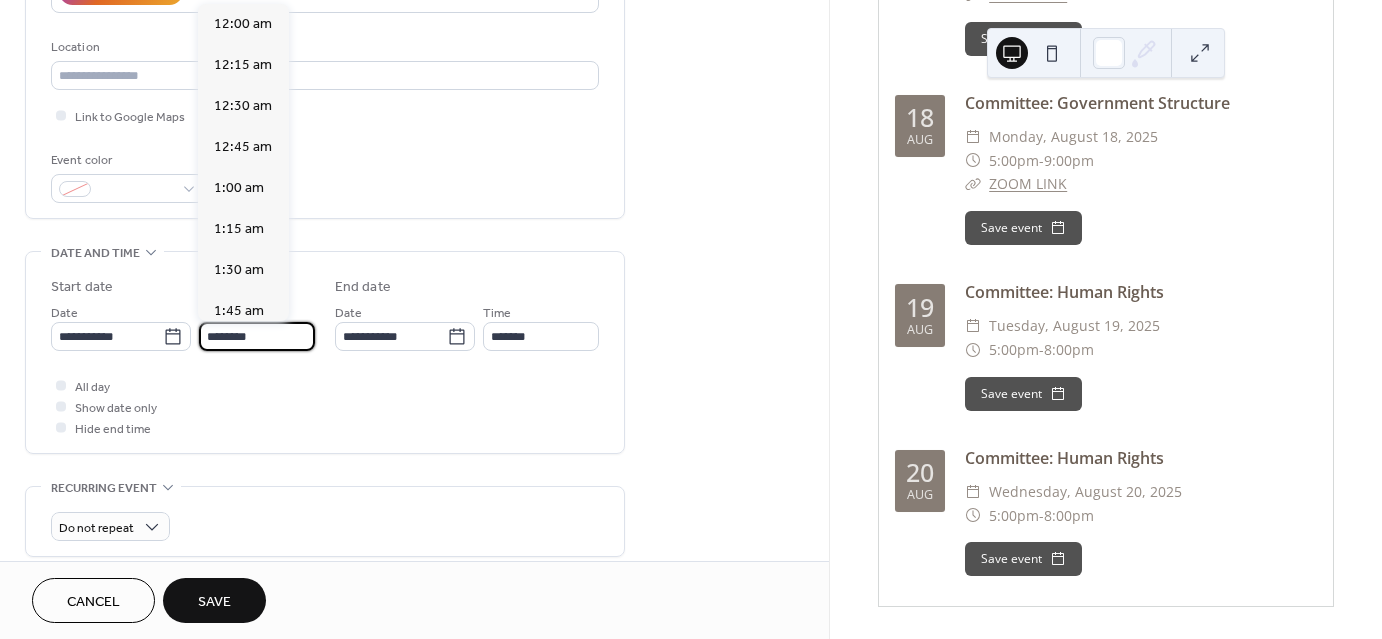 scroll, scrollTop: 1968, scrollLeft: 0, axis: vertical 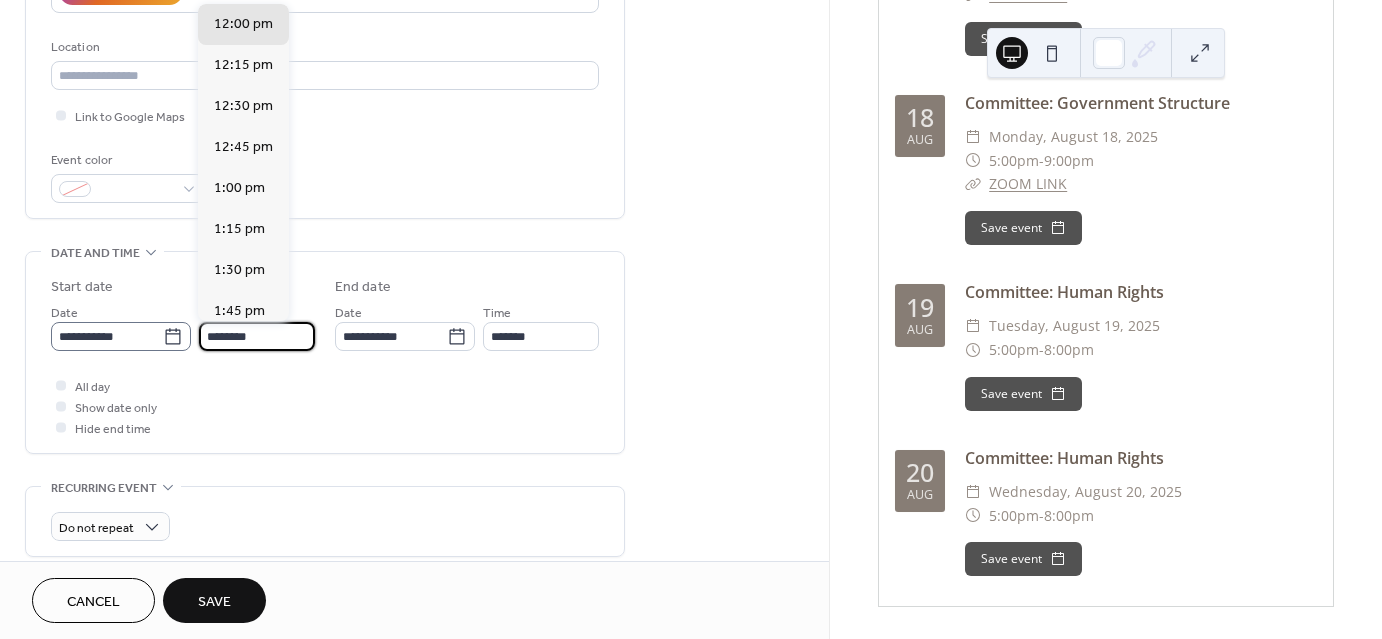 drag, startPoint x: 217, startPoint y: 336, endPoint x: 189, endPoint y: 340, distance: 28.284271 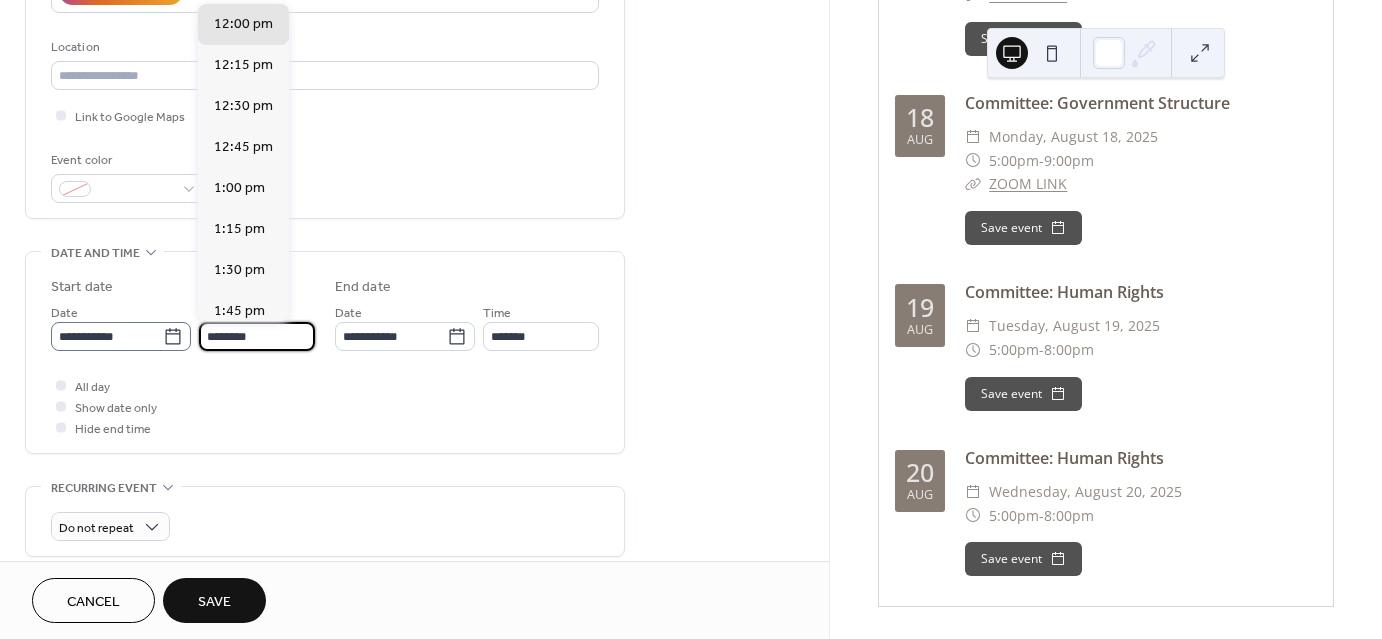 click on "**********" at bounding box center (183, 326) 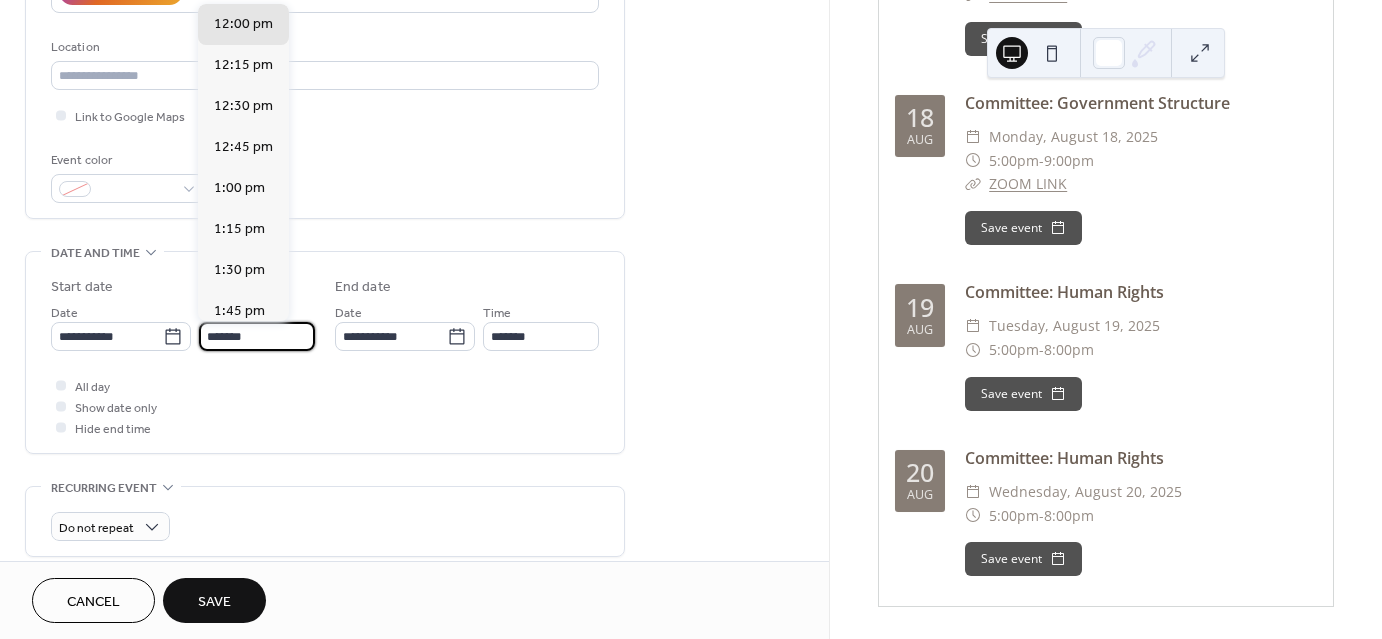 scroll, scrollTop: 2788, scrollLeft: 0, axis: vertical 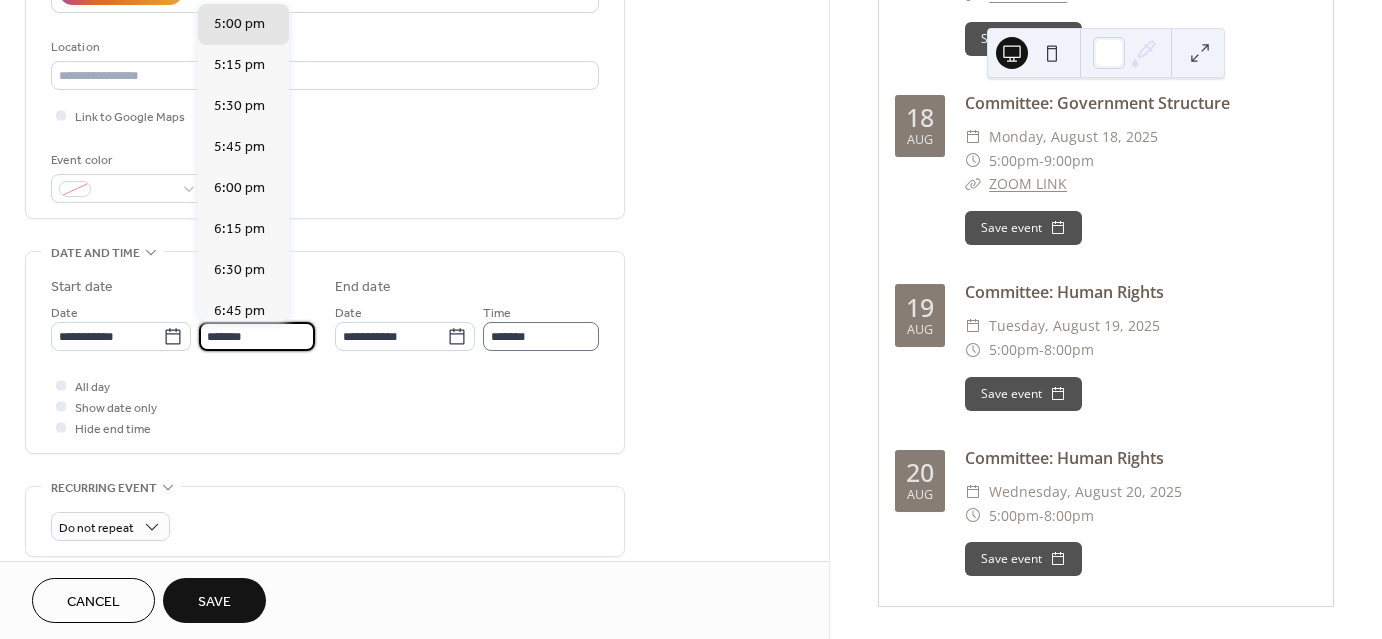 type on "*******" 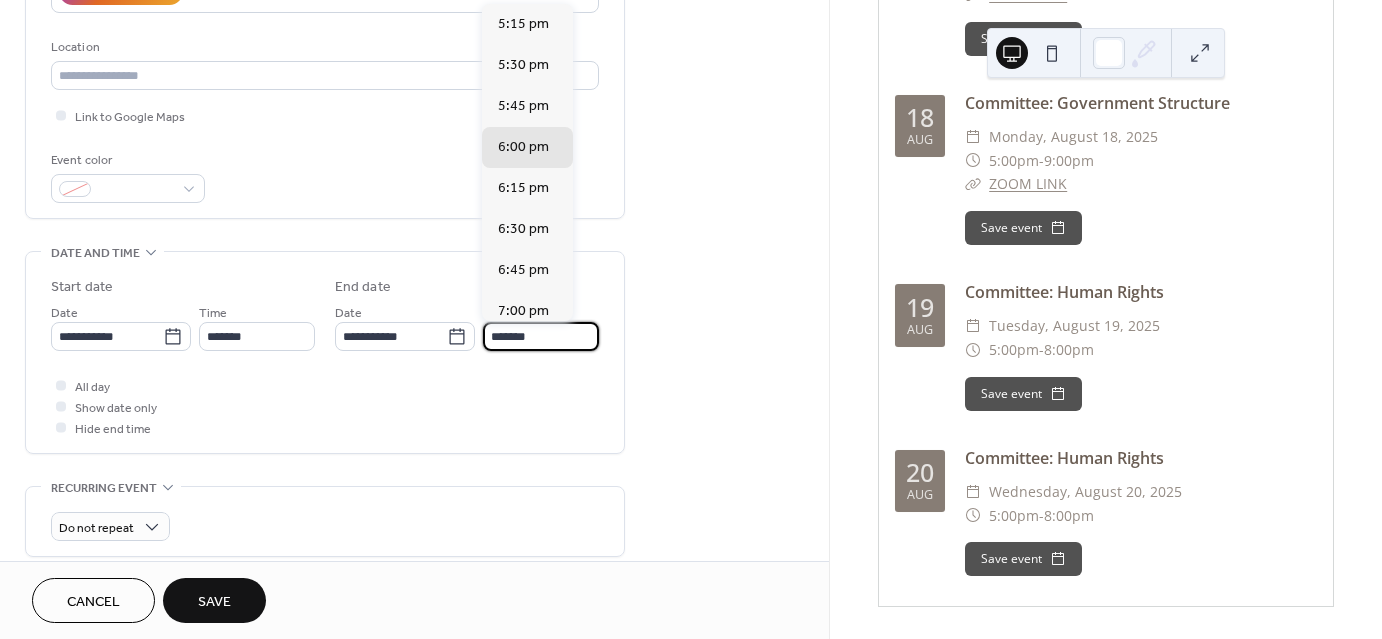 drag, startPoint x: 495, startPoint y: 337, endPoint x: 480, endPoint y: 340, distance: 15.297058 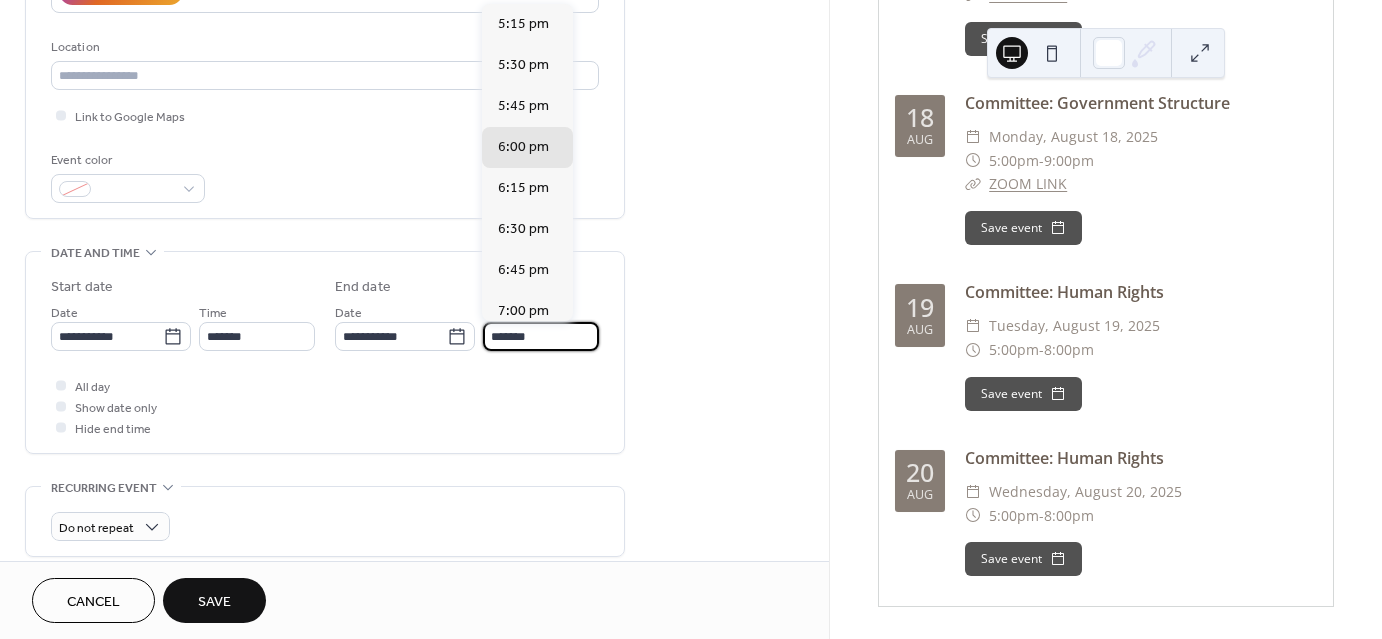 click on "**********" at bounding box center (467, 326) 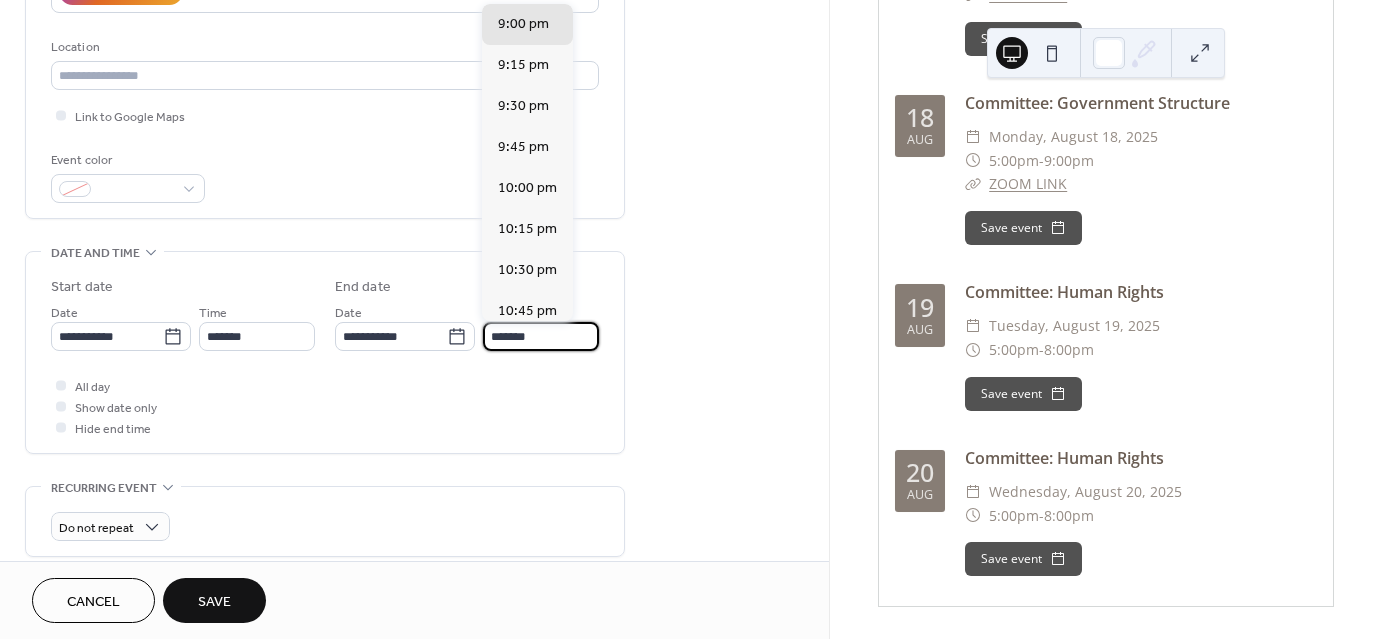 type on "*******" 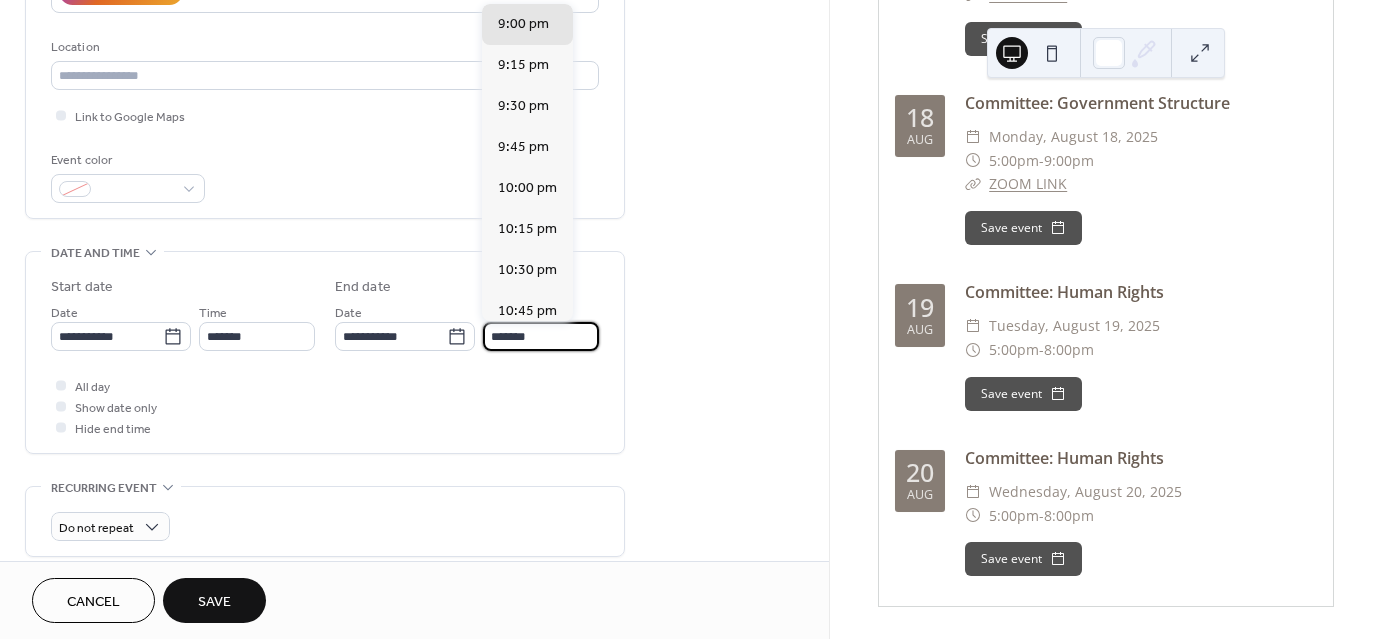 click on "All day Show date only Hide end time" at bounding box center (325, 406) 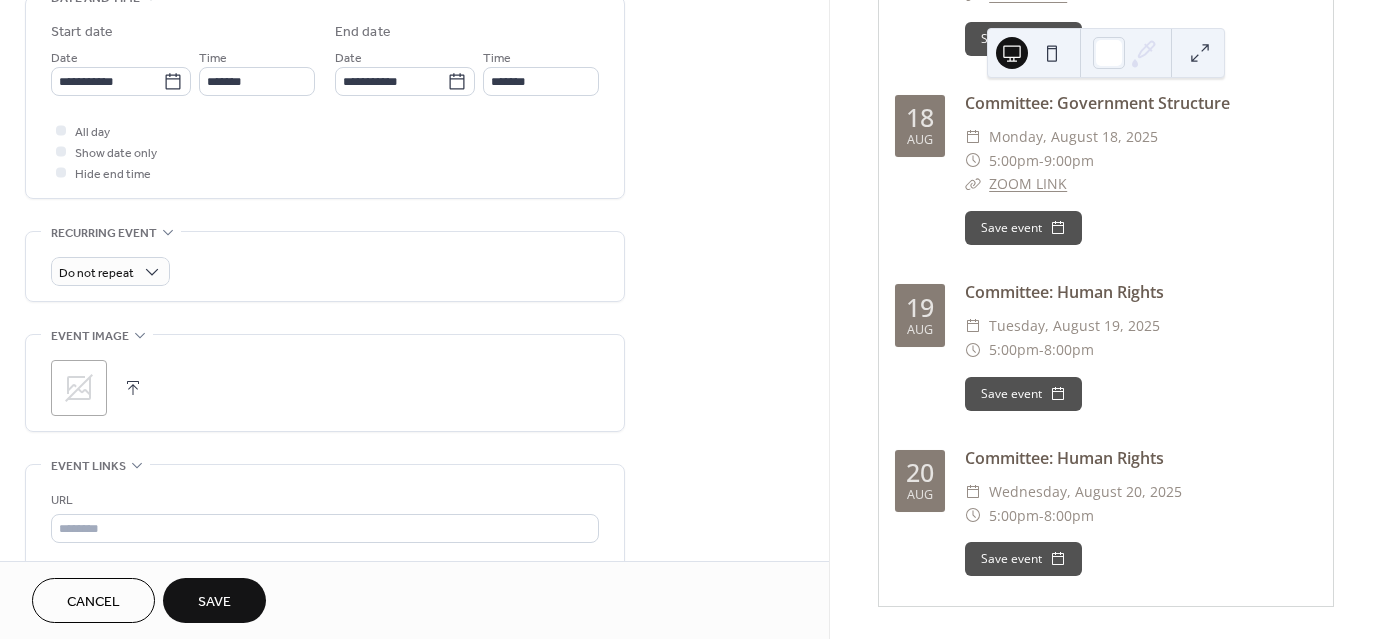 scroll, scrollTop: 700, scrollLeft: 0, axis: vertical 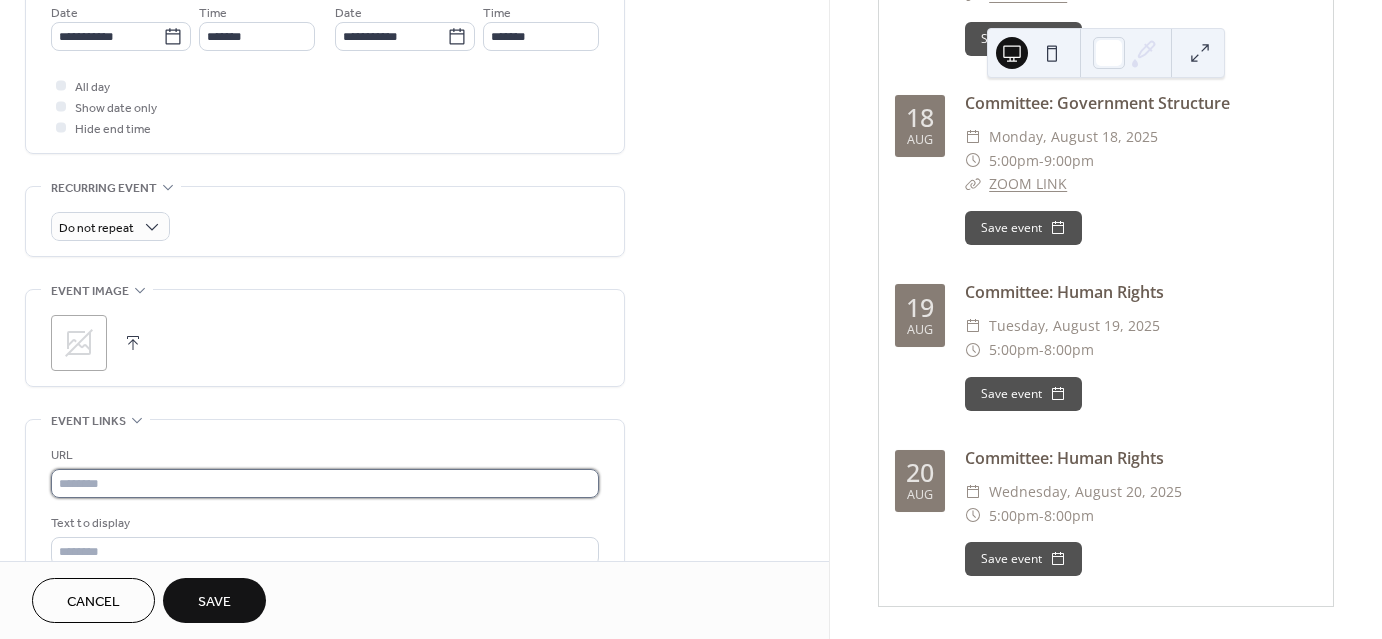 click at bounding box center [325, 483] 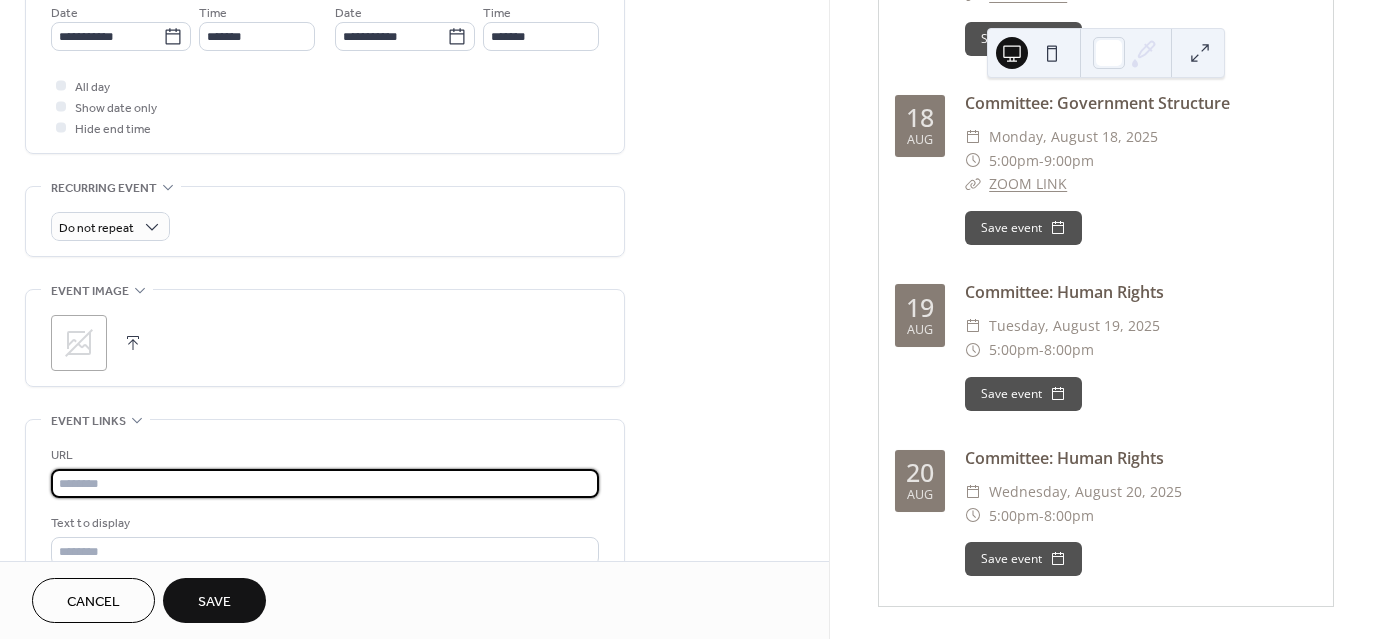 paste on "**********" 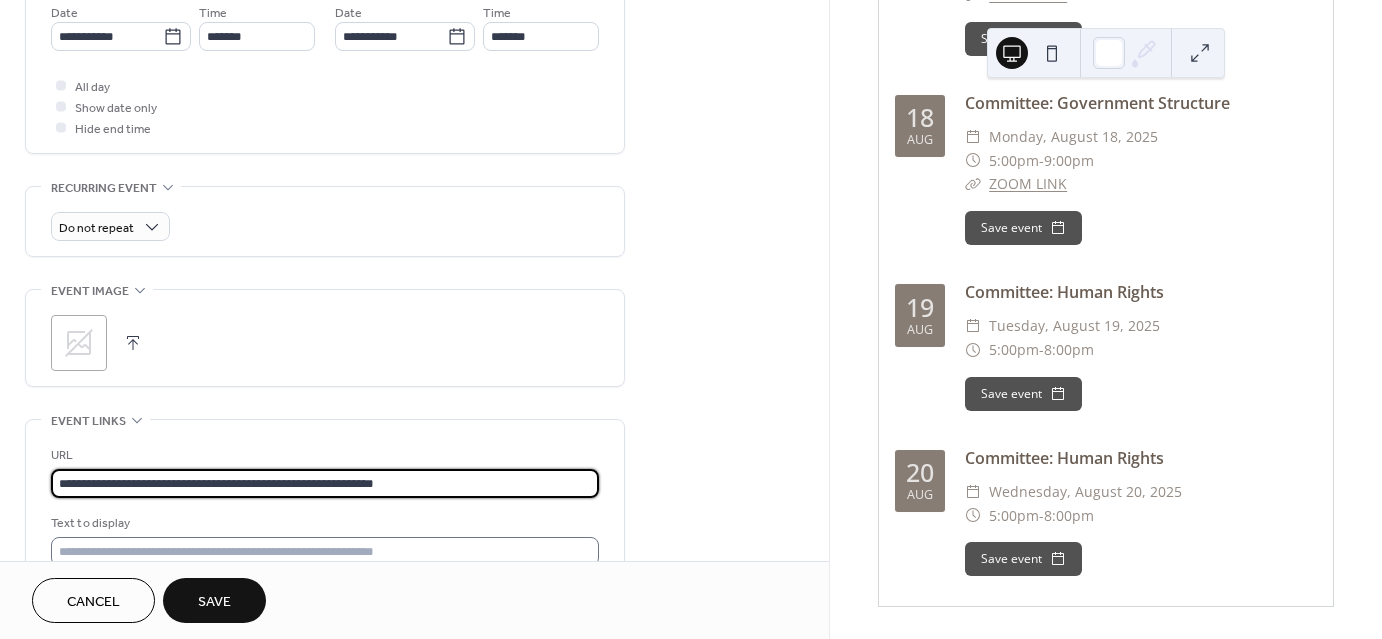 type on "**********" 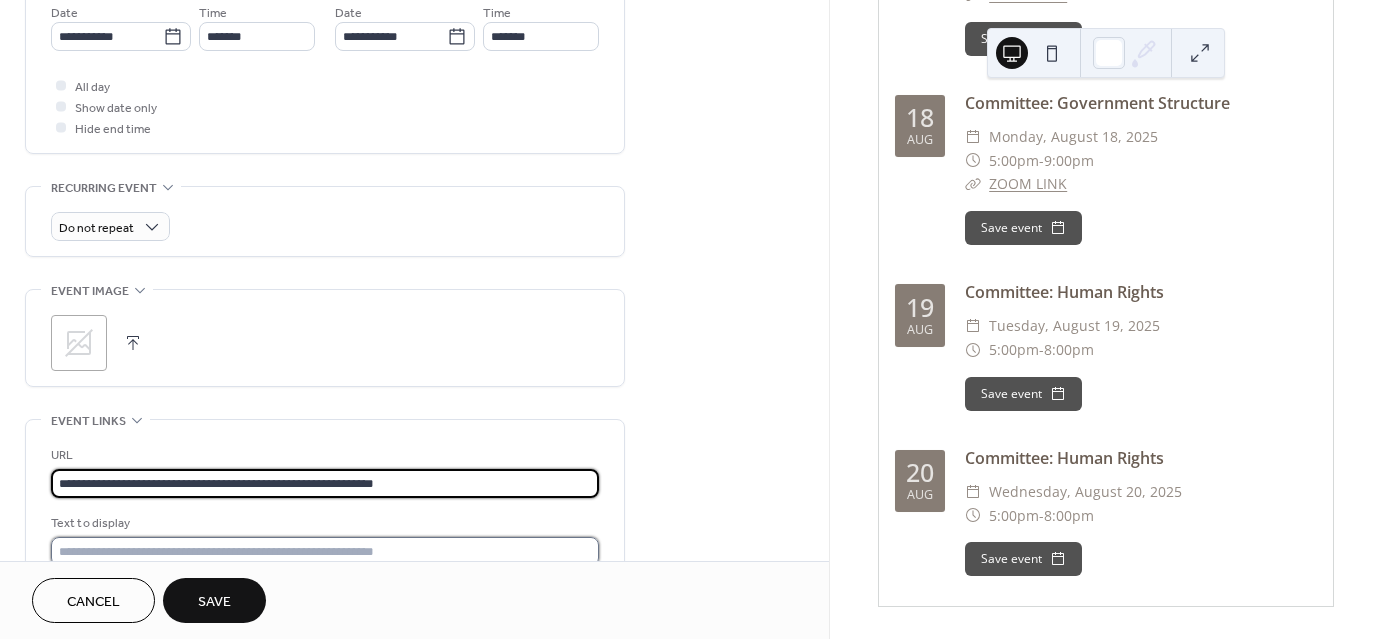 click at bounding box center [325, 551] 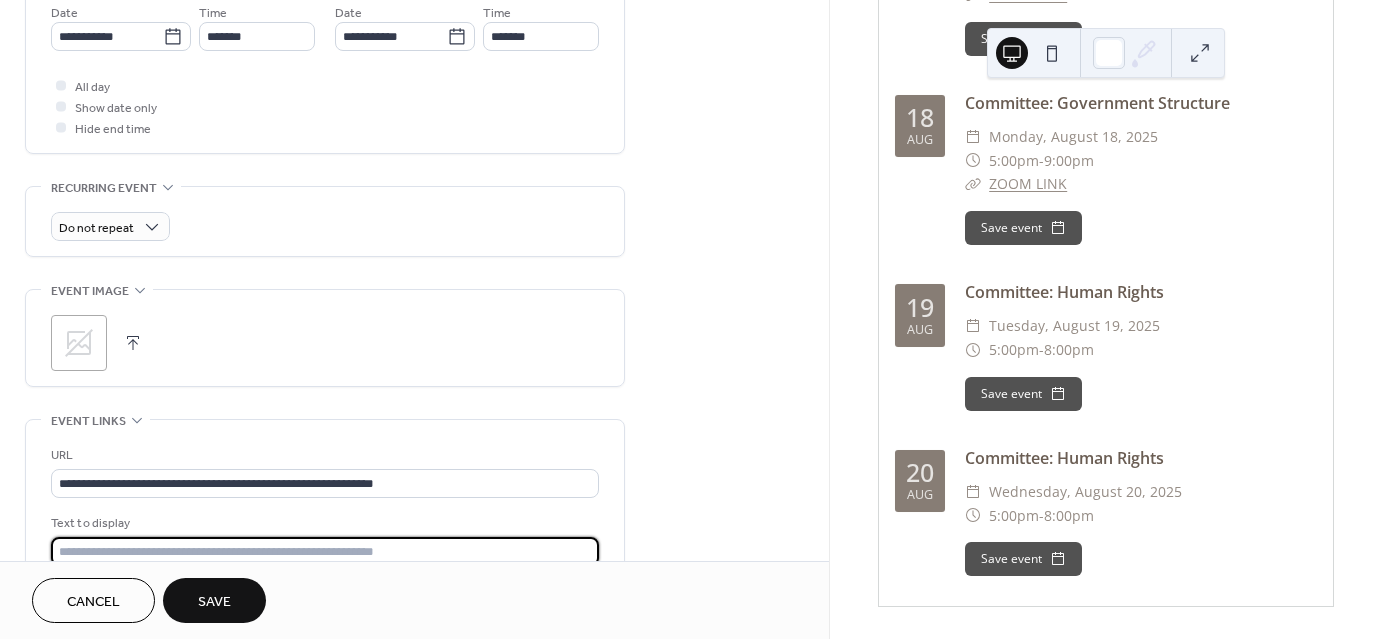 type on "*********" 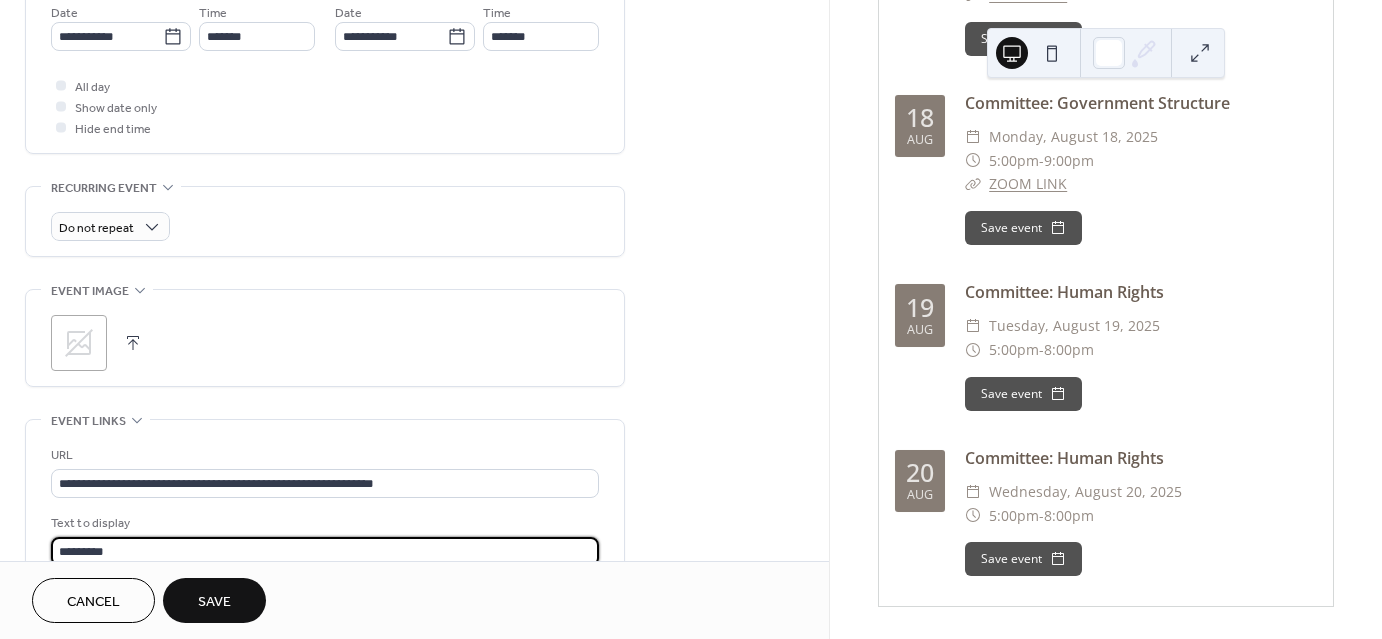 click on "Save" at bounding box center (214, 600) 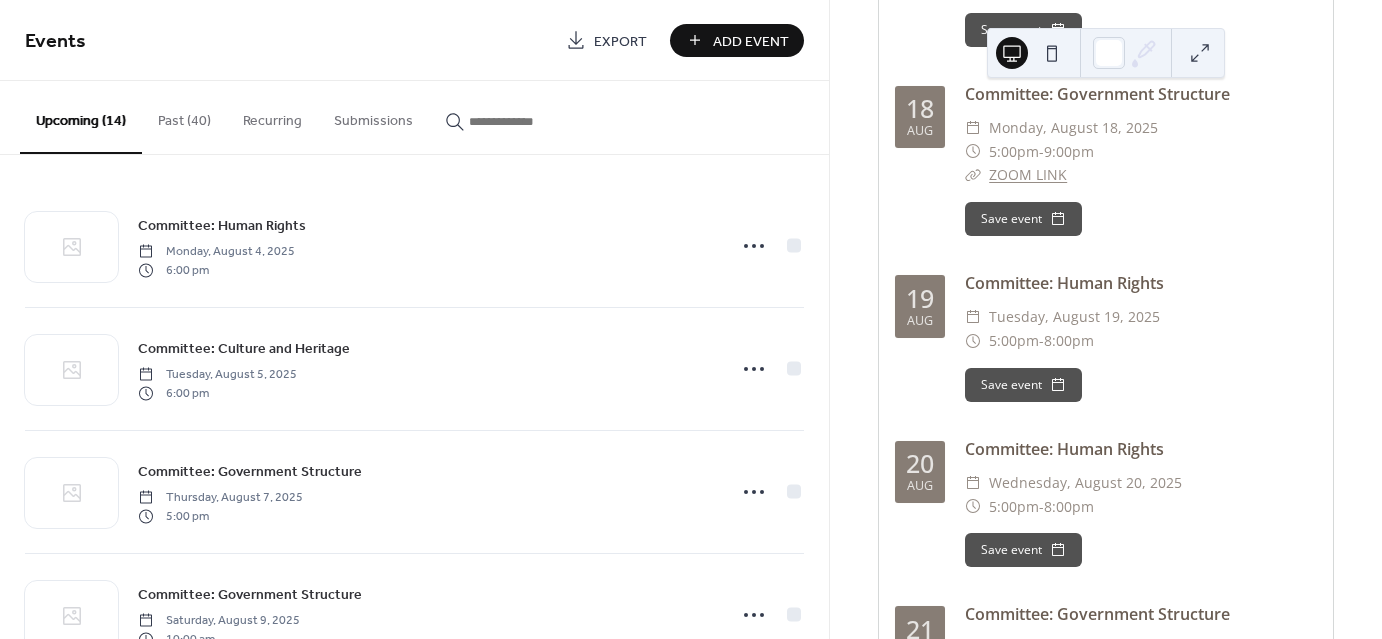 scroll, scrollTop: 2098, scrollLeft: 0, axis: vertical 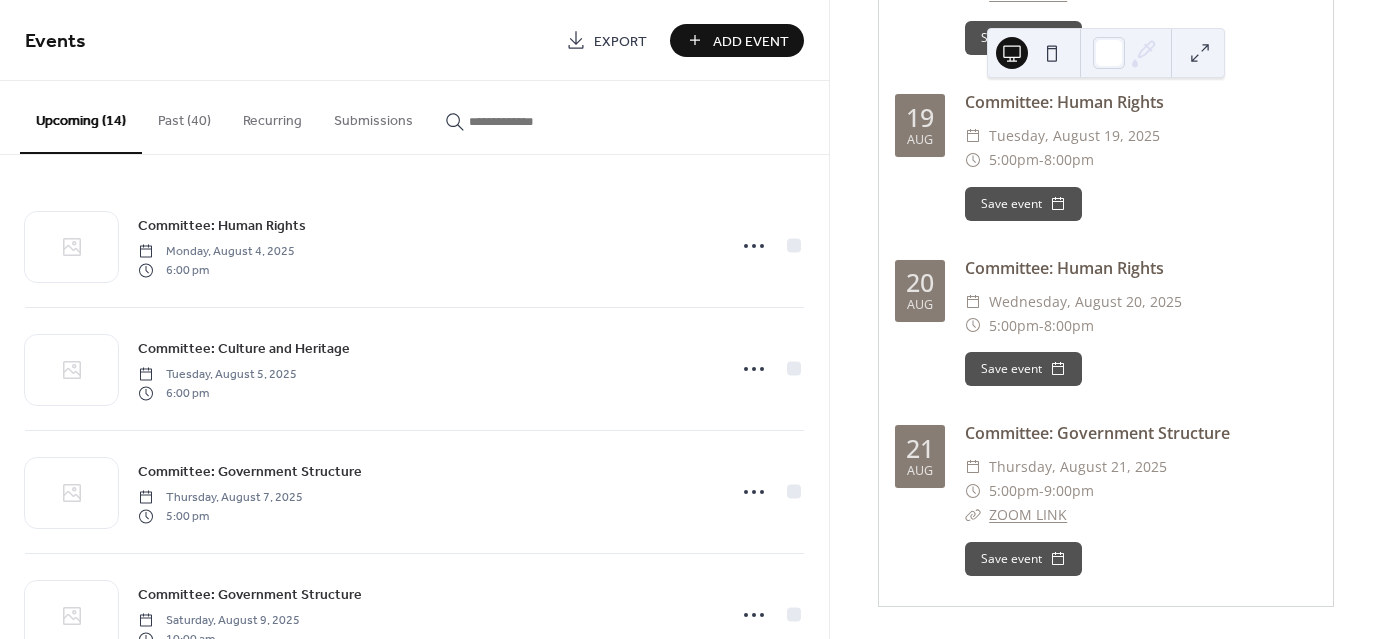 click on "Add Event" at bounding box center (751, 41) 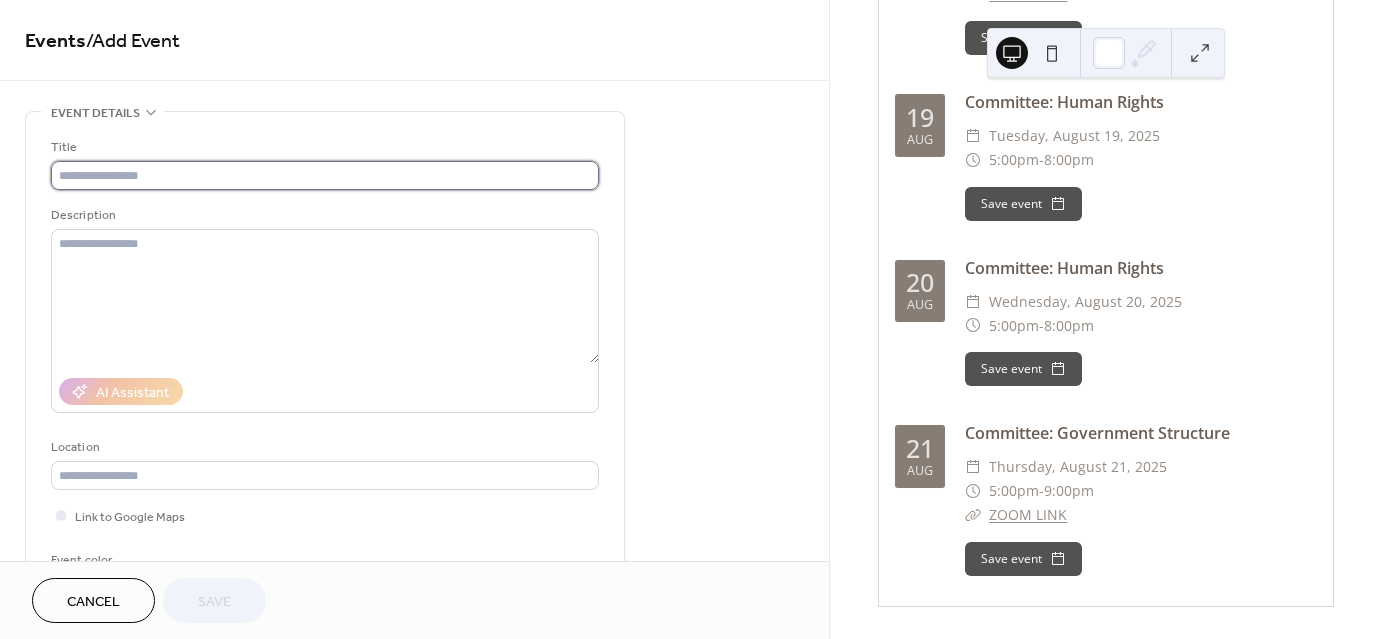 click at bounding box center (325, 175) 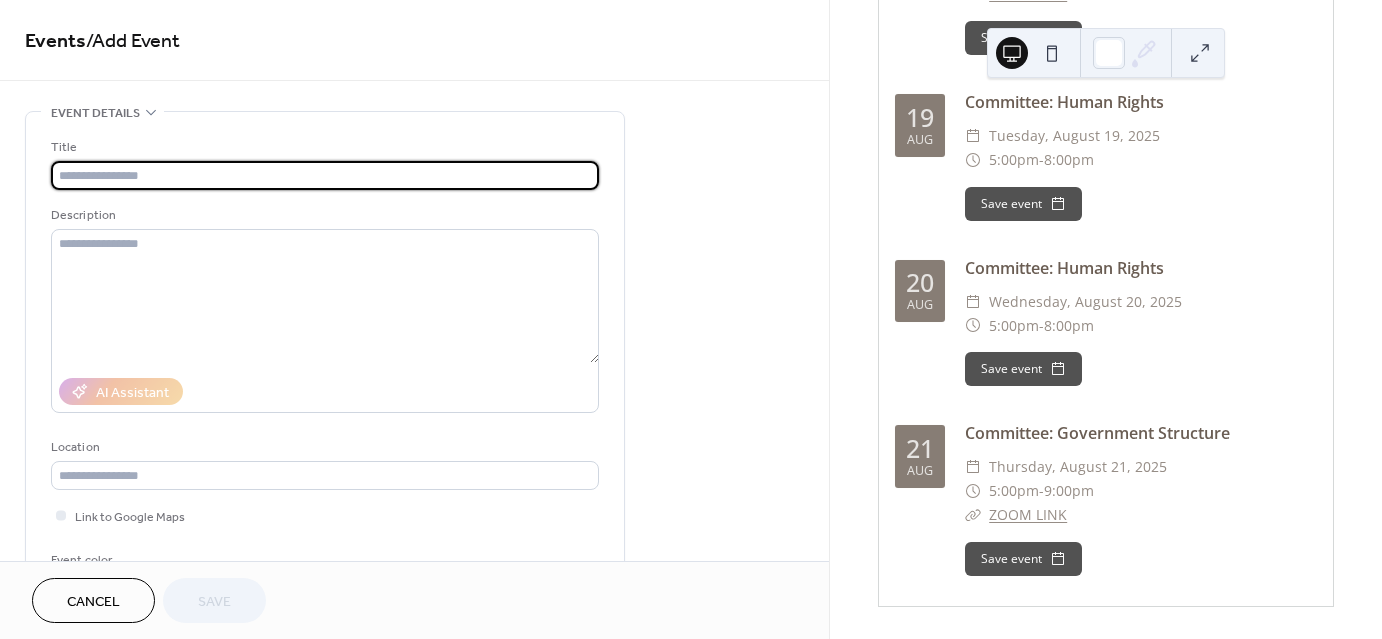 paste on "**********" 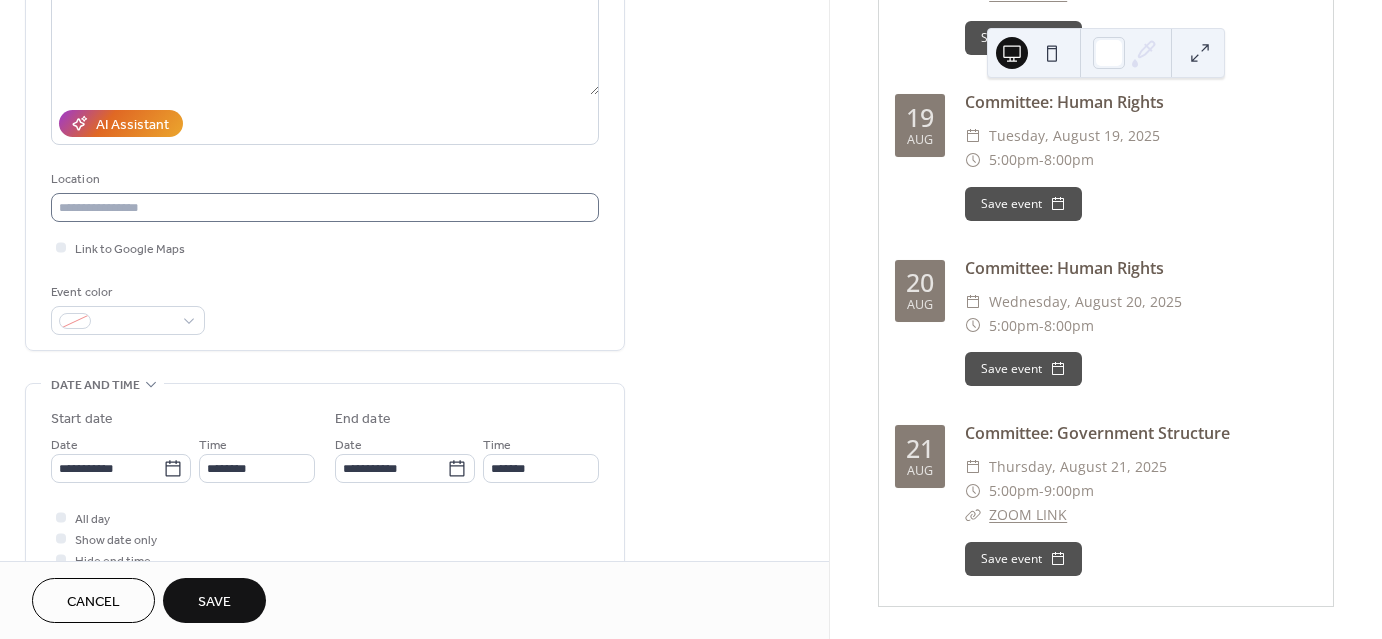 scroll, scrollTop: 300, scrollLeft: 0, axis: vertical 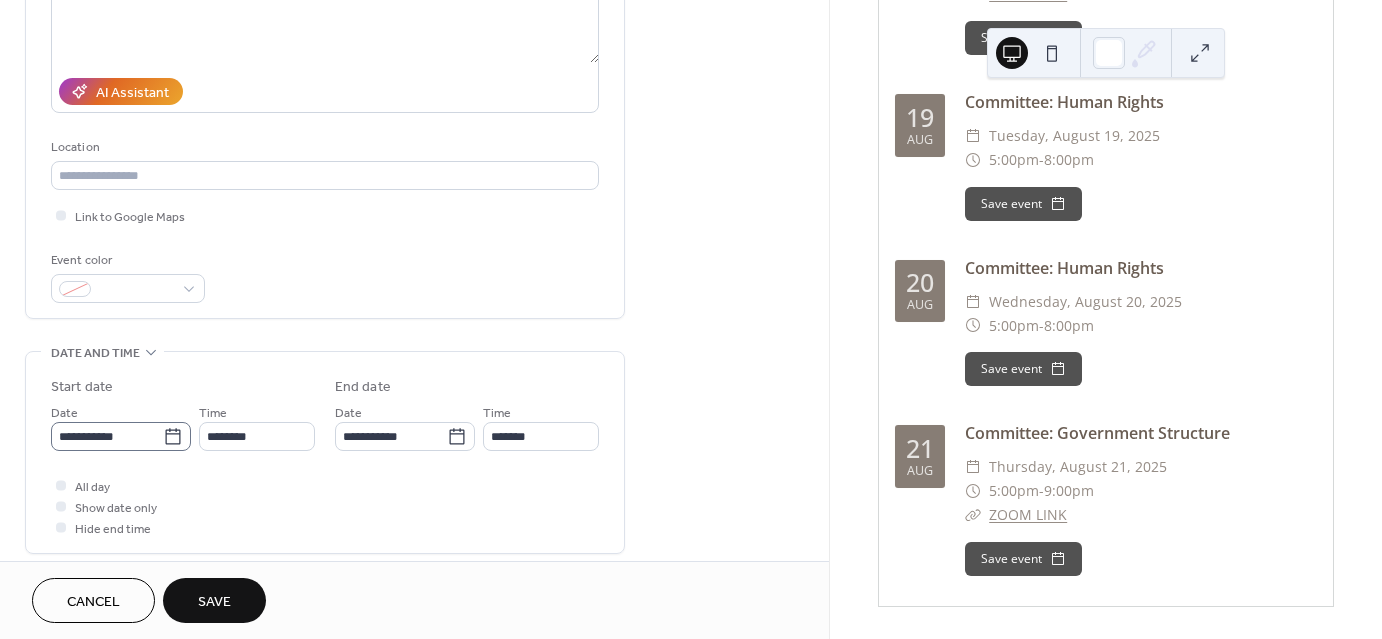 type on "**********" 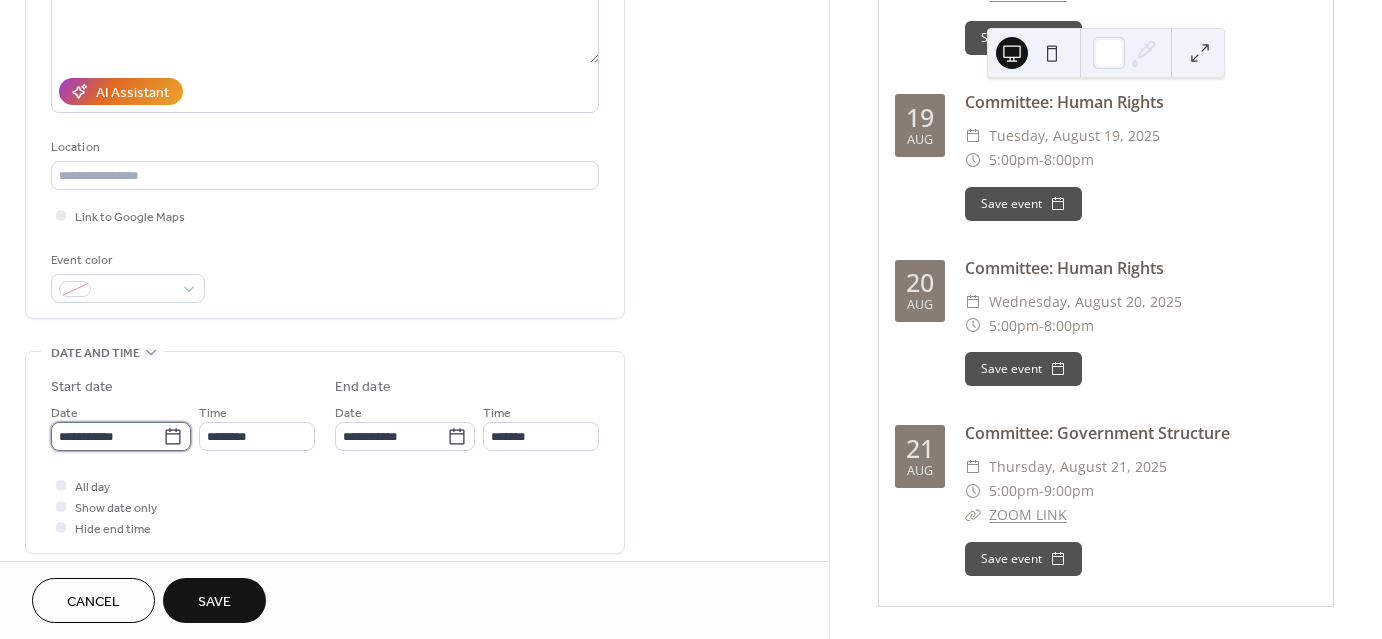 click on "**********" at bounding box center (107, 436) 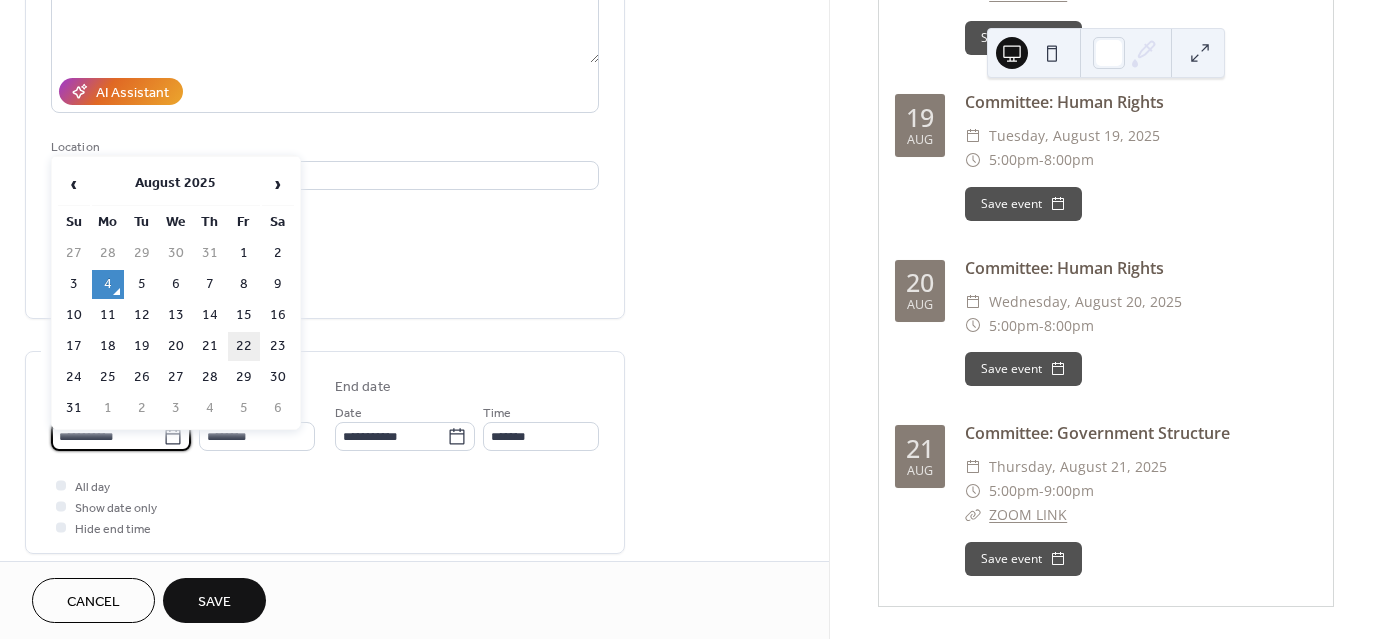 click on "22" at bounding box center [244, 346] 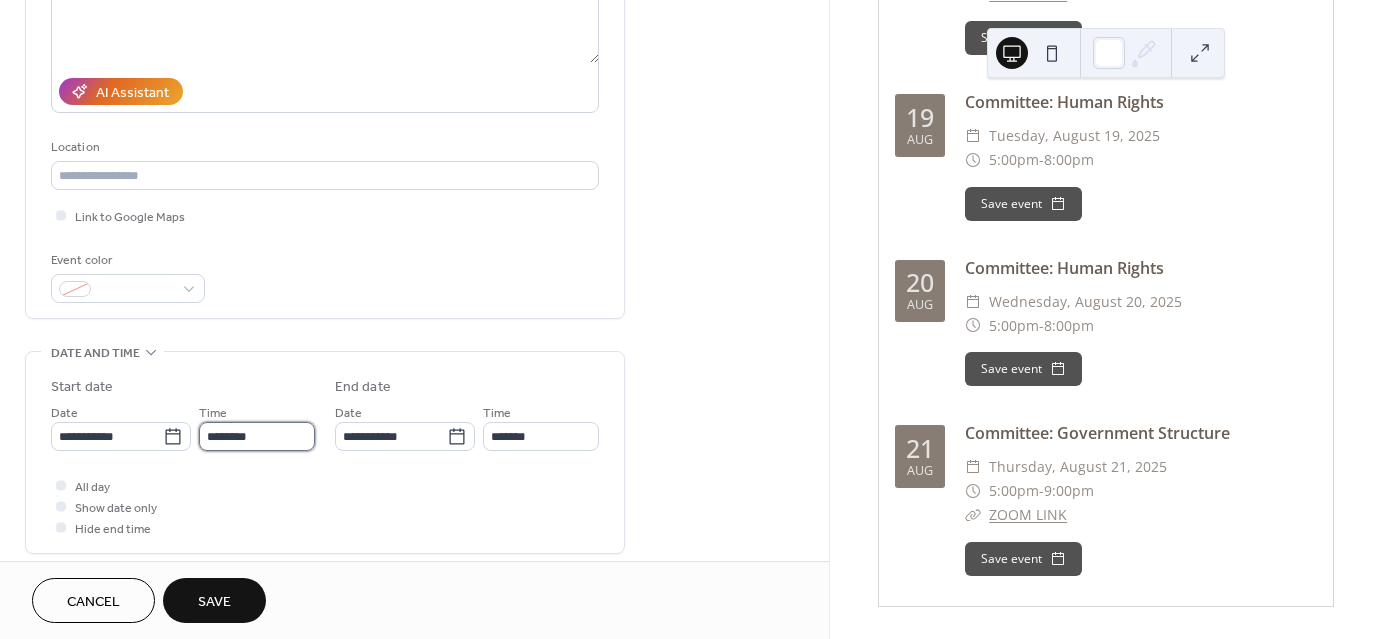click on "********" at bounding box center (257, 436) 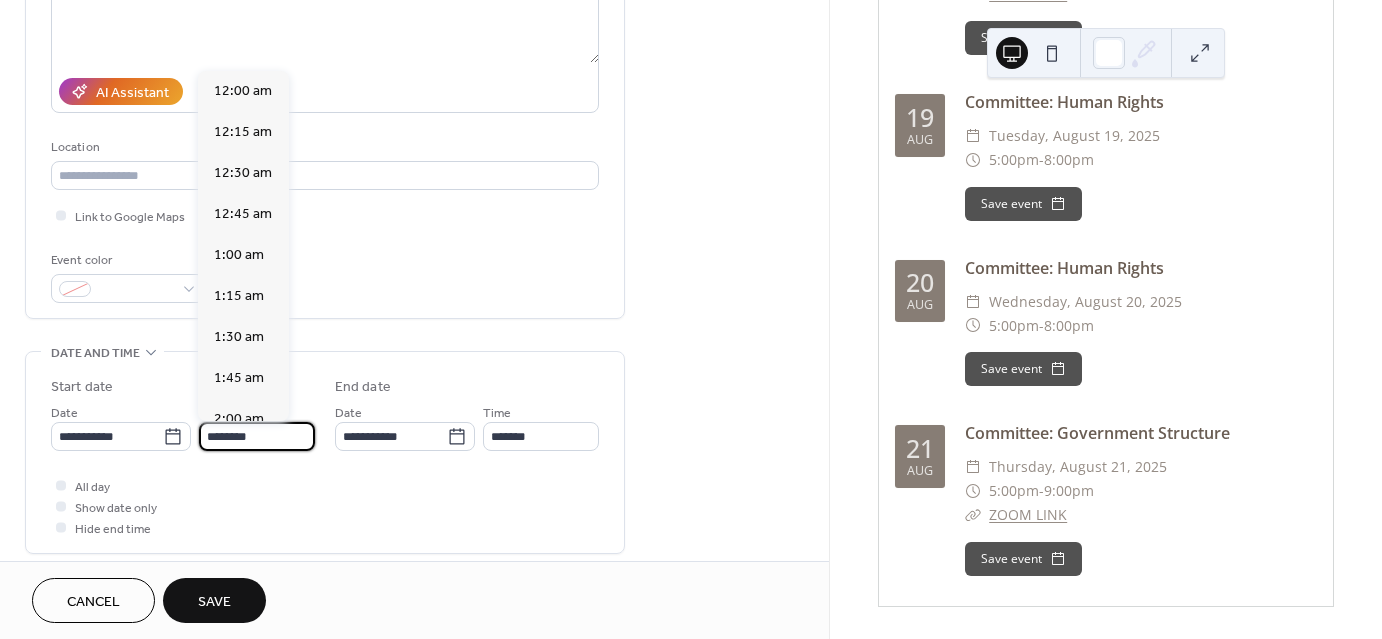 scroll, scrollTop: 1968, scrollLeft: 0, axis: vertical 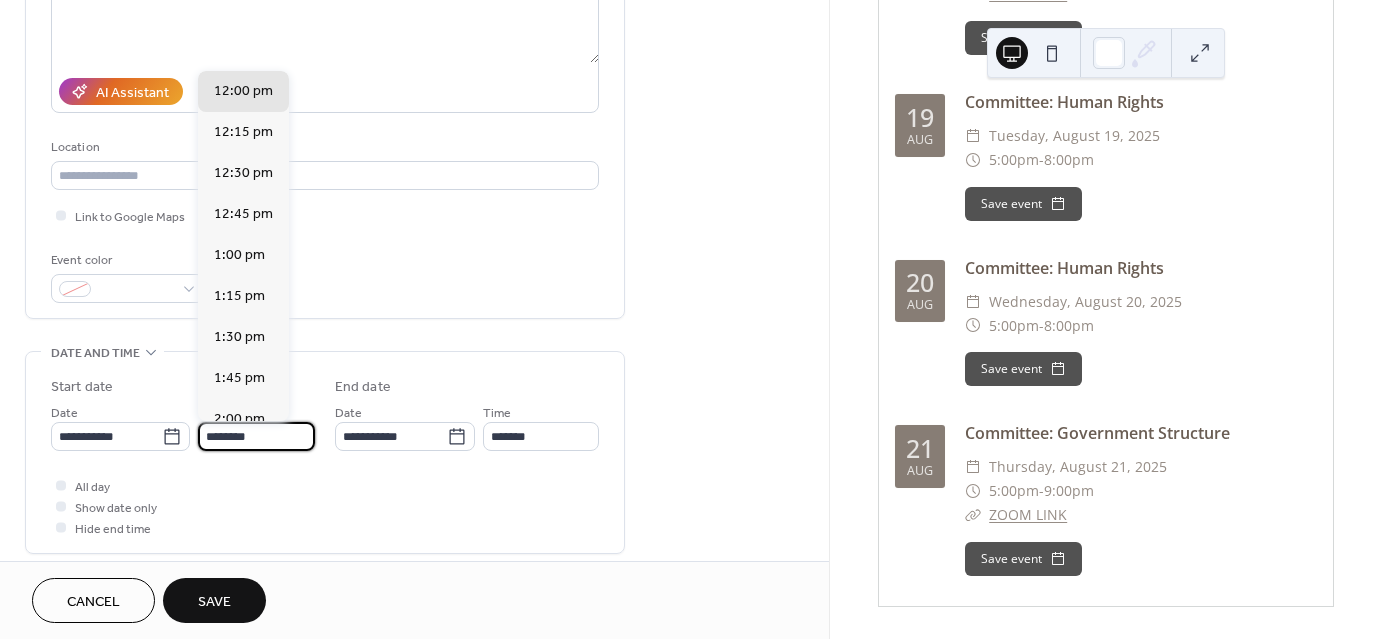 drag, startPoint x: 217, startPoint y: 436, endPoint x: 194, endPoint y: 443, distance: 24.04163 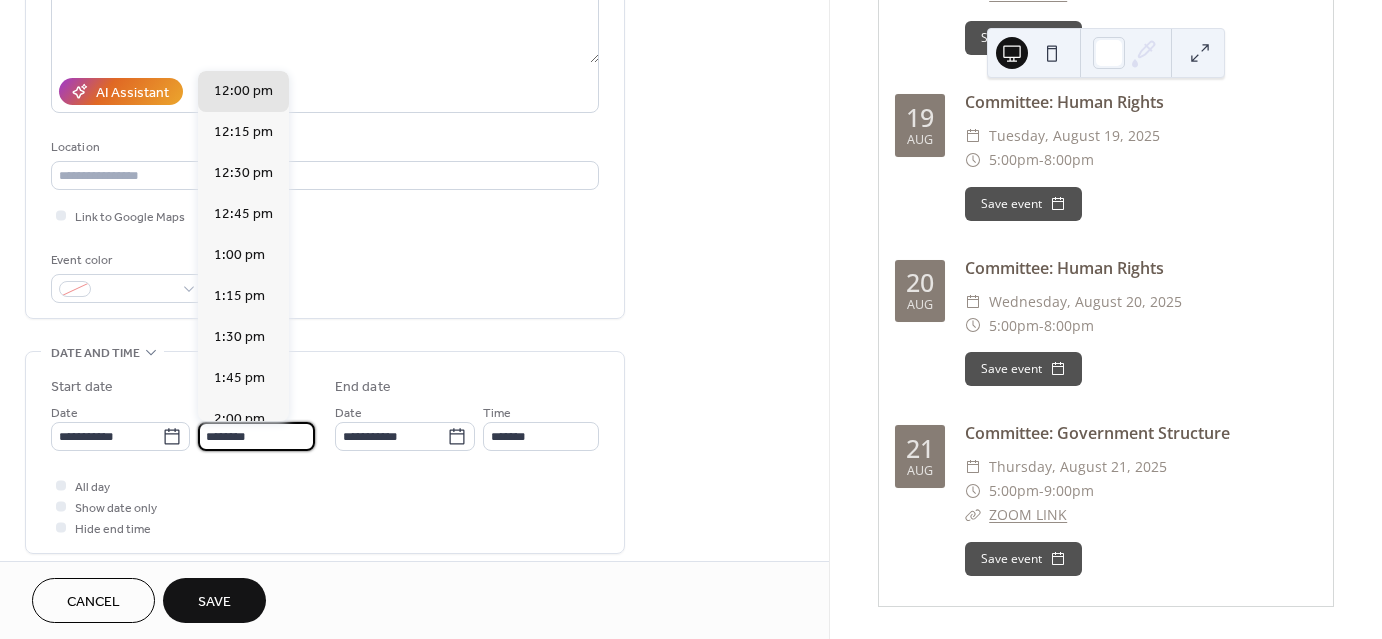 click on "**********" at bounding box center (183, 426) 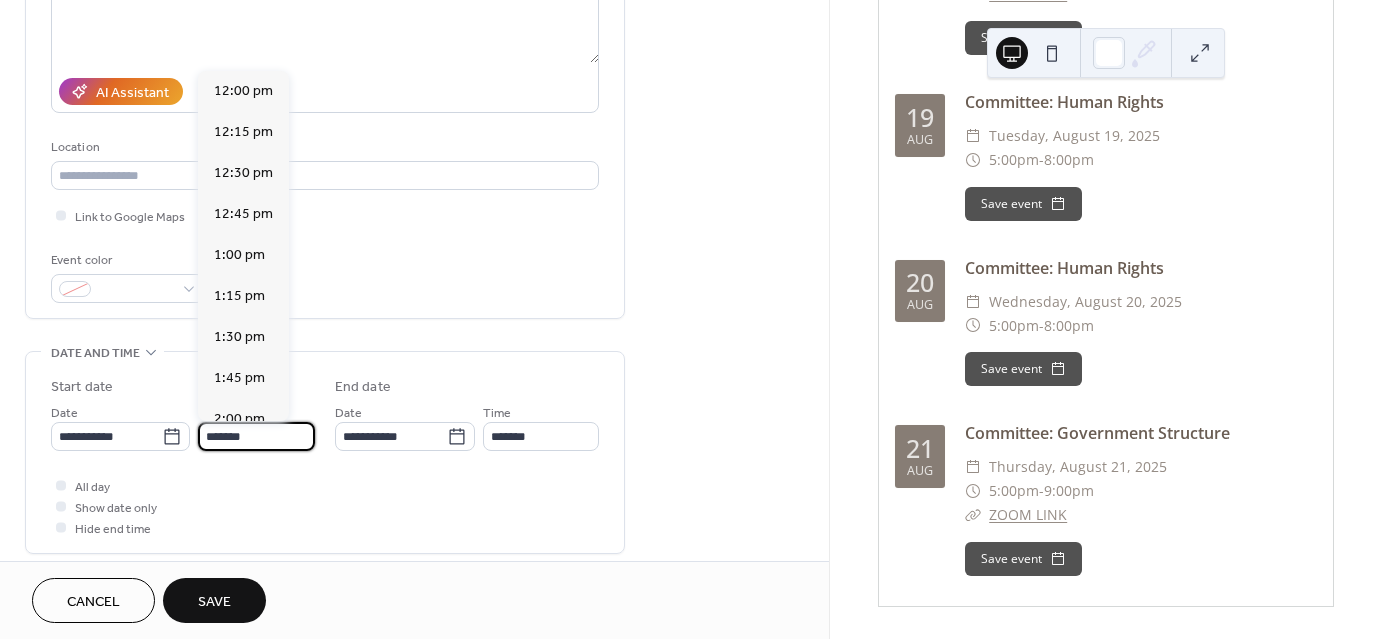 scroll, scrollTop: 2788, scrollLeft: 0, axis: vertical 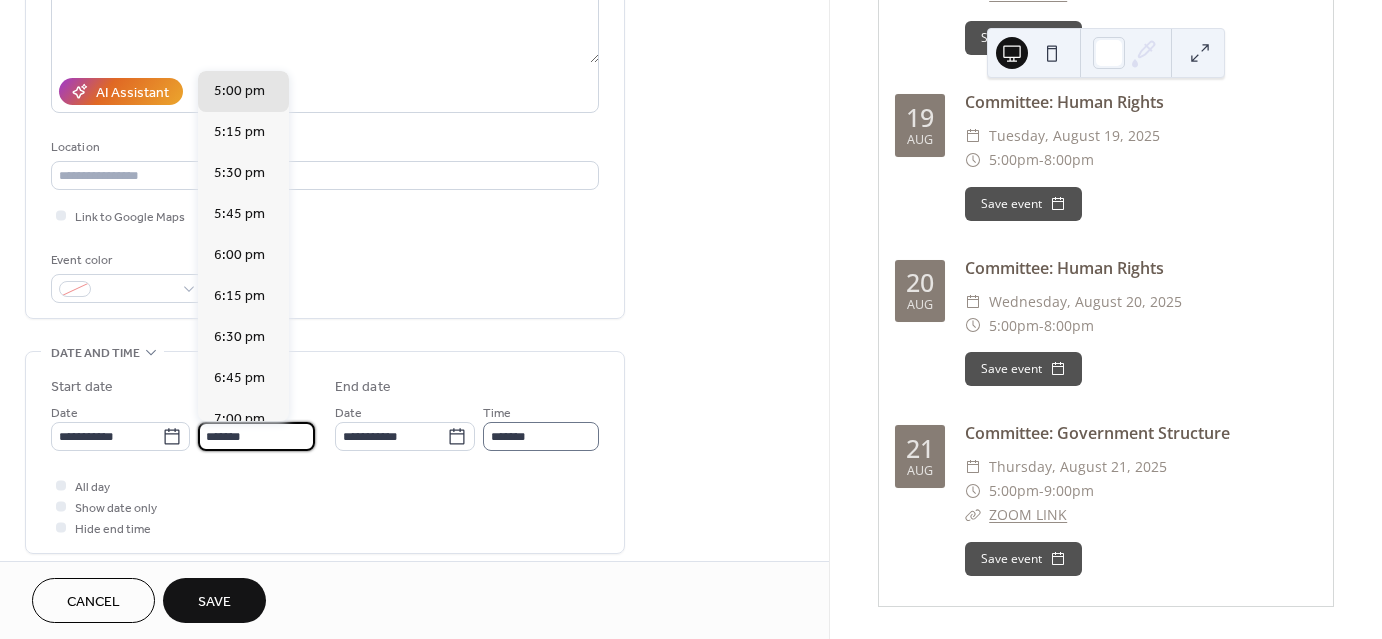 type on "*******" 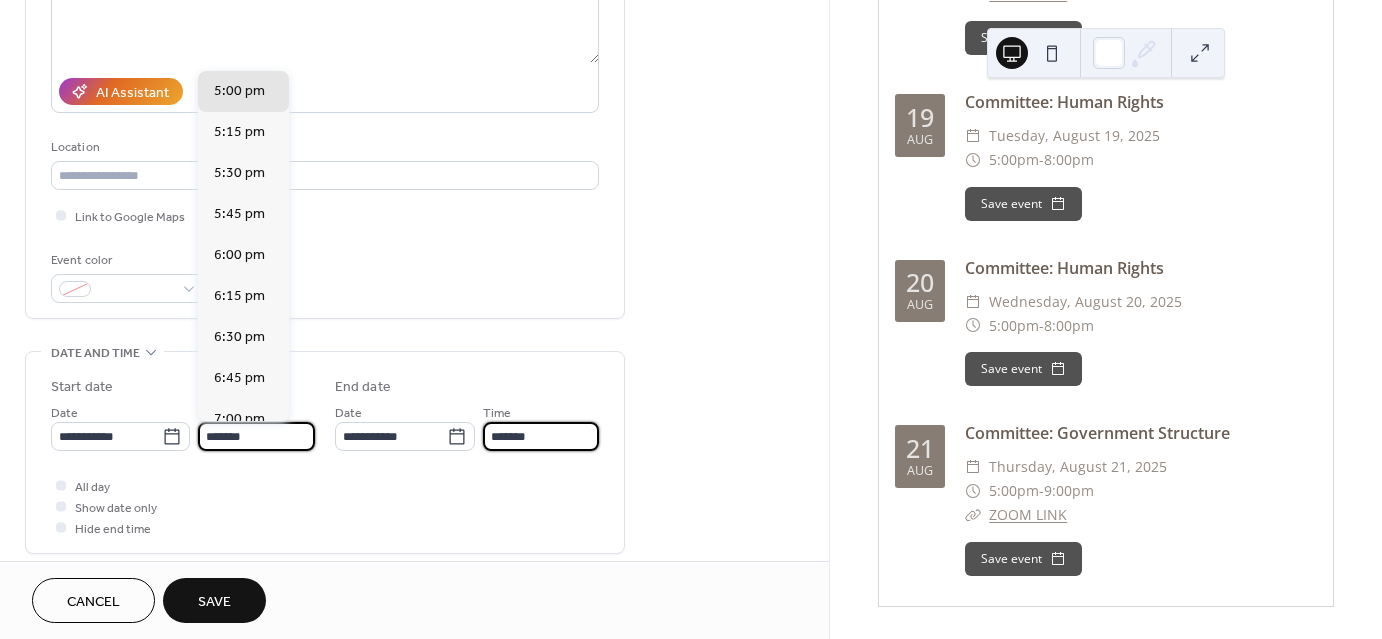 scroll, scrollTop: 0, scrollLeft: 0, axis: both 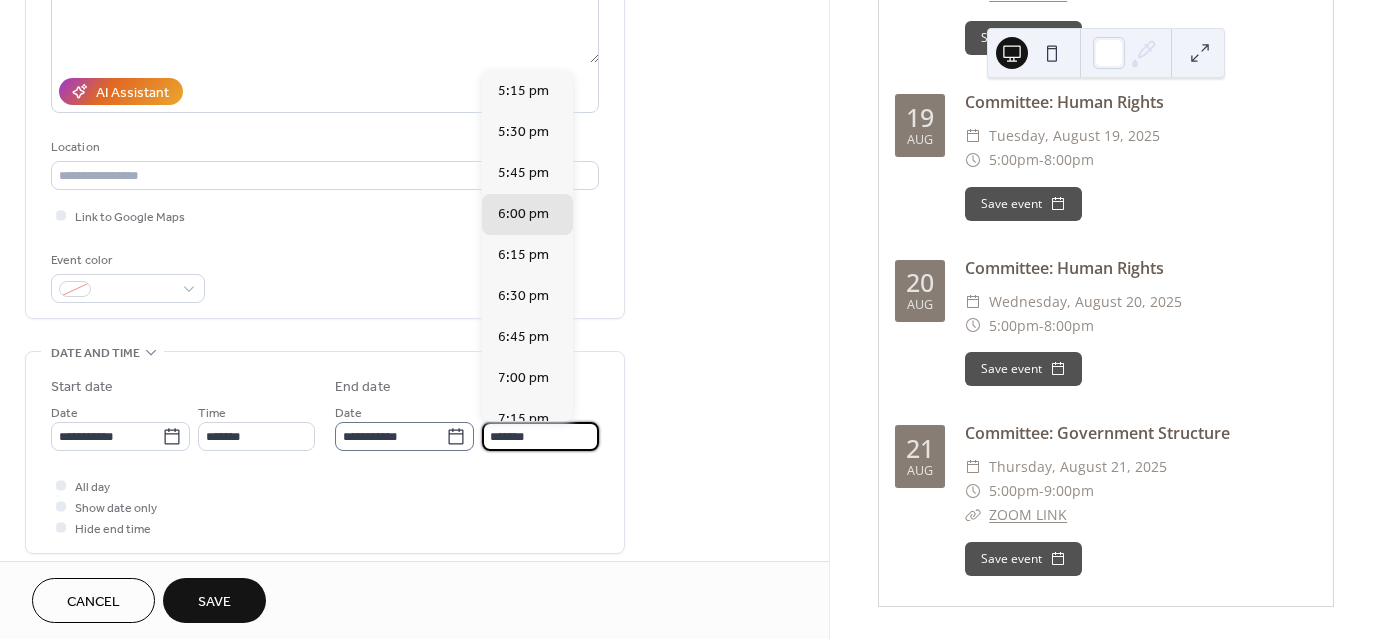 drag, startPoint x: 496, startPoint y: 436, endPoint x: 469, endPoint y: 447, distance: 29.15476 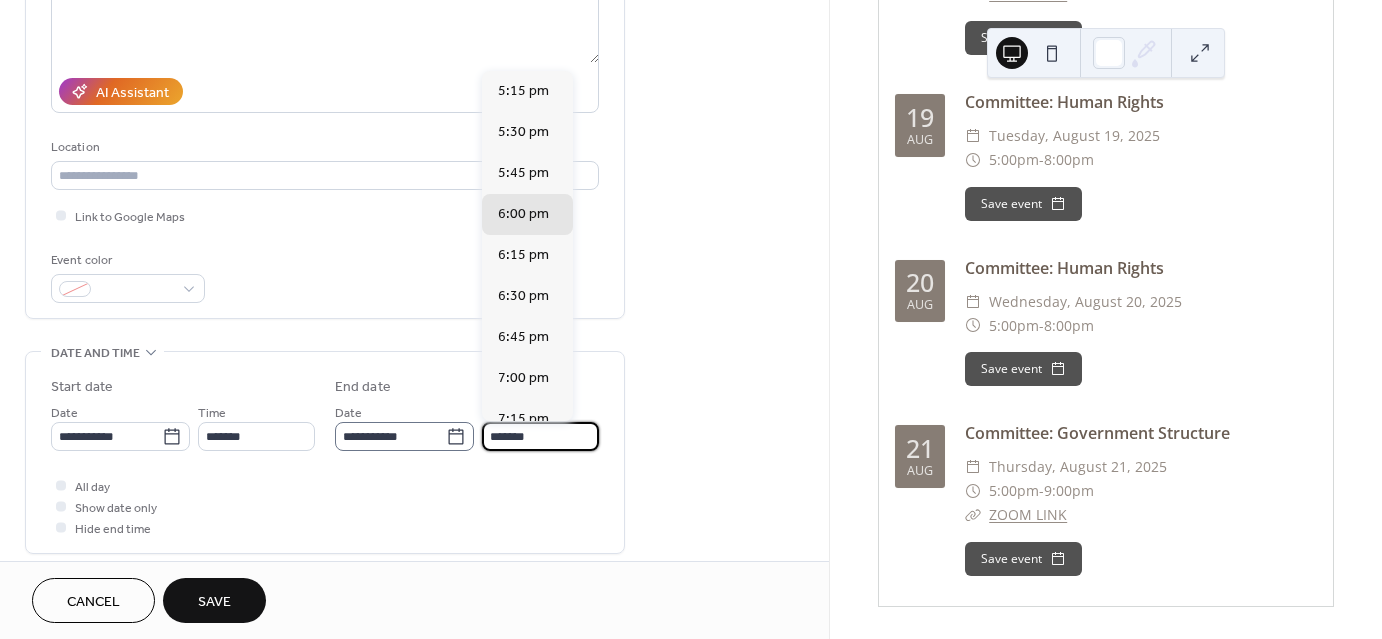 click on "**********" at bounding box center (467, 426) 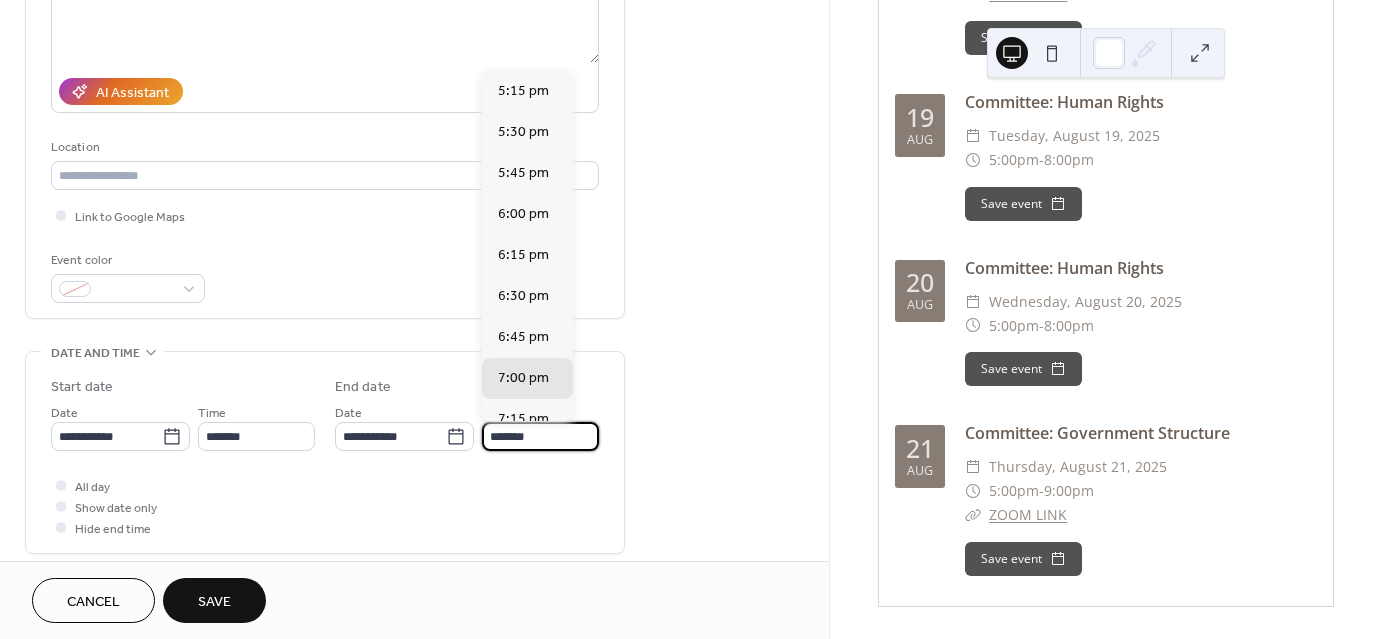 type on "*******" 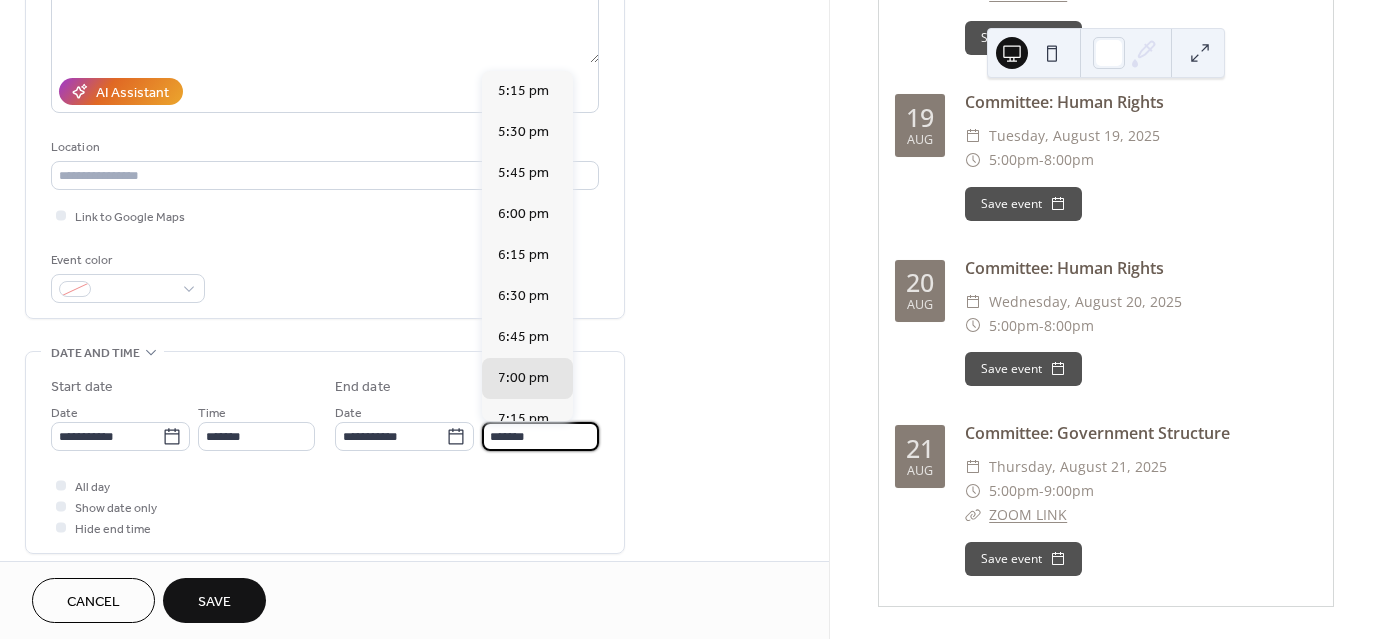 click on "All day Show date only Hide end time" at bounding box center (325, 506) 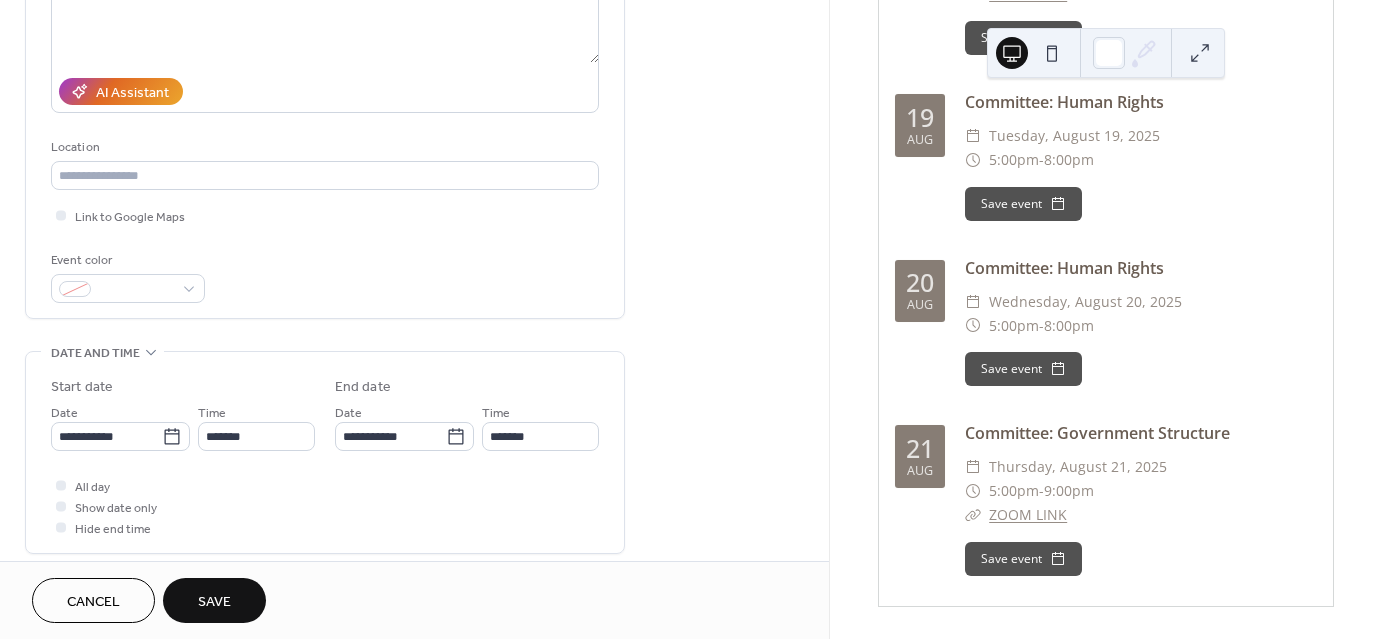 scroll, scrollTop: 0, scrollLeft: 0, axis: both 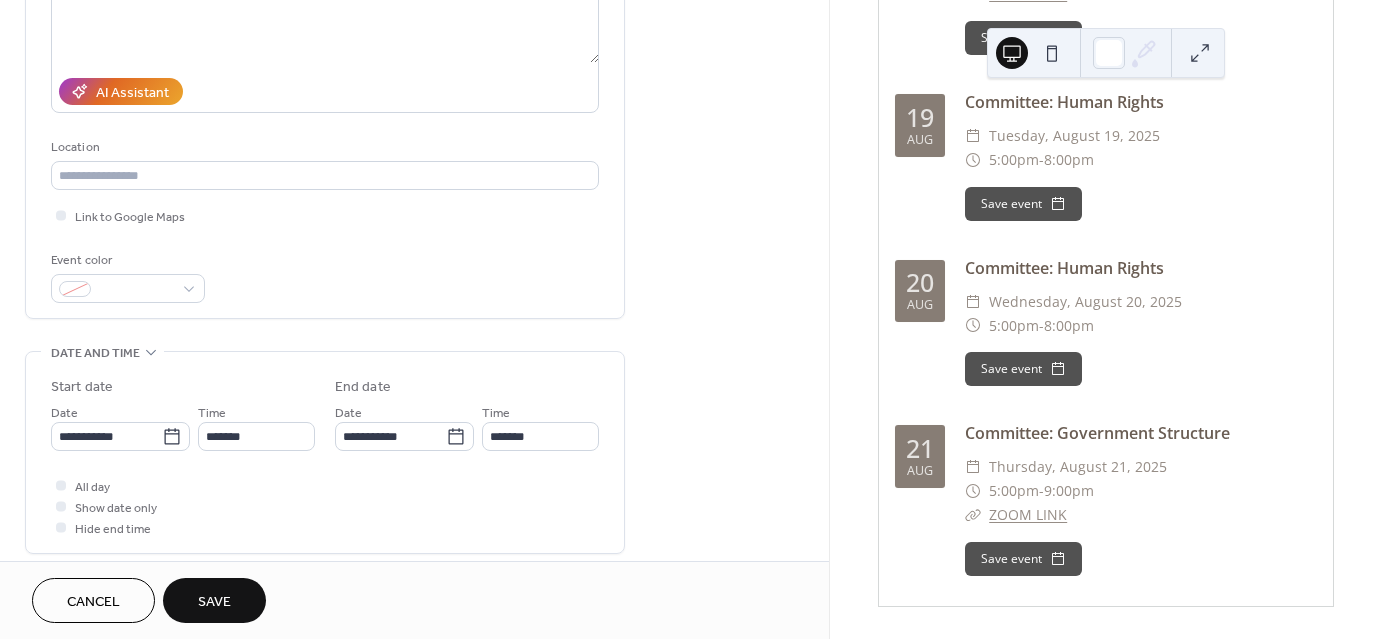 click on "All day Show date only Hide end time" at bounding box center (325, 506) 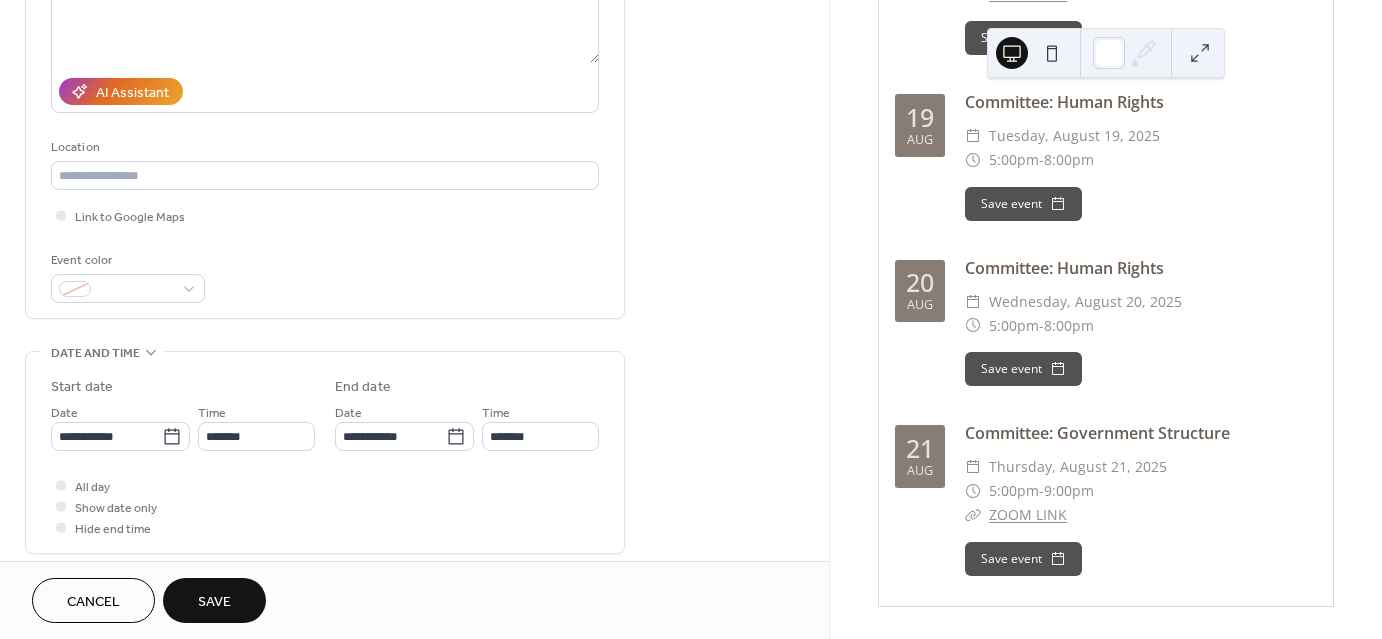 click on "Save" at bounding box center [214, 600] 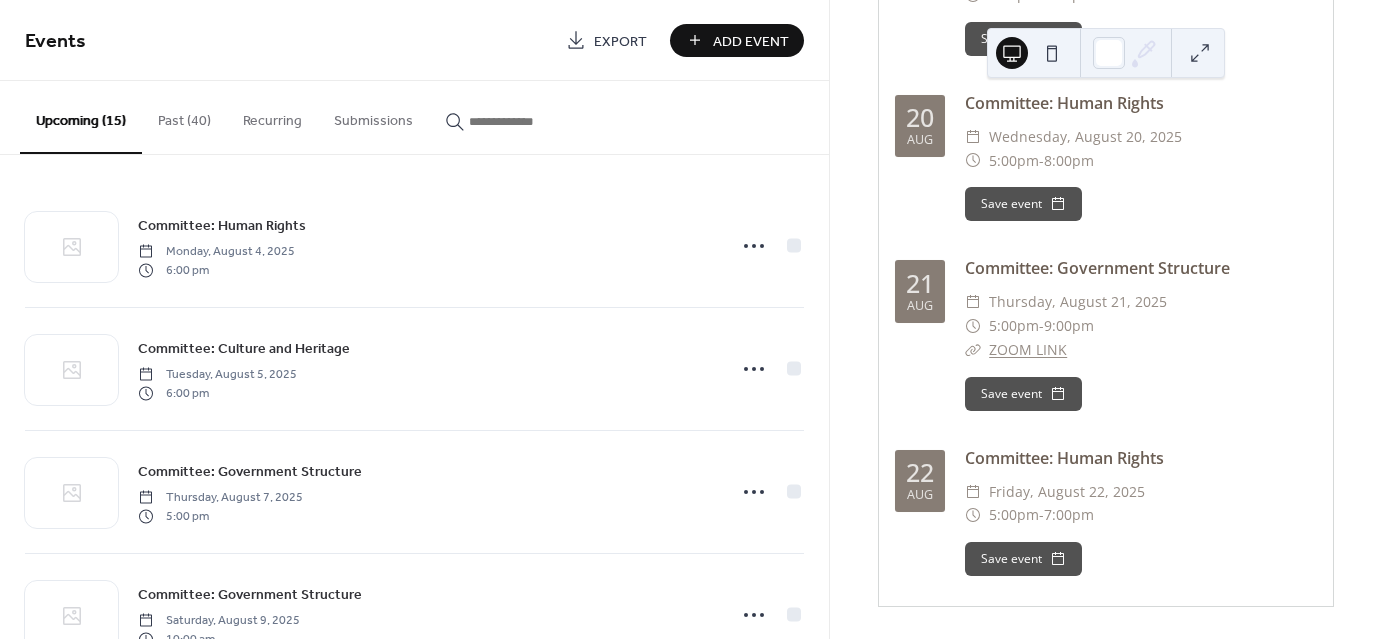 scroll, scrollTop: 2264, scrollLeft: 0, axis: vertical 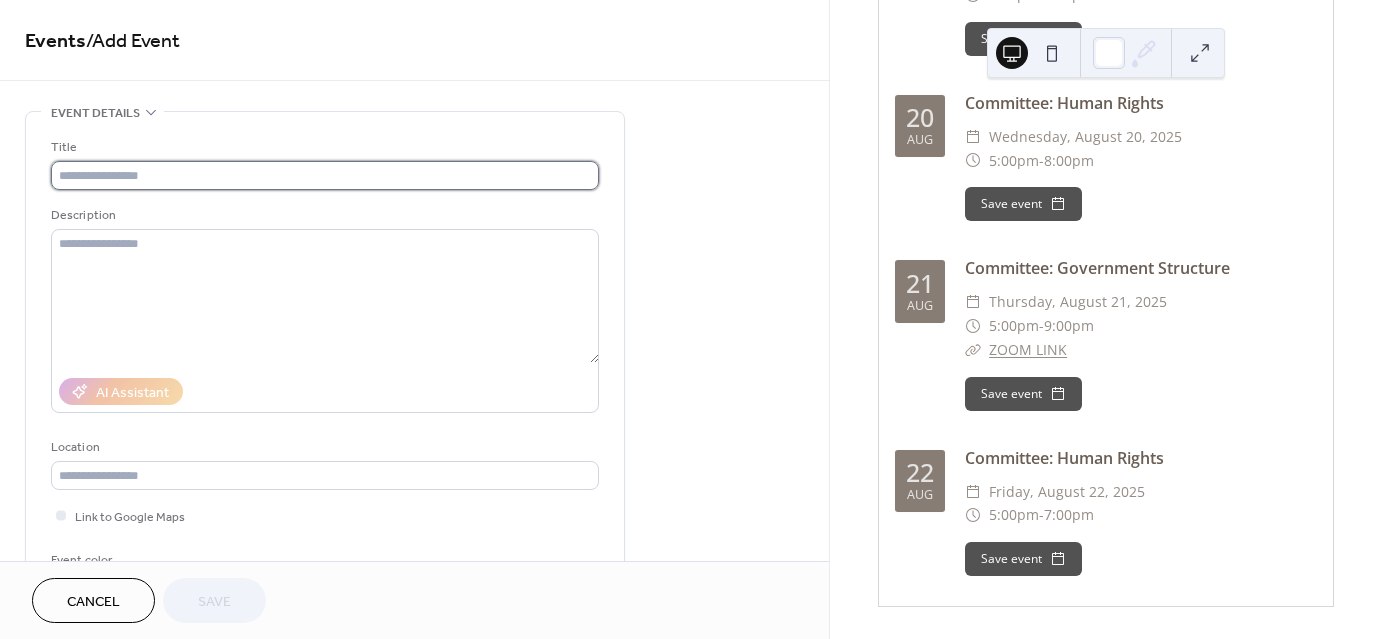 click at bounding box center (325, 175) 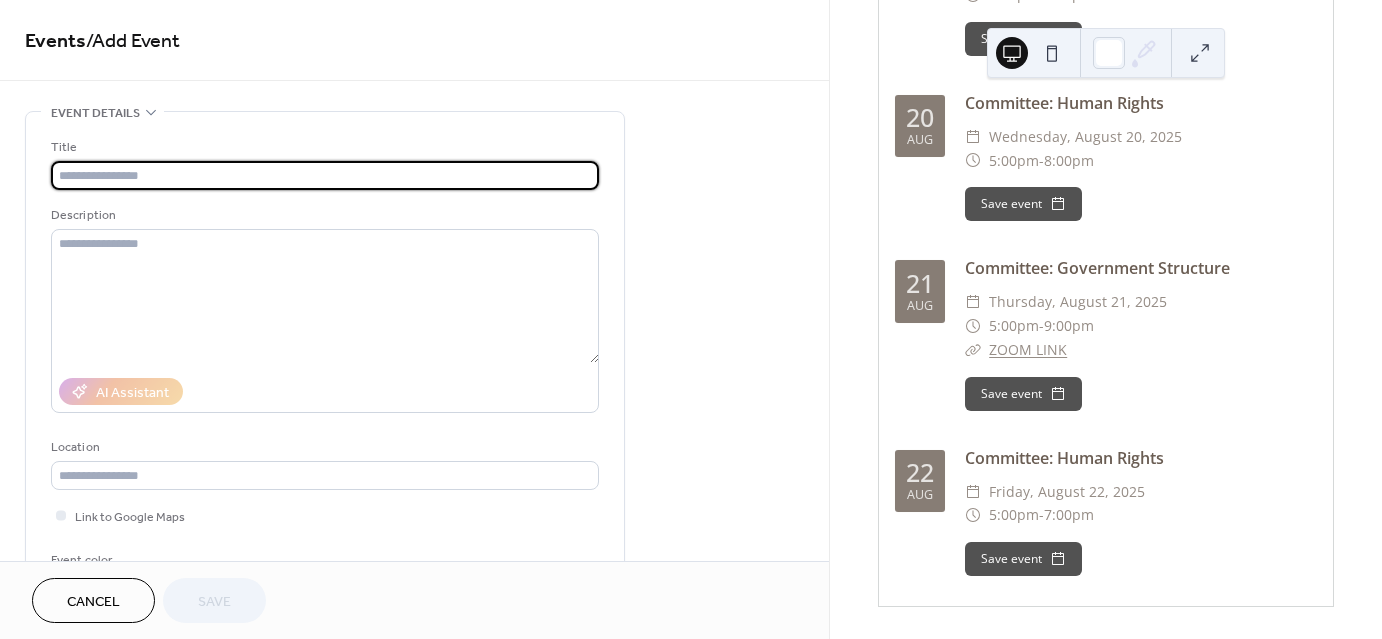 paste on "**********" 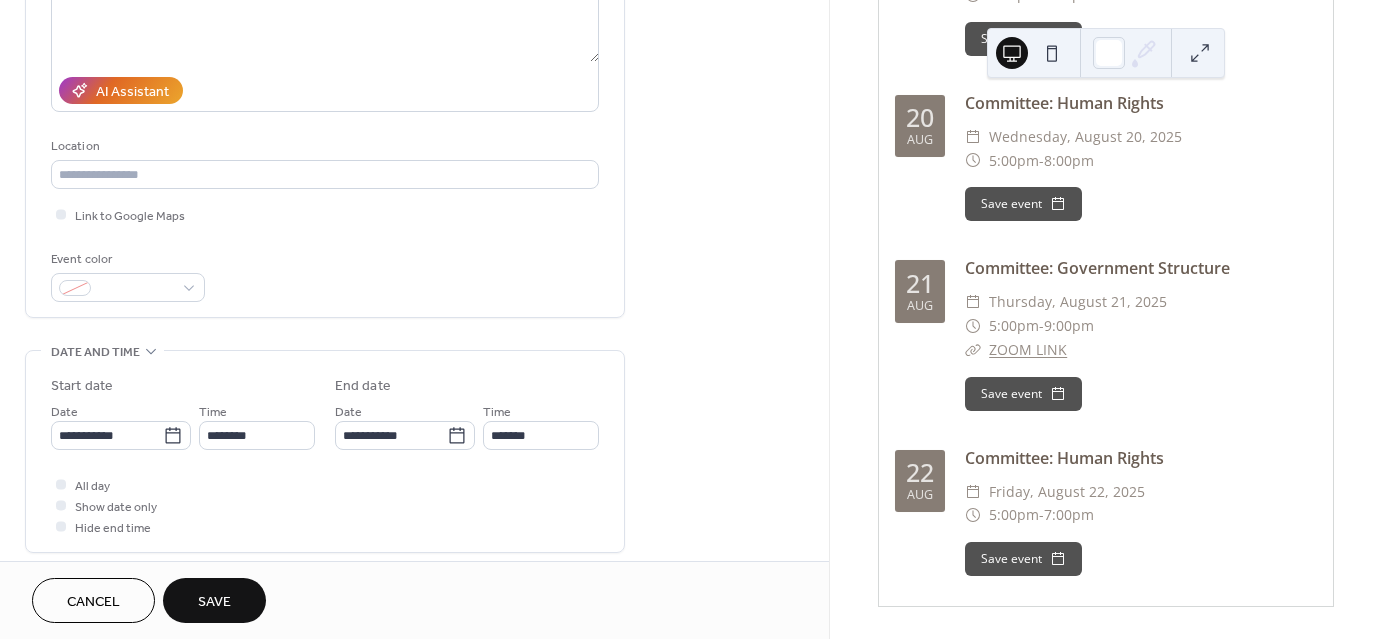 scroll, scrollTop: 300, scrollLeft: 0, axis: vertical 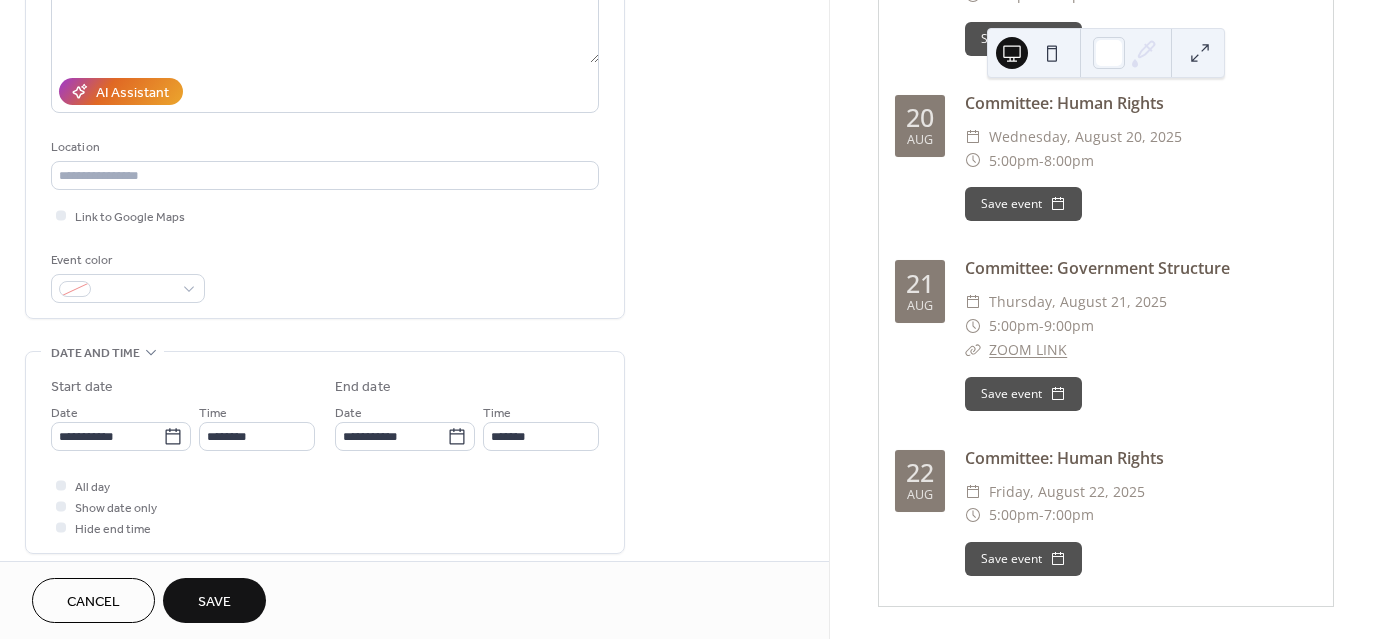 type on "**********" 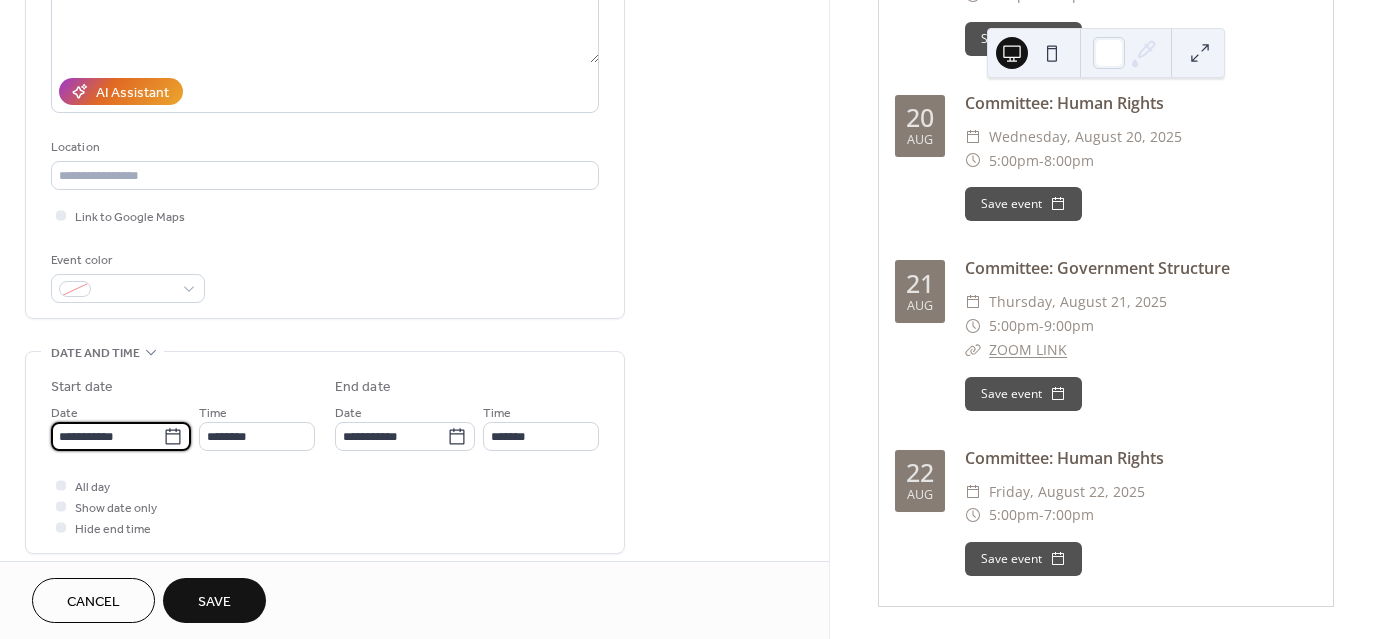 click on "**********" at bounding box center [107, 436] 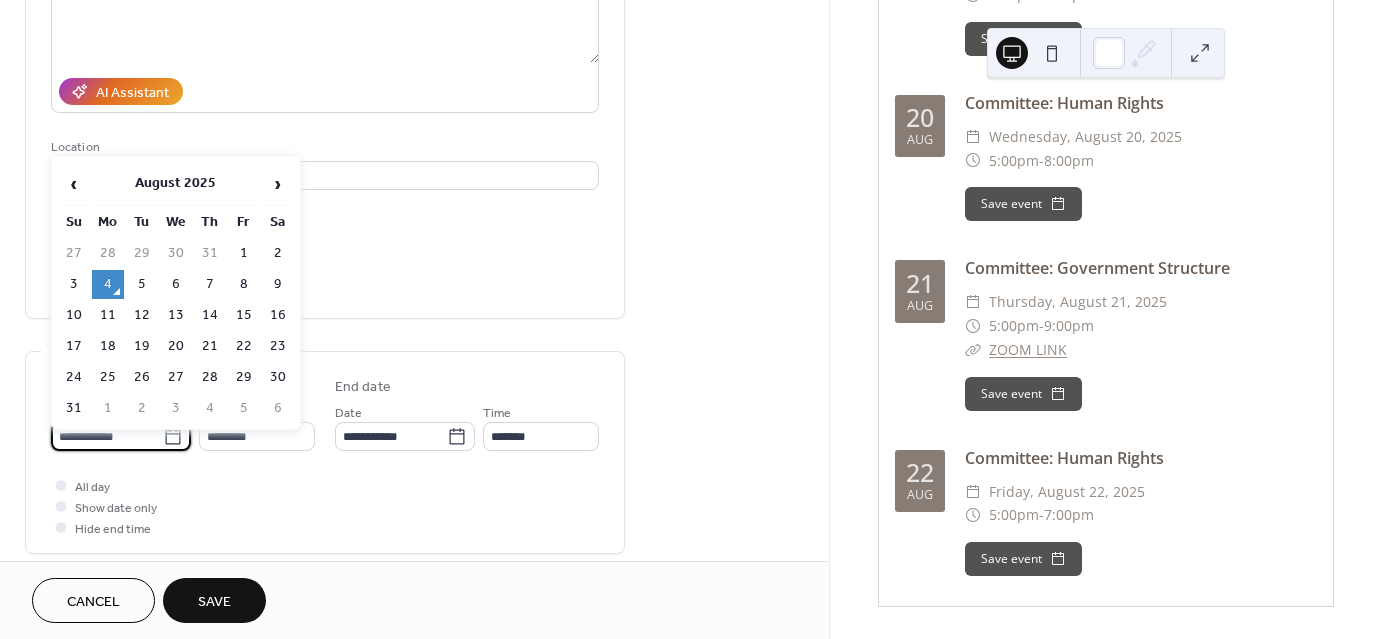 click on "23" at bounding box center (278, 346) 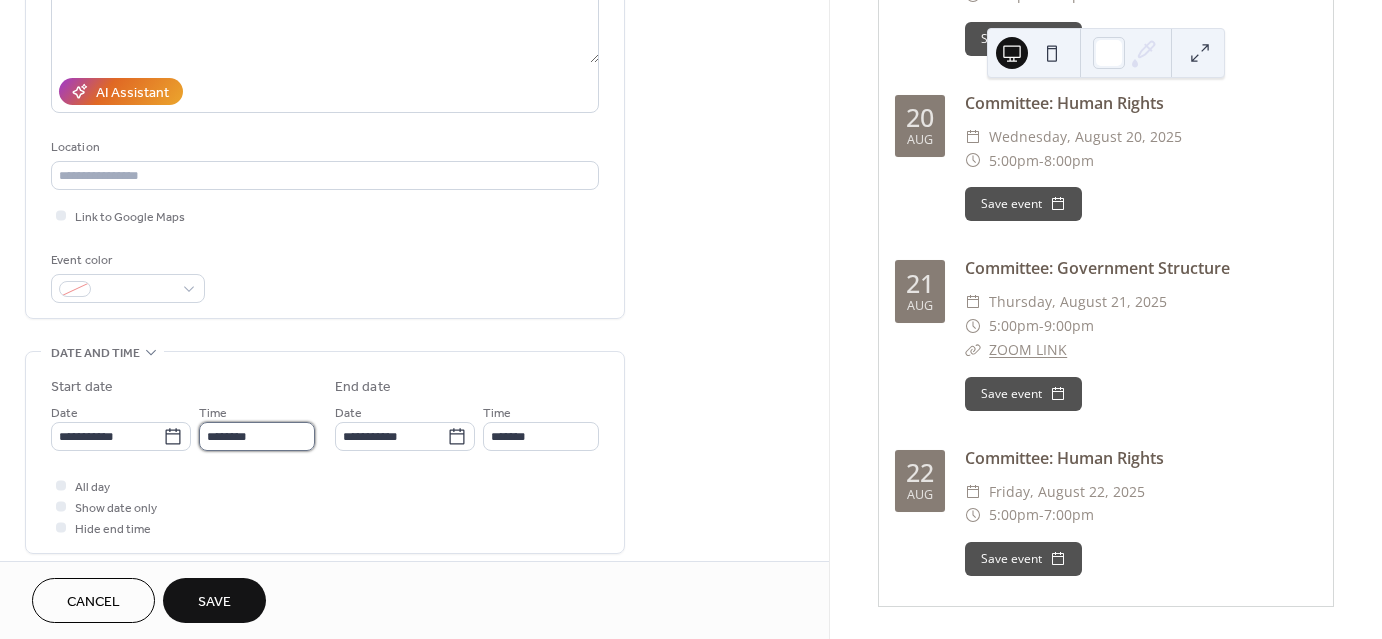 click on "********" at bounding box center [257, 436] 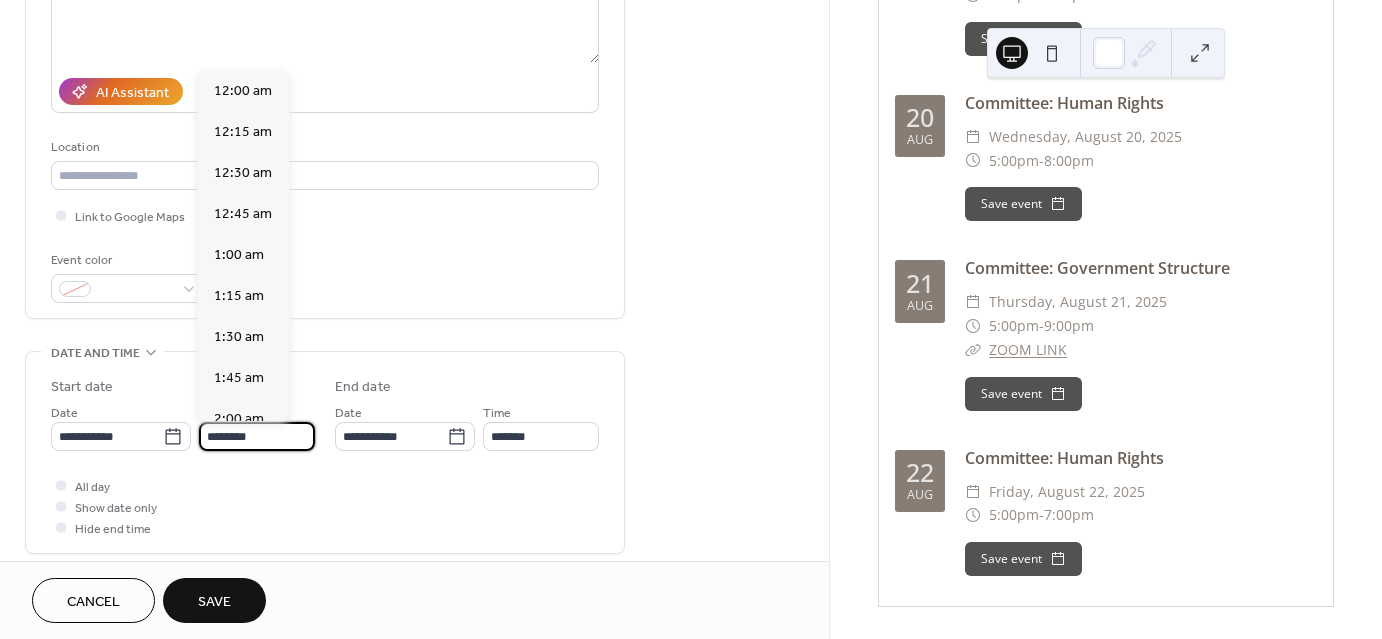 scroll, scrollTop: 1968, scrollLeft: 0, axis: vertical 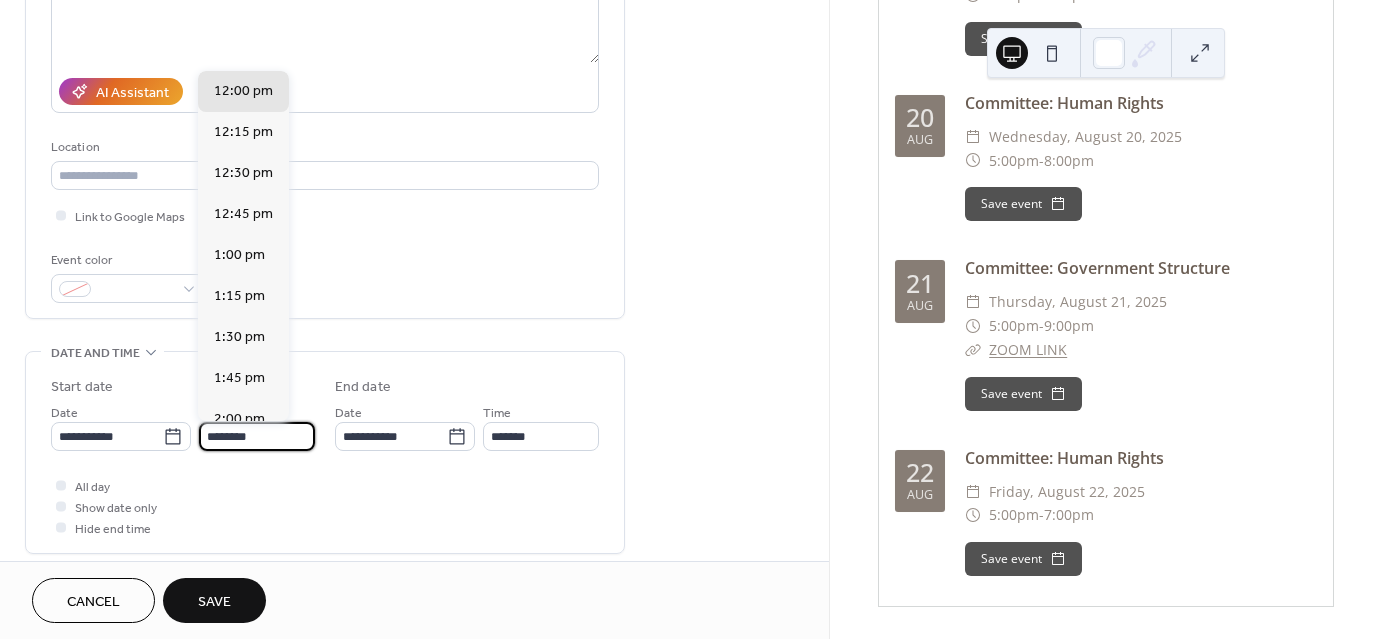 click on "********" at bounding box center (257, 436) 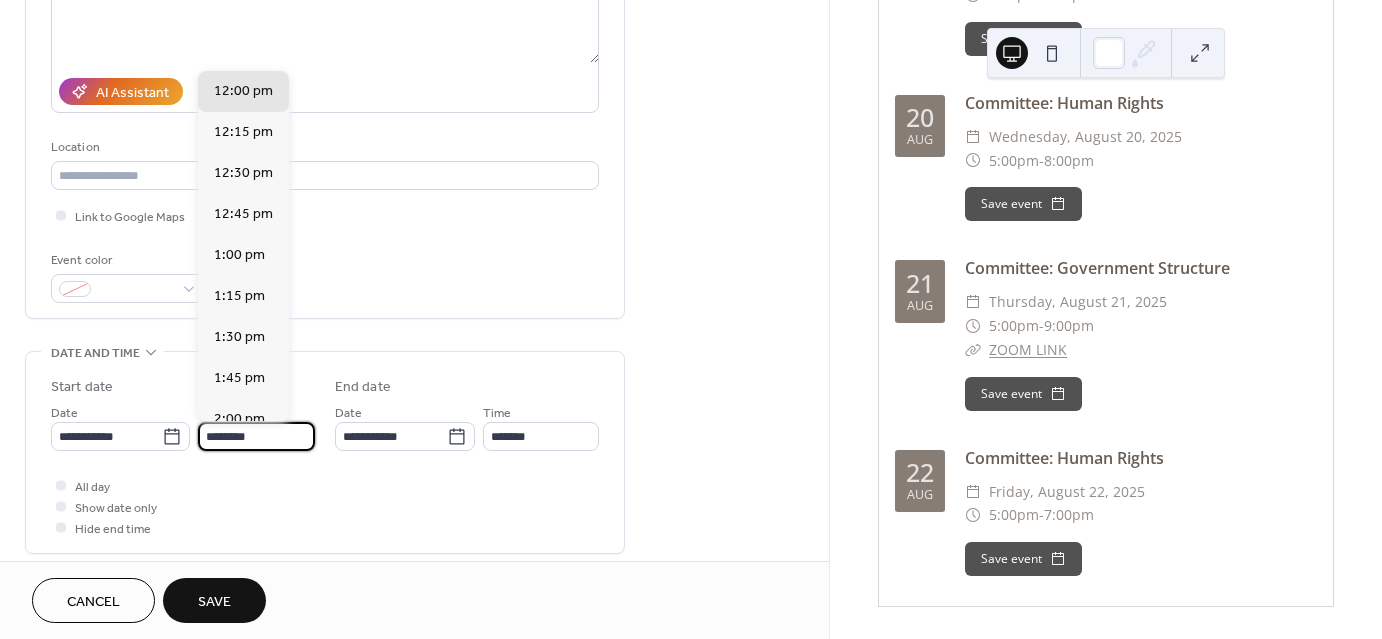 drag, startPoint x: 218, startPoint y: 438, endPoint x: 199, endPoint y: 442, distance: 19.416489 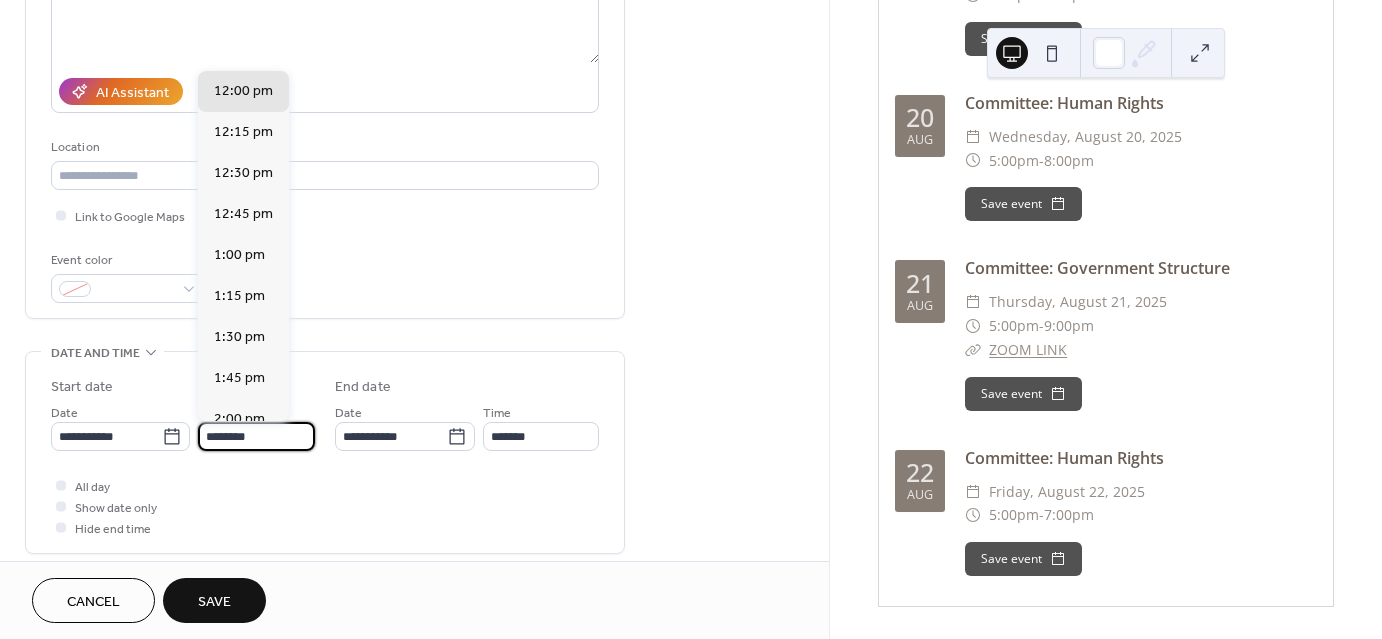 click on "********" at bounding box center (256, 436) 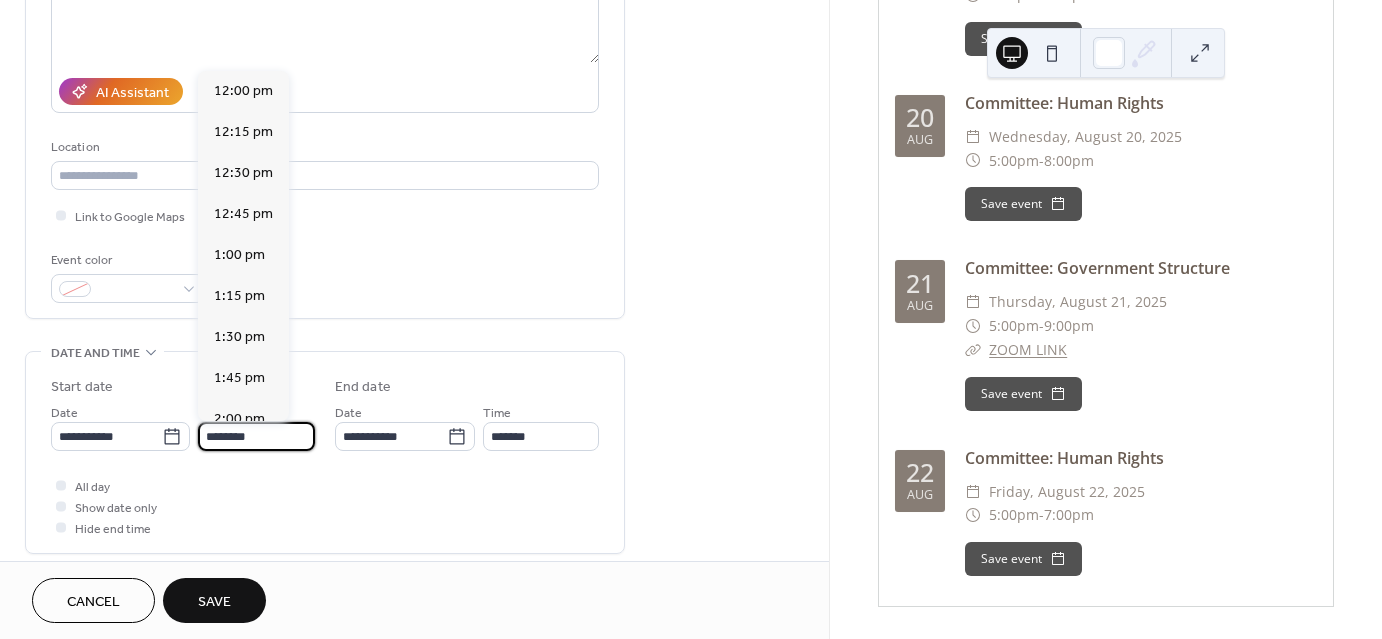 scroll, scrollTop: 3585, scrollLeft: 0, axis: vertical 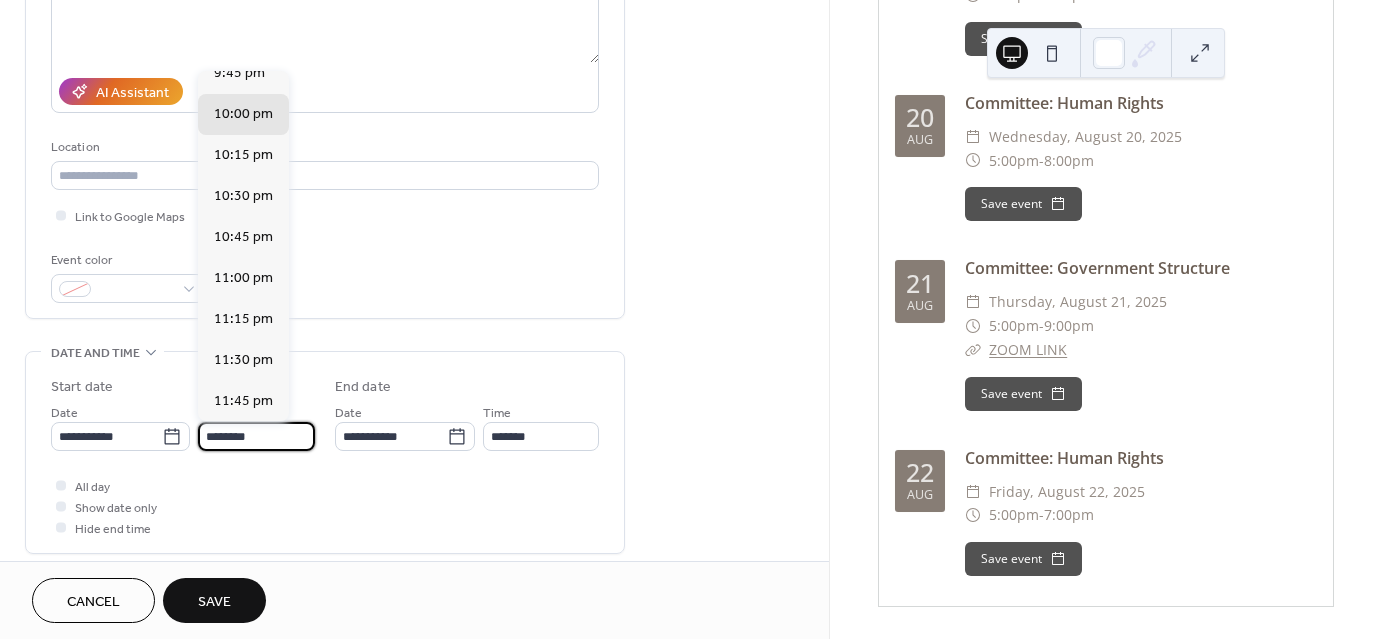 click on "********" at bounding box center [256, 436] 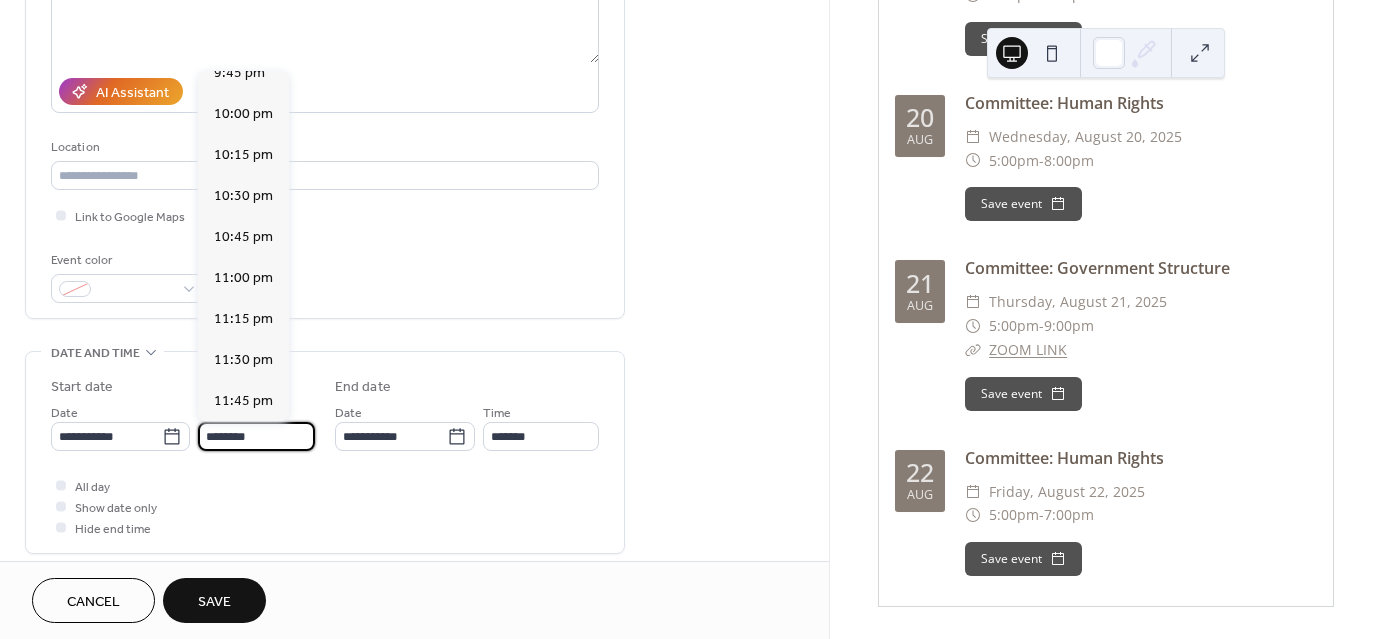 scroll, scrollTop: 1640, scrollLeft: 0, axis: vertical 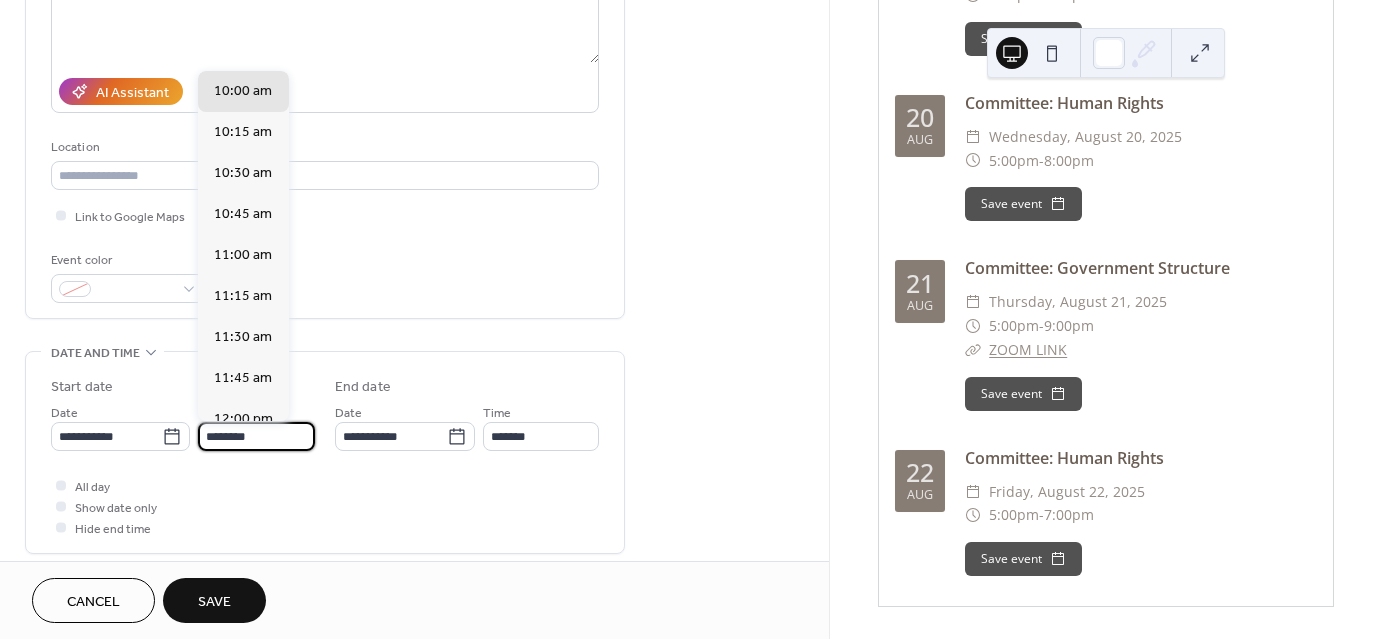 type on "********" 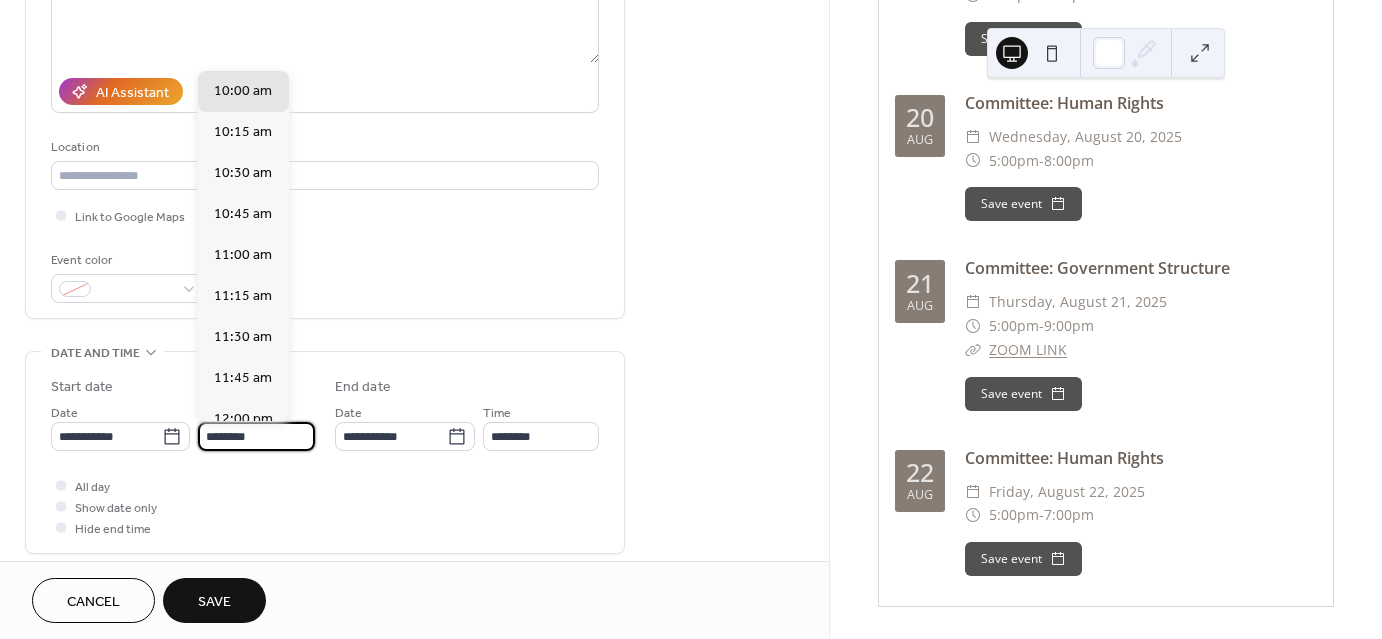 scroll, scrollTop: 0, scrollLeft: 0, axis: both 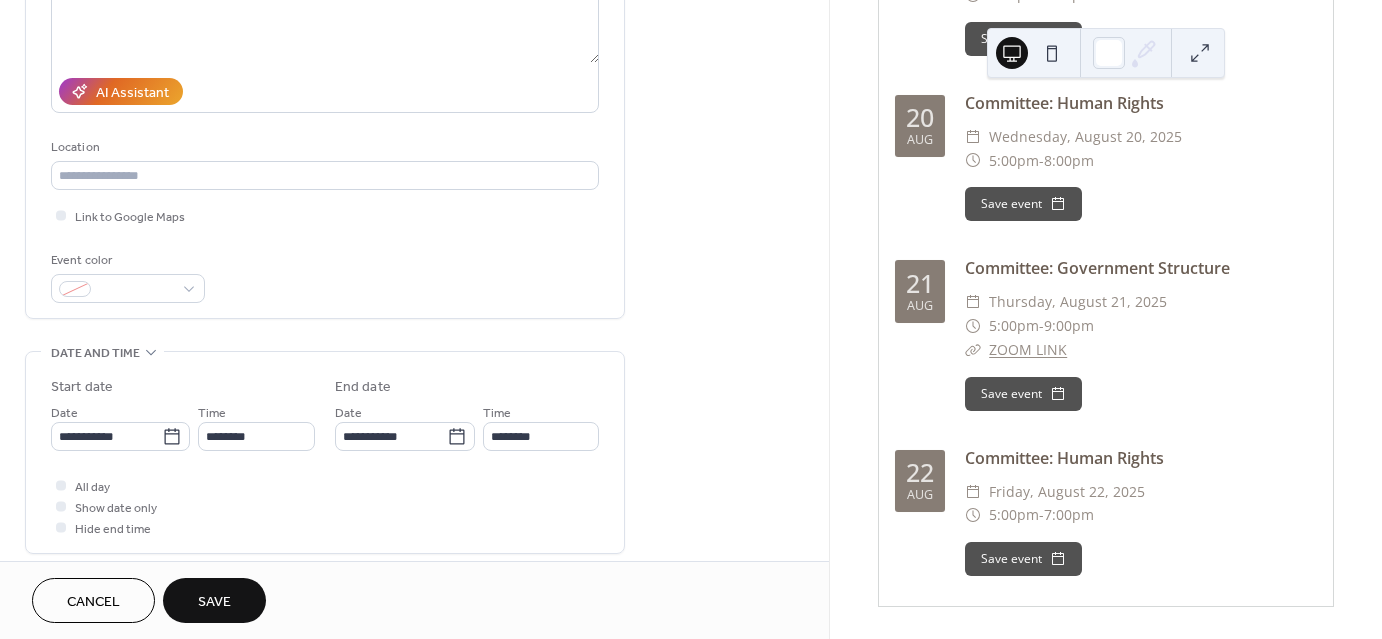 click on "All day Show date only Hide end time" at bounding box center [325, 506] 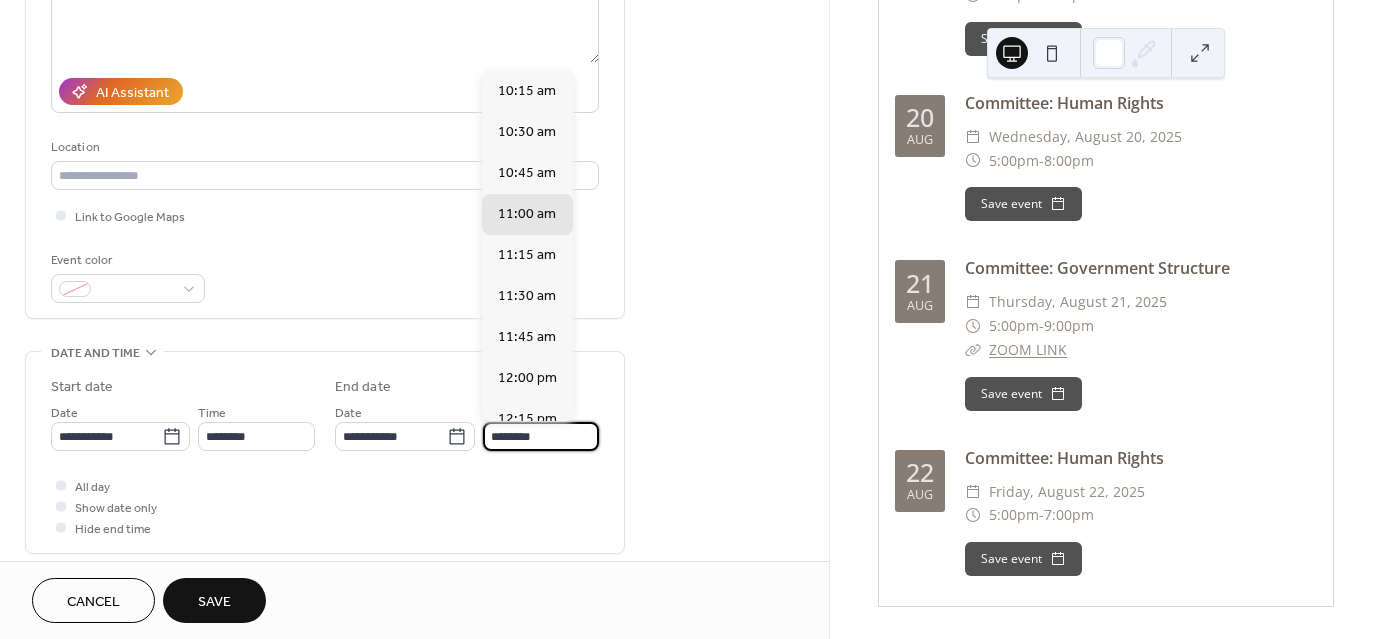 drag, startPoint x: 504, startPoint y: 432, endPoint x: 479, endPoint y: 436, distance: 25.317978 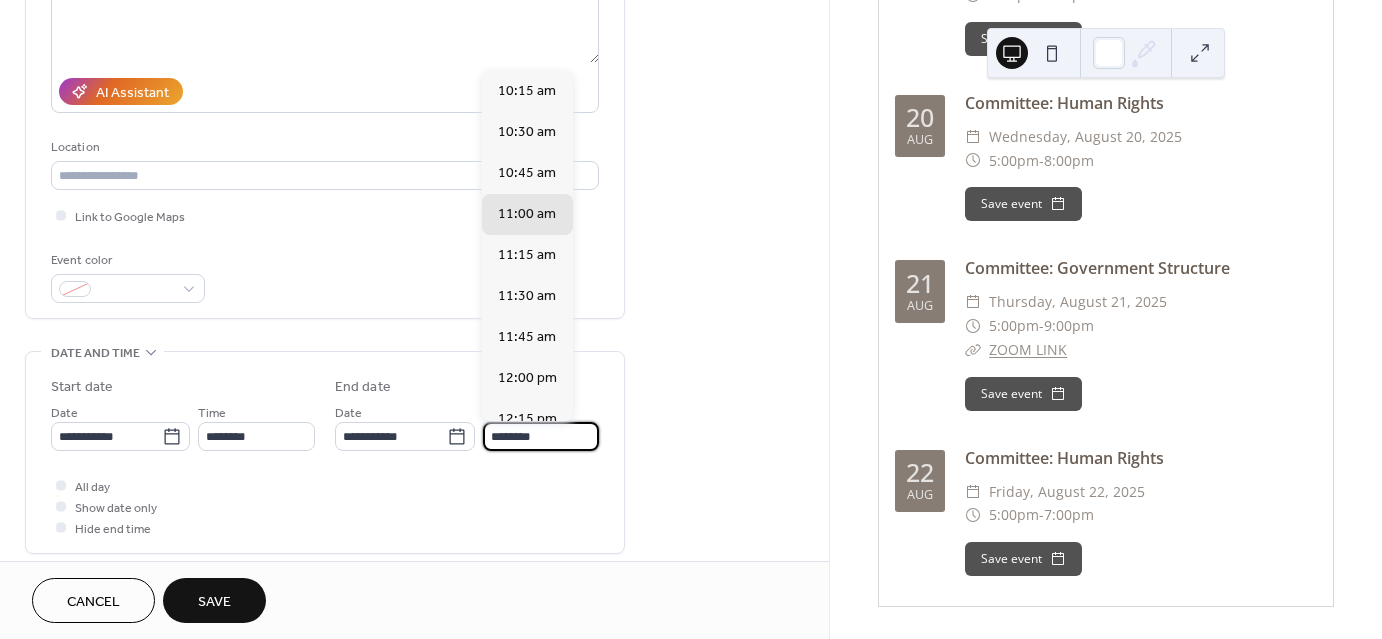 click on "**********" at bounding box center [467, 426] 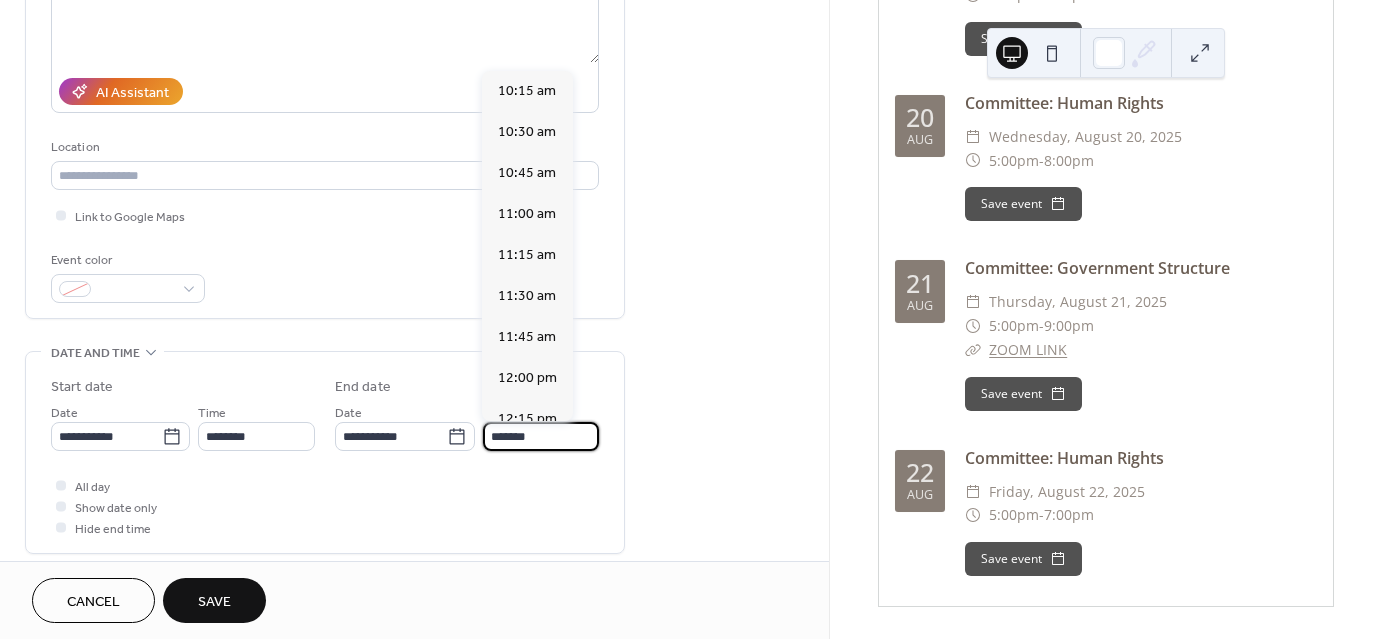 click on "*******" at bounding box center [541, 436] 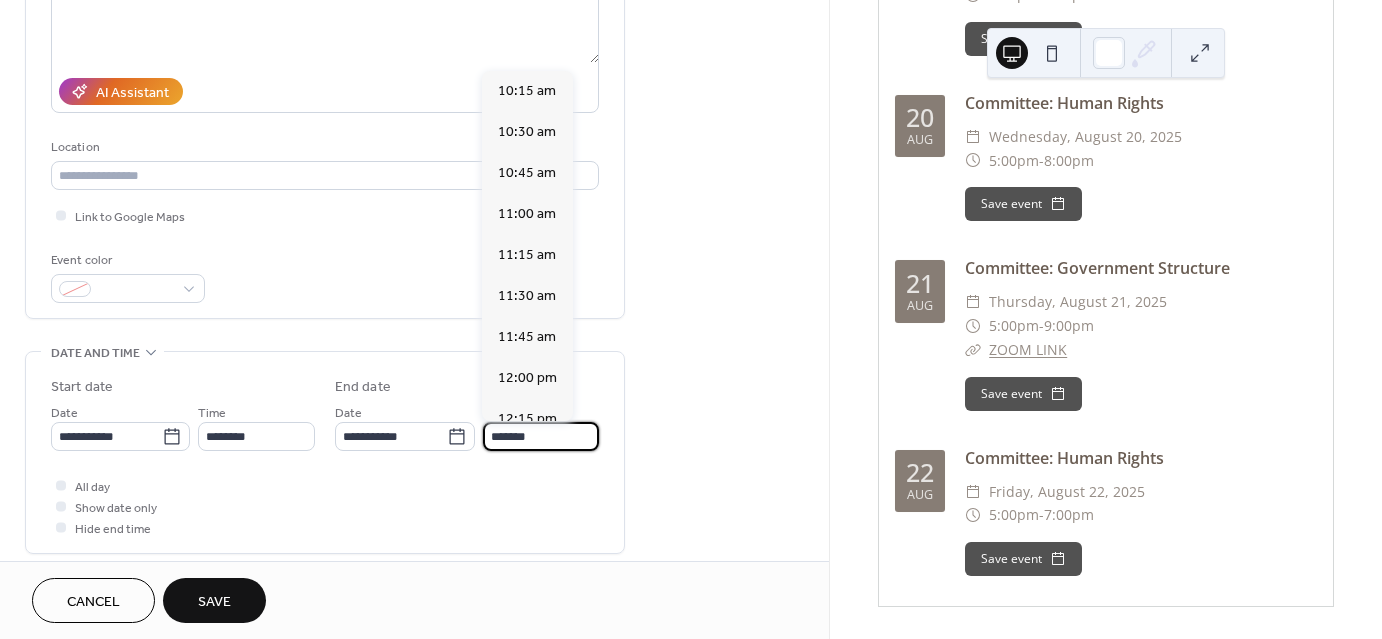 scroll, scrollTop: 779, scrollLeft: 0, axis: vertical 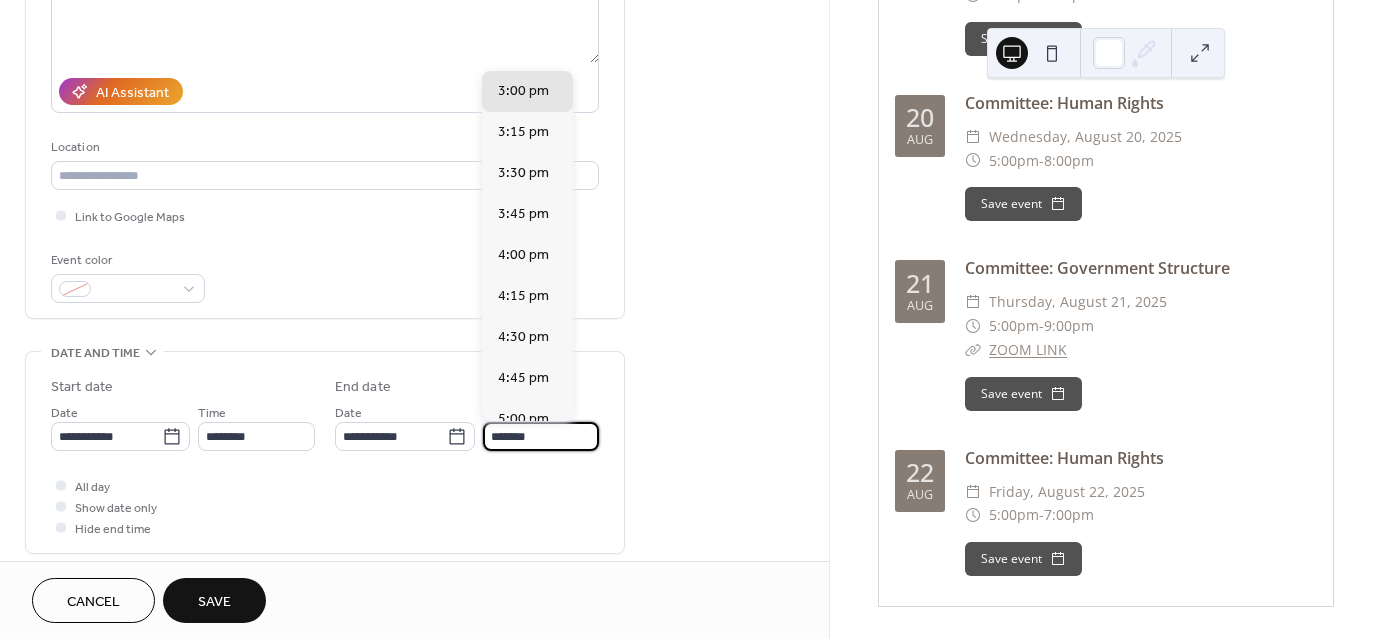 type on "*******" 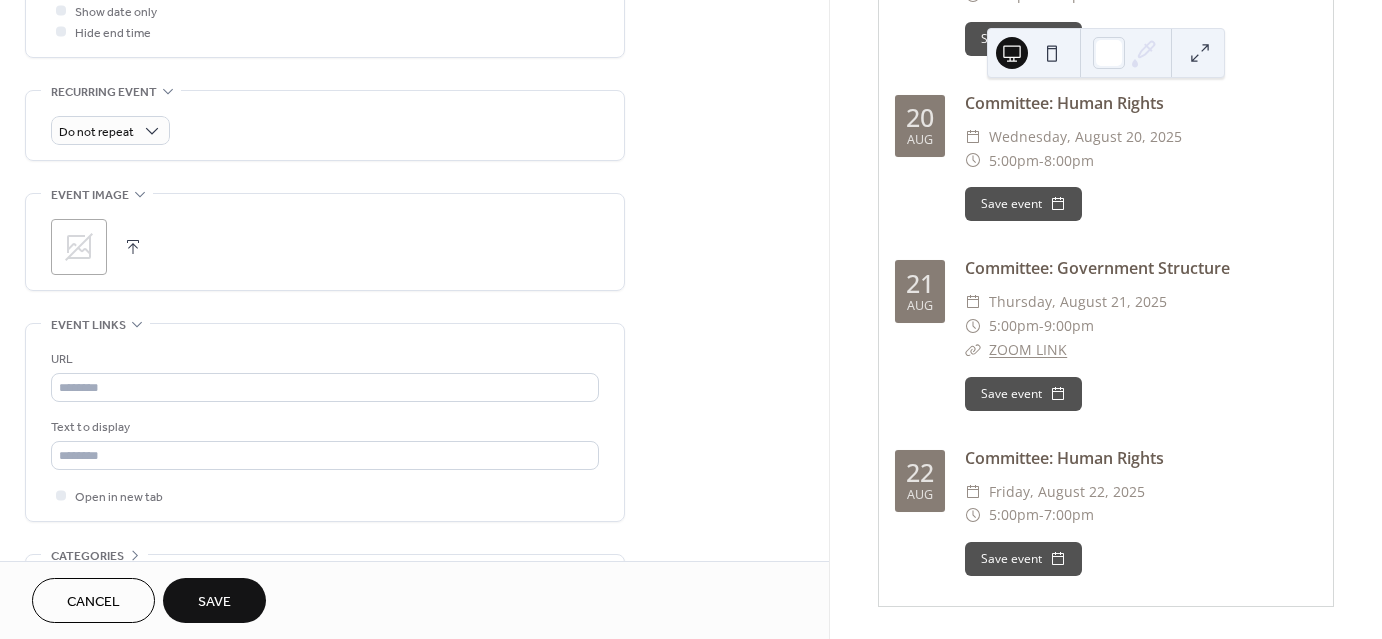 scroll, scrollTop: 800, scrollLeft: 0, axis: vertical 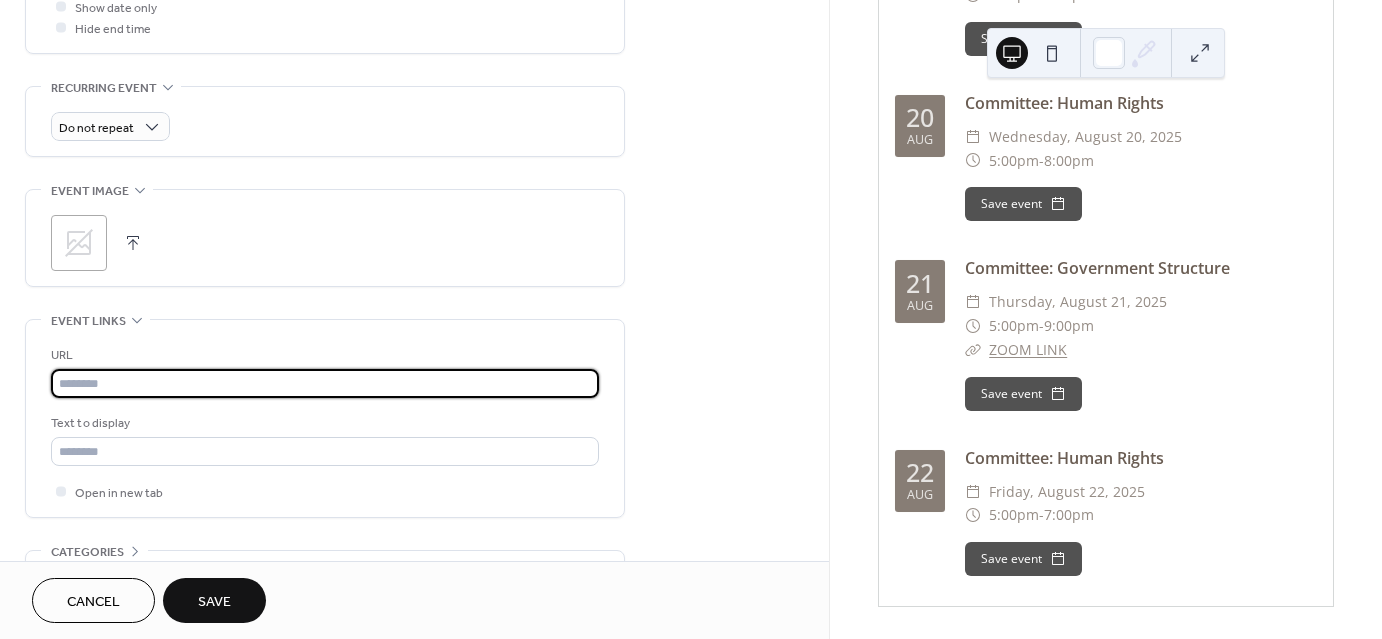 click at bounding box center [325, 383] 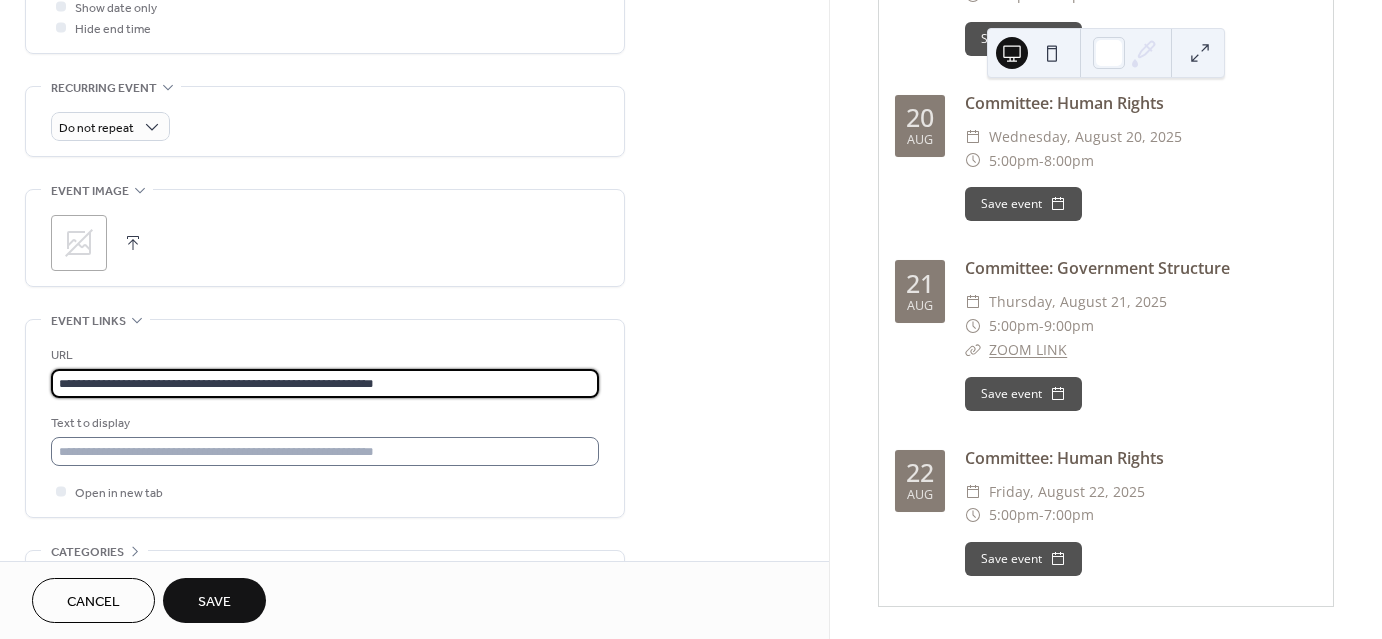 type on "**********" 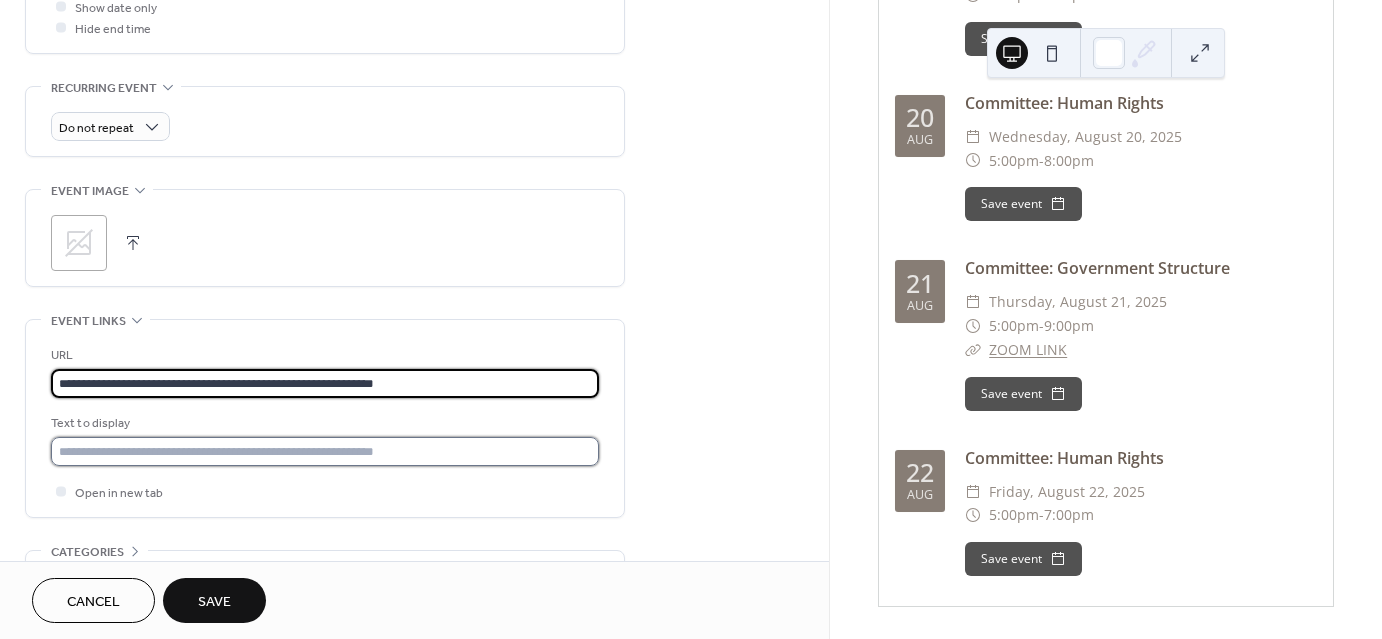 click at bounding box center (325, 451) 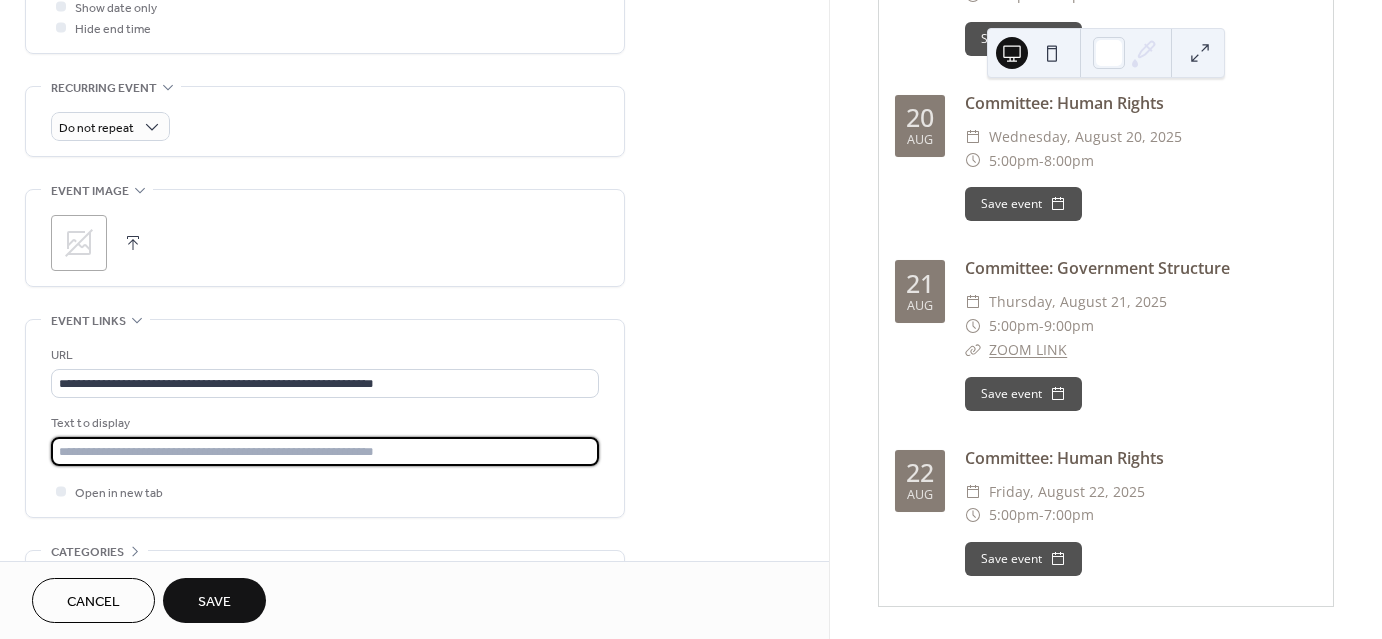 type on "*********" 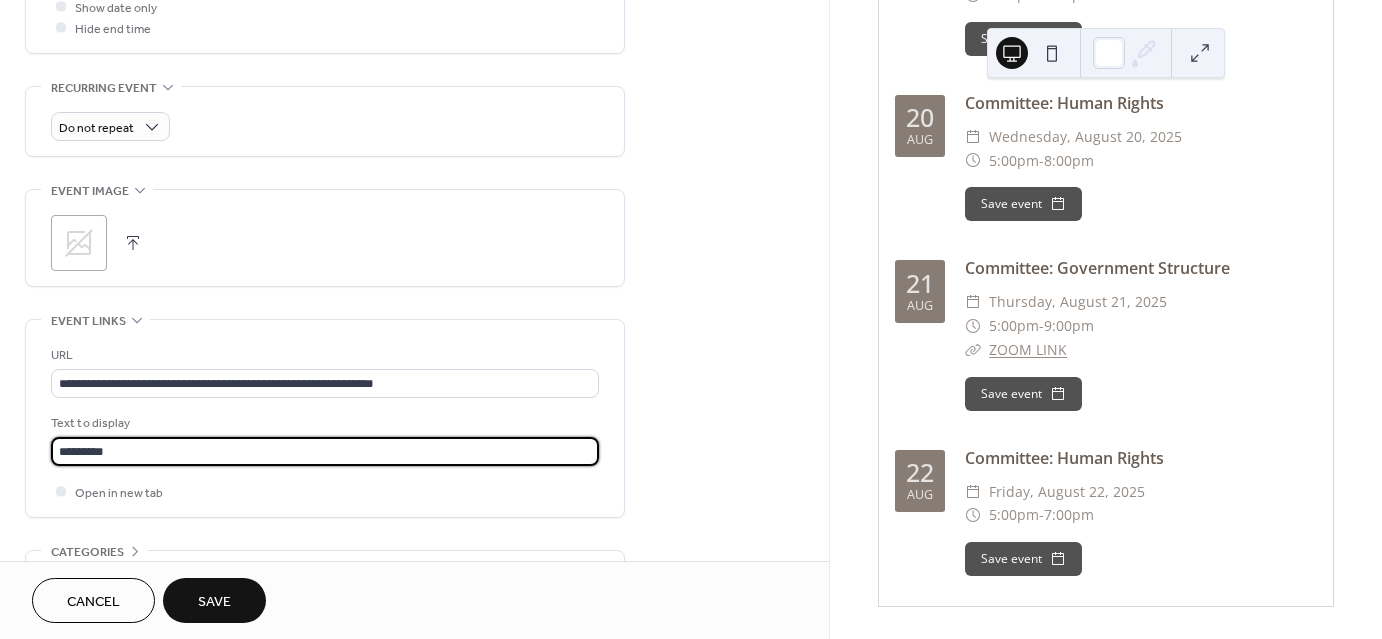 click on "Save" at bounding box center (214, 600) 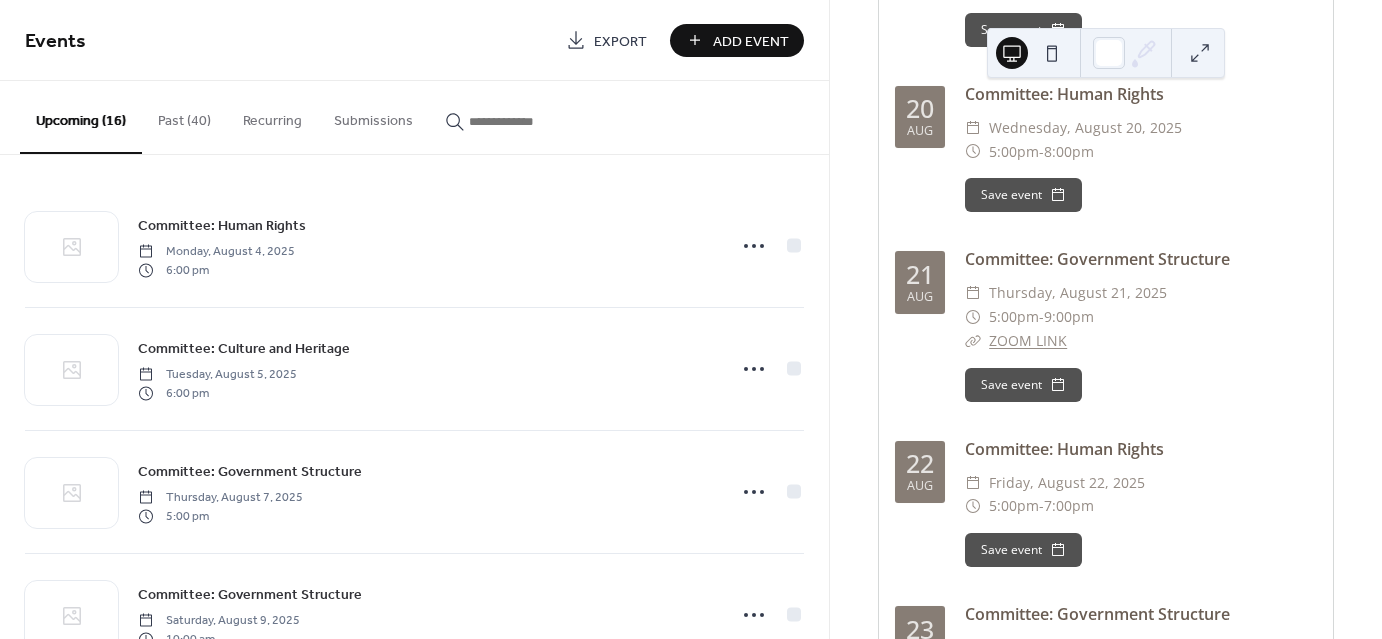 scroll, scrollTop: 2452, scrollLeft: 0, axis: vertical 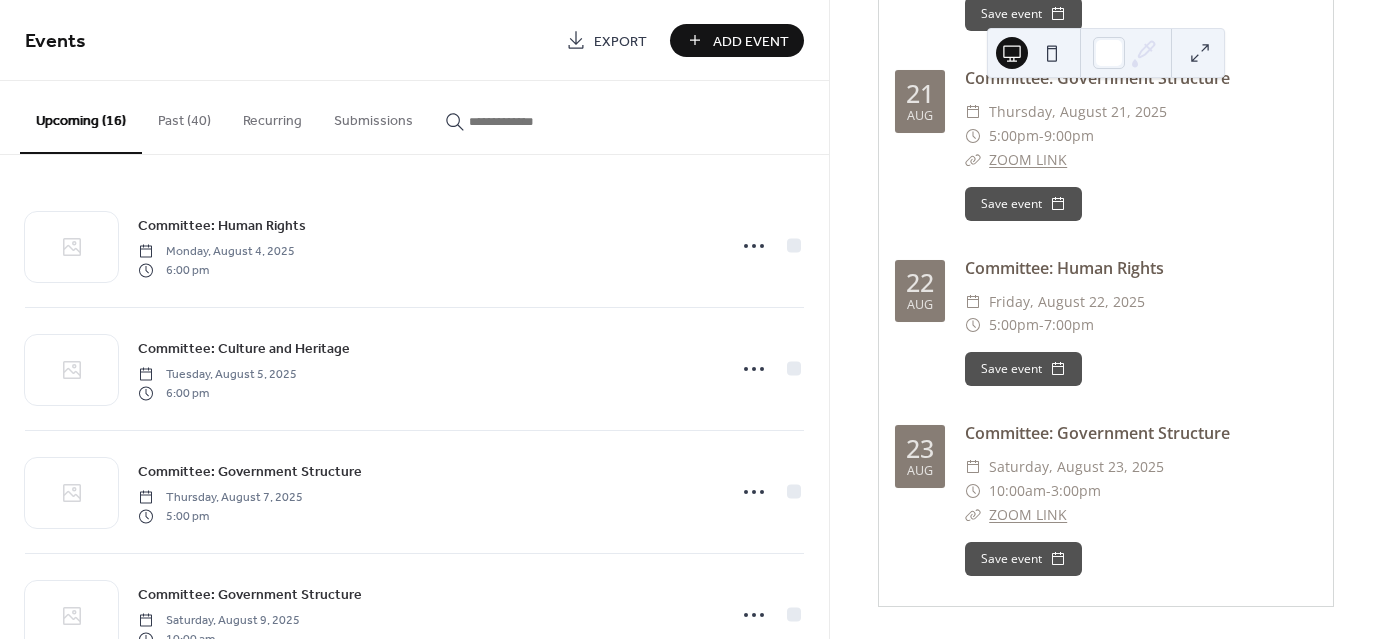 click on "Add Event" at bounding box center (751, 41) 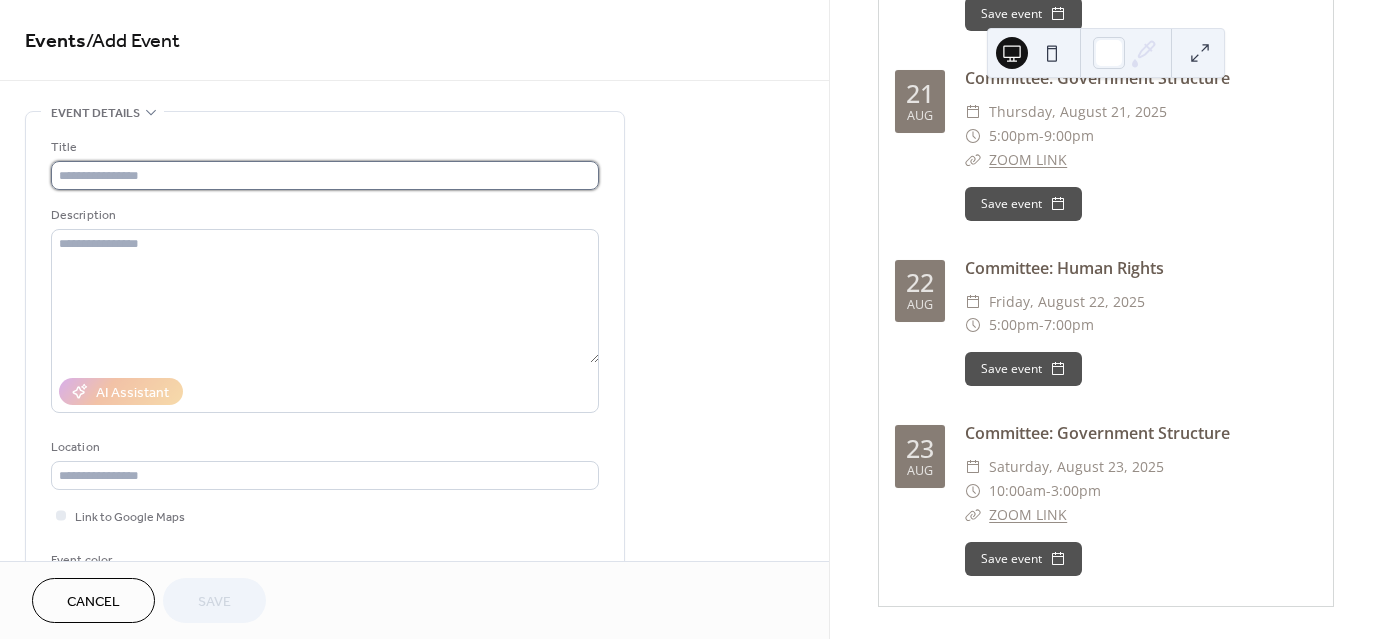 click at bounding box center [325, 175] 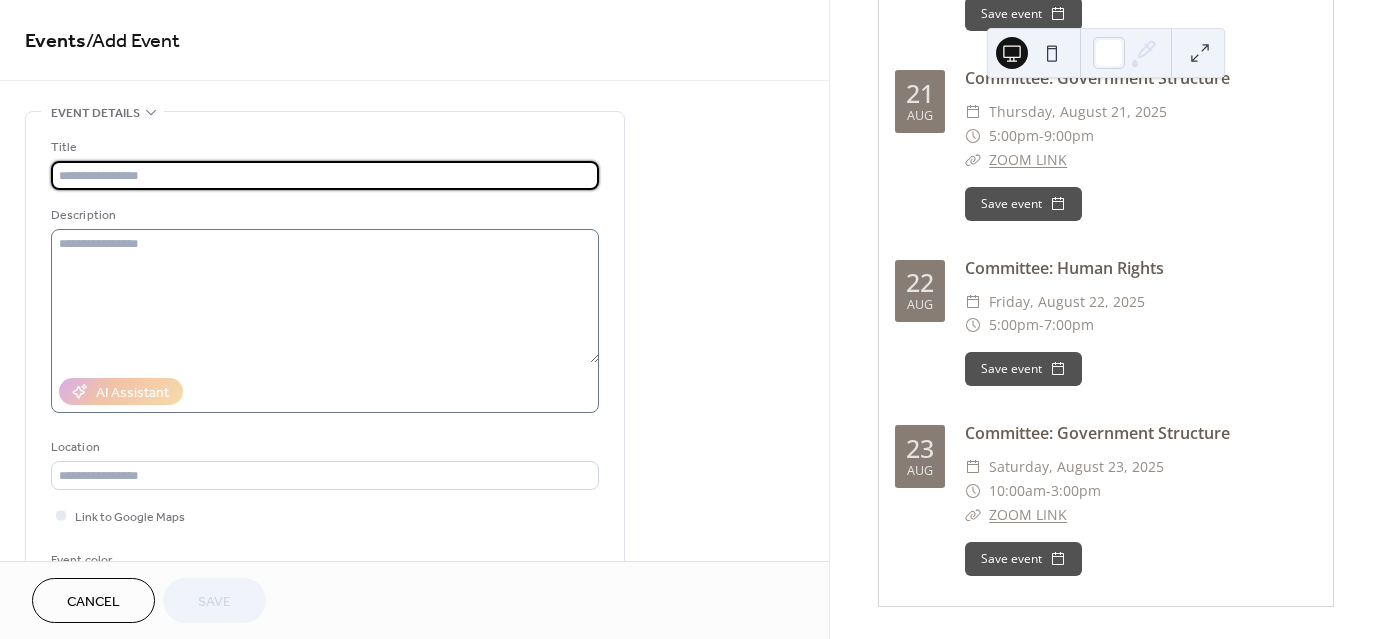 paste on "**********" 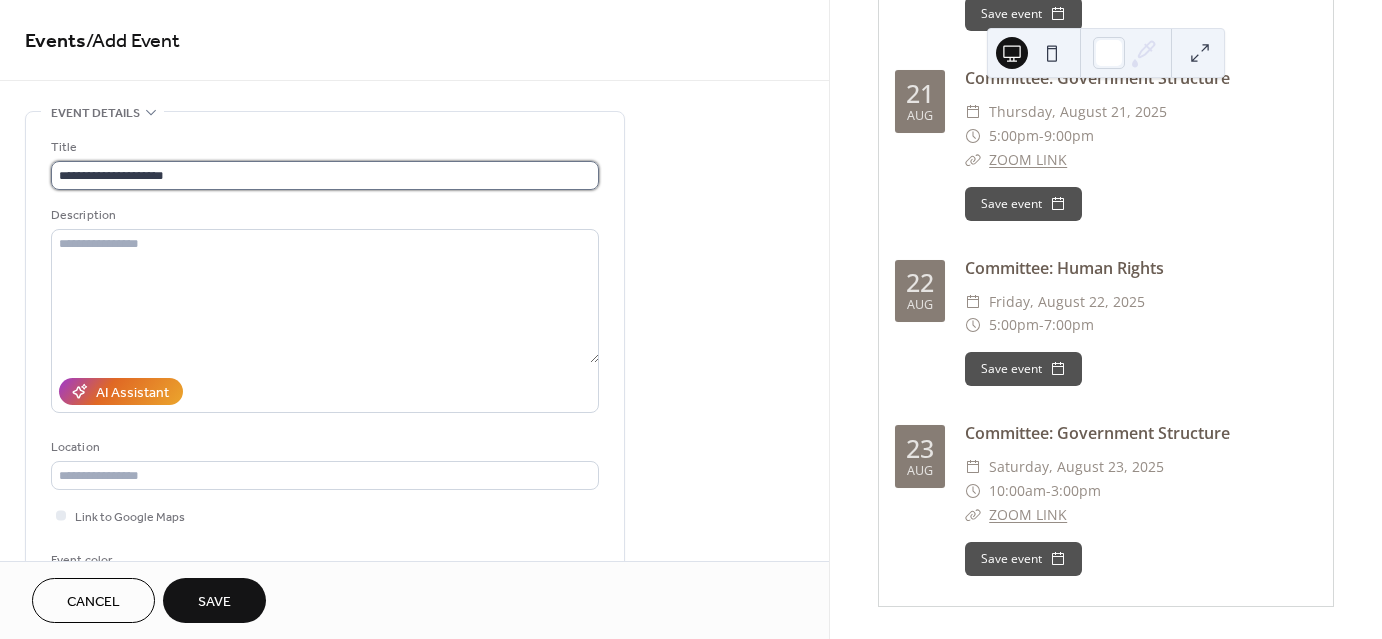 click on "**********" at bounding box center [325, 175] 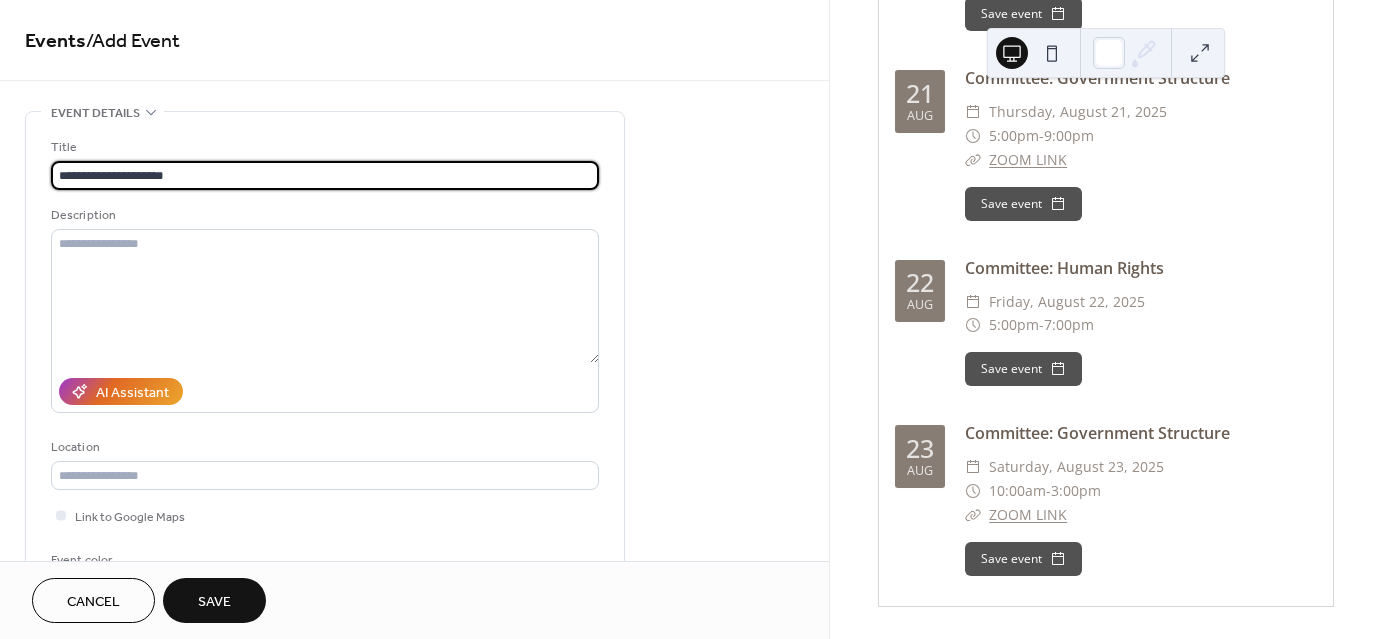 click on "**********" at bounding box center [325, 175] 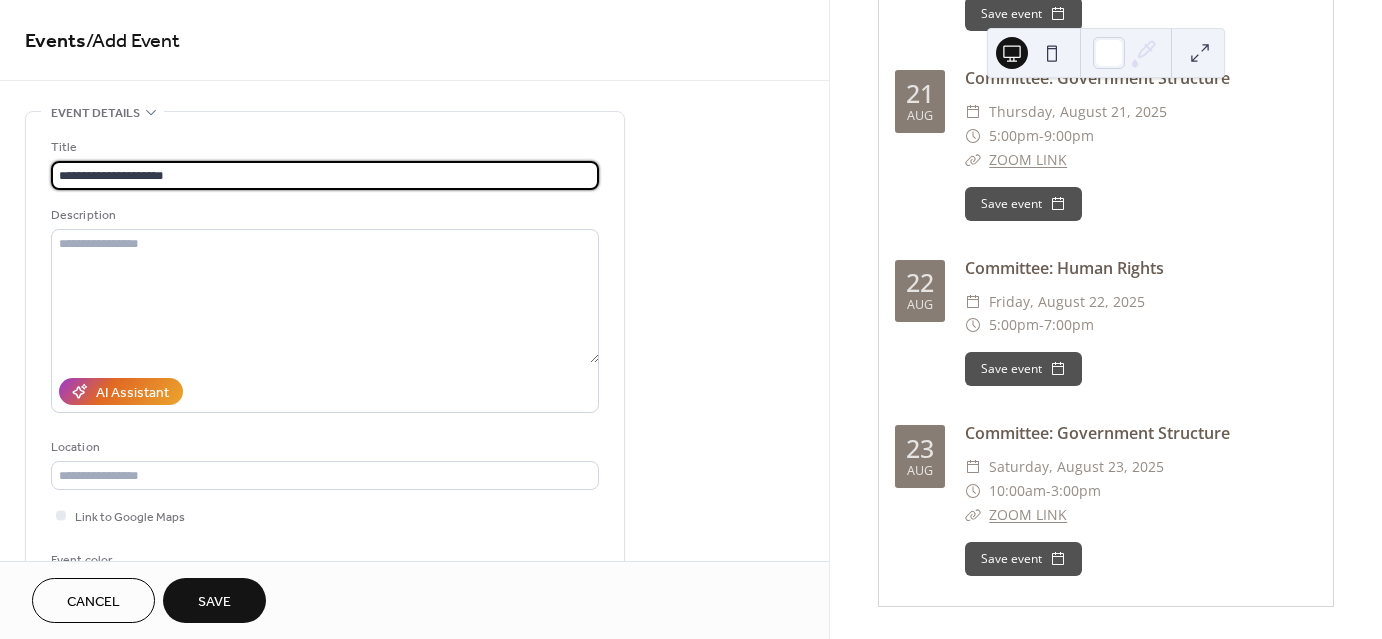 click on "**********" at bounding box center (325, 175) 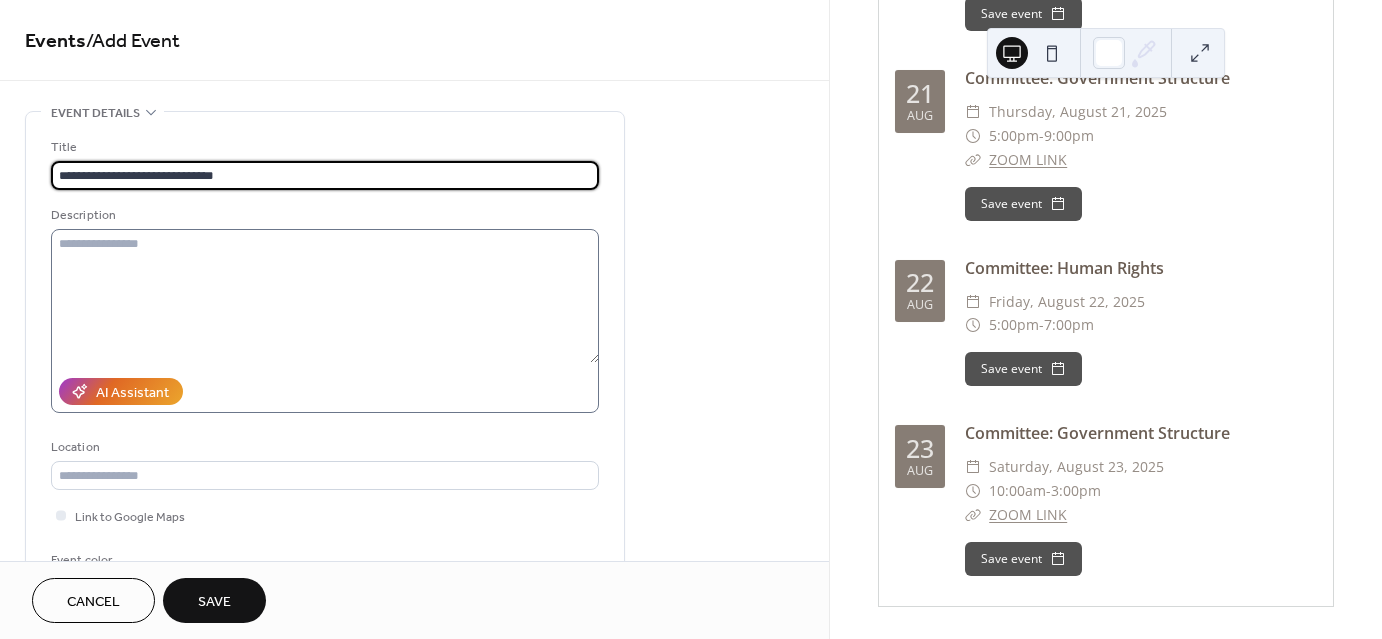 type on "**********" 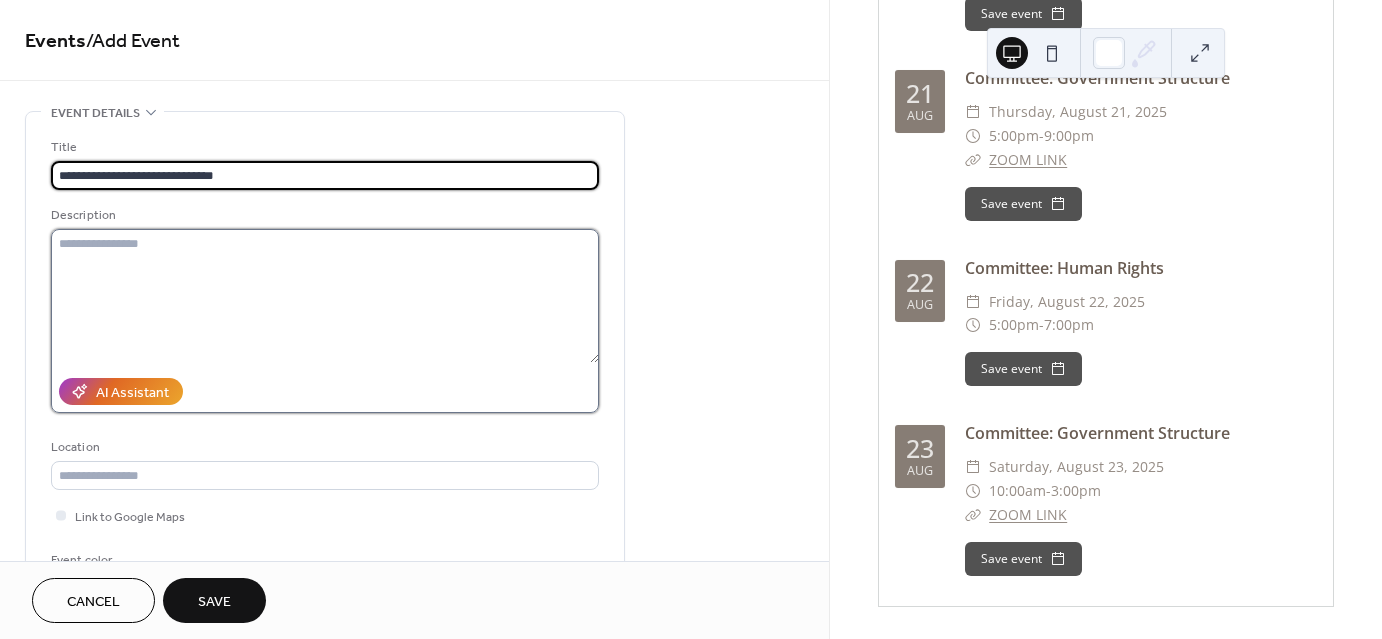 click at bounding box center (325, 296) 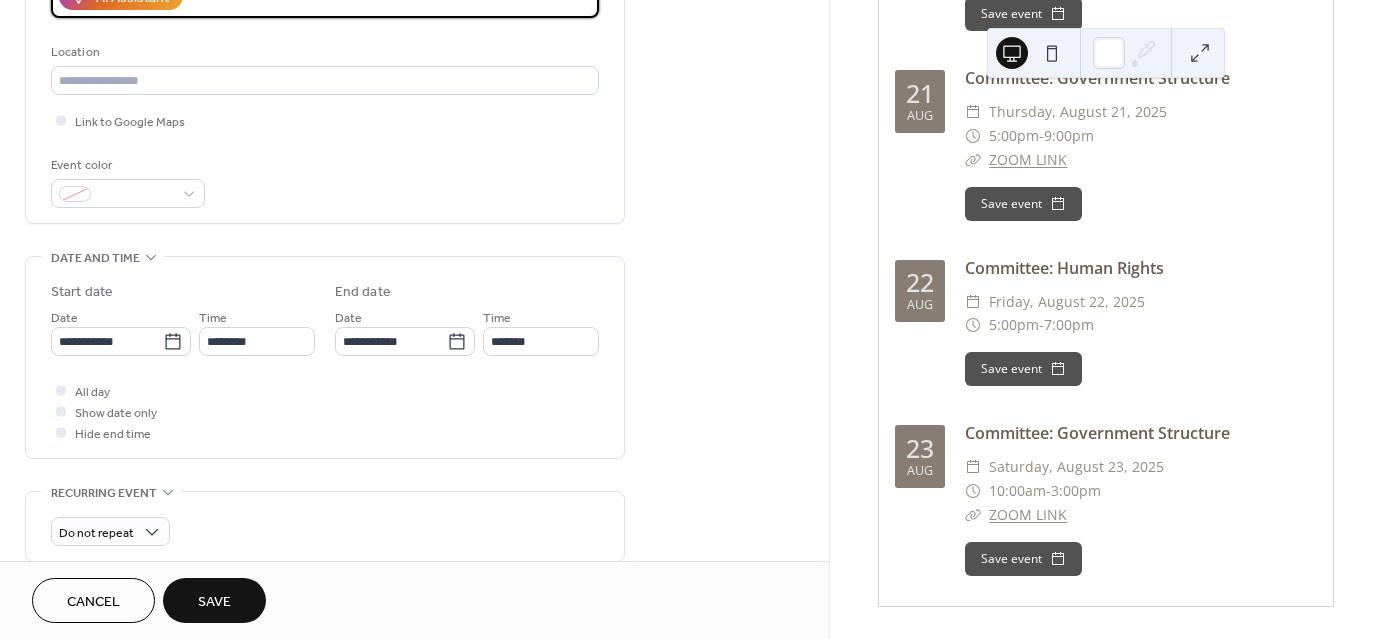 scroll, scrollTop: 400, scrollLeft: 0, axis: vertical 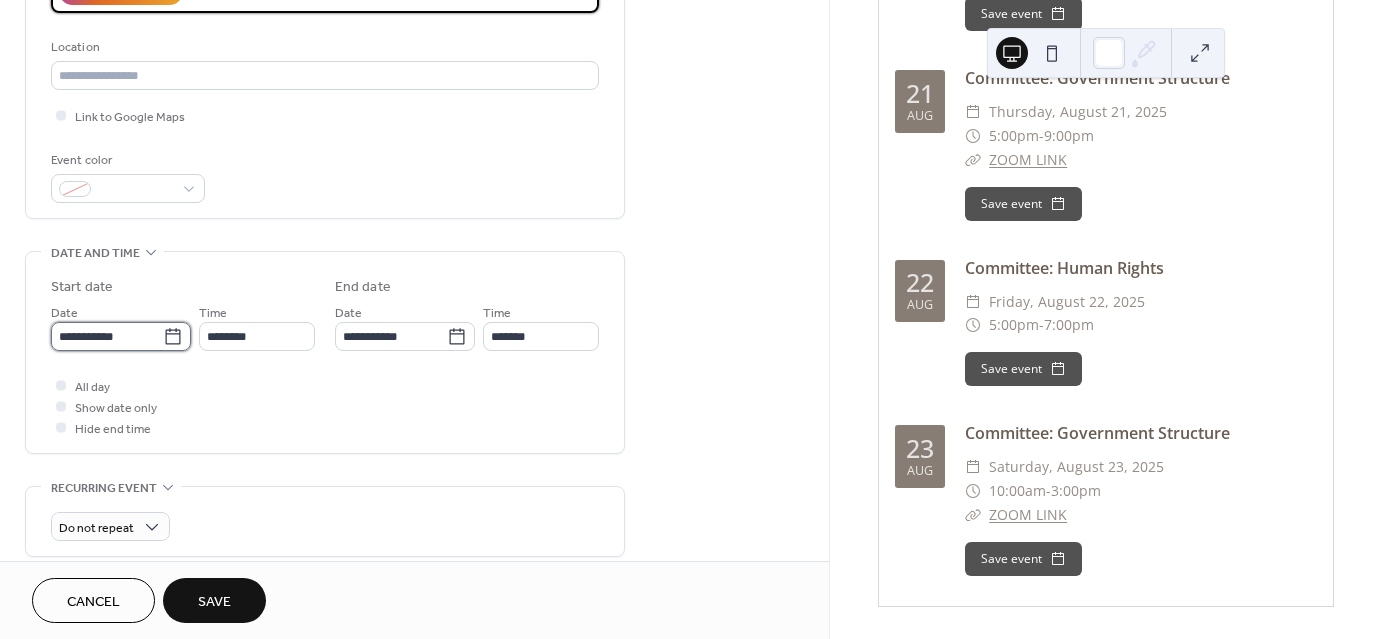 click on "**********" at bounding box center (107, 336) 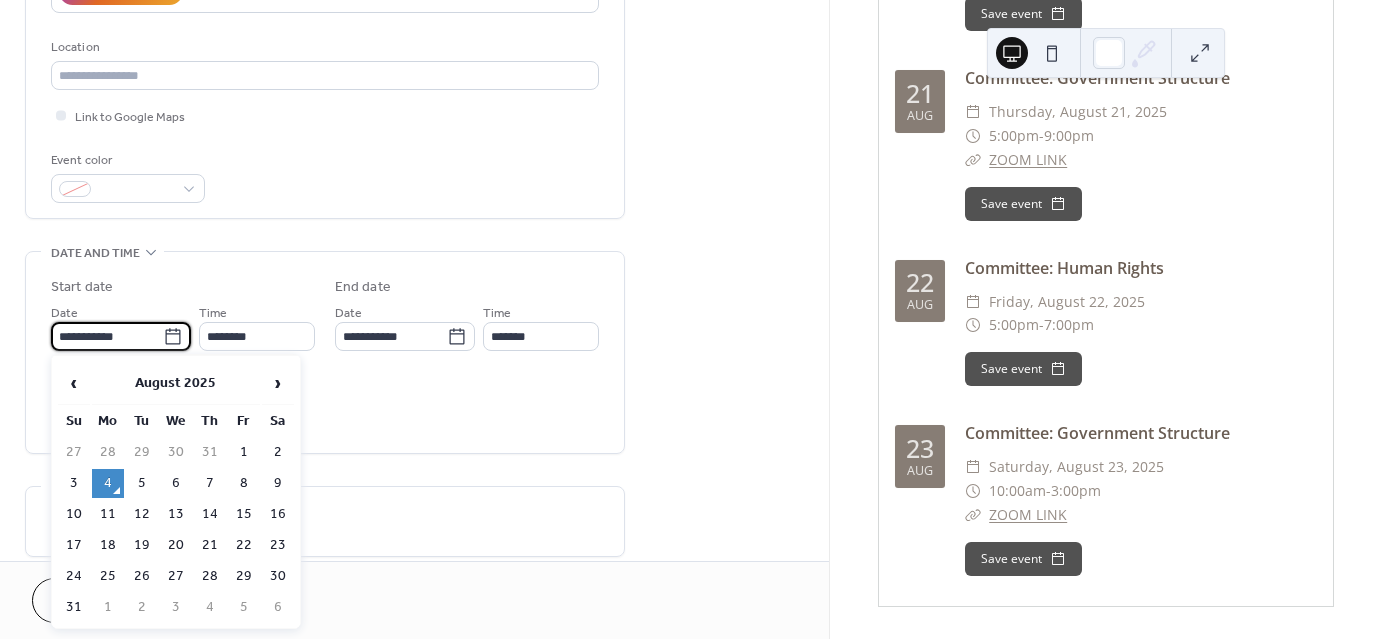 click on "25" at bounding box center [108, 576] 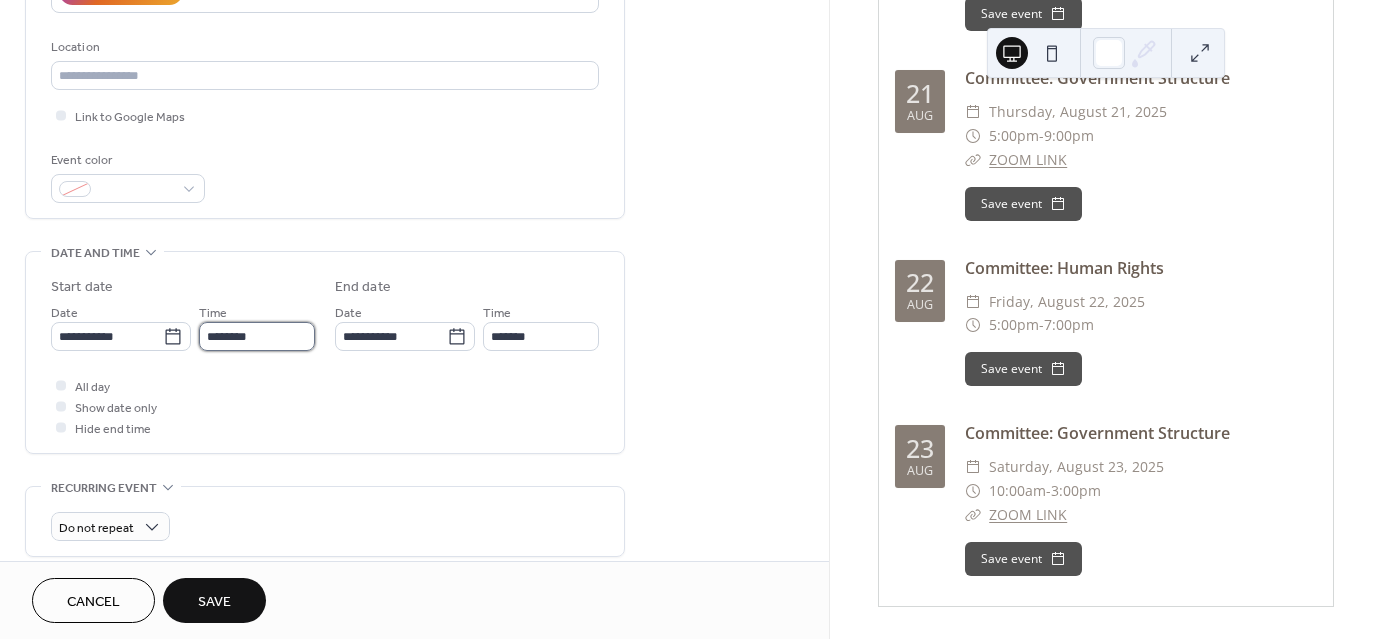 scroll, scrollTop: 1, scrollLeft: 0, axis: vertical 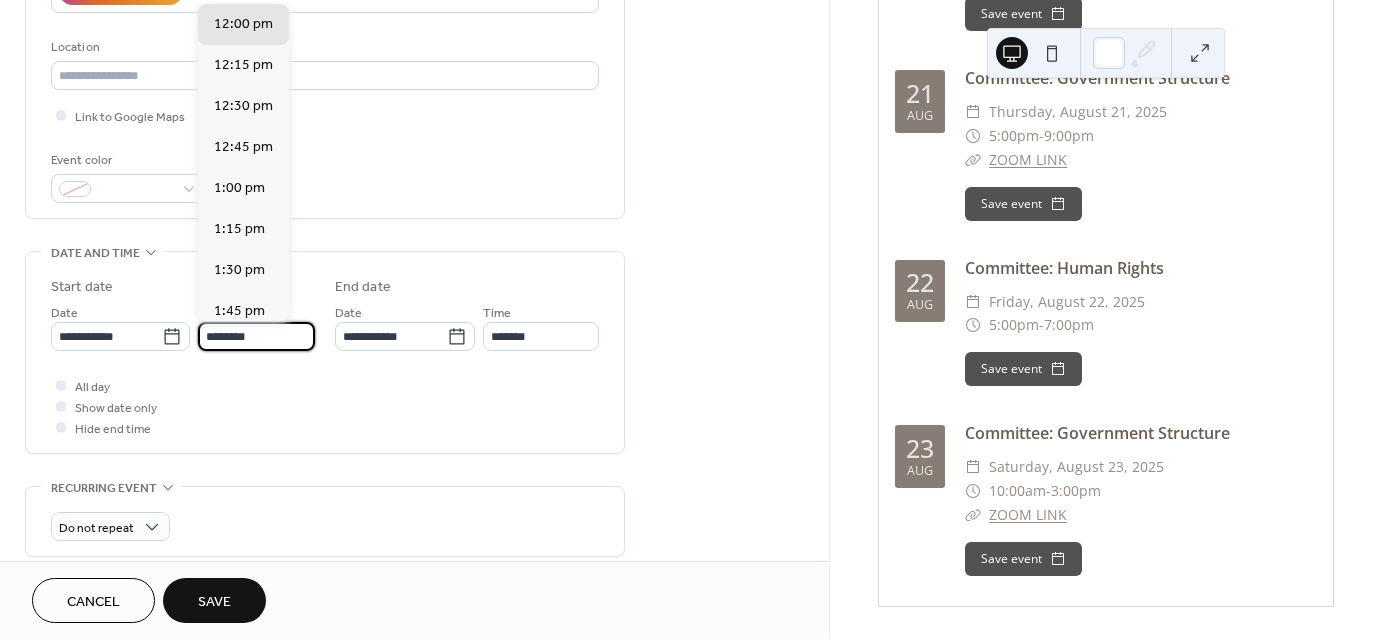 drag, startPoint x: 218, startPoint y: 336, endPoint x: 202, endPoint y: 343, distance: 17.464249 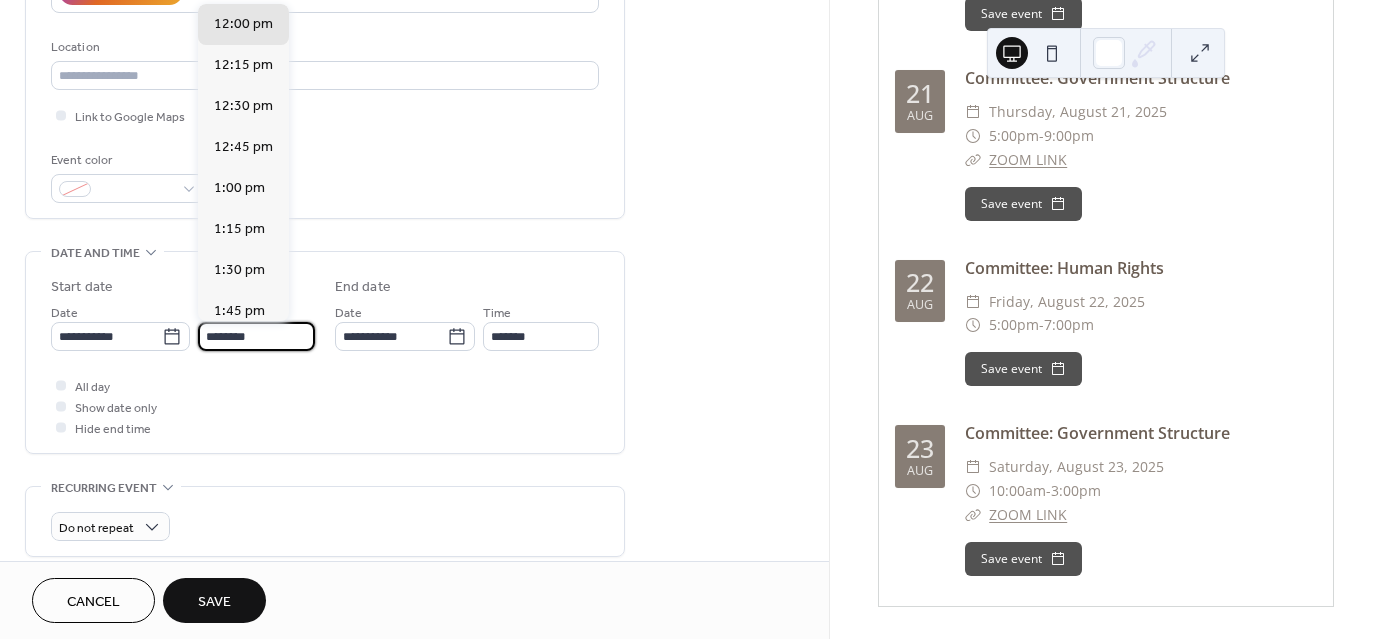 click on "********" at bounding box center [256, 336] 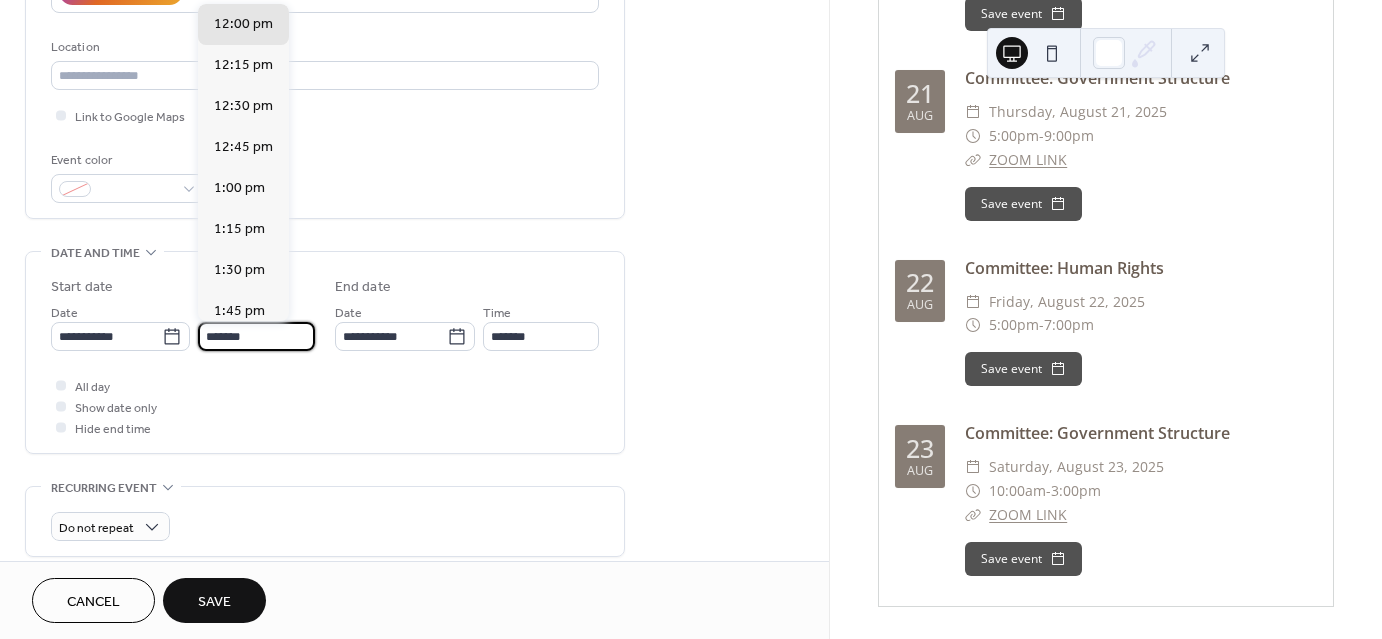 scroll, scrollTop: 2788, scrollLeft: 0, axis: vertical 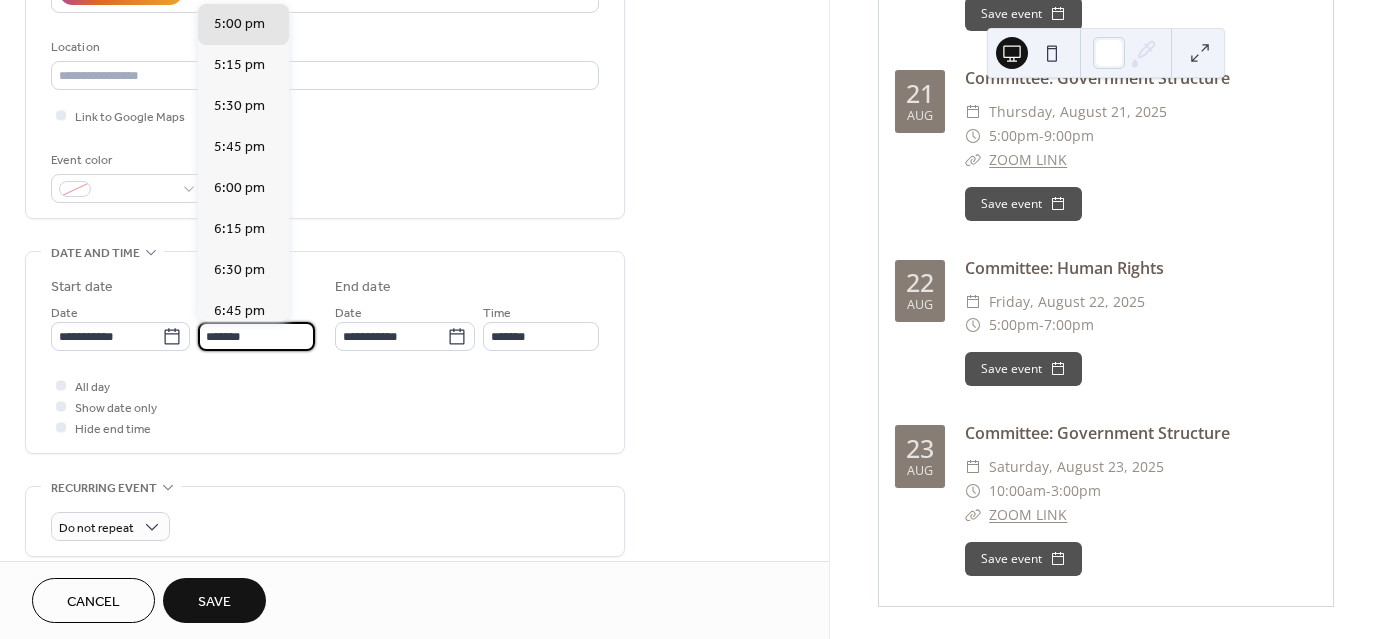 type on "*******" 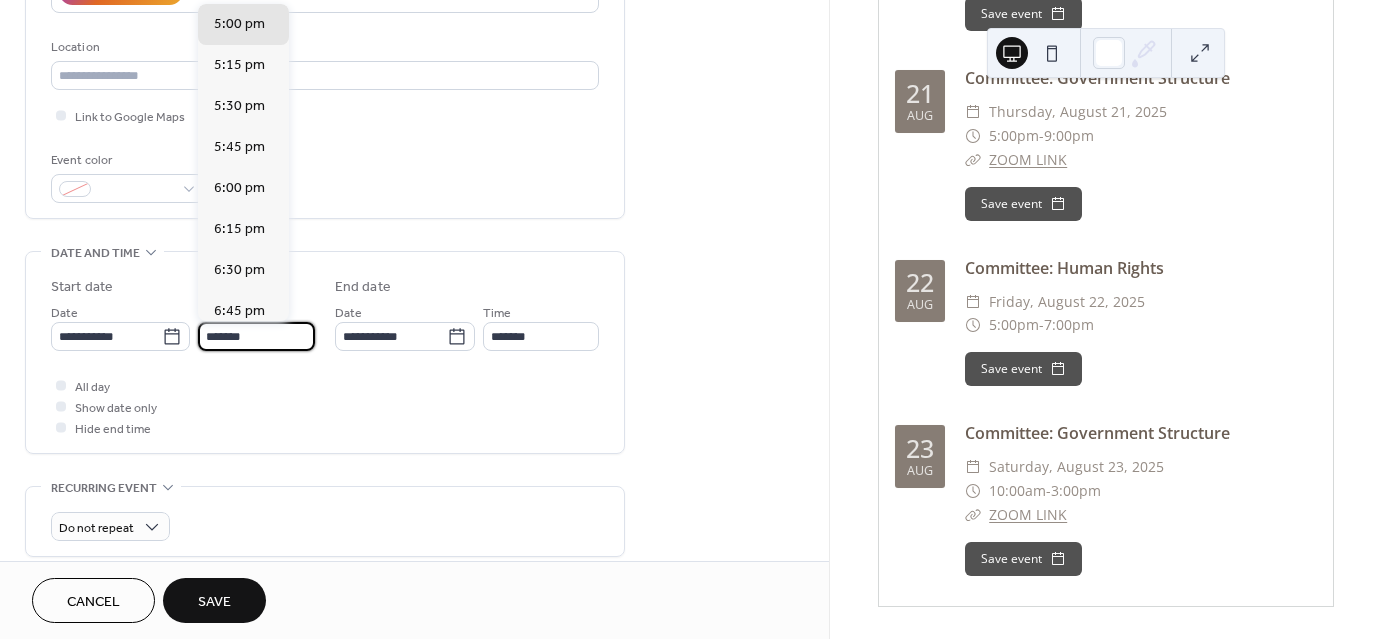 click on "**********" at bounding box center (325, 357) 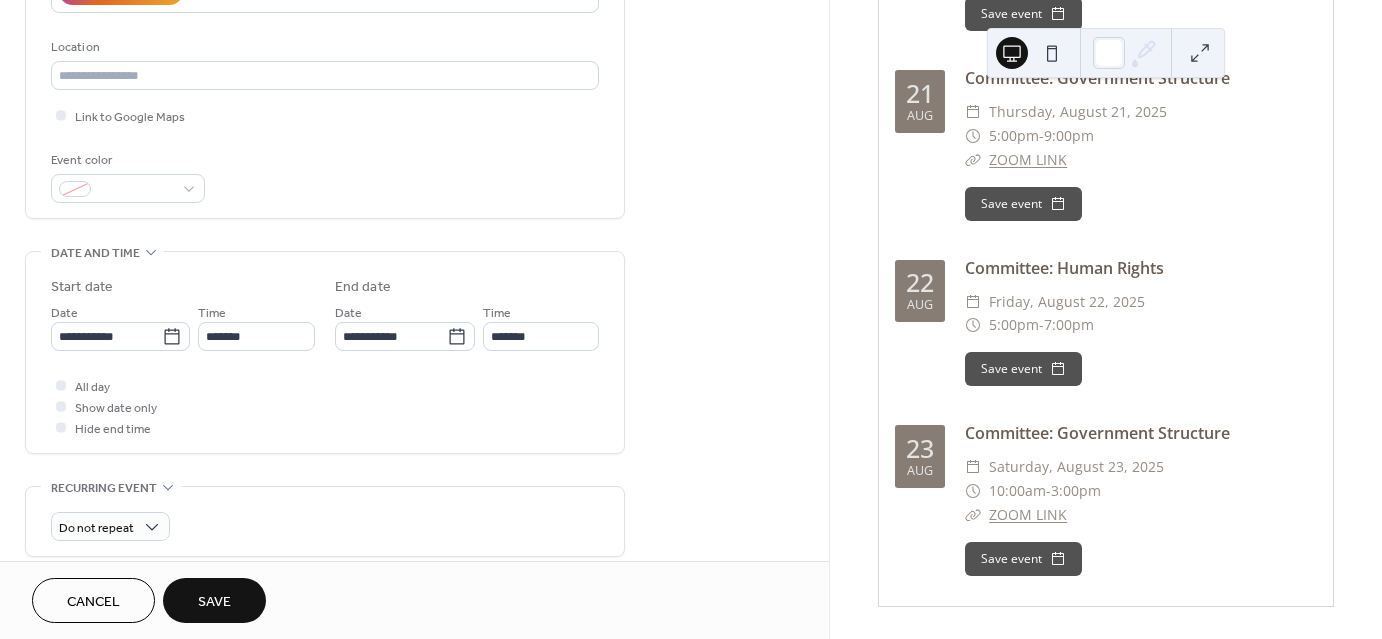 scroll, scrollTop: 0, scrollLeft: 0, axis: both 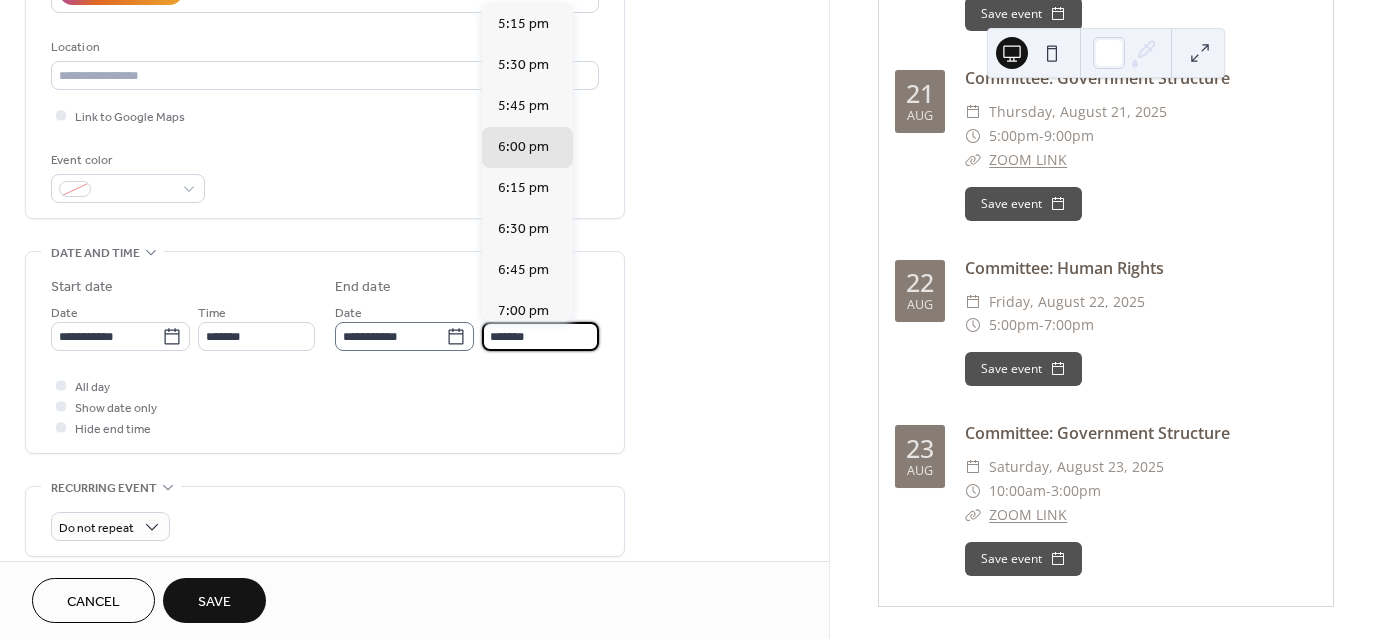 drag, startPoint x: 495, startPoint y: 340, endPoint x: 470, endPoint y: 345, distance: 25.495098 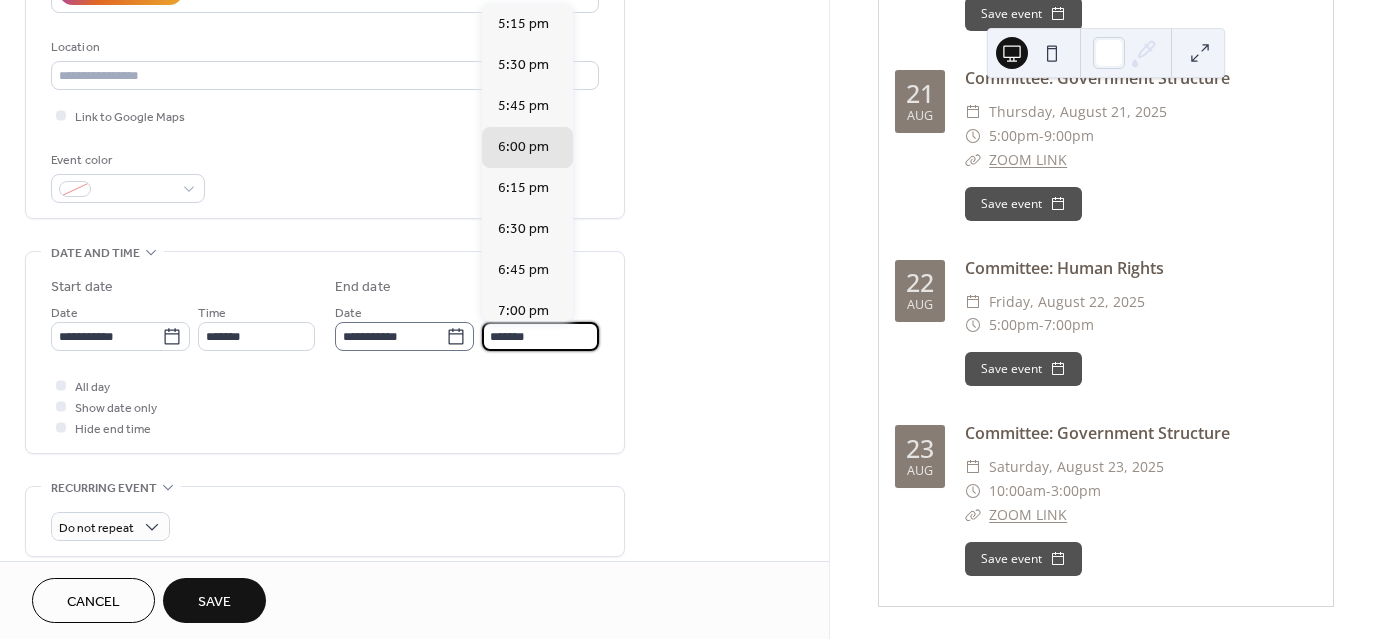 click on "**********" at bounding box center [467, 326] 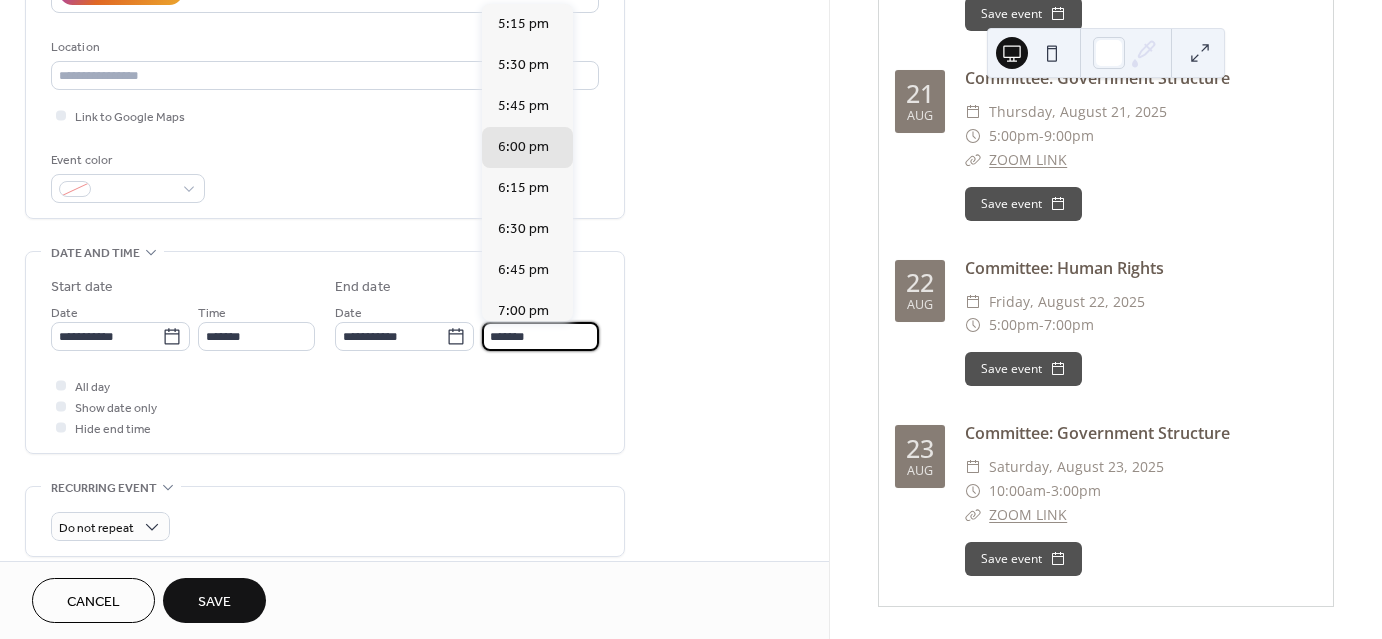 scroll, scrollTop: 451, scrollLeft: 0, axis: vertical 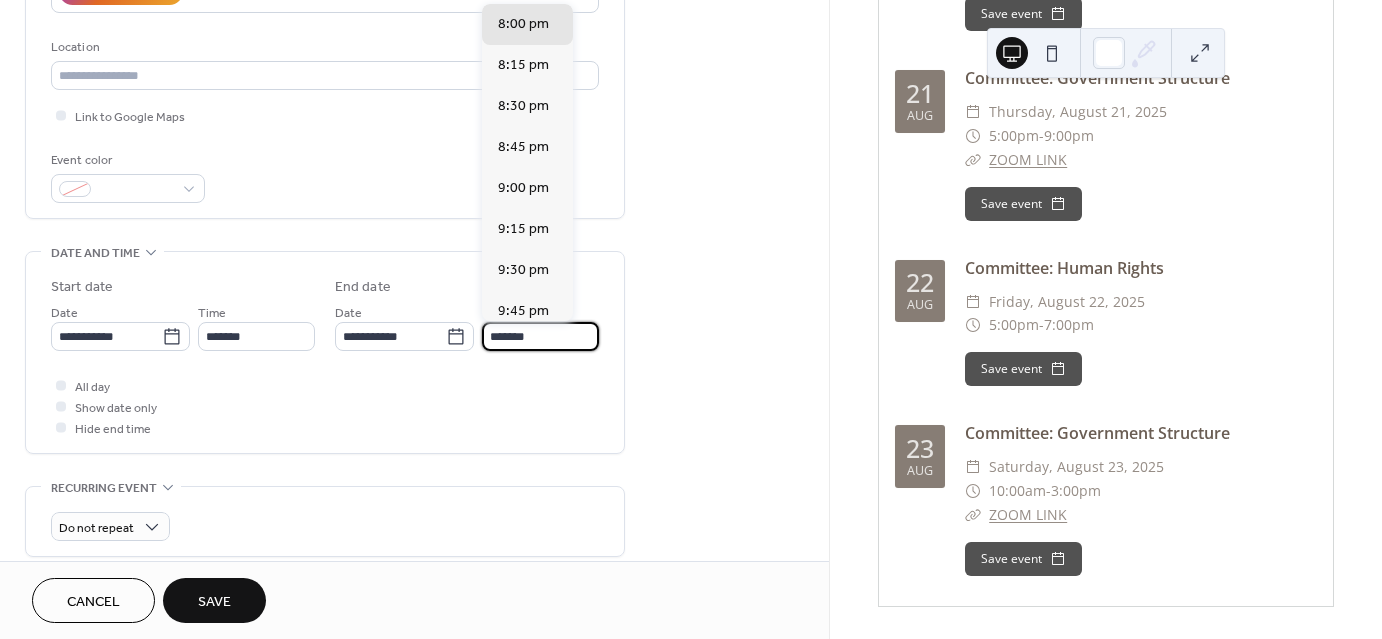 click on "All day Show date only Hide end time" at bounding box center (325, 406) 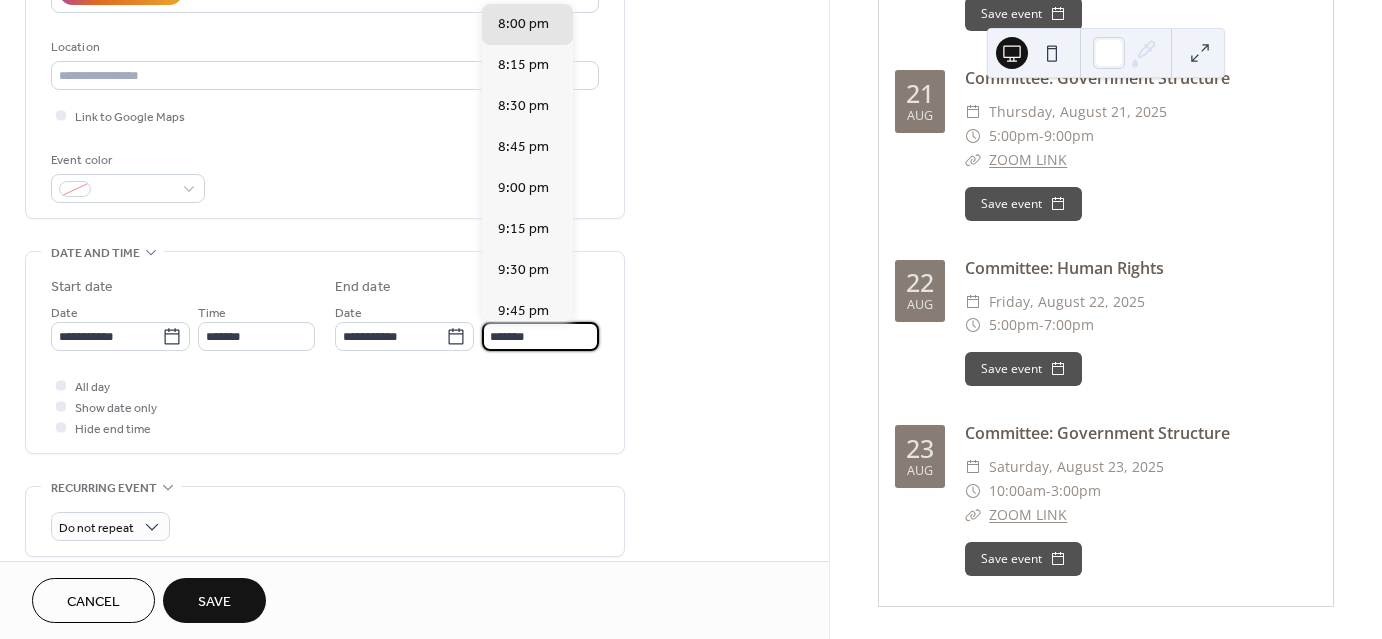 scroll, scrollTop: 0, scrollLeft: 0, axis: both 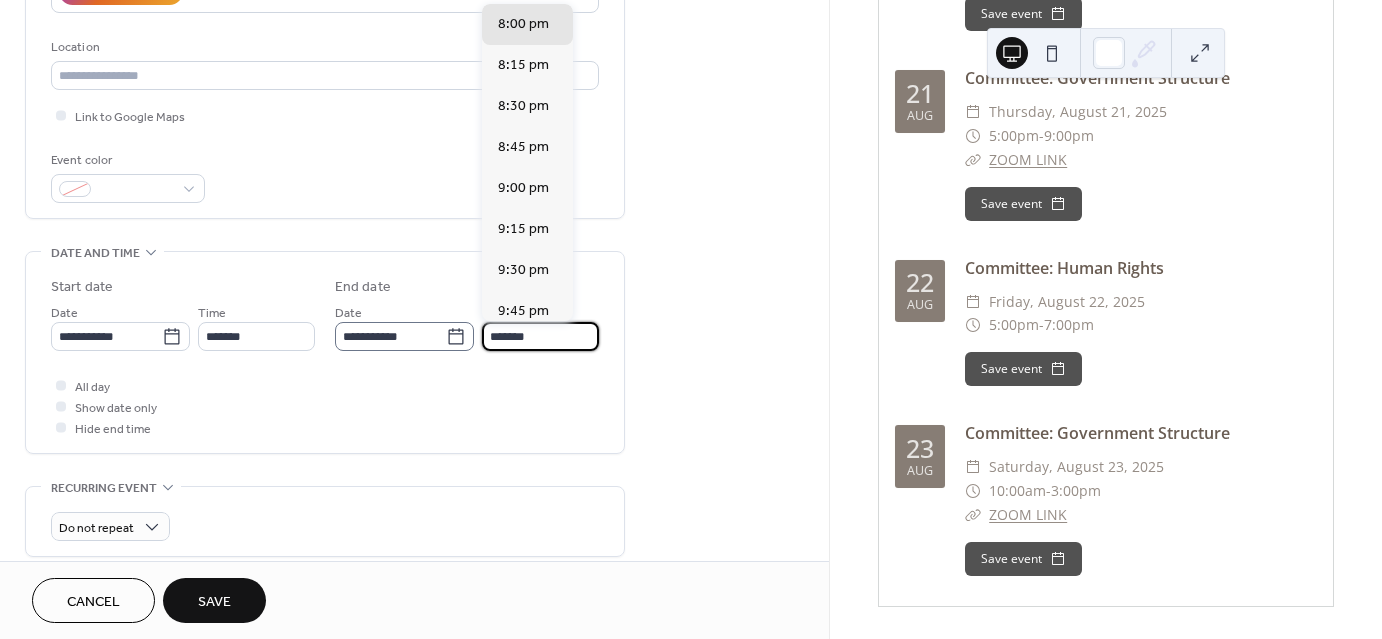 drag, startPoint x: 494, startPoint y: 333, endPoint x: 471, endPoint y: 341, distance: 24.351591 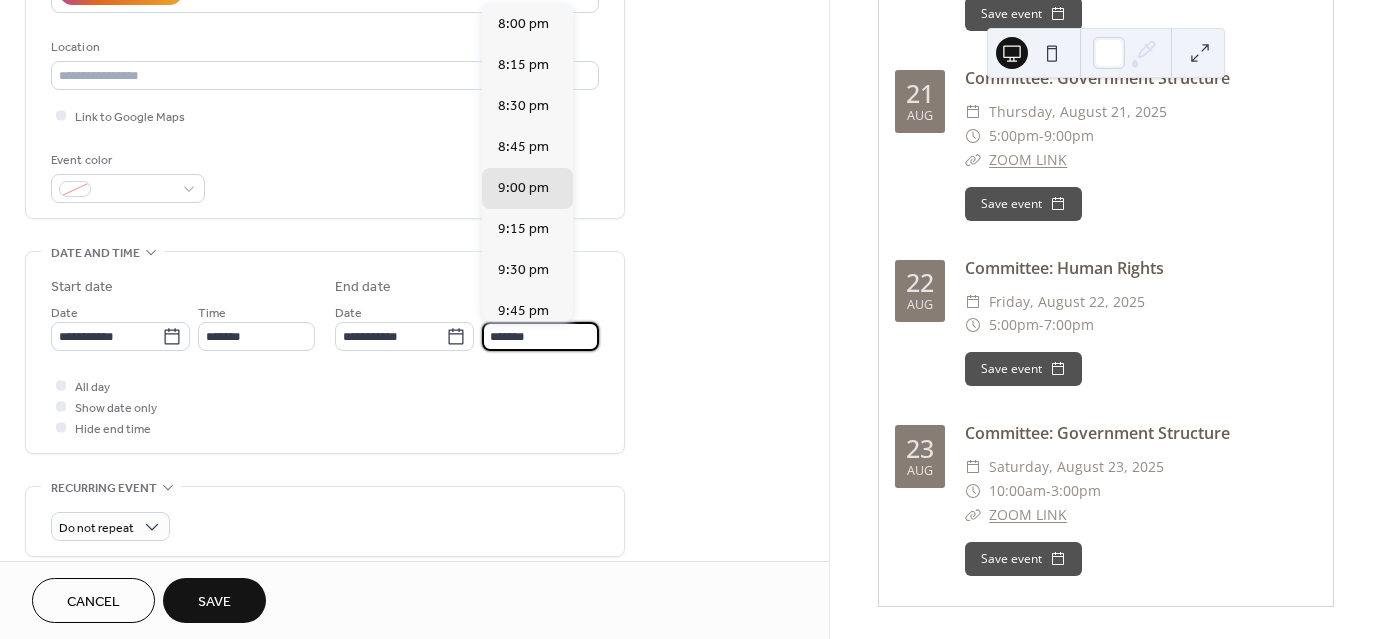 type on "*******" 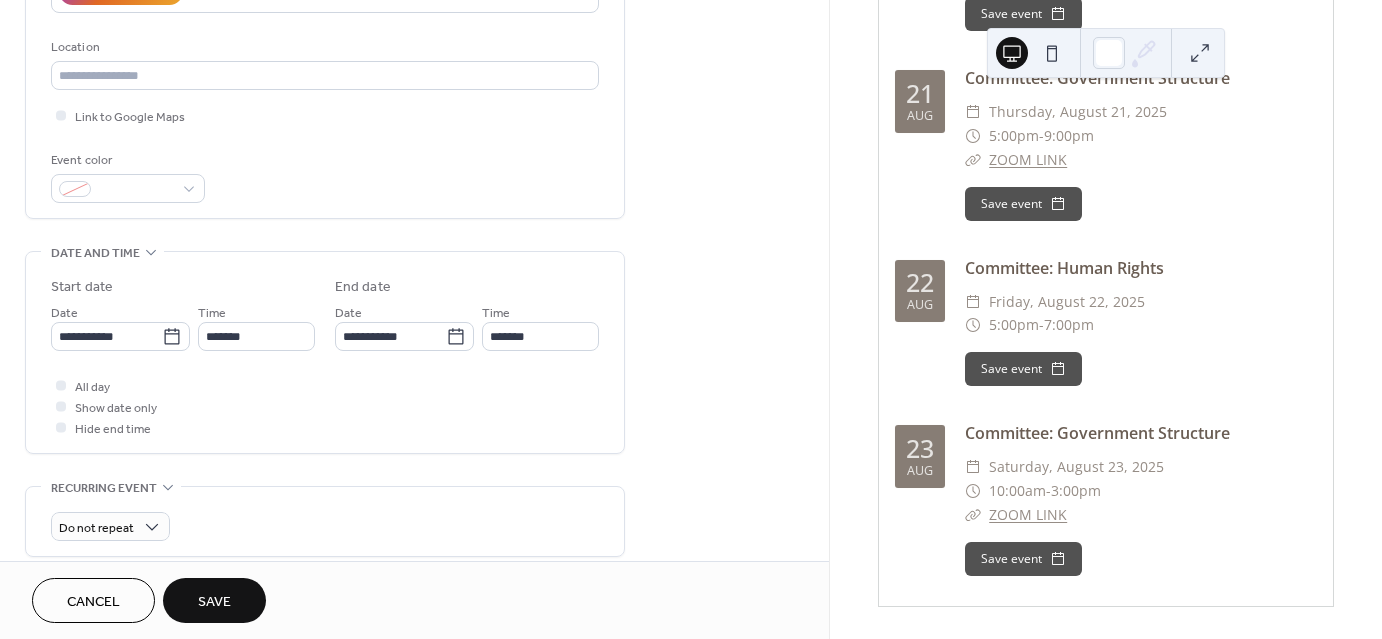 click on "All day Show date only Hide end time" at bounding box center [325, 406] 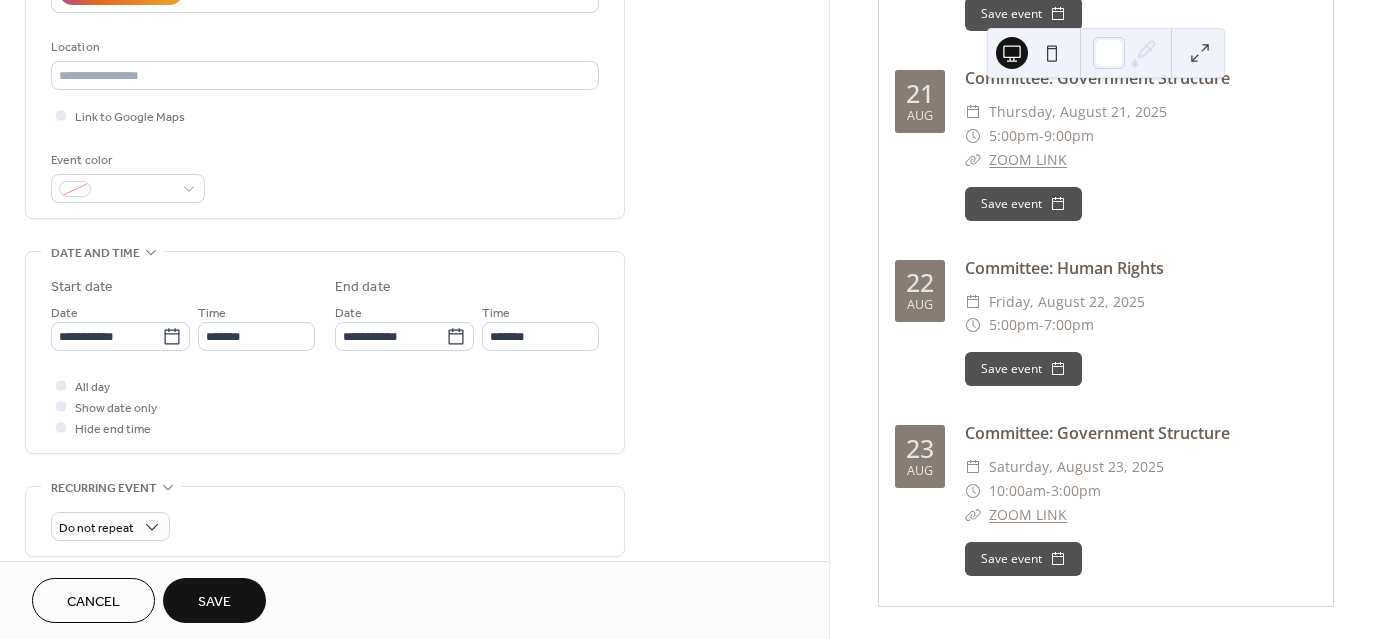 scroll, scrollTop: 0, scrollLeft: 0, axis: both 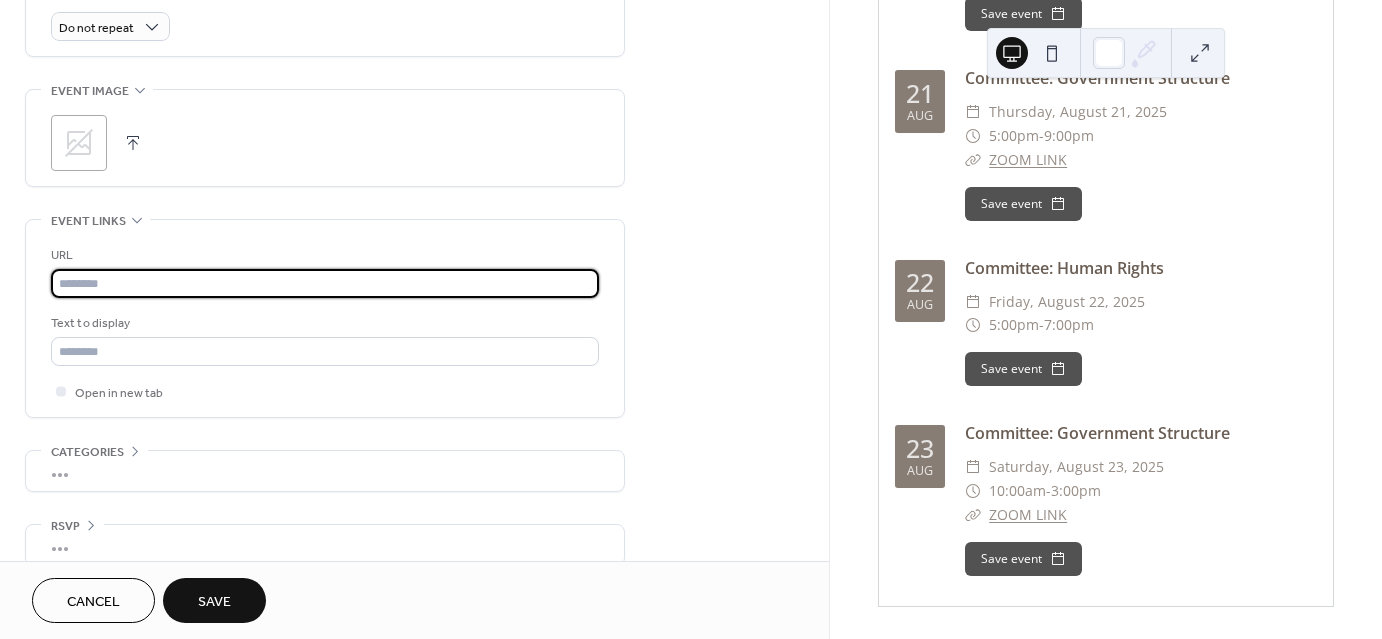 click at bounding box center (325, 283) 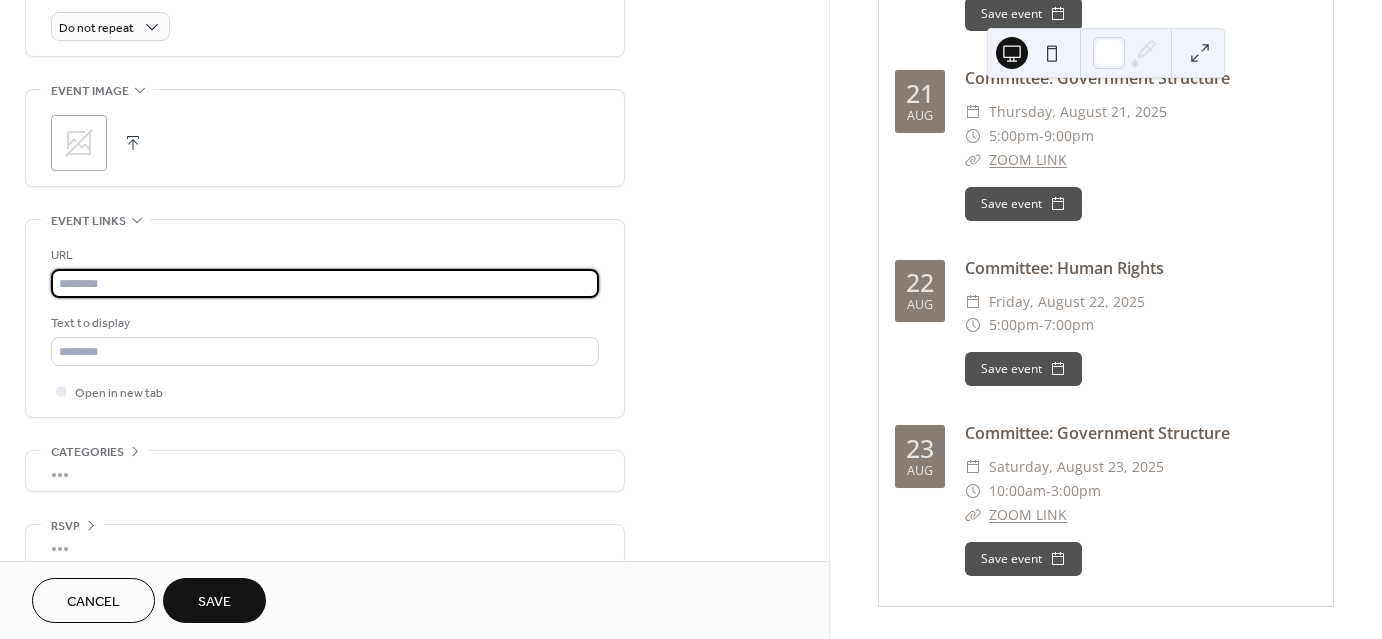 paste on "**********" 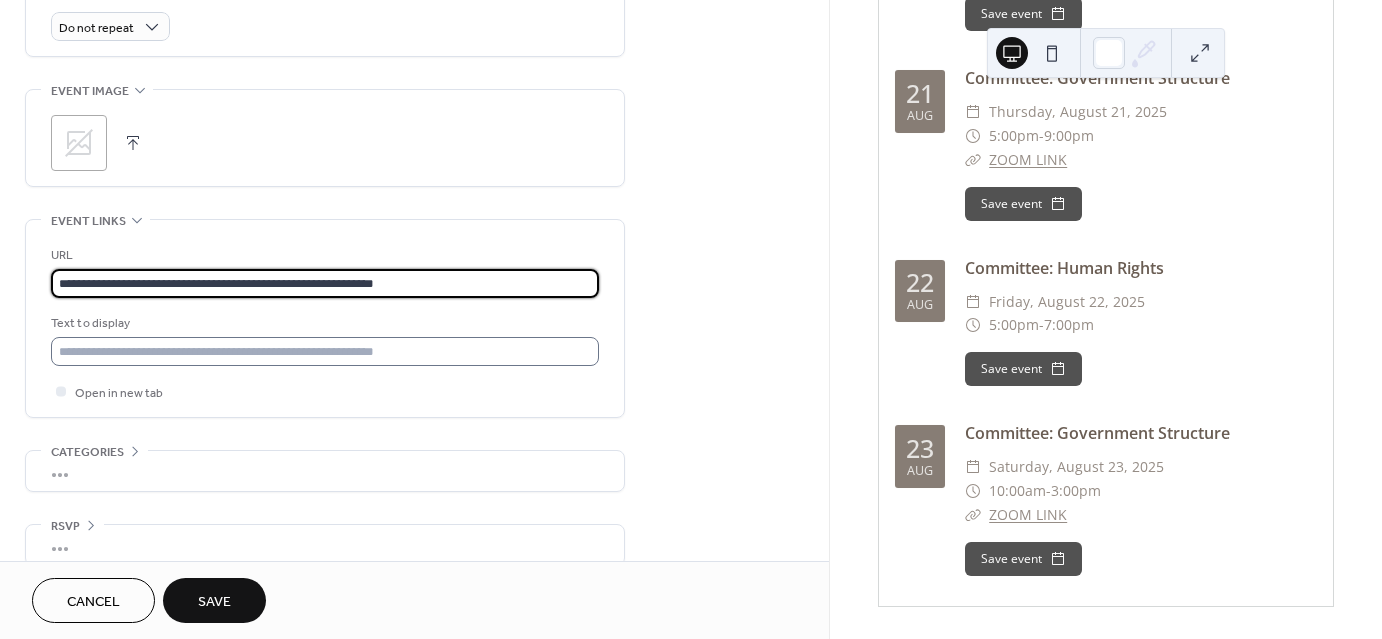 type on "**********" 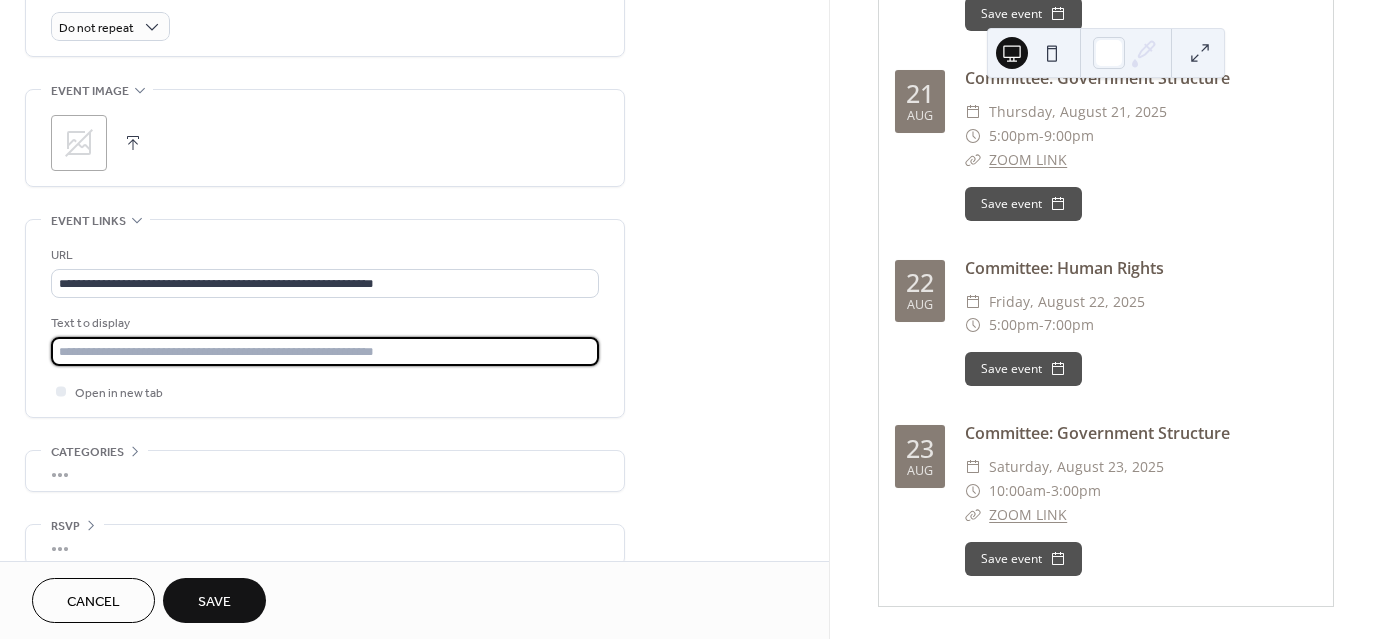 click at bounding box center [325, 351] 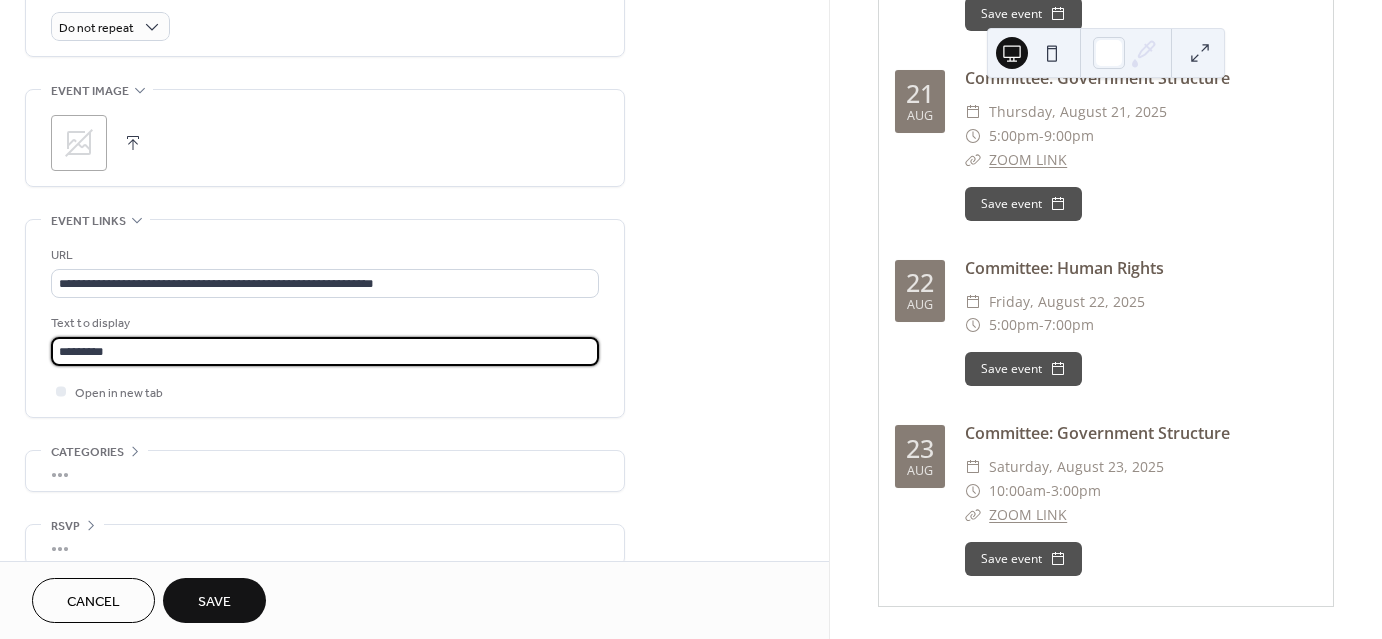 click on "Save" at bounding box center [214, 602] 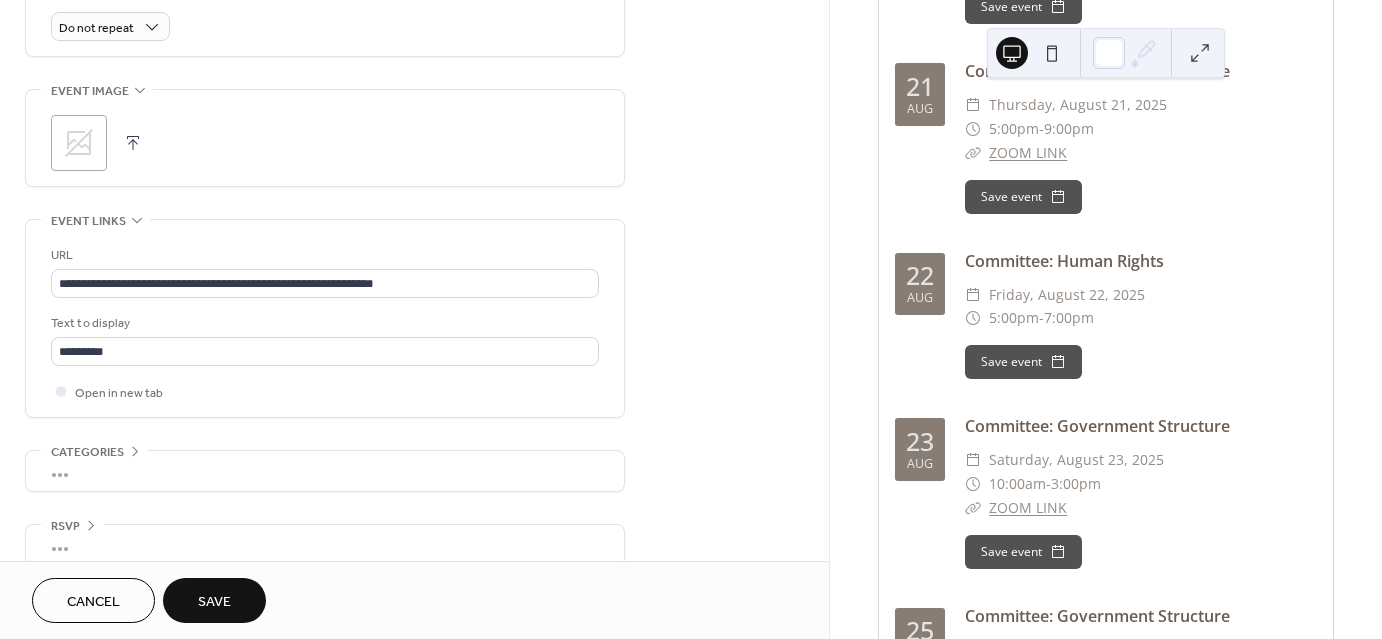scroll, scrollTop: 2642, scrollLeft: 0, axis: vertical 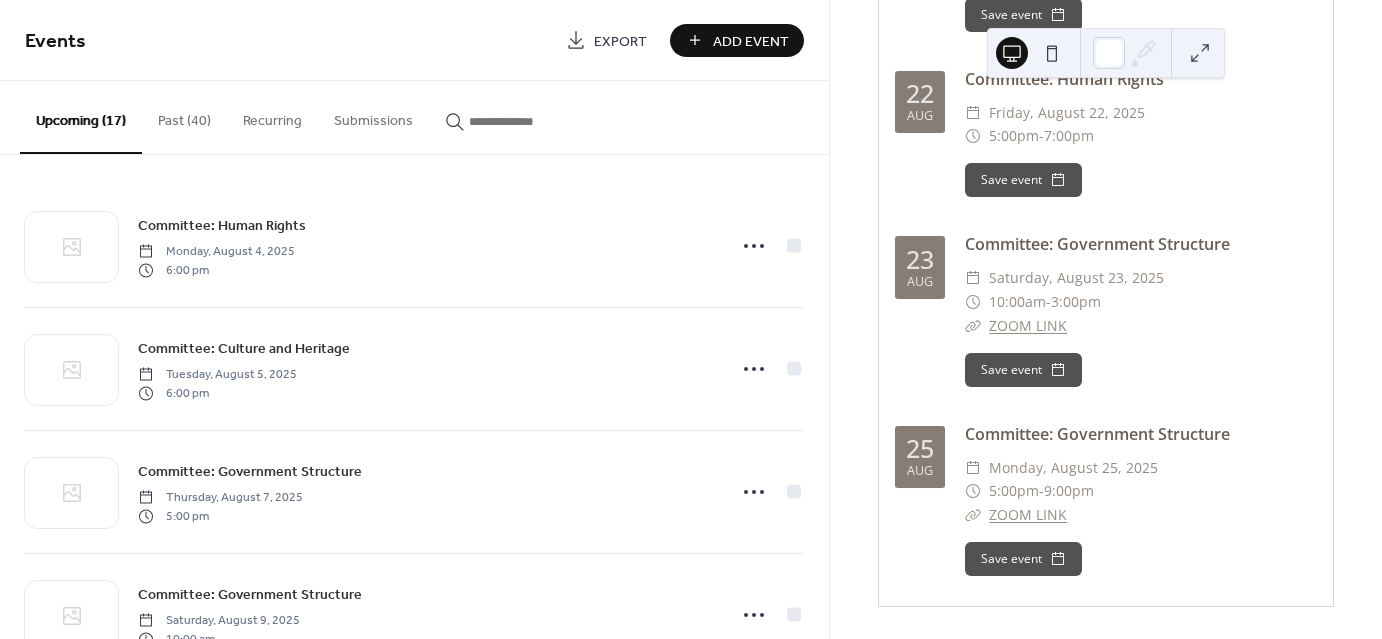 click on "Add Event" at bounding box center (751, 41) 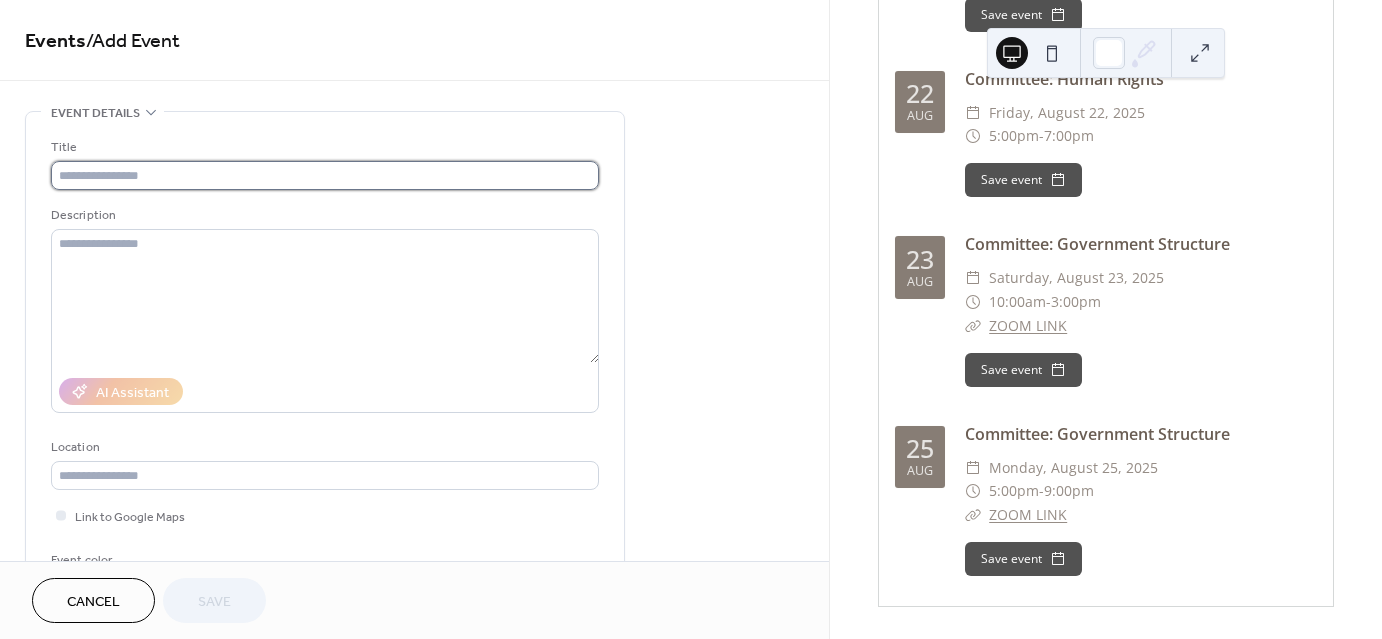 click at bounding box center (325, 175) 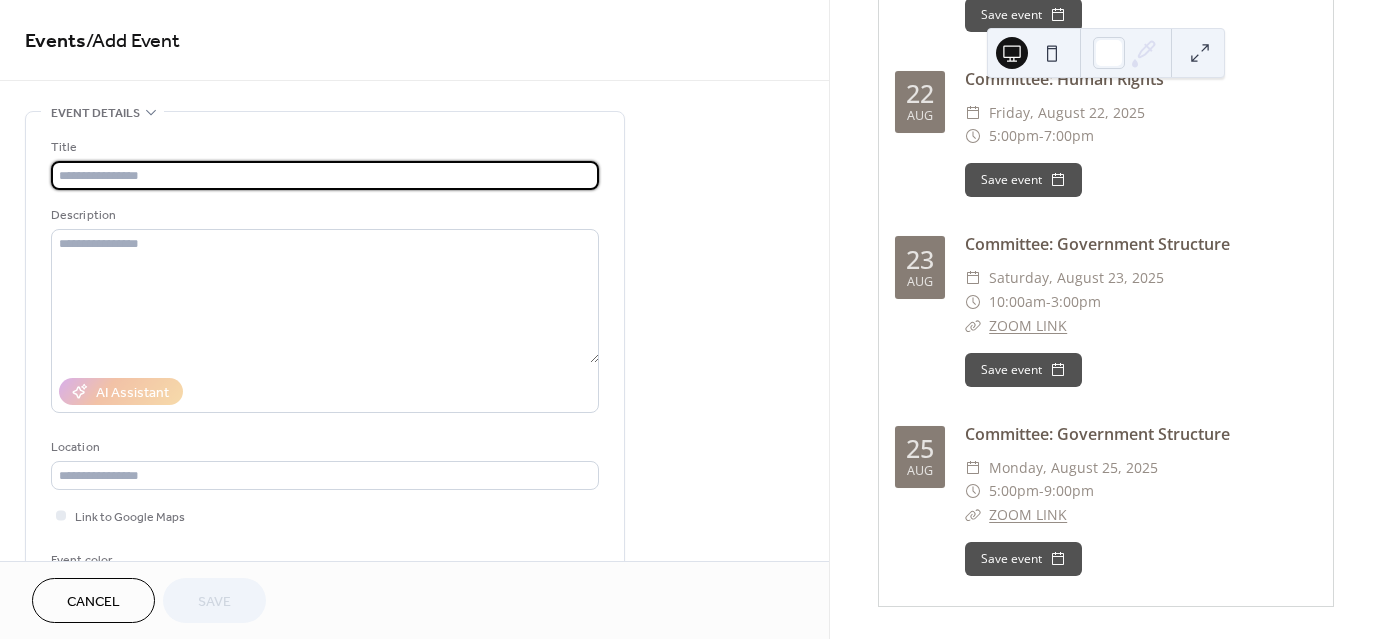 paste on "**********" 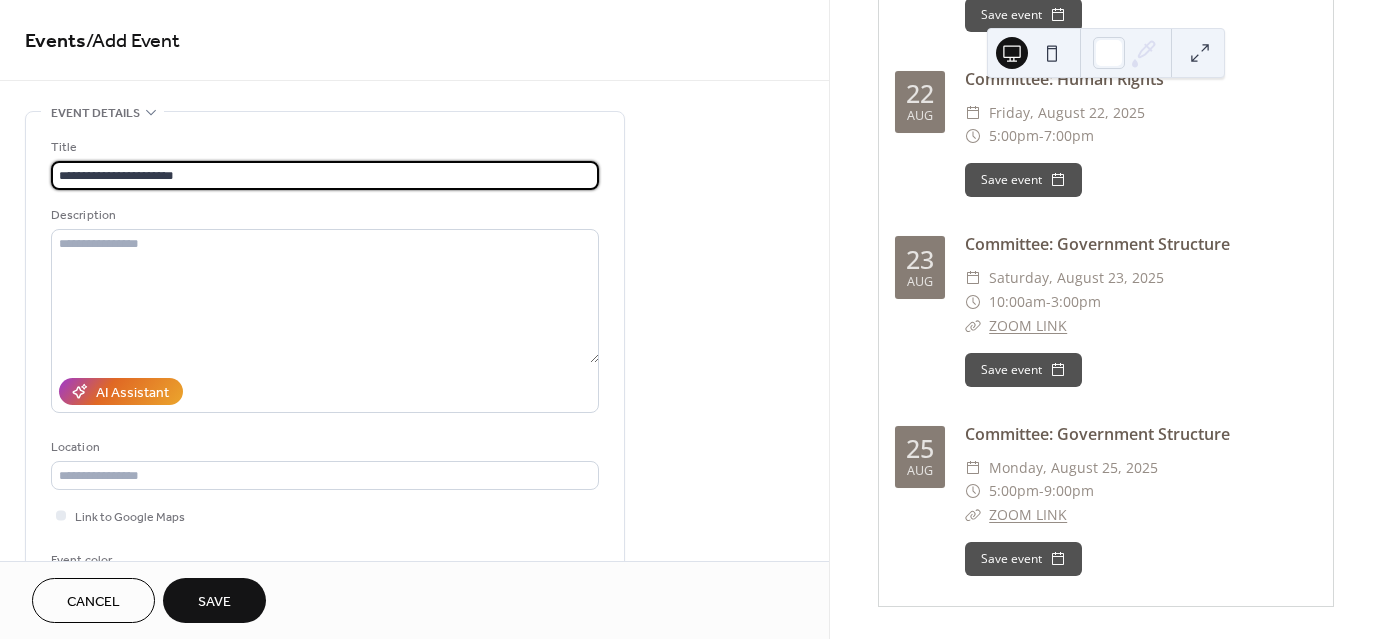 scroll, scrollTop: 300, scrollLeft: 0, axis: vertical 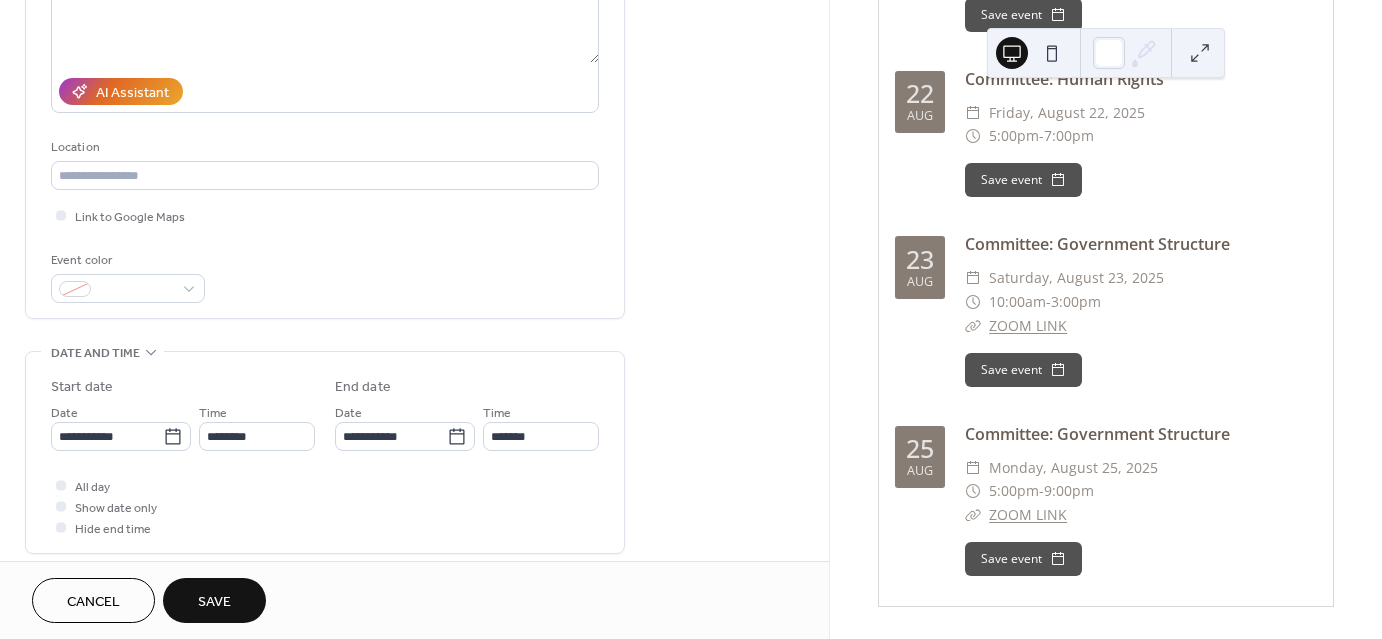 type on "**********" 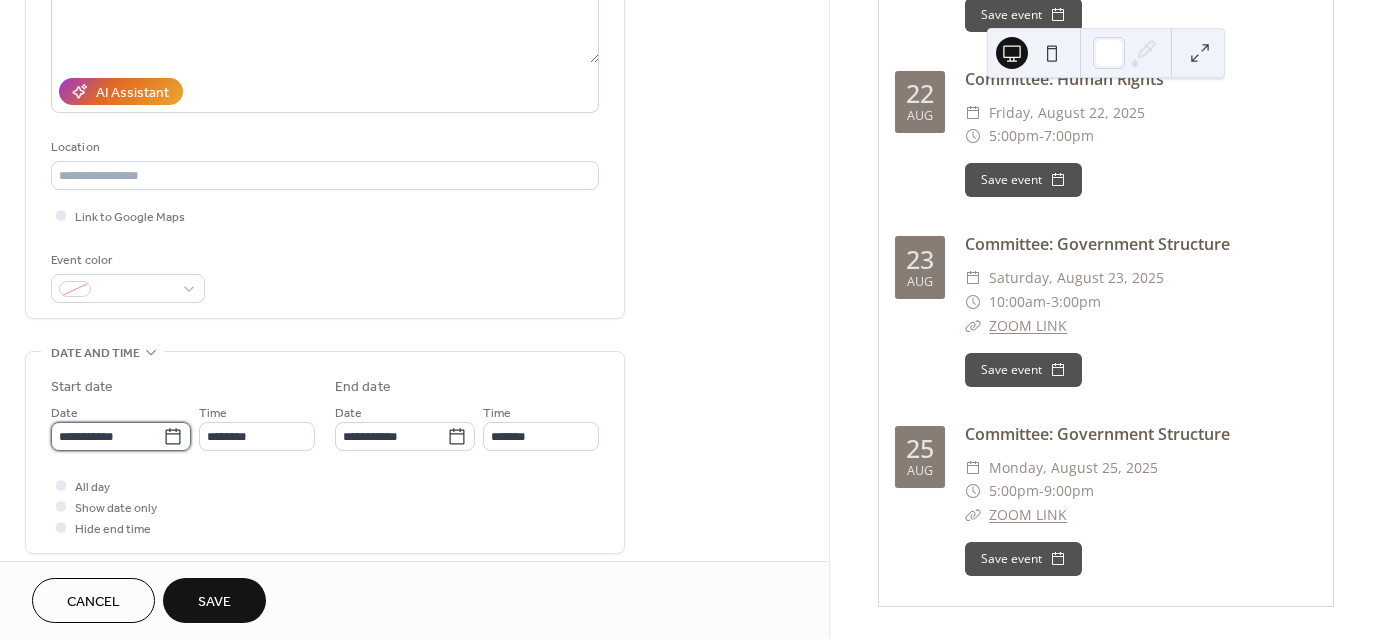 drag, startPoint x: 121, startPoint y: 431, endPoint x: 136, endPoint y: 435, distance: 15.524175 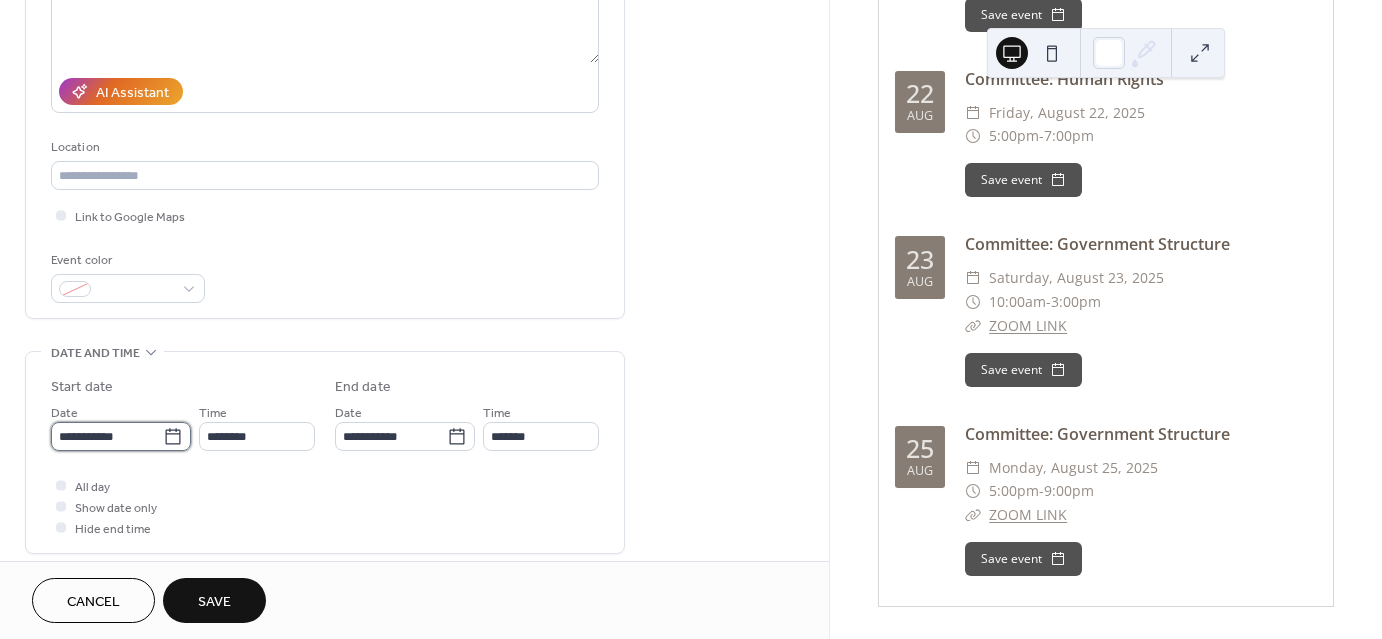 click on "**********" at bounding box center (107, 436) 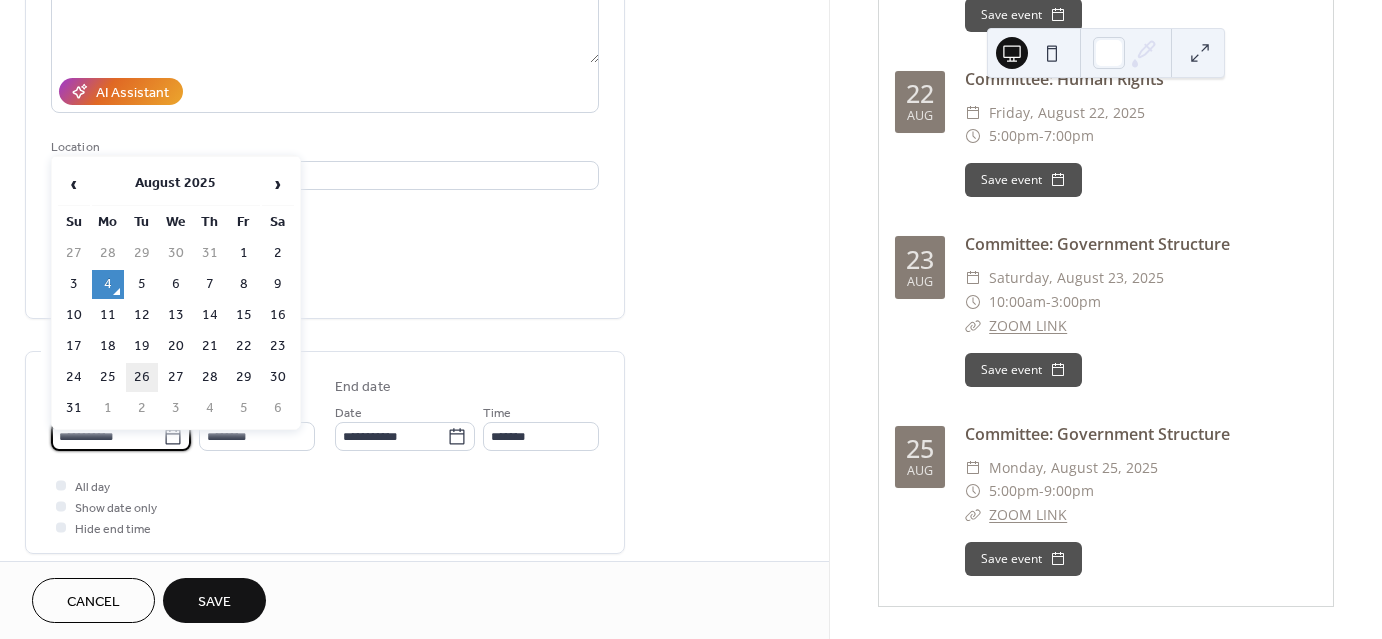 click on "26" at bounding box center [142, 377] 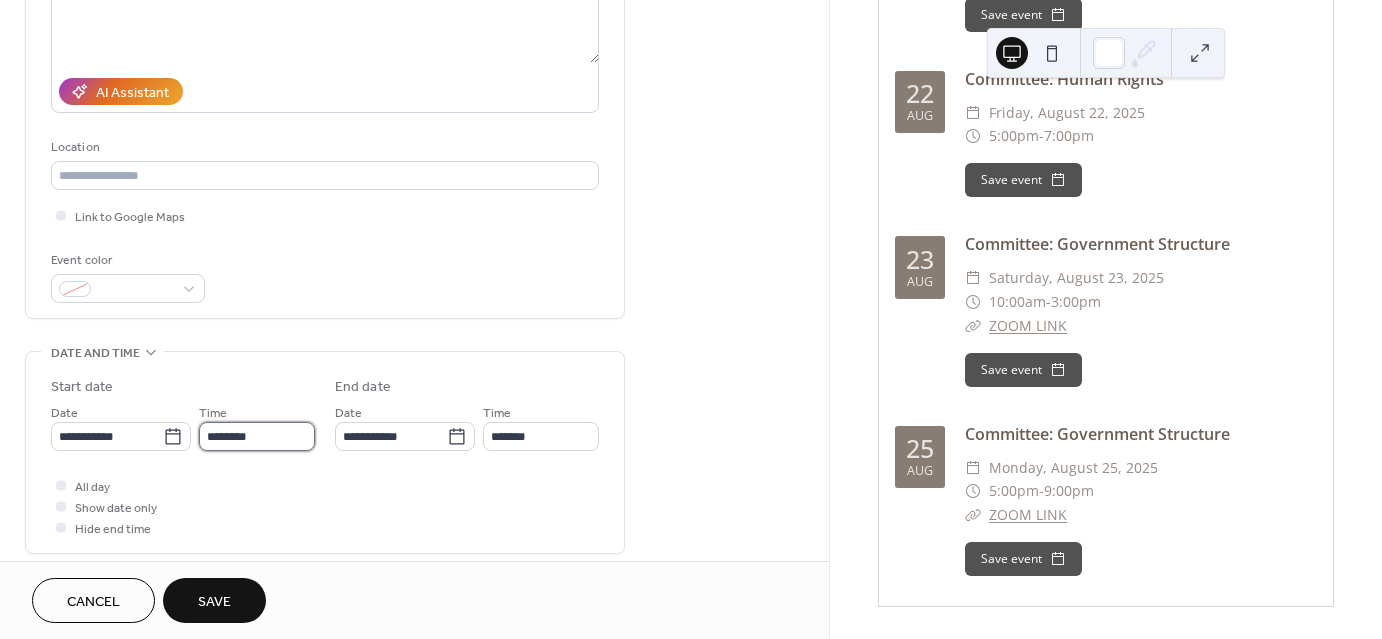 click on "********" at bounding box center (257, 436) 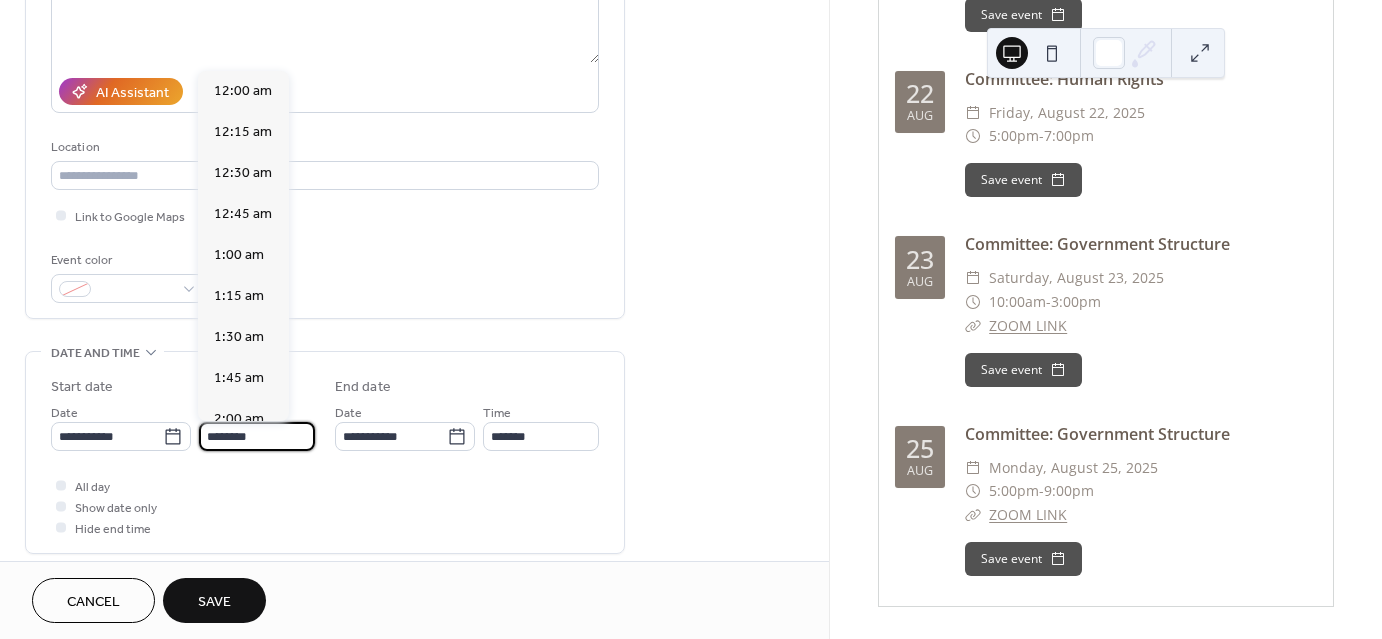 scroll, scrollTop: 1968, scrollLeft: 0, axis: vertical 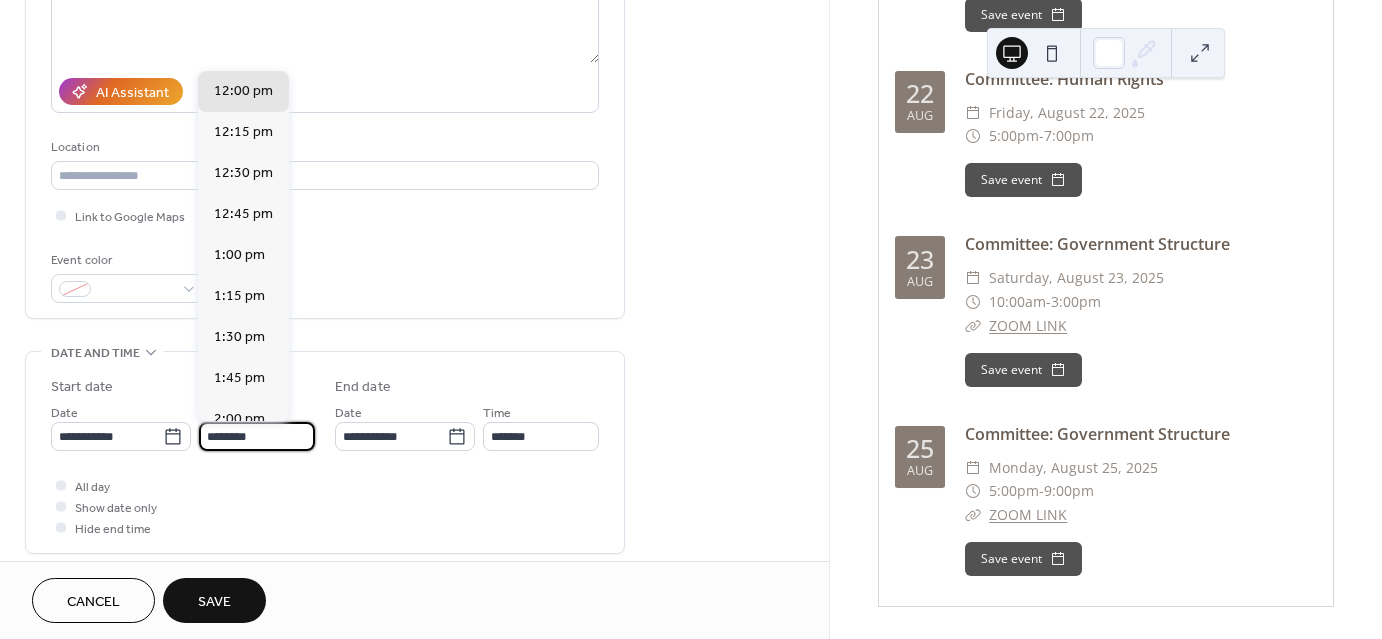 drag, startPoint x: 216, startPoint y: 433, endPoint x: 205, endPoint y: 438, distance: 12.083046 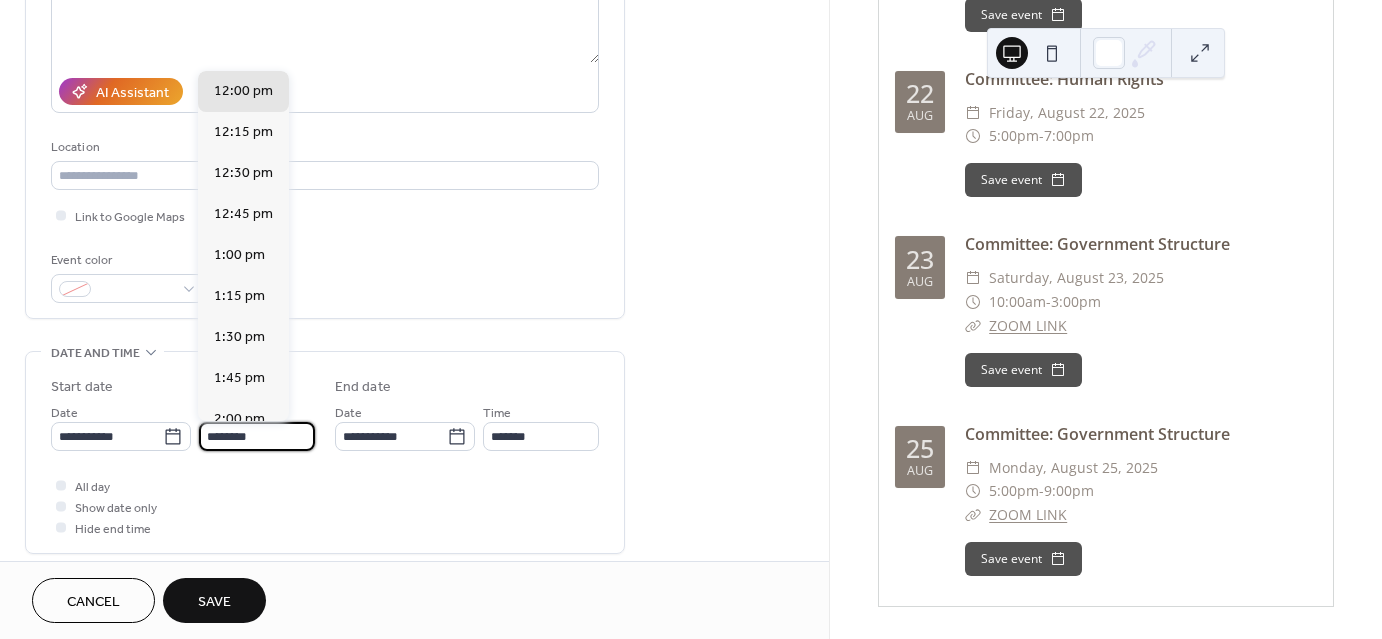 click on "**********" at bounding box center (183, 426) 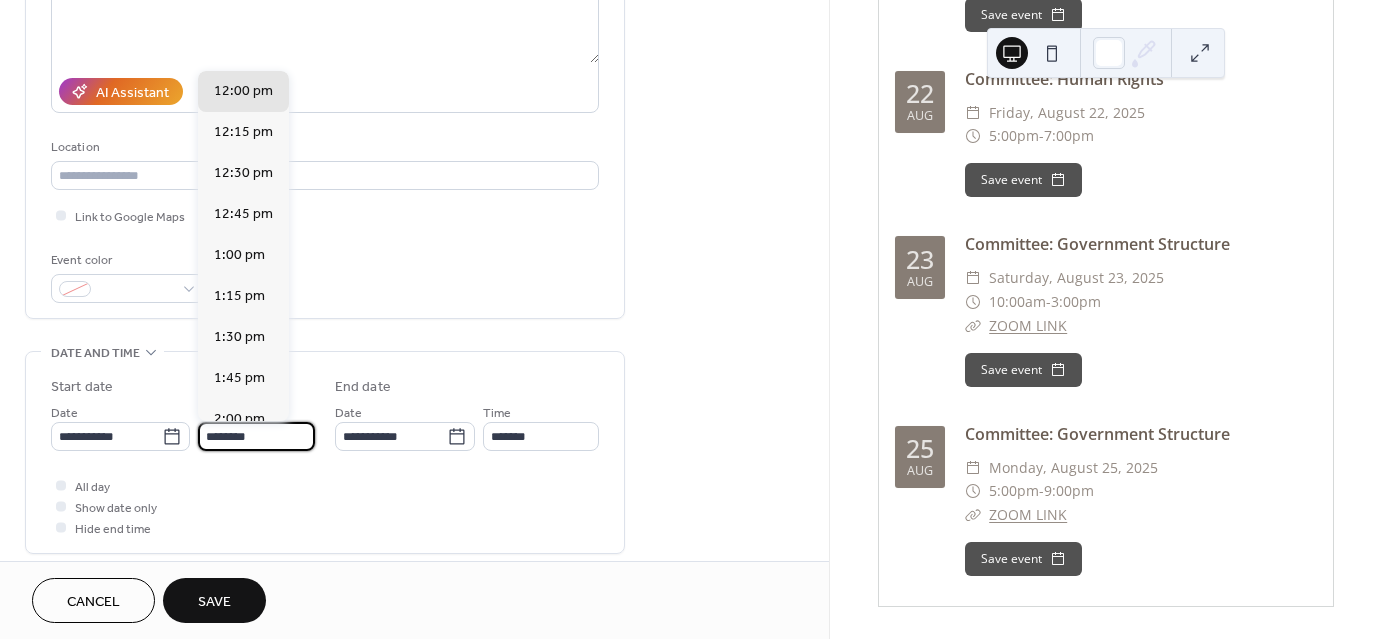 drag, startPoint x: 216, startPoint y: 439, endPoint x: 197, endPoint y: 445, distance: 19.924858 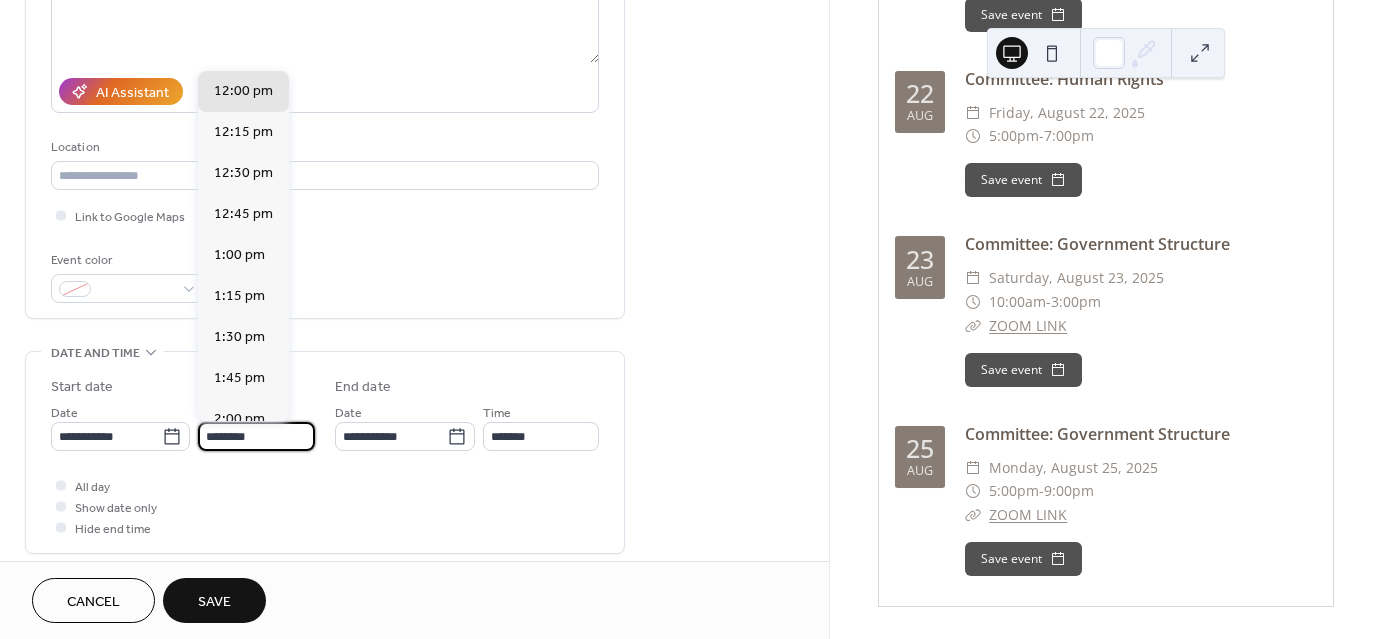 click on "********" at bounding box center (256, 436) 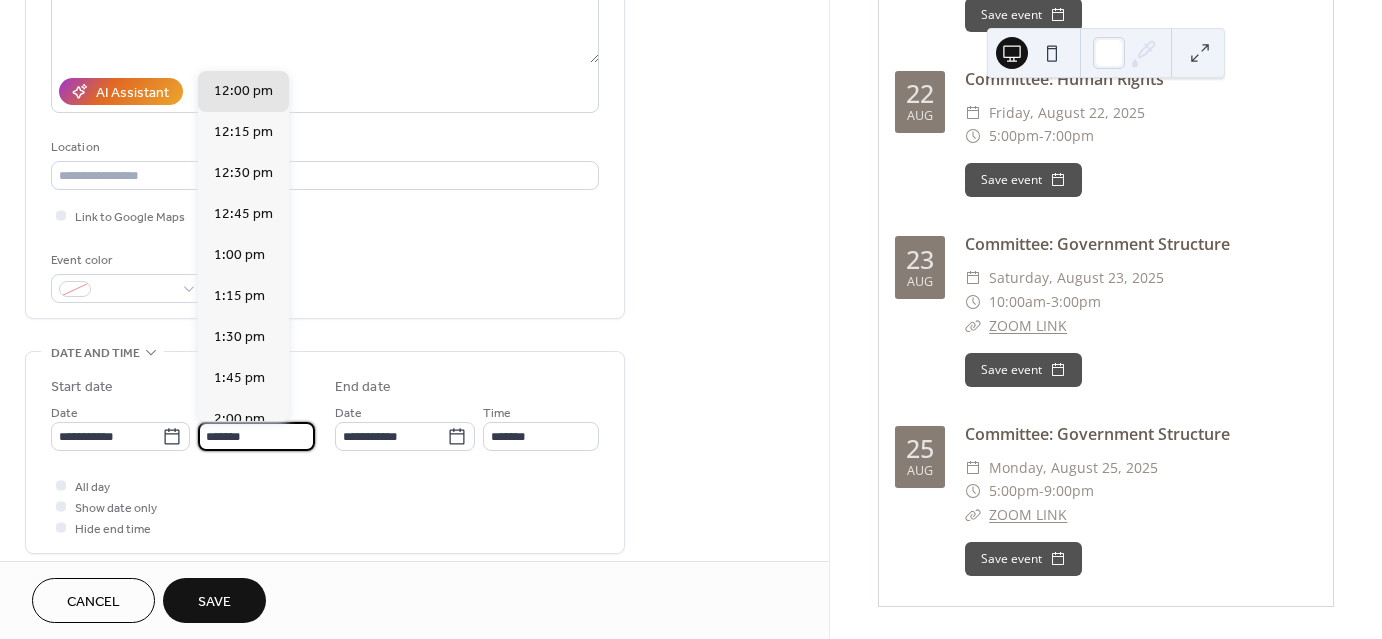 scroll, scrollTop: 2788, scrollLeft: 0, axis: vertical 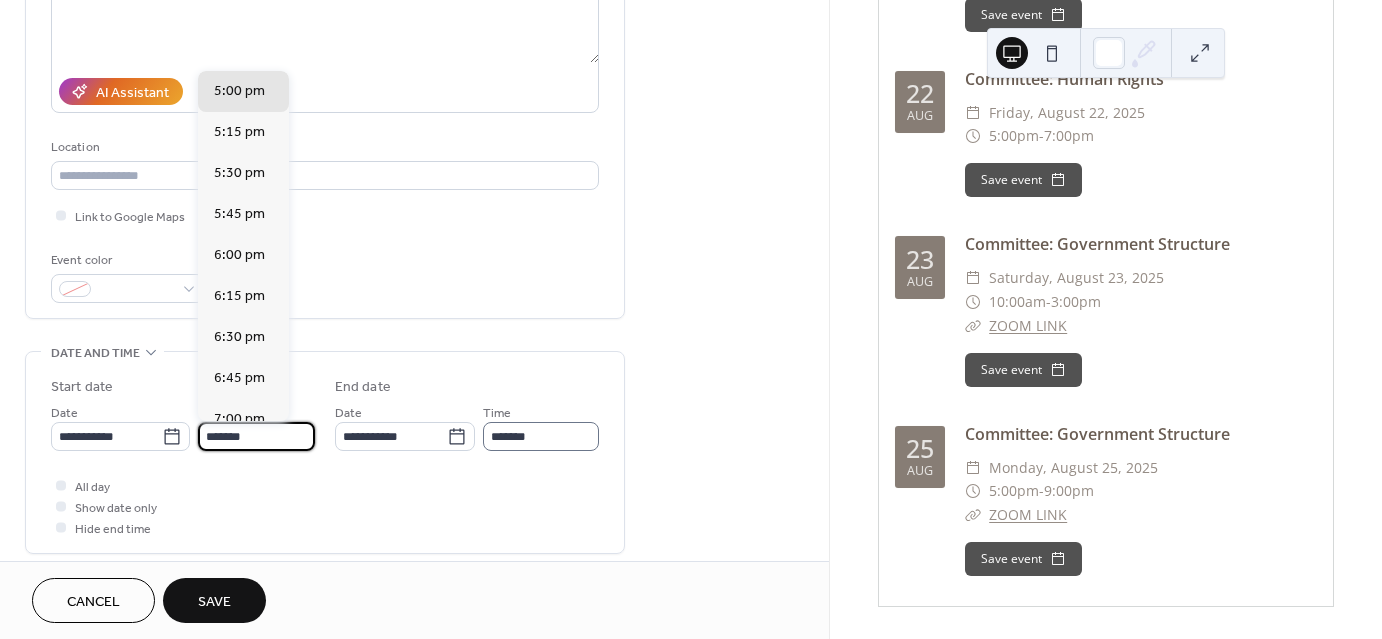 type on "*******" 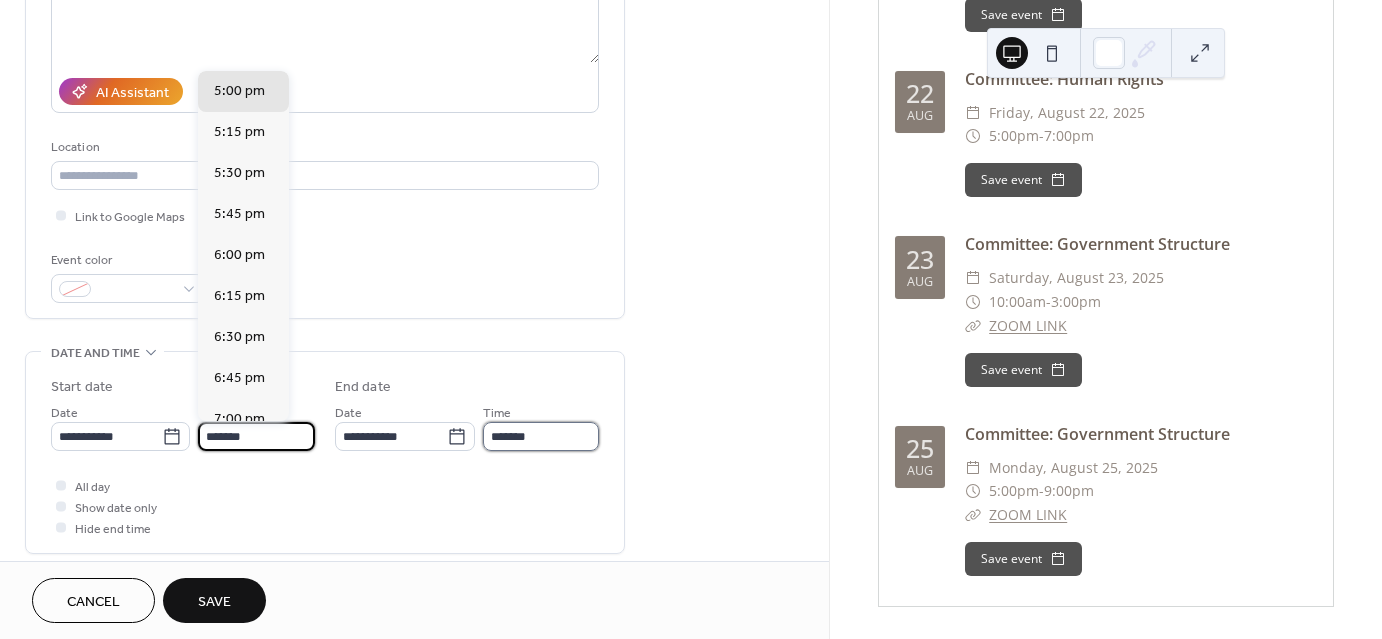scroll, scrollTop: 0, scrollLeft: 0, axis: both 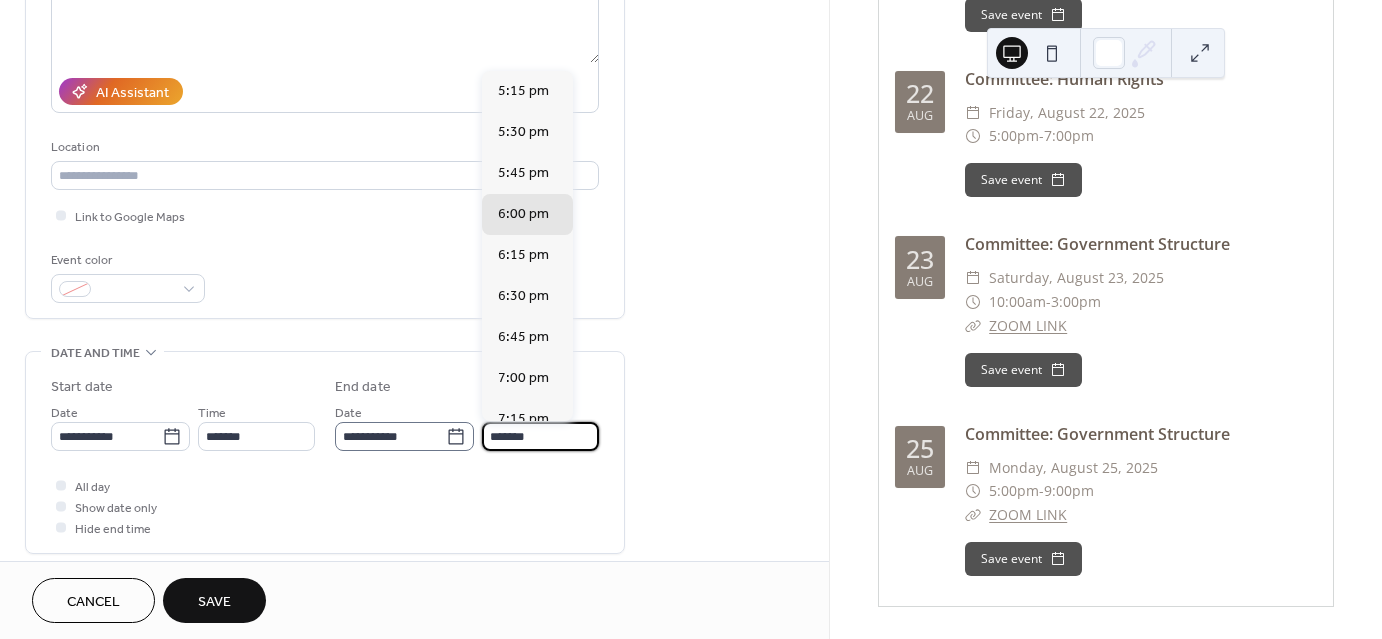 drag, startPoint x: 496, startPoint y: 435, endPoint x: 470, endPoint y: 441, distance: 26.683329 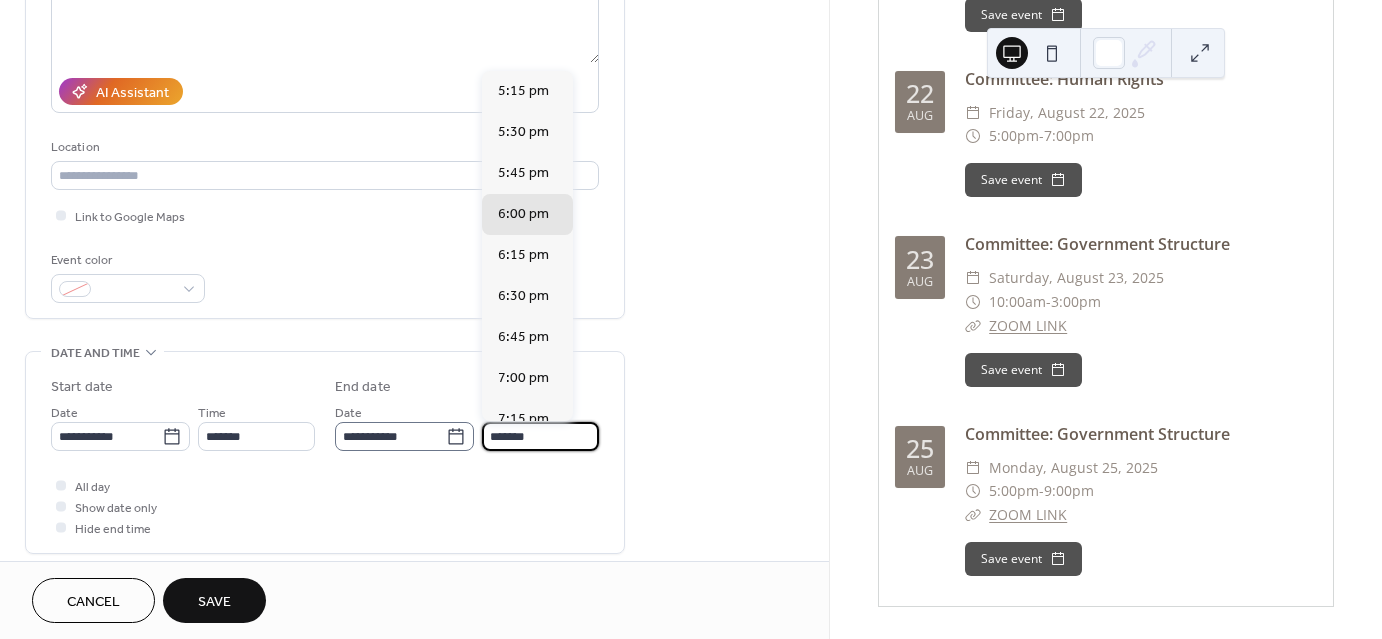 click on "**********" at bounding box center [467, 426] 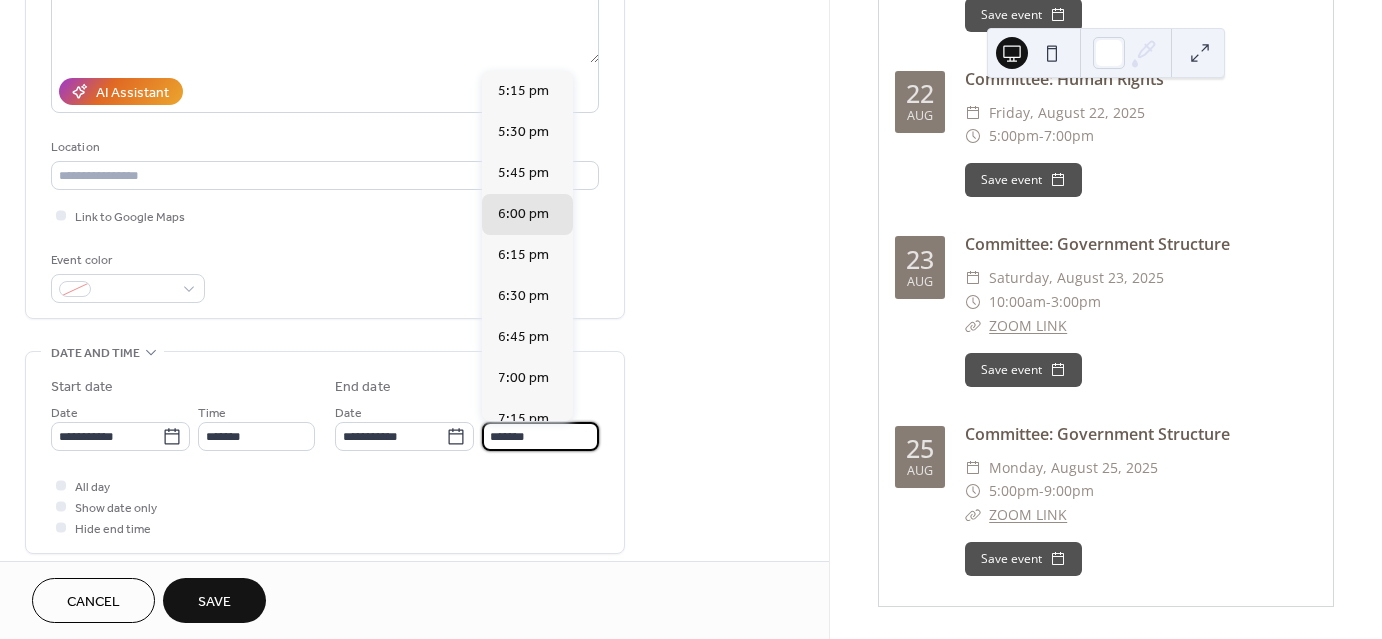 scroll, scrollTop: 451, scrollLeft: 0, axis: vertical 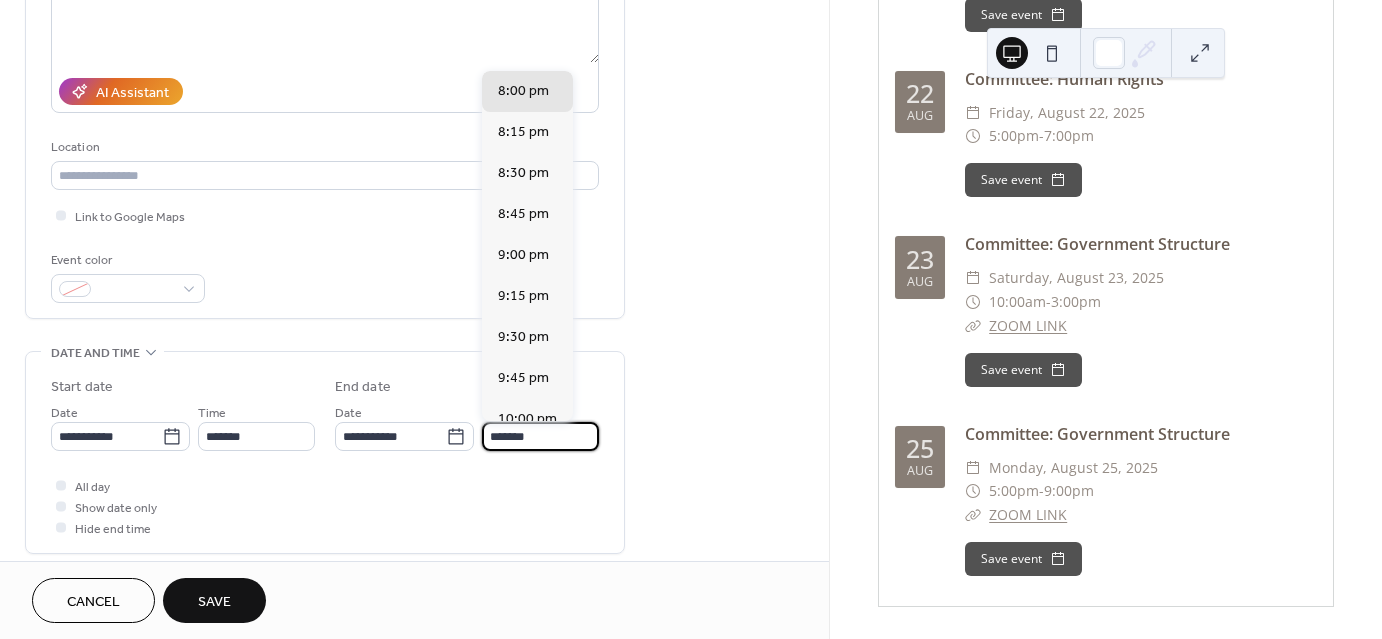 type on "*******" 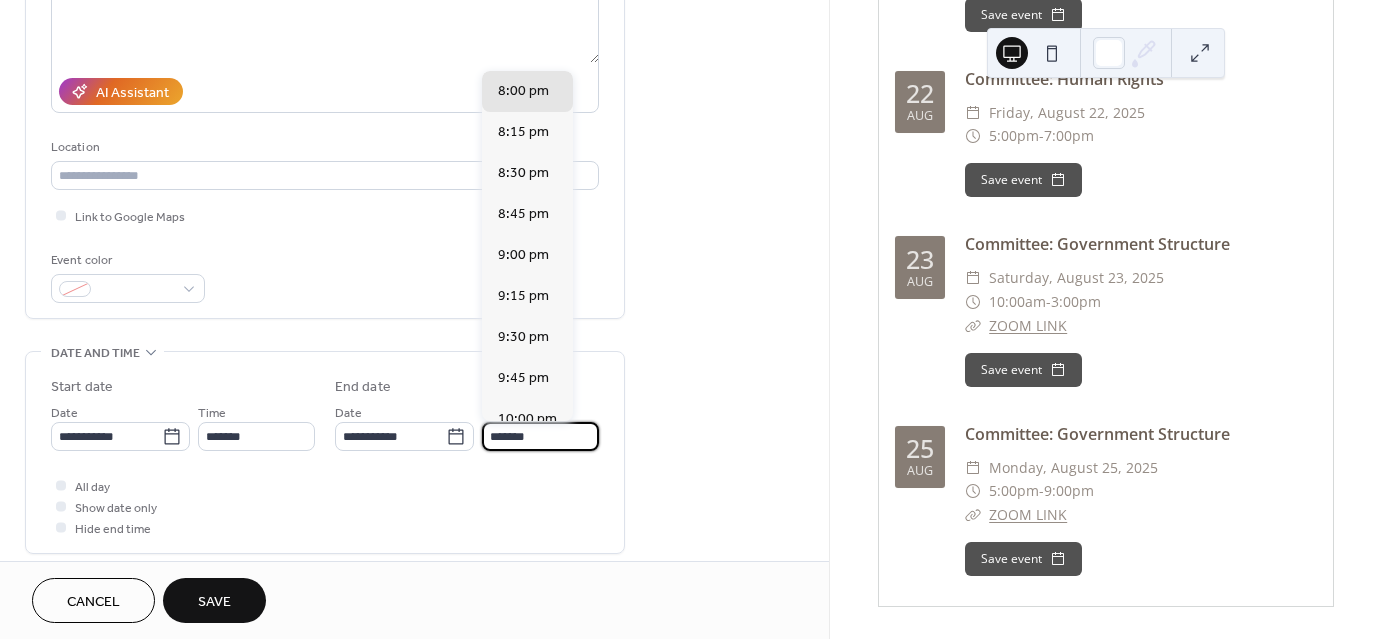 click on "All day Show date only Hide end time" at bounding box center (325, 506) 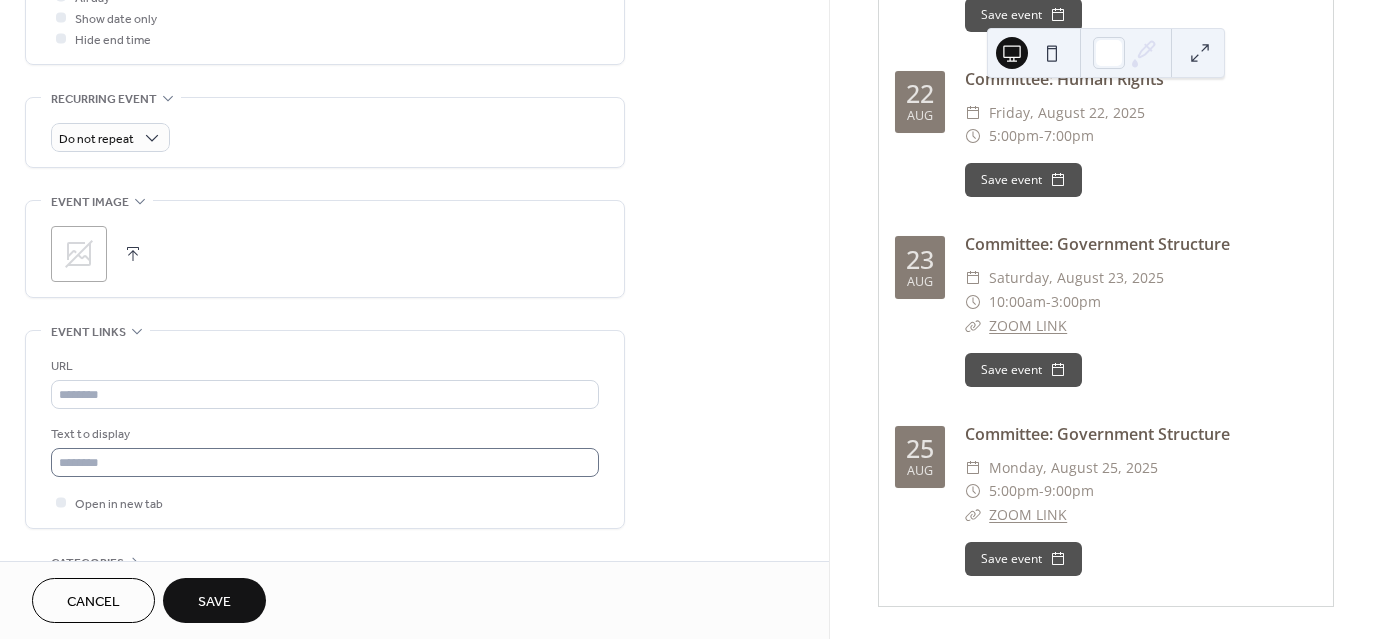 scroll, scrollTop: 800, scrollLeft: 0, axis: vertical 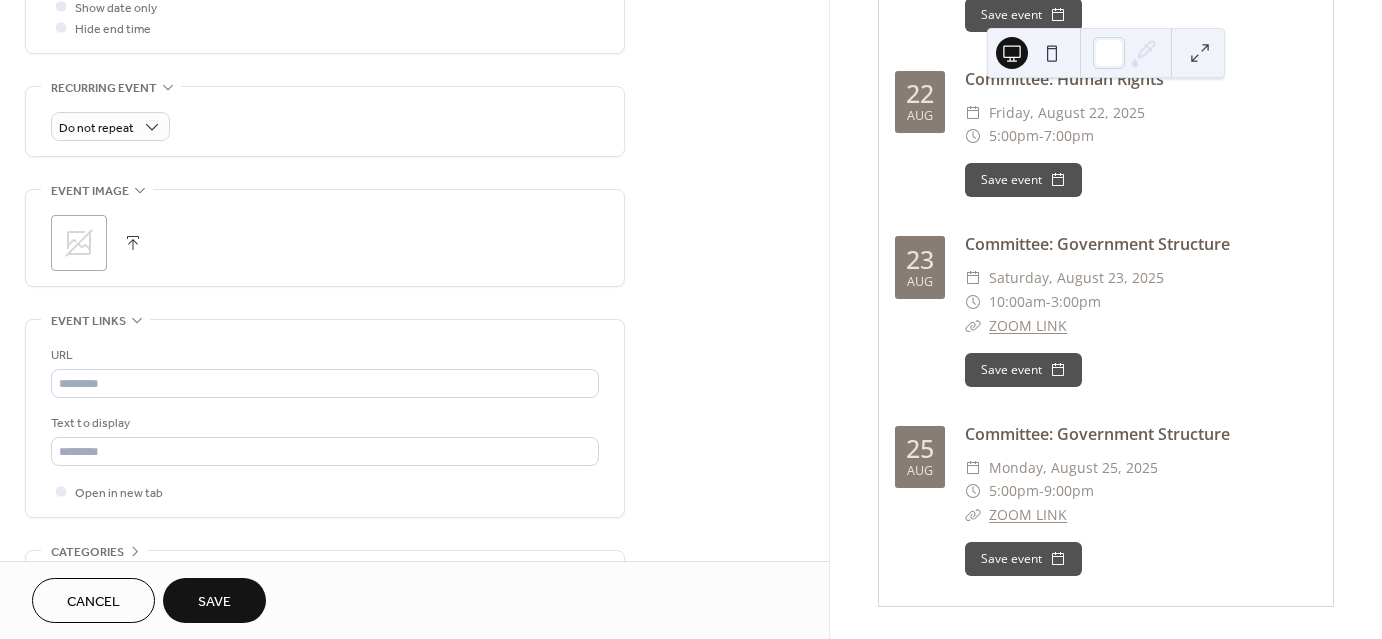 click on "Save" at bounding box center [214, 602] 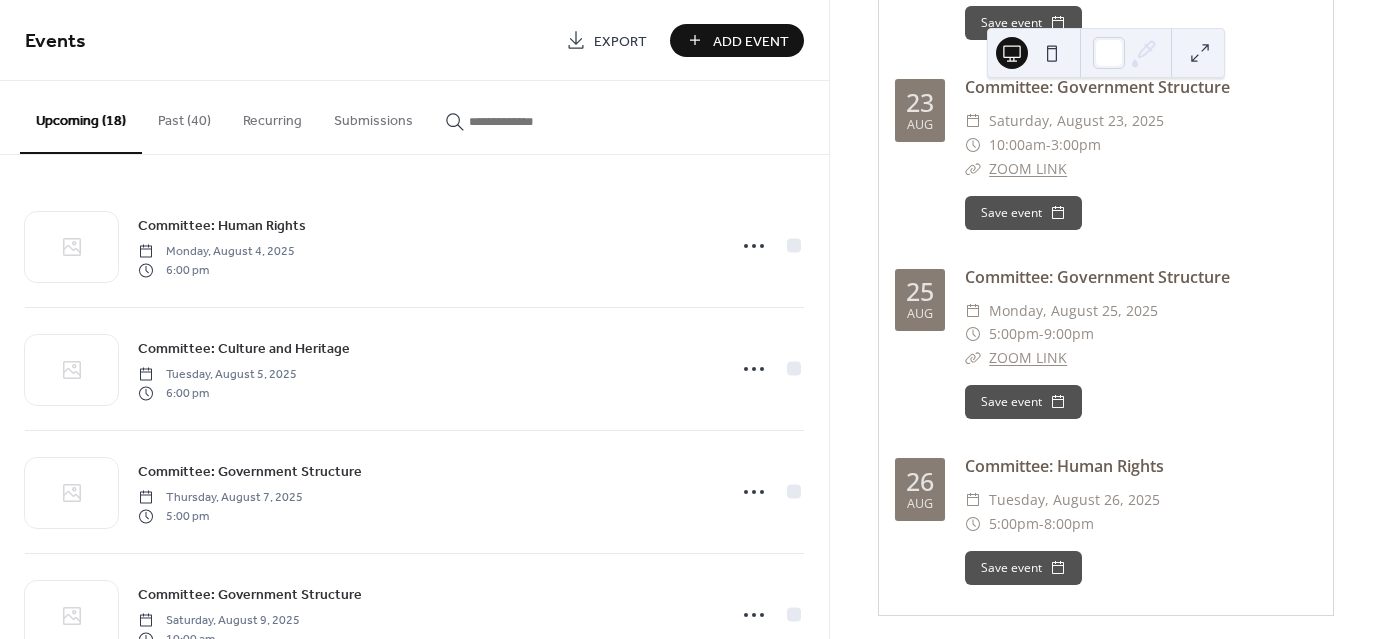 scroll, scrollTop: 2808, scrollLeft: 0, axis: vertical 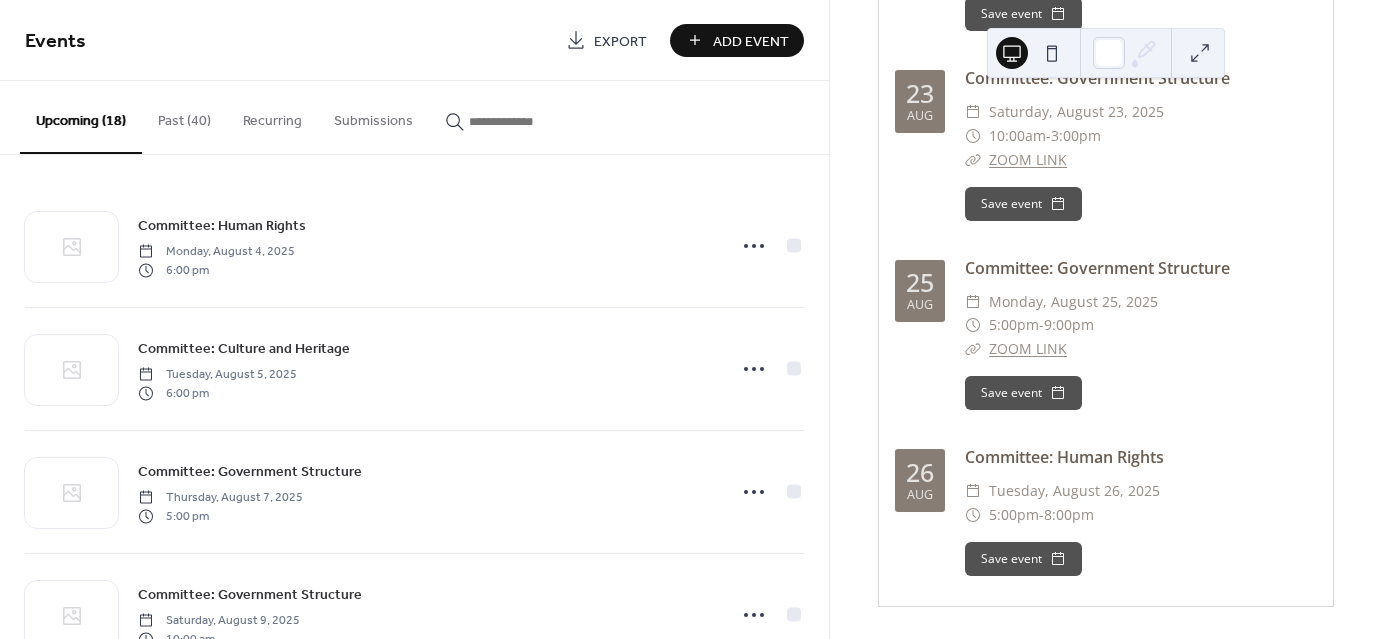 click on "Add Event" at bounding box center [751, 41] 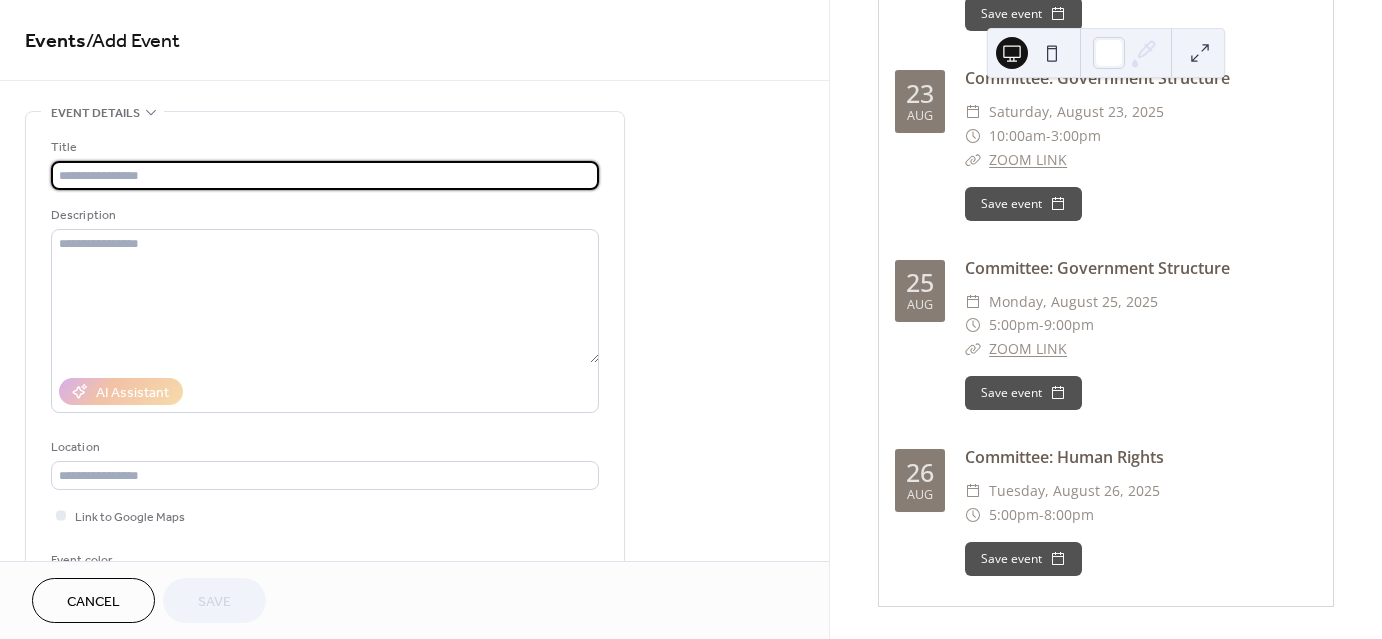 click at bounding box center (325, 175) 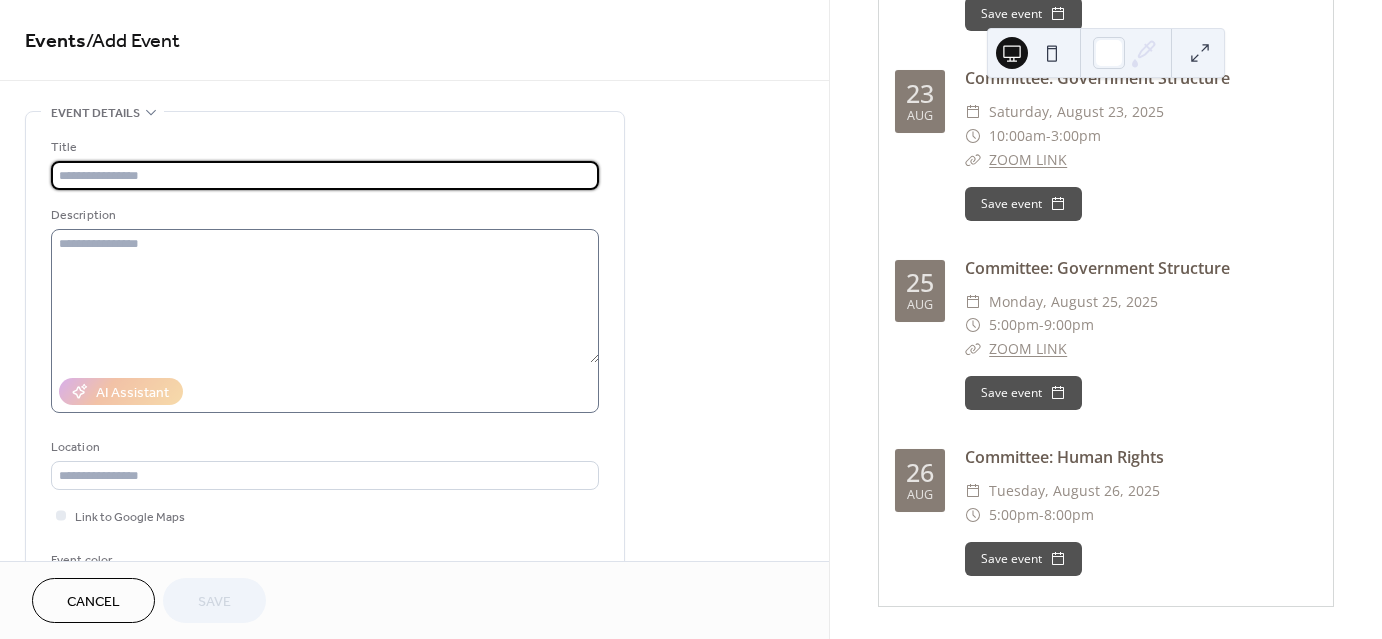 paste on "**********" 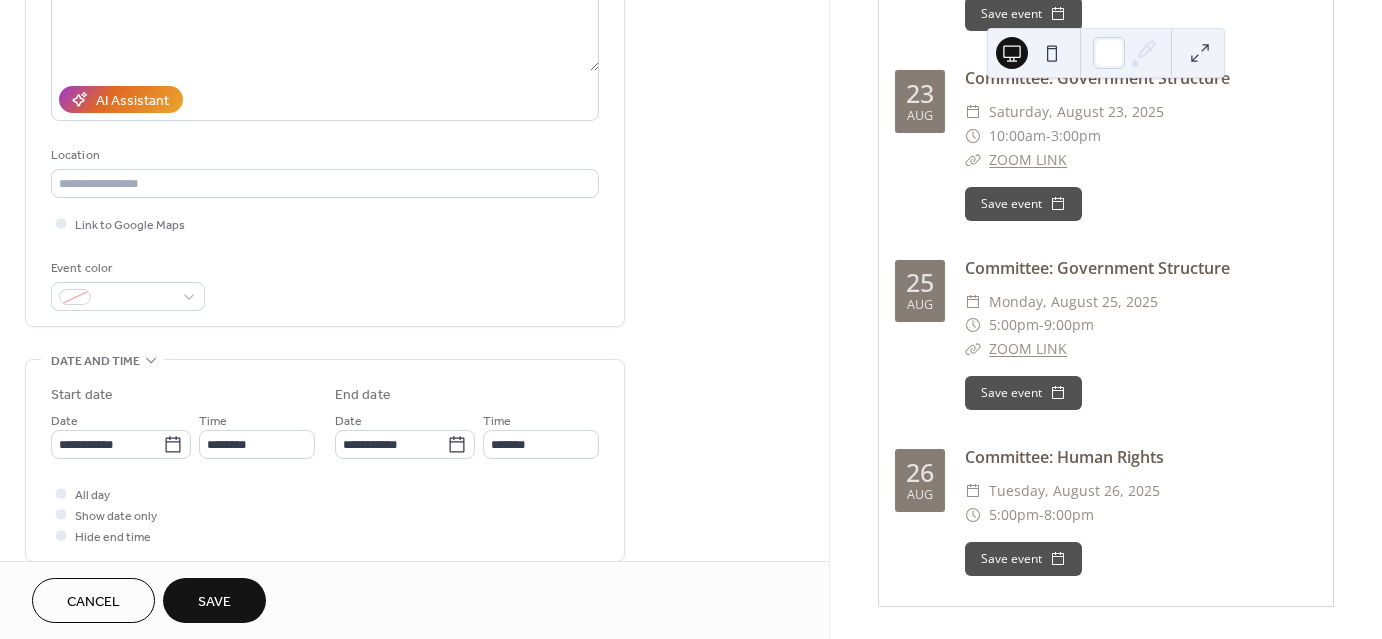 scroll, scrollTop: 300, scrollLeft: 0, axis: vertical 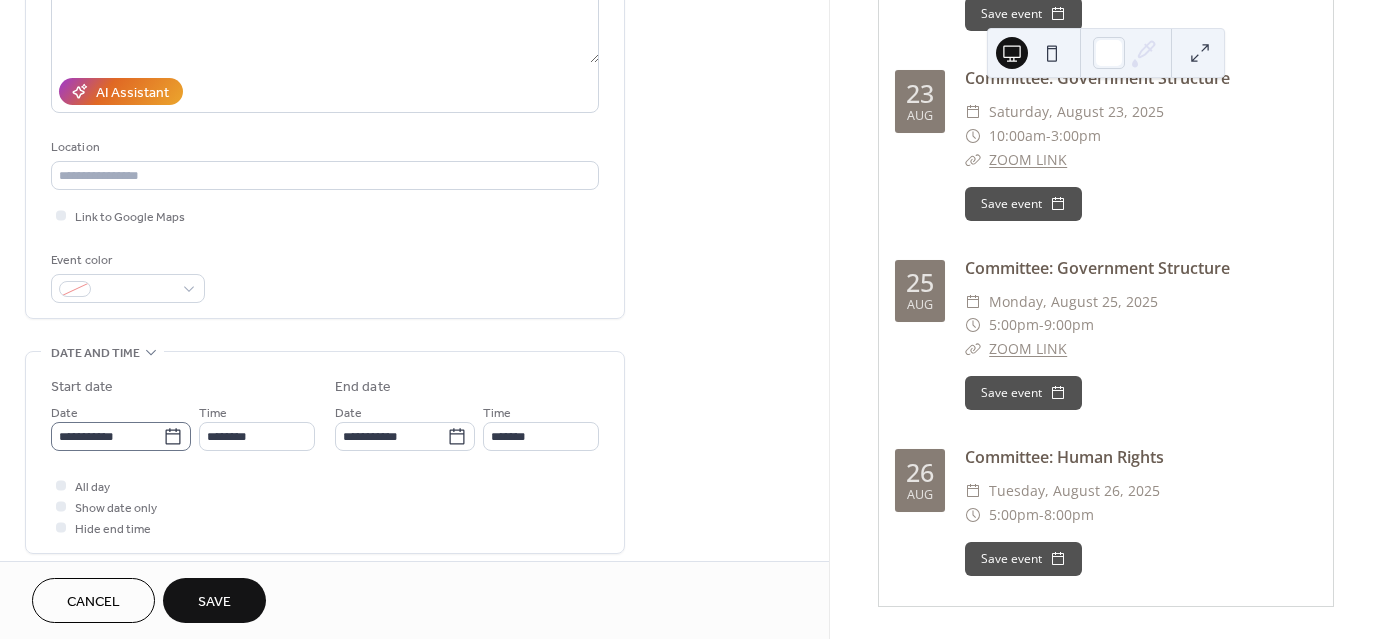 type on "**********" 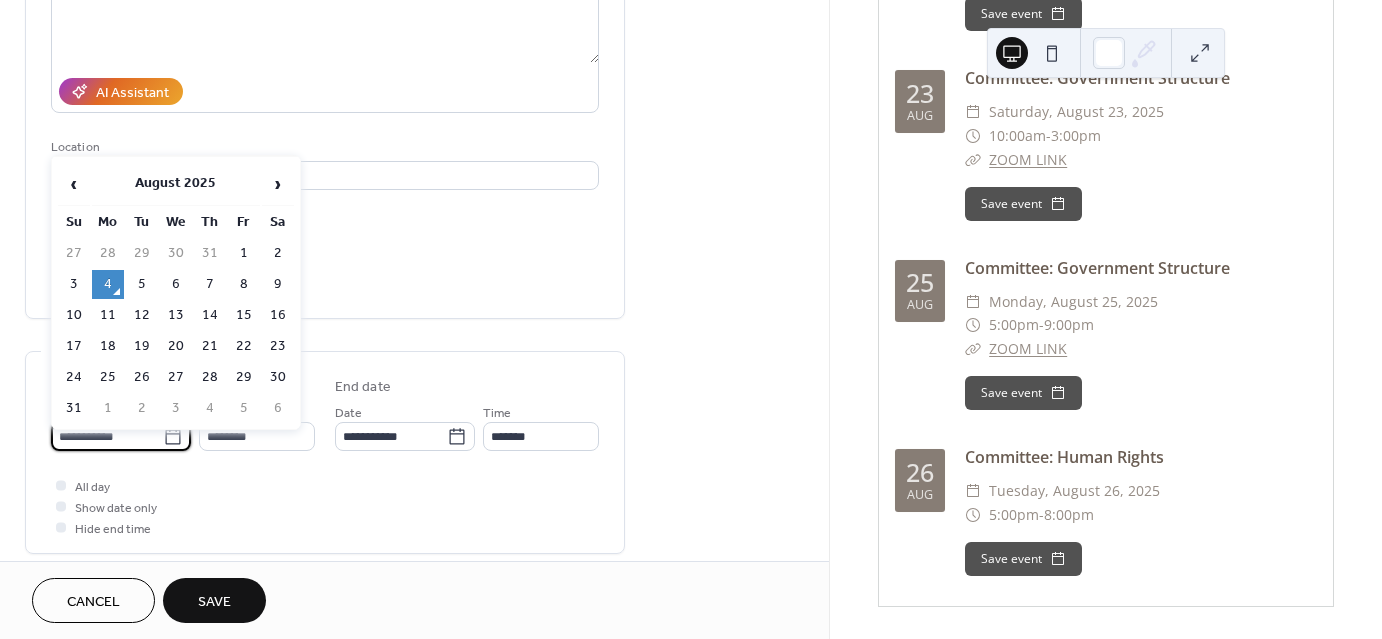 click on "**********" at bounding box center [107, 436] 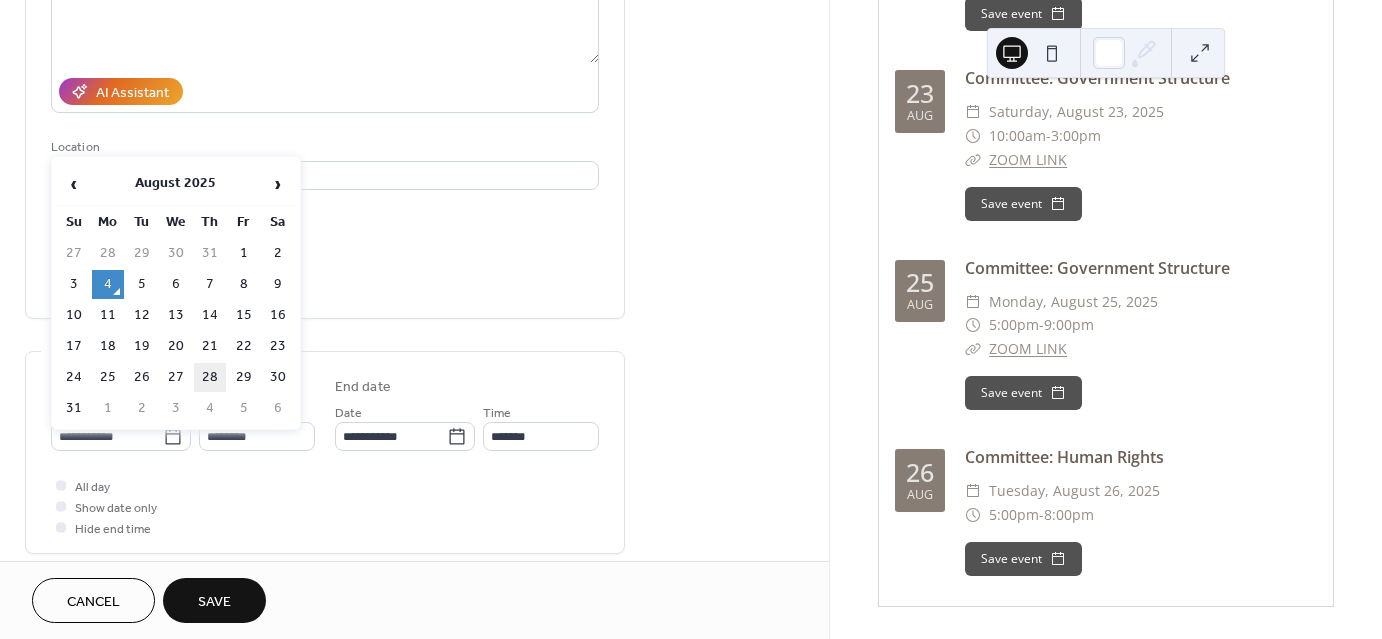 click on "28" at bounding box center [210, 377] 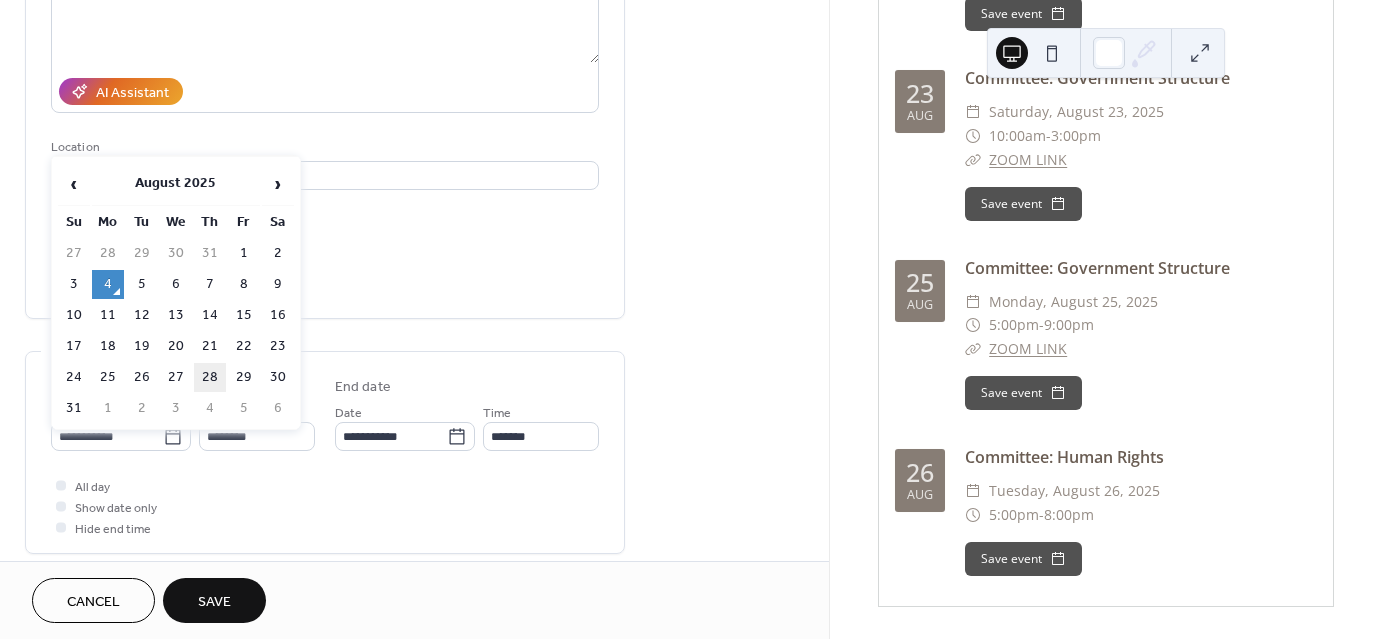 type on "**********" 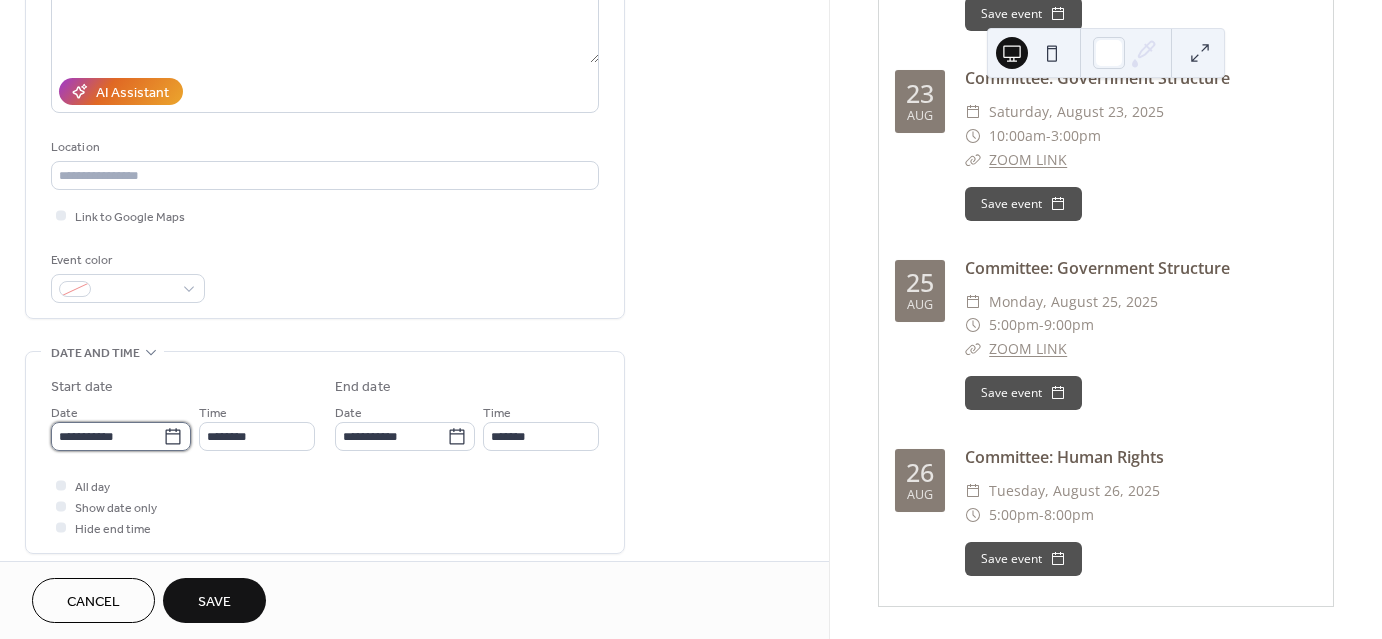 click on "**********" at bounding box center (107, 436) 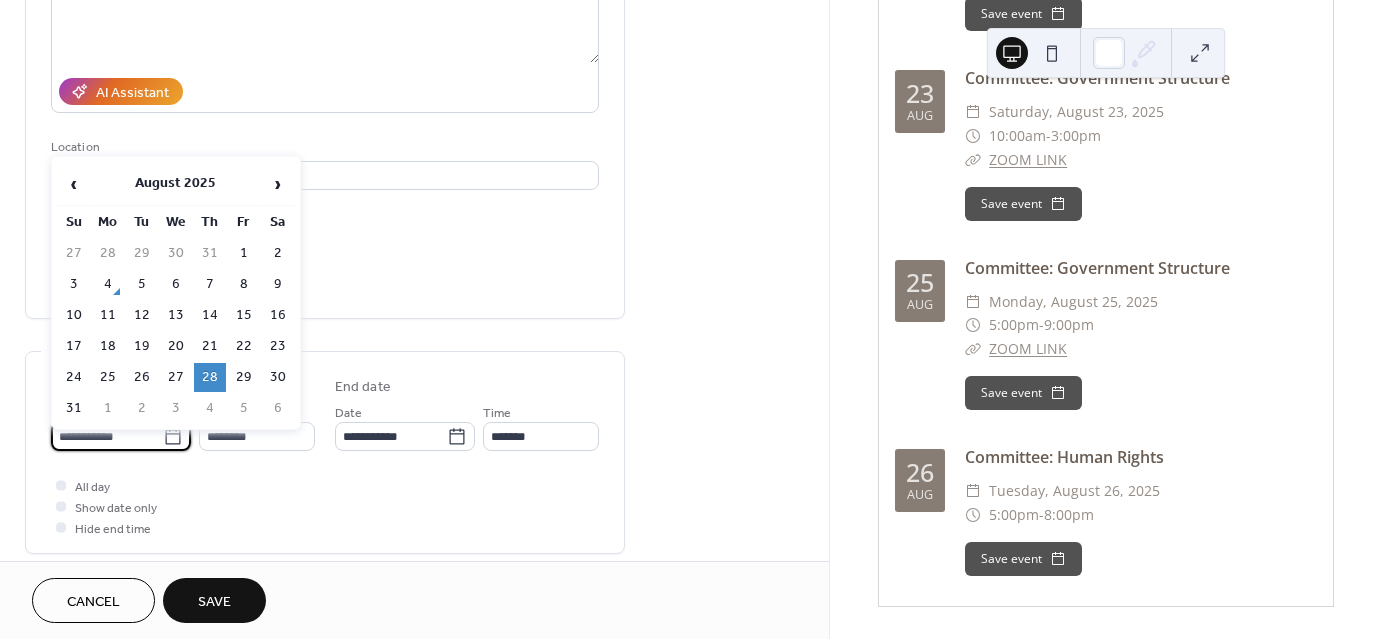 click on "27" at bounding box center [176, 377] 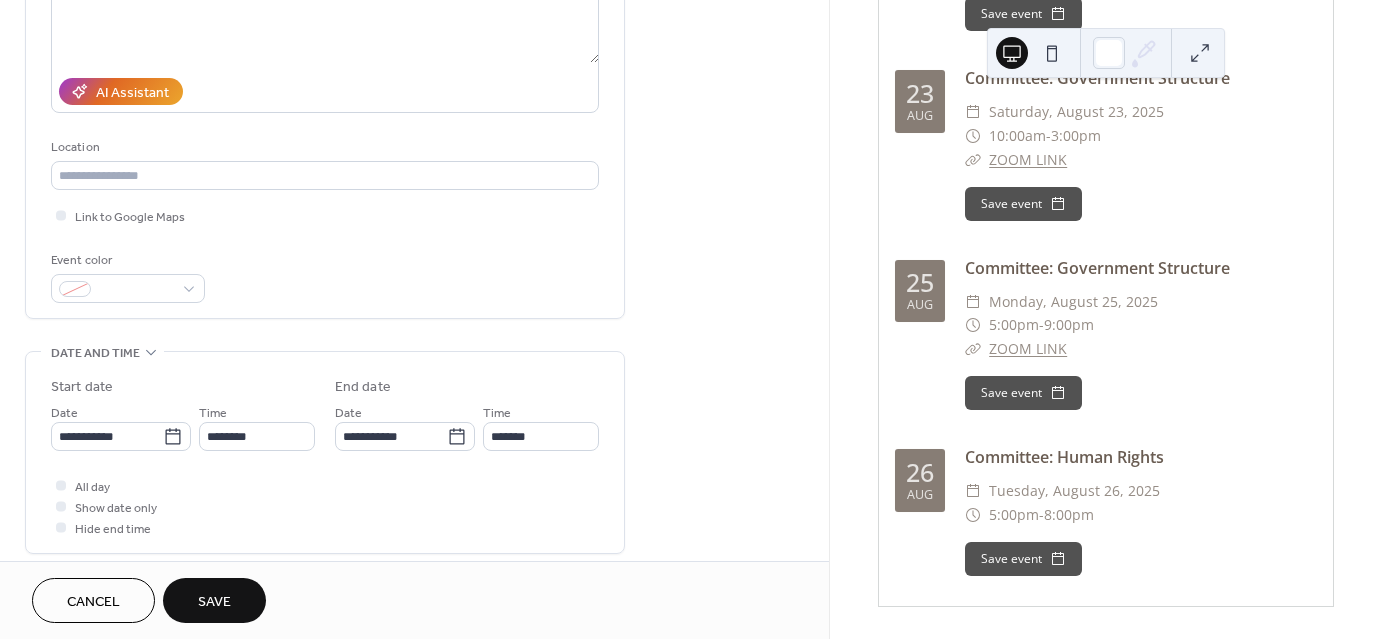 click on "All day Show date only Hide end time" at bounding box center (325, 506) 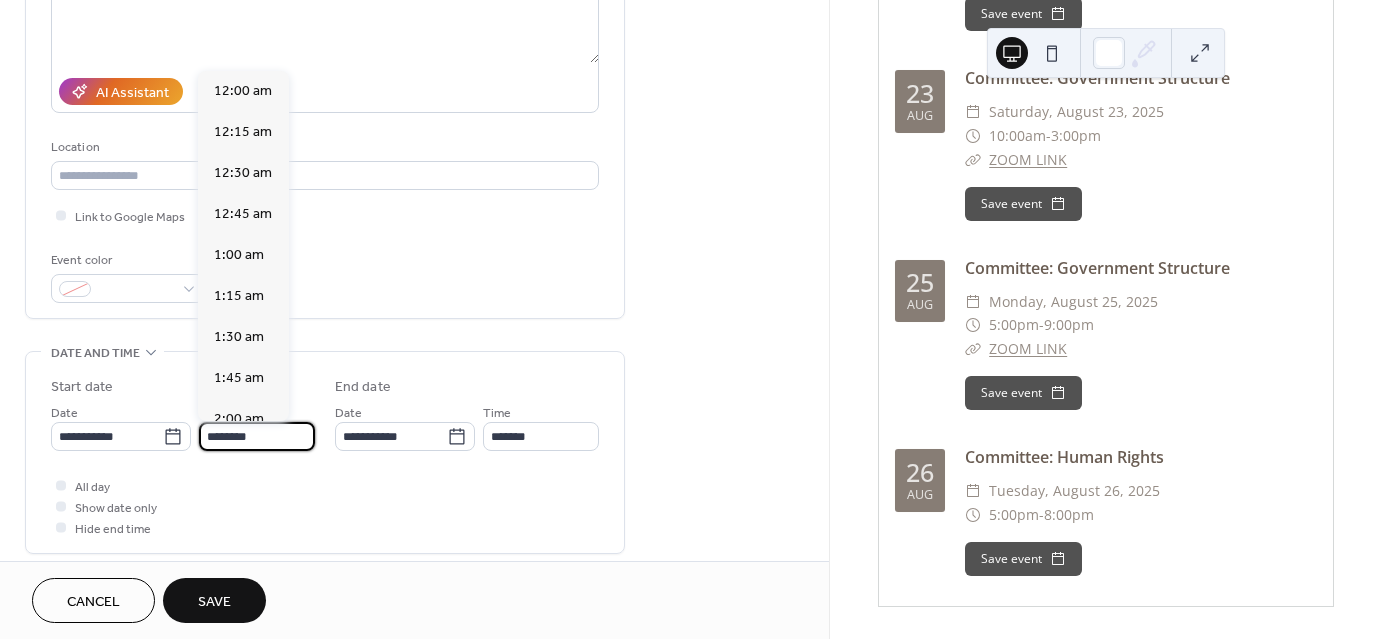 scroll, scrollTop: 1968, scrollLeft: 0, axis: vertical 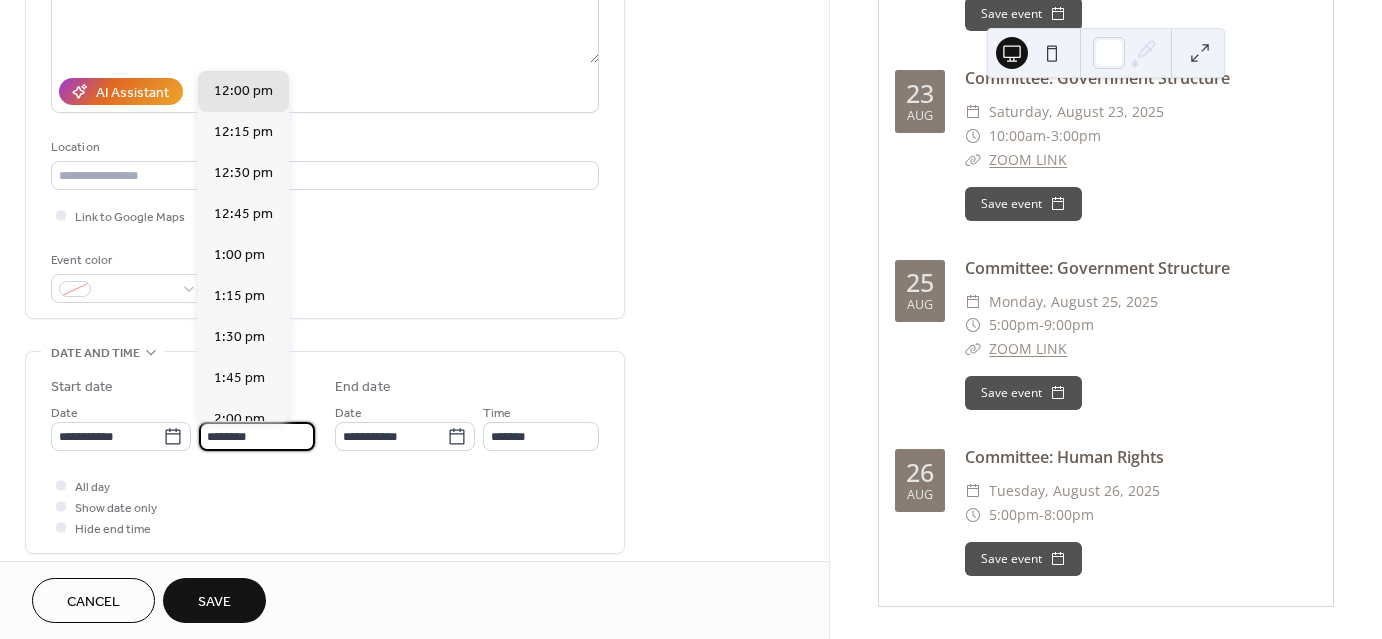 drag, startPoint x: 217, startPoint y: 433, endPoint x: 191, endPoint y: 433, distance: 26 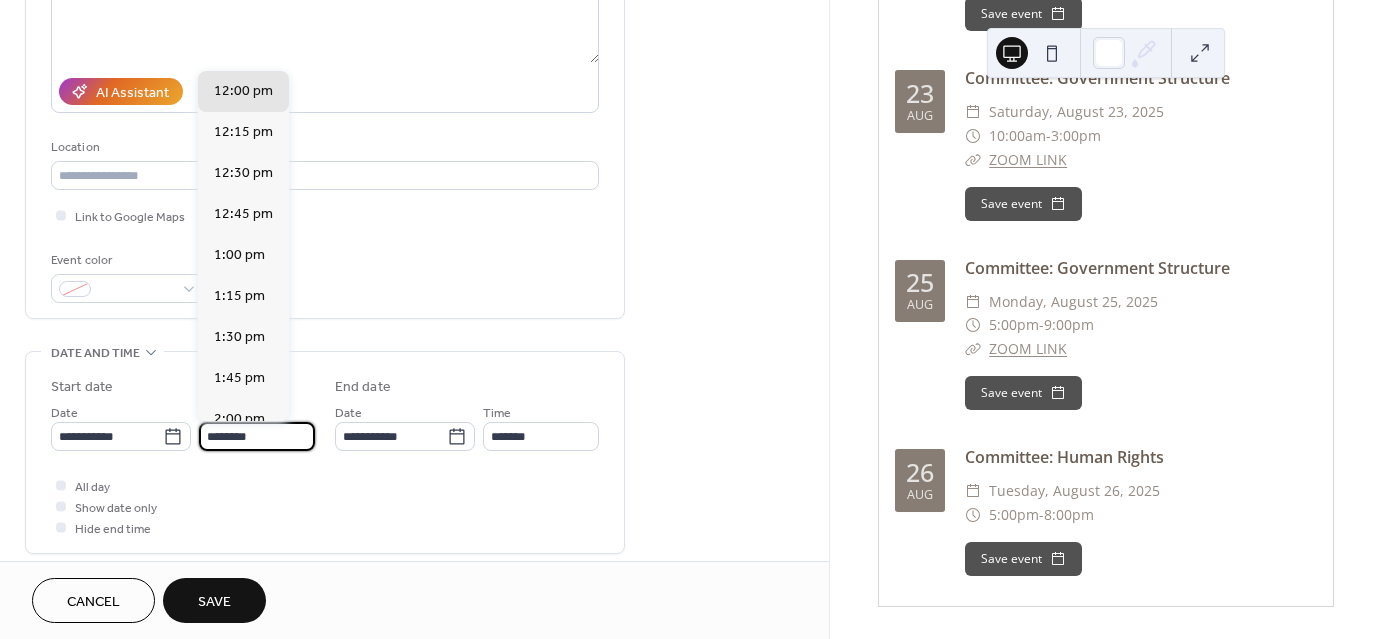 click on "**********" at bounding box center (183, 426) 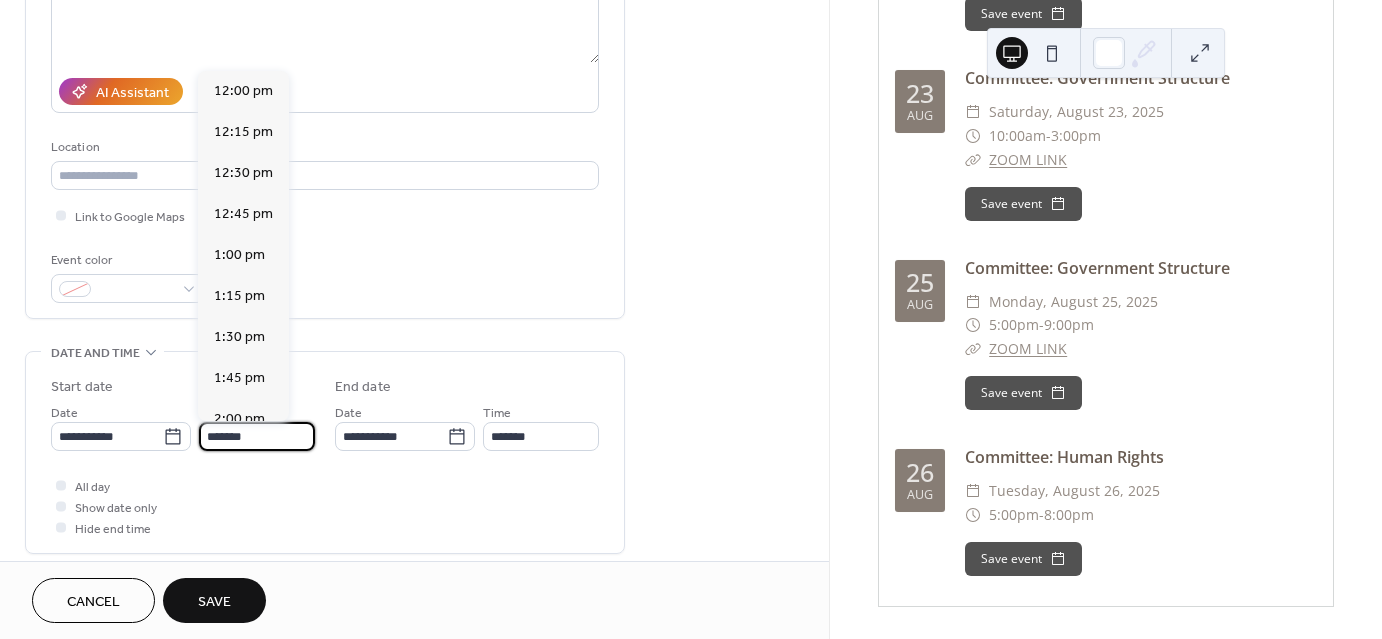 scroll, scrollTop: 2788, scrollLeft: 0, axis: vertical 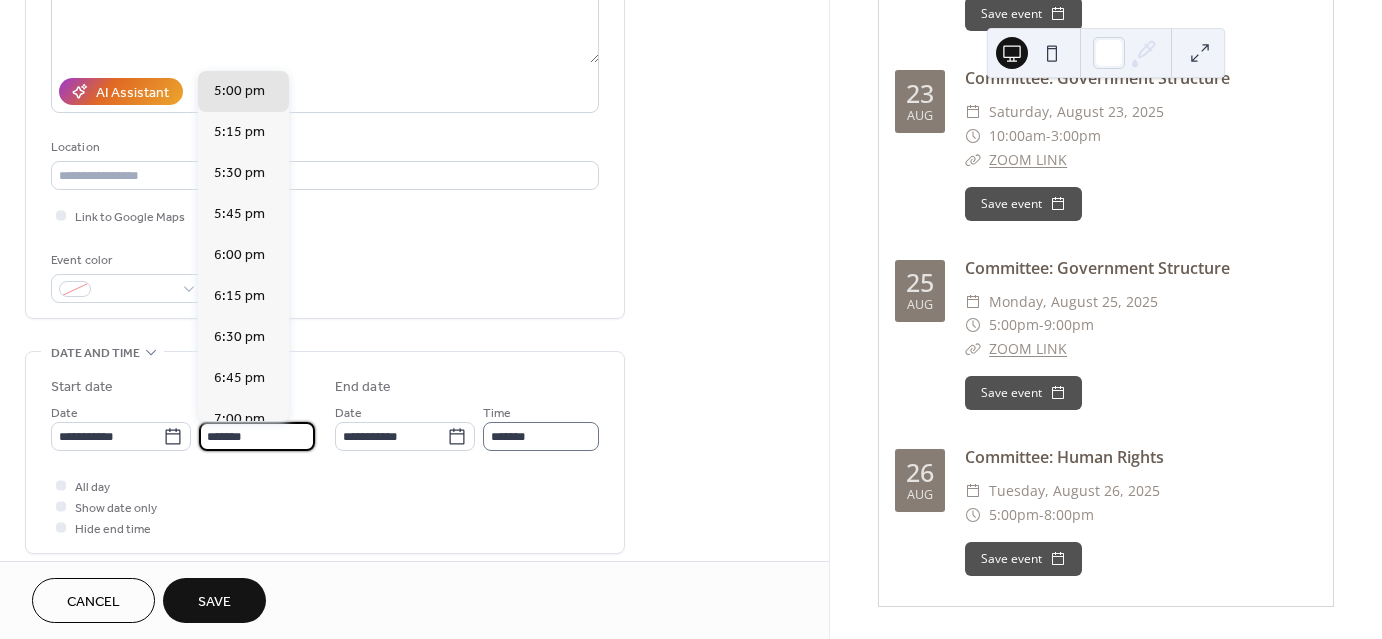 type on "*******" 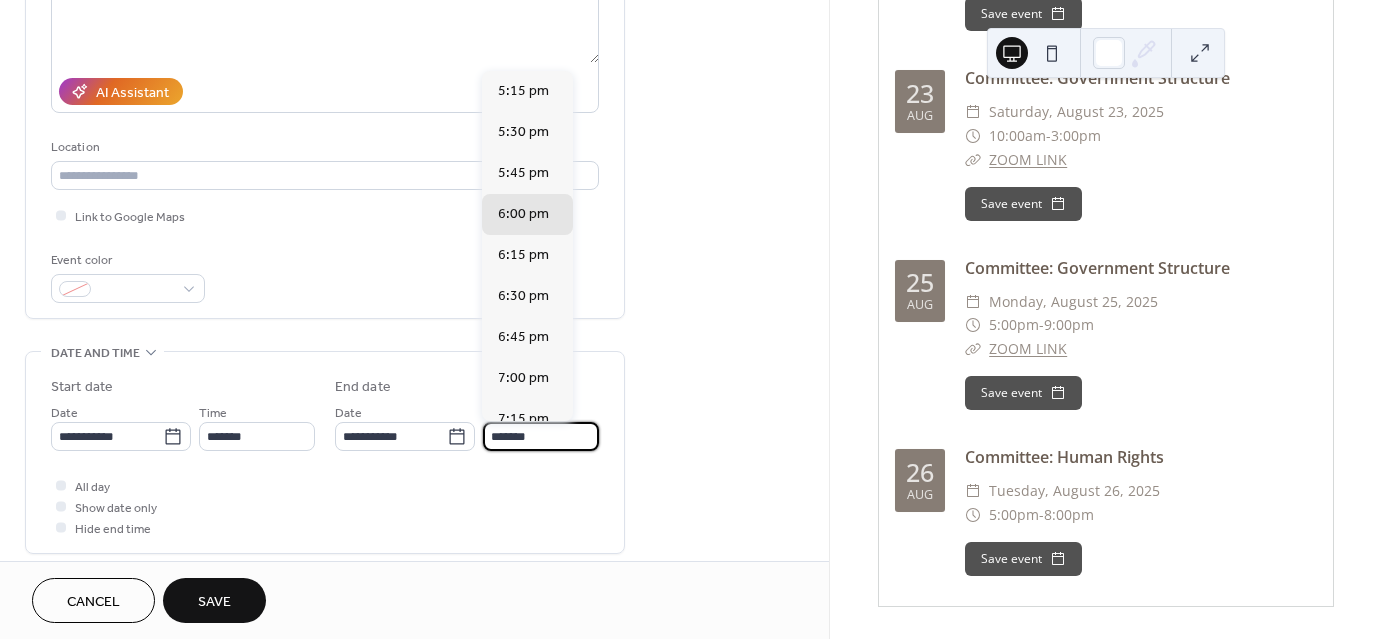 scroll, scrollTop: 1, scrollLeft: 0, axis: vertical 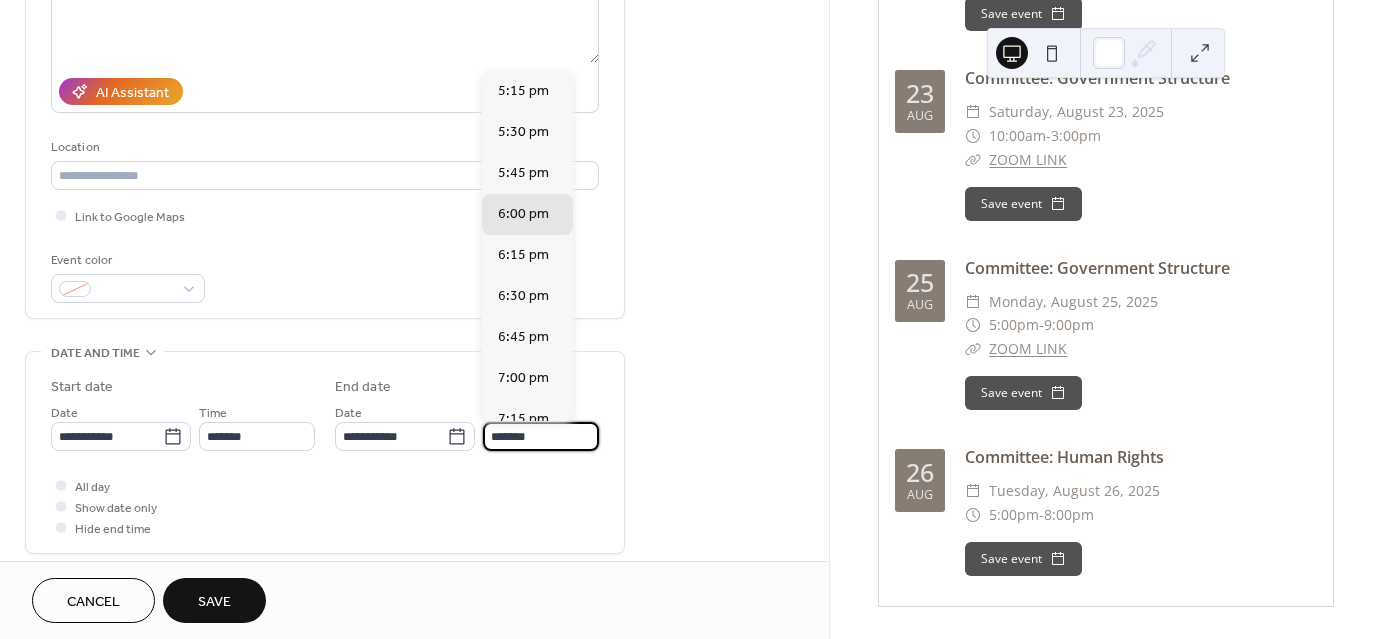 drag, startPoint x: 494, startPoint y: 436, endPoint x: 479, endPoint y: 441, distance: 15.811388 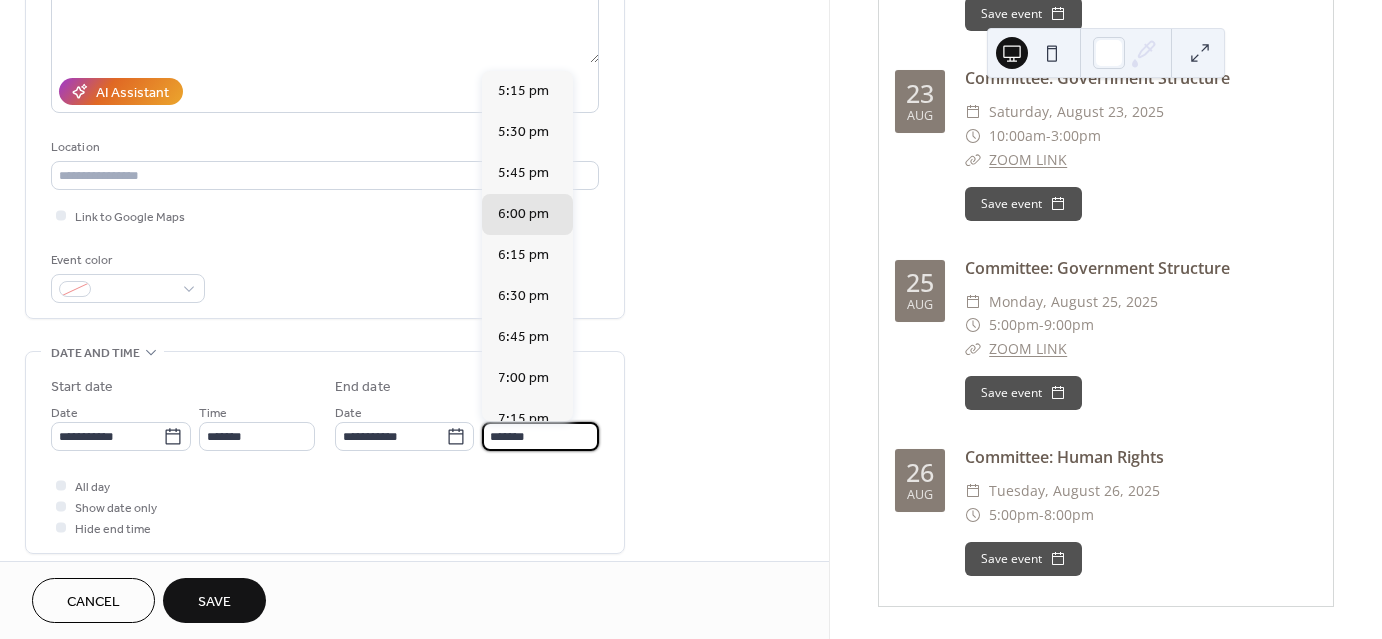 scroll, scrollTop: 451, scrollLeft: 0, axis: vertical 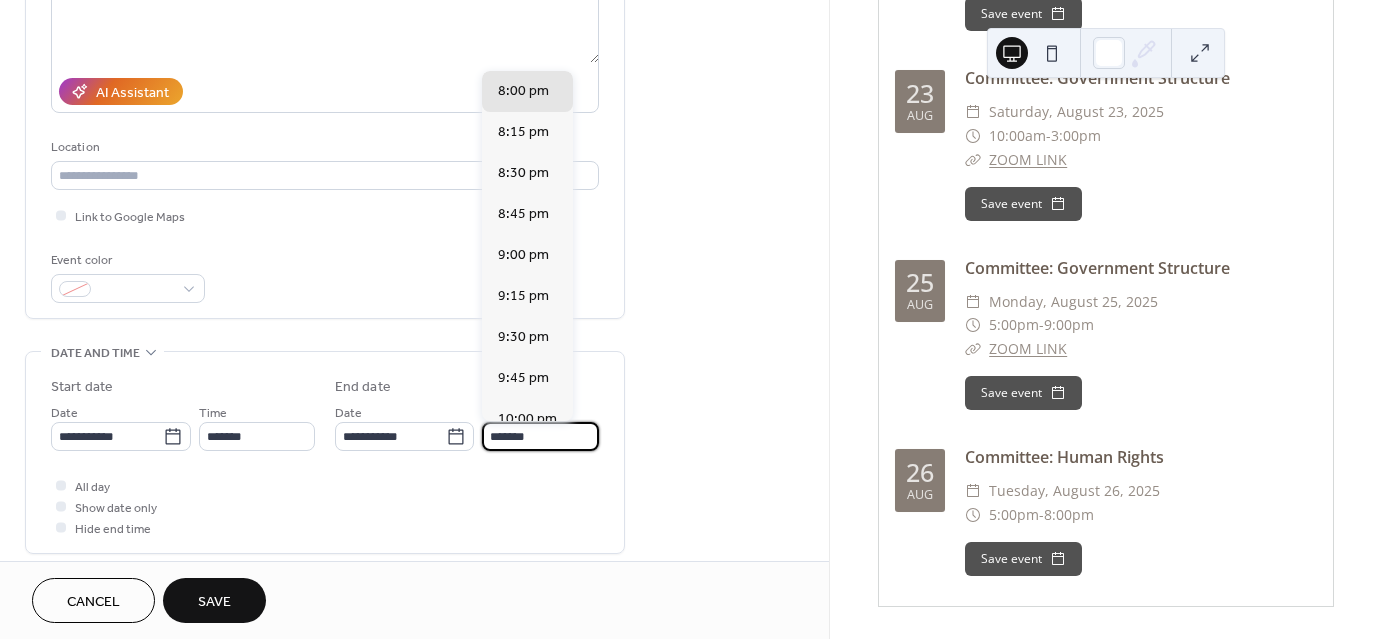 type on "*******" 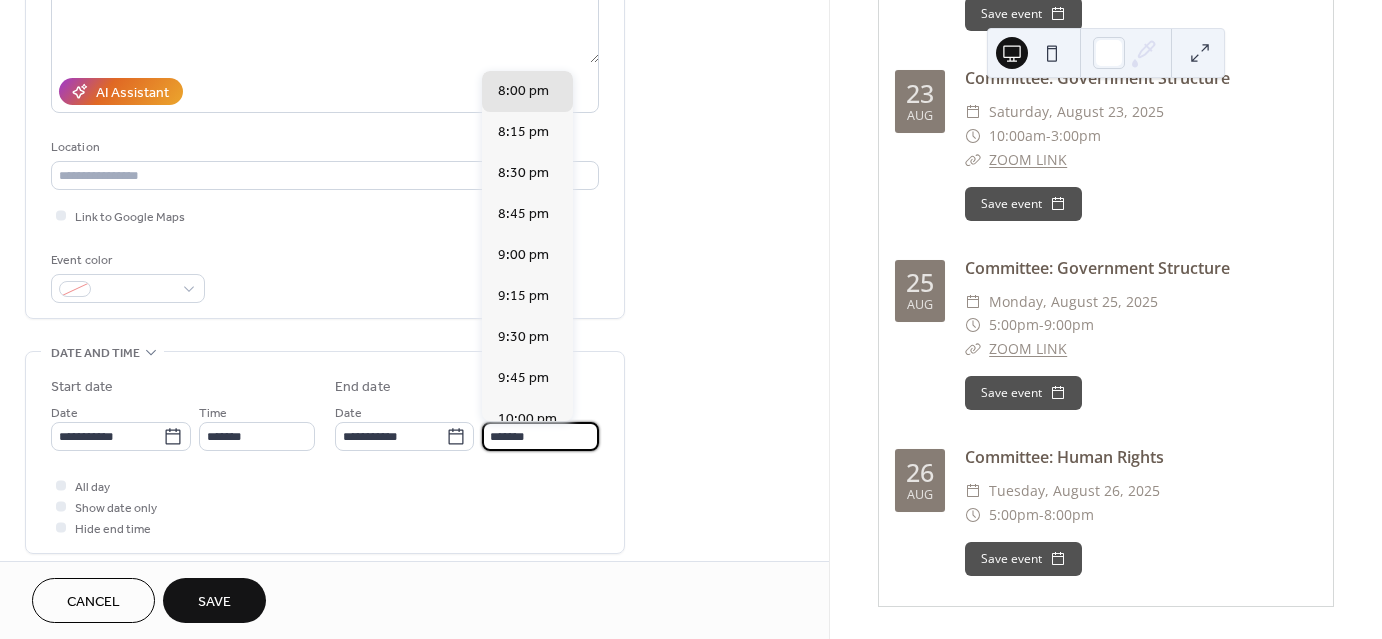 click on "All day Show date only Hide end time" at bounding box center (325, 506) 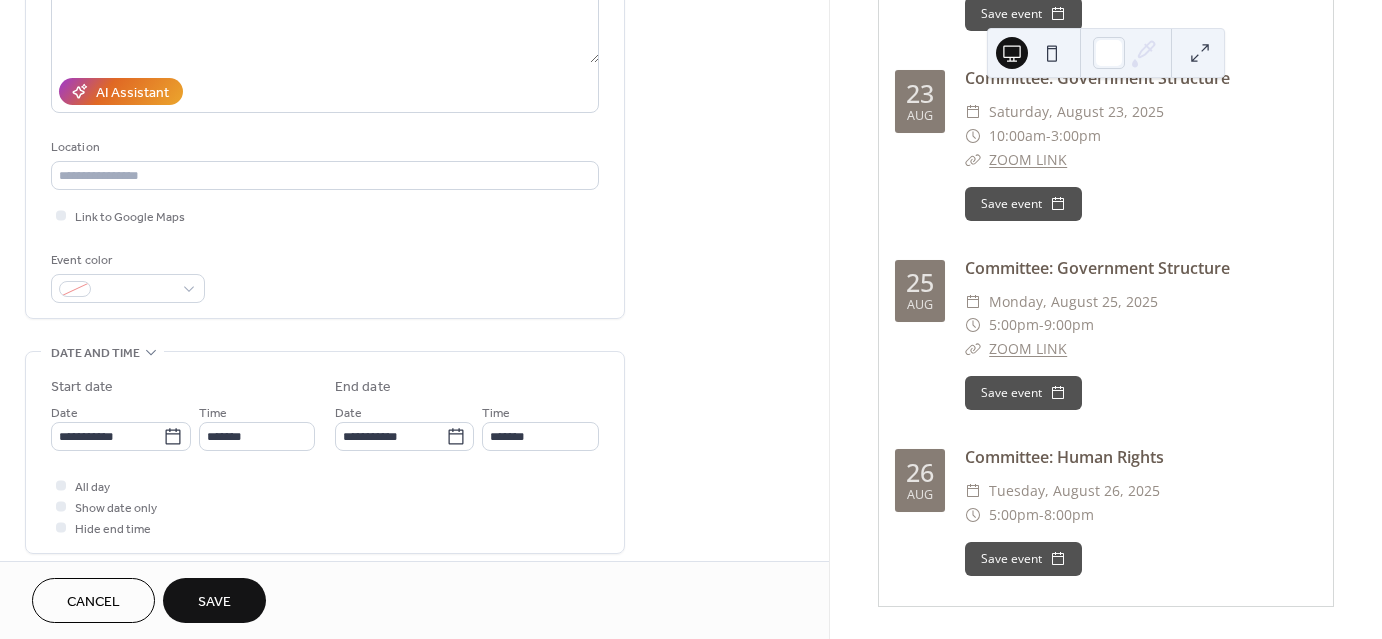 scroll, scrollTop: 0, scrollLeft: 0, axis: both 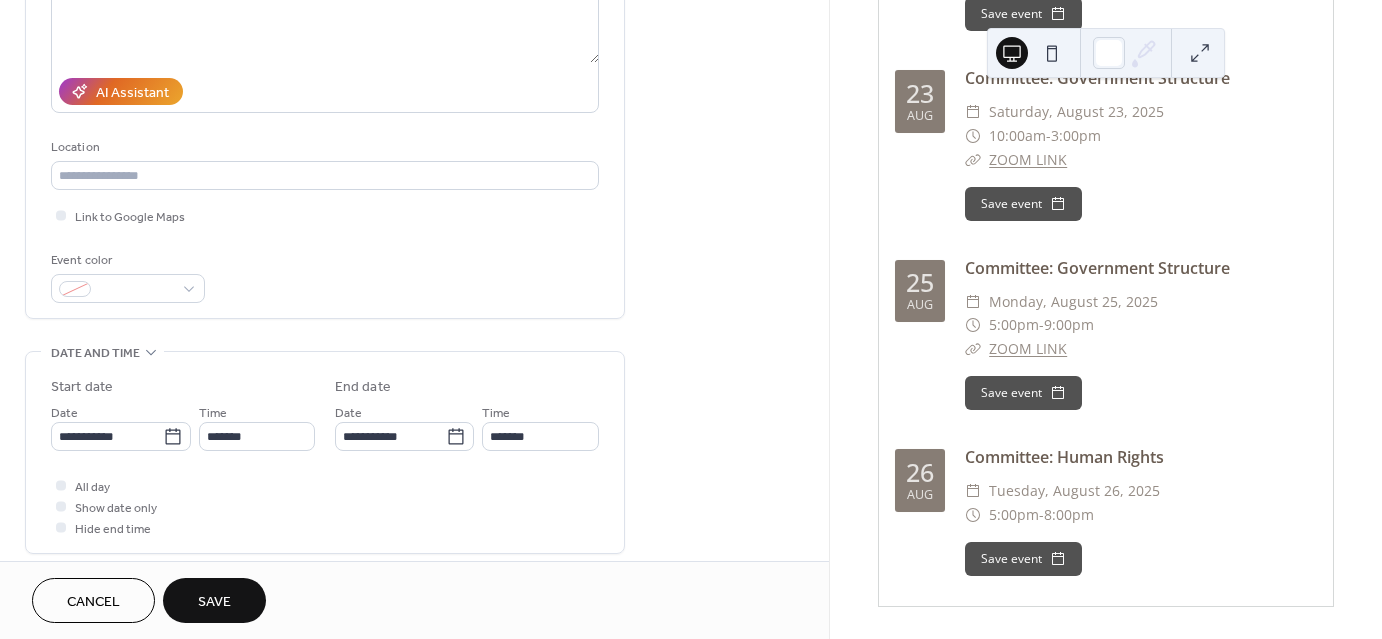 click on "Save" at bounding box center [214, 600] 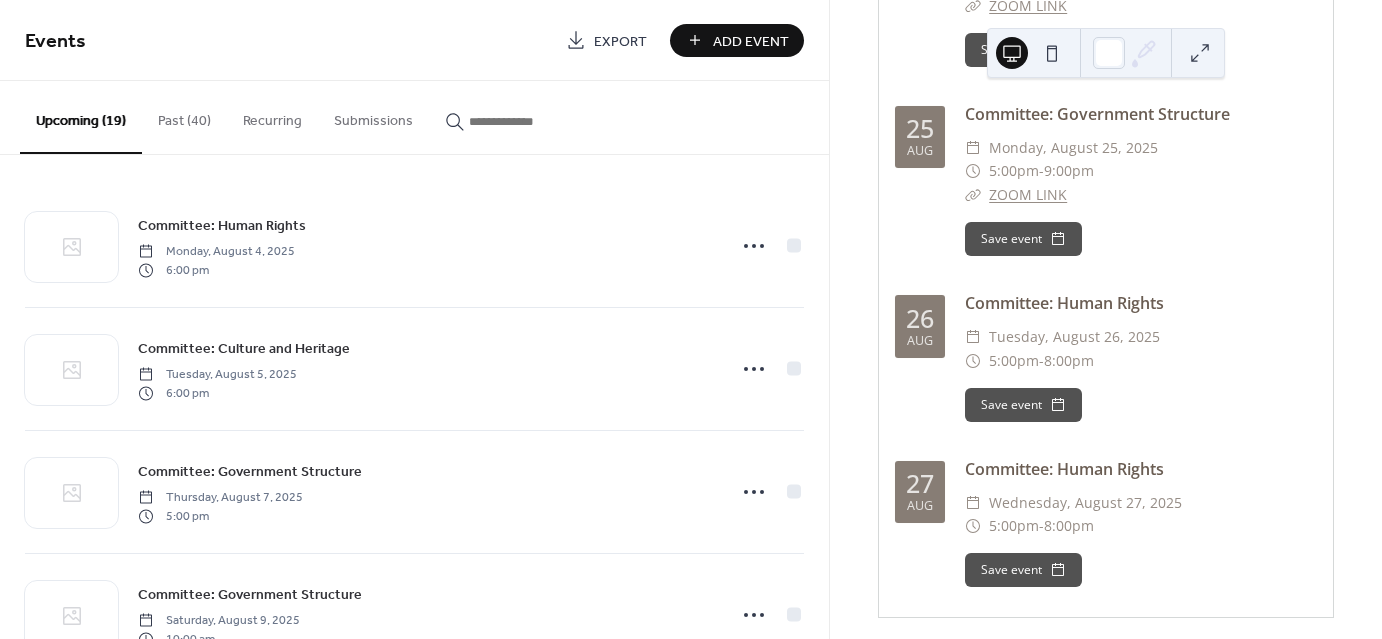 scroll, scrollTop: 2972, scrollLeft: 0, axis: vertical 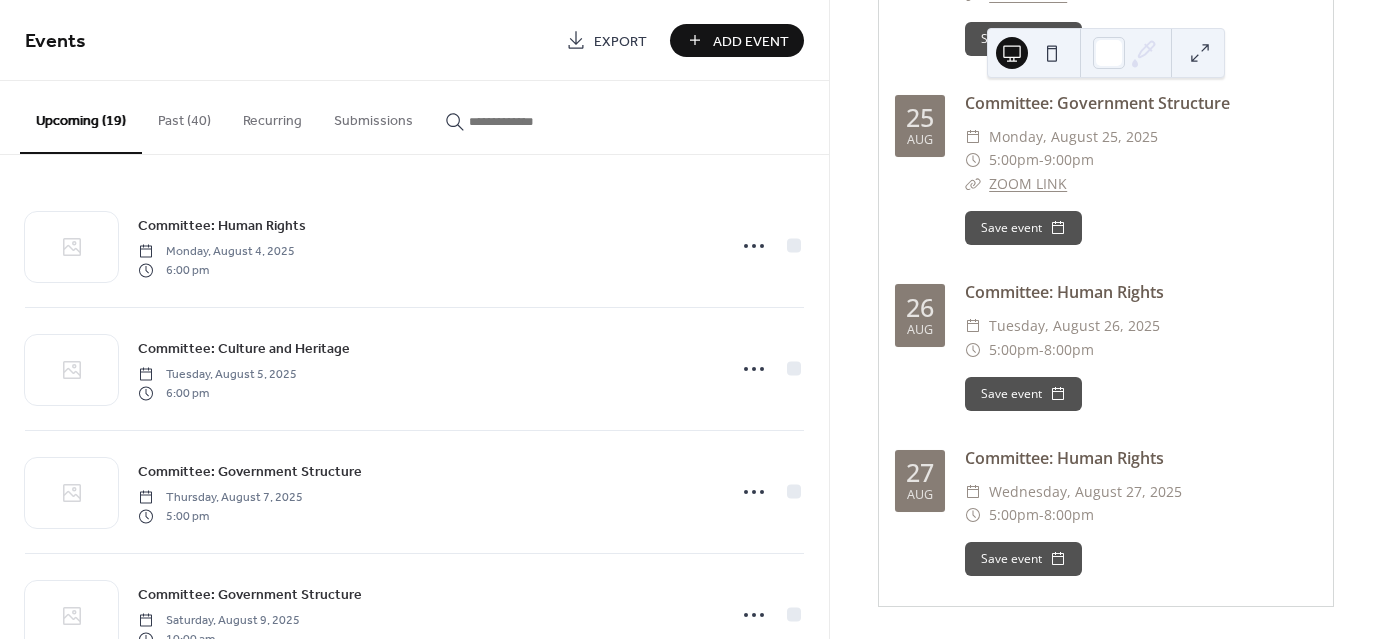click on "Add Event" at bounding box center (751, 41) 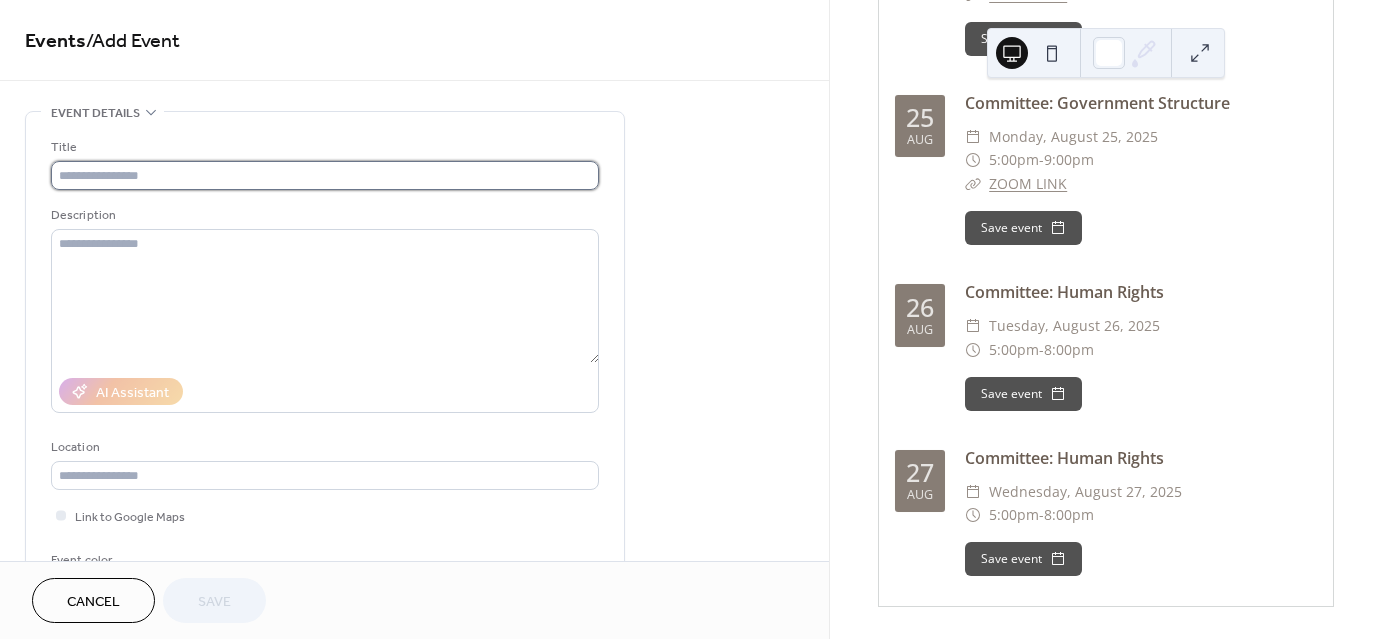 click at bounding box center (325, 175) 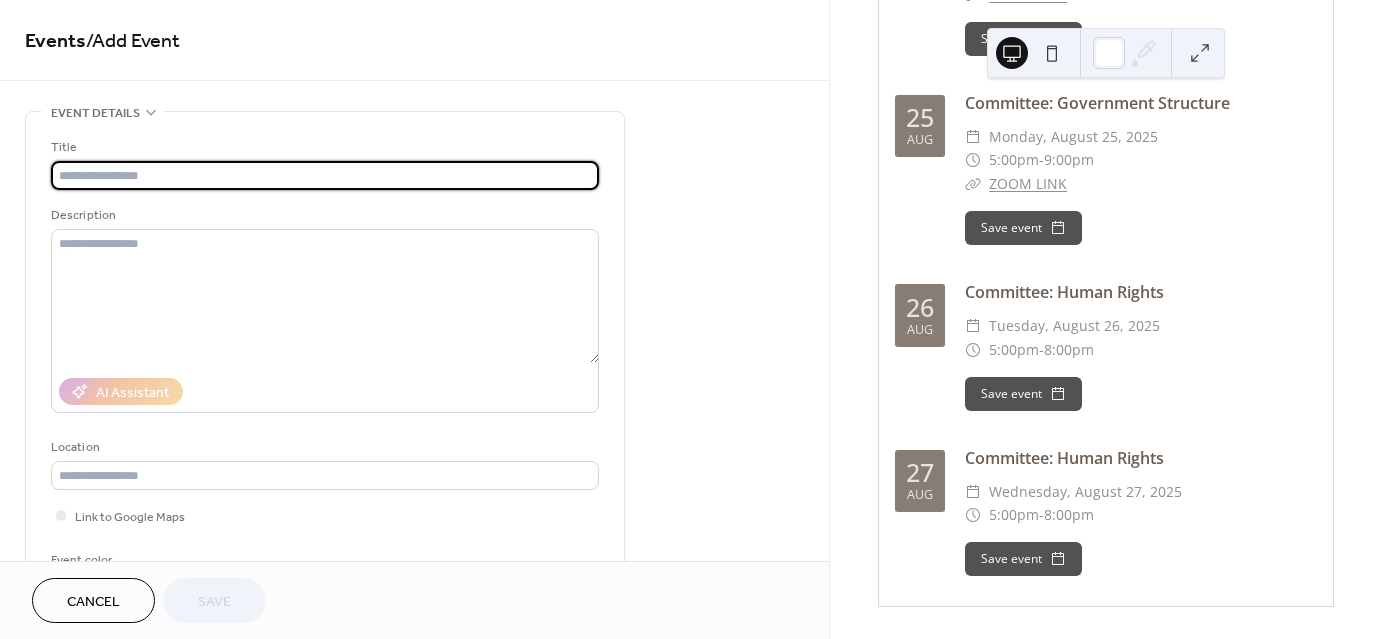 paste on "**********" 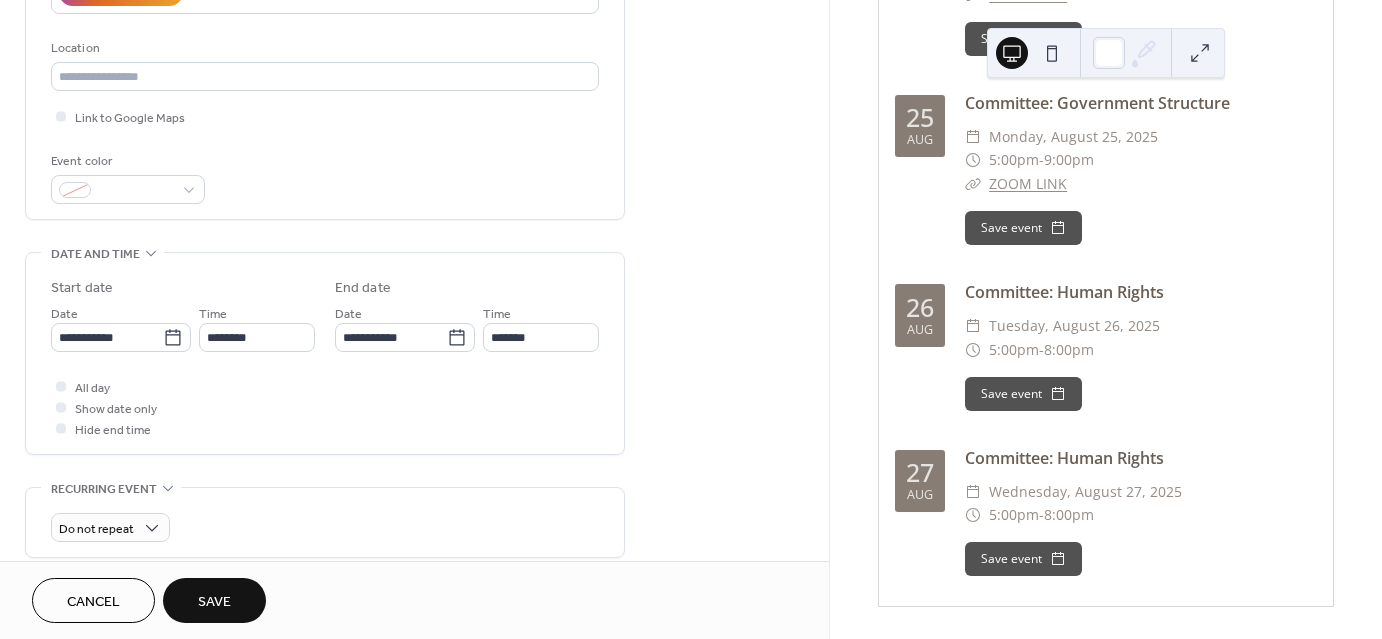 scroll, scrollTop: 400, scrollLeft: 0, axis: vertical 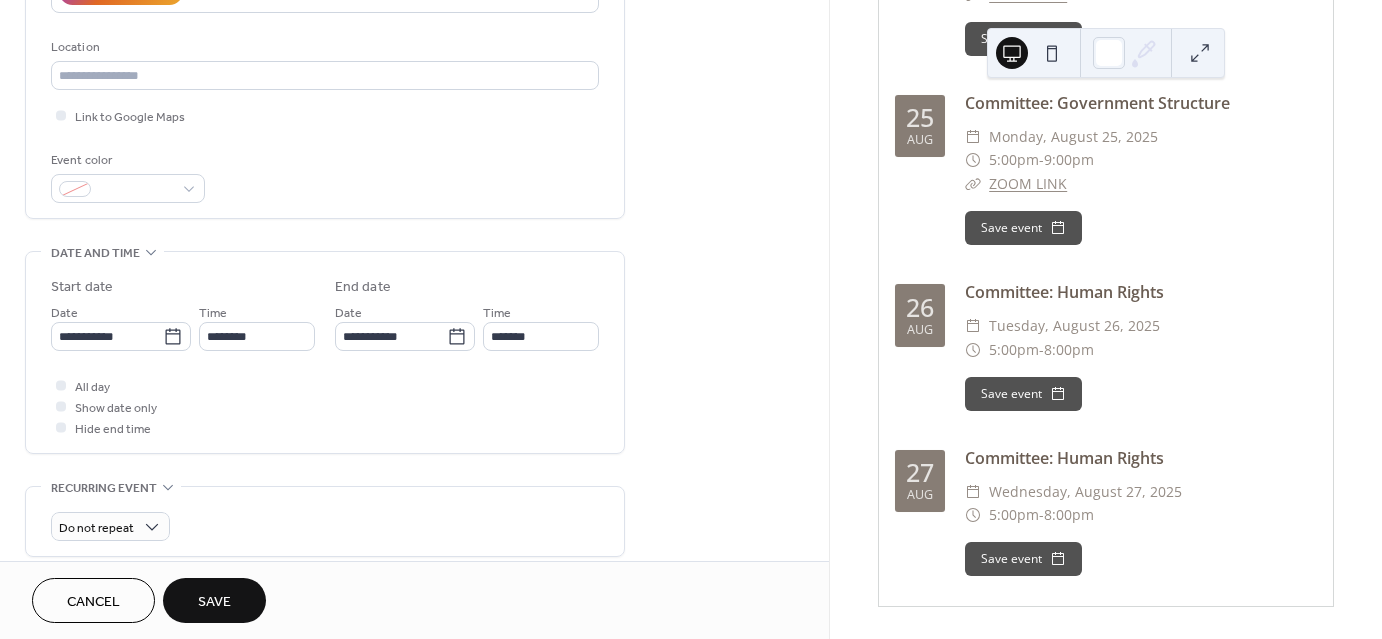 type on "**********" 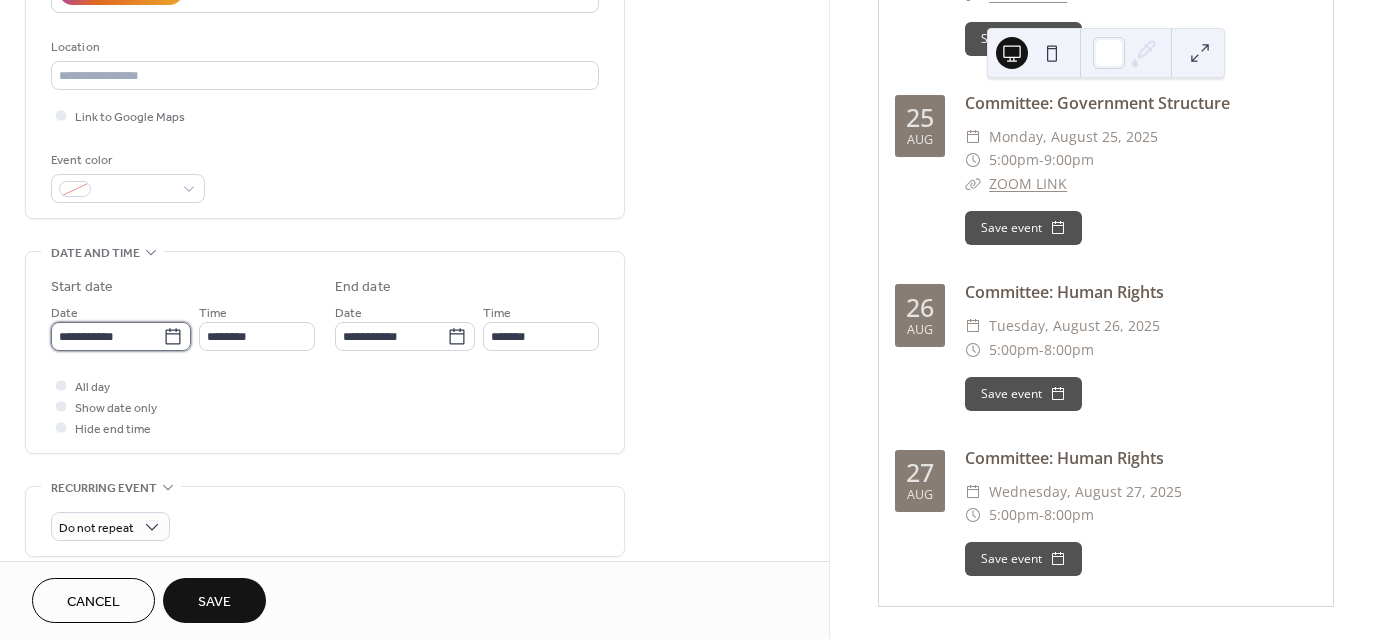 click on "**********" at bounding box center [107, 336] 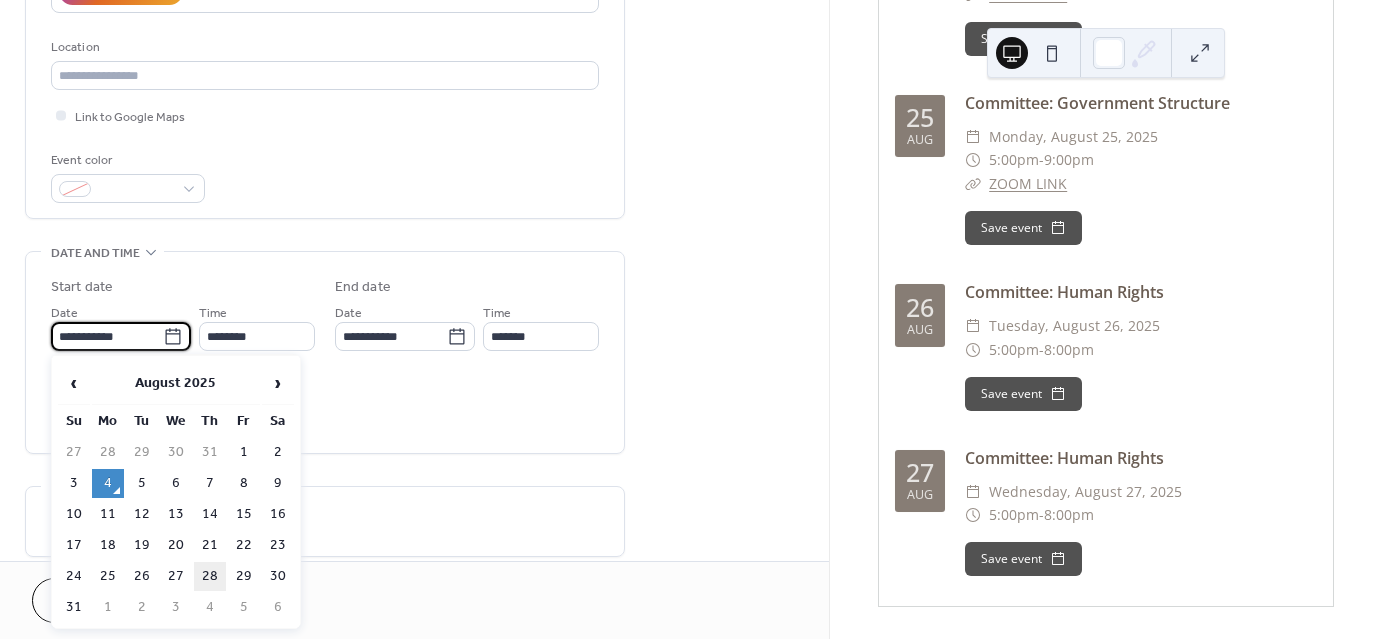click on "28" at bounding box center [210, 576] 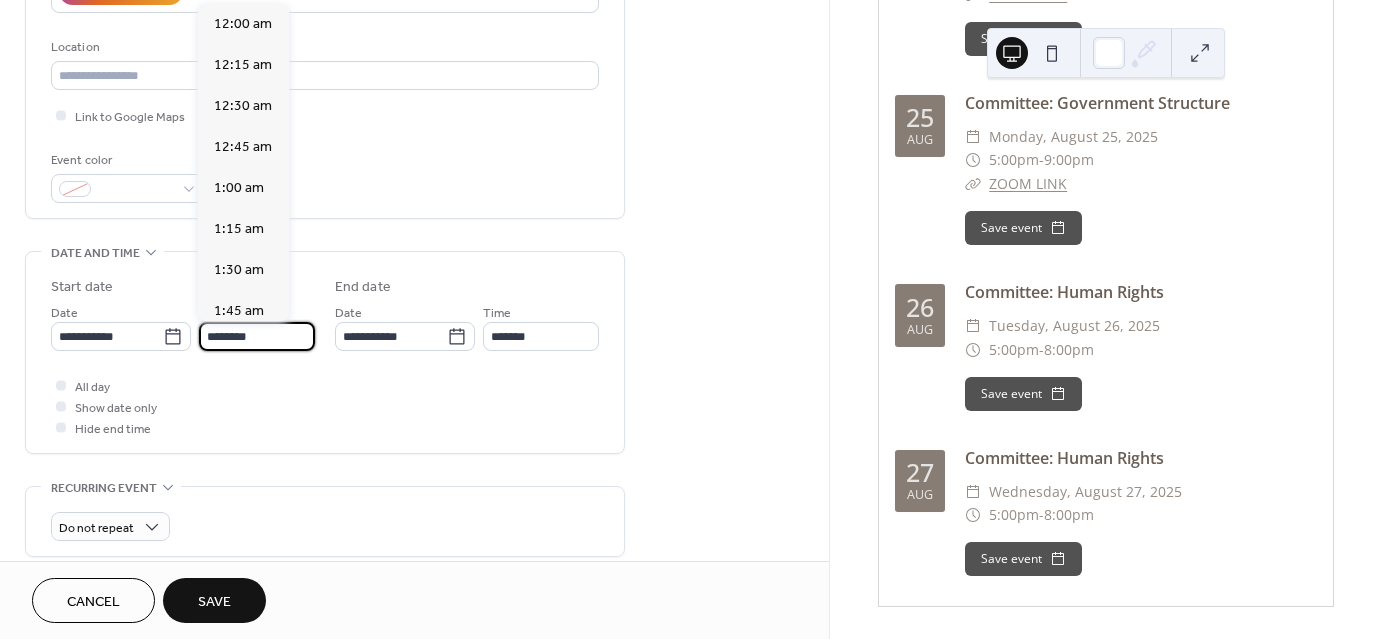 scroll, scrollTop: 1, scrollLeft: 0, axis: vertical 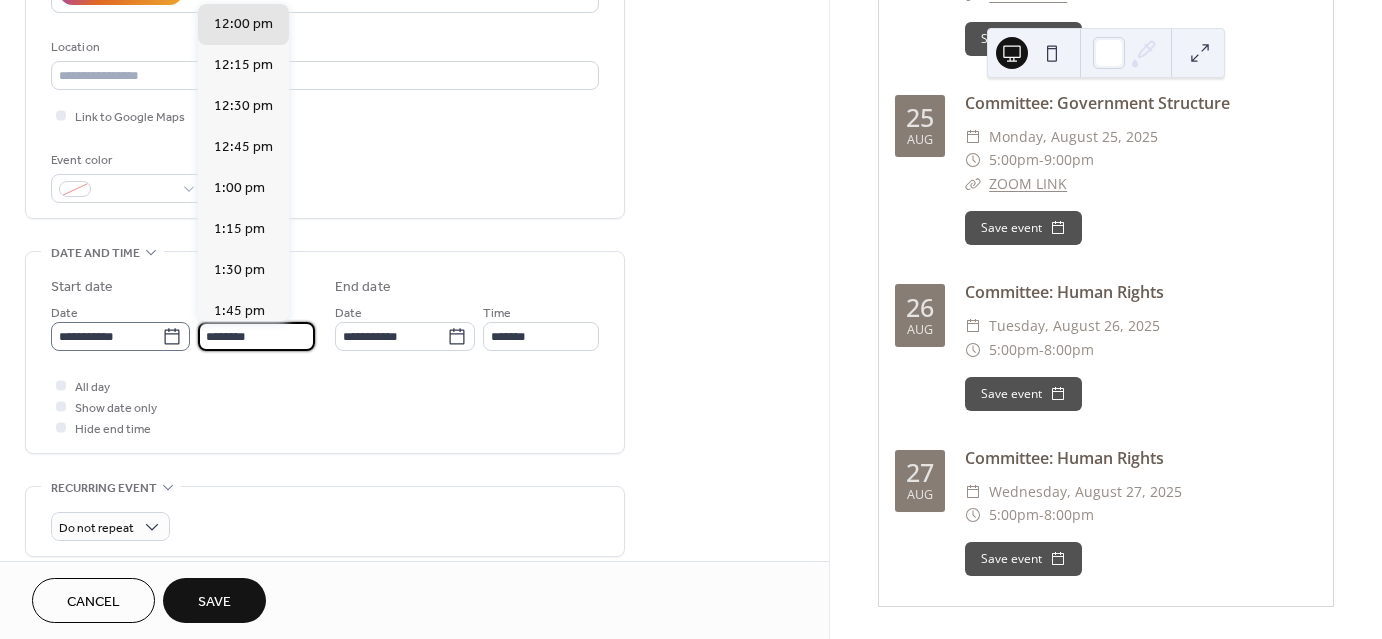 drag, startPoint x: 218, startPoint y: 339, endPoint x: 188, endPoint y: 345, distance: 30.594116 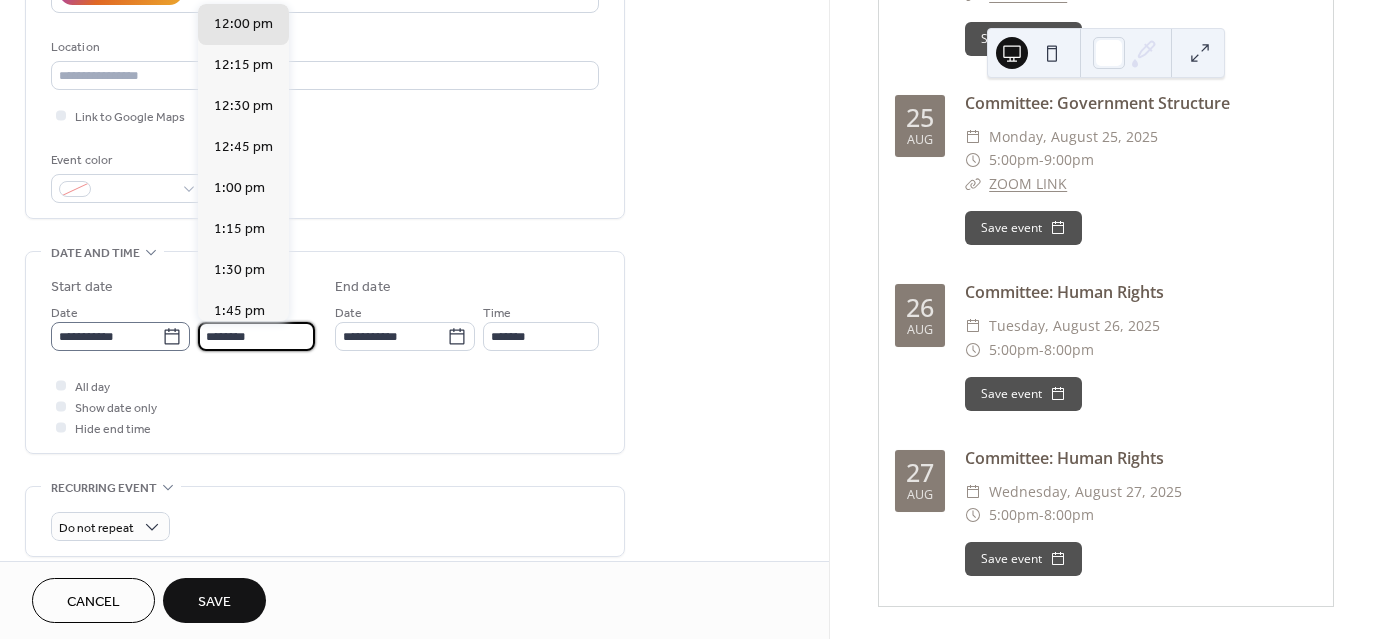 click on "**********" at bounding box center [183, 326] 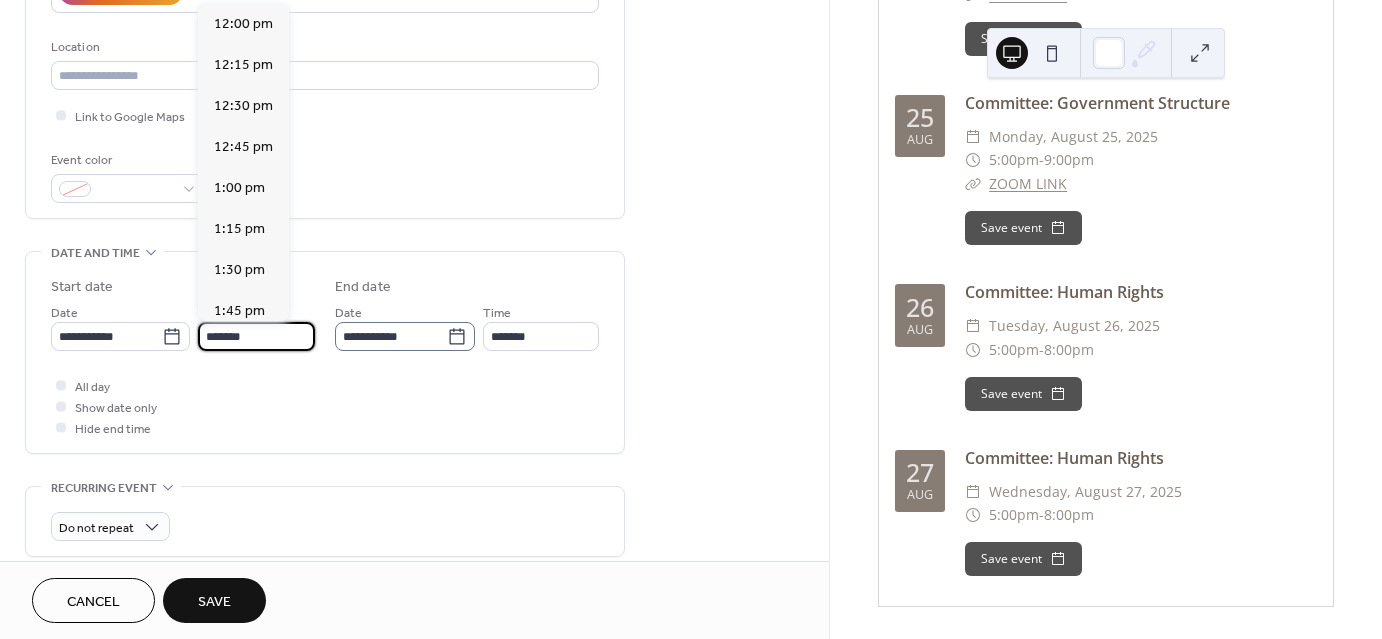 scroll, scrollTop: 2788, scrollLeft: 0, axis: vertical 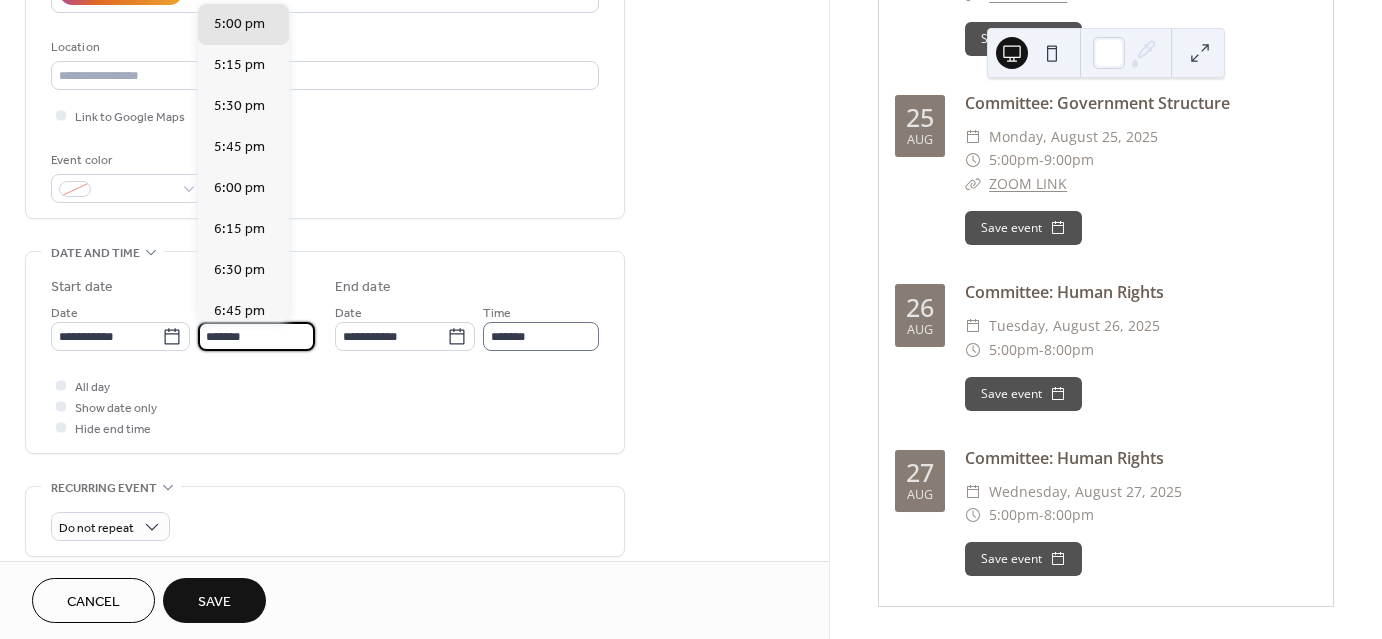 type on "*******" 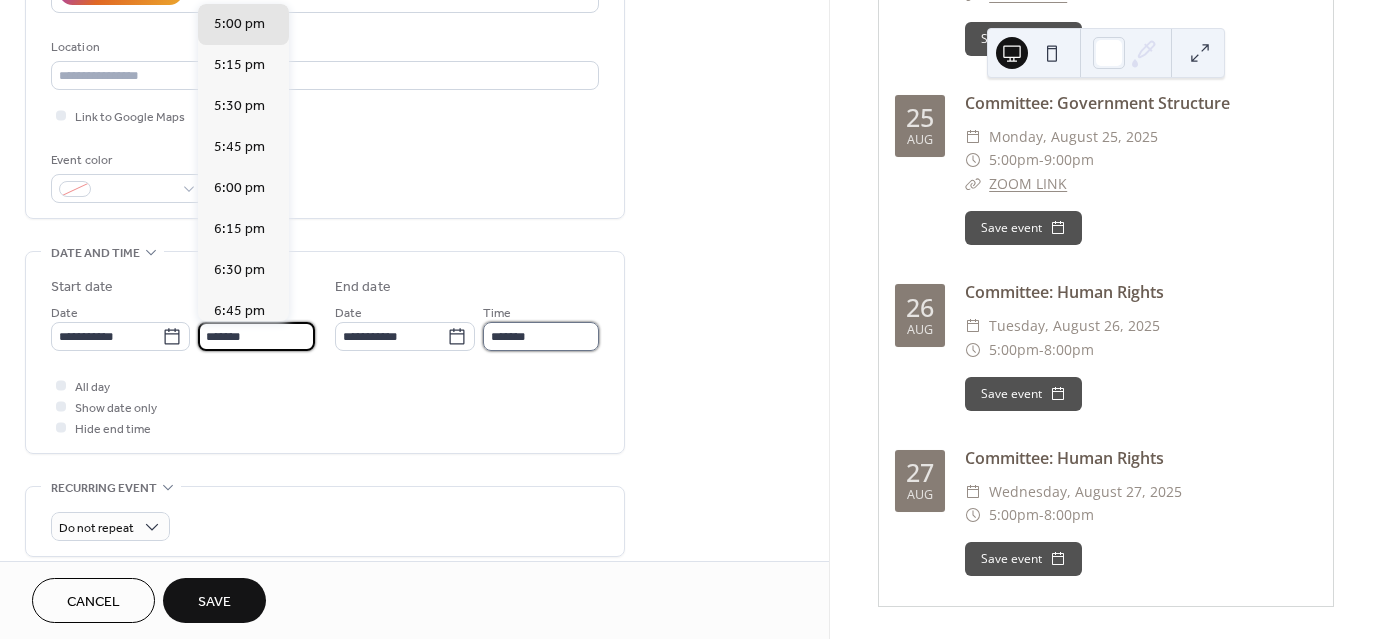 scroll, scrollTop: 0, scrollLeft: 0, axis: both 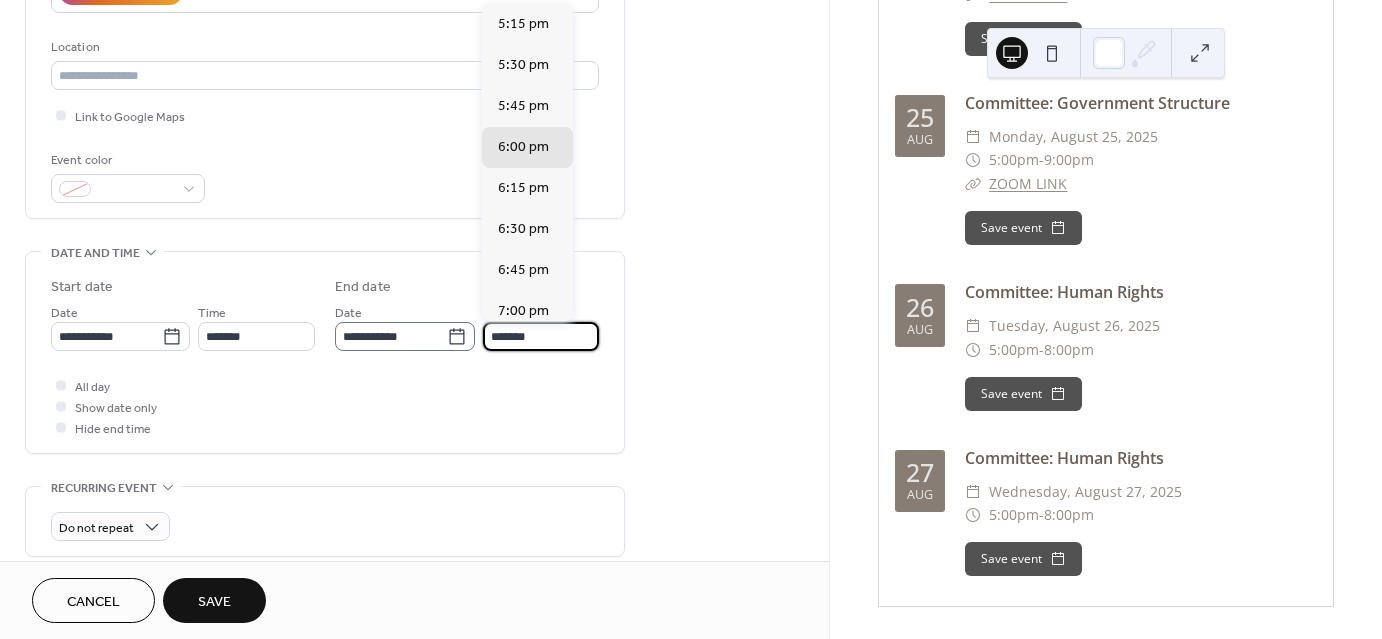 drag, startPoint x: 494, startPoint y: 338, endPoint x: 471, endPoint y: 347, distance: 24.698177 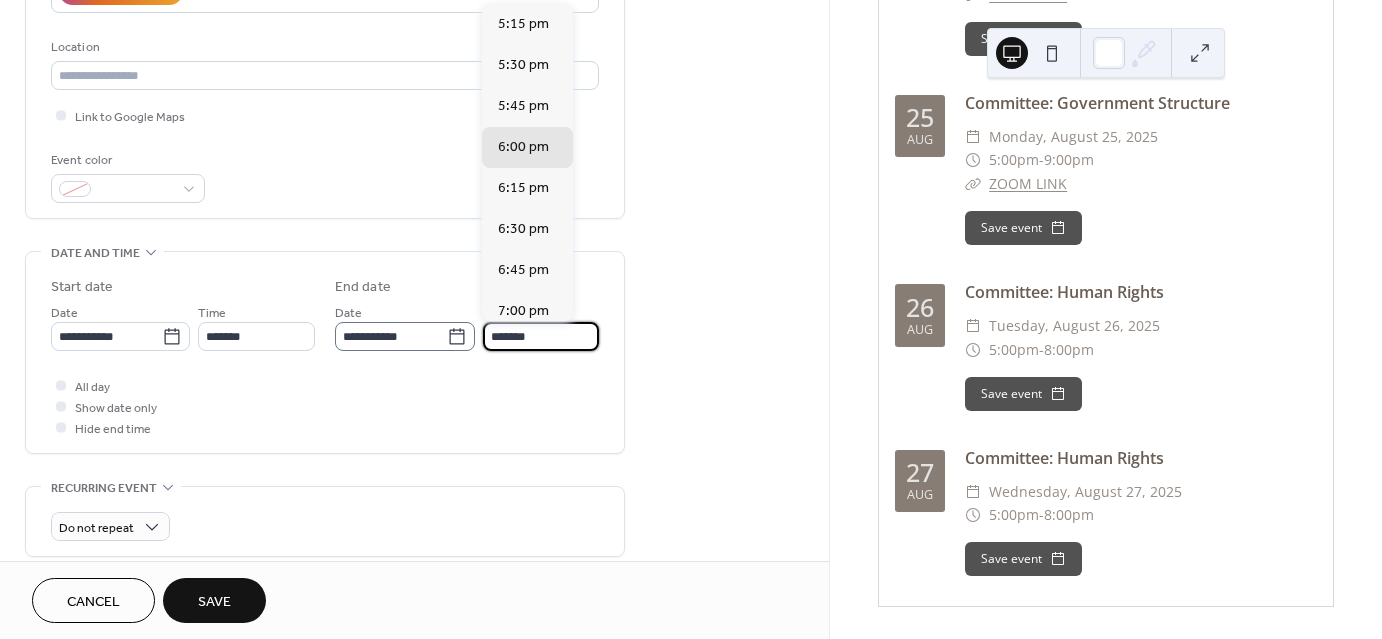 click on "**********" at bounding box center (467, 326) 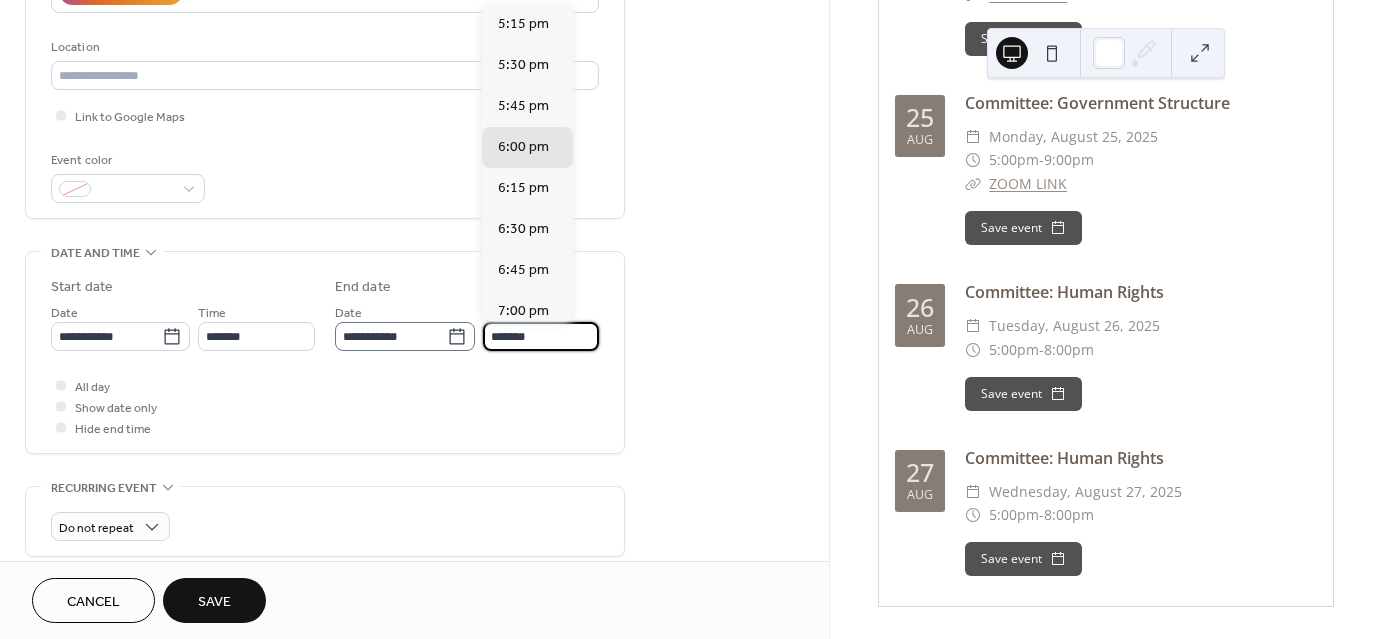 scroll, scrollTop: 1, scrollLeft: 0, axis: vertical 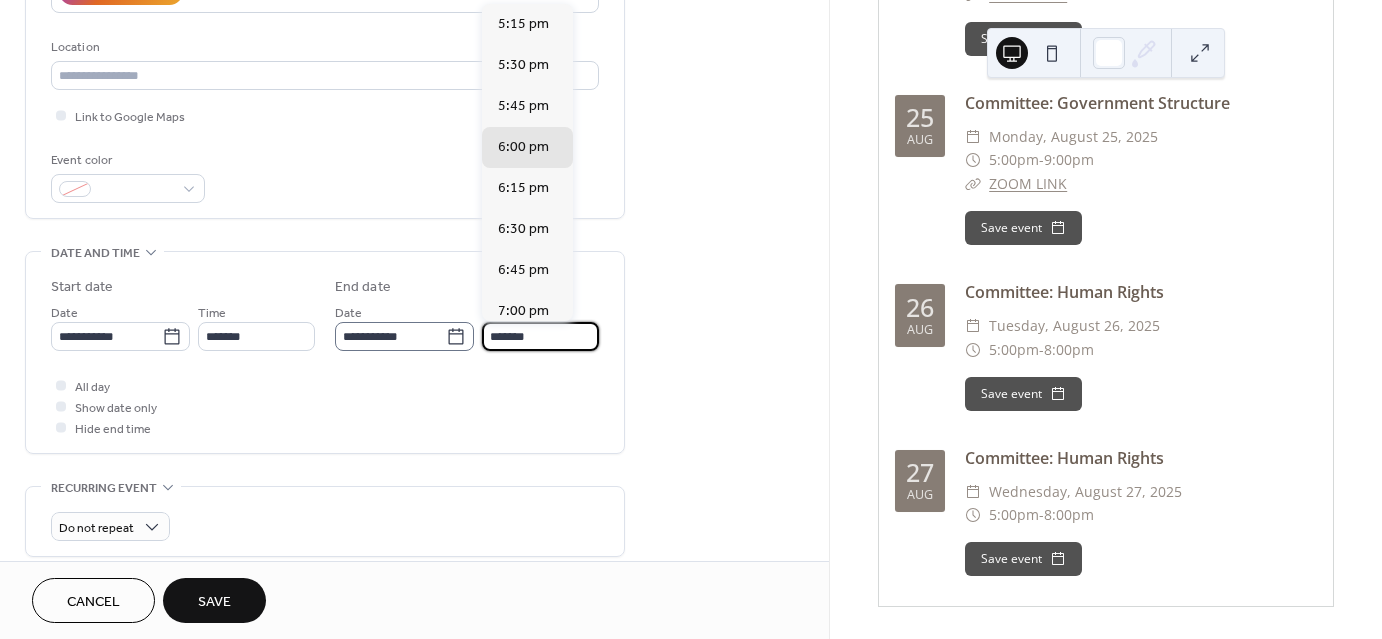 drag, startPoint x: 494, startPoint y: 333, endPoint x: 468, endPoint y: 344, distance: 28.231188 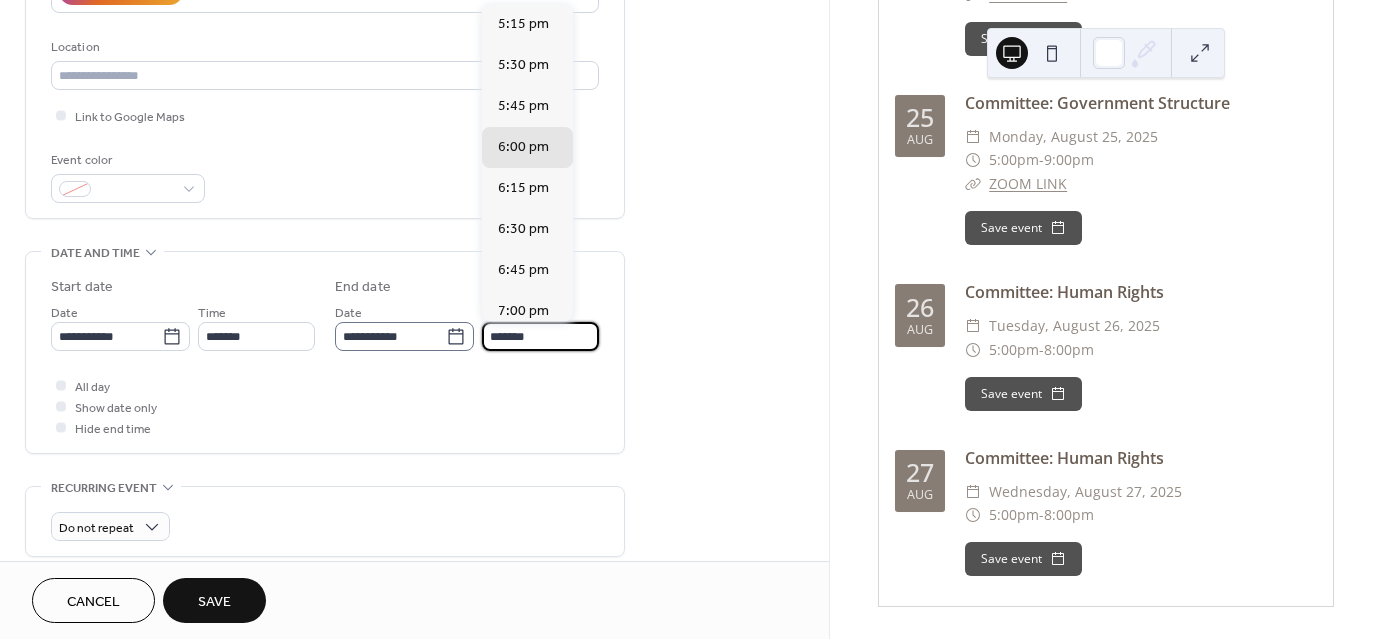 click on "**********" at bounding box center [467, 326] 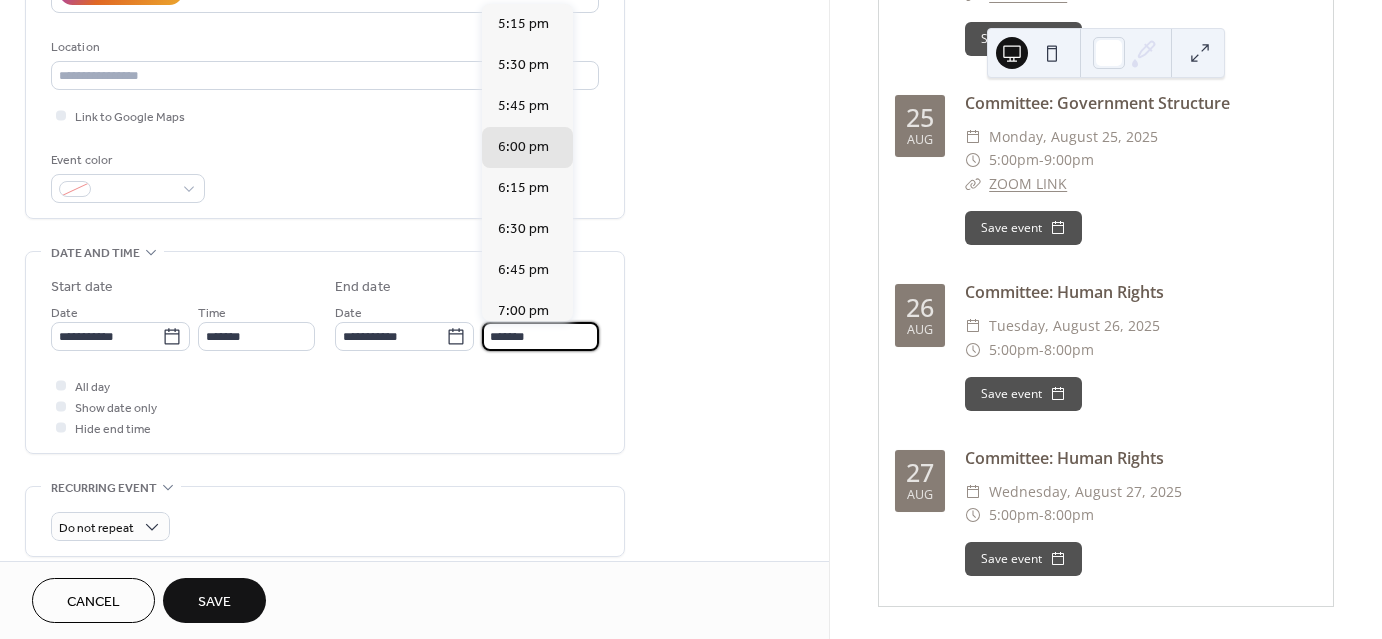 scroll, scrollTop: 451, scrollLeft: 0, axis: vertical 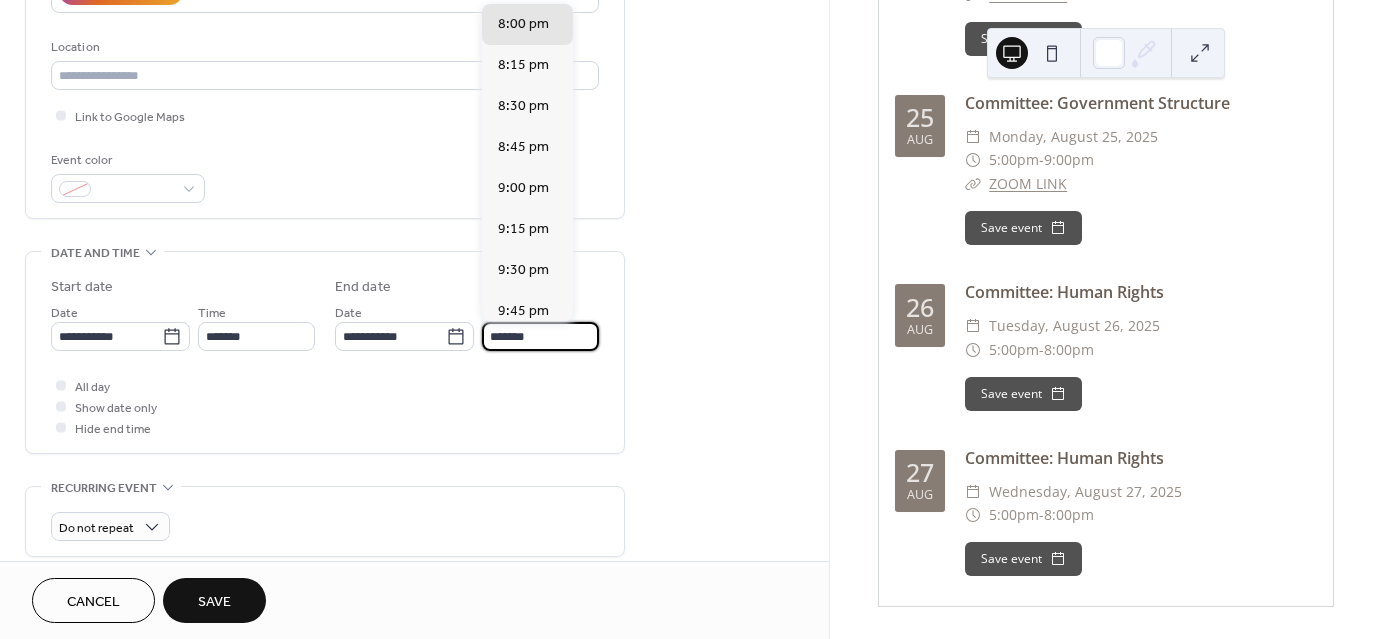 type on "*******" 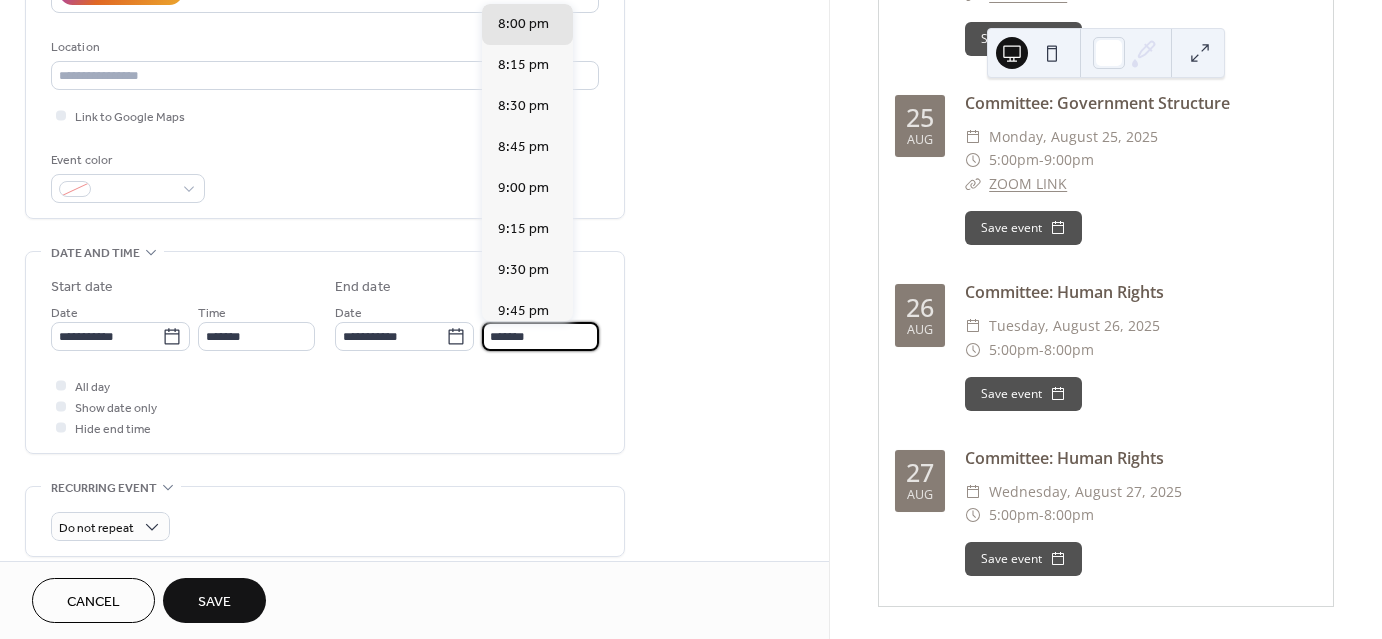 click on "All day Show date only Hide end time" at bounding box center (325, 406) 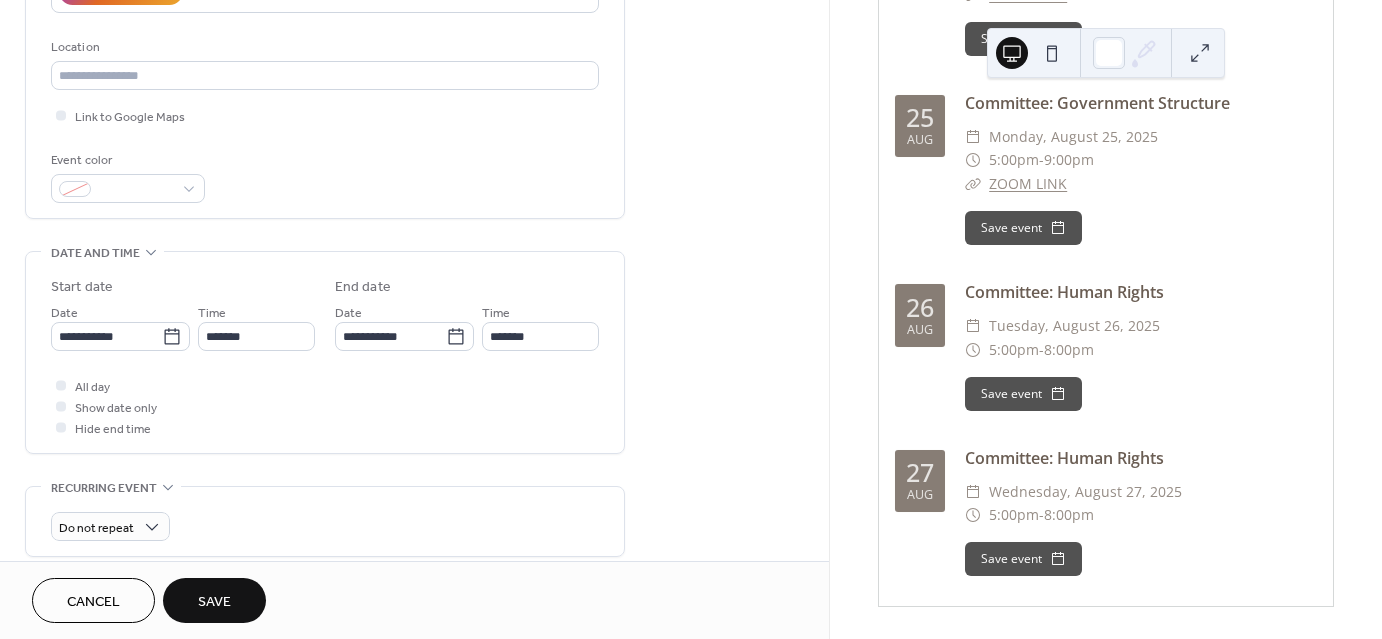scroll, scrollTop: 0, scrollLeft: 0, axis: both 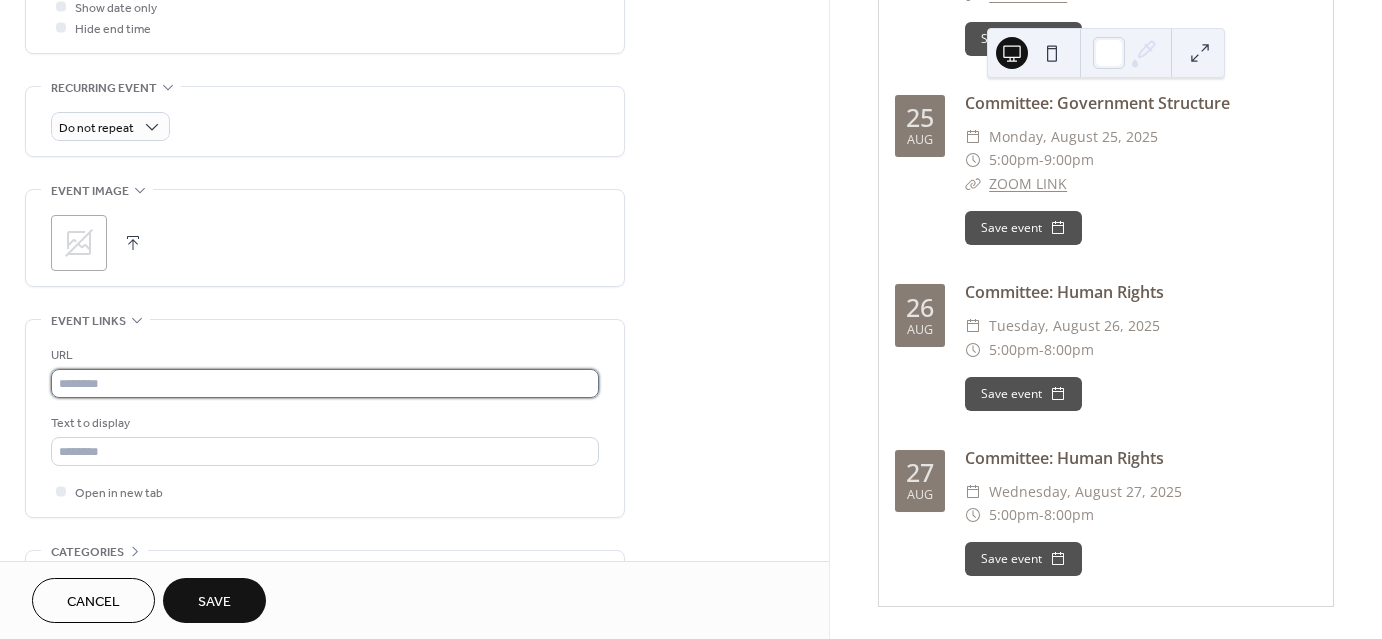 click at bounding box center [325, 383] 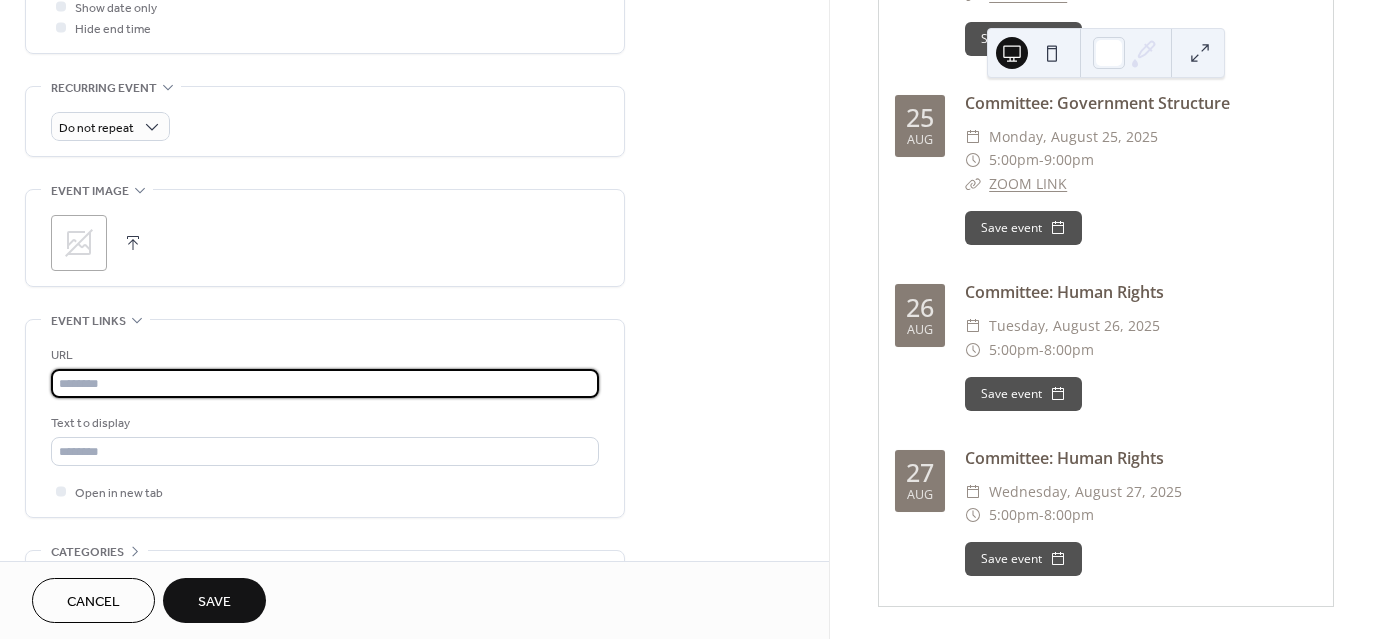 paste on "**********" 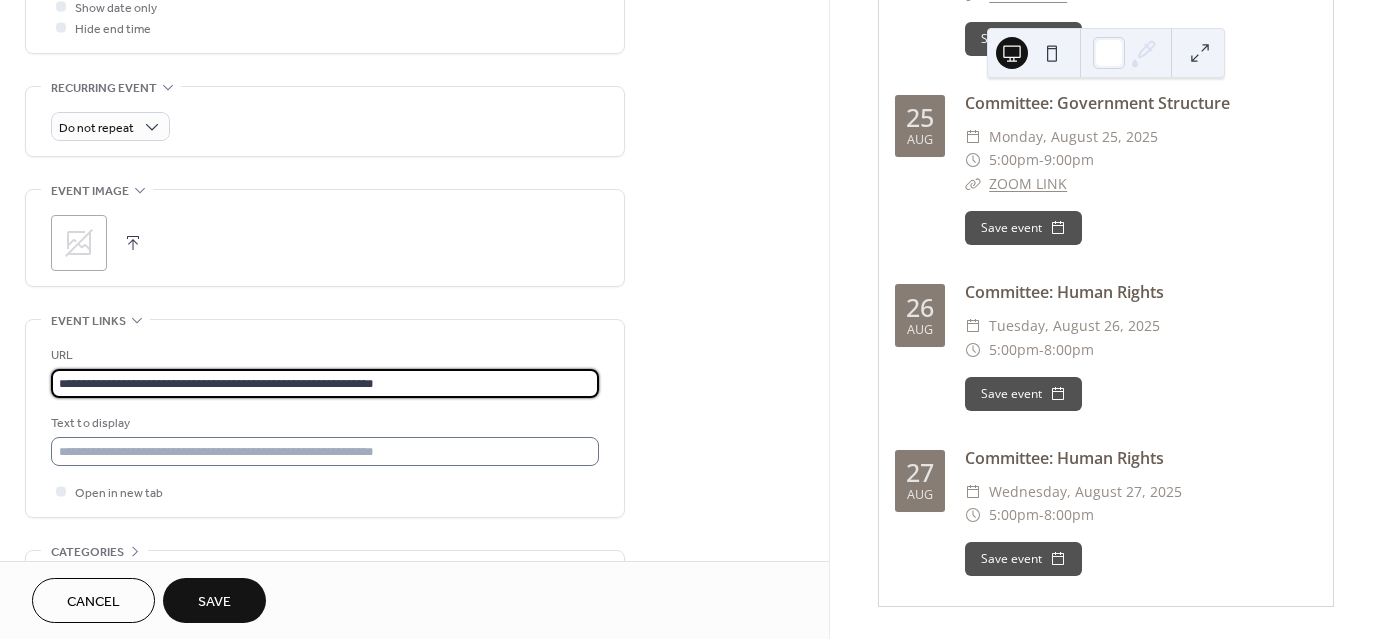 type on "**********" 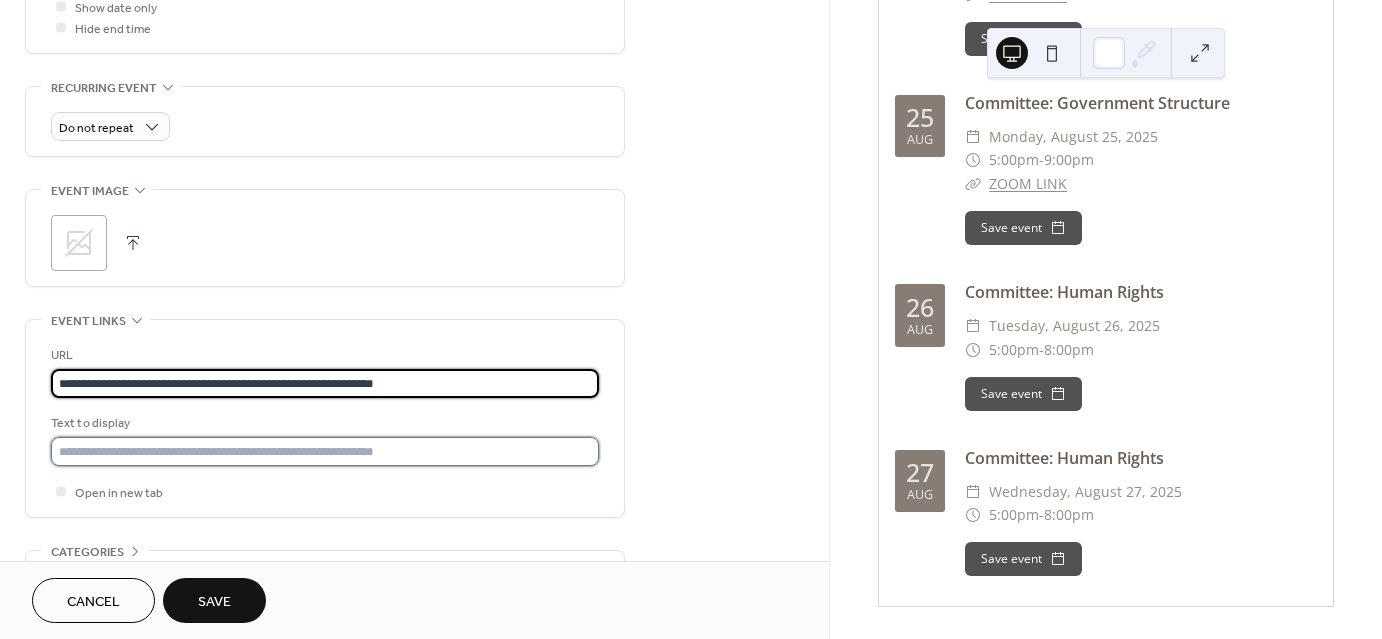 click at bounding box center (325, 451) 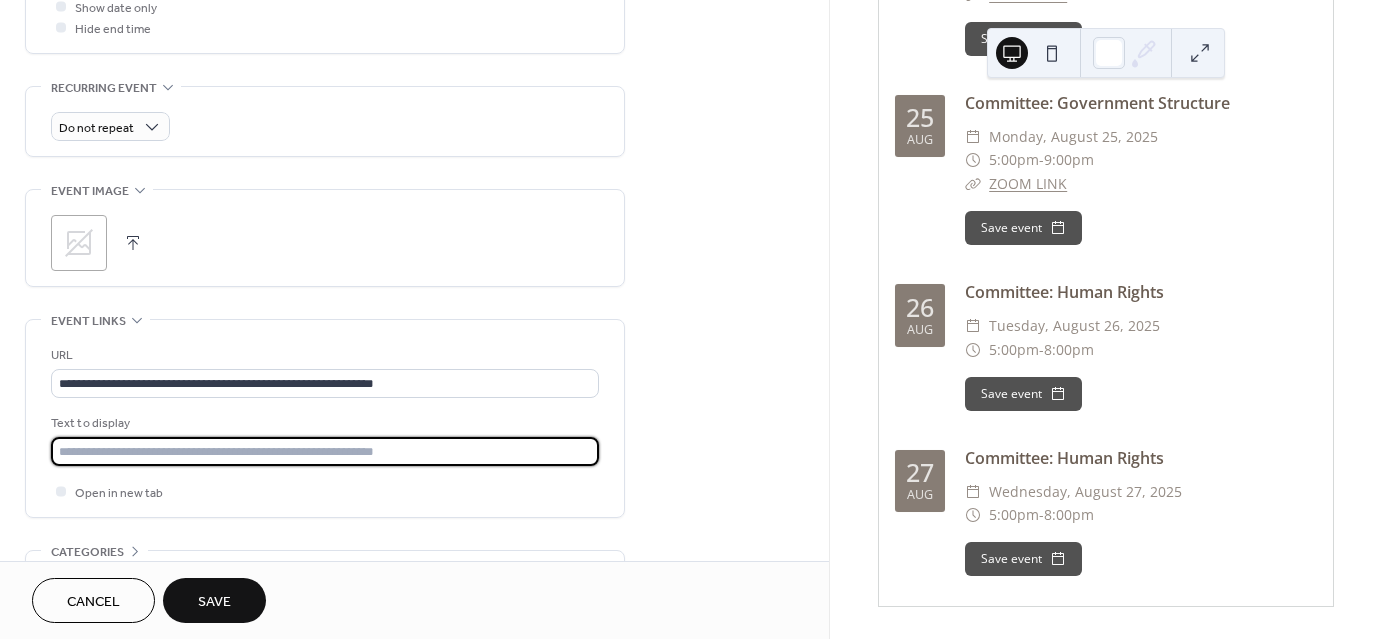 type on "*********" 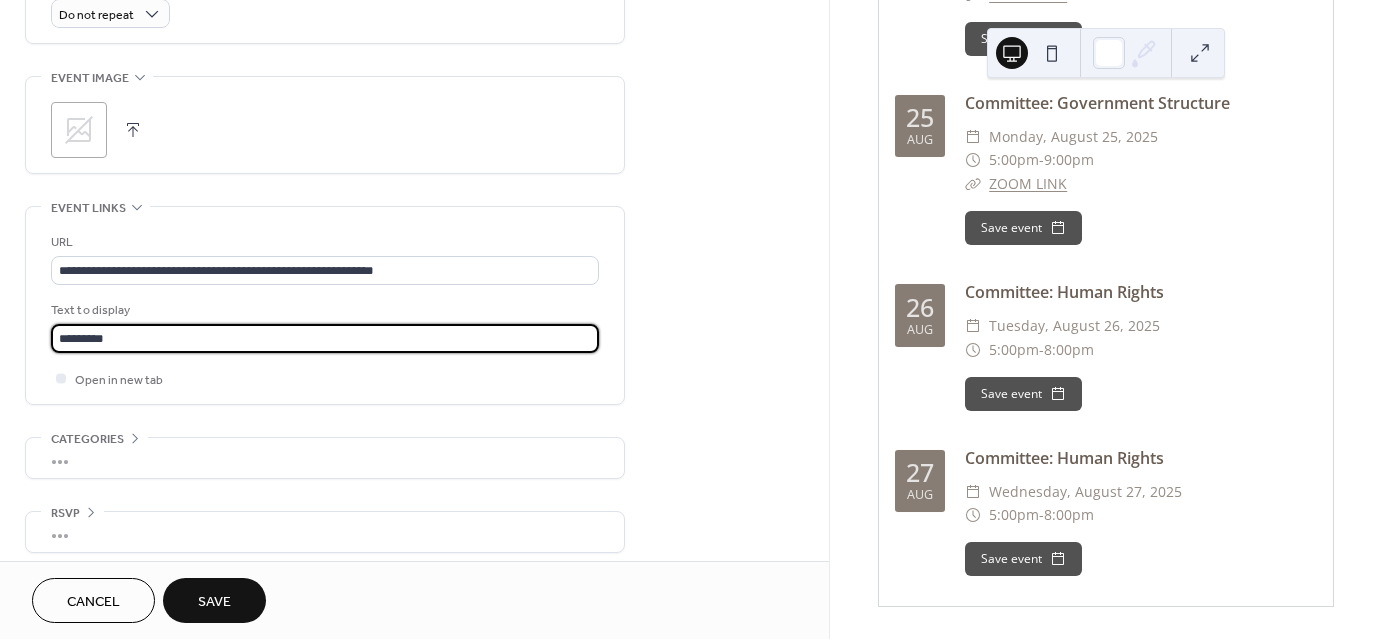 scroll, scrollTop: 922, scrollLeft: 0, axis: vertical 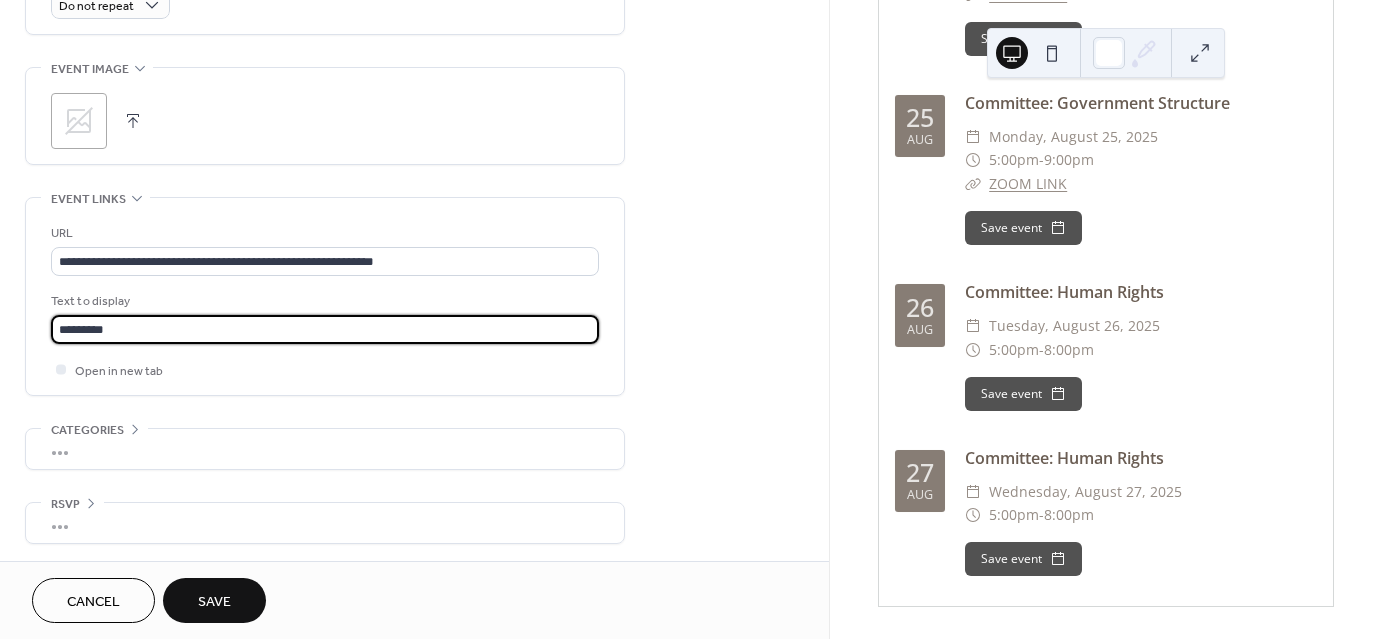 click on "Save" at bounding box center (214, 600) 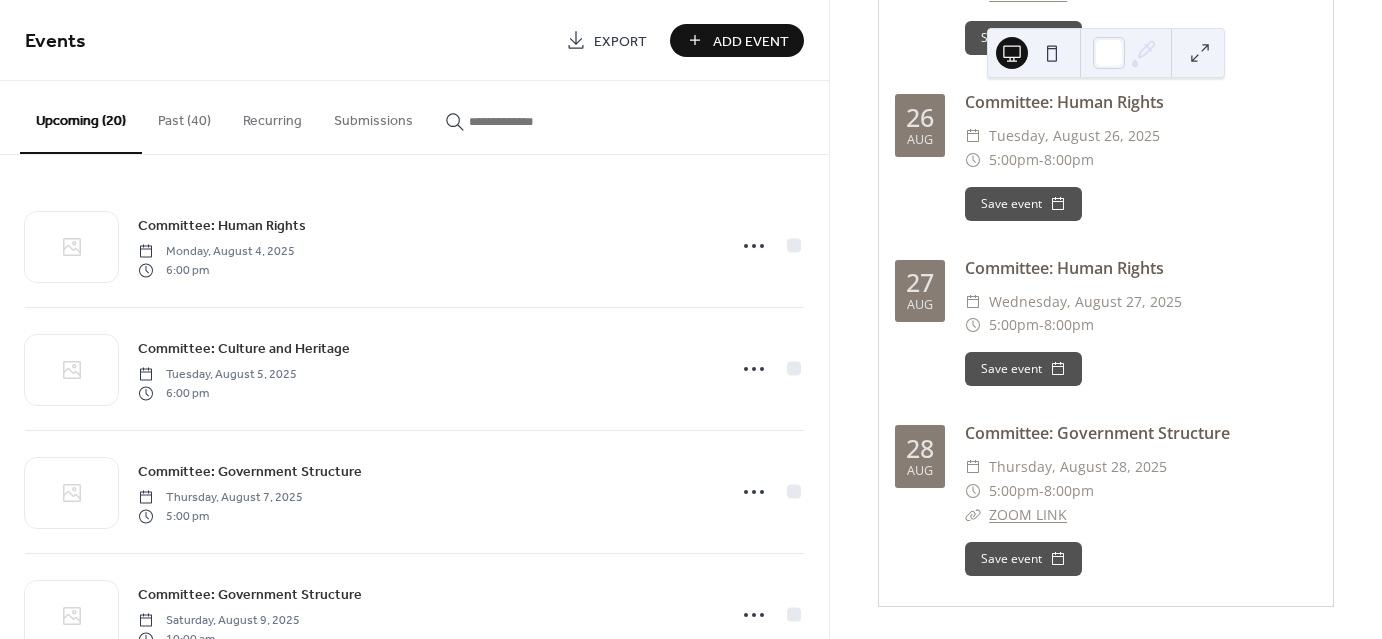 scroll, scrollTop: 3162, scrollLeft: 0, axis: vertical 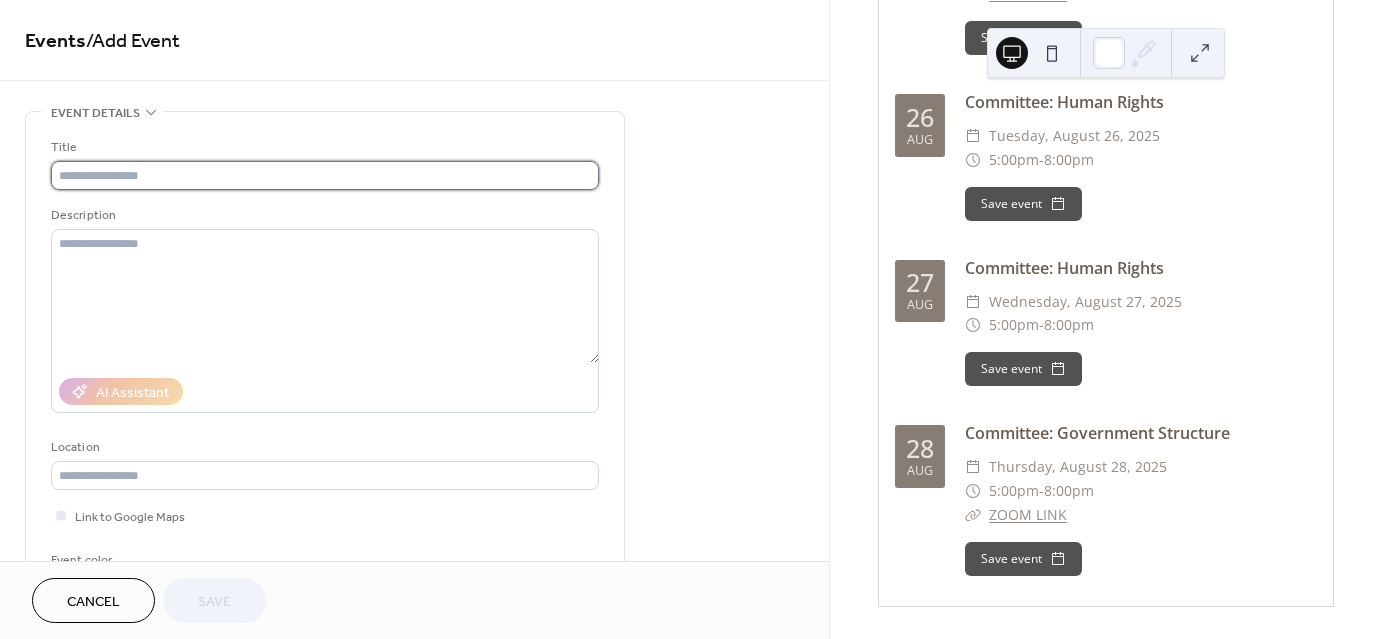 click at bounding box center [325, 175] 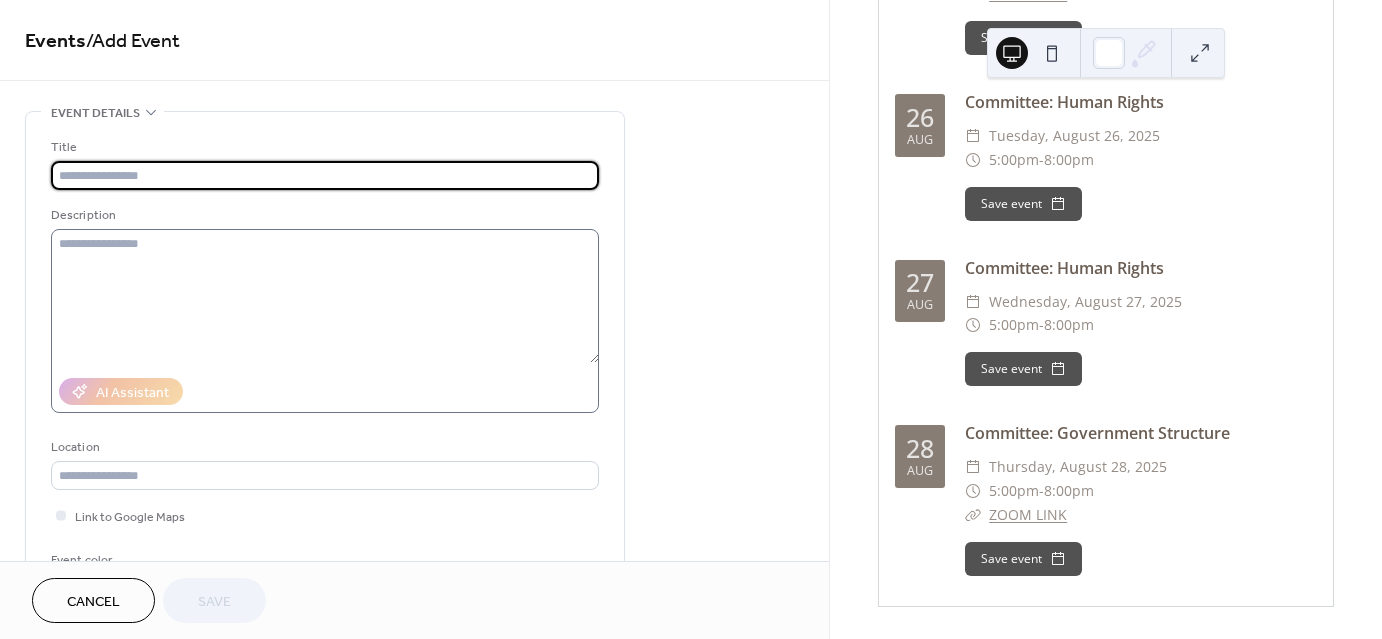 paste on "**********" 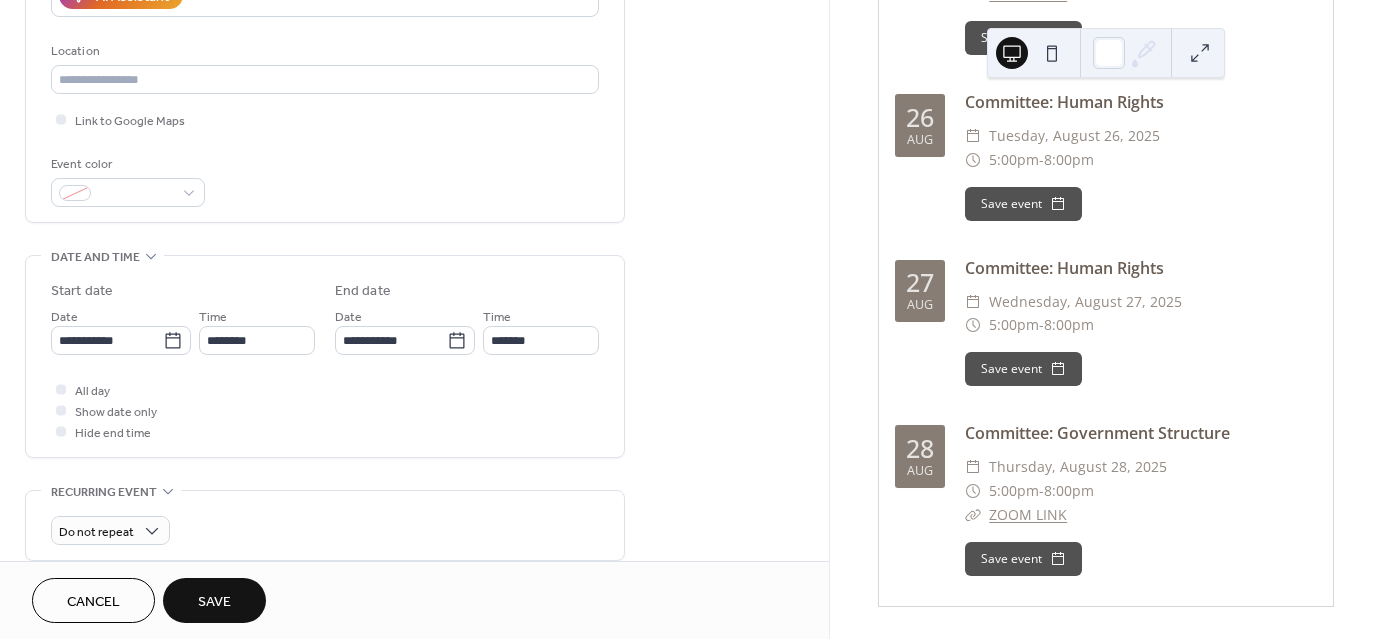 scroll, scrollTop: 400, scrollLeft: 0, axis: vertical 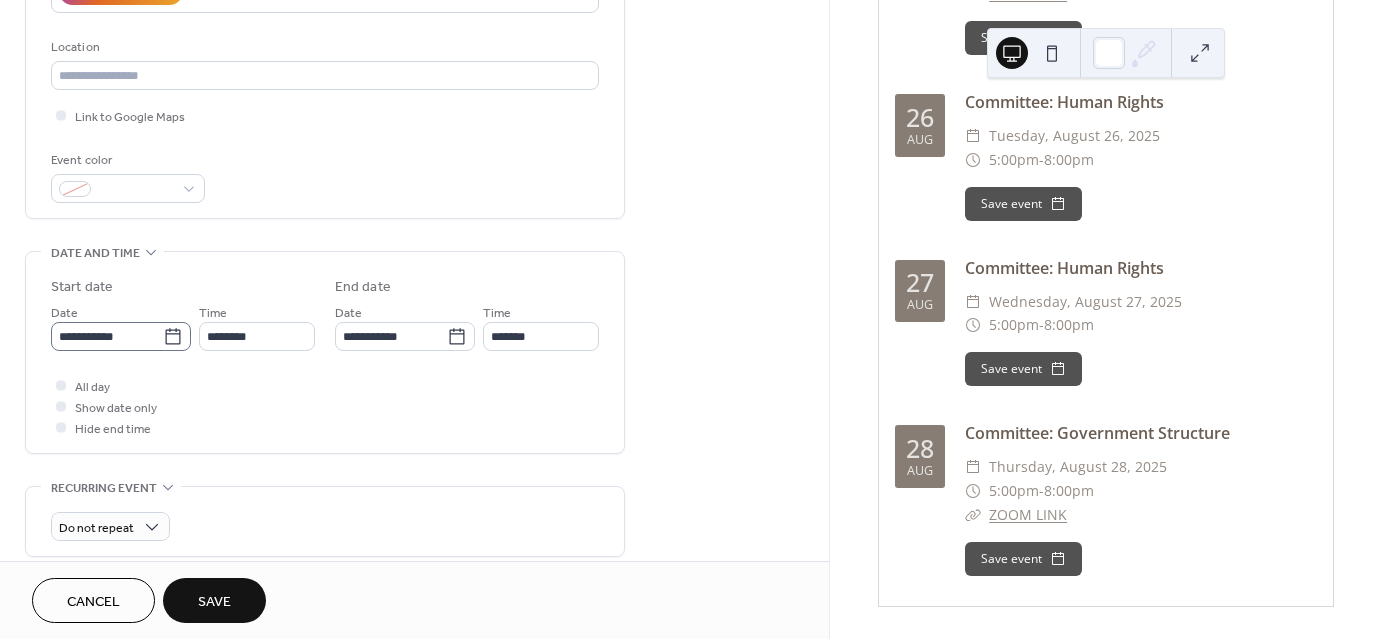 type on "**********" 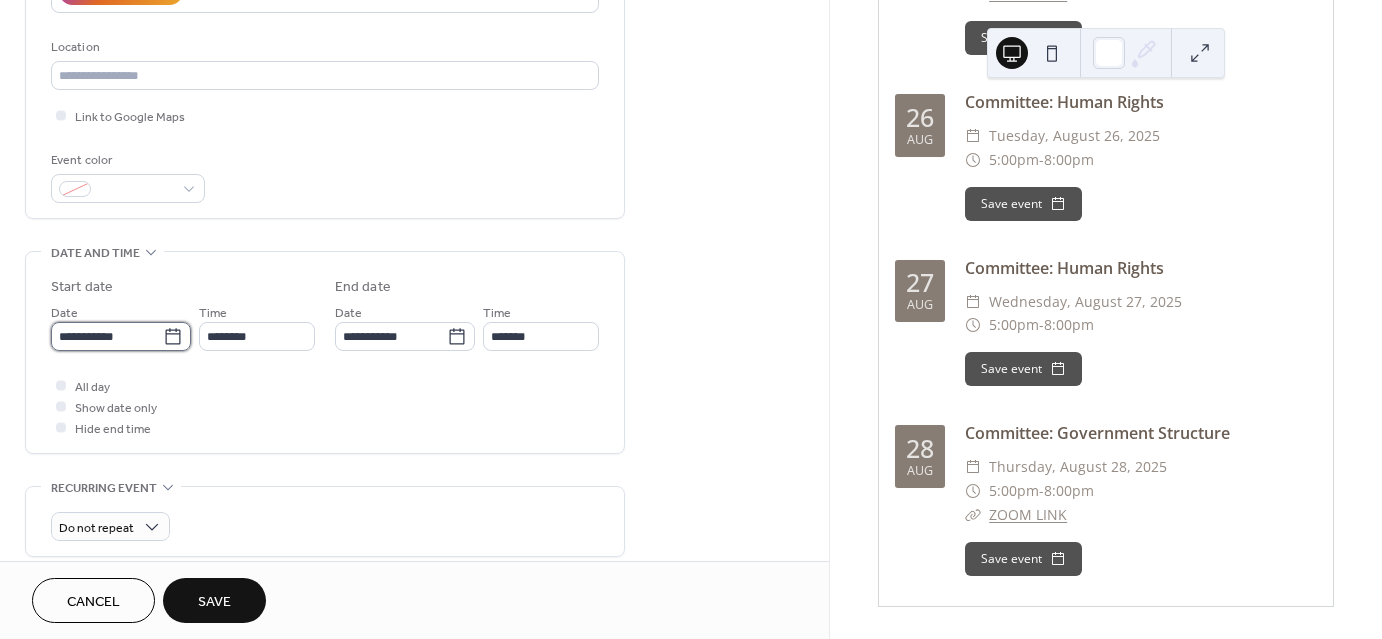 click on "**********" at bounding box center (107, 336) 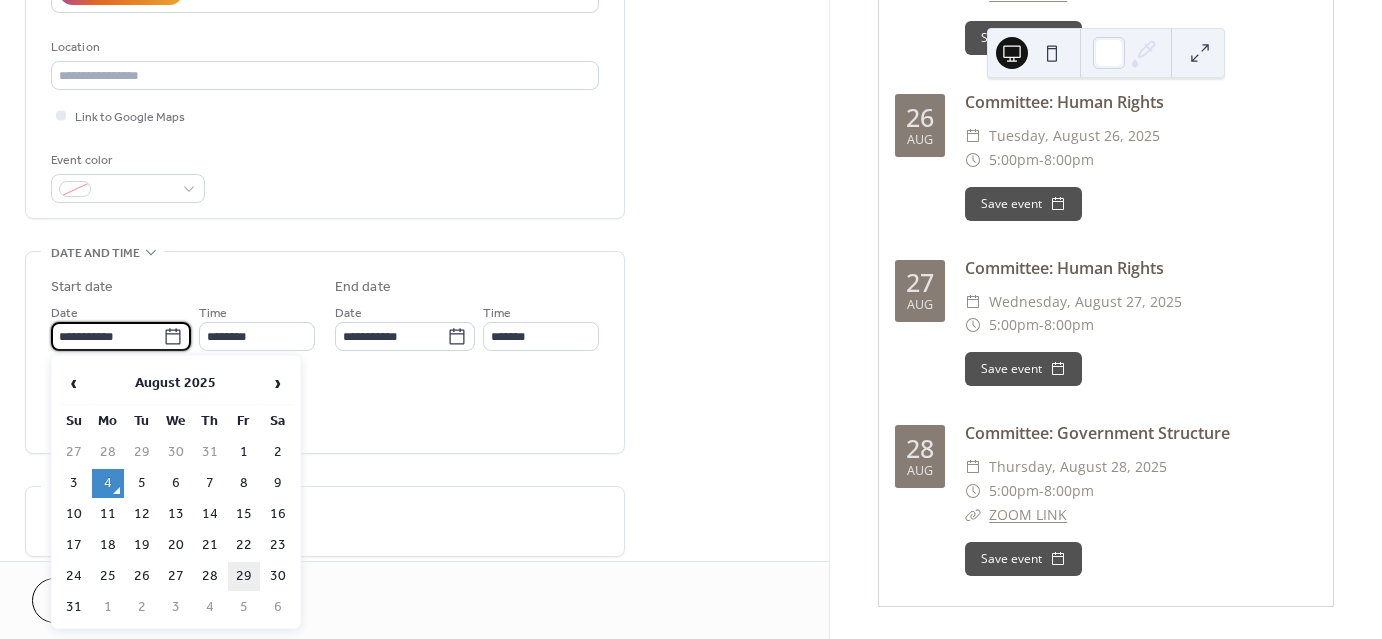 click on "29" at bounding box center [244, 576] 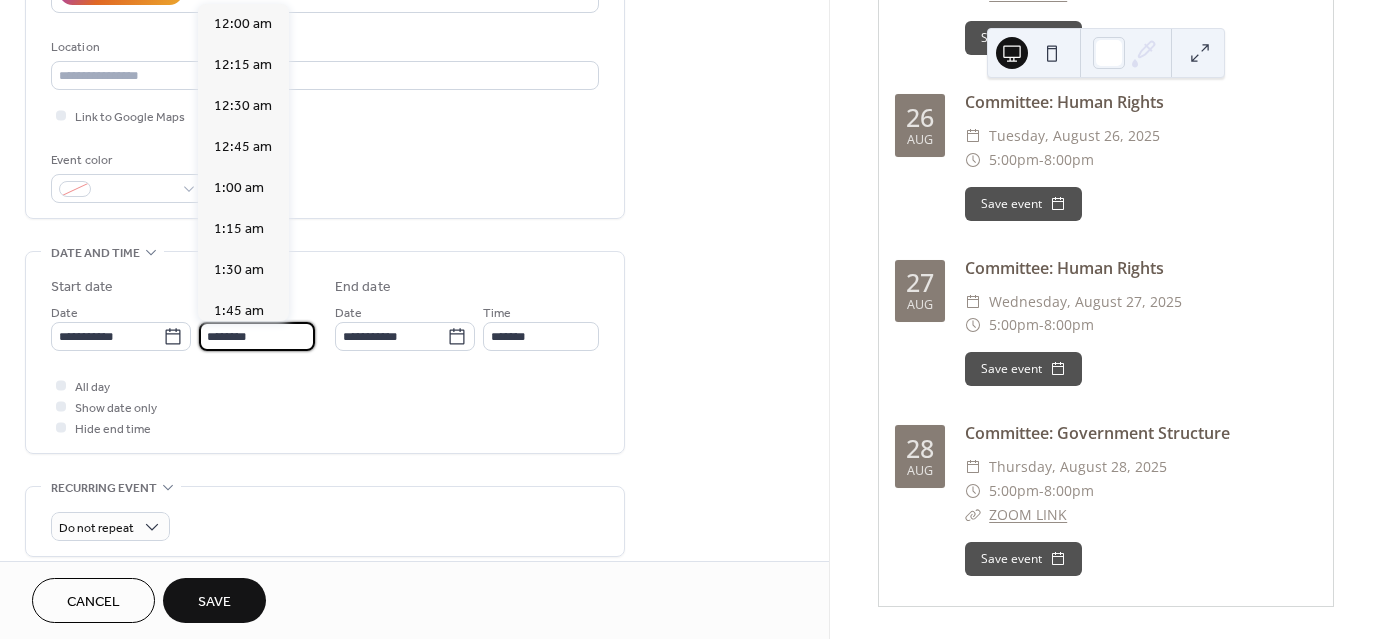 scroll, scrollTop: 1968, scrollLeft: 0, axis: vertical 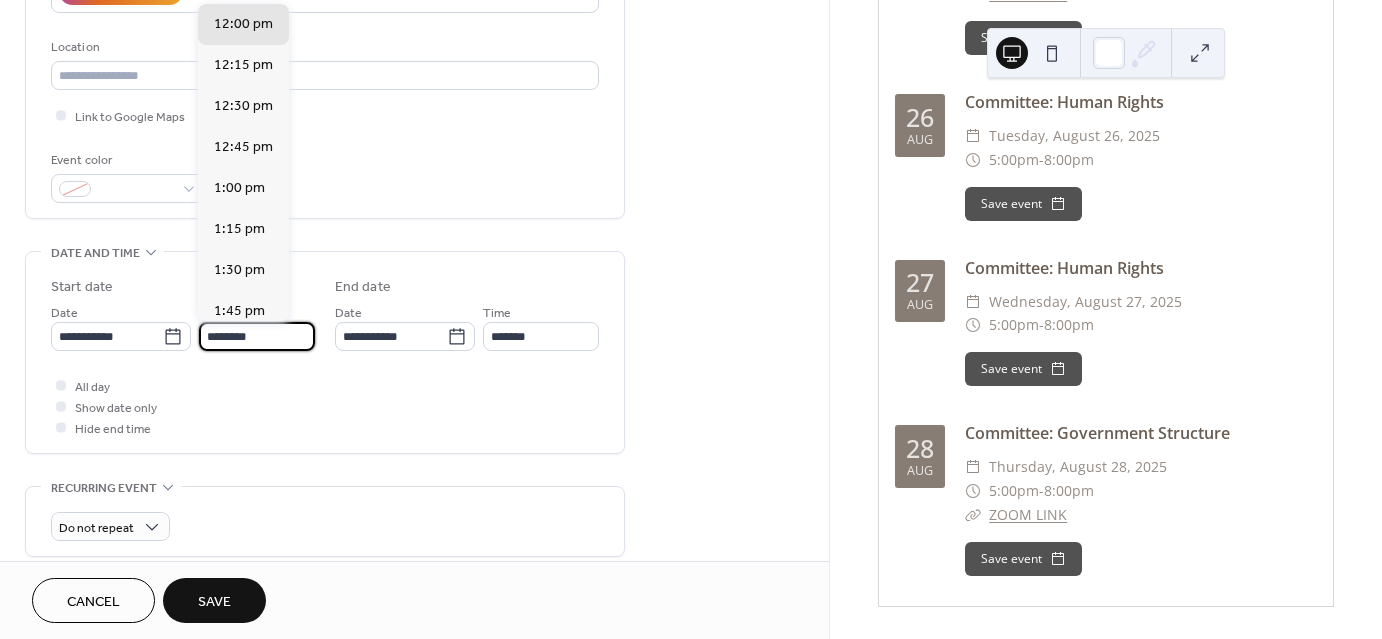 drag, startPoint x: 220, startPoint y: 337, endPoint x: 190, endPoint y: 337, distance: 30 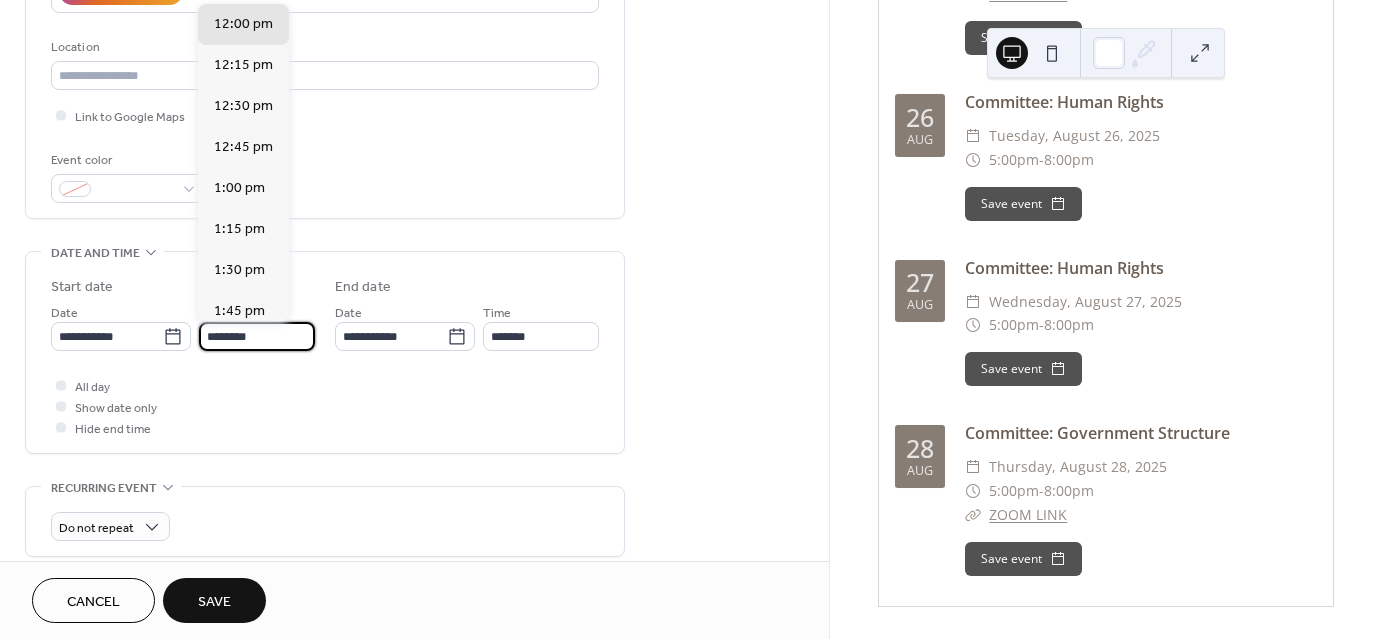 click on "**********" at bounding box center (183, 326) 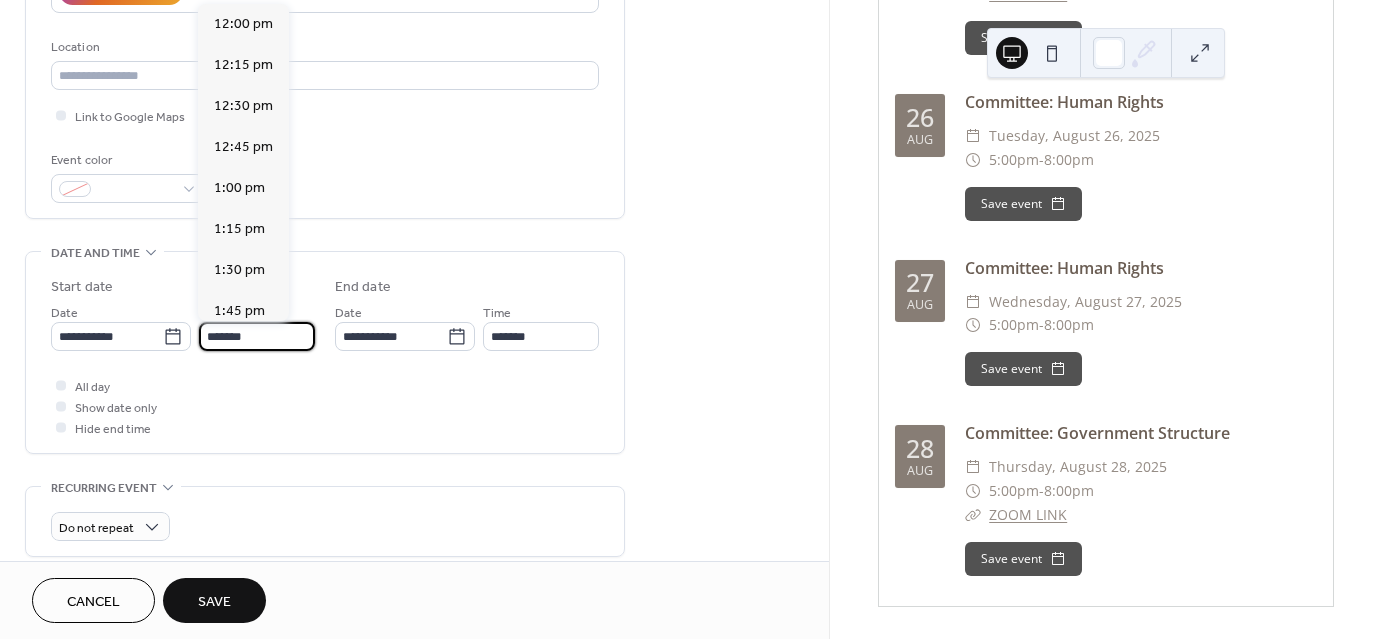 scroll, scrollTop: 2788, scrollLeft: 0, axis: vertical 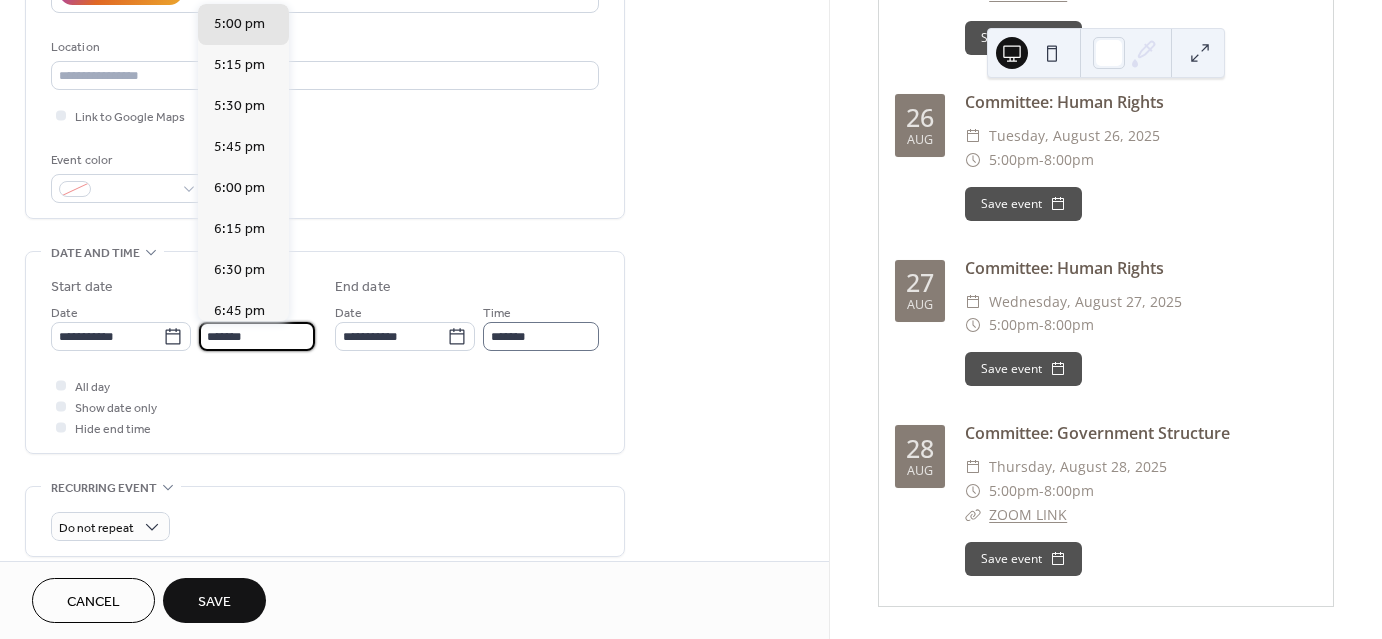 type on "*******" 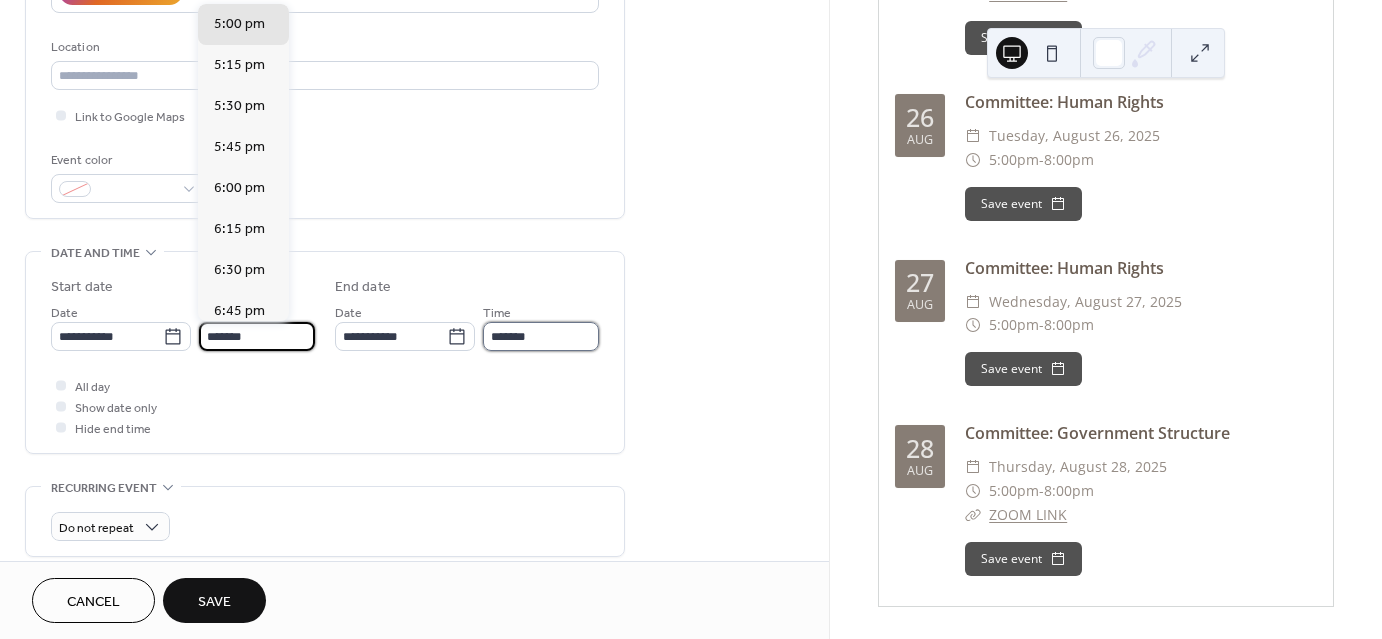 click on "*******" at bounding box center [541, 336] 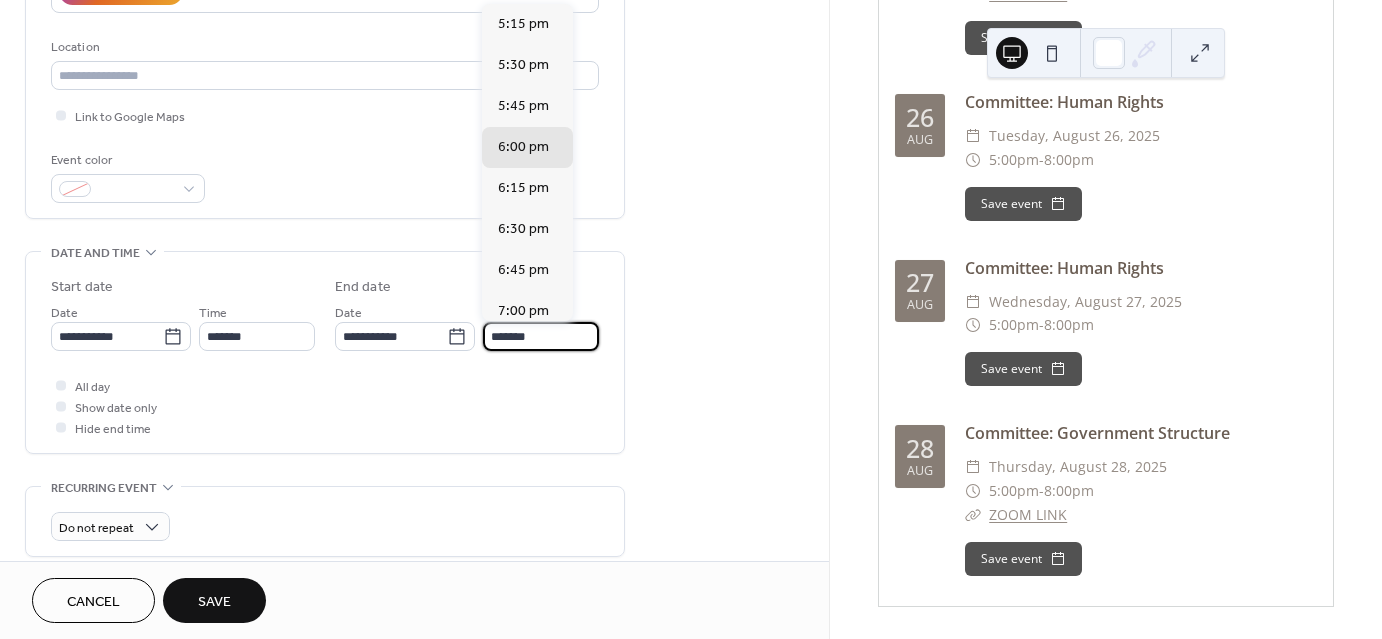 scroll, scrollTop: 1, scrollLeft: 0, axis: vertical 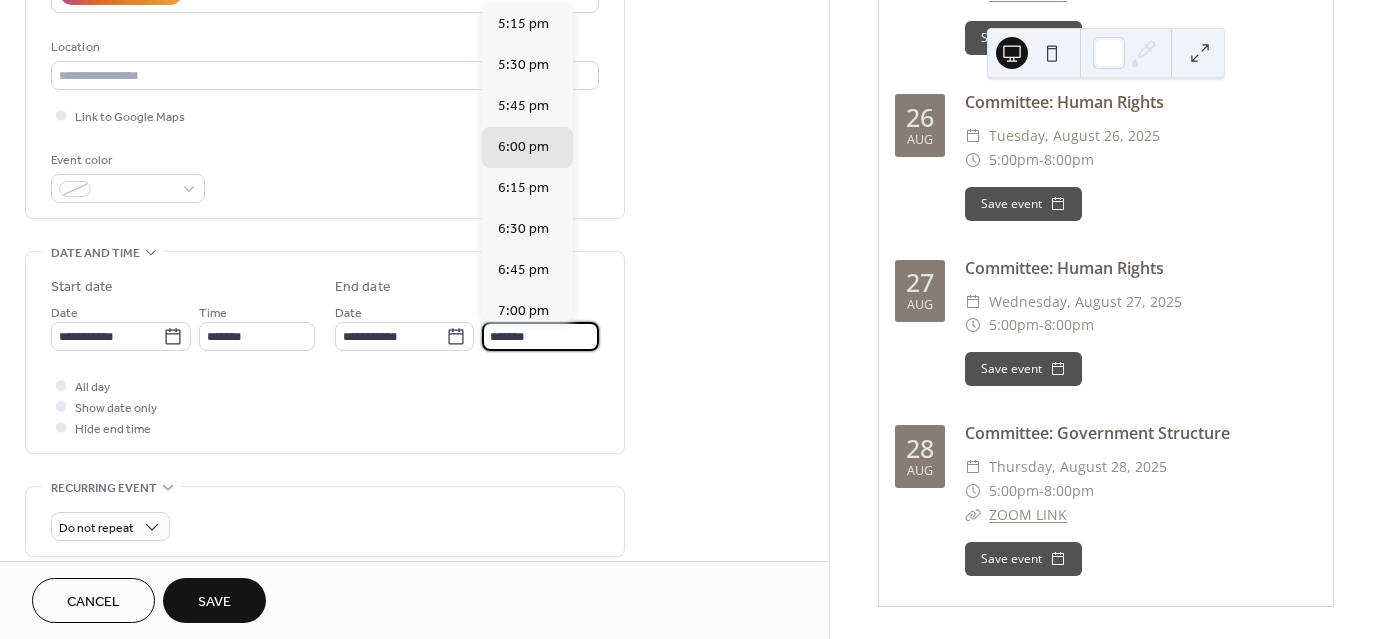 drag, startPoint x: 494, startPoint y: 339, endPoint x: 477, endPoint y: 348, distance: 19.235384 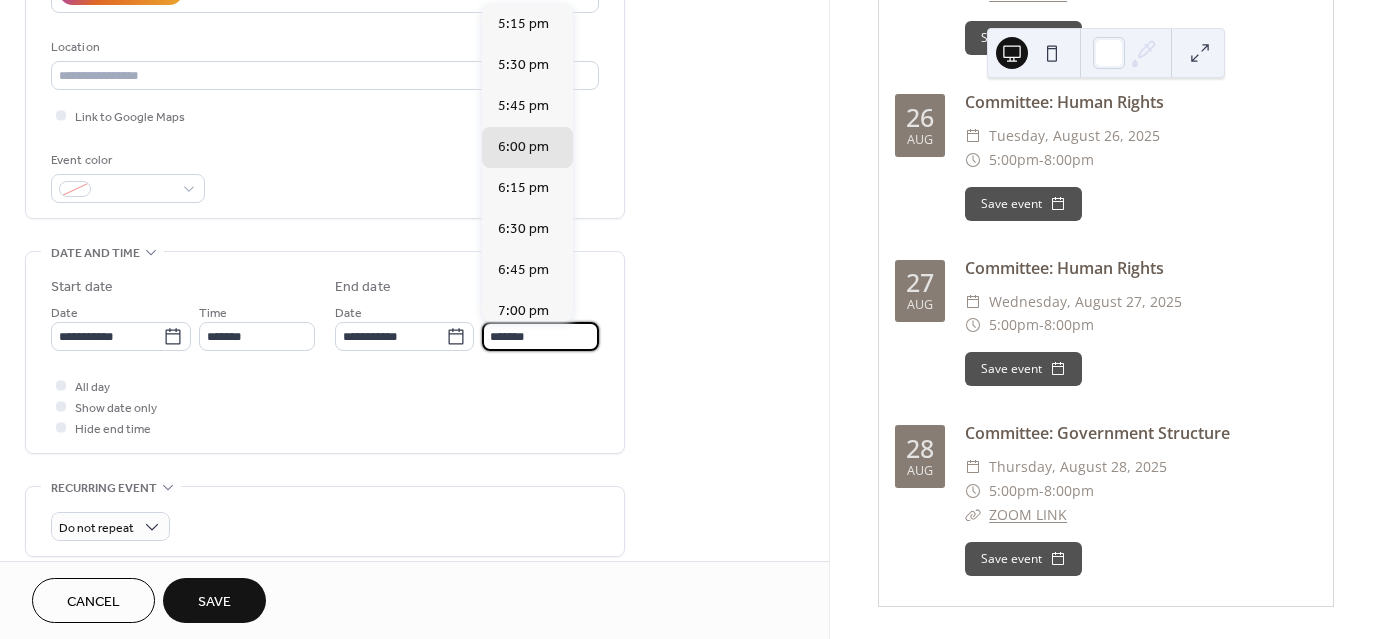 click on "**********" at bounding box center (467, 326) 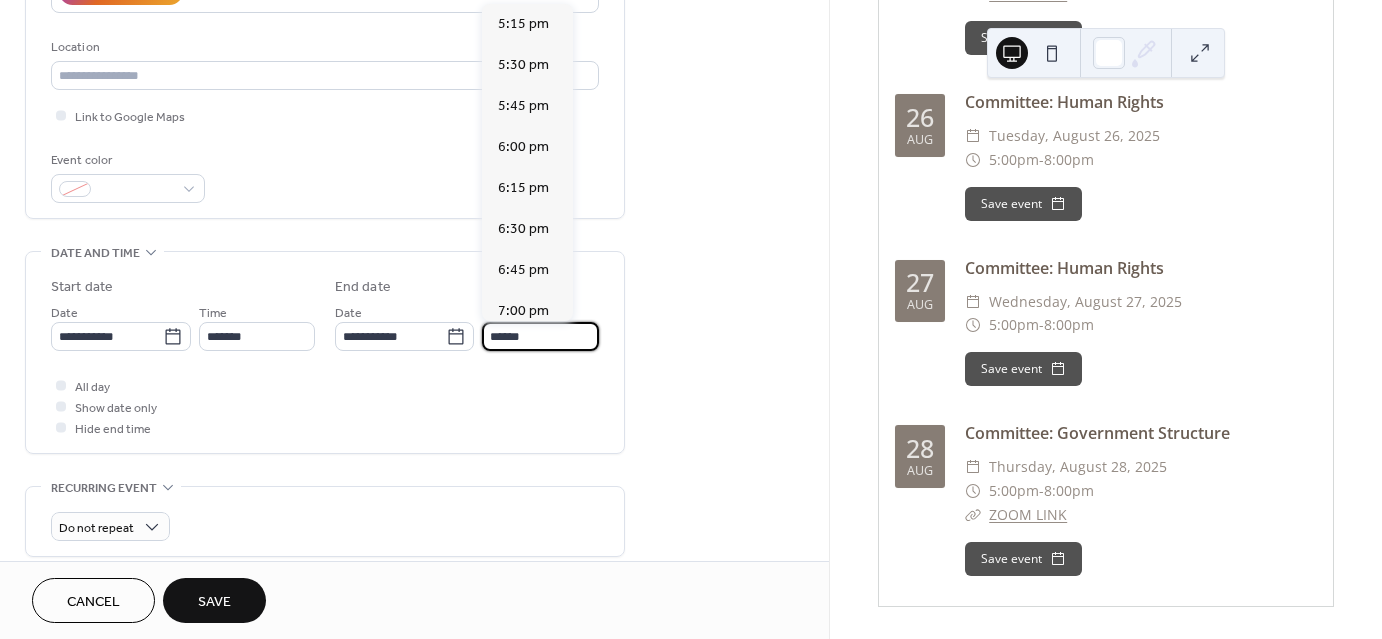 click on "All day Show date only Hide end time" at bounding box center (325, 406) 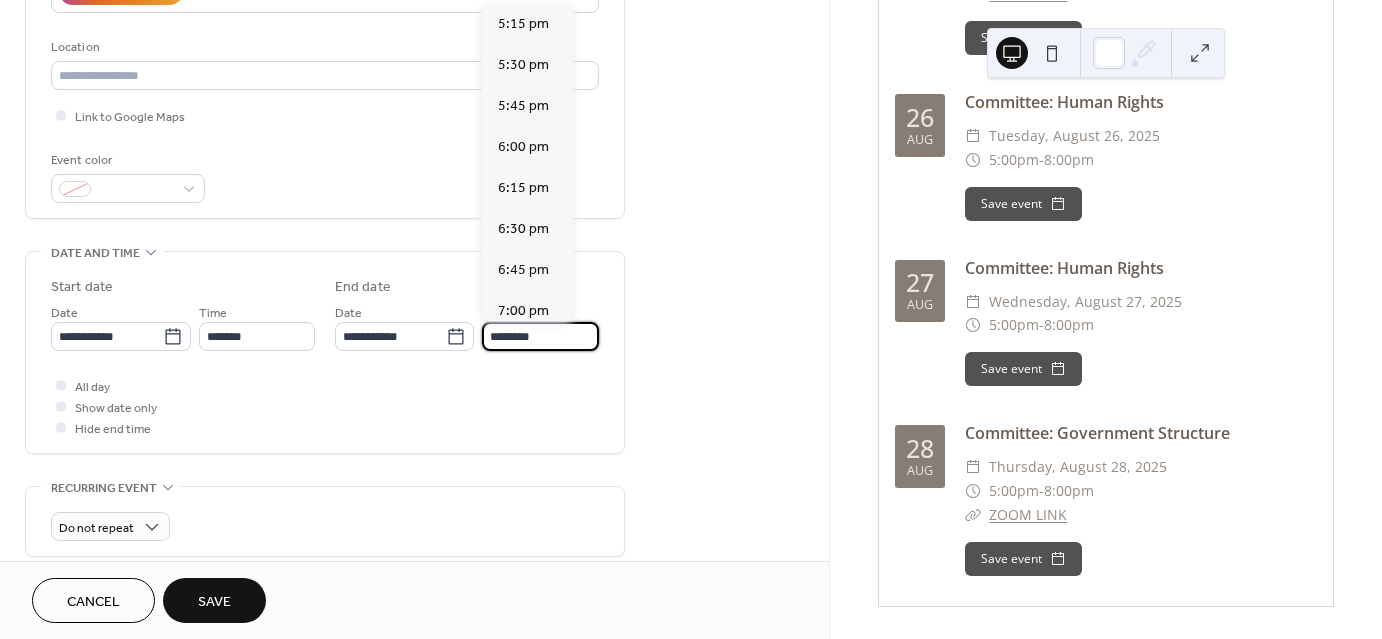 scroll, scrollTop: 0, scrollLeft: 0, axis: both 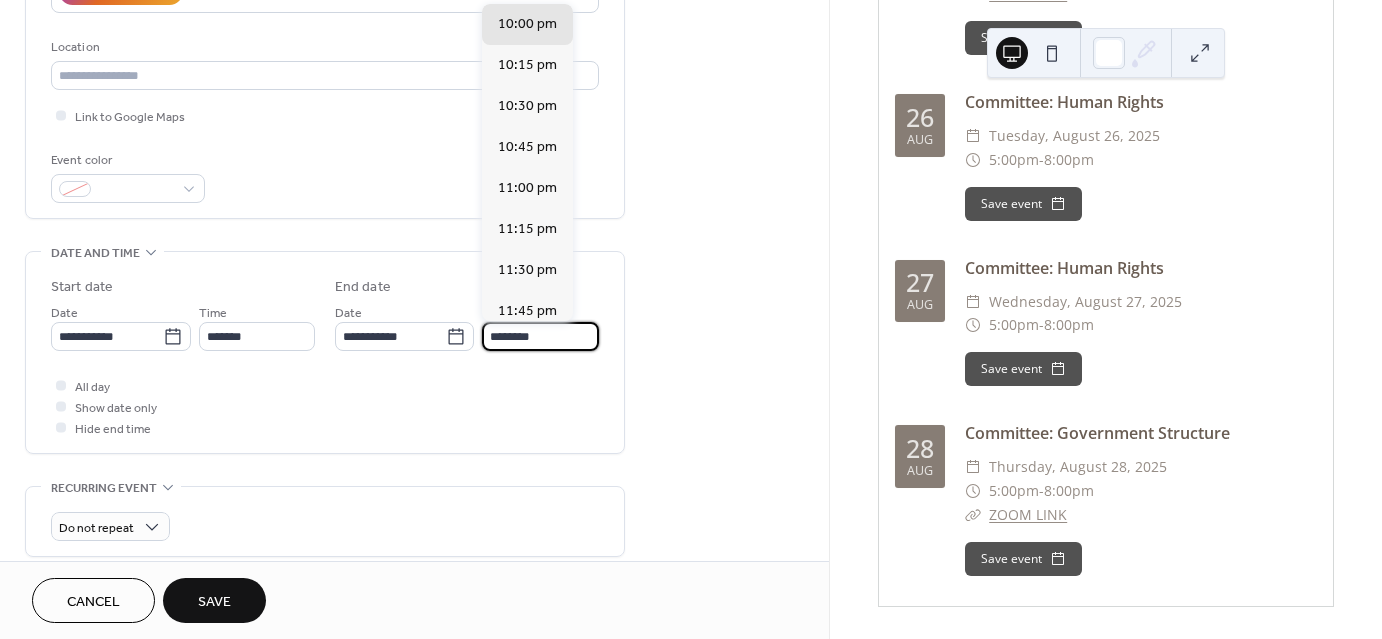 drag, startPoint x: 506, startPoint y: 339, endPoint x: 483, endPoint y: 343, distance: 23.345236 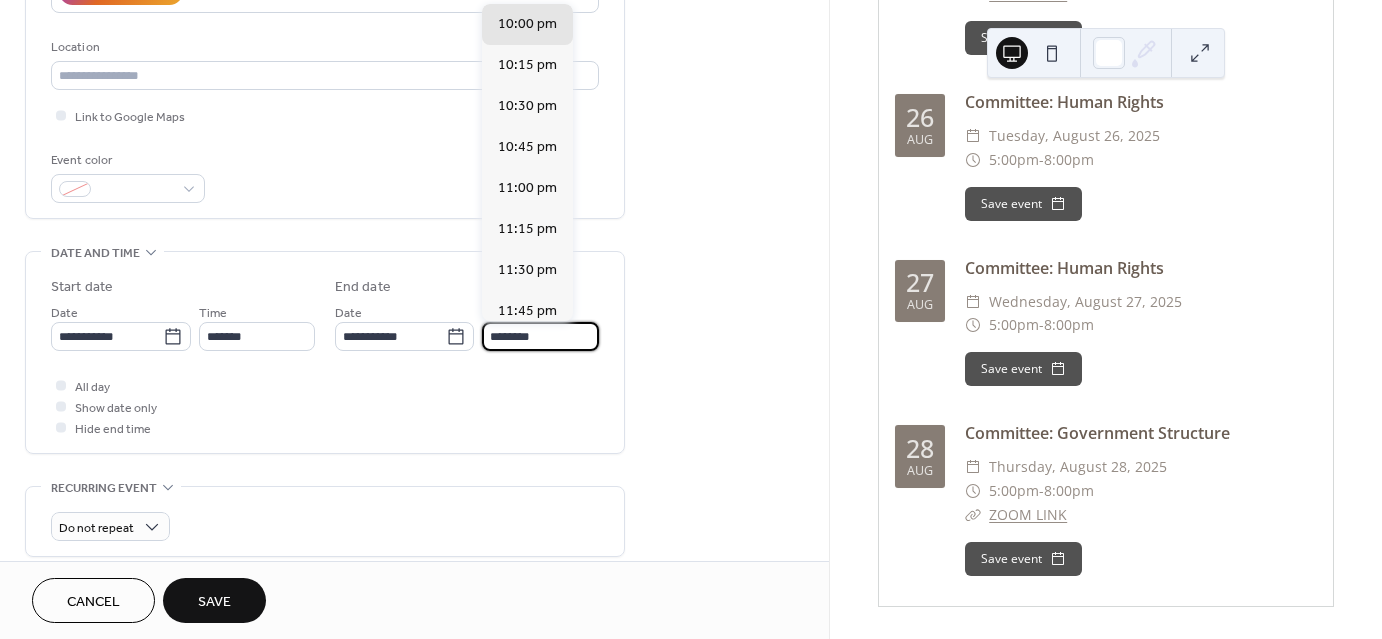 click on "********" at bounding box center (540, 336) 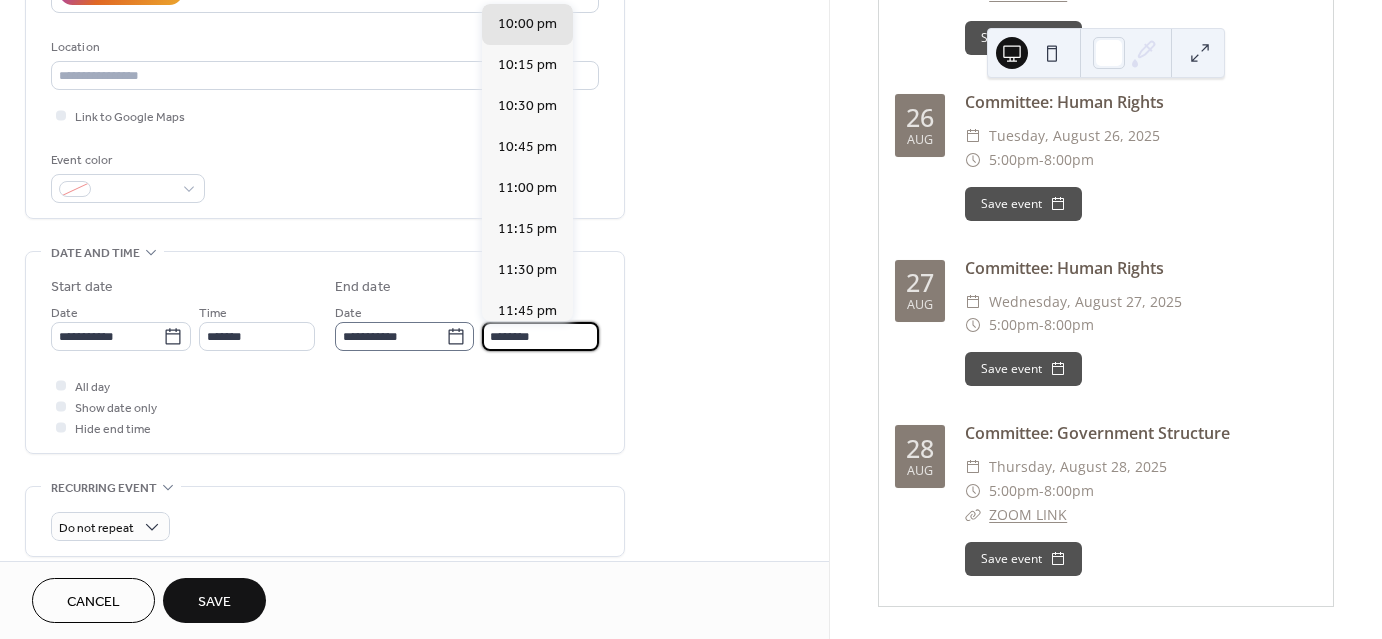 drag, startPoint x: 503, startPoint y: 335, endPoint x: 471, endPoint y: 339, distance: 32.24903 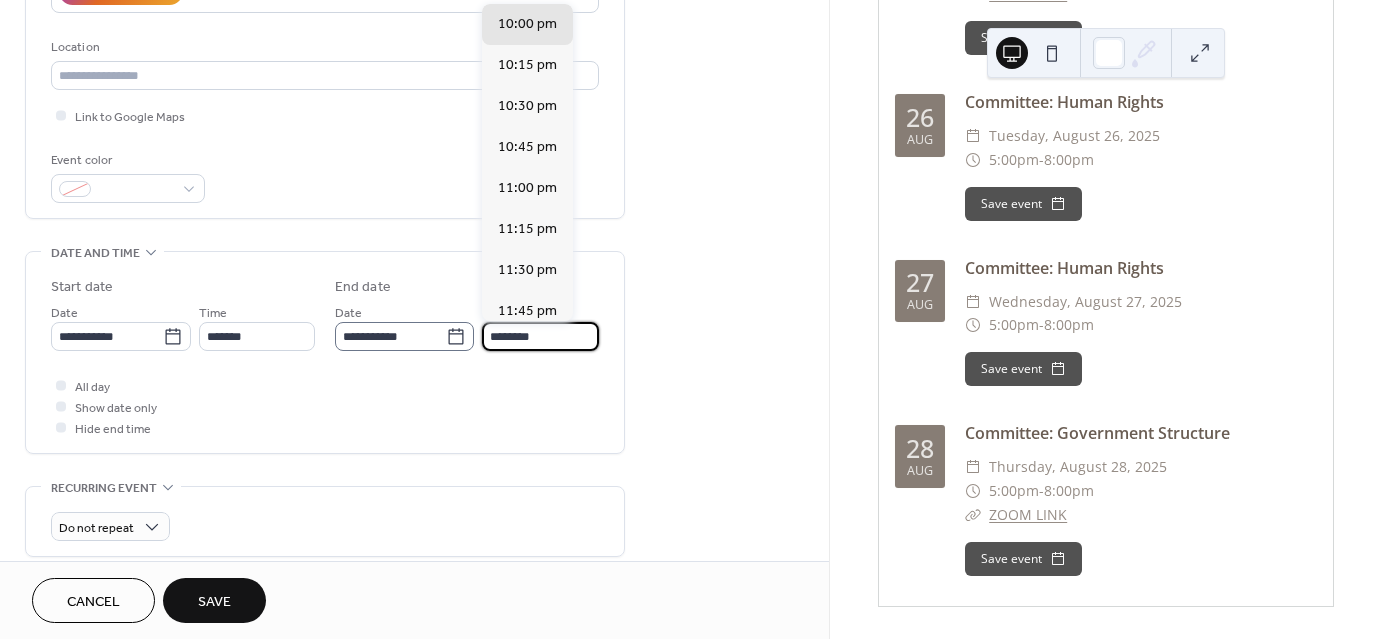 click on "**********" at bounding box center [467, 326] 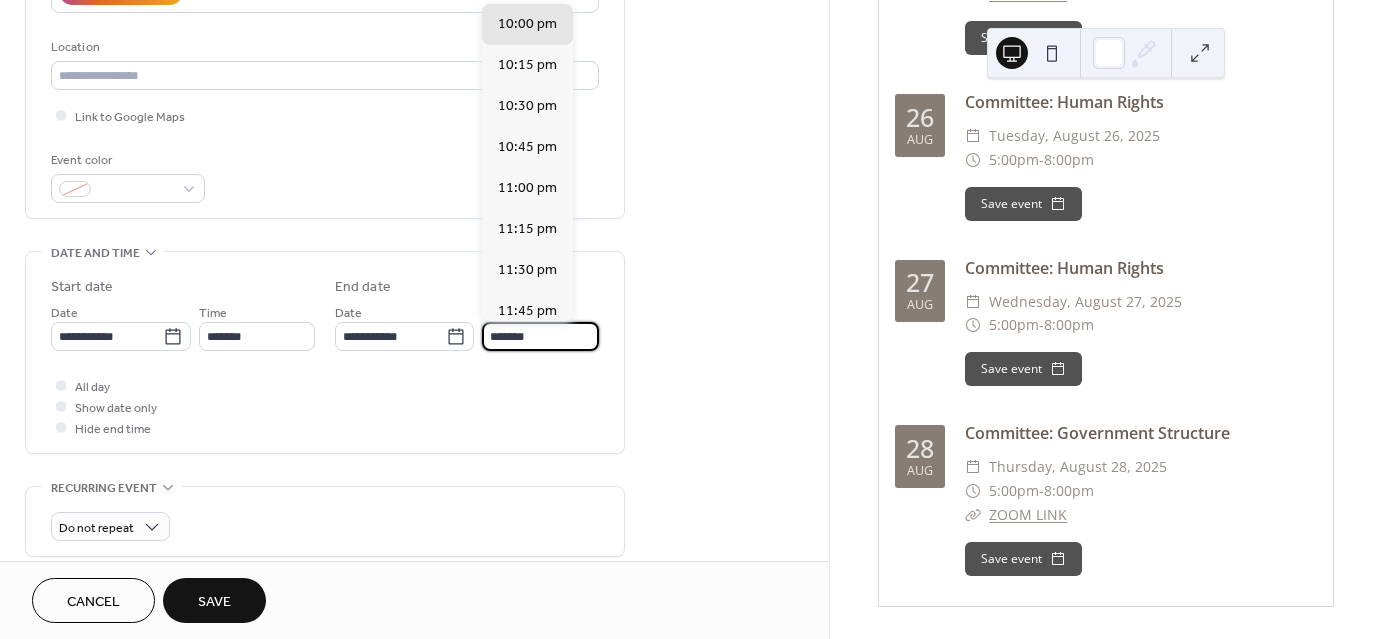 scroll, scrollTop: 287, scrollLeft: 0, axis: vertical 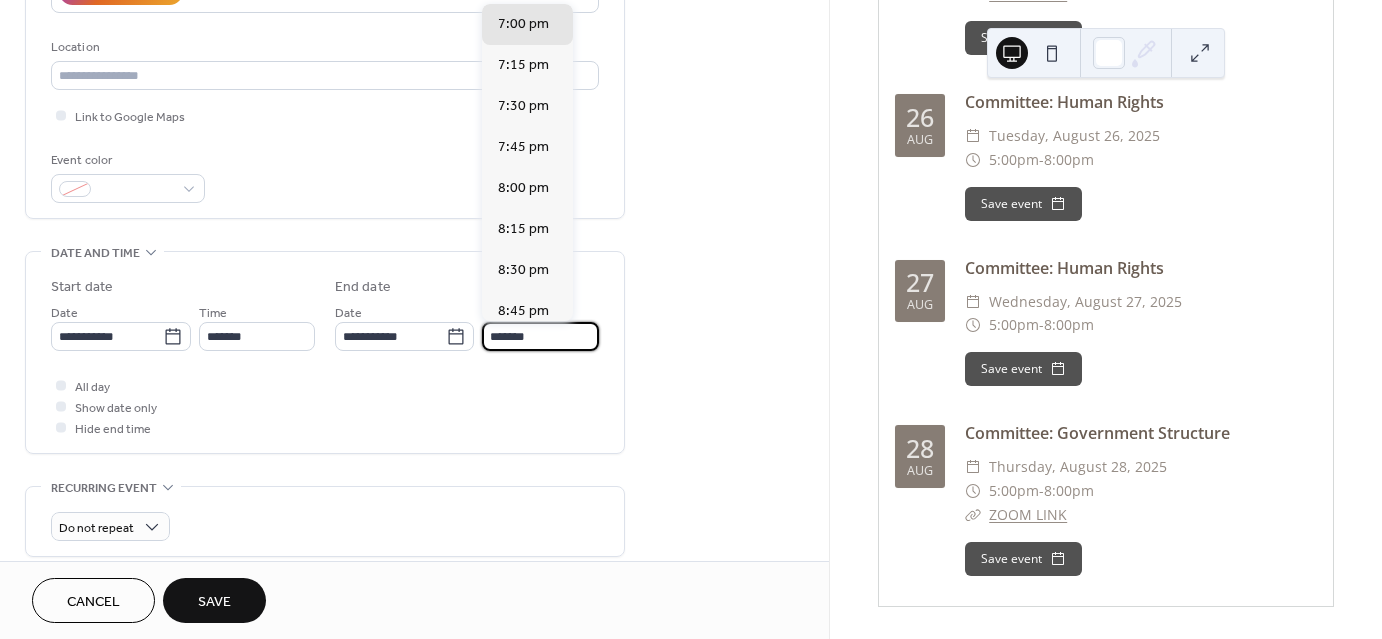 type on "*******" 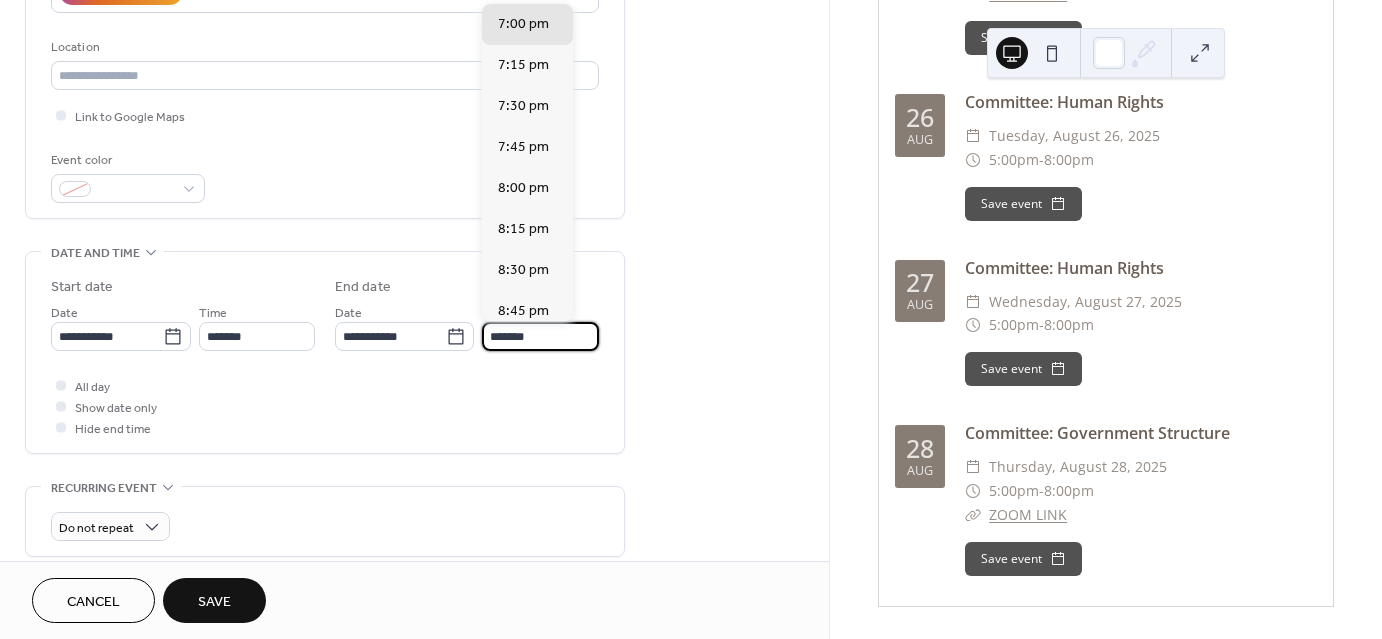 click on "All day Show date only Hide end time" at bounding box center (325, 406) 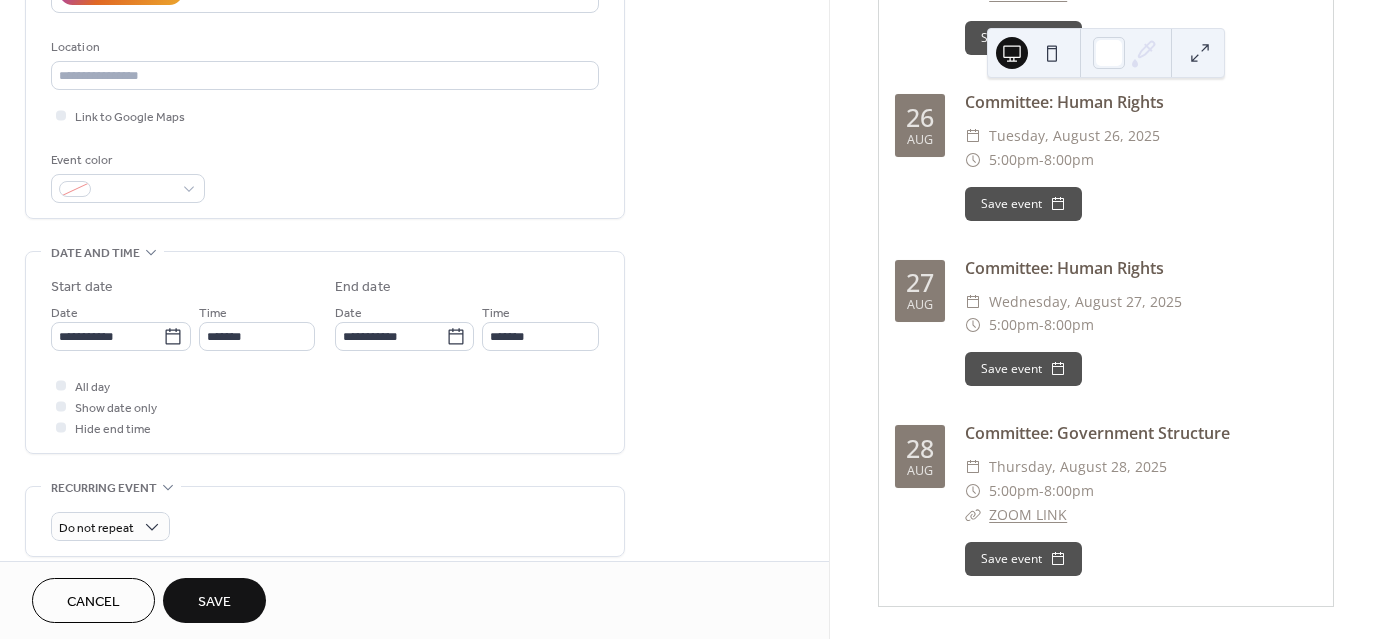 click on "All day Show date only Hide end time" at bounding box center (325, 406) 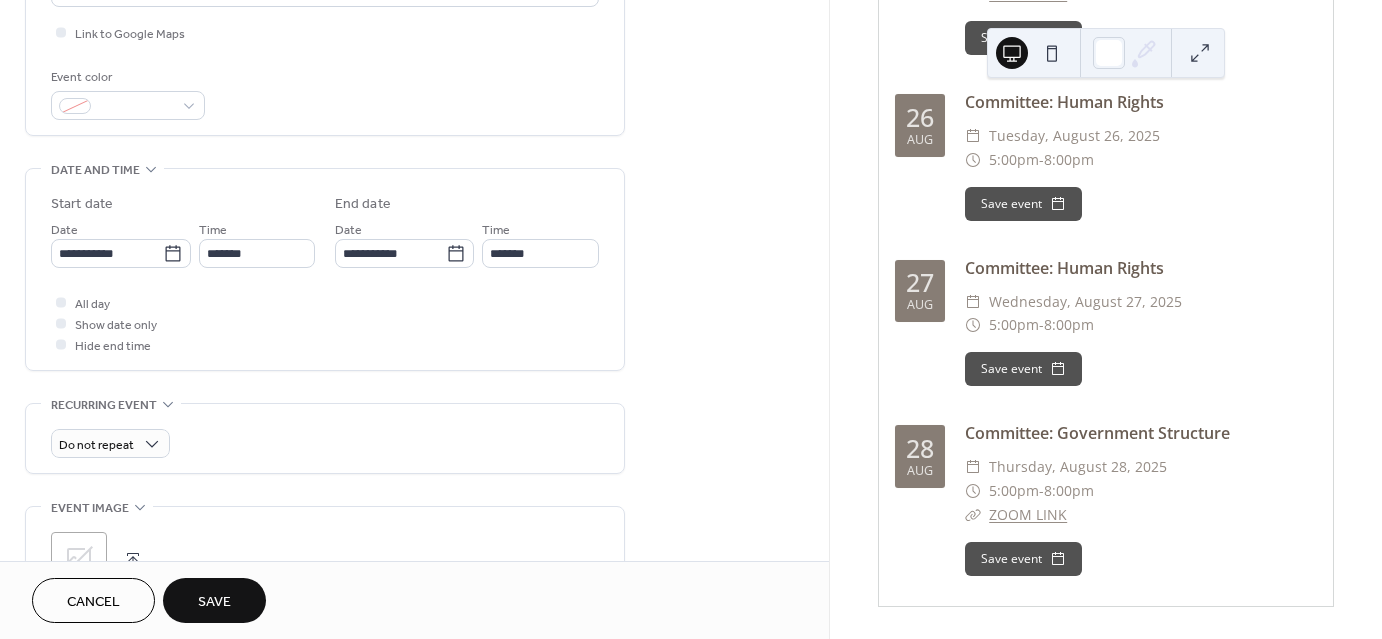 scroll, scrollTop: 700, scrollLeft: 0, axis: vertical 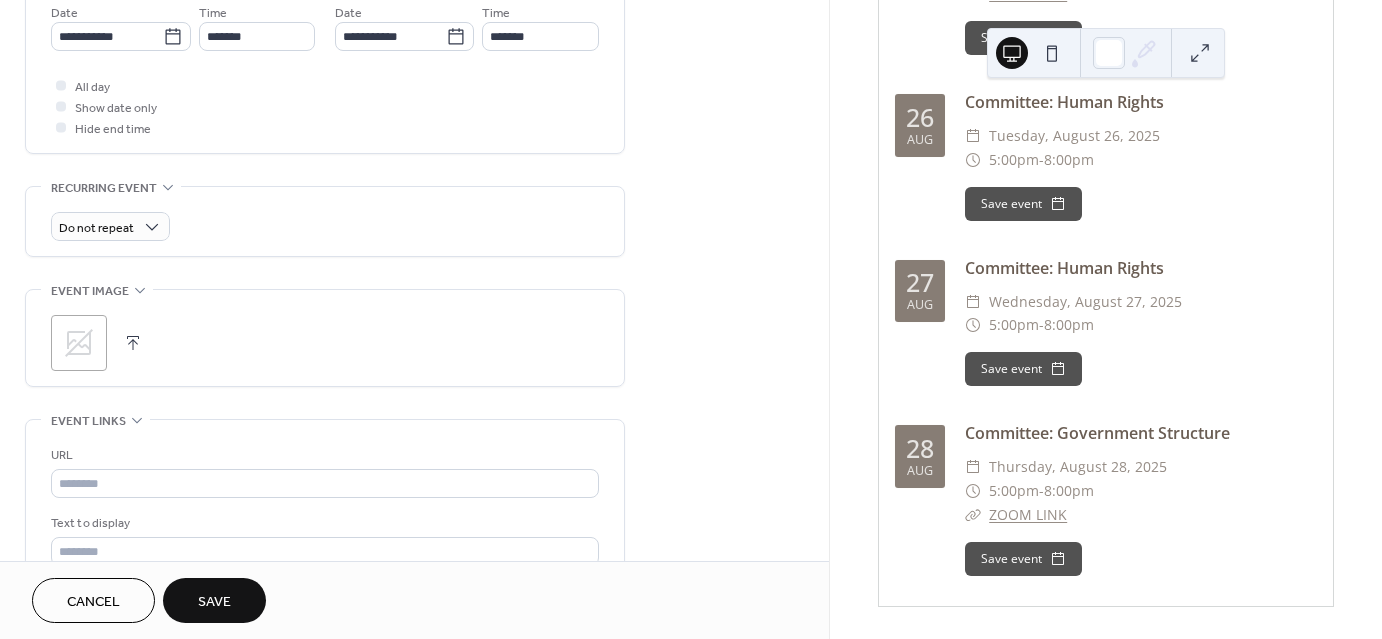 click on "Save" at bounding box center (214, 602) 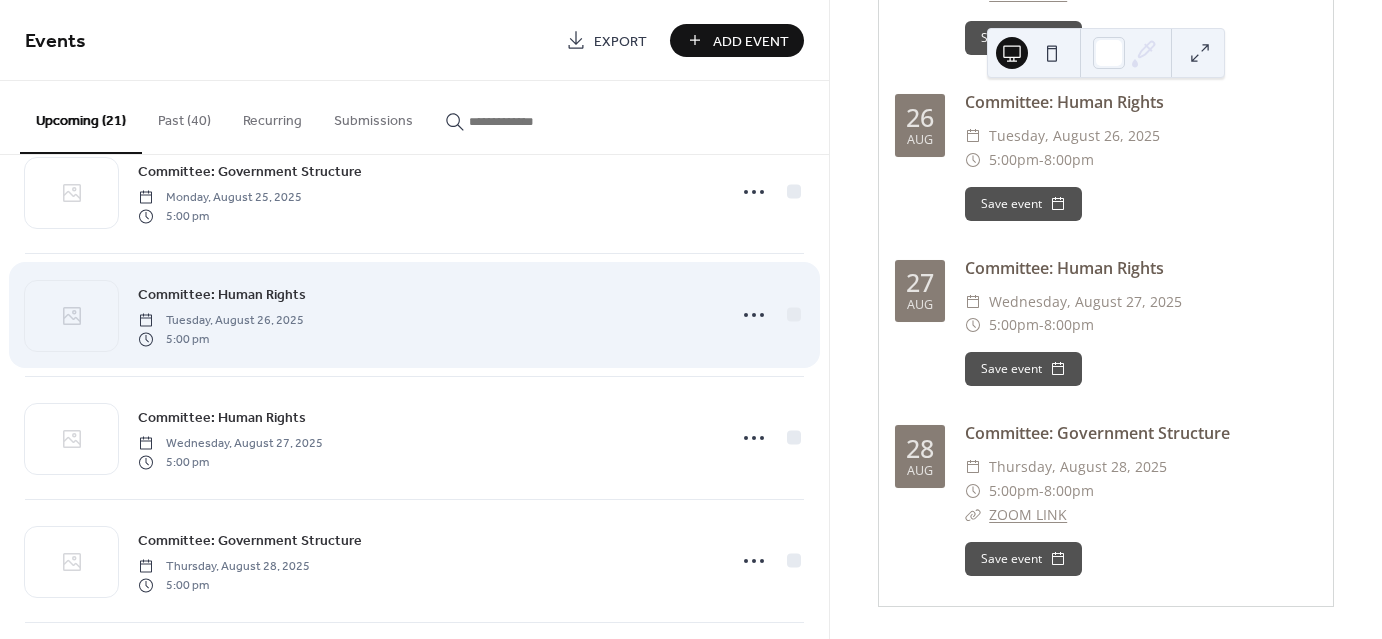 scroll, scrollTop: 2152, scrollLeft: 0, axis: vertical 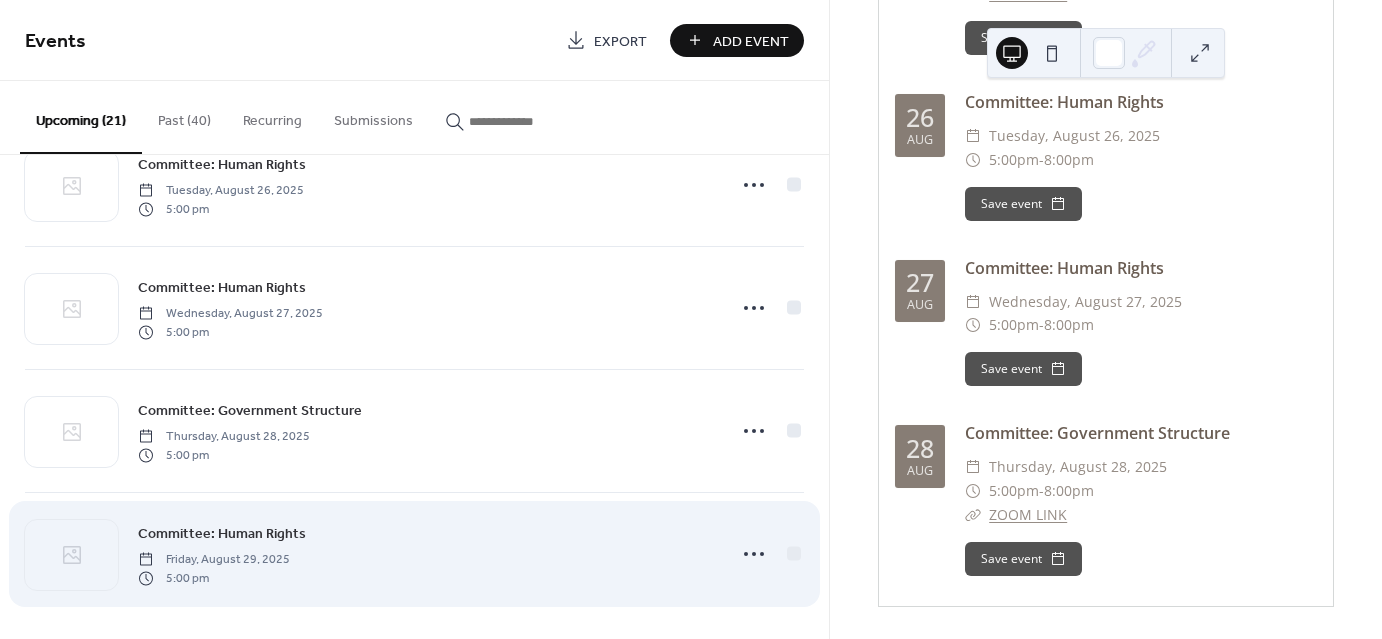 click on "Committee: Human Rights Friday, August 29, 2025 5:00 pm" at bounding box center (426, 554) 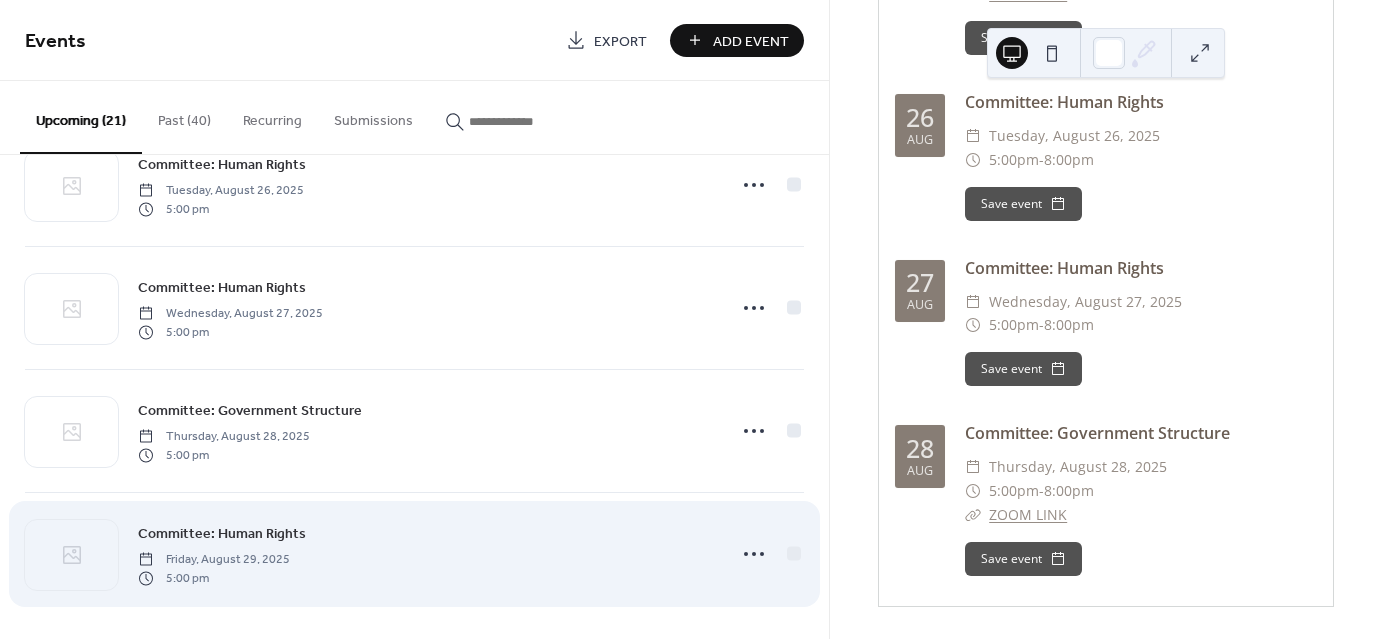 click on "Committee: Human Rights Friday, August 29, 2025 5:00 pm" at bounding box center (426, 554) 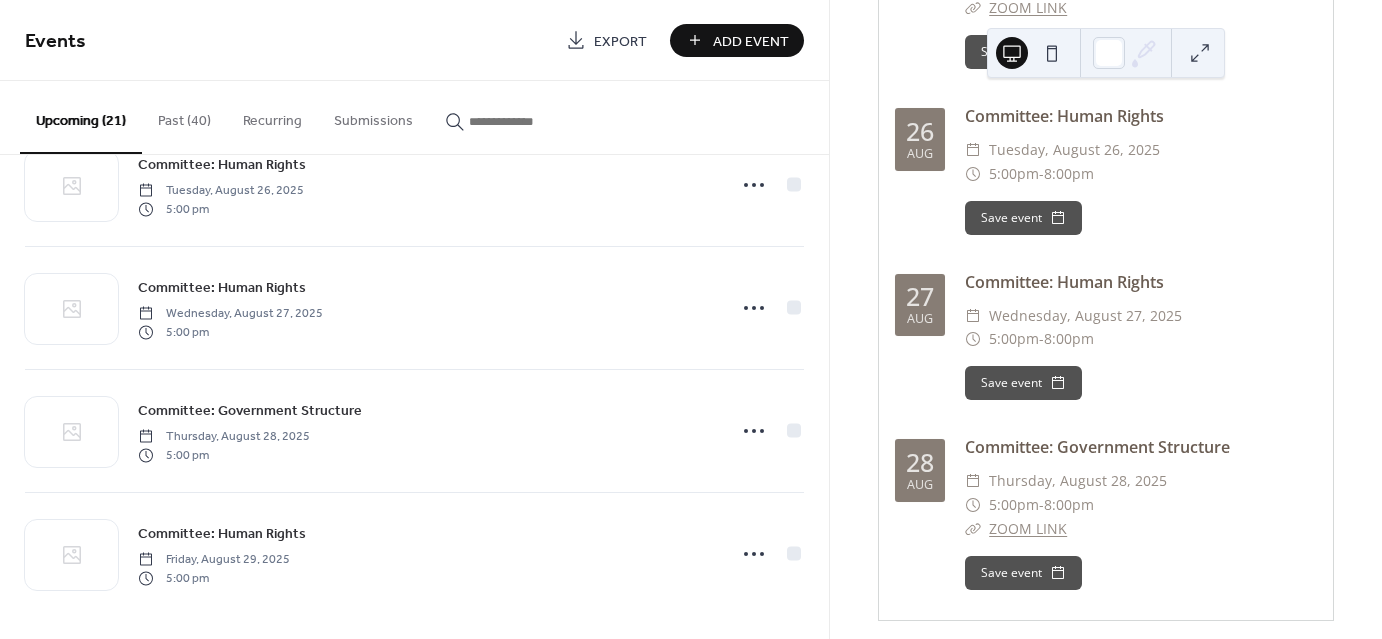 scroll, scrollTop: 3162, scrollLeft: 0, axis: vertical 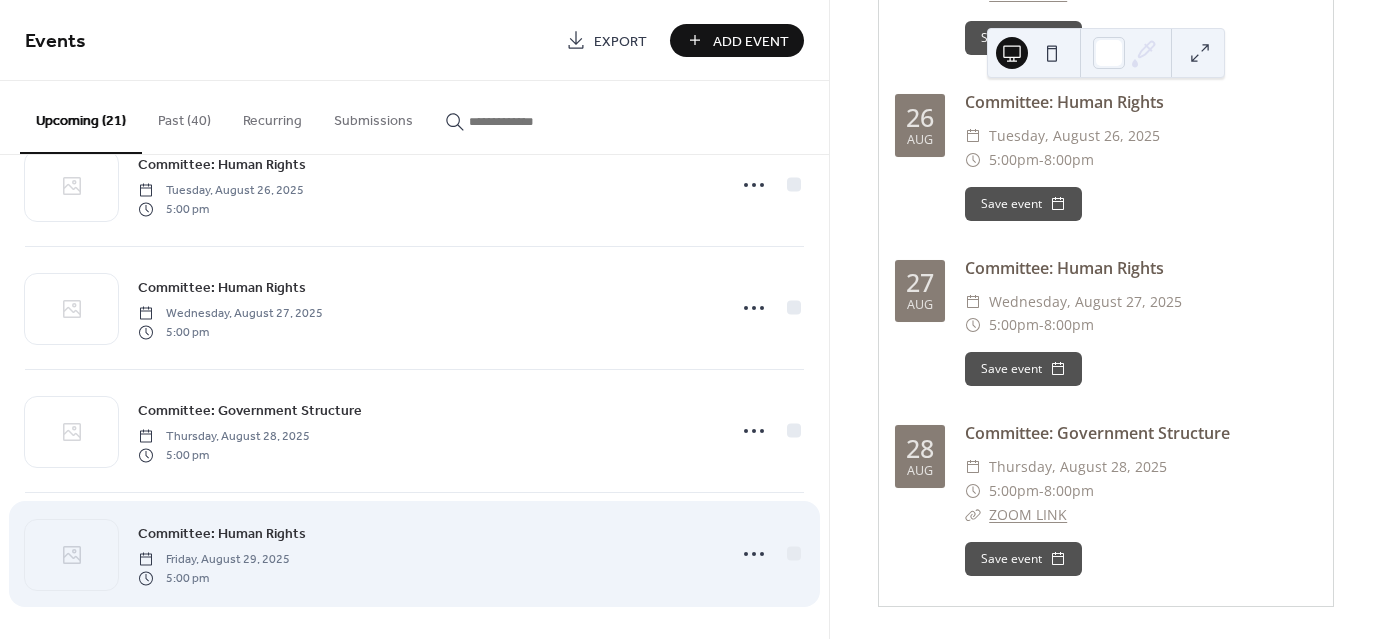 click on "Committee: Human Rights Friday, August 29, 2025 5:00 pm" at bounding box center (426, 554) 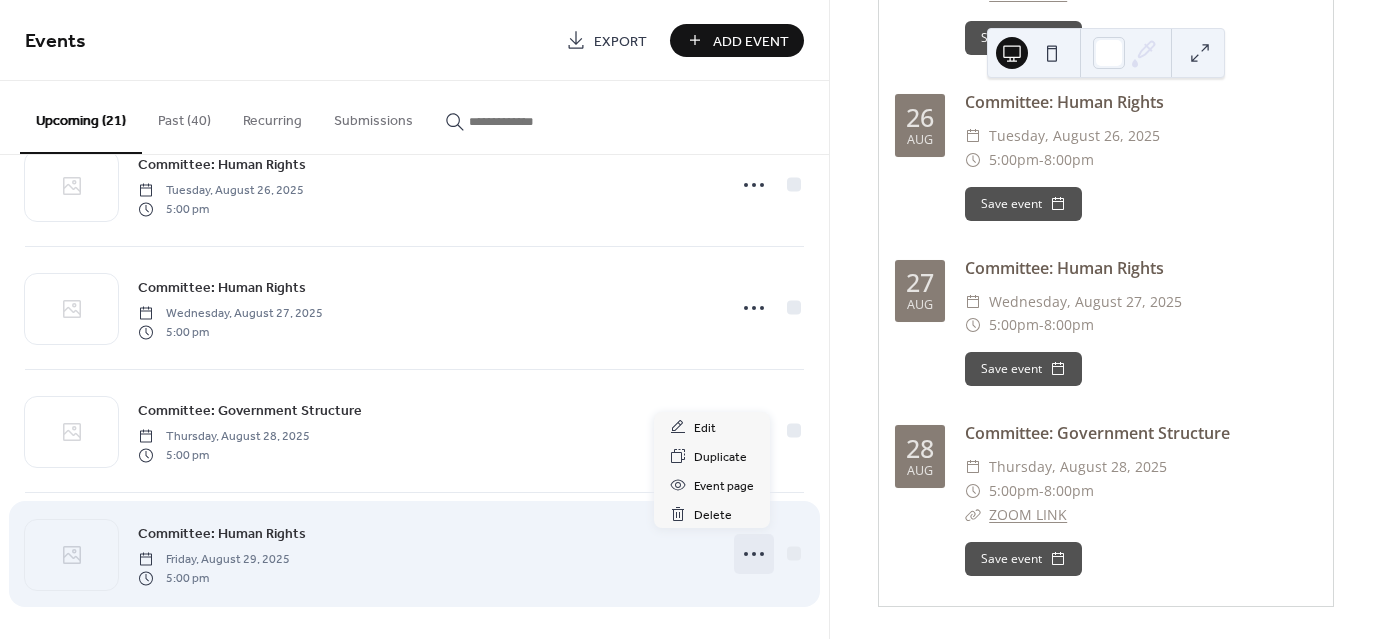 click 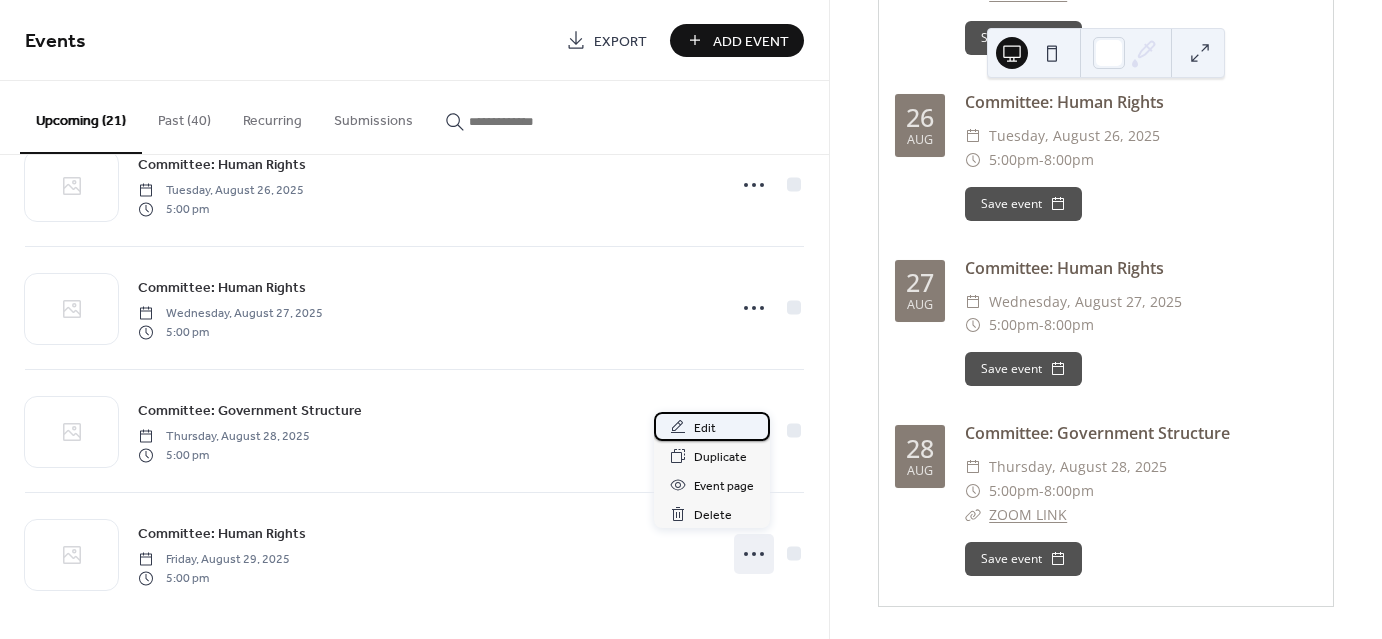 click on "Edit" at bounding box center (712, 426) 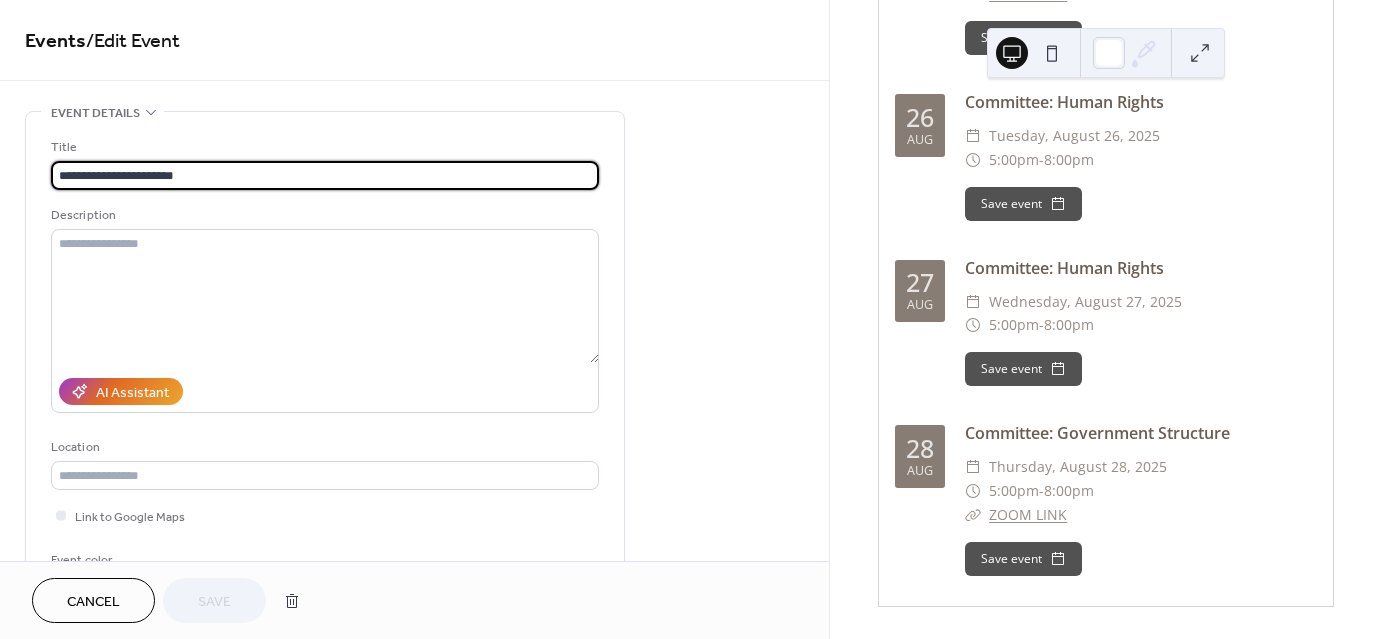 scroll, scrollTop: 0, scrollLeft: 0, axis: both 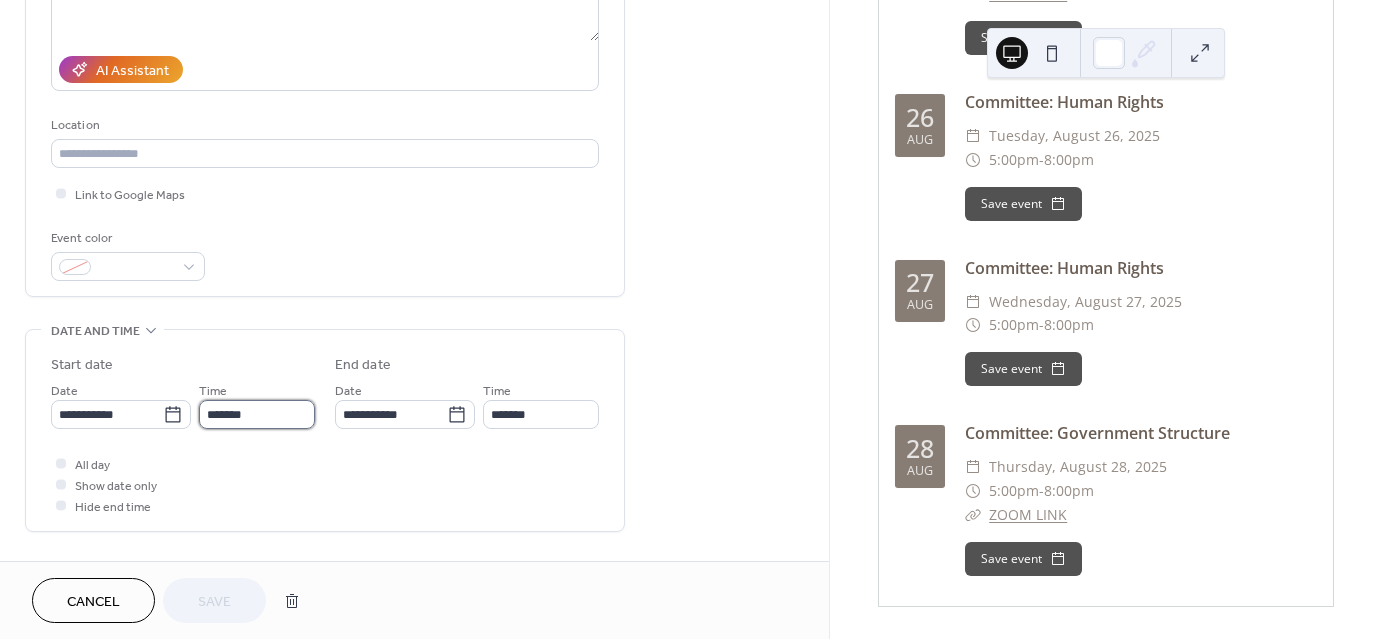 click on "*******" at bounding box center (257, 414) 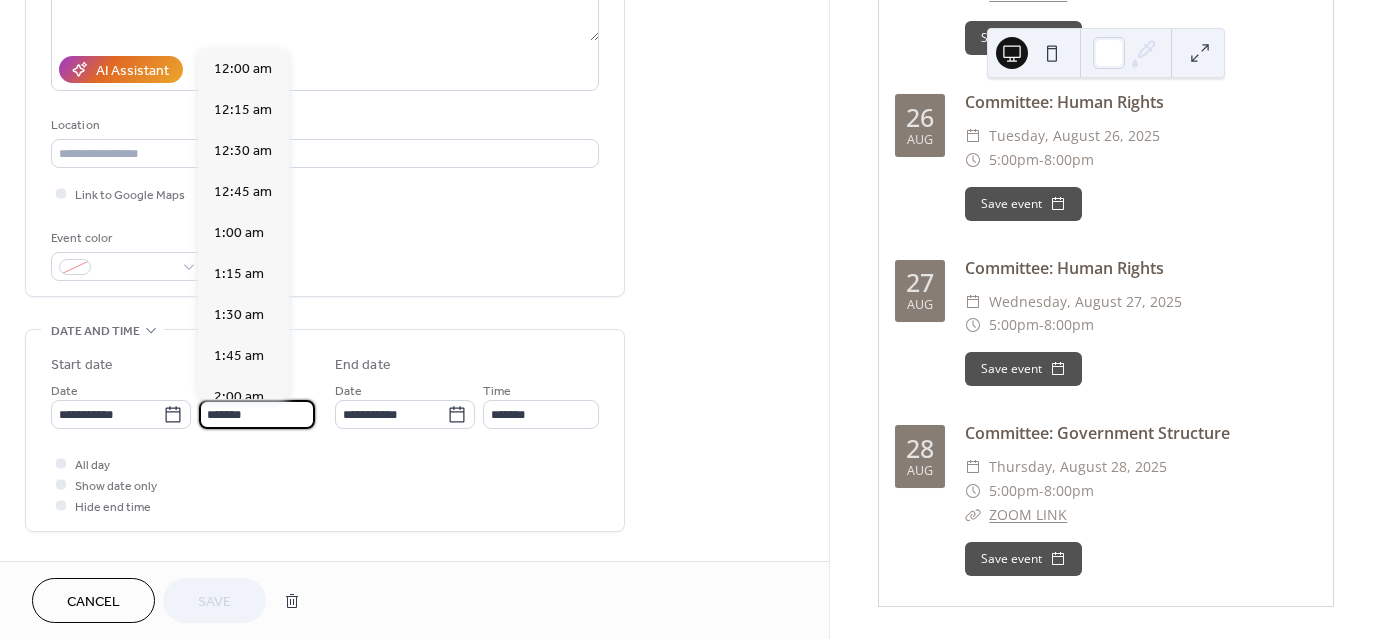 scroll, scrollTop: 2788, scrollLeft: 0, axis: vertical 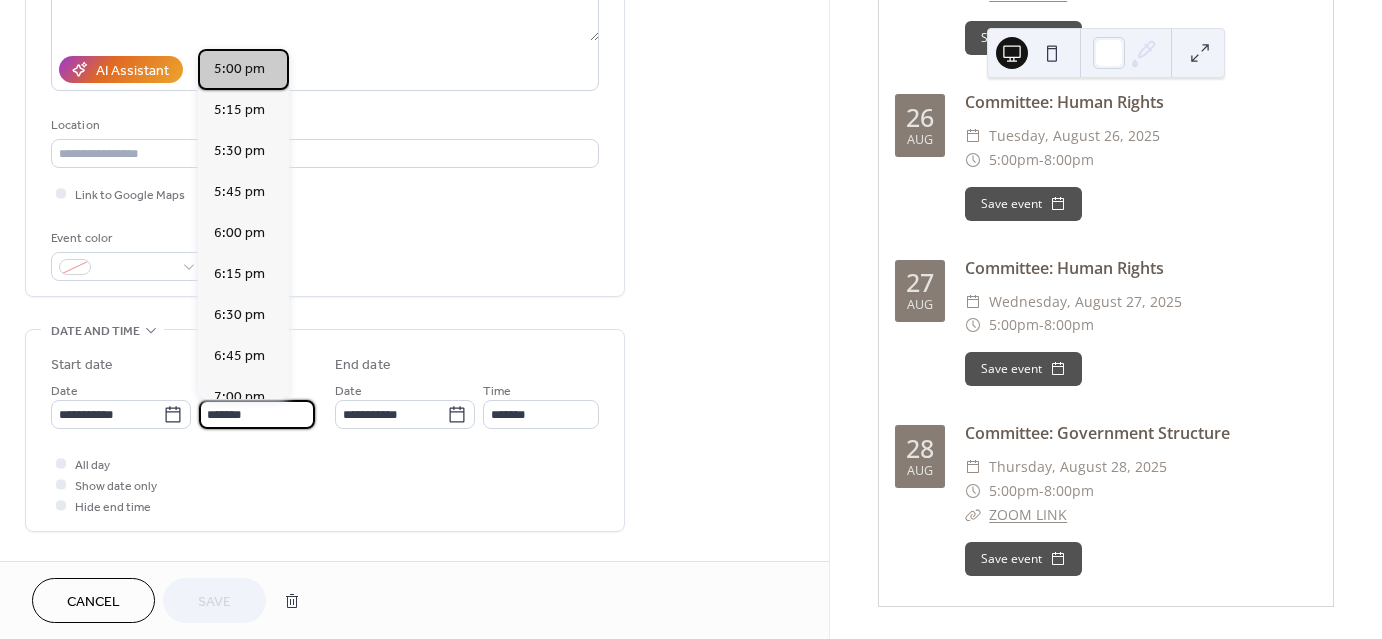click on "5:00 pm" at bounding box center (239, 68) 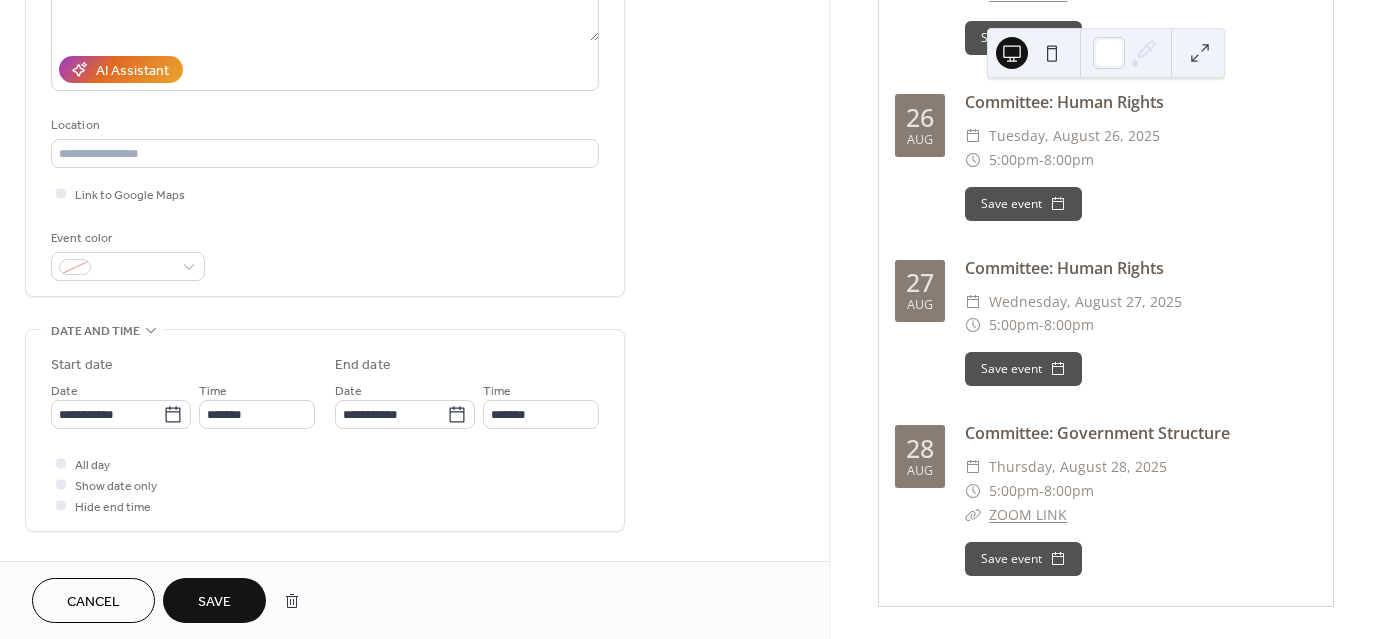 click on "Save" at bounding box center [214, 602] 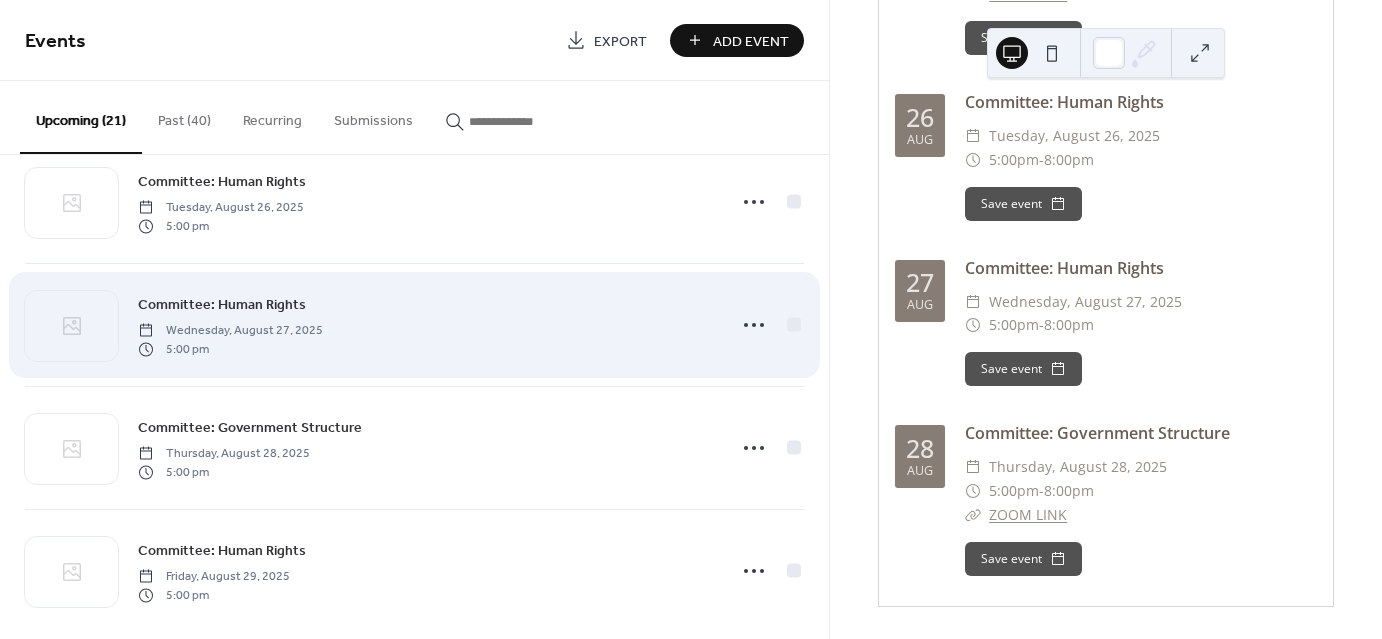 scroll, scrollTop: 2152, scrollLeft: 0, axis: vertical 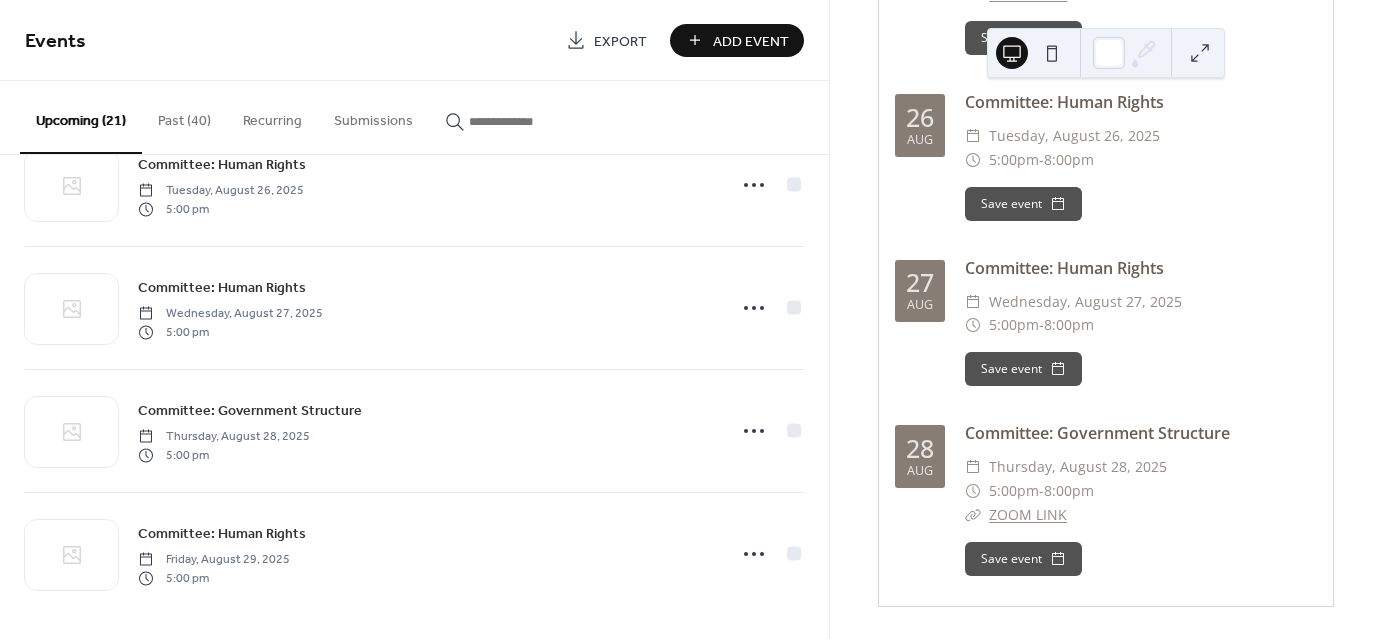 click on "Add Event" at bounding box center (751, 41) 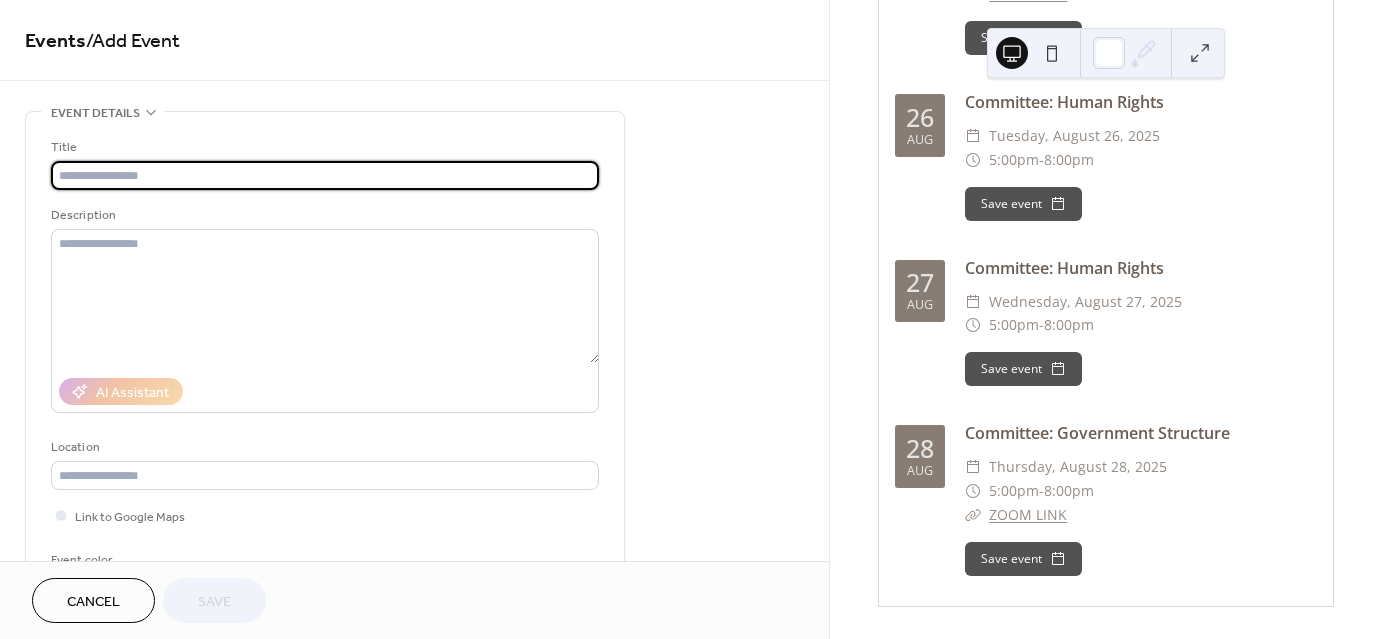 click at bounding box center (325, 175) 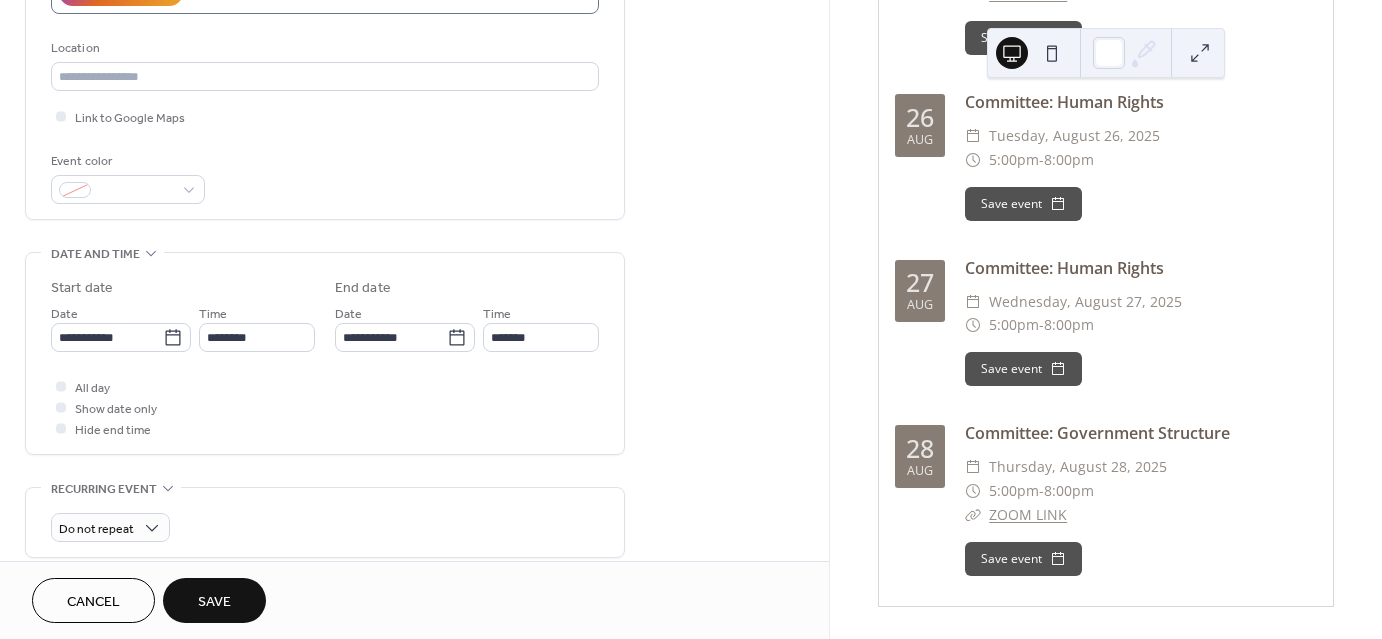 scroll, scrollTop: 400, scrollLeft: 0, axis: vertical 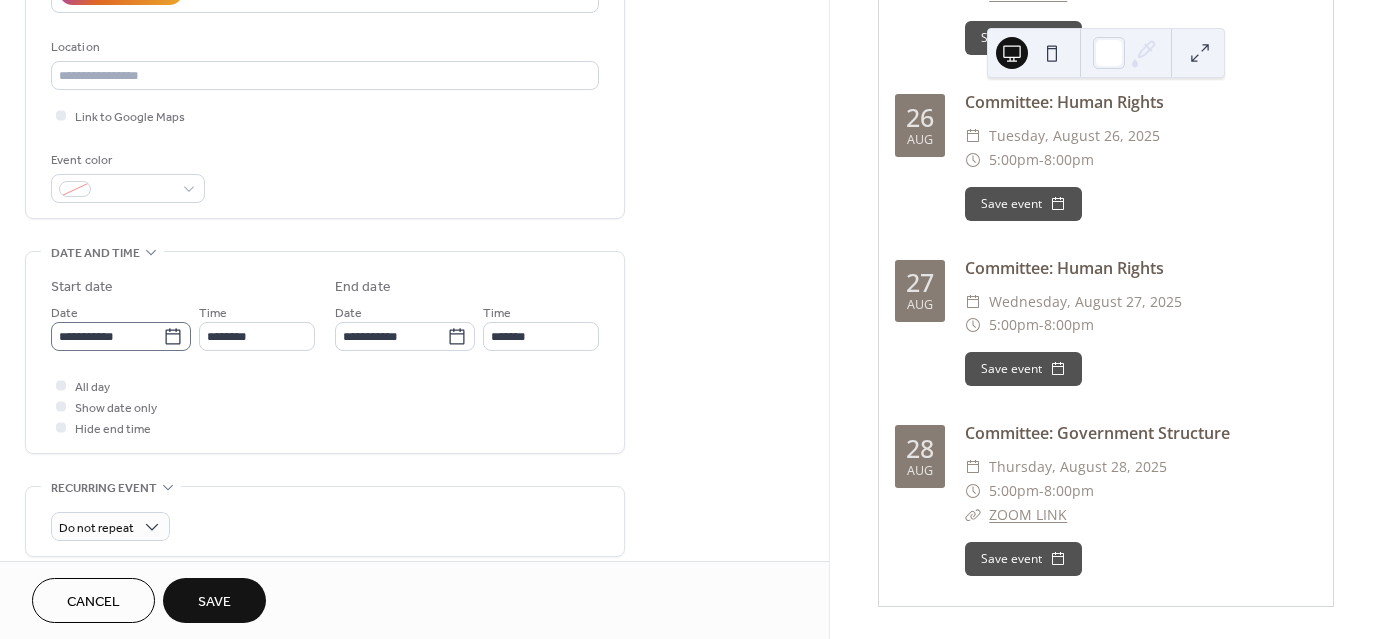 type on "**********" 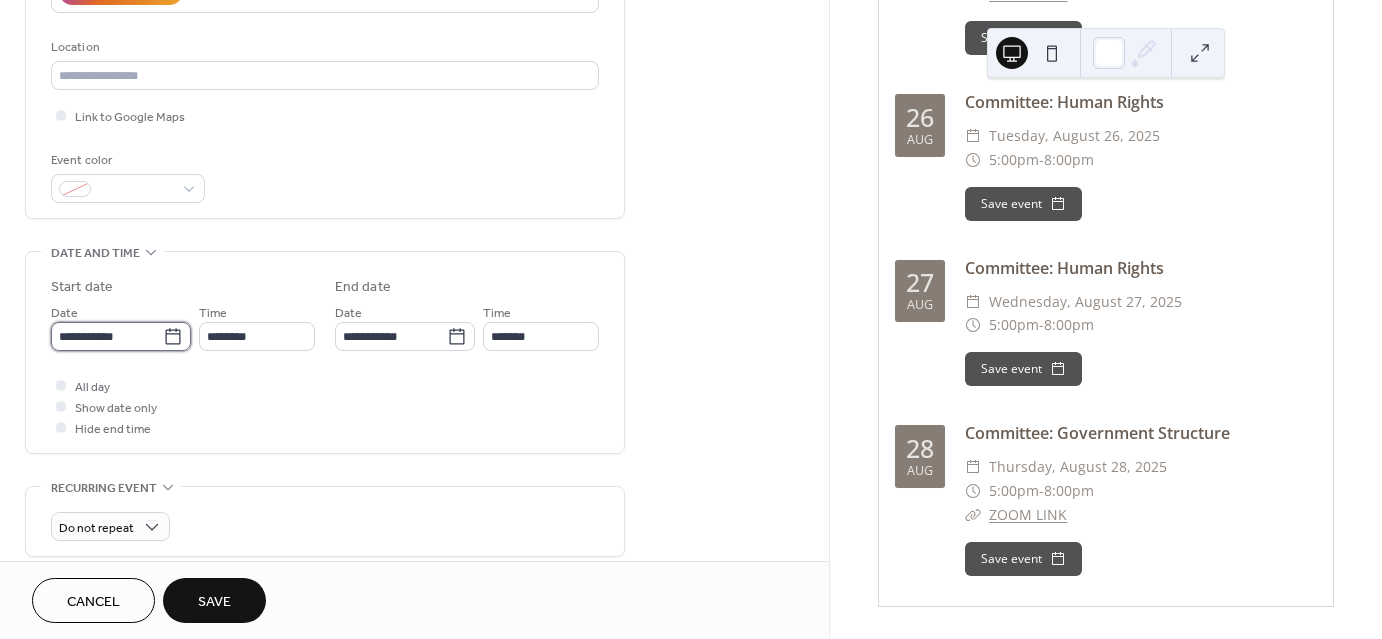 click on "**********" at bounding box center (107, 336) 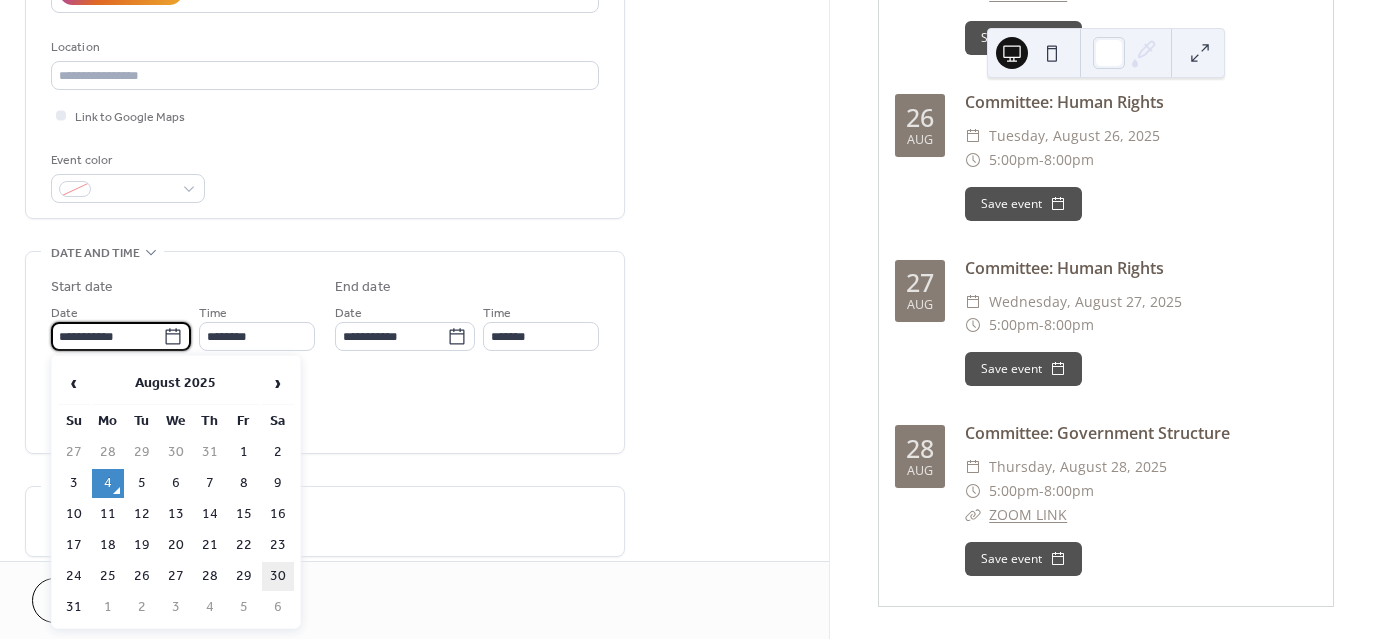 click on "30" at bounding box center [278, 576] 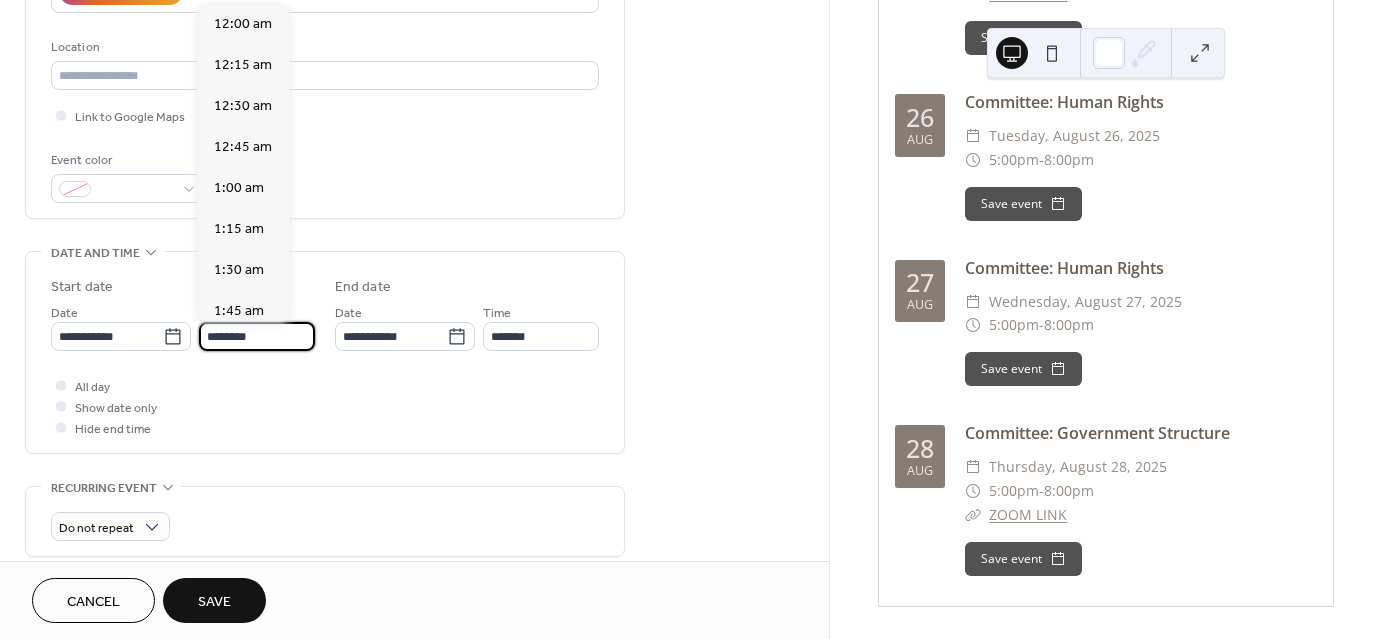 drag, startPoint x: 218, startPoint y: 336, endPoint x: 190, endPoint y: 336, distance: 28 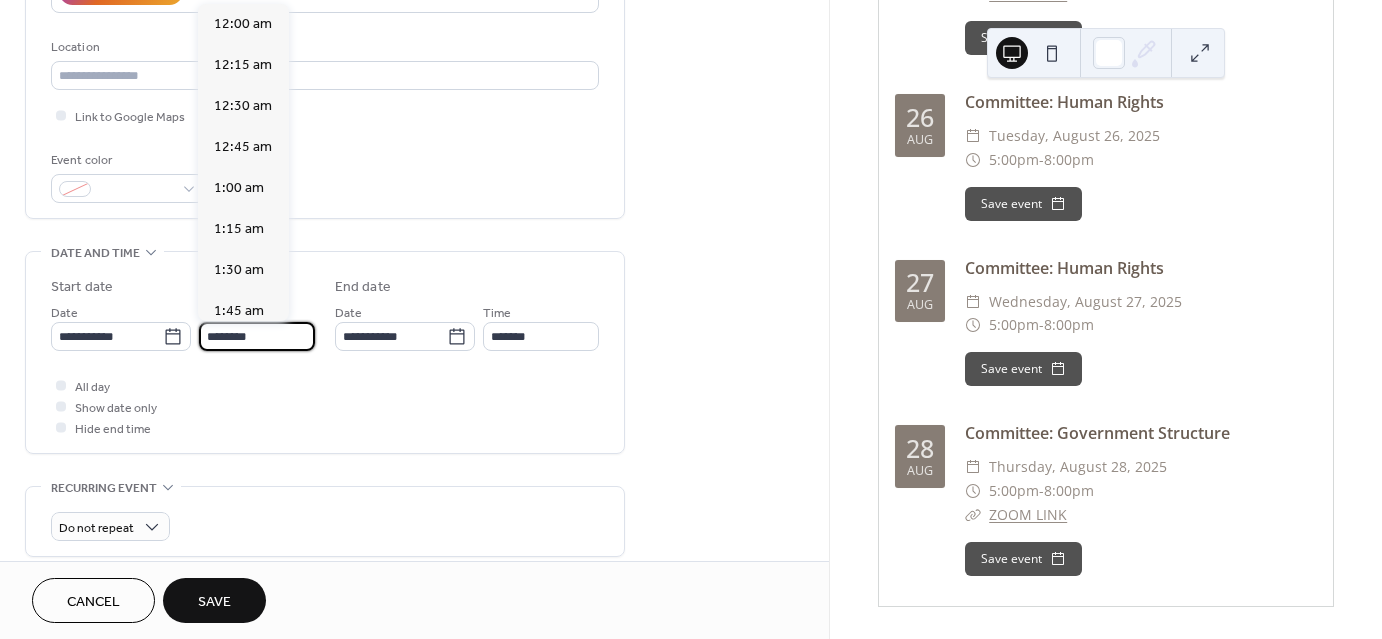 click on "**********" at bounding box center (183, 326) 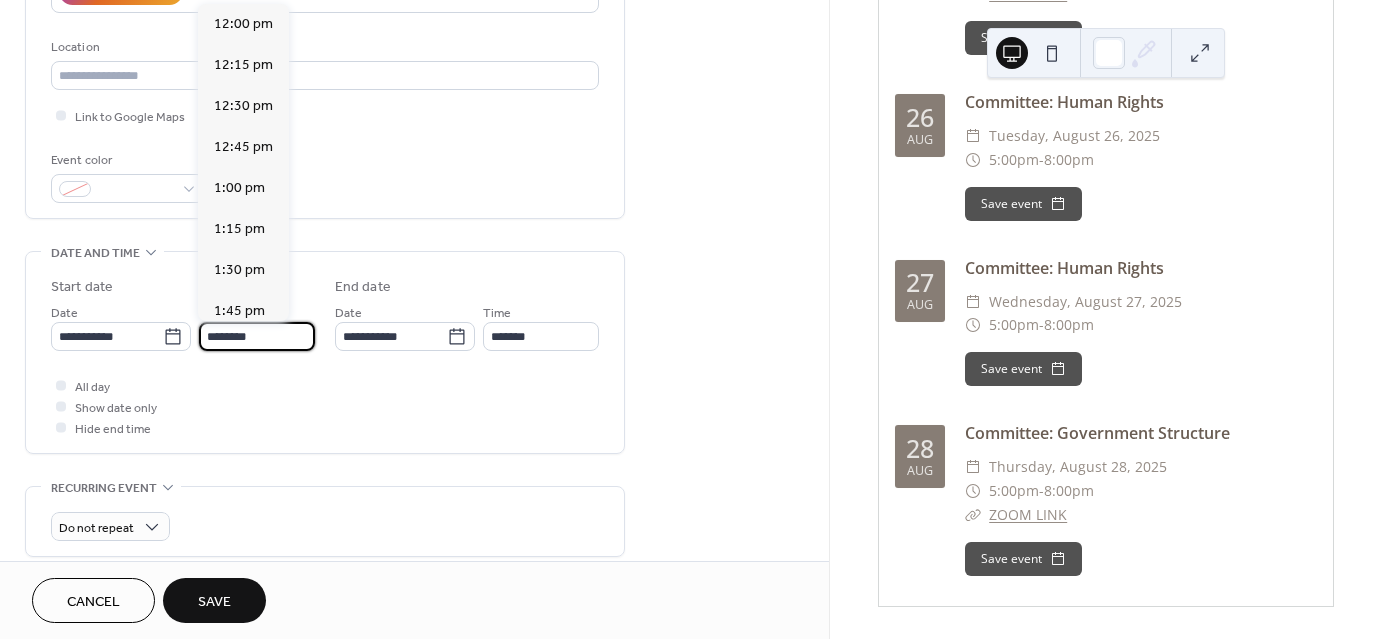 scroll, scrollTop: 3608, scrollLeft: 0, axis: vertical 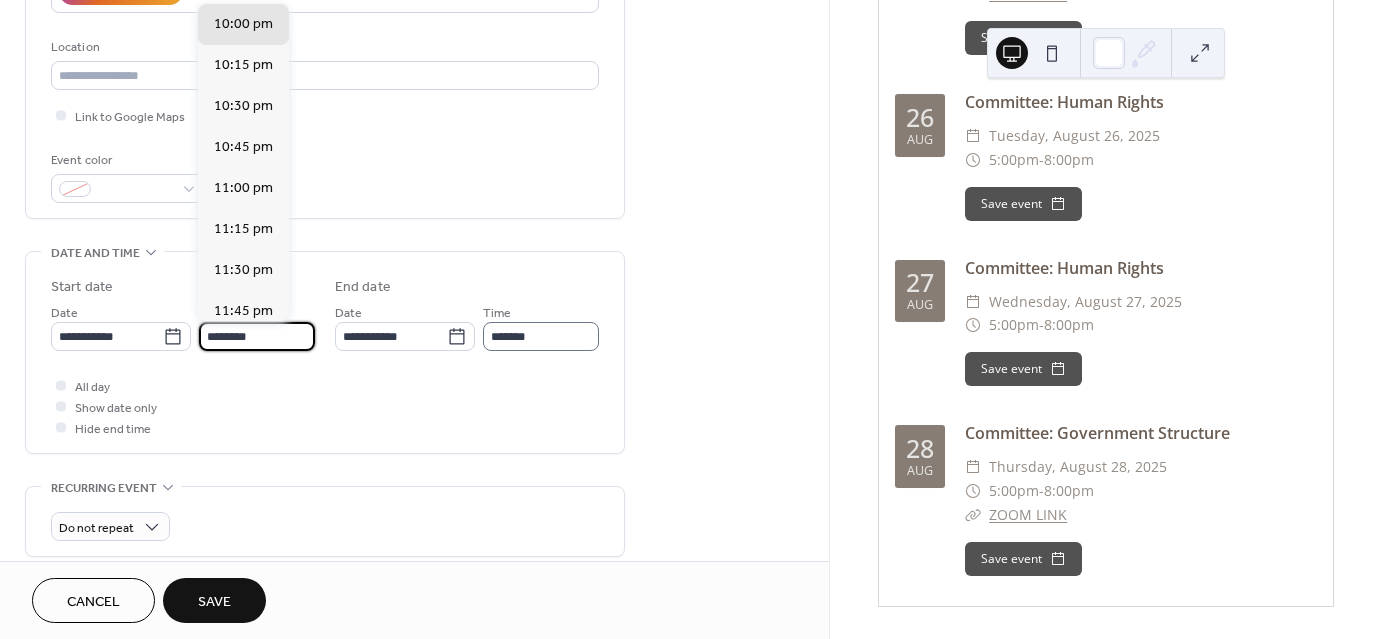 type on "********" 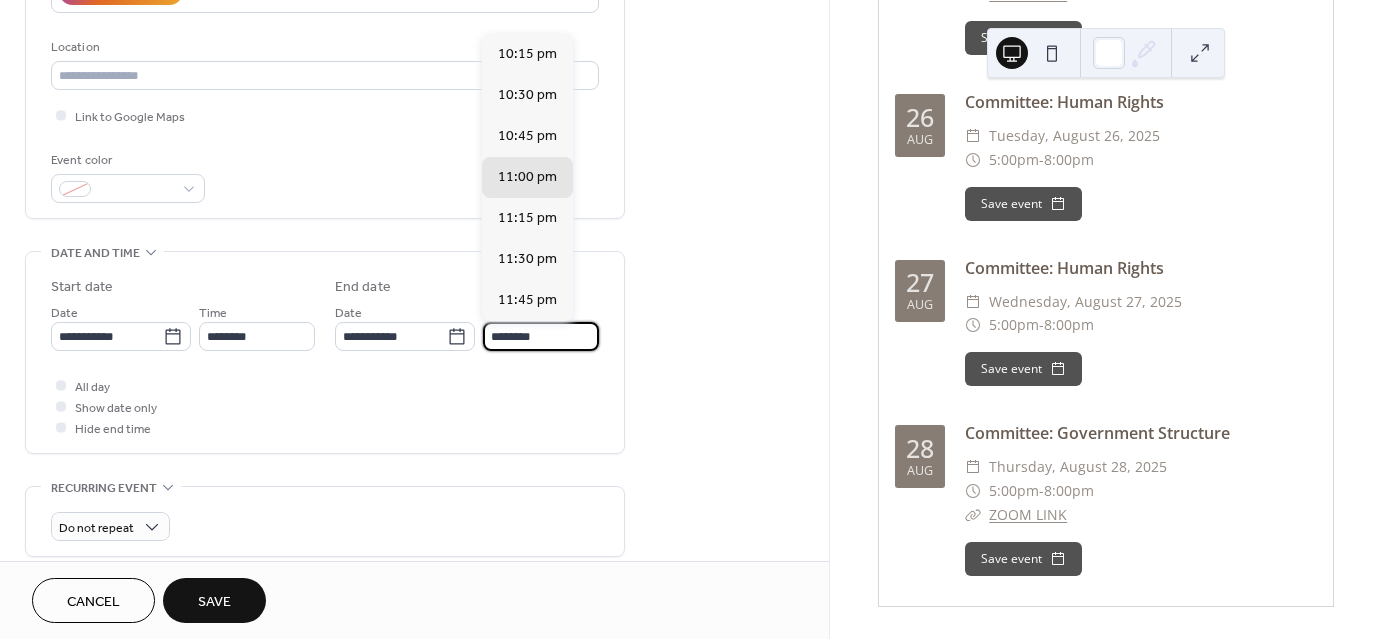 scroll, scrollTop: 1, scrollLeft: 0, axis: vertical 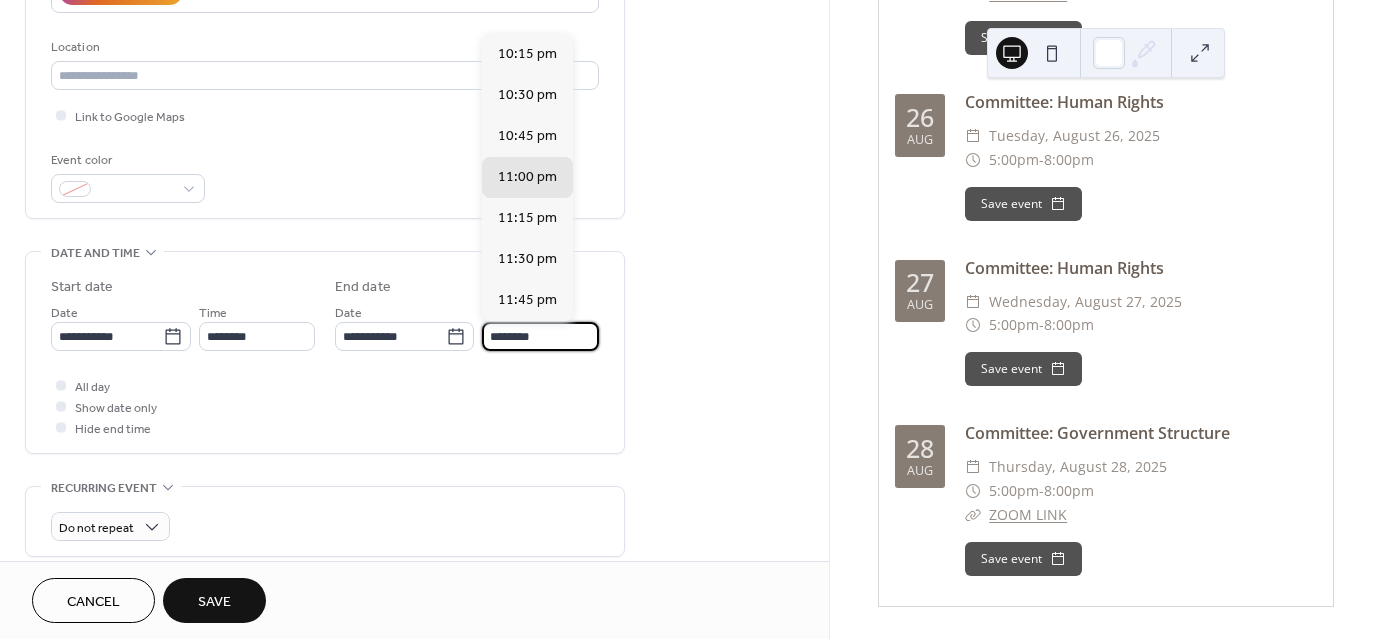 click on "********" at bounding box center (540, 336) 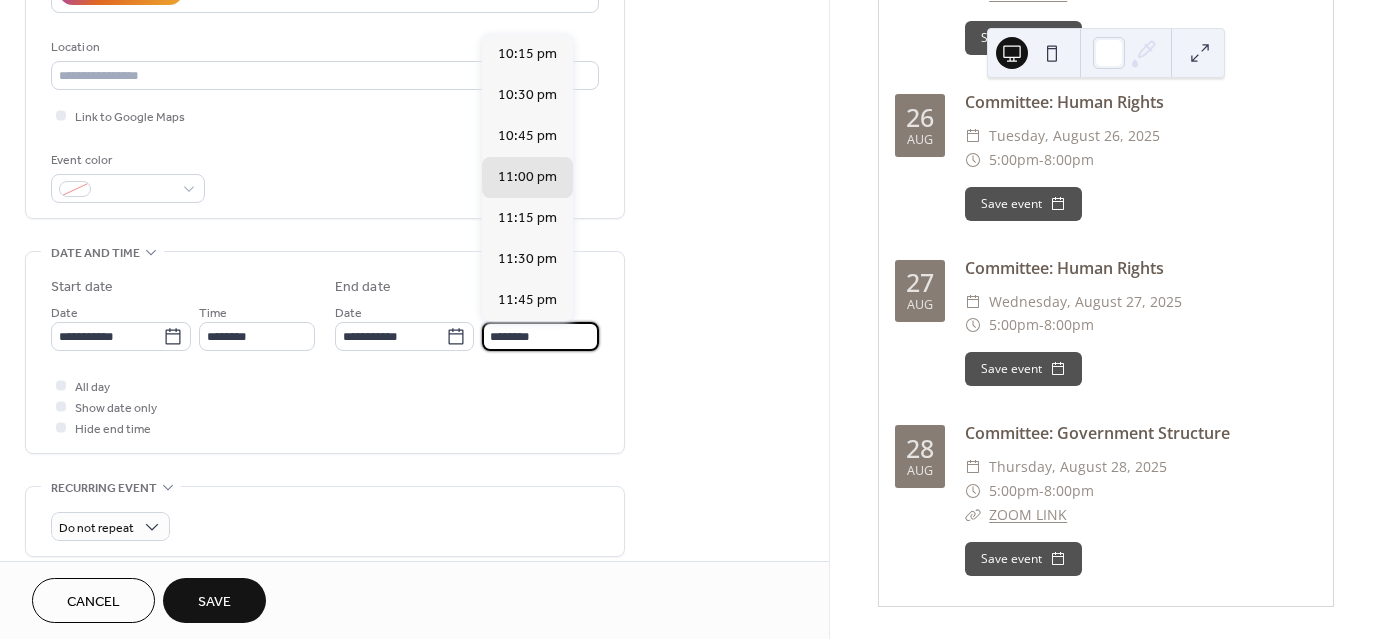 scroll, scrollTop: 1, scrollLeft: 0, axis: vertical 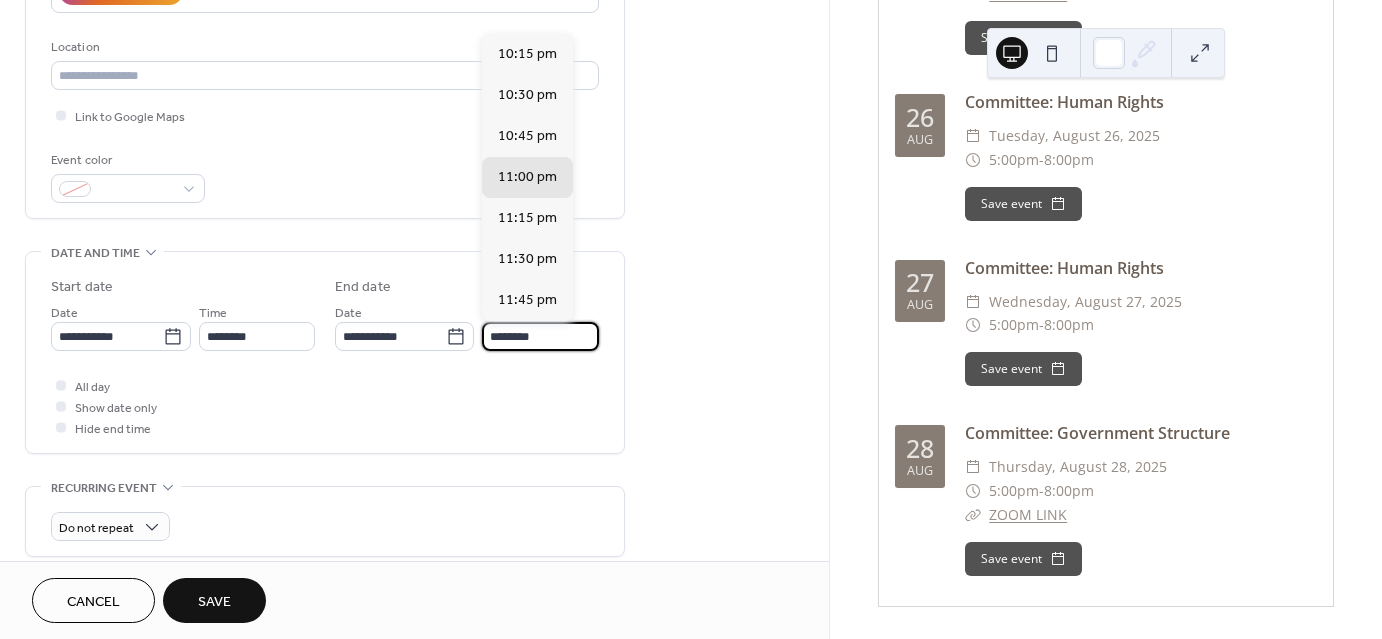 drag, startPoint x: 501, startPoint y: 336, endPoint x: 482, endPoint y: 343, distance: 20.248457 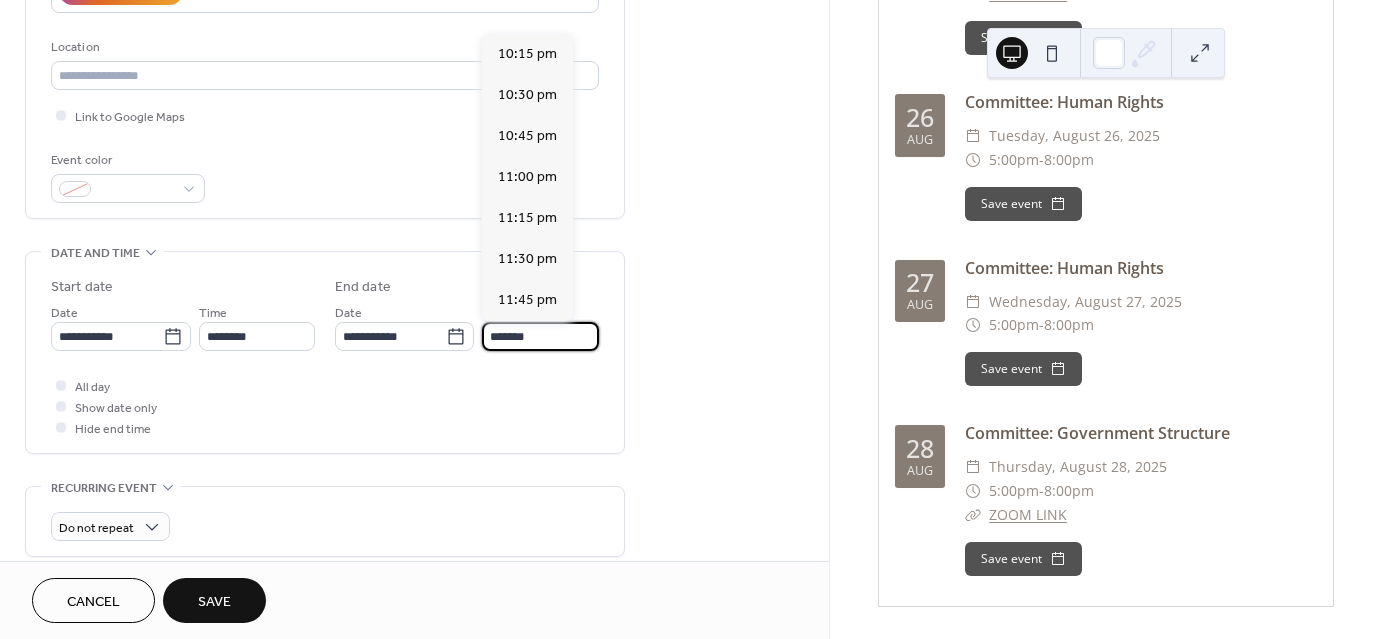 type on "********" 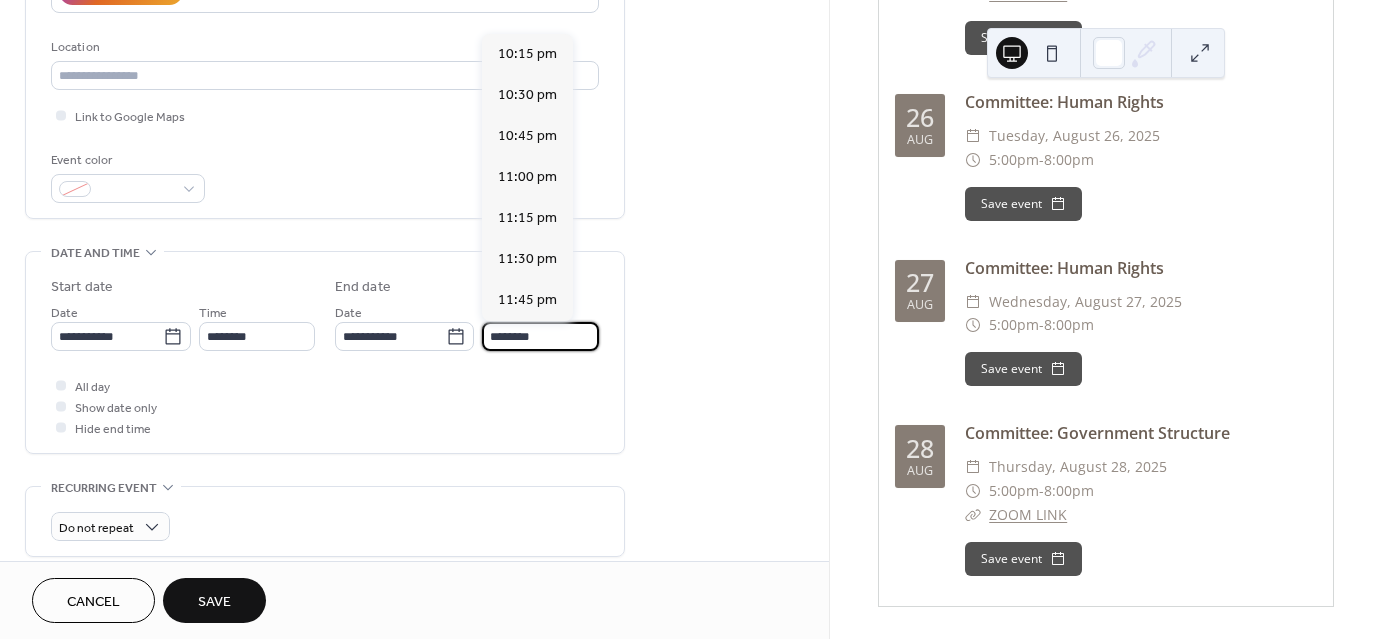click on "All day Show date only Hide end time" at bounding box center (325, 406) 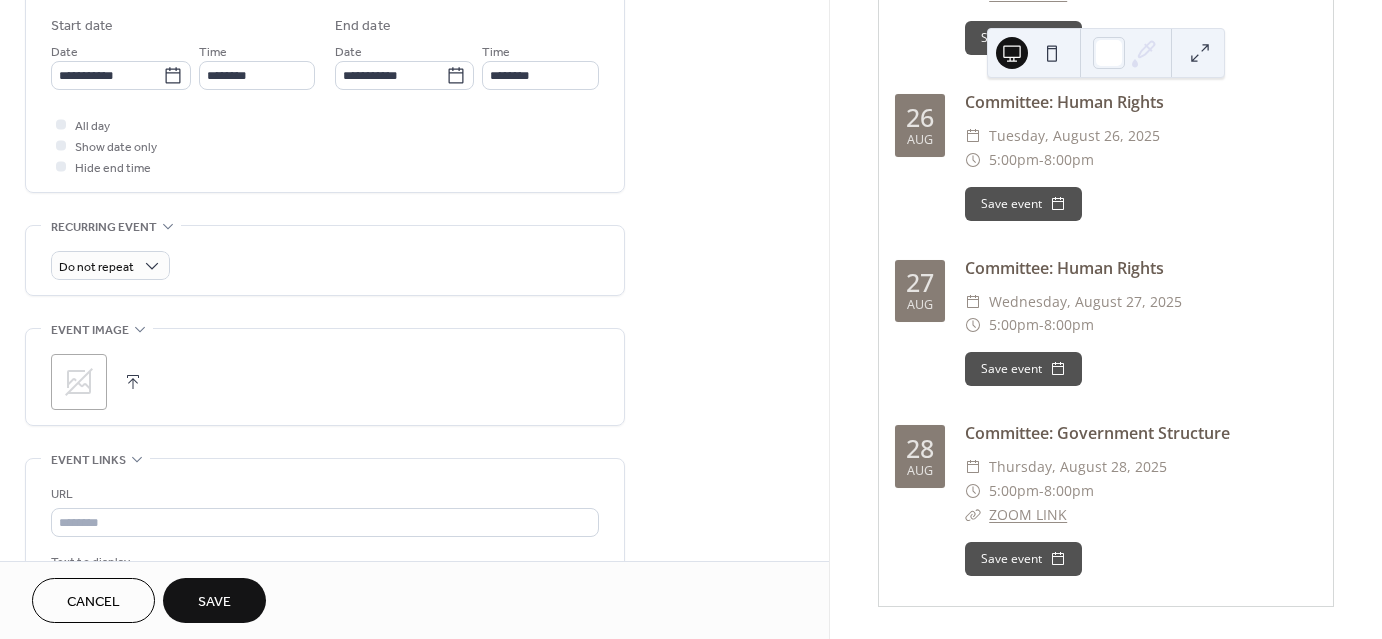 scroll, scrollTop: 800, scrollLeft: 0, axis: vertical 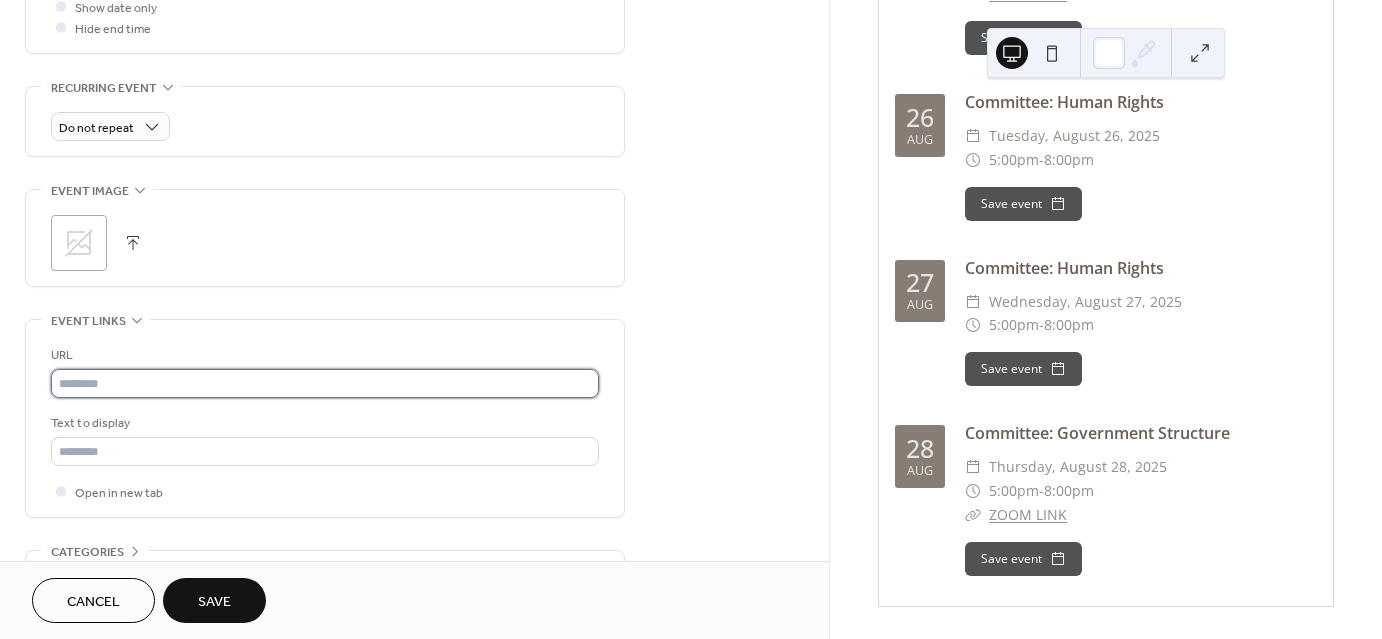 click at bounding box center [325, 383] 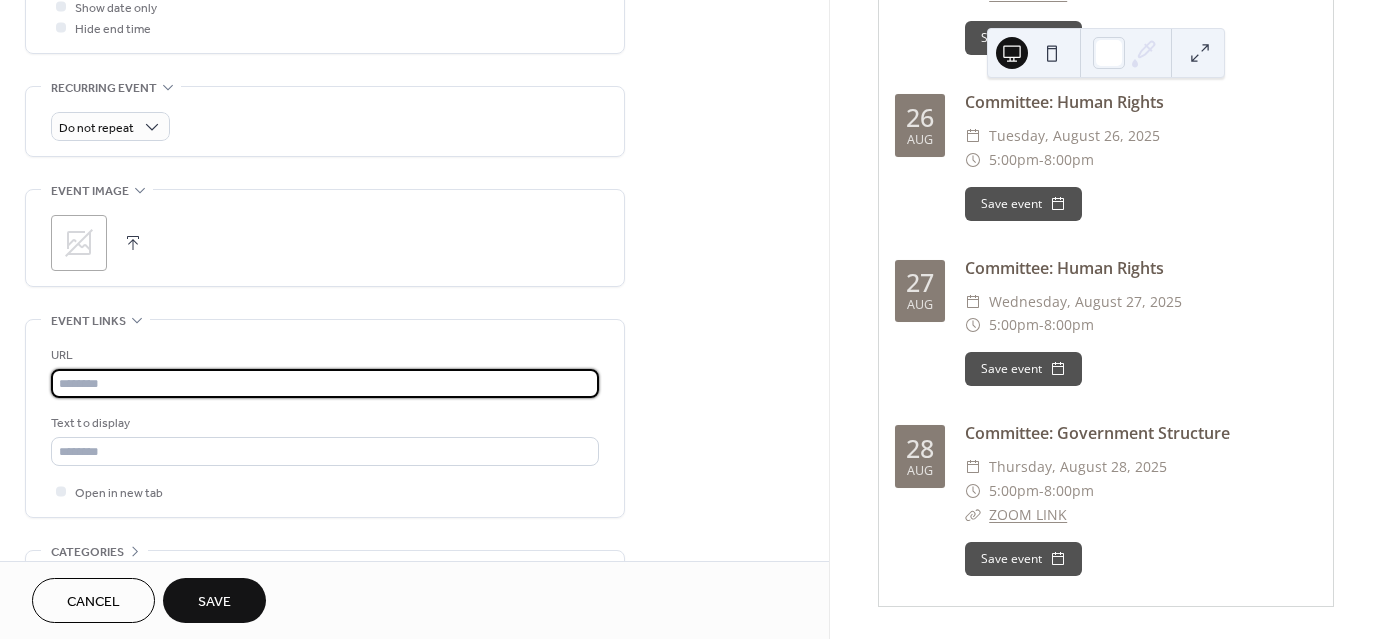paste on "**********" 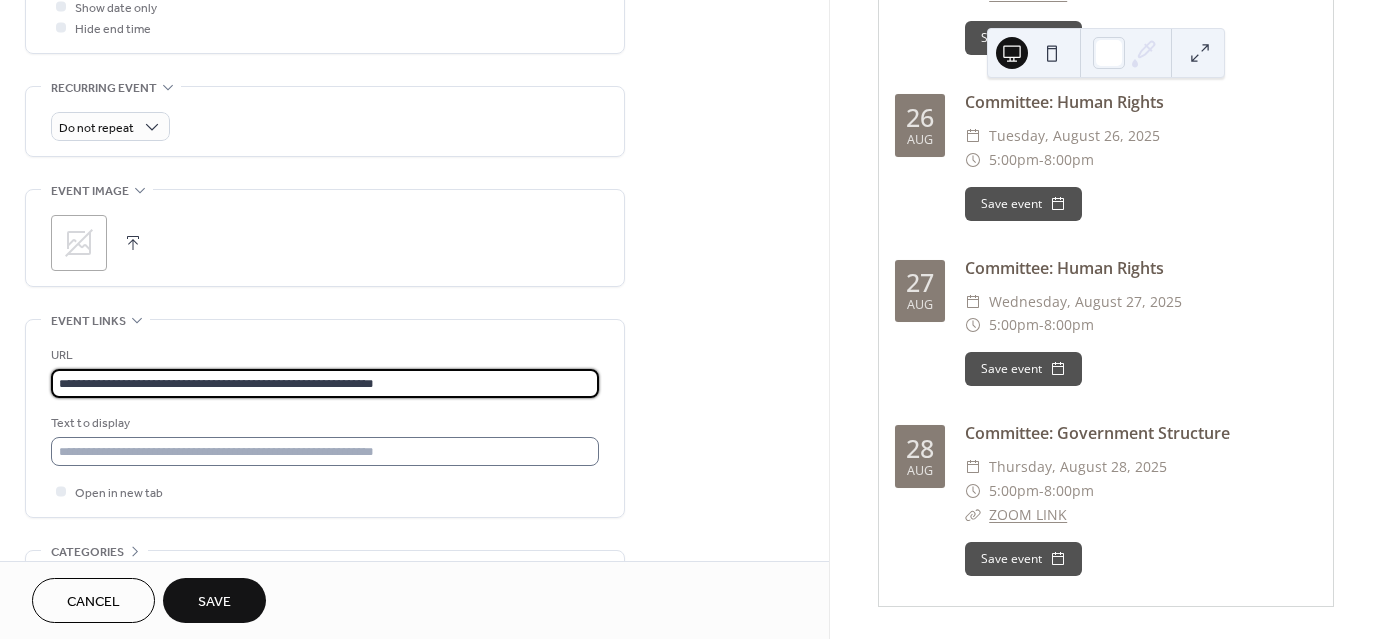 type on "**********" 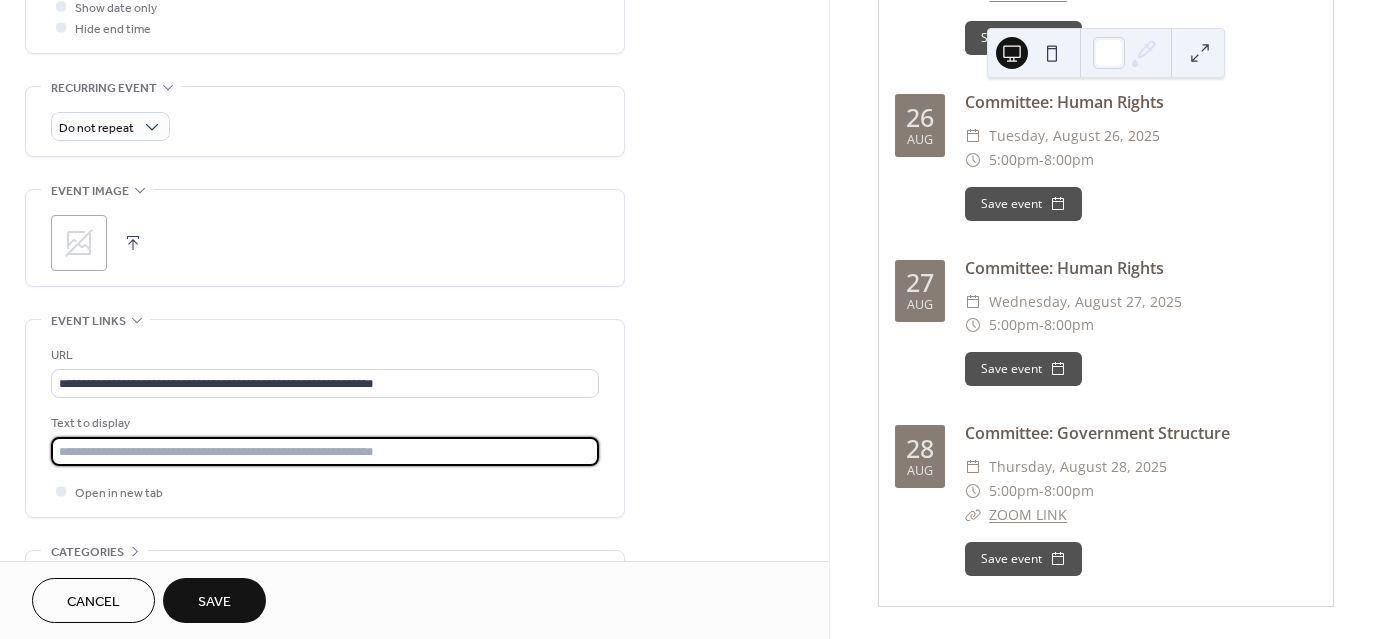 click at bounding box center (325, 451) 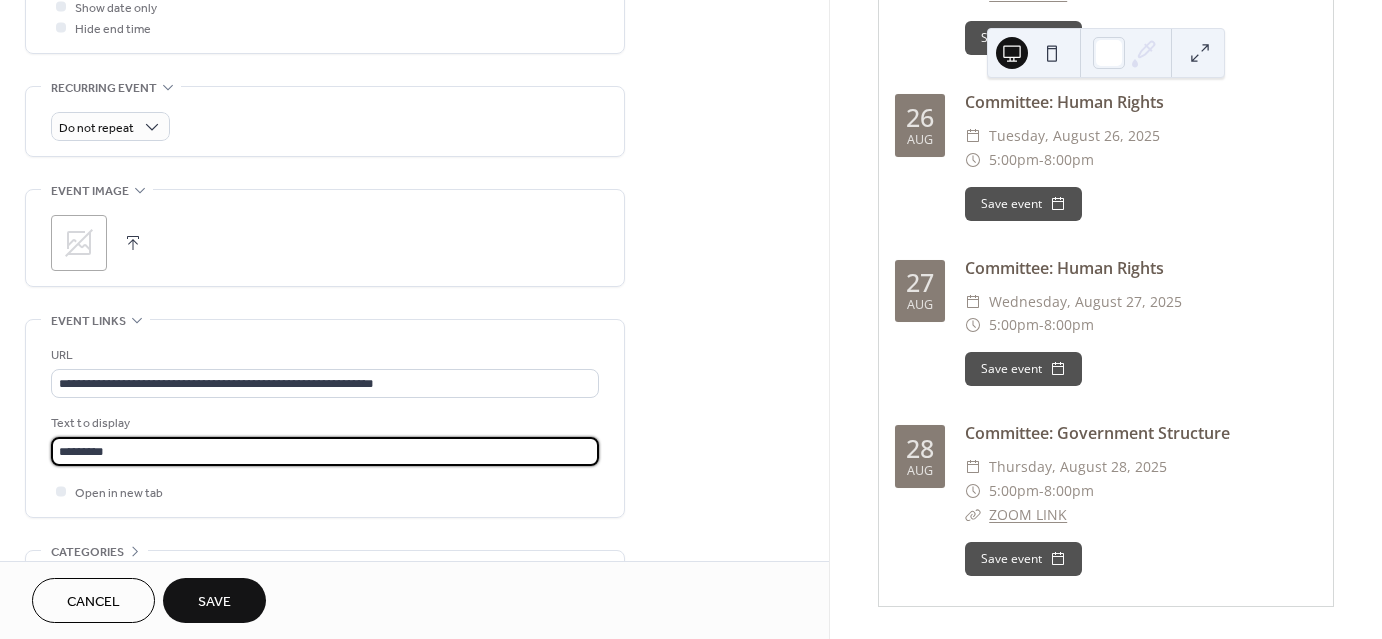 click on "Save" at bounding box center [214, 602] 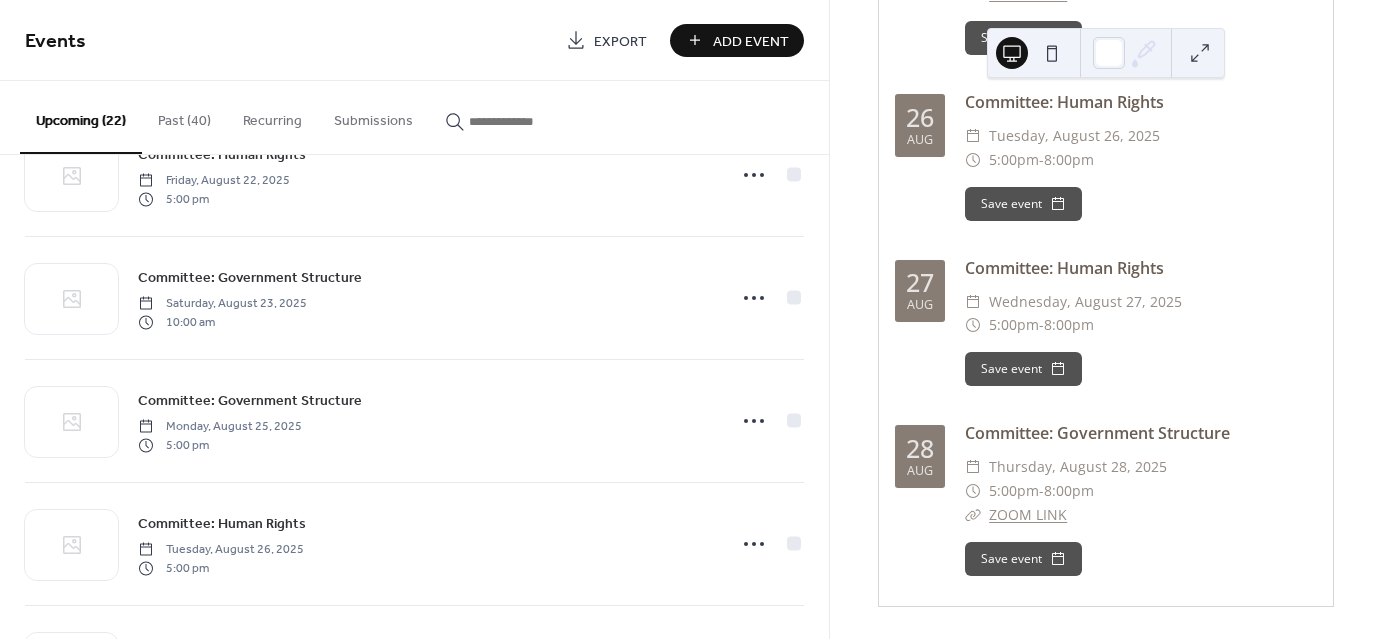 scroll, scrollTop: 1800, scrollLeft: 0, axis: vertical 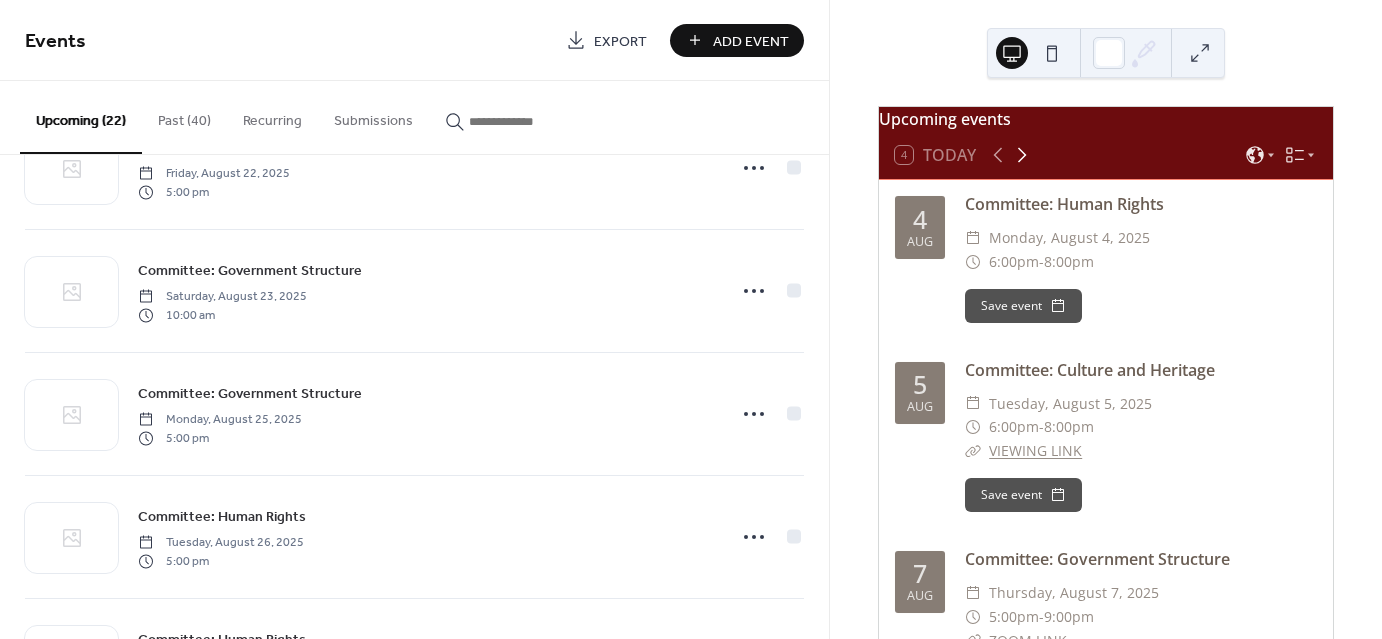 click 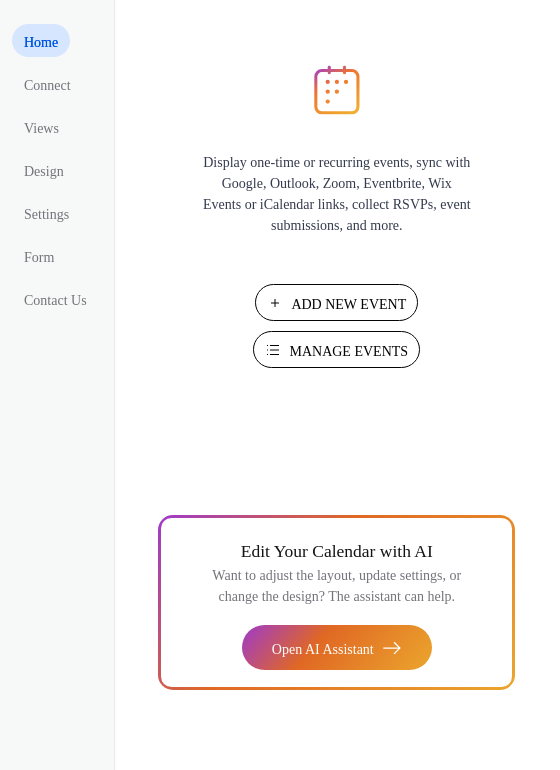 scroll, scrollTop: 0, scrollLeft: 0, axis: both 